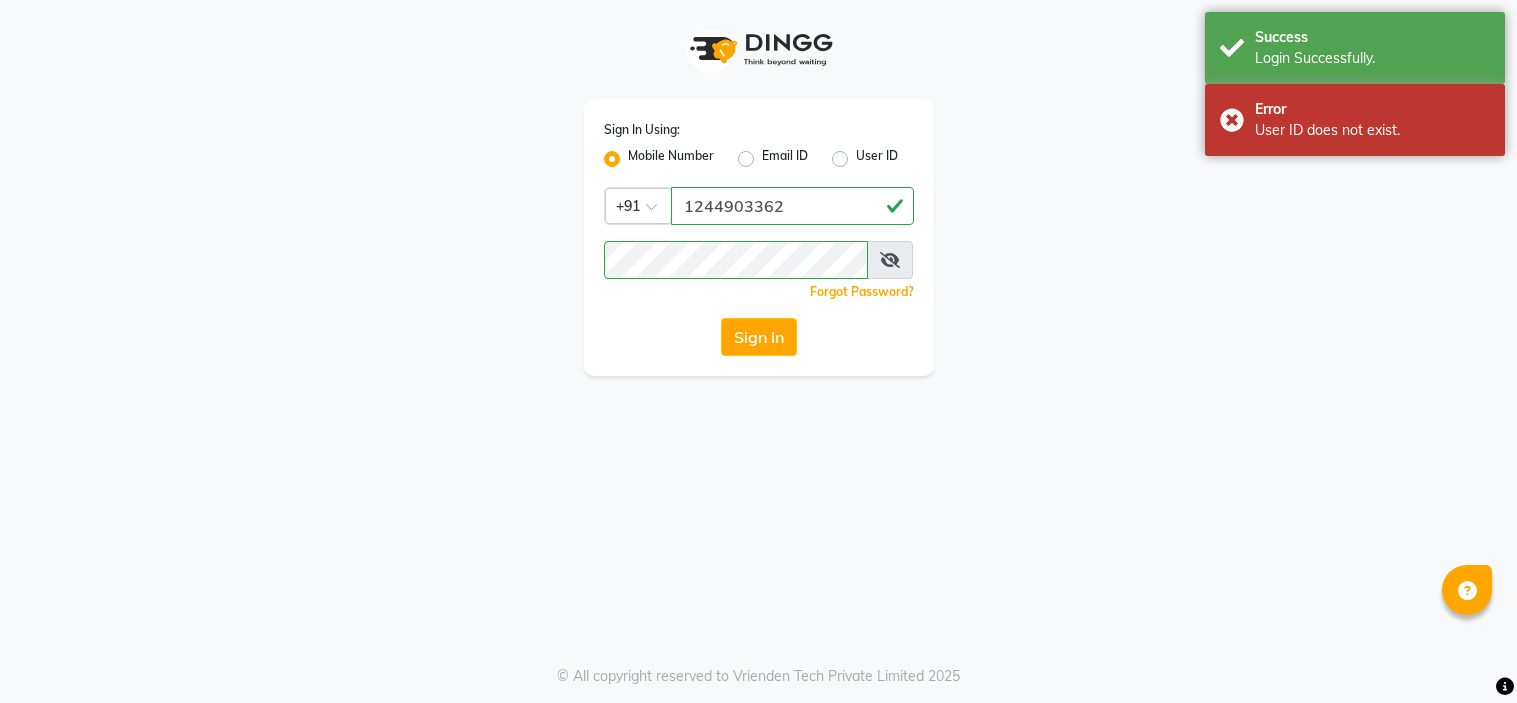 scroll, scrollTop: 0, scrollLeft: 0, axis: both 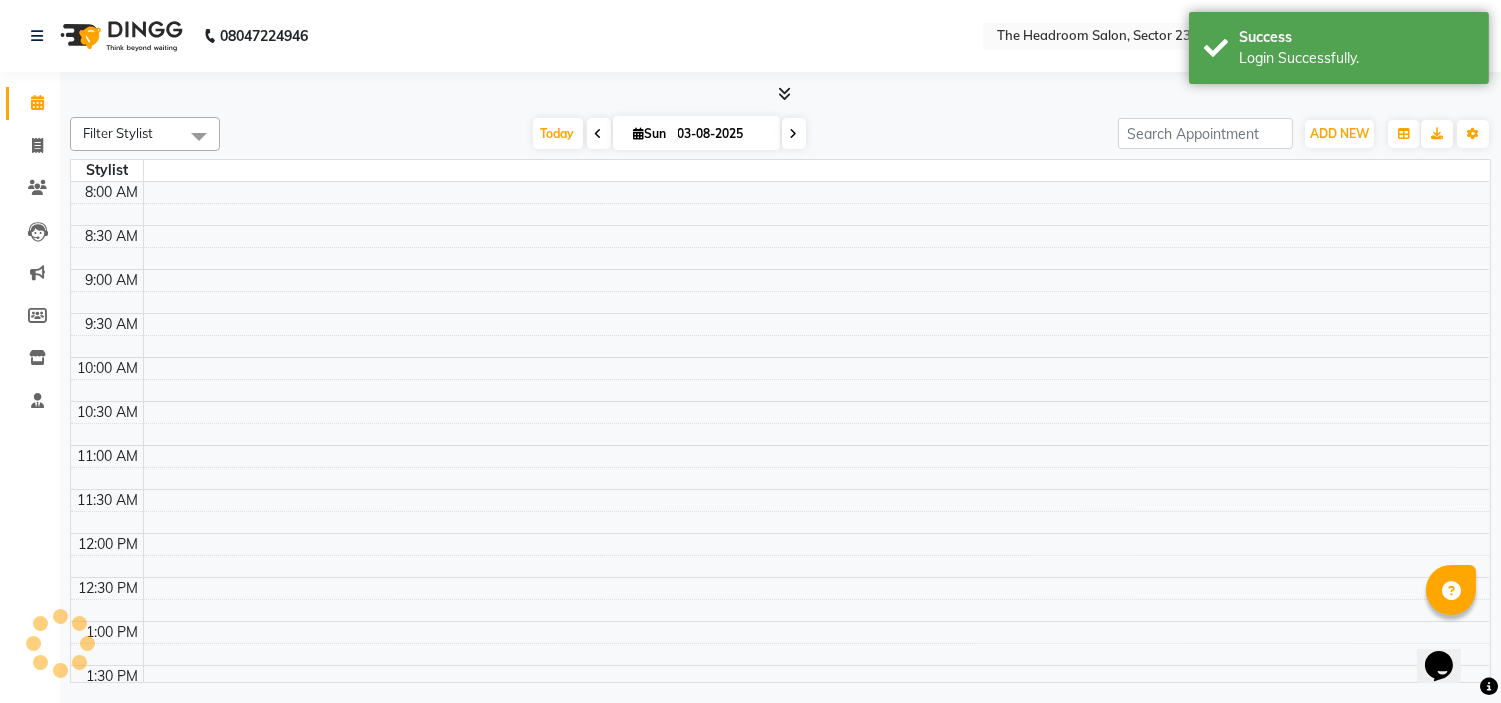 select on "en" 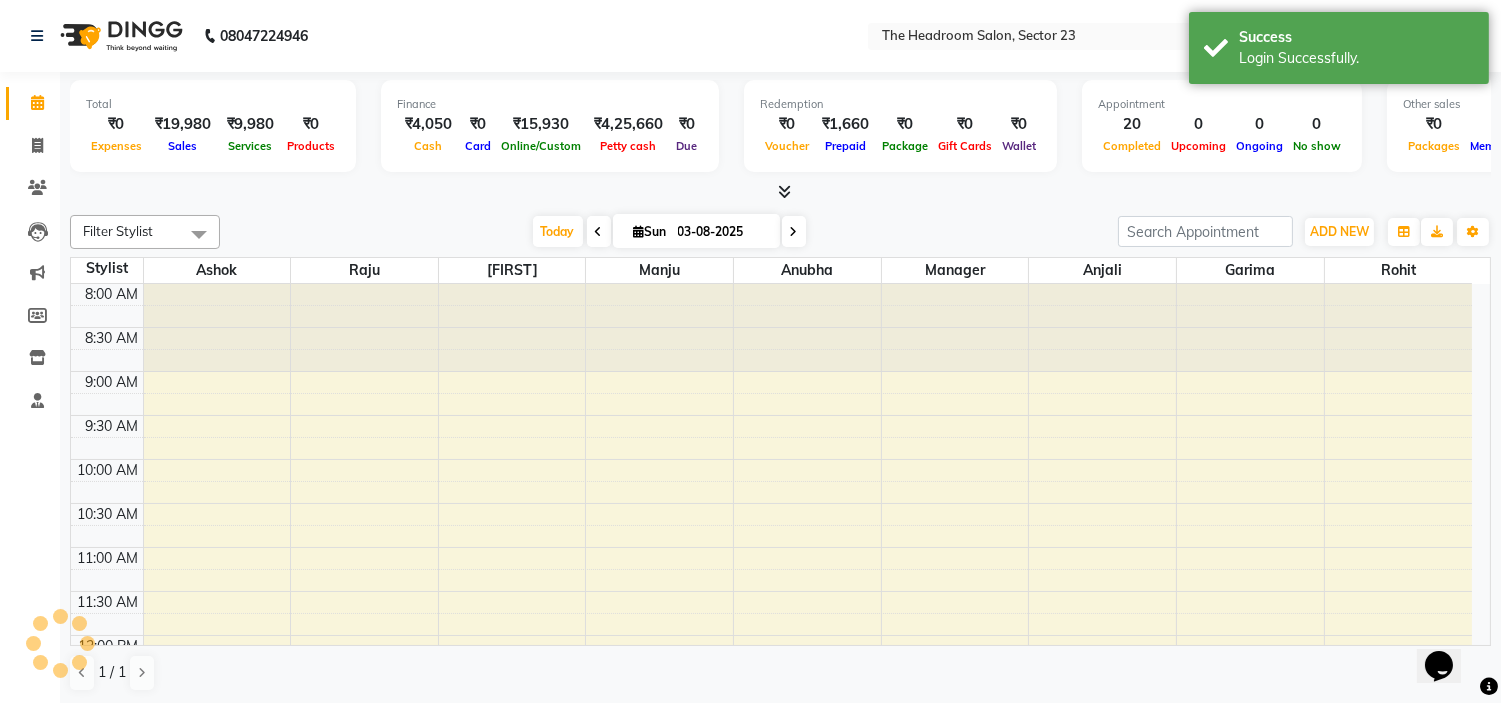 scroll, scrollTop: 0, scrollLeft: 0, axis: both 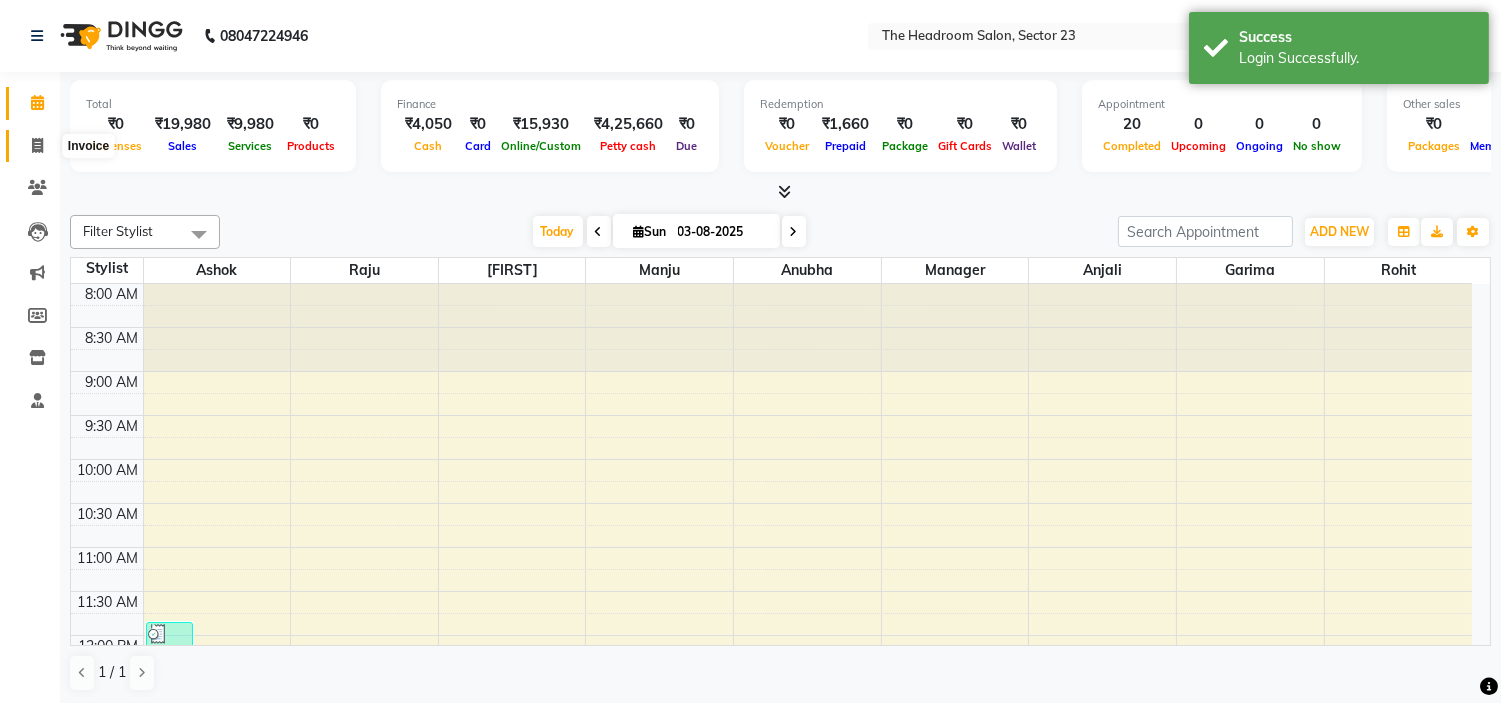 click 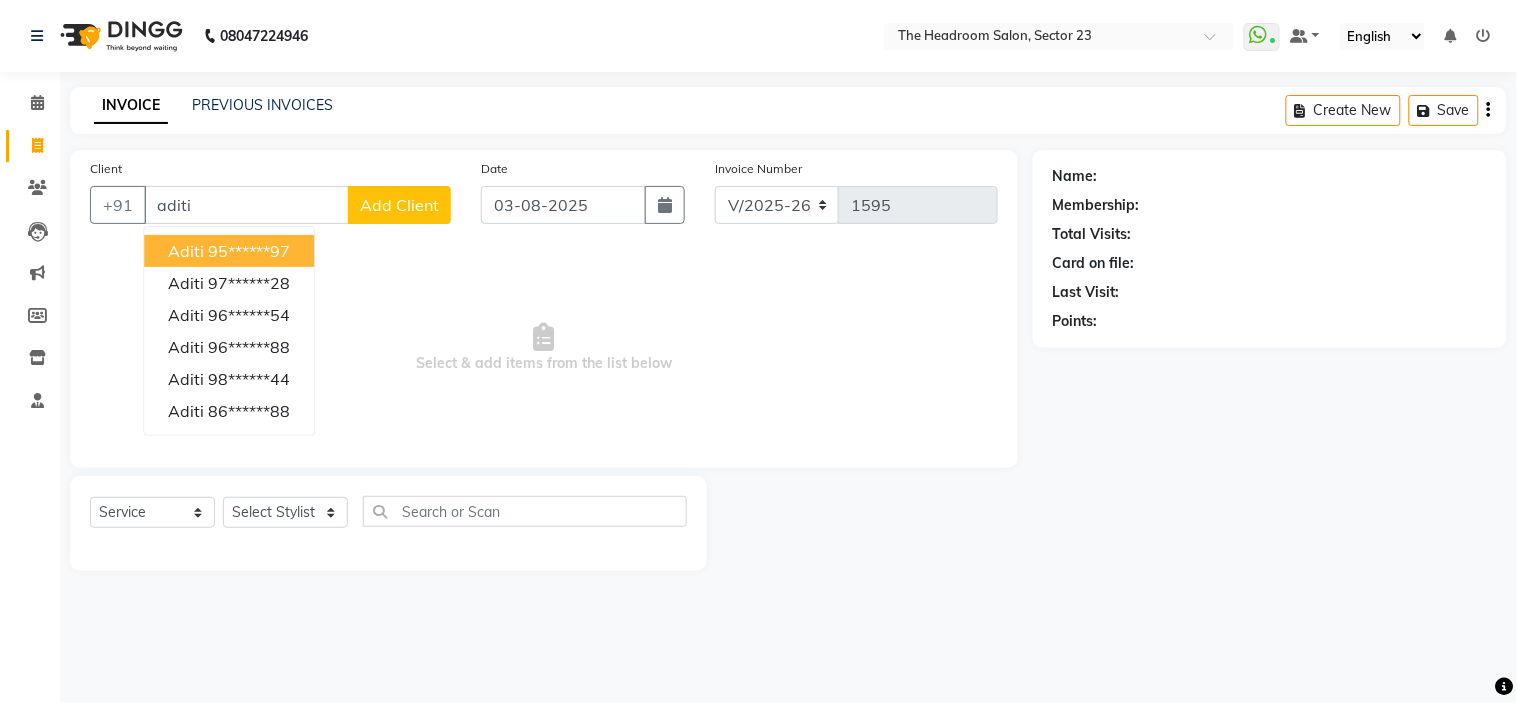 click on "95******97" at bounding box center (249, 251) 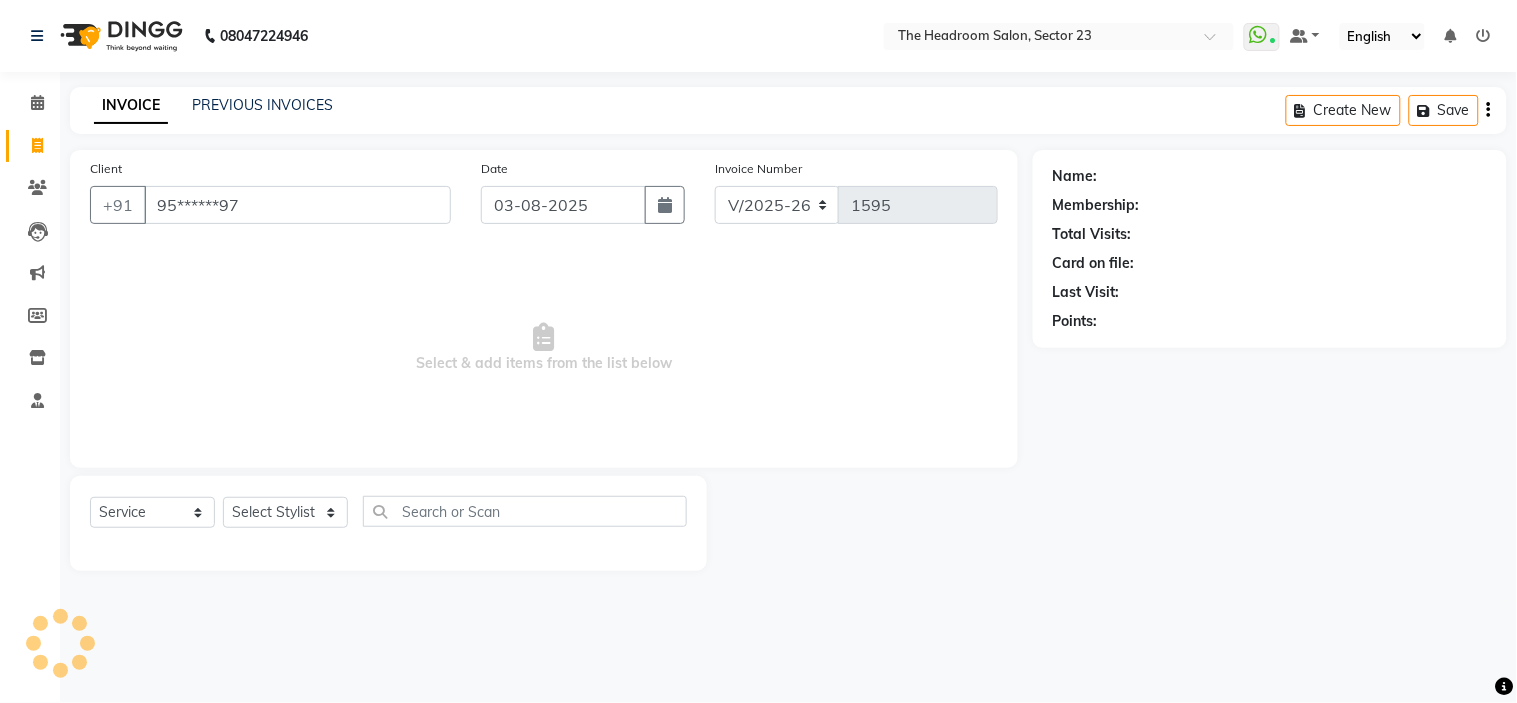 type on "95******97" 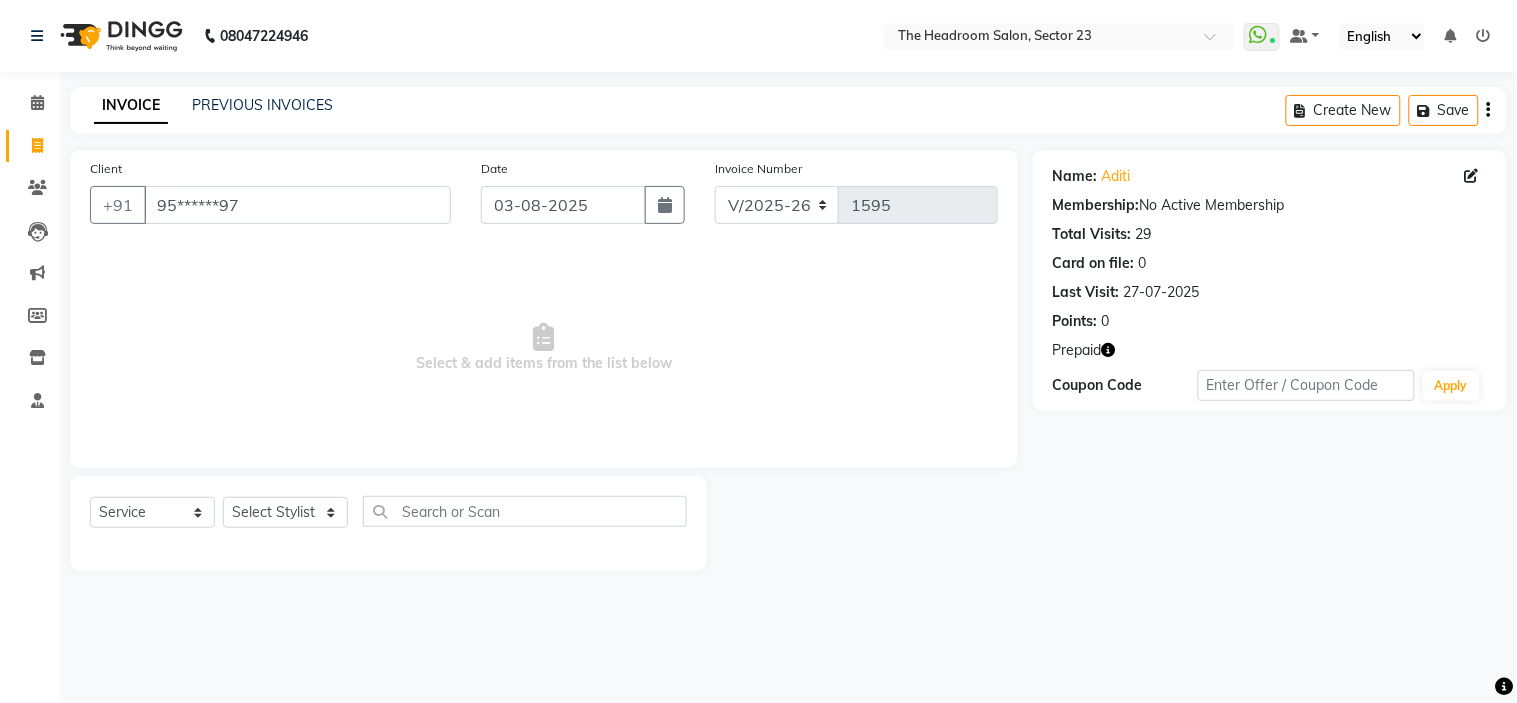 click 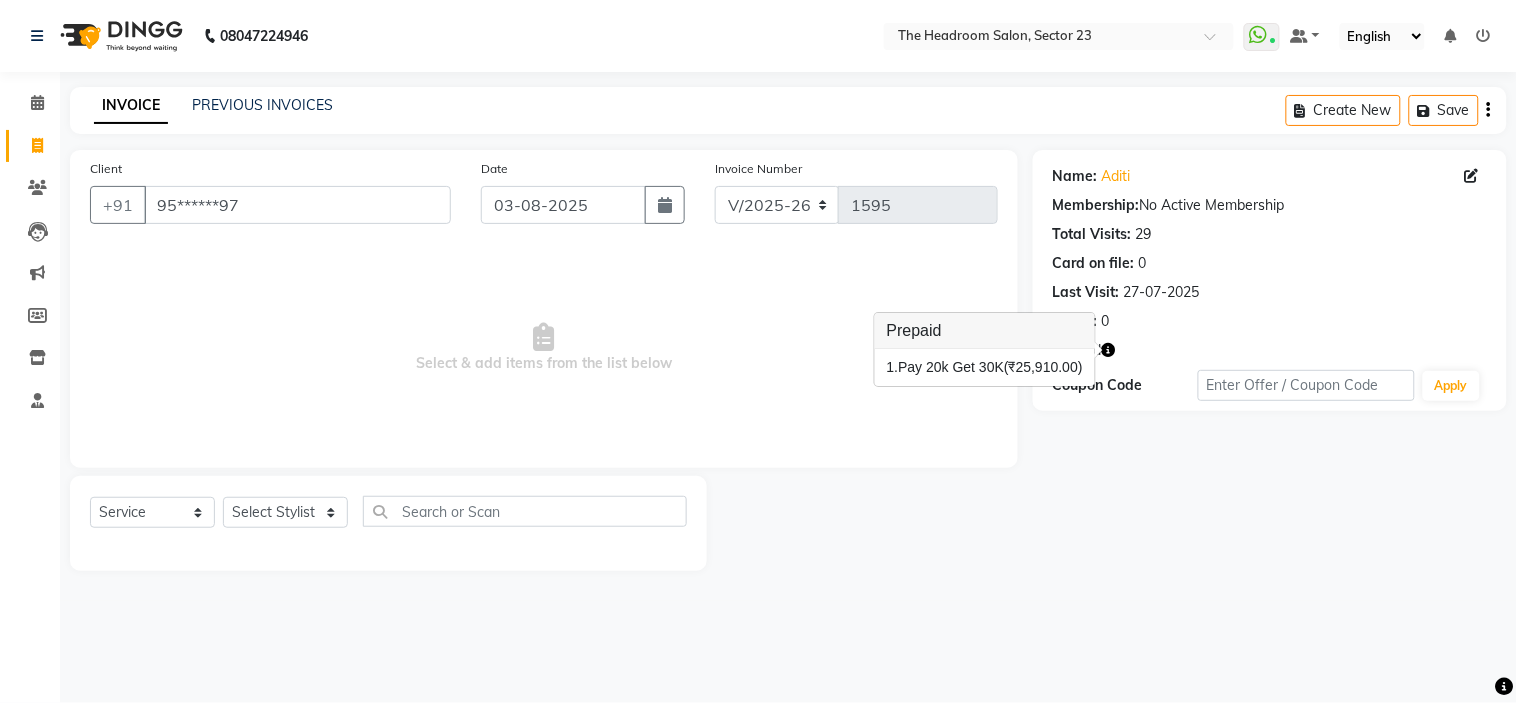 click on "Select & add items from the list below" at bounding box center [544, 348] 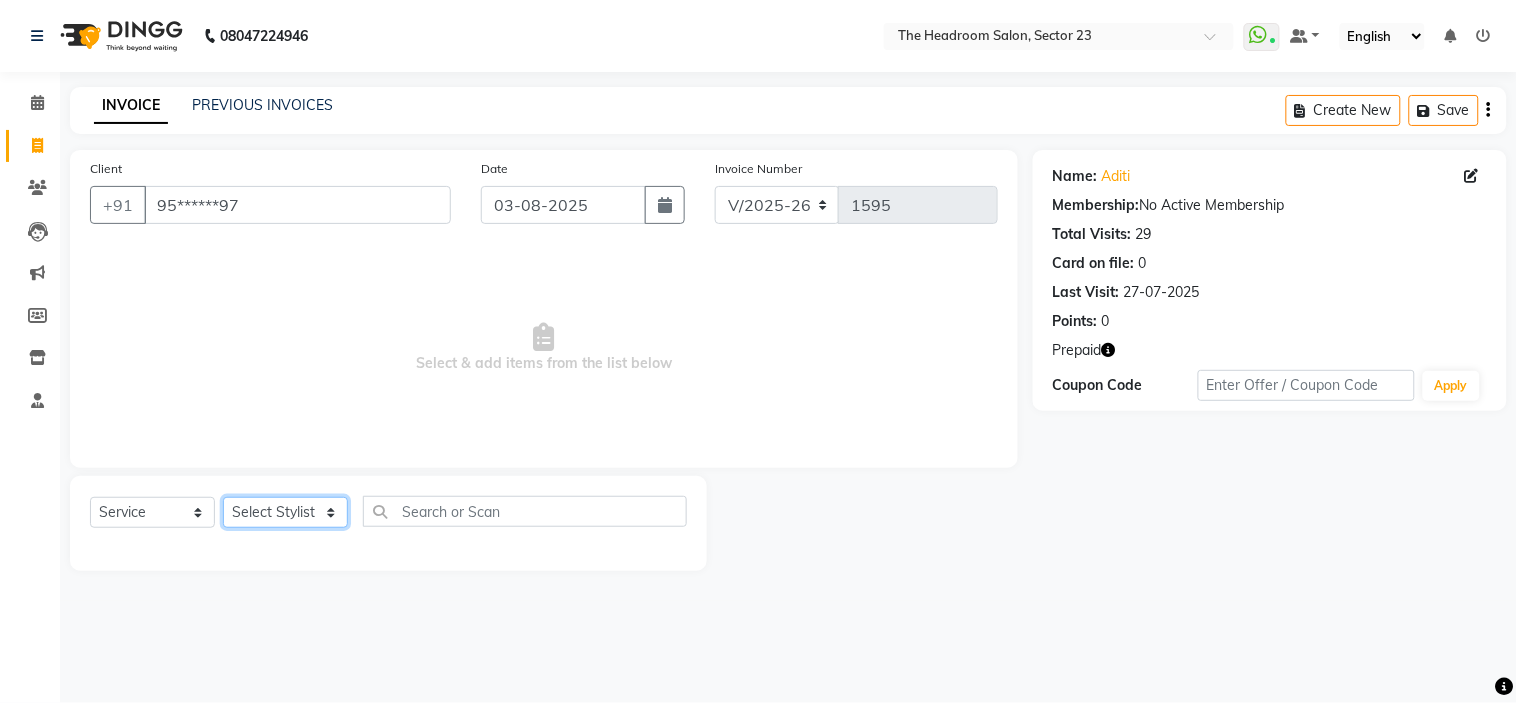 click on "Select Stylist Anjali Anubha Ashok Garima Manager Manju Raju Rohit Shahbaz" 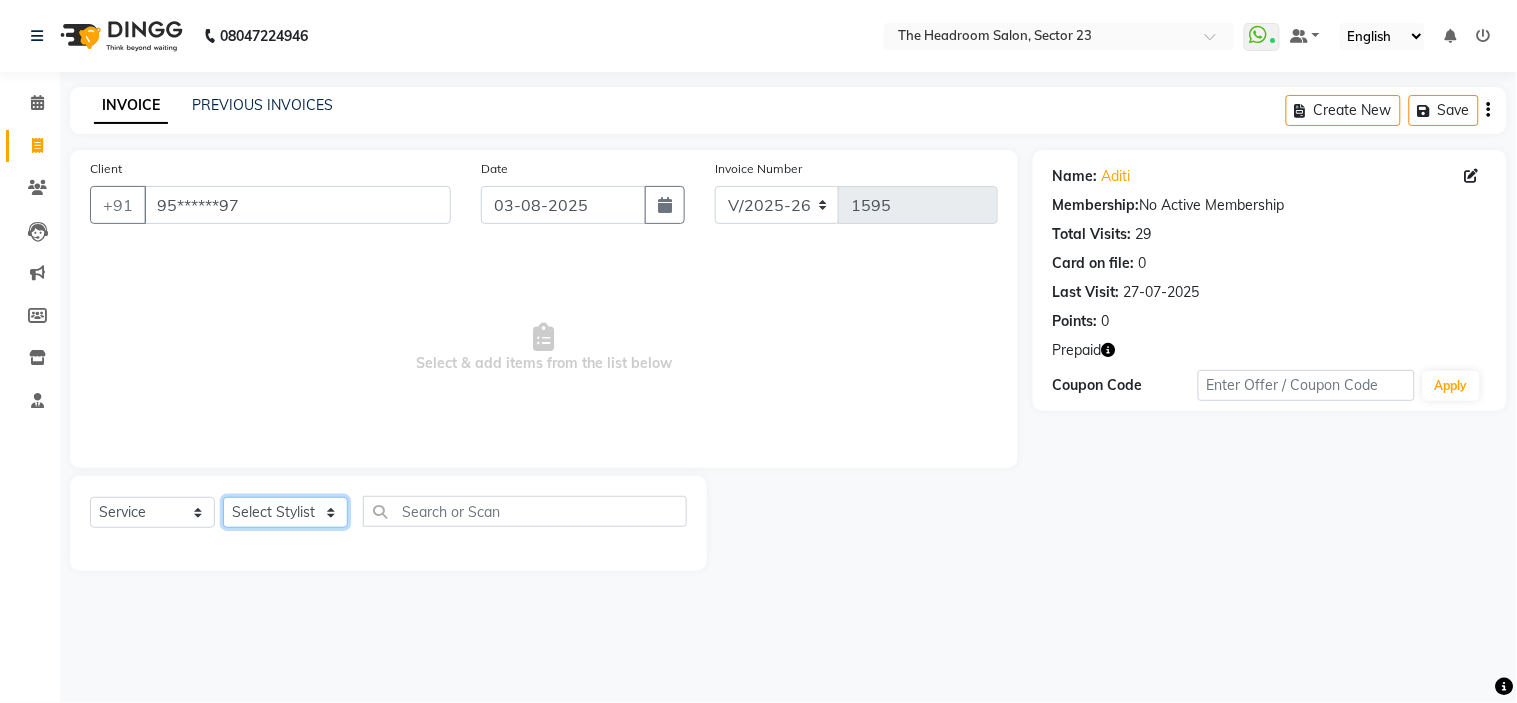 select on "53421" 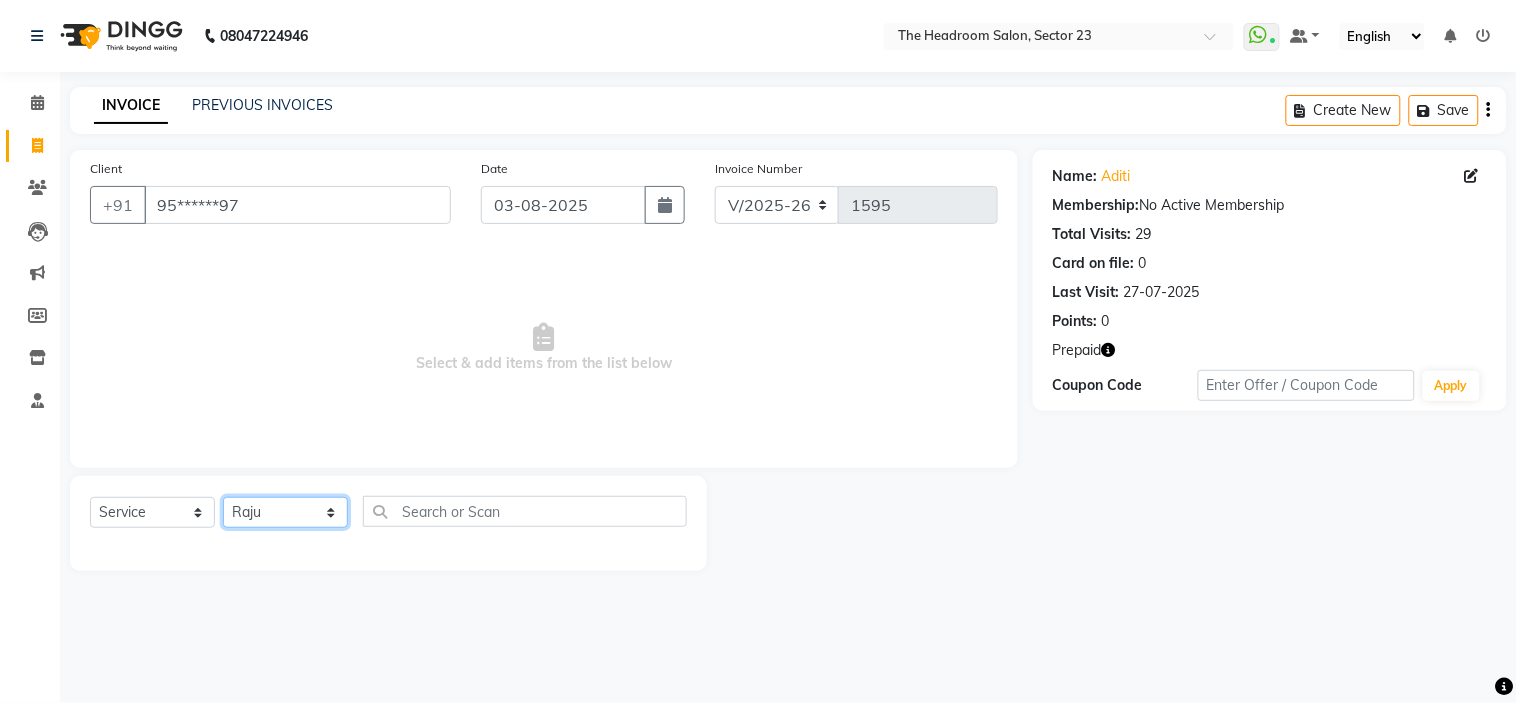 click on "Select Stylist Anjali Anubha Ashok Garima Manager Manju Raju Rohit Shahbaz" 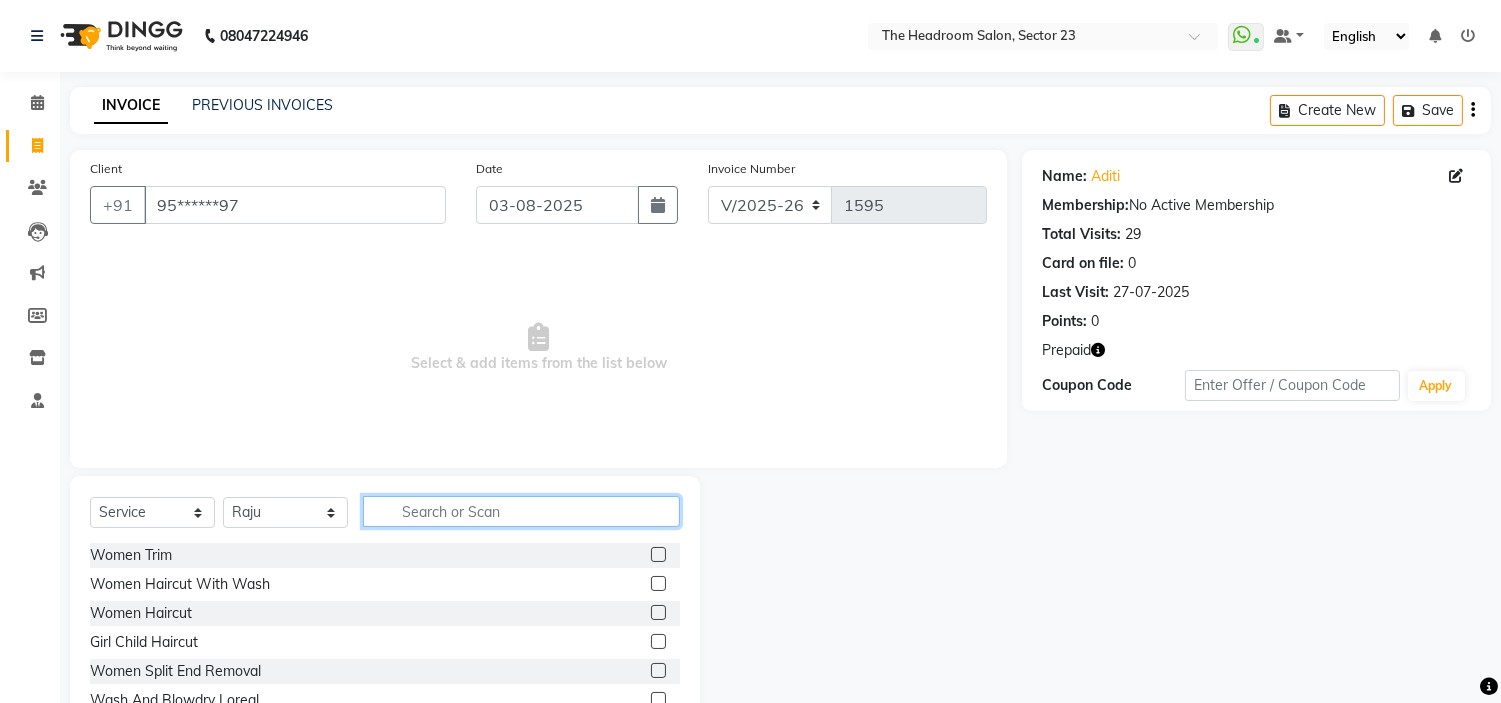 click 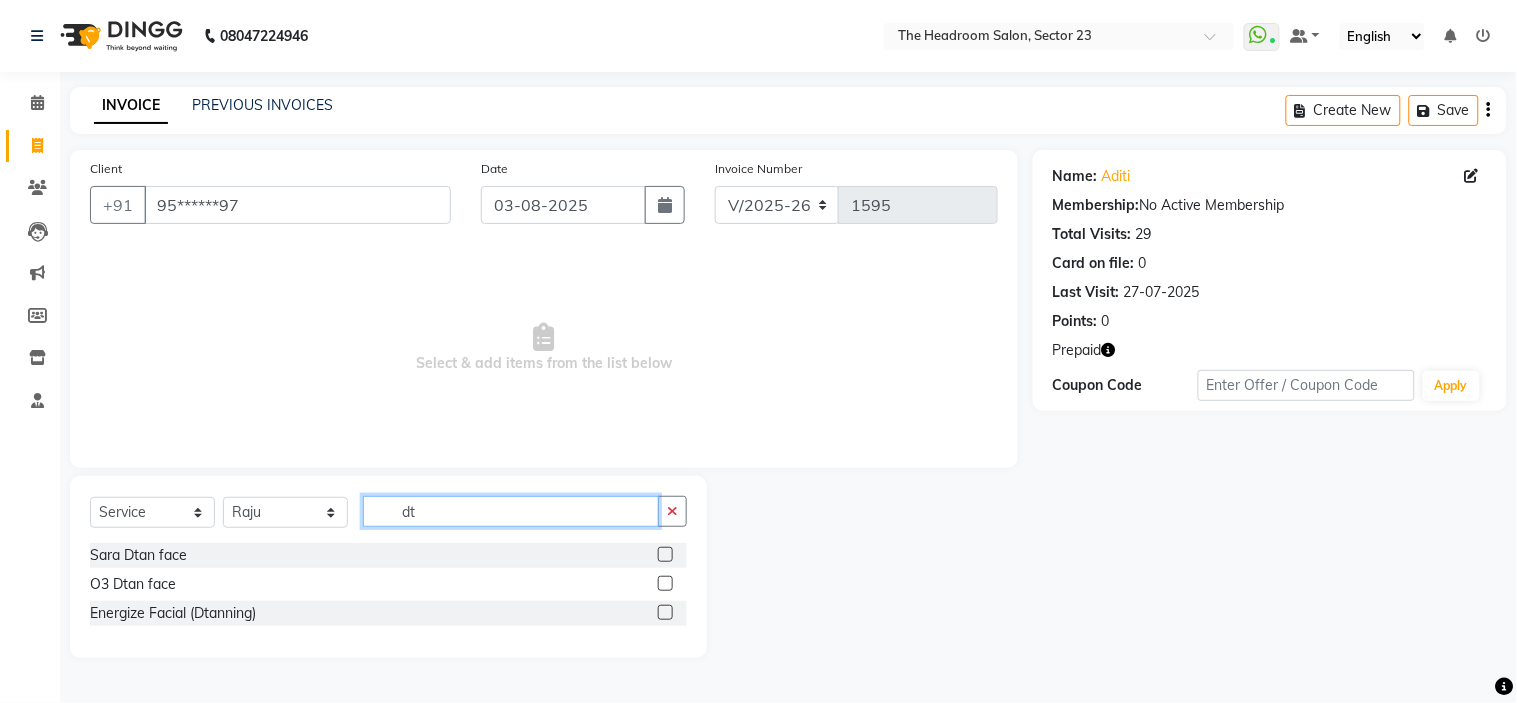 type on "d" 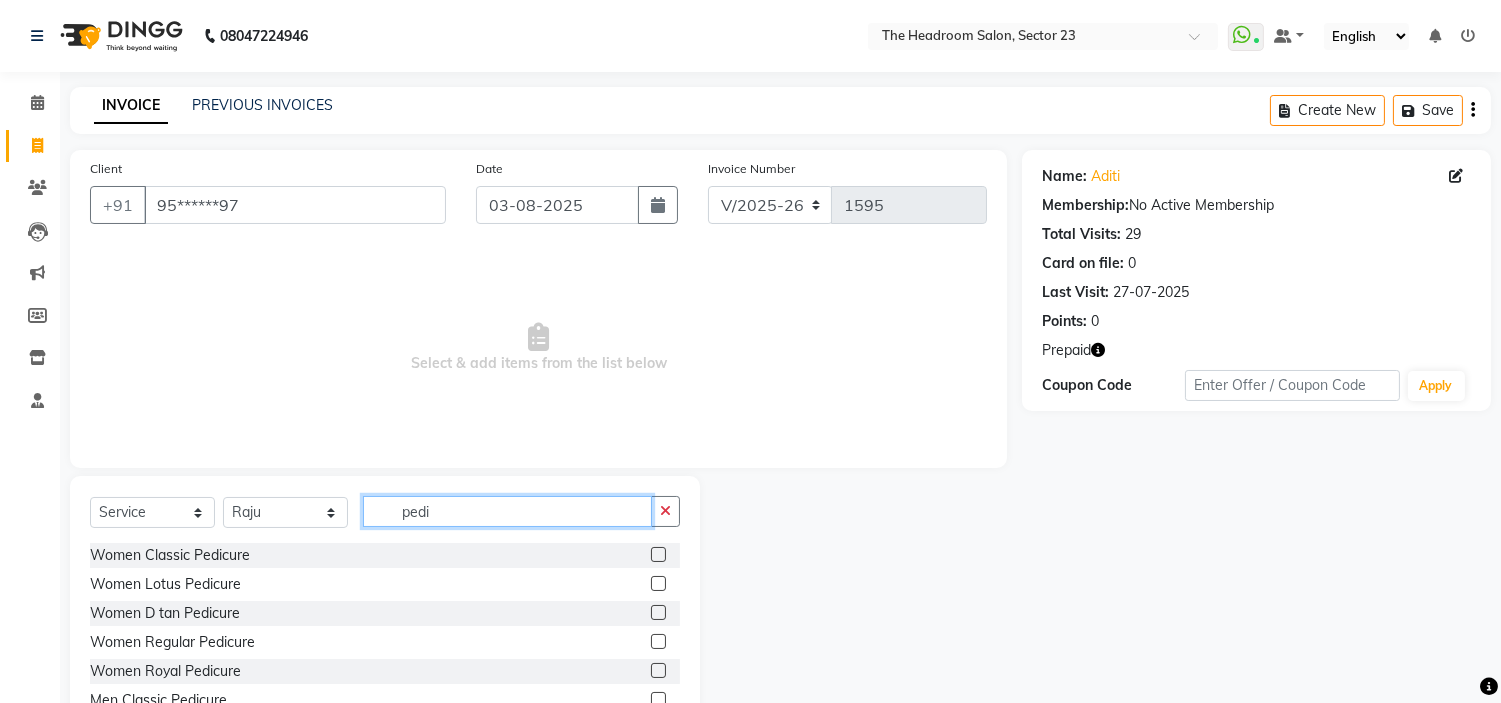 scroll, scrollTop: 97, scrollLeft: 0, axis: vertical 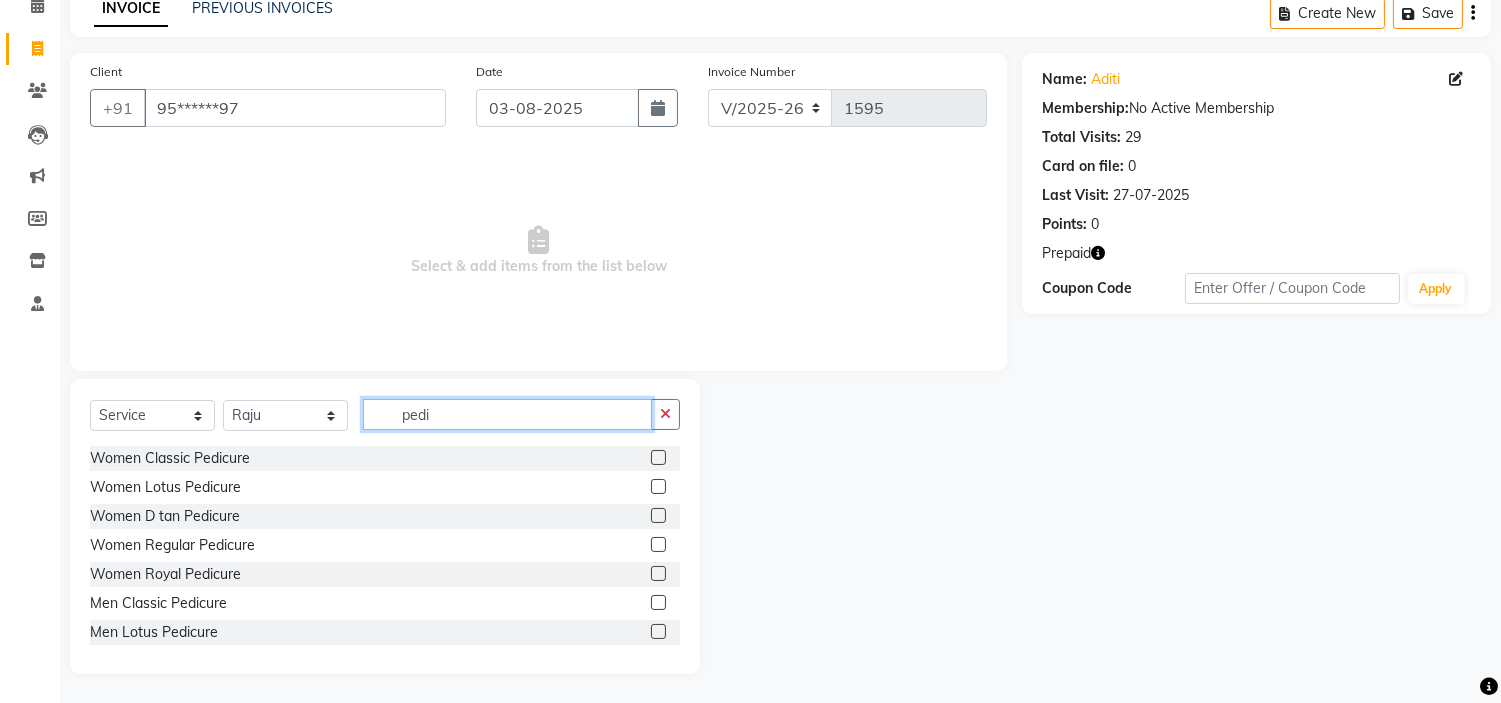 type on "pedi" 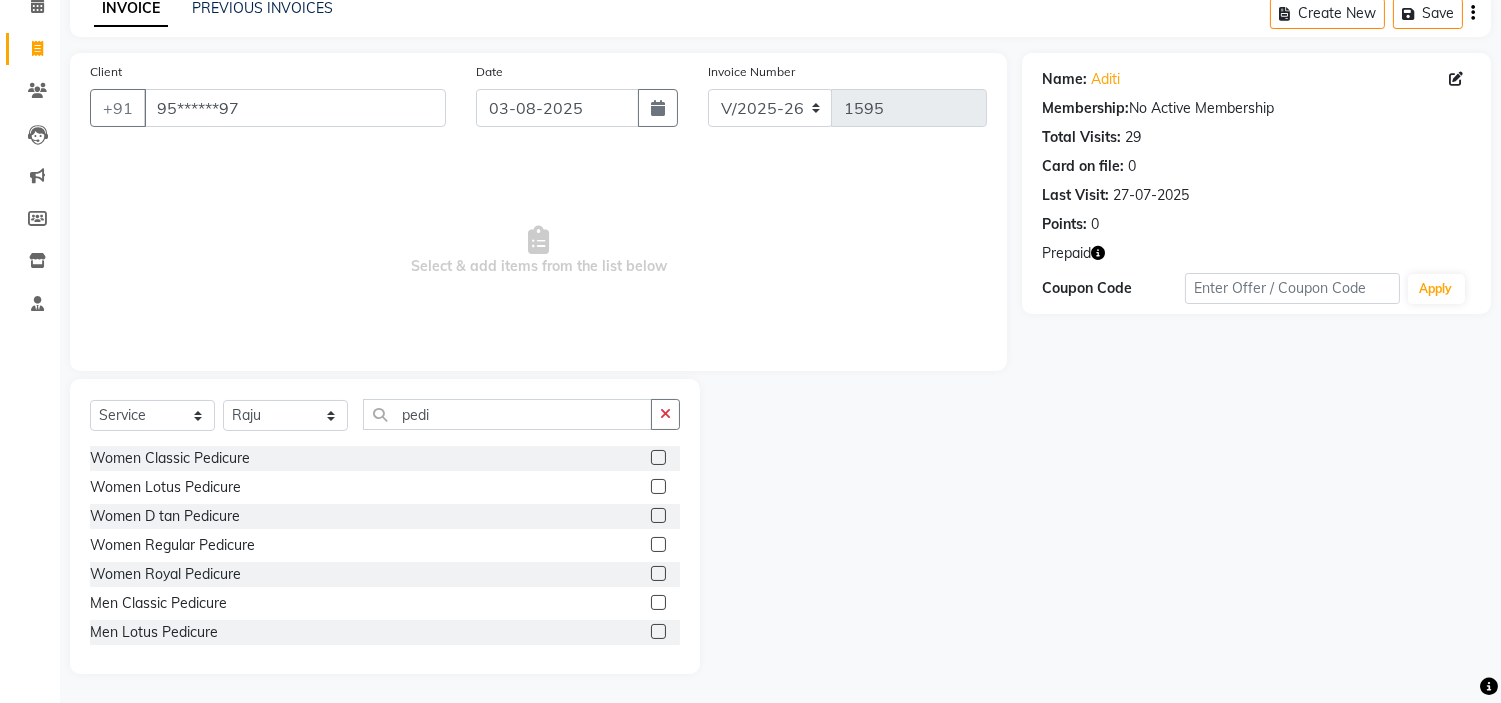 click 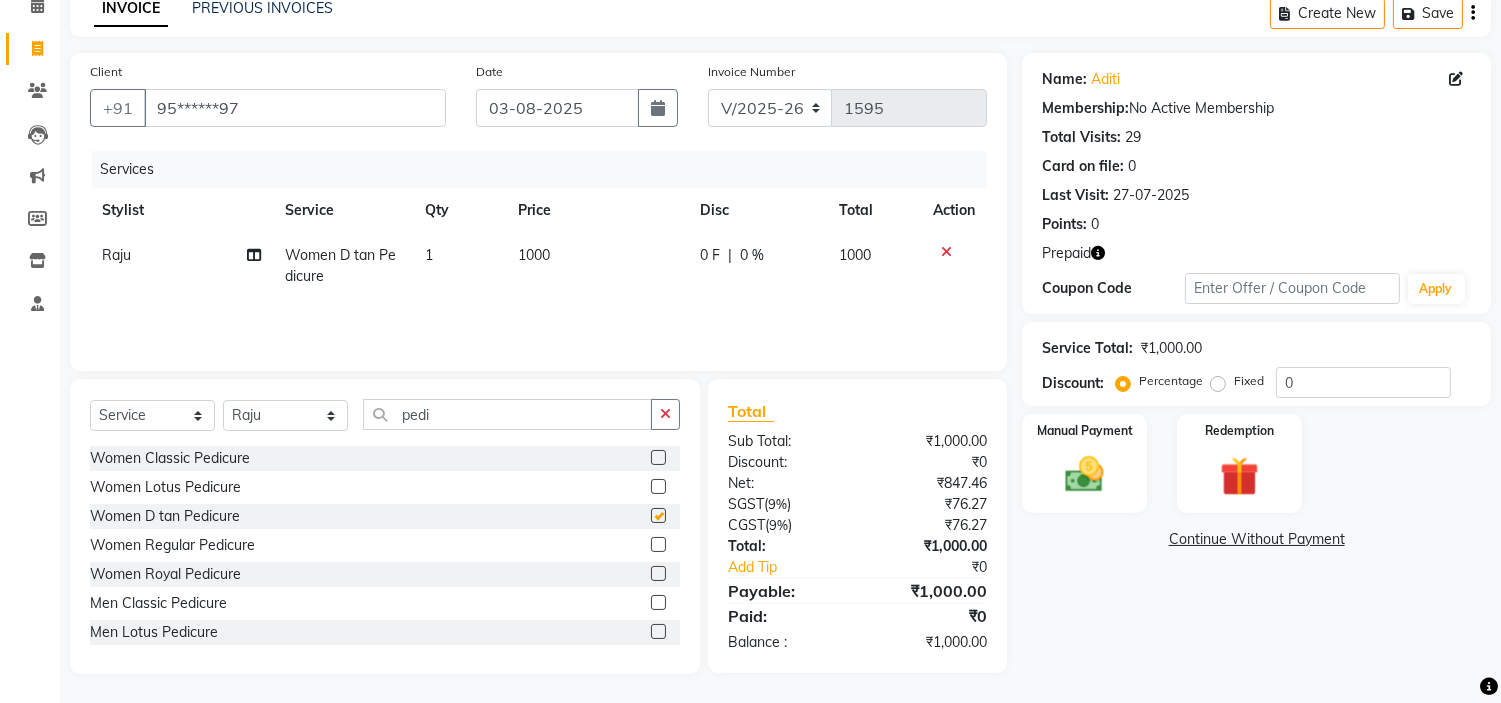 checkbox on "false" 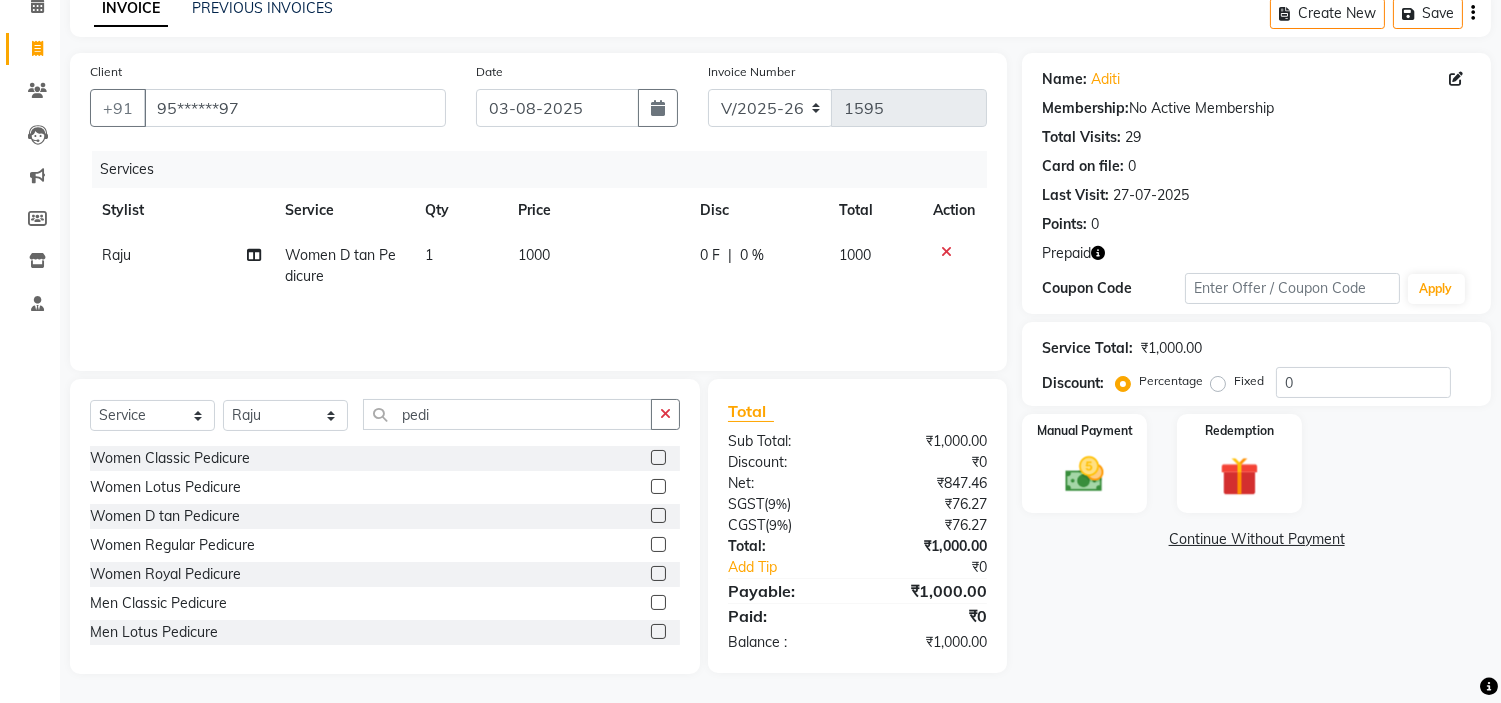 click on "Manual Payment Redemption" 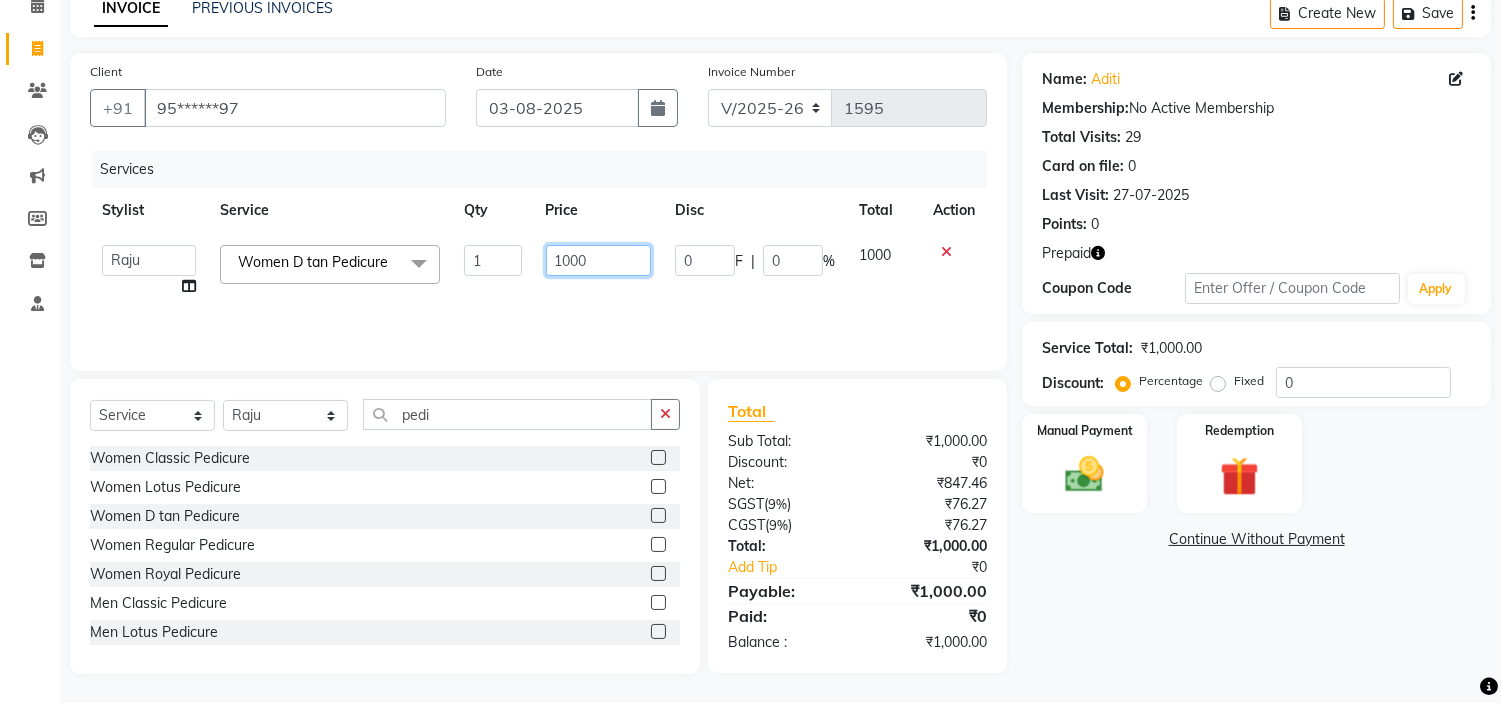 click on "1000" 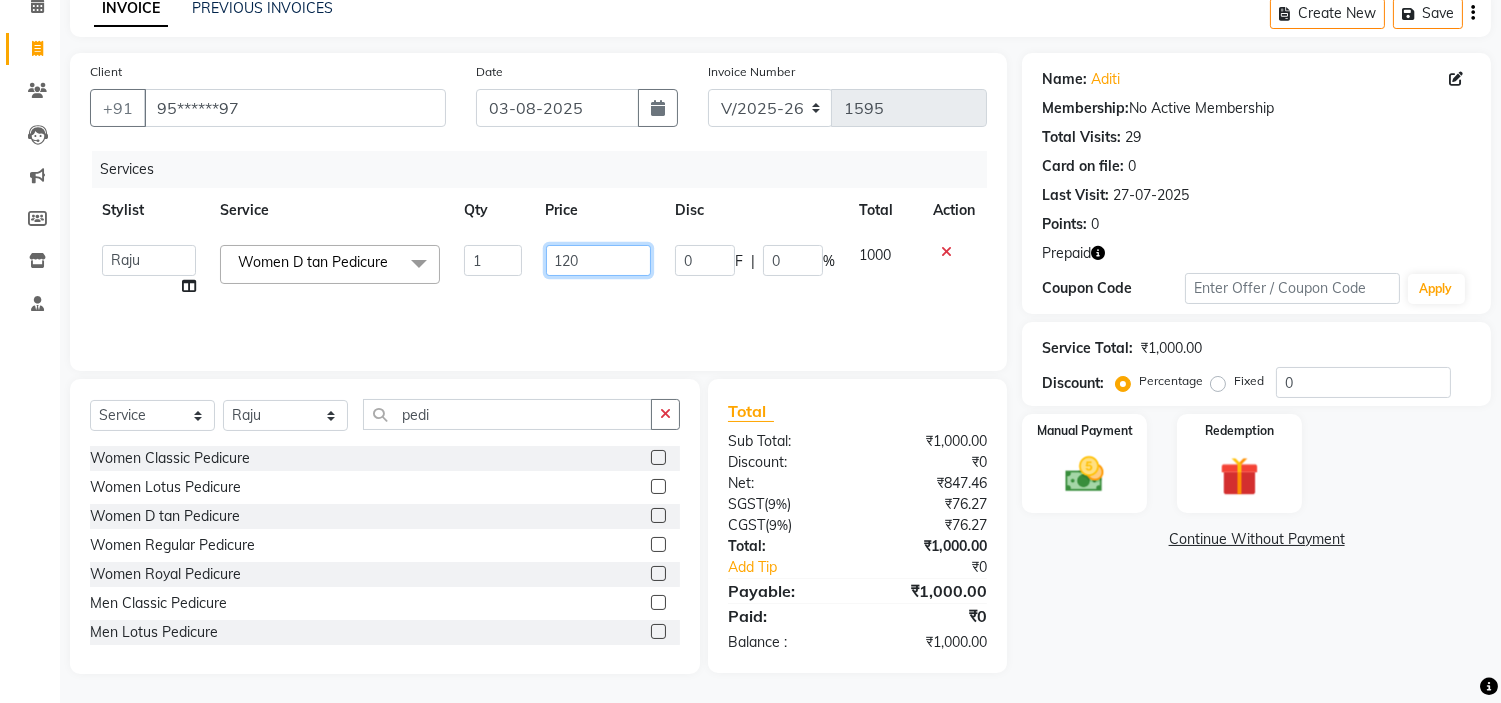 type on "1200" 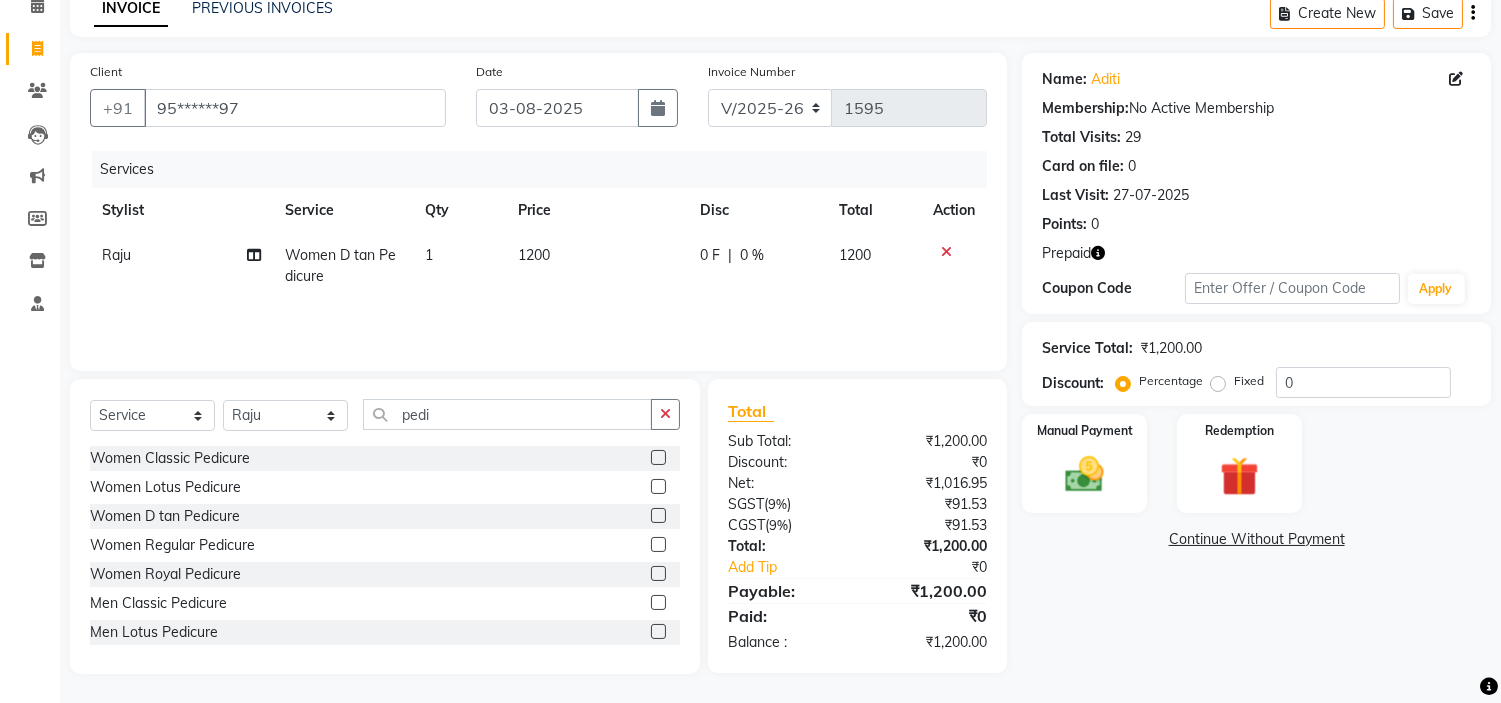 click on "Manual Payment Redemption" 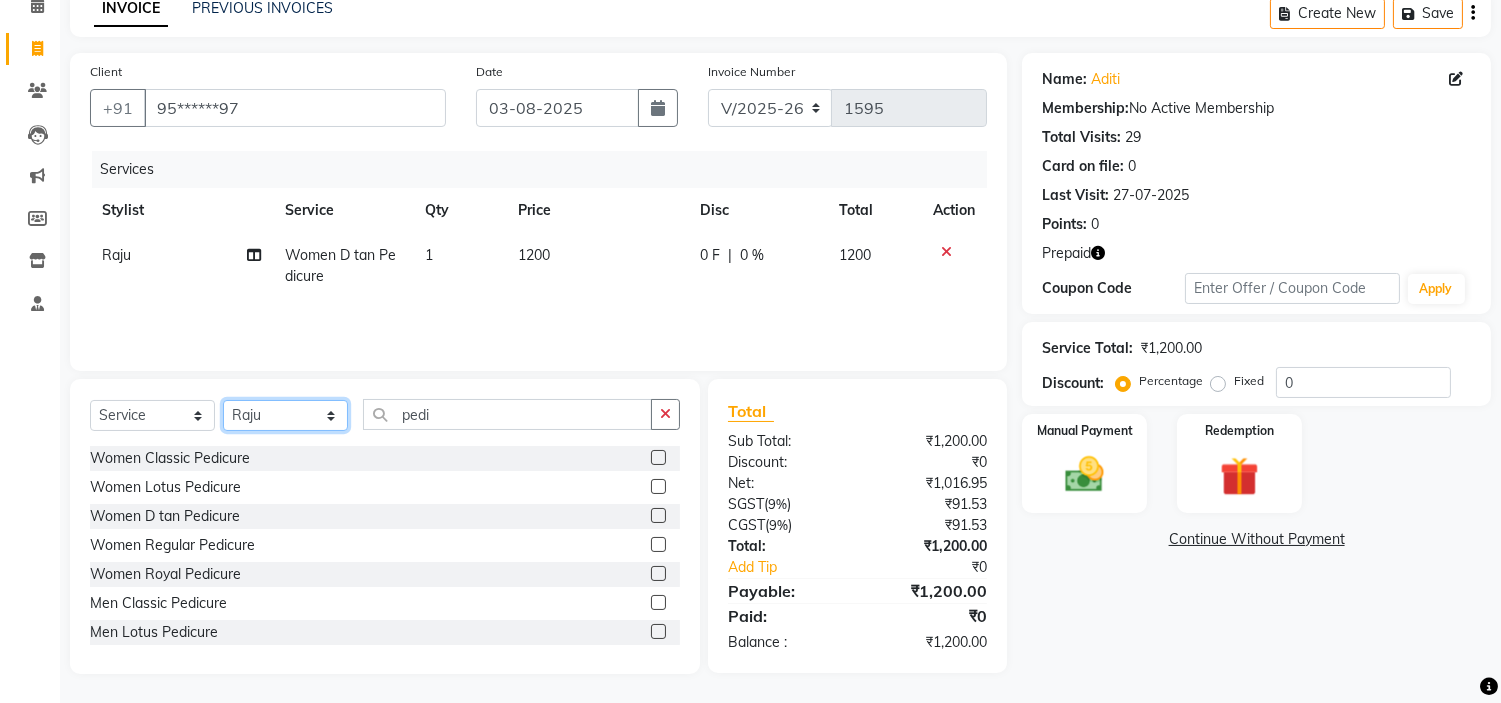 click on "Select Stylist Anjali Anubha Ashok Garima Manager Manju Raju Rohit Shahbaz" 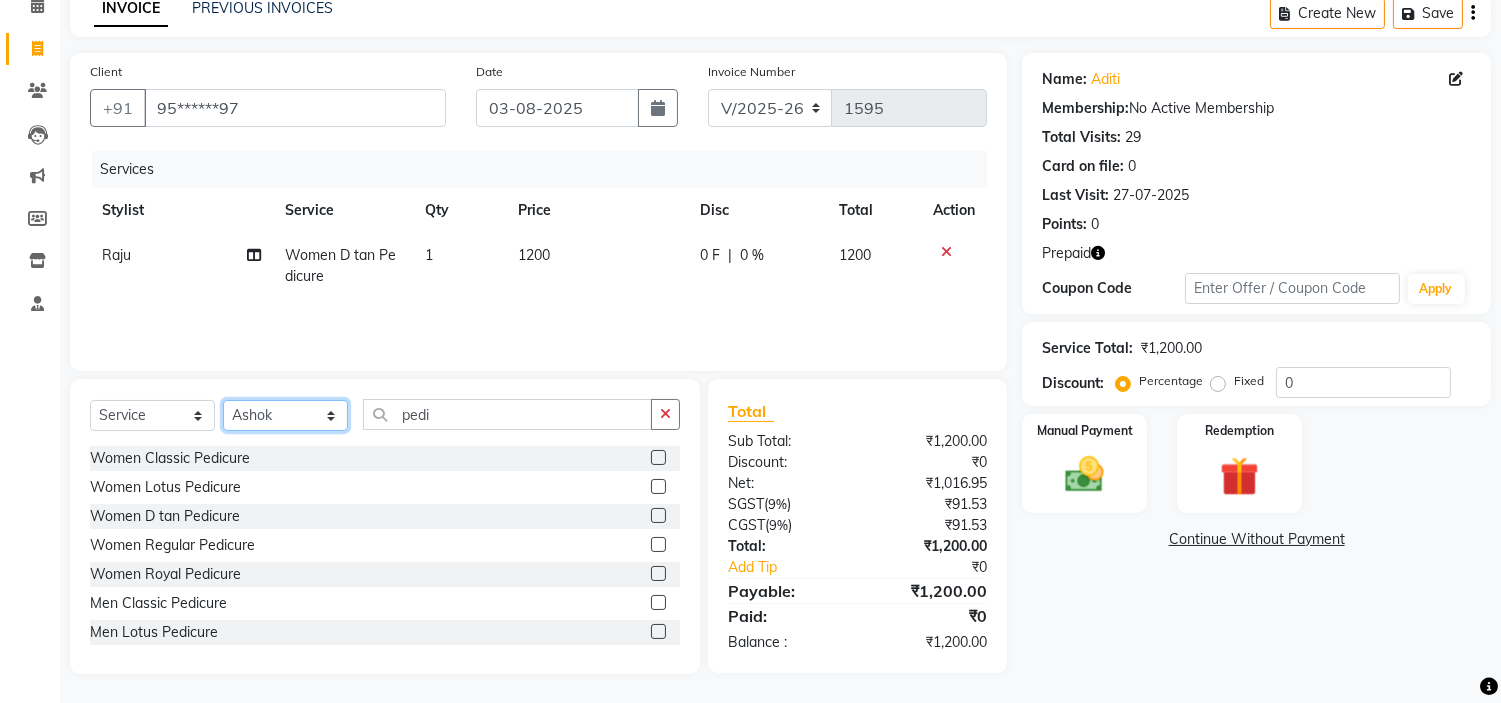 click on "Select Stylist Anjali Anubha Ashok Garima Manager Manju Raju Rohit Shahbaz" 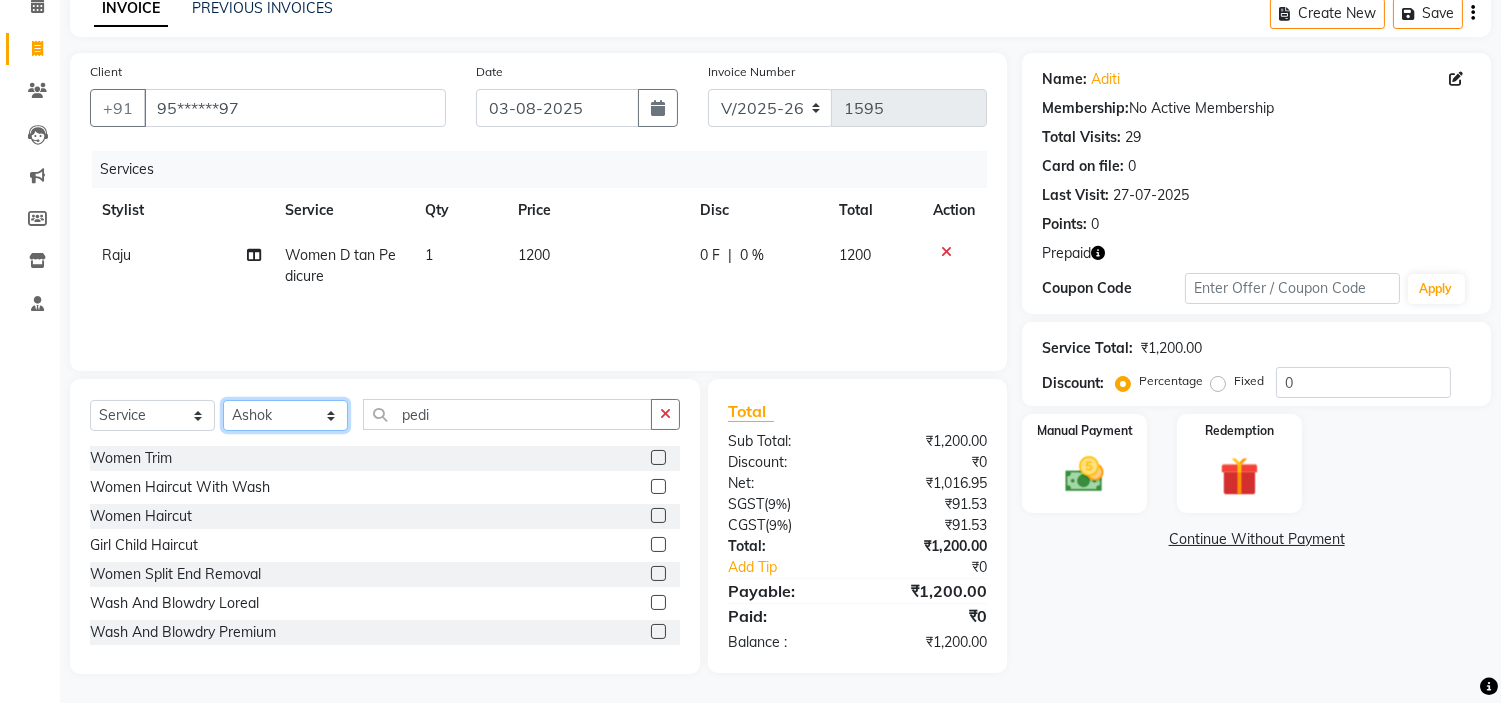 click on "Select Stylist Anjali Anubha Ashok Garima Manager Manju Raju Rohit Shahbaz" 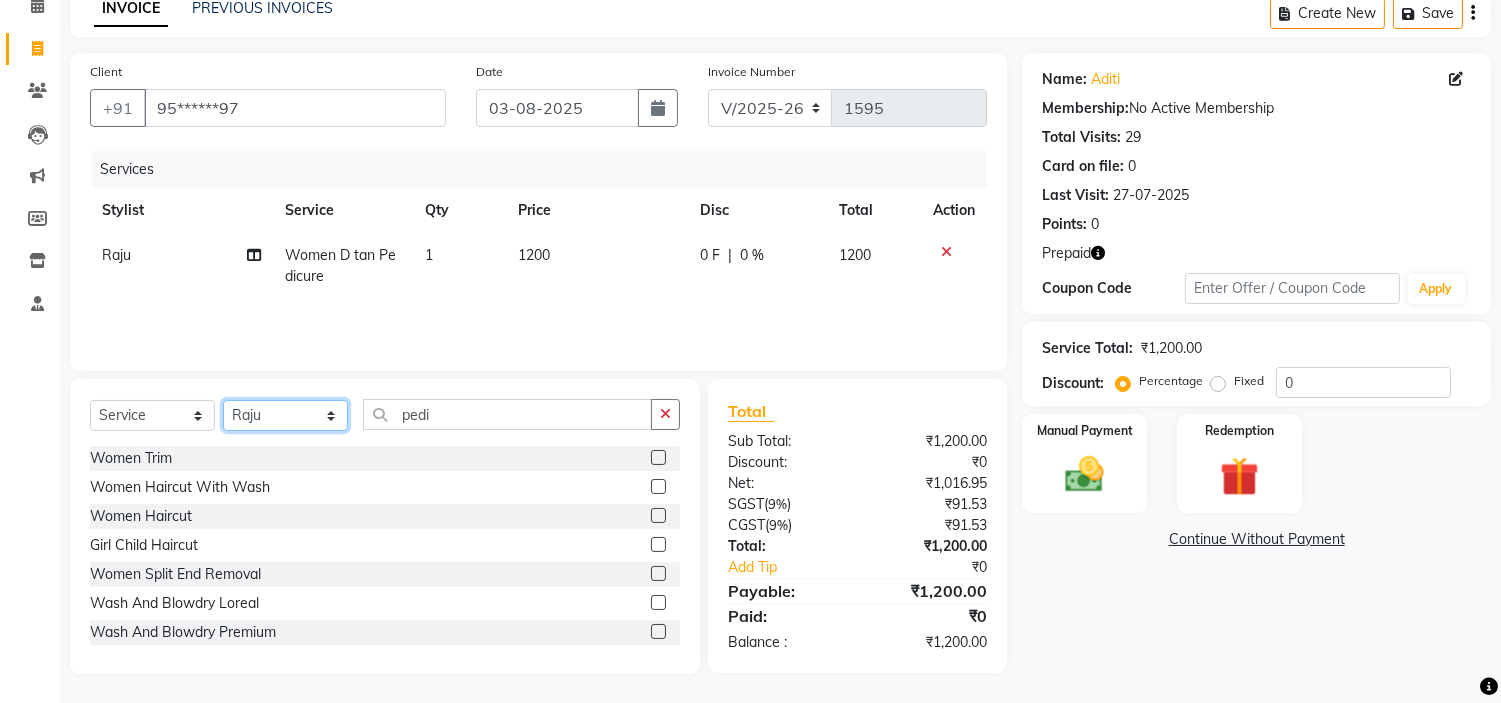 click on "Select Stylist Anjali Anubha Ashok Garima Manager Manju Raju Rohit Shahbaz" 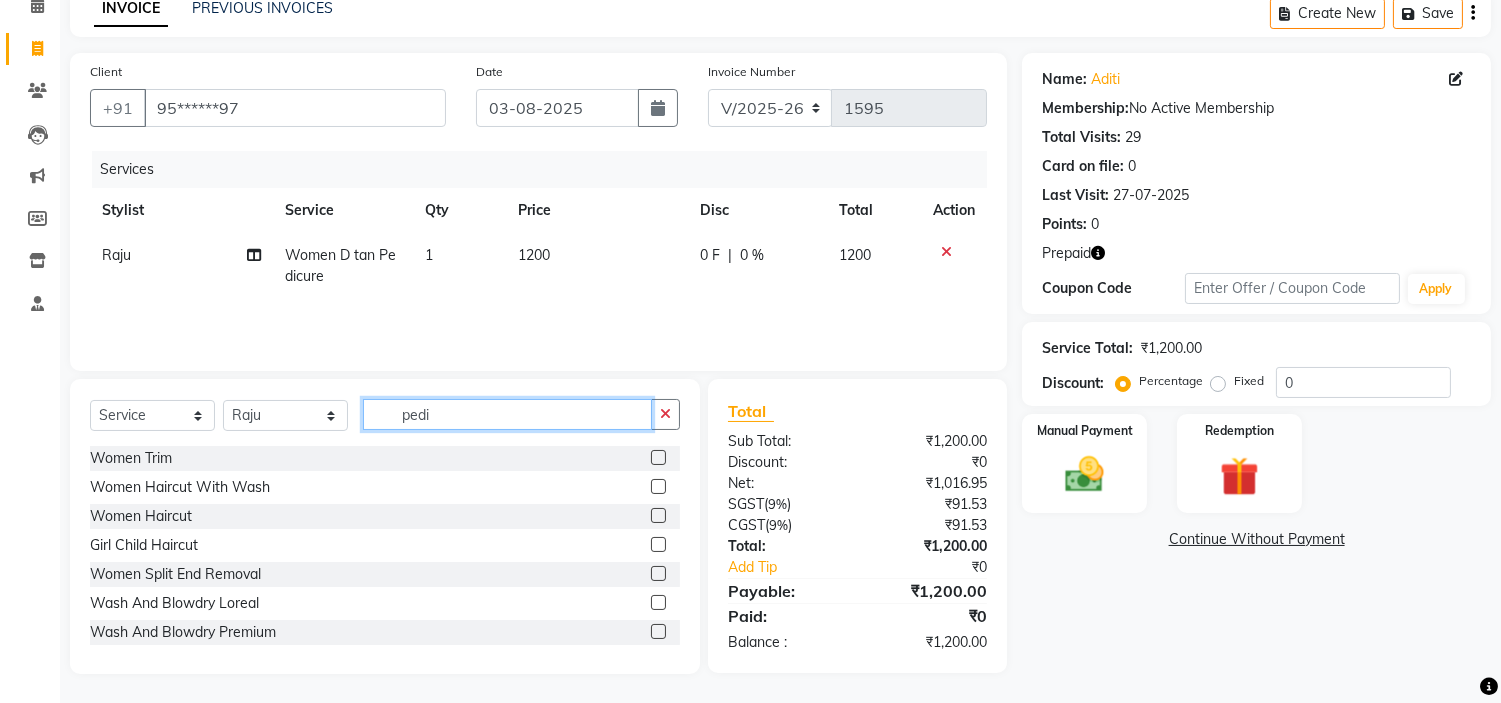 click on "pedi" 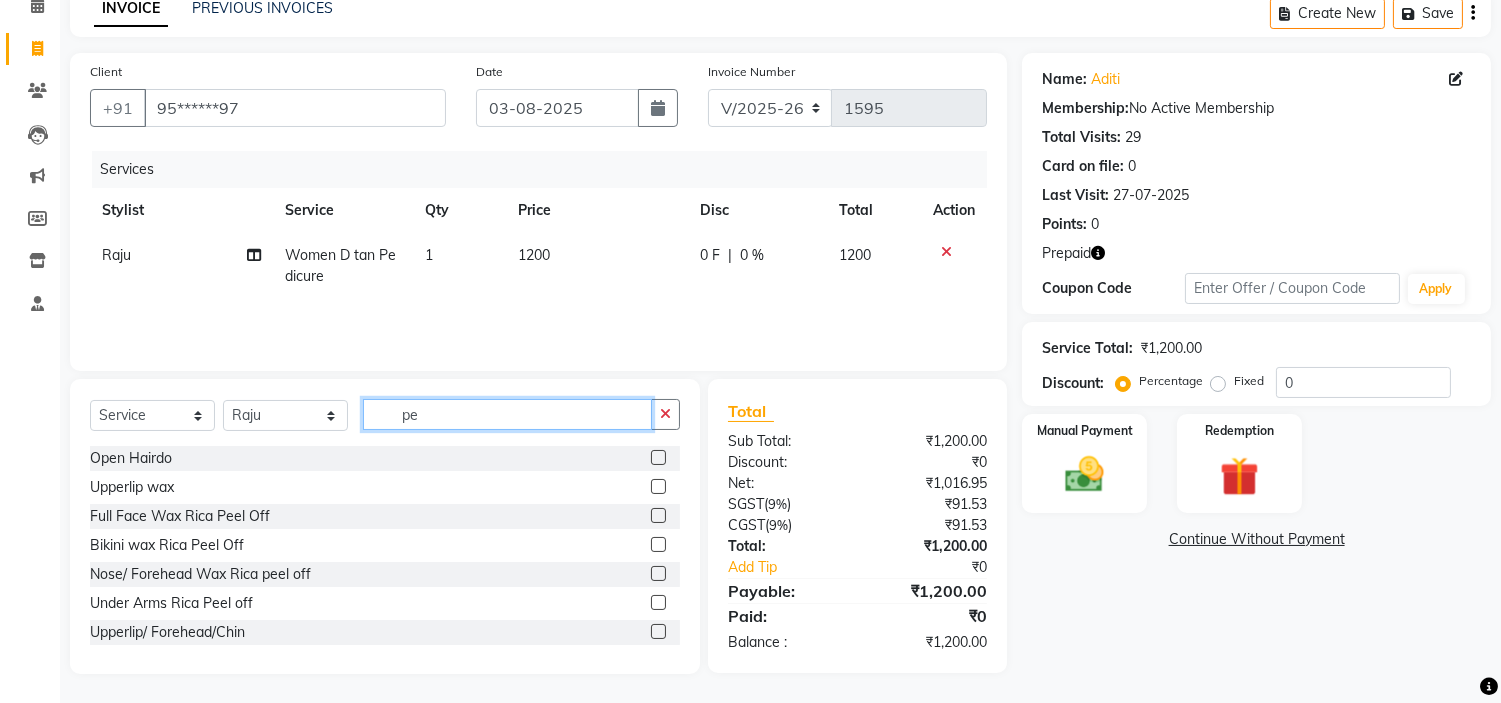 type on "p" 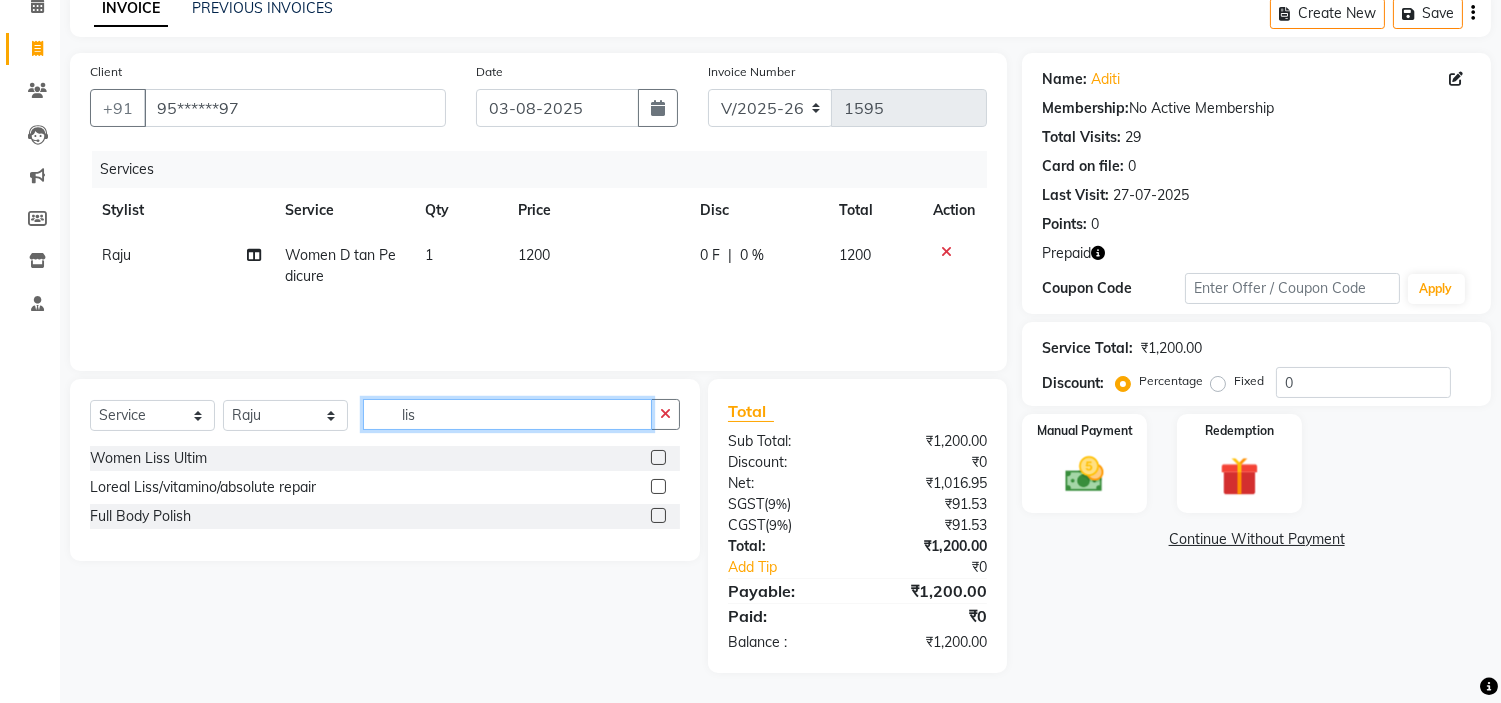 scroll, scrollTop: 96, scrollLeft: 0, axis: vertical 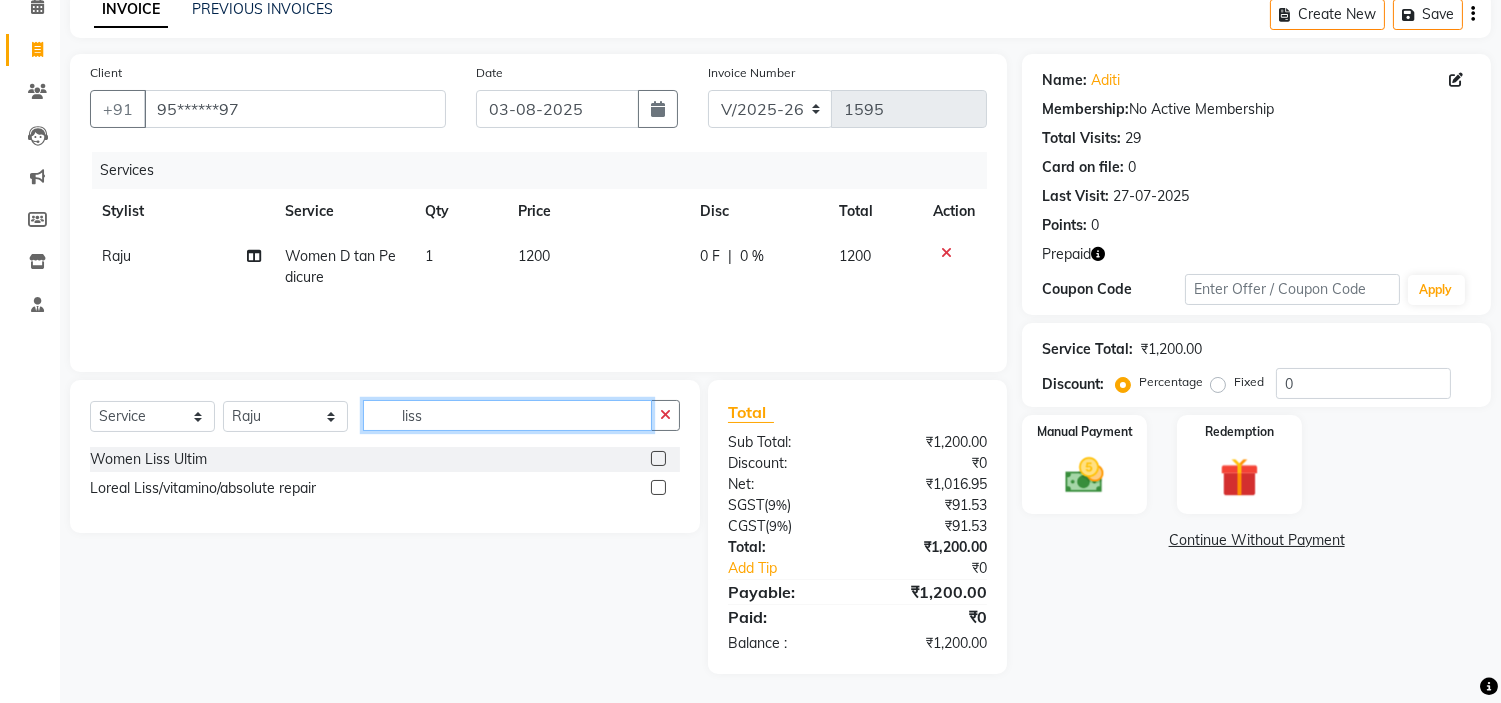 type on "liss" 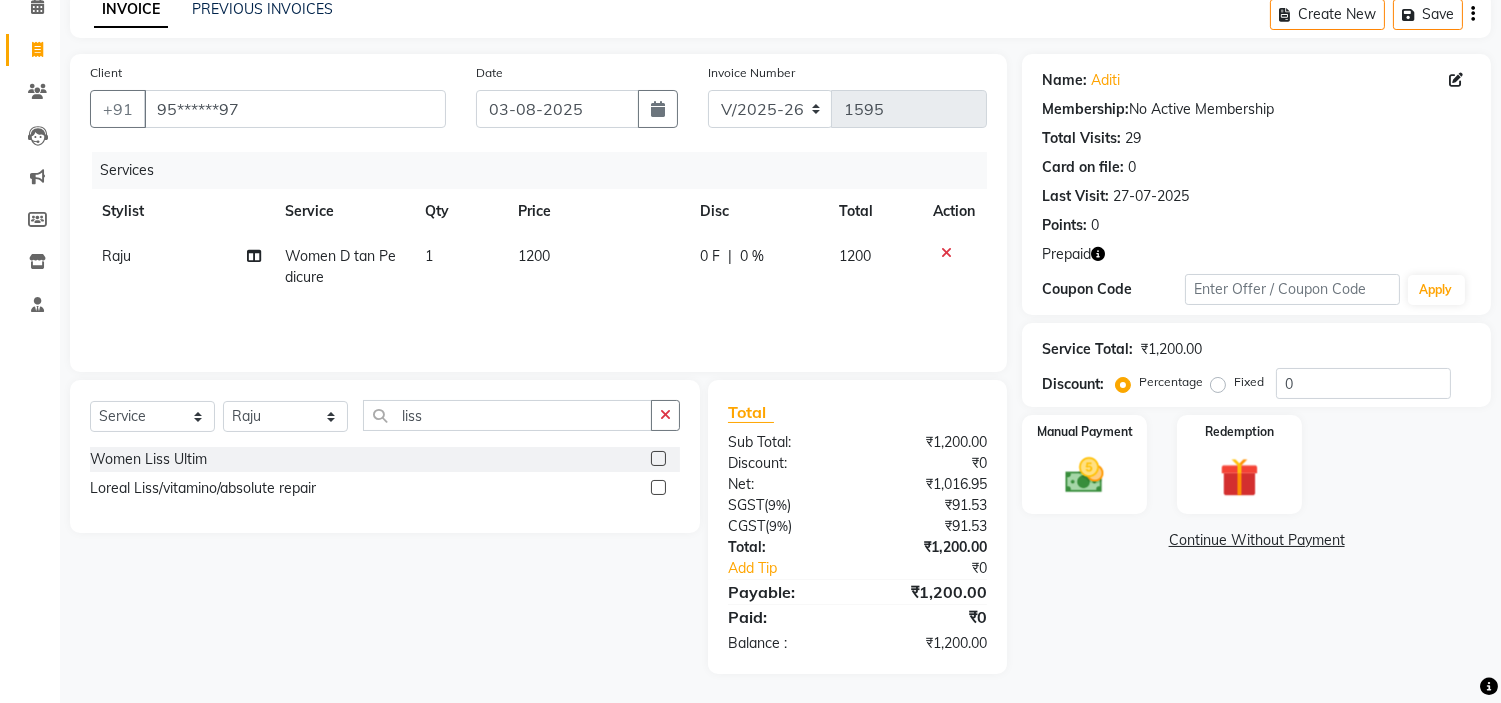 click 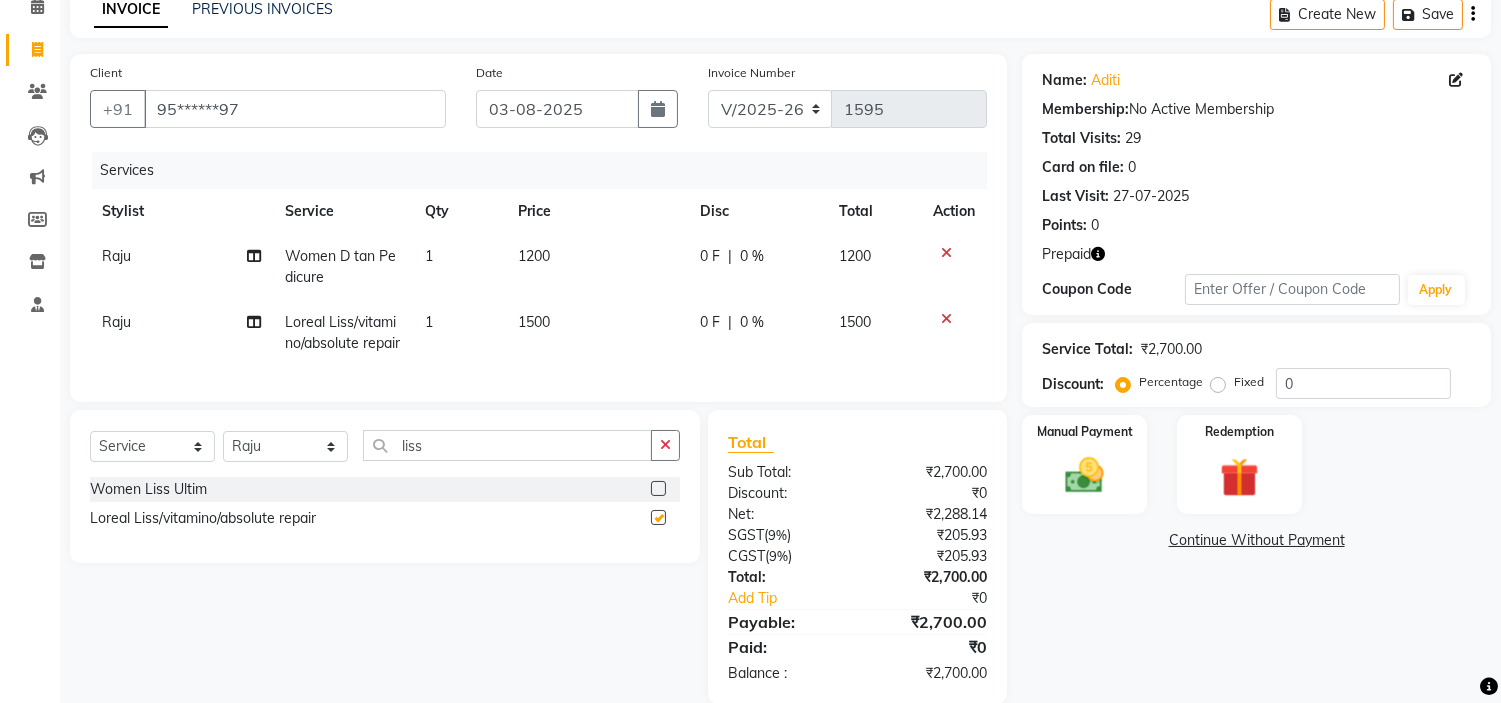 checkbox on "false" 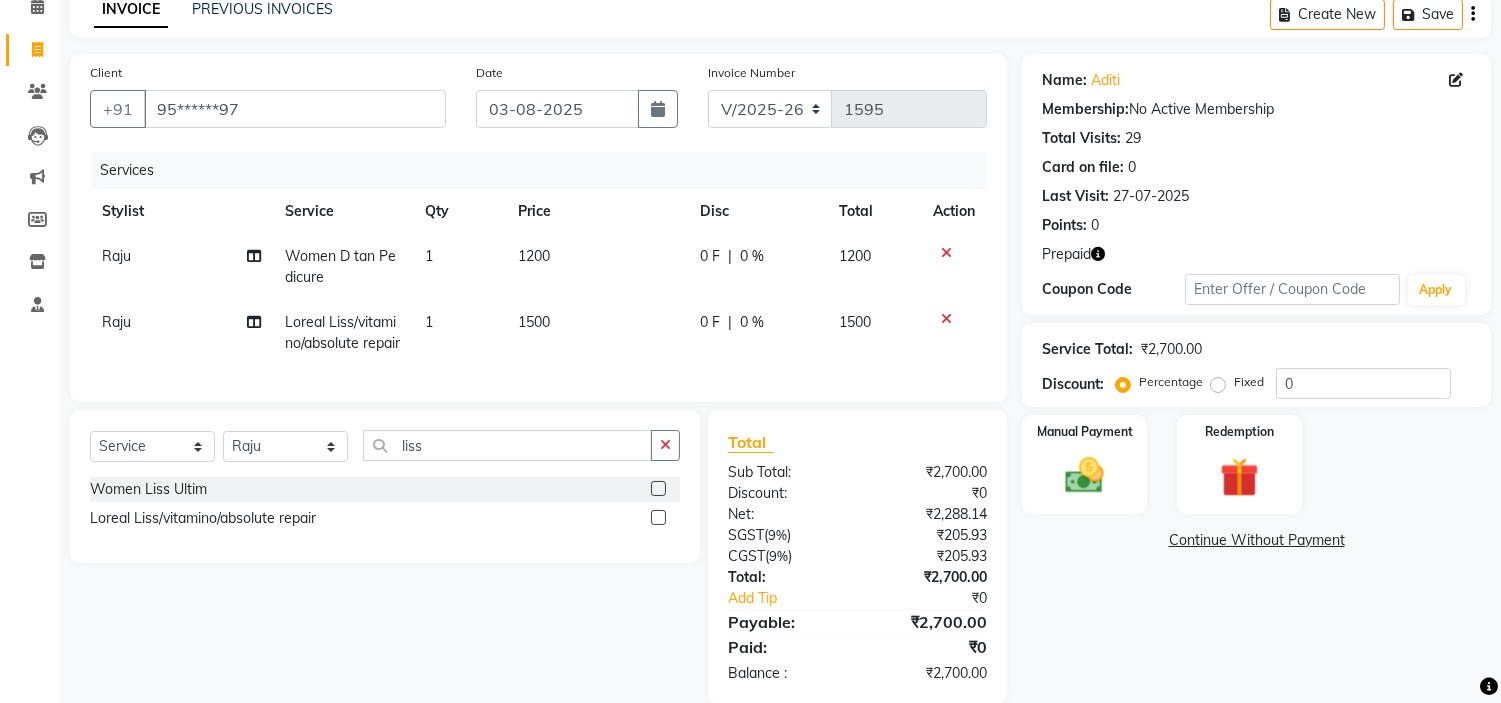 click on "Manual Payment Redemption" 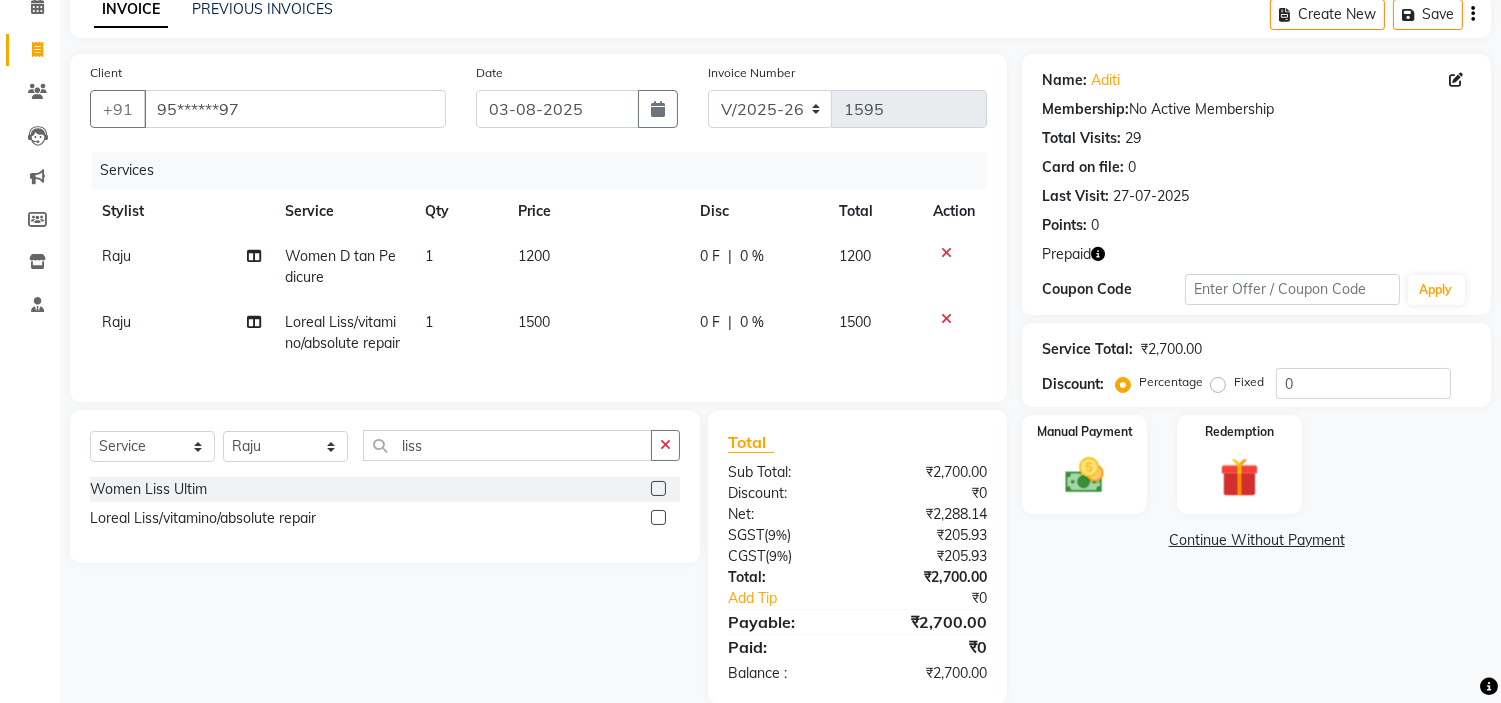 scroll, scrollTop: 0, scrollLeft: 0, axis: both 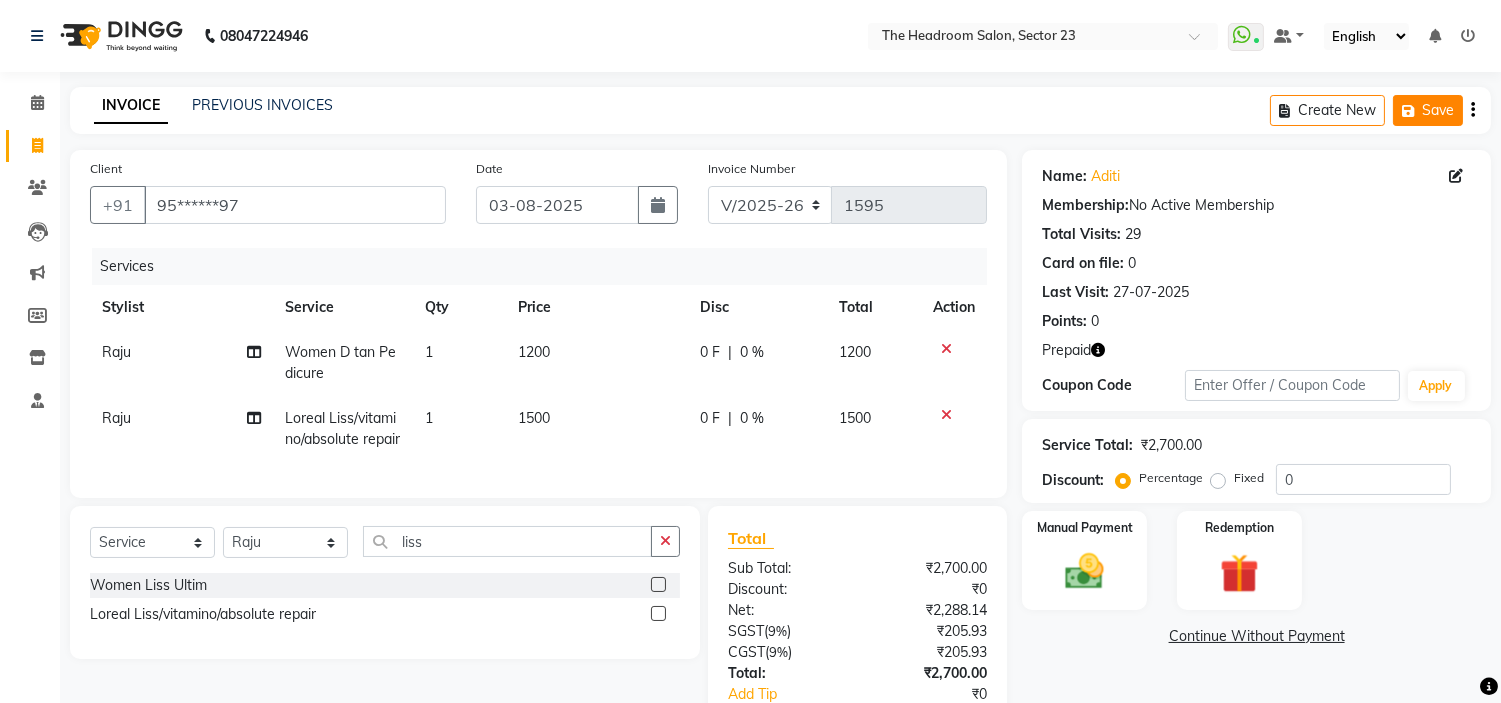 click on "Save" 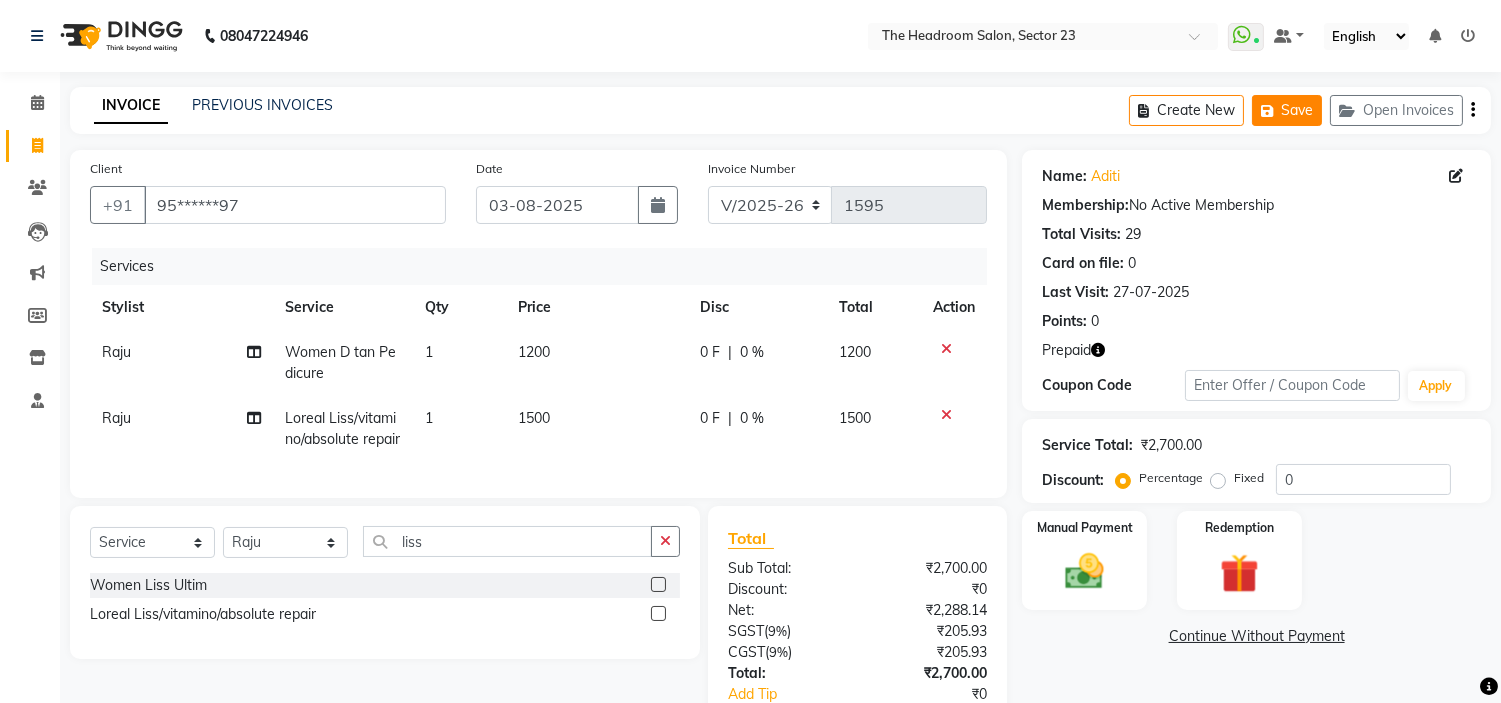 click on "Save" 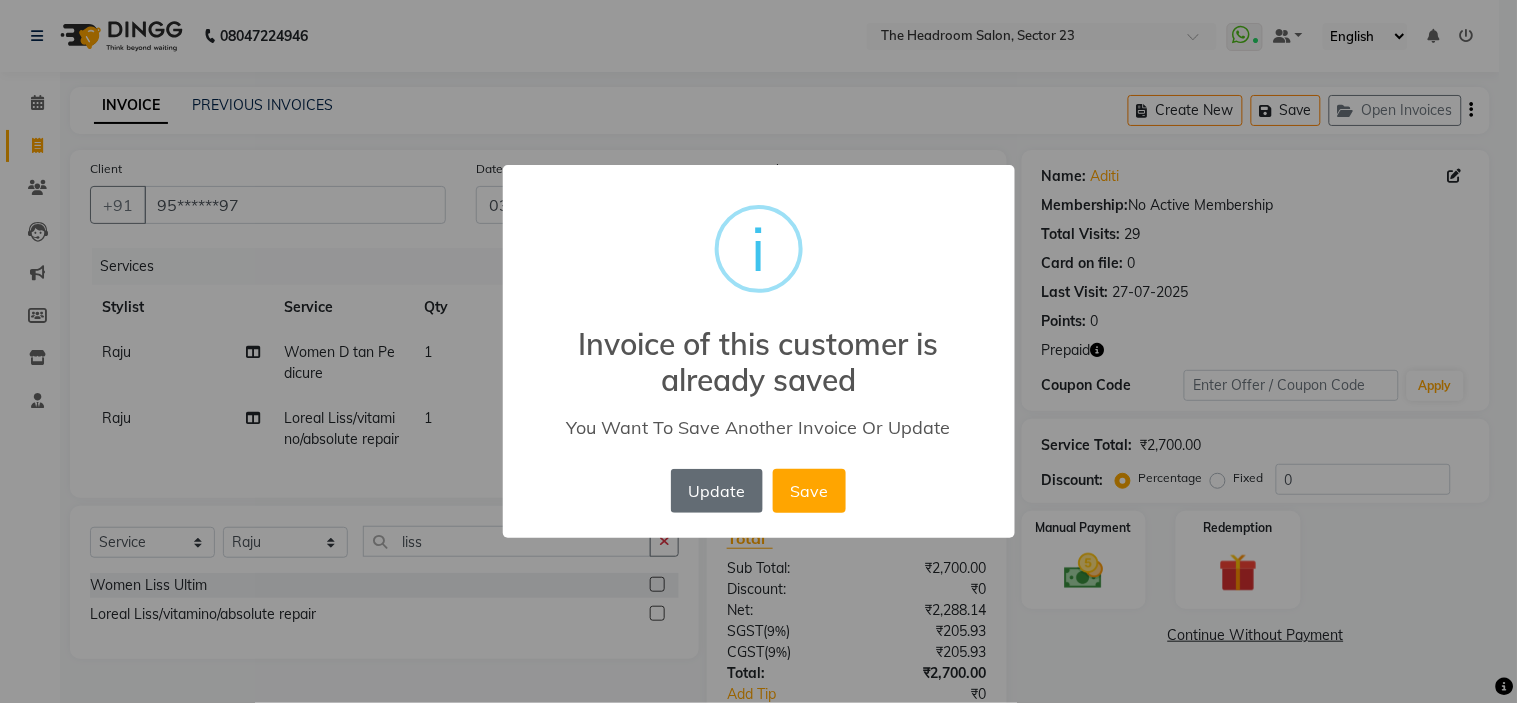 click on "Update" at bounding box center [717, 491] 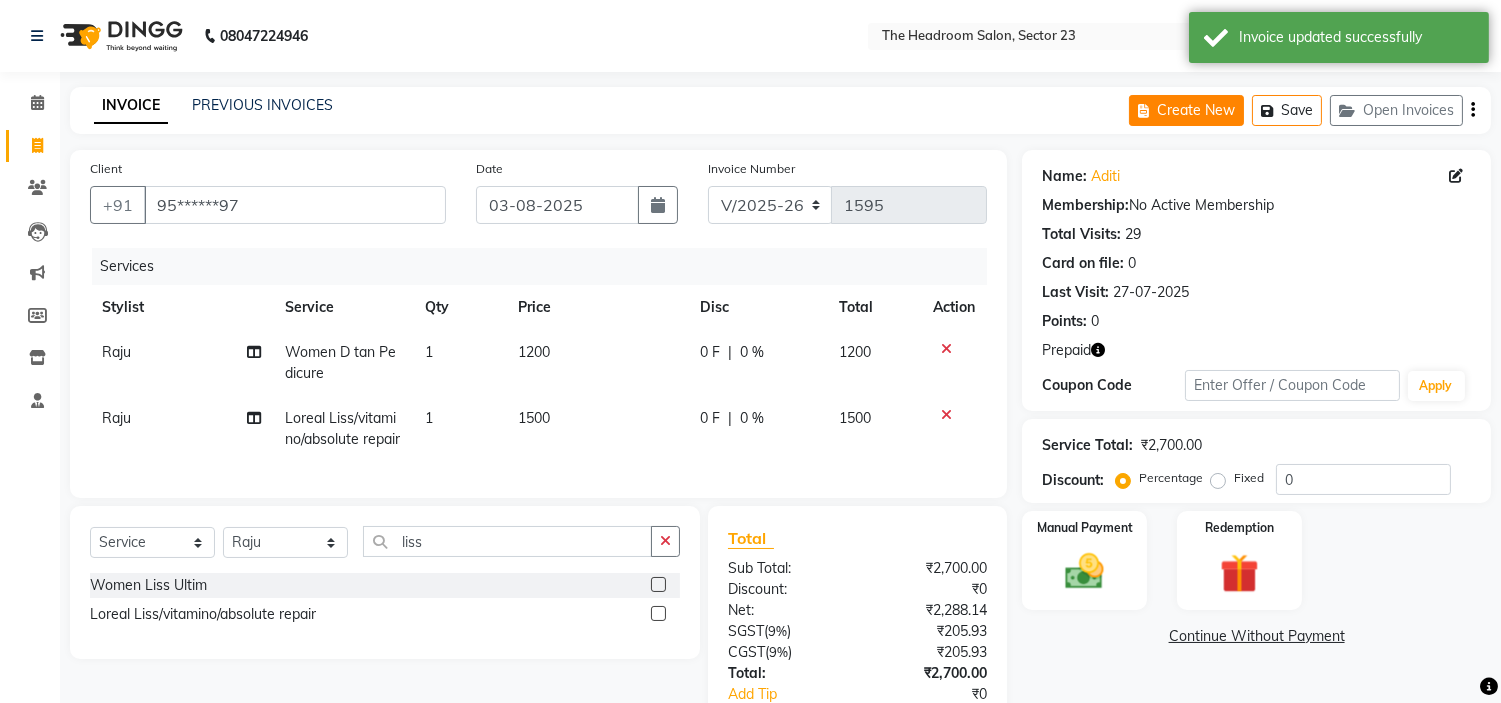 click on "Create New" 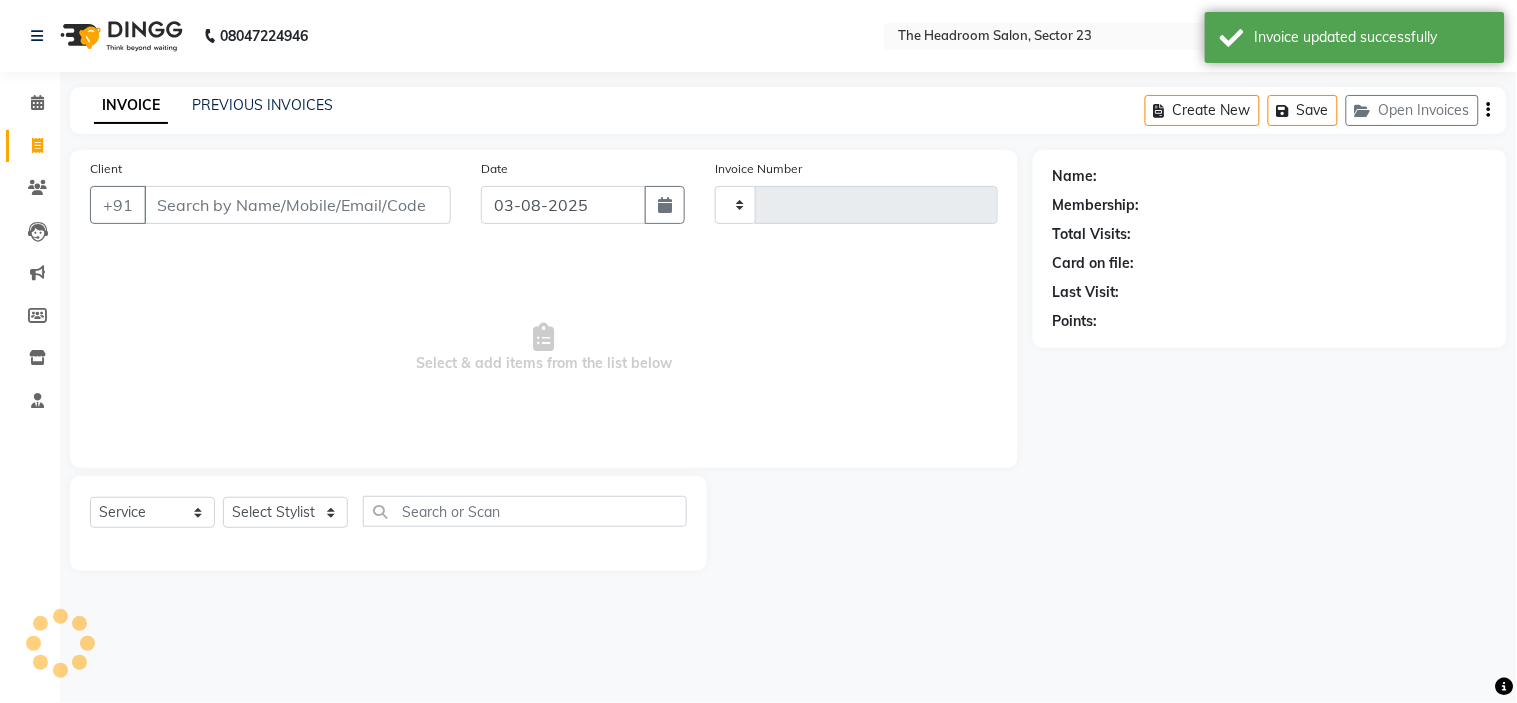 type on "1595" 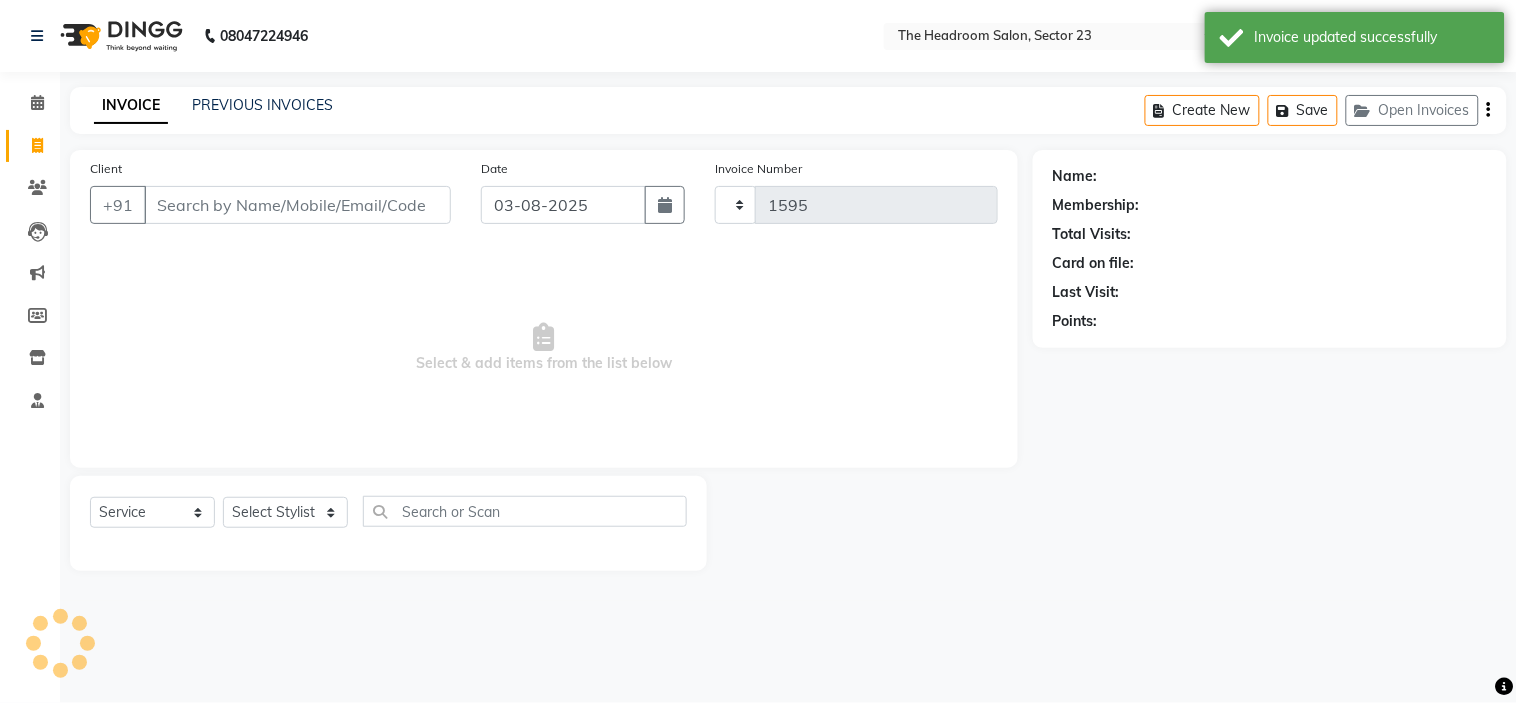 select on "6796" 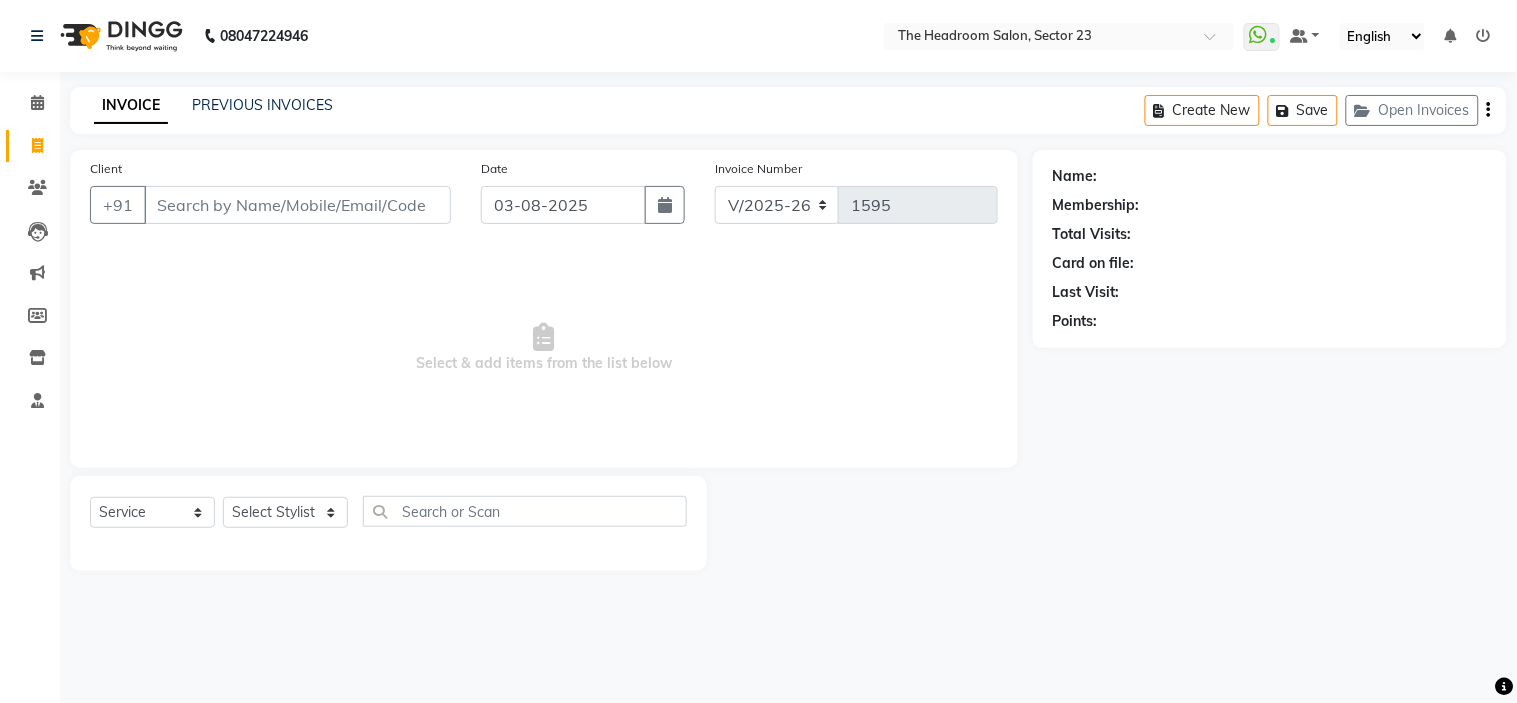 click on "INVOICE PREVIOUS INVOICES Create New   Save   Open Invoices" 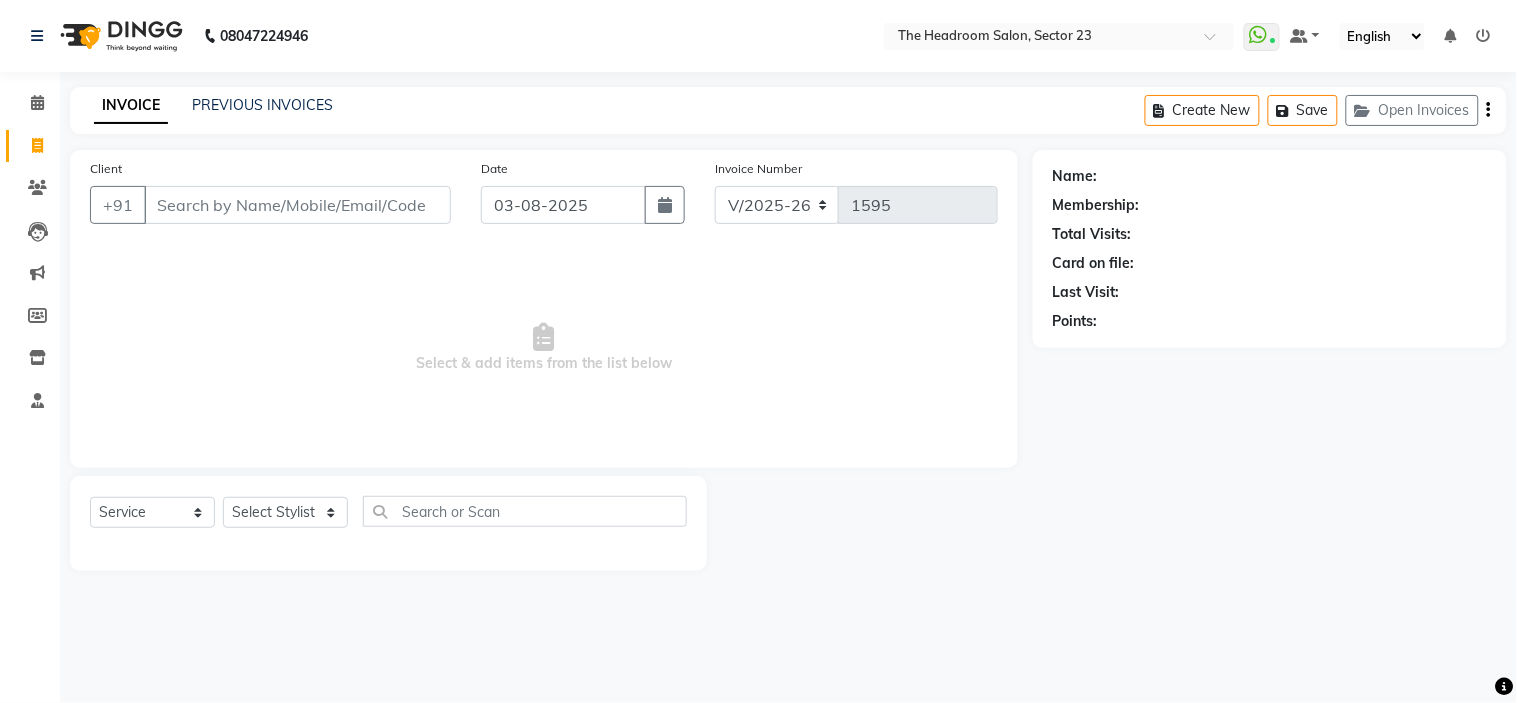 click on "08047224946 Select Location × The Headroom Salon, Sector 23  WhatsApp Status  ✕ Status:  Connected Most Recent Message: 03-08-2025     04:22 PM Recent Service Activity: 03-08-2025     04:21 PM Default Panel My Panel English ENGLISH Español العربية मराठी हिंदी ગુજરાતી தமிழ் 中文 Notifications nothing to show" 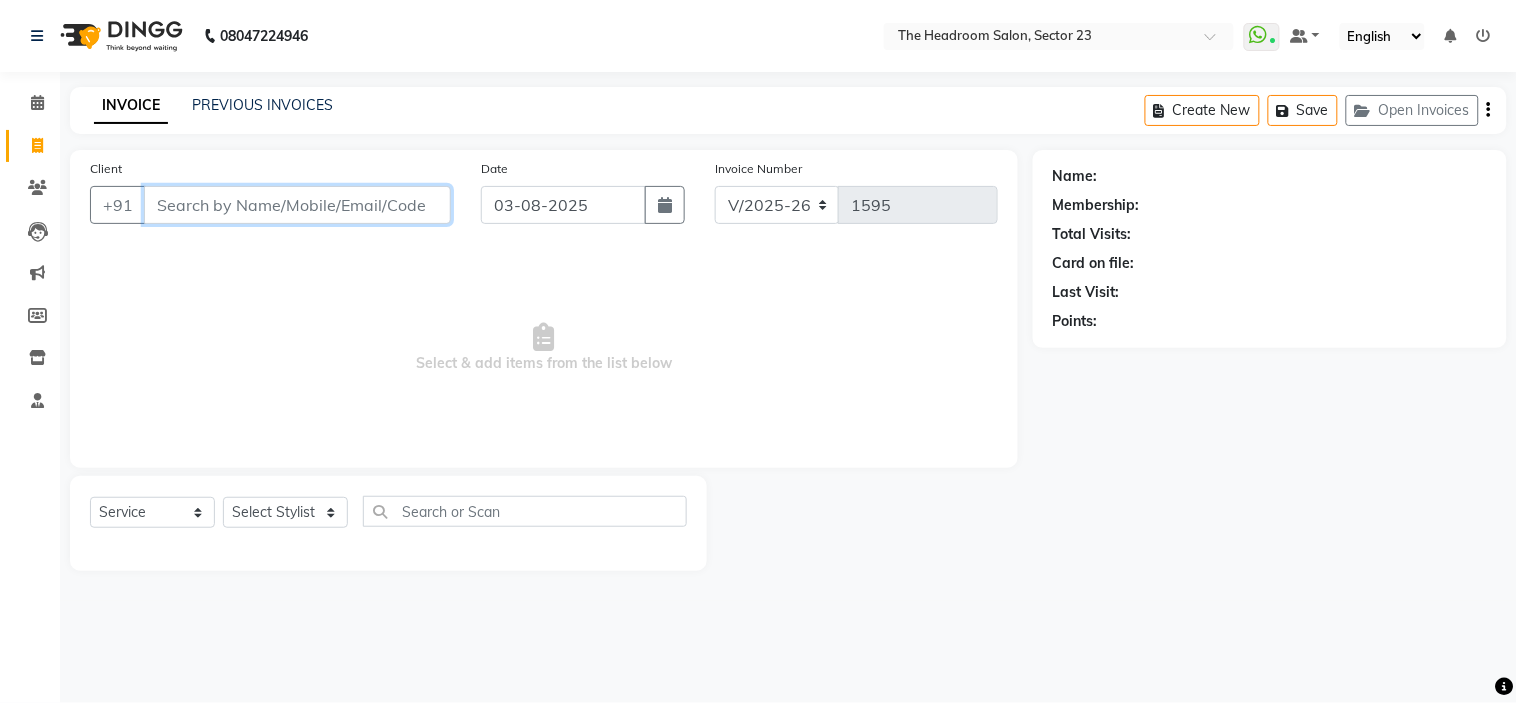 click on "Client" at bounding box center [297, 205] 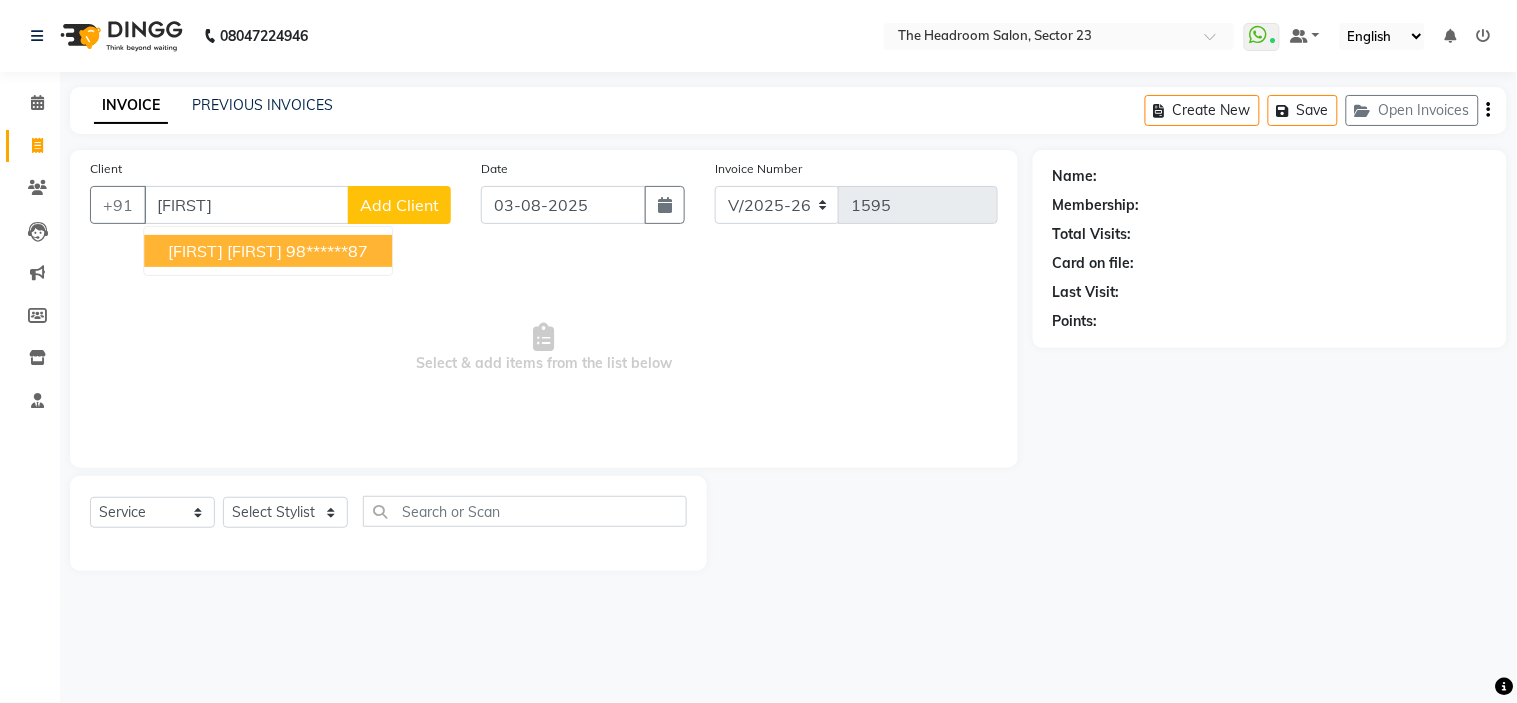 drag, startPoint x: 210, startPoint y: 201, endPoint x: 722, endPoint y: 263, distance: 515.74023 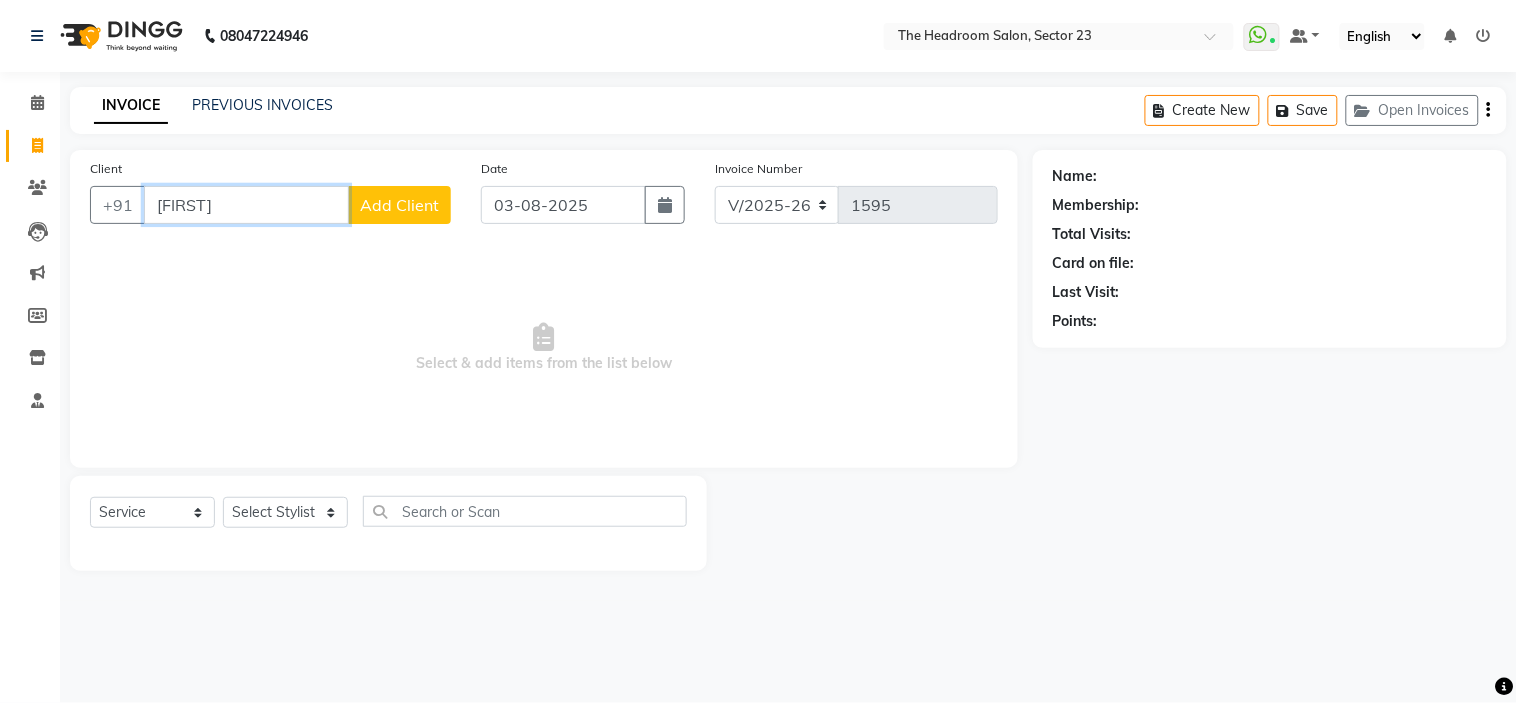 click on "[FIRST]" at bounding box center (246, 205) 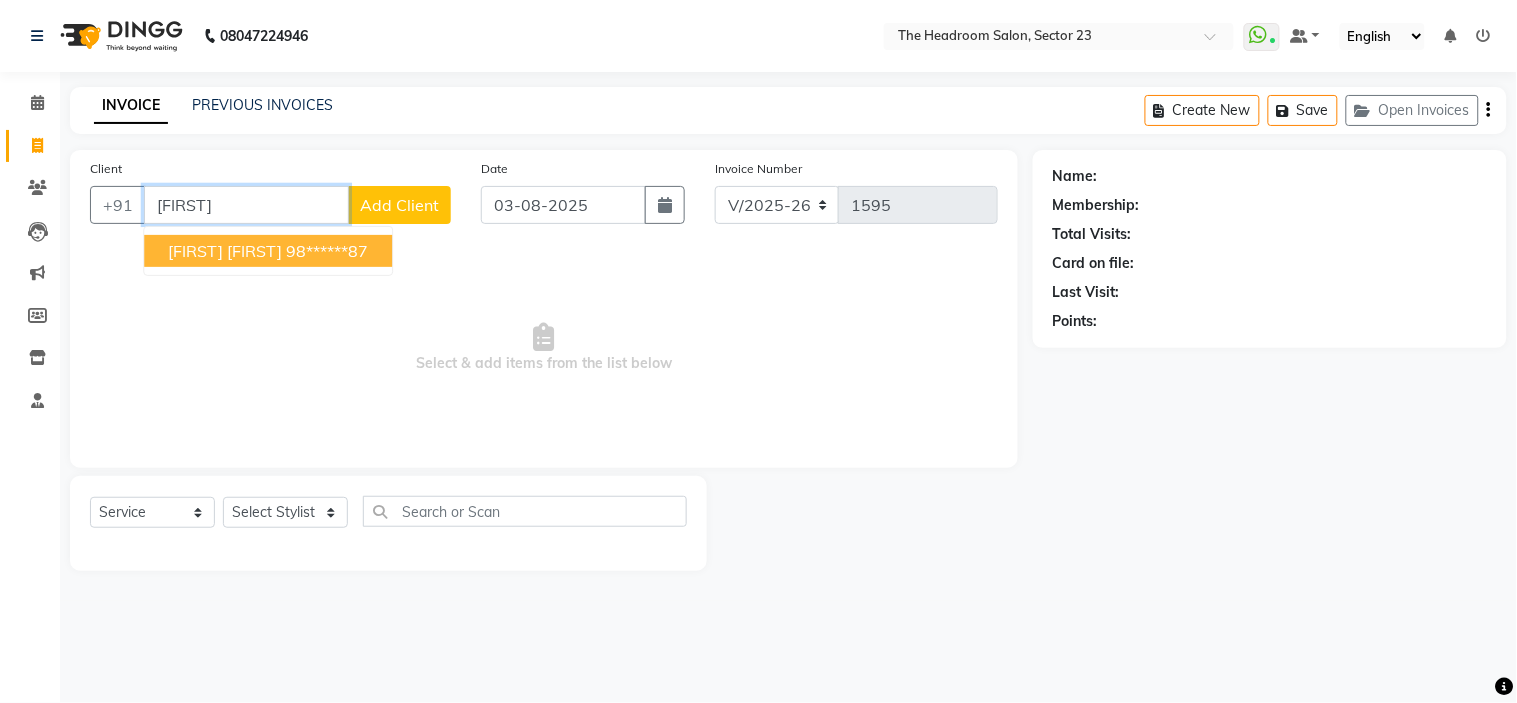 click on "98******87" at bounding box center (327, 251) 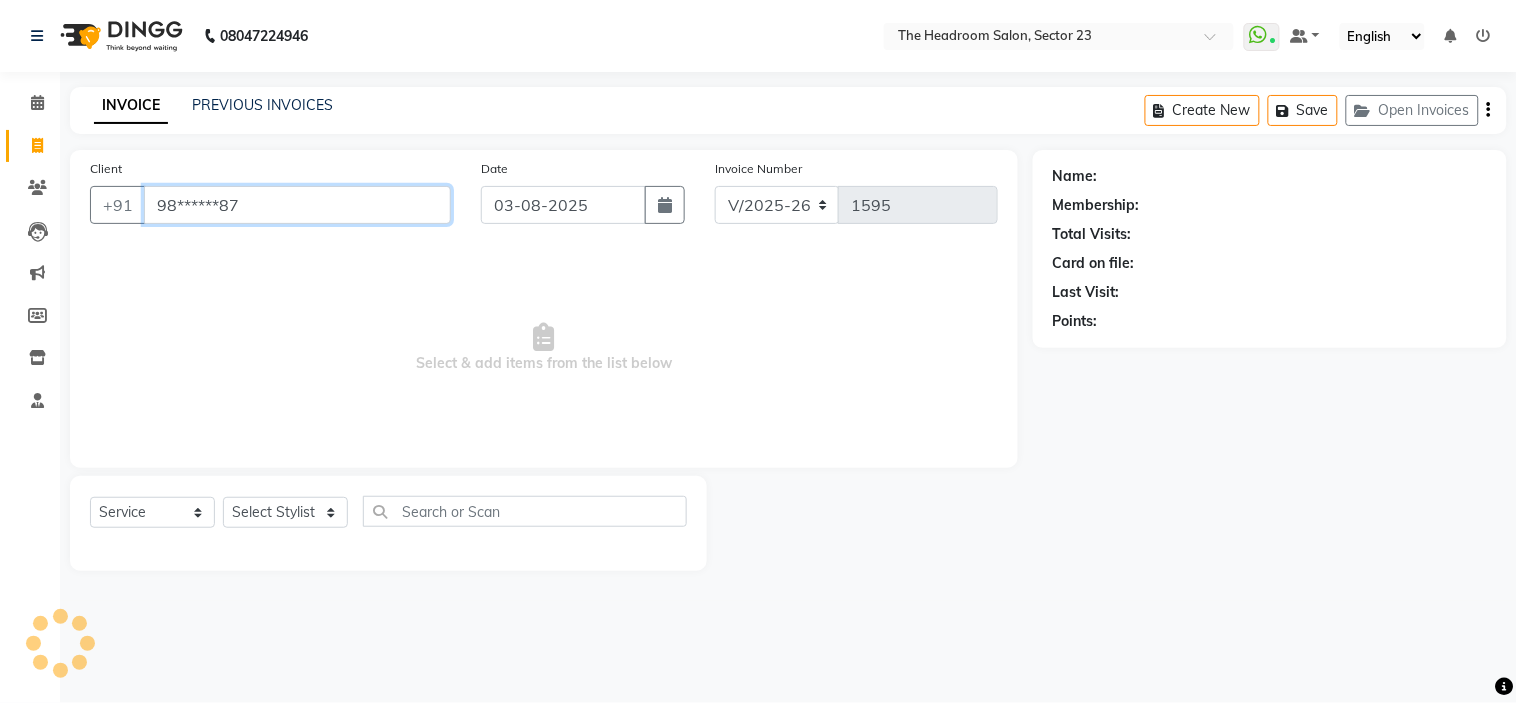 type on "98******87" 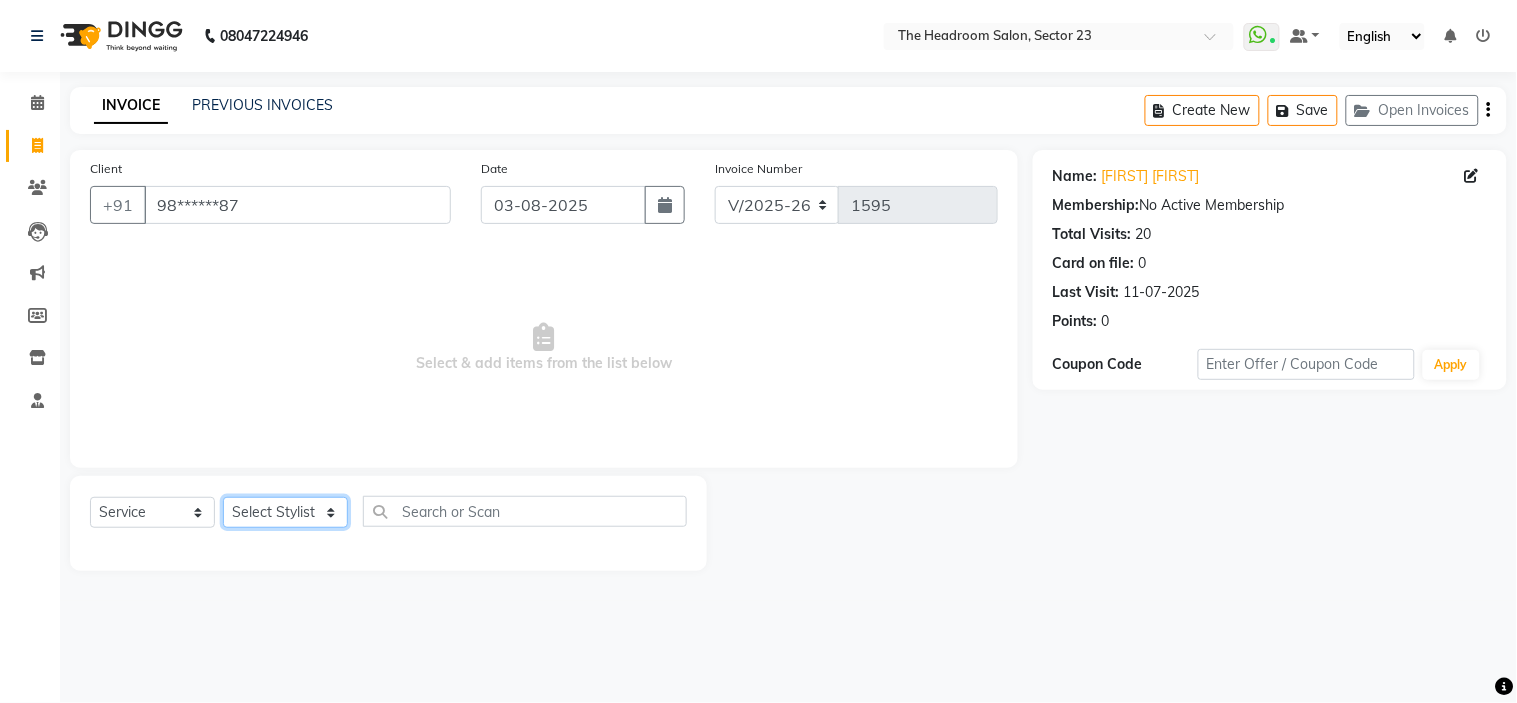 click on "Select Stylist Anjali Anubha Ashok Garima Manager Manju Raju Rohit Shahbaz" 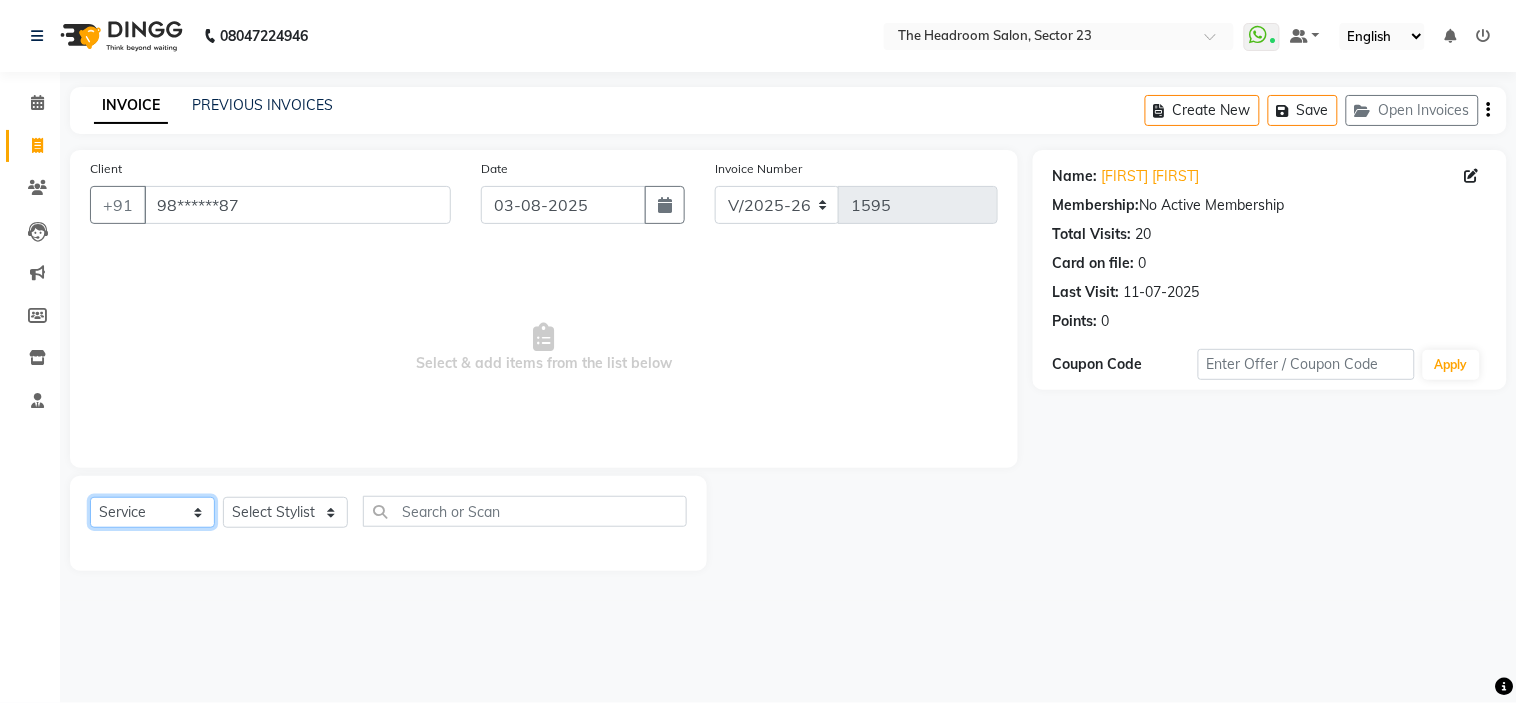 click on "Select  Service  Product  Membership  Package Voucher Prepaid Gift Card" 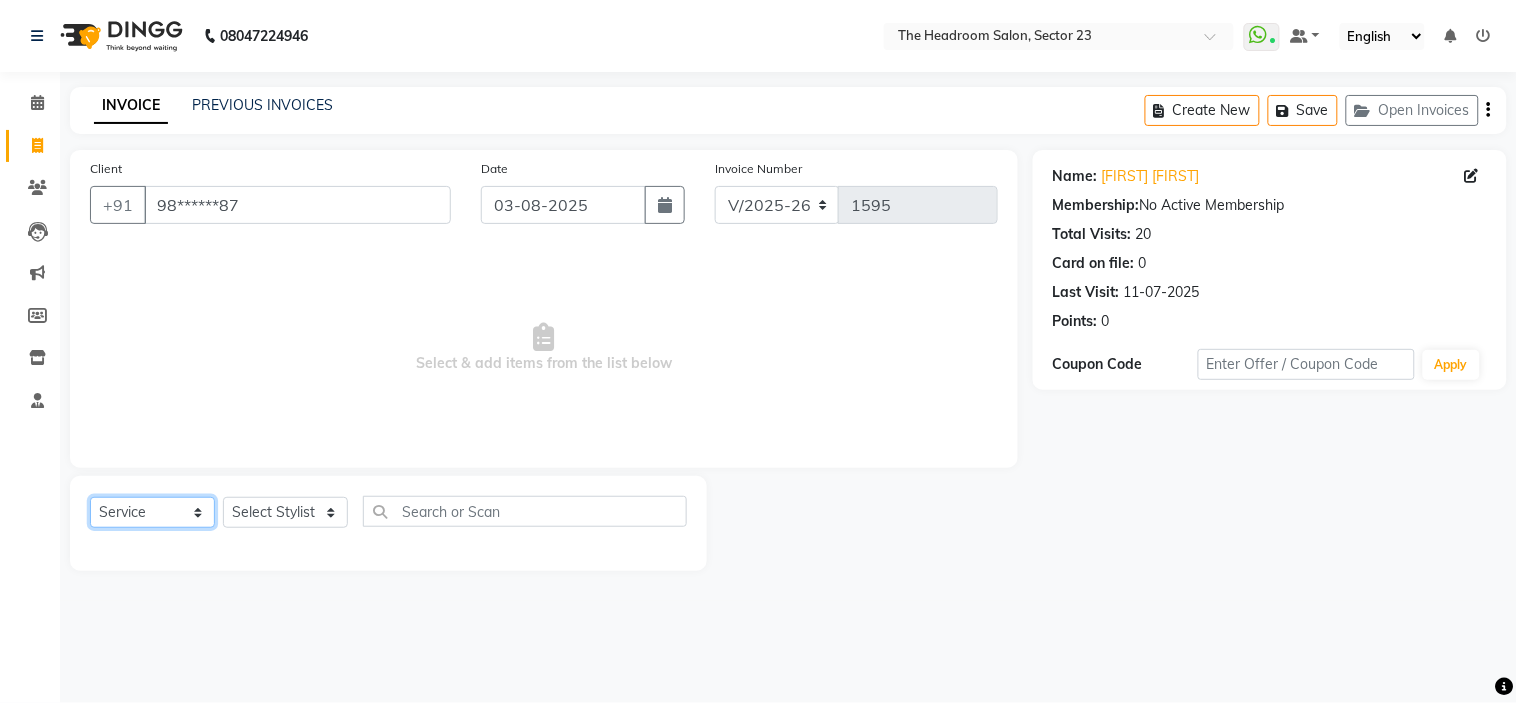 select on "P" 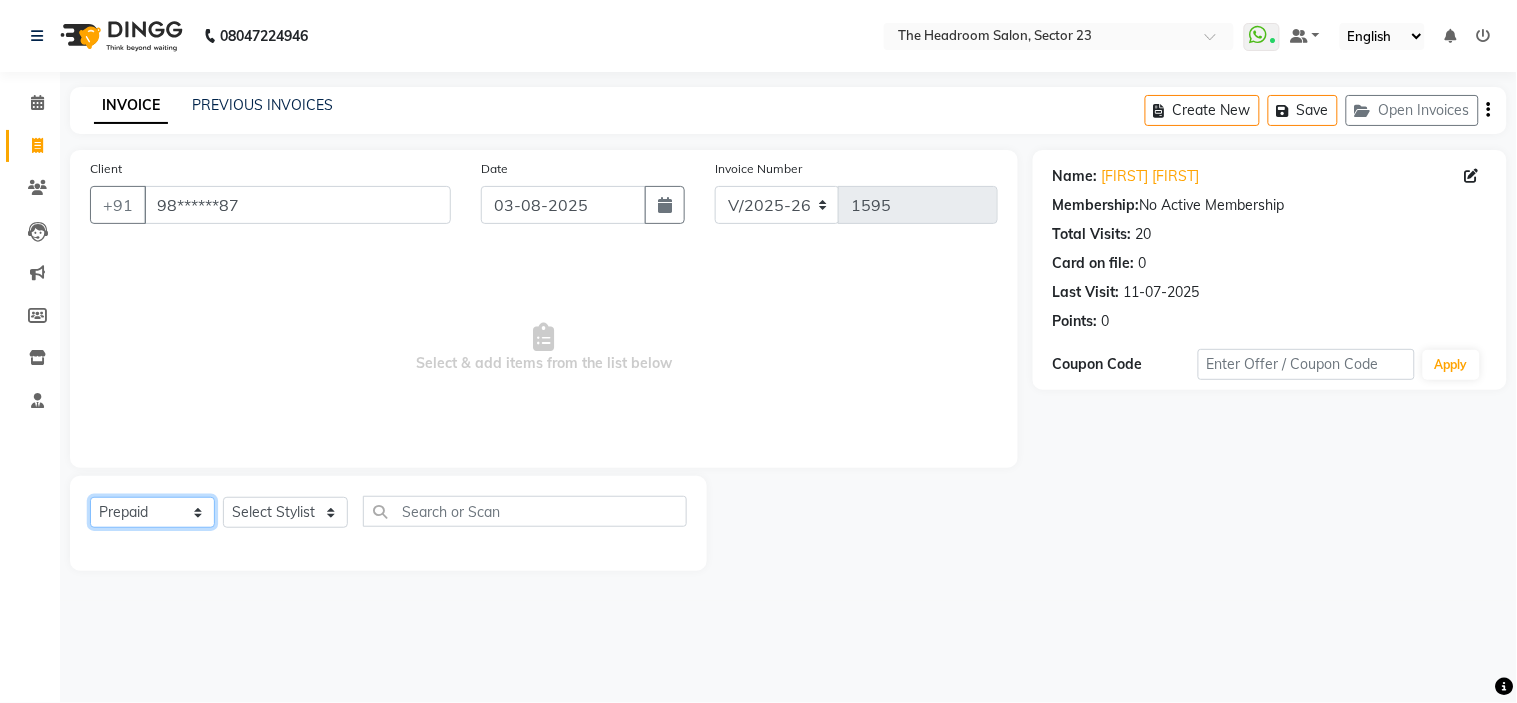 click on "Select  Service  Product  Membership  Package Voucher Prepaid Gift Card" 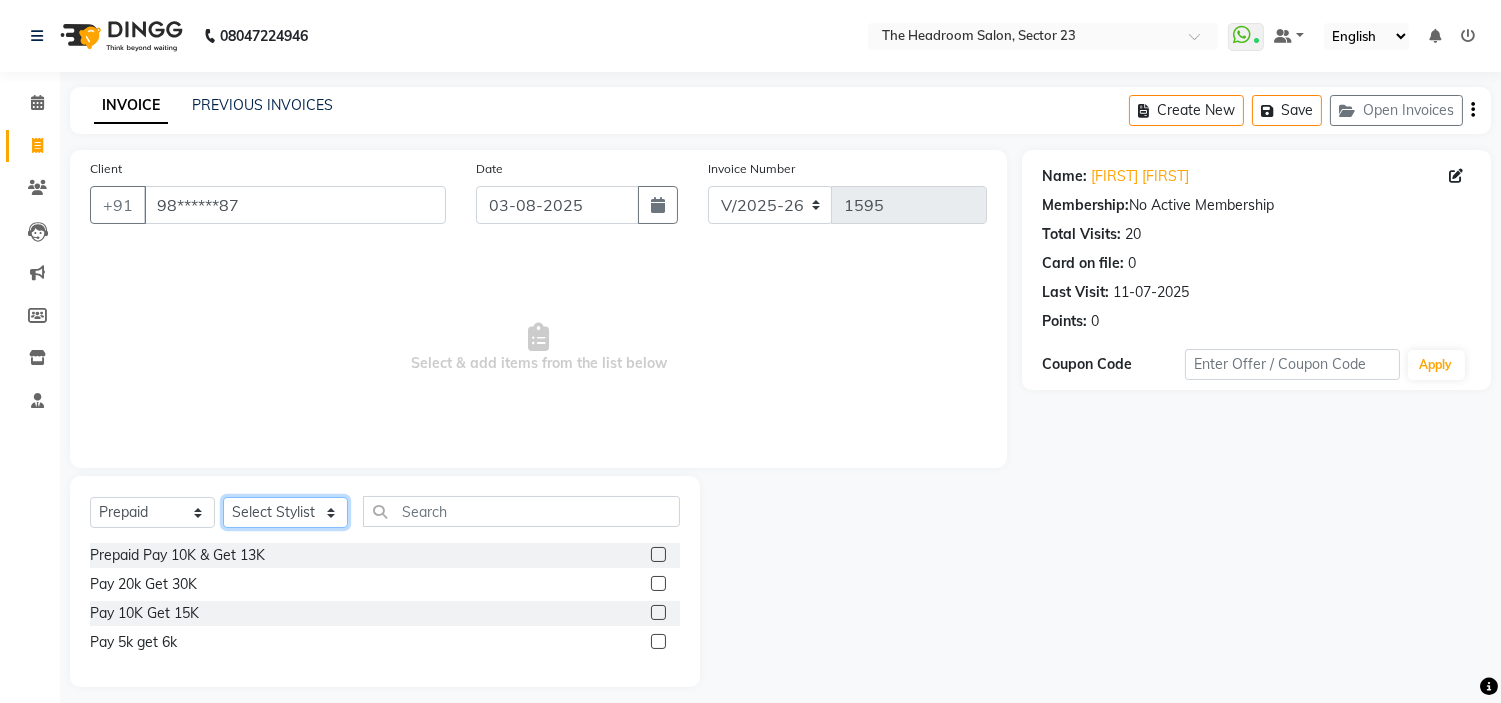 click on "Select Stylist Anjali Anubha Ashok Garima Manager Manju Raju Rohit Shahbaz" 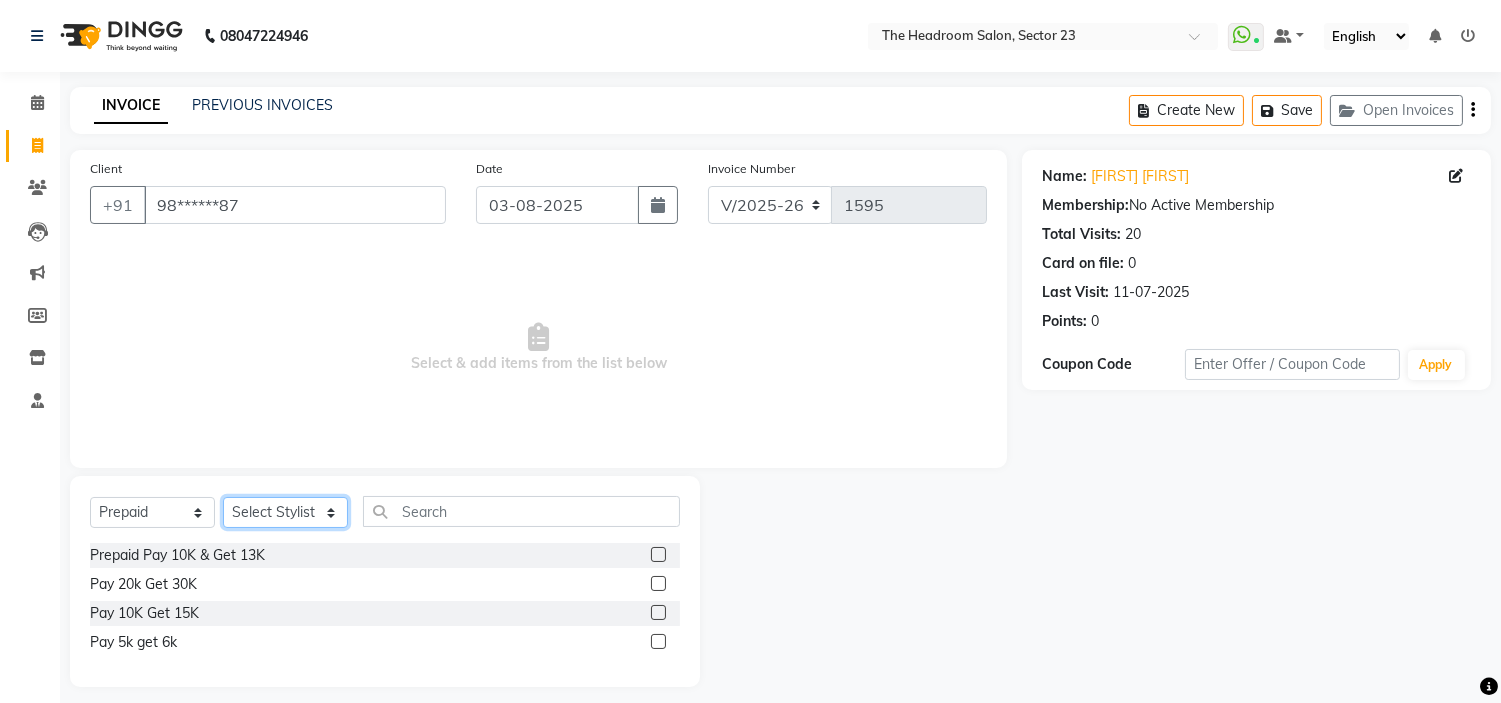 select on "53426" 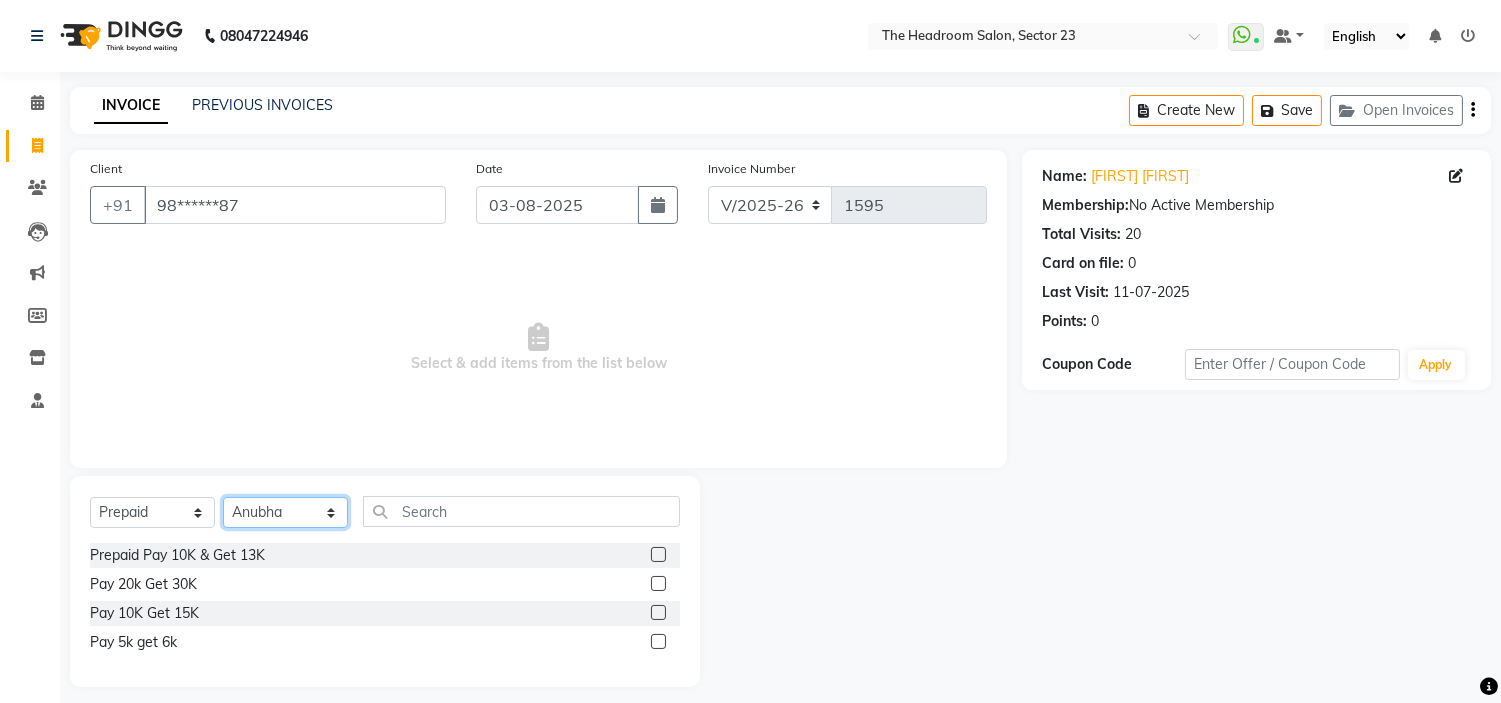 click on "Select Stylist Anjali Anubha Ashok Garima Manager Manju Raju Rohit Shahbaz" 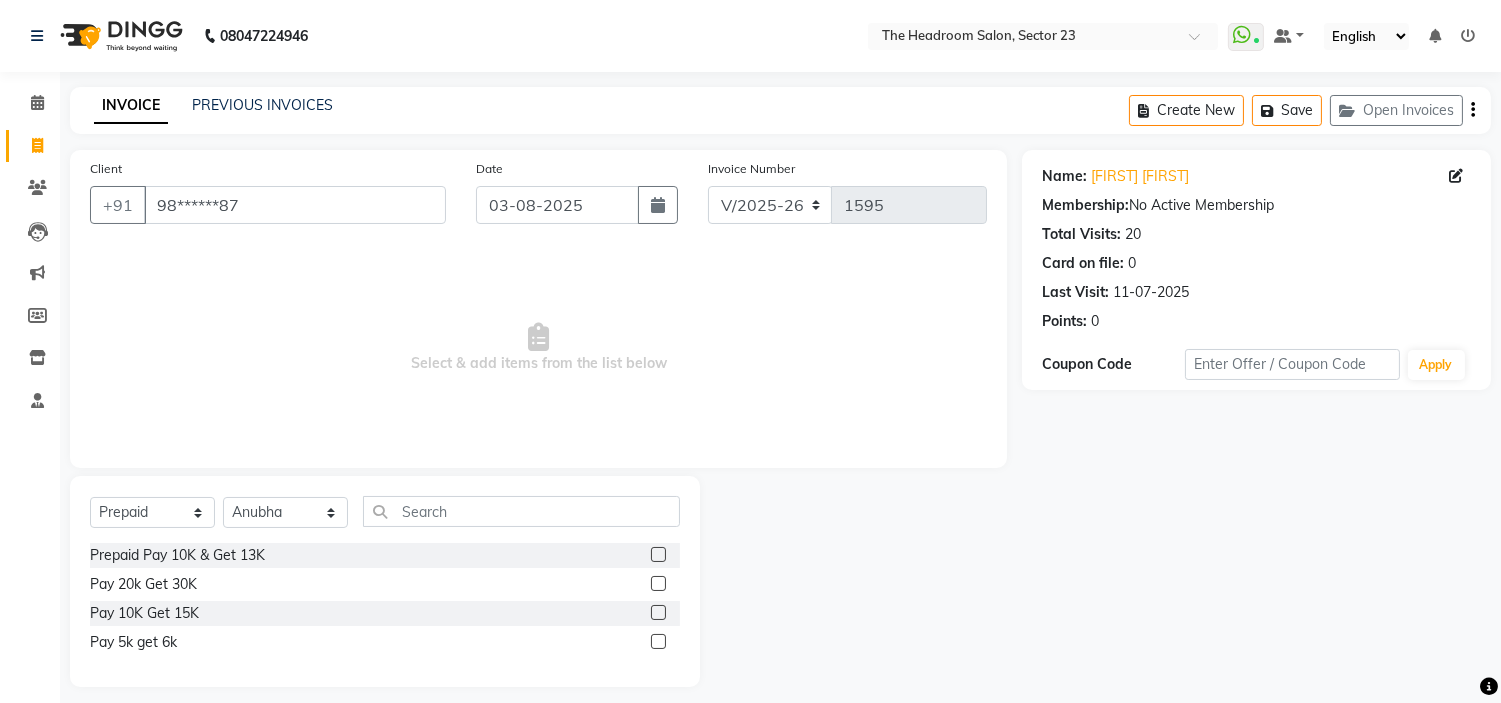 click 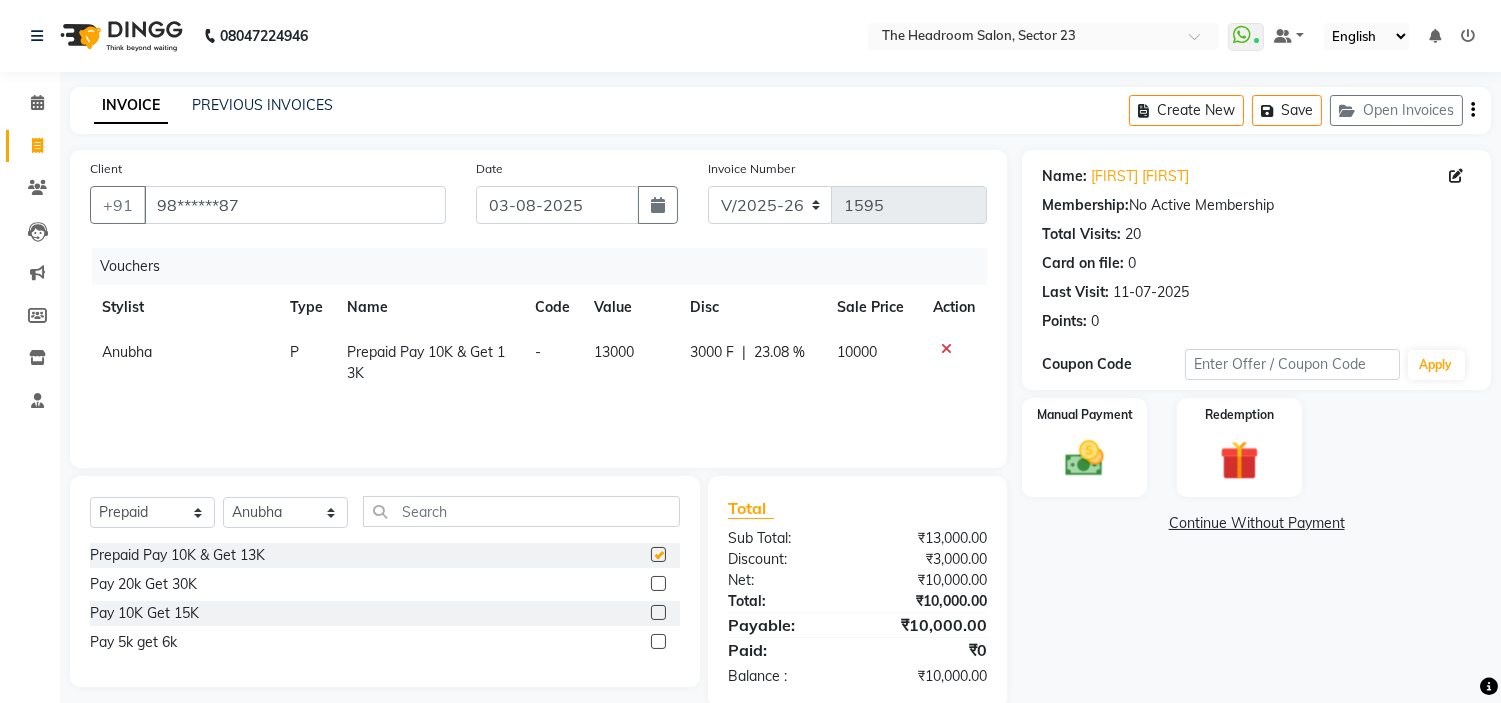 checkbox on "false" 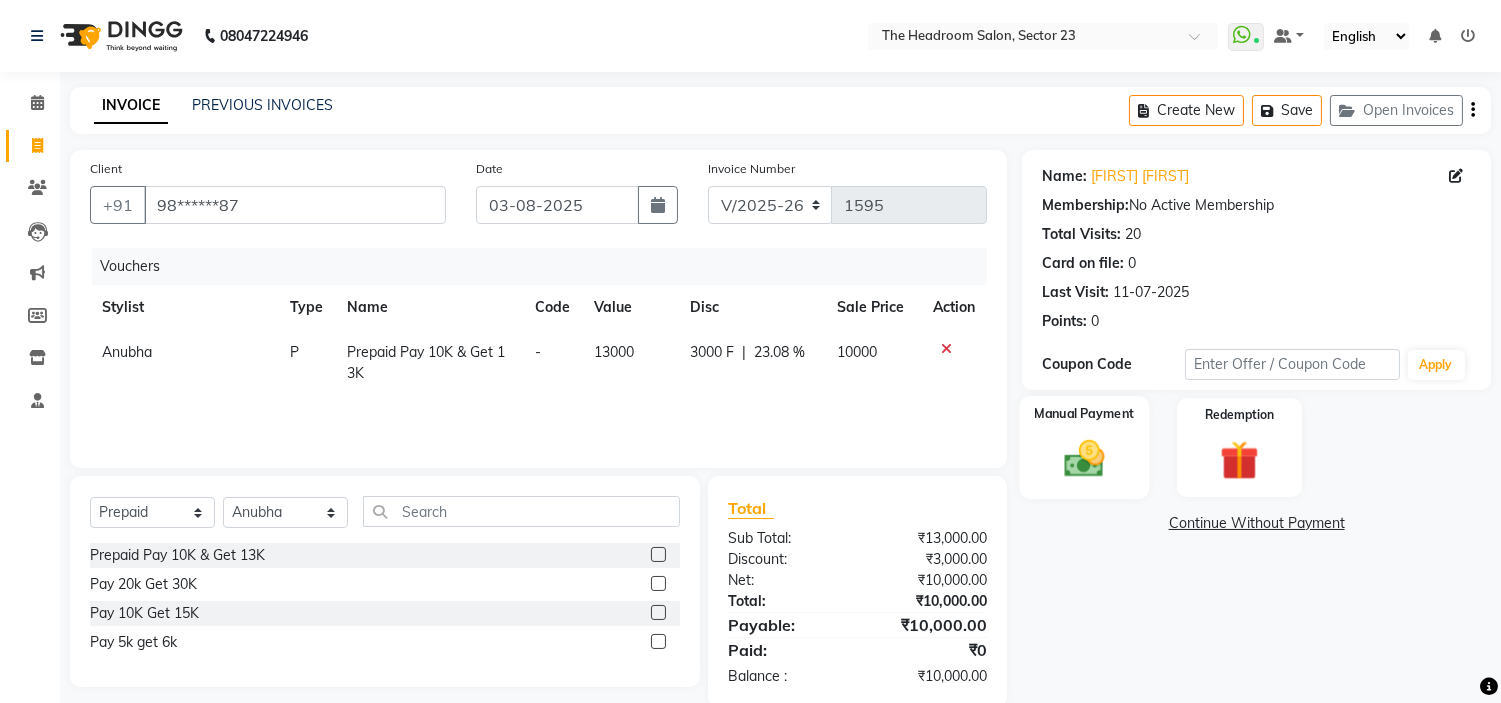 click 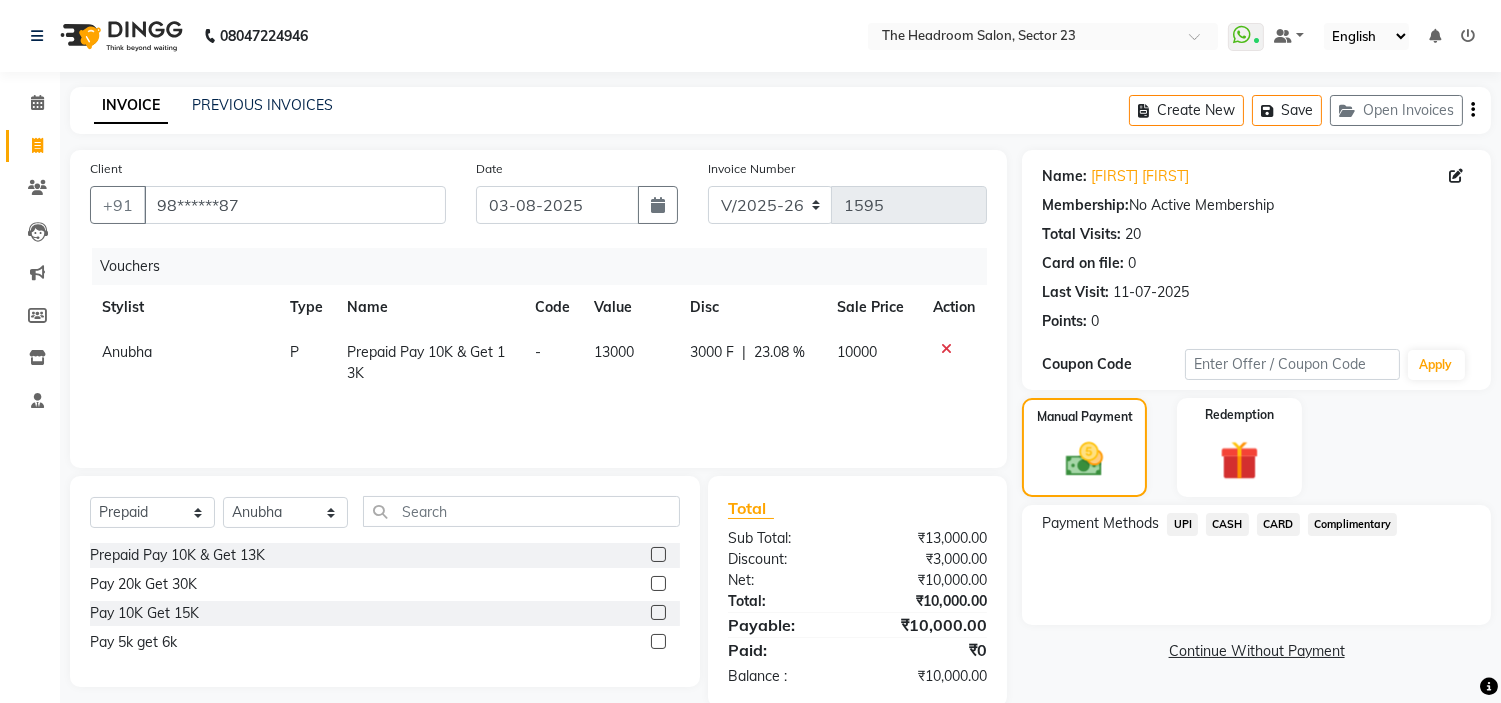 click on "UPI" 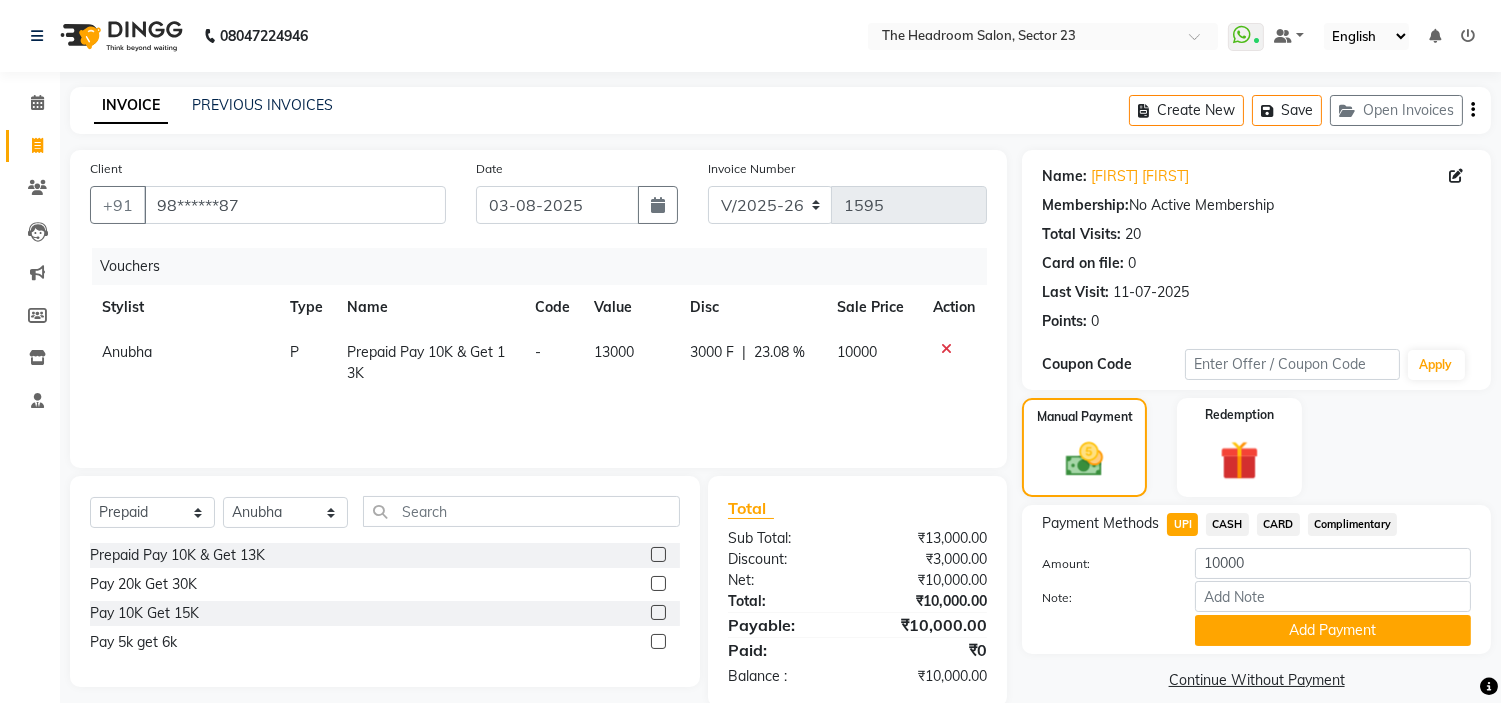 scroll, scrollTop: 34, scrollLeft: 0, axis: vertical 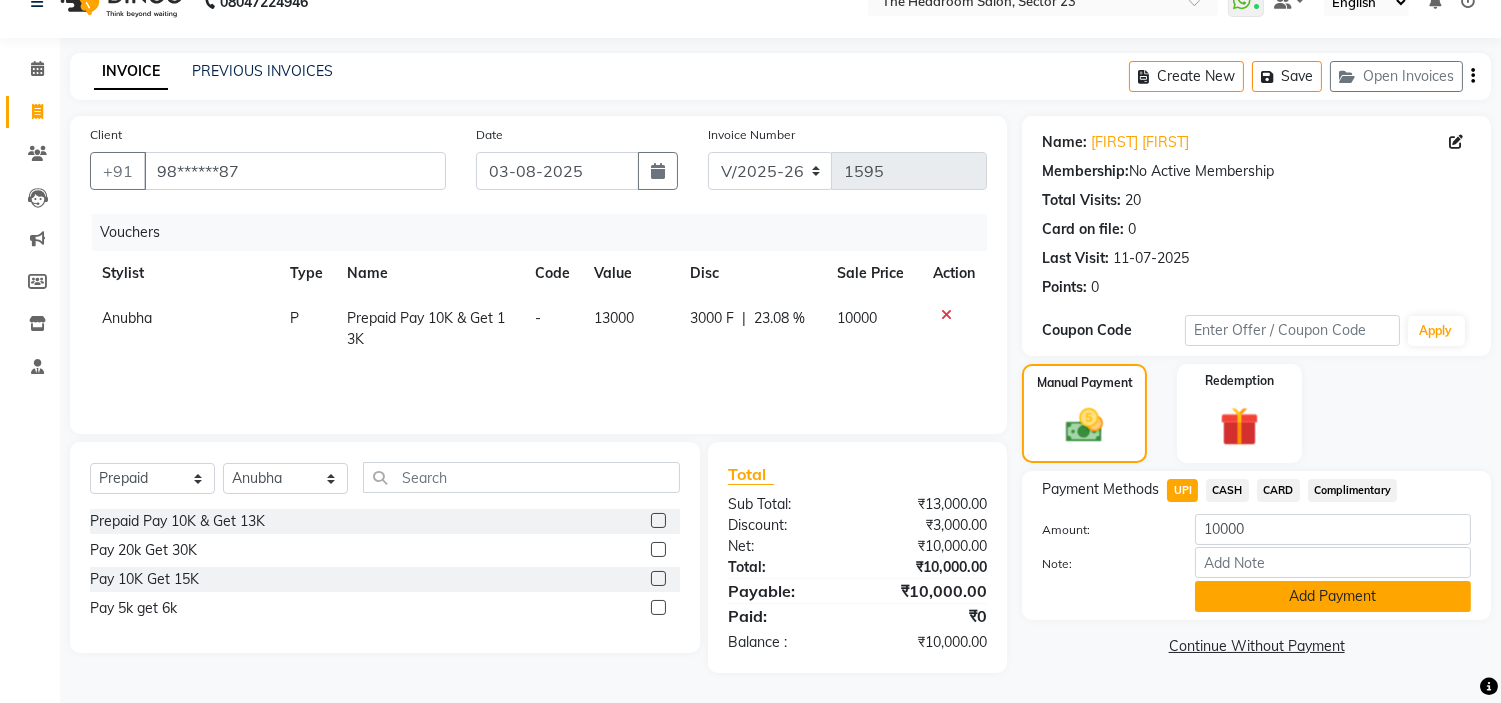 click on "Add Payment" 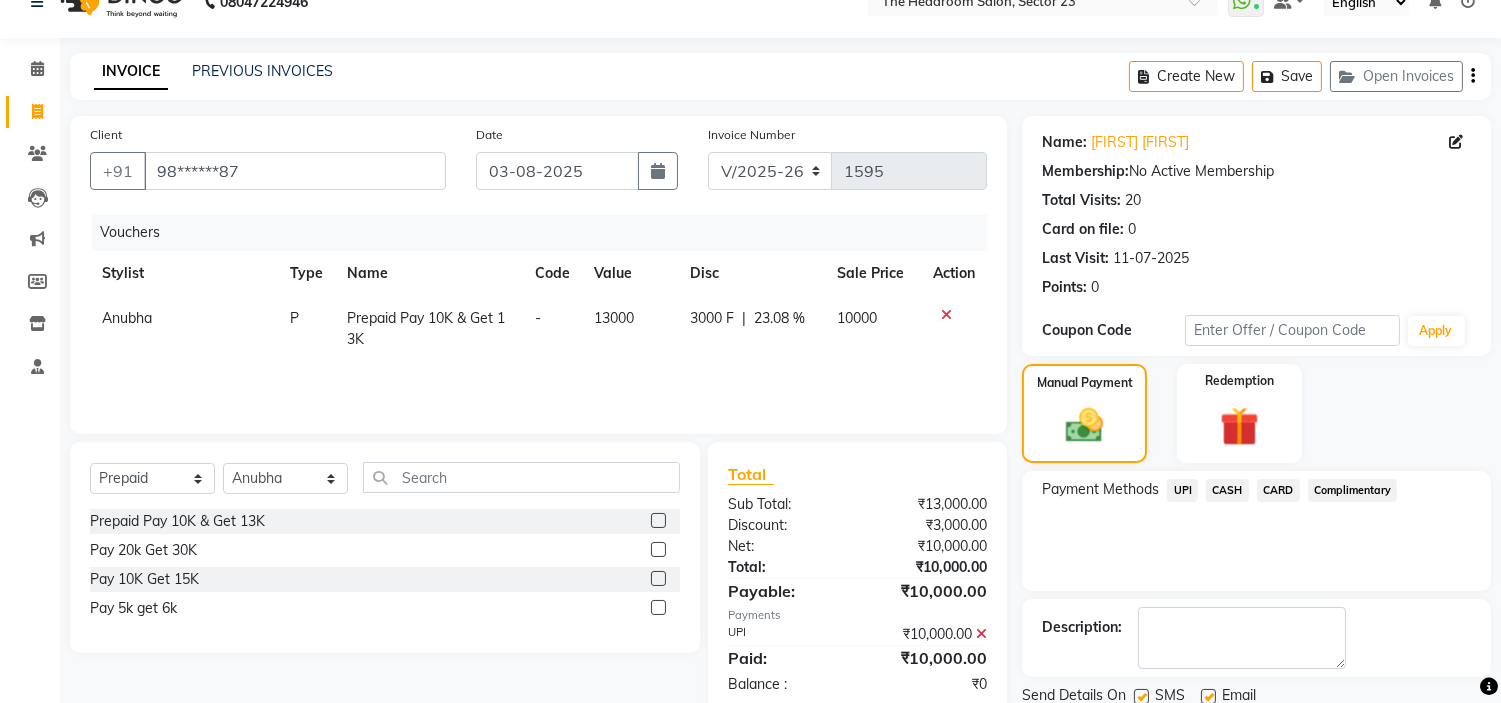 scroll, scrollTop: 105, scrollLeft: 0, axis: vertical 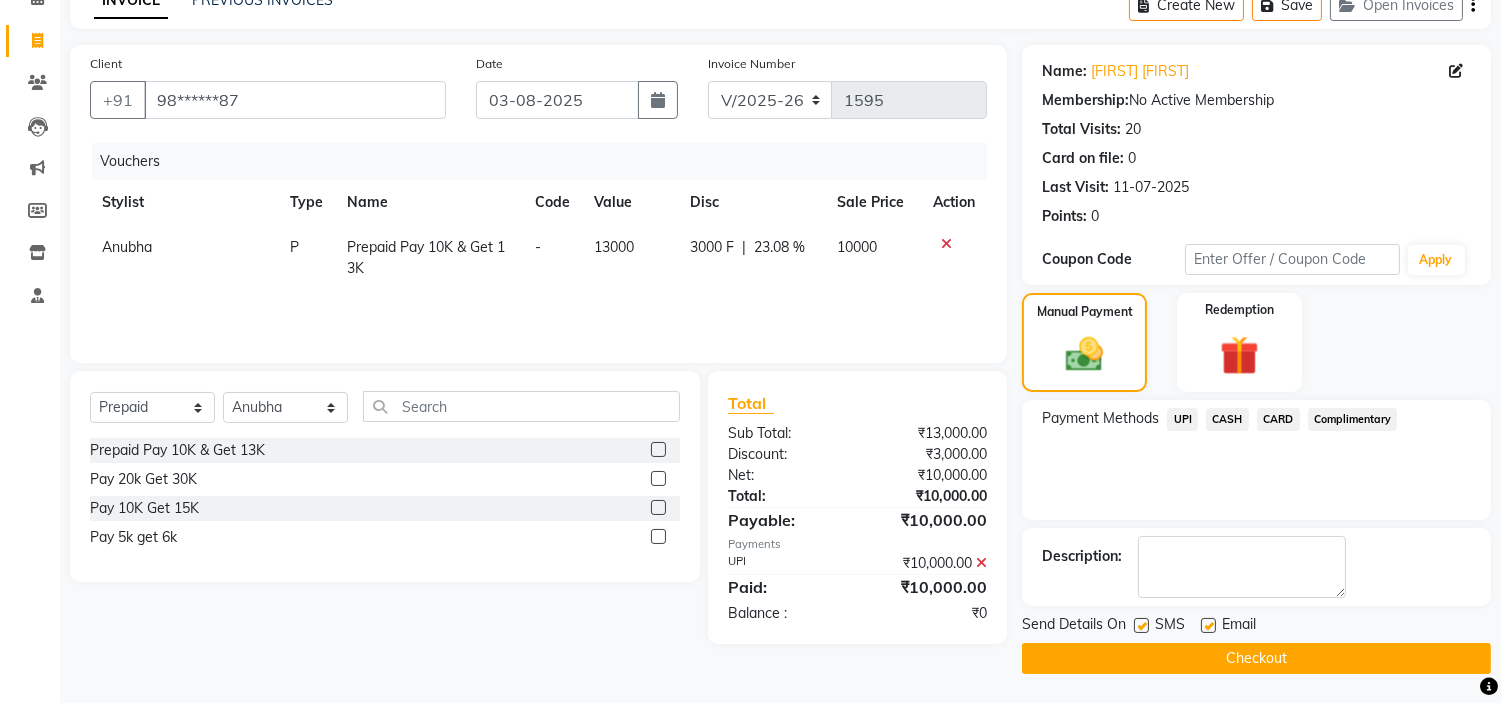 click on "Checkout" 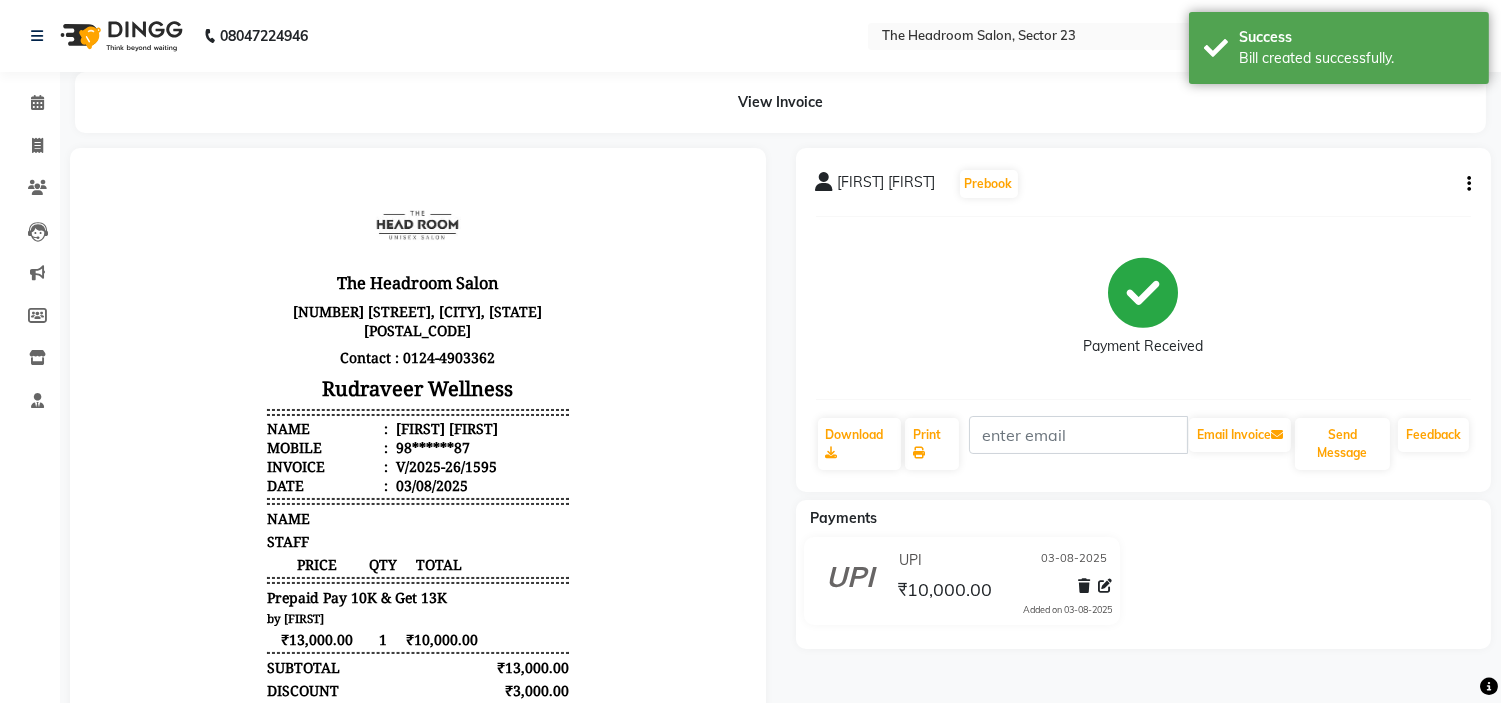 scroll, scrollTop: 0, scrollLeft: 0, axis: both 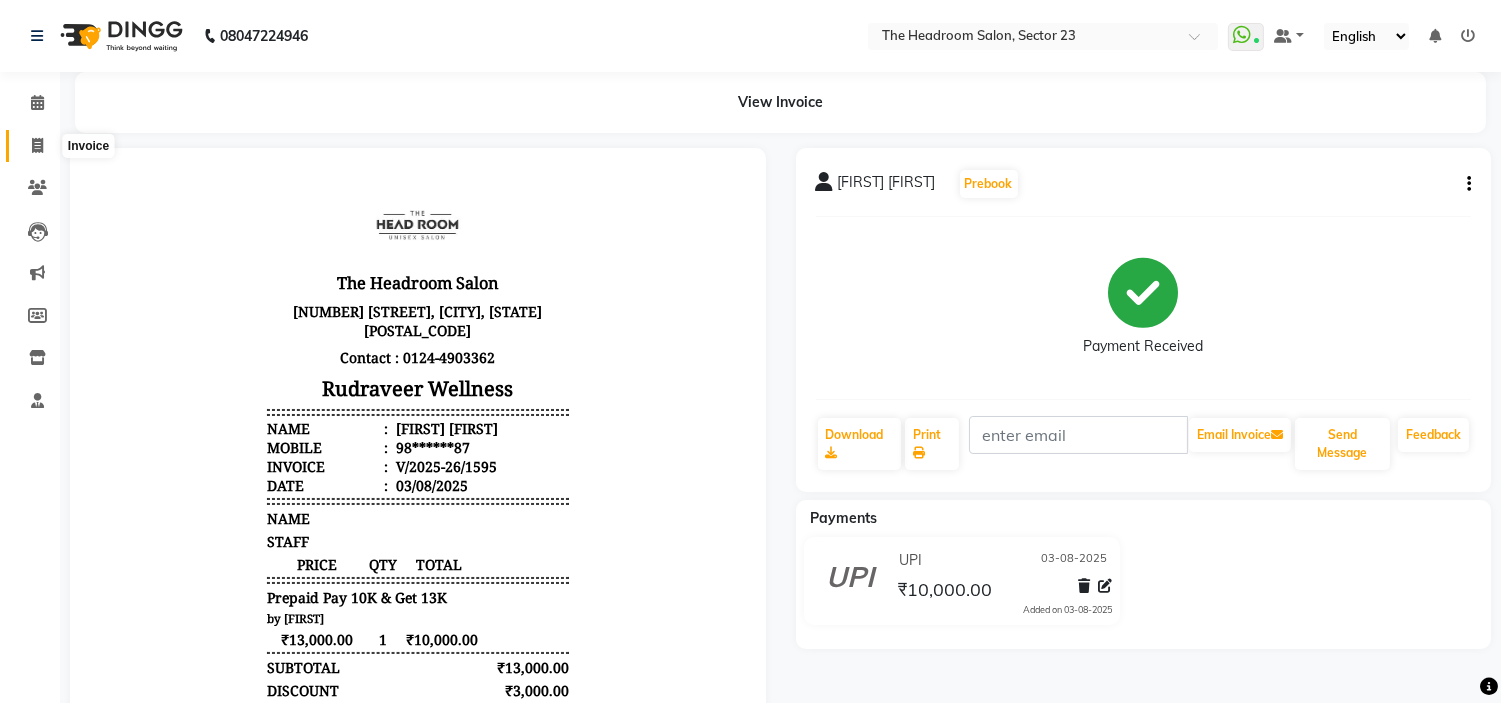 click 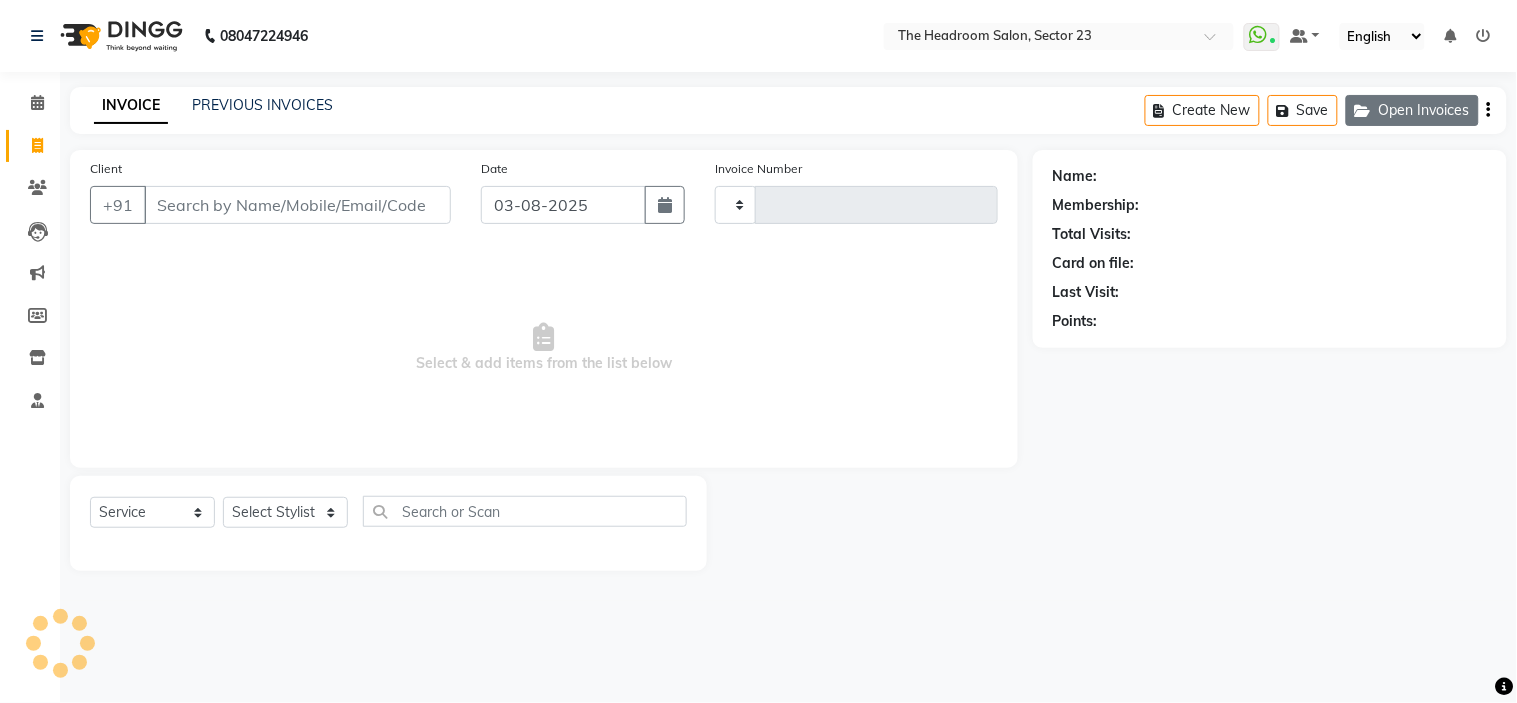 type on "1596" 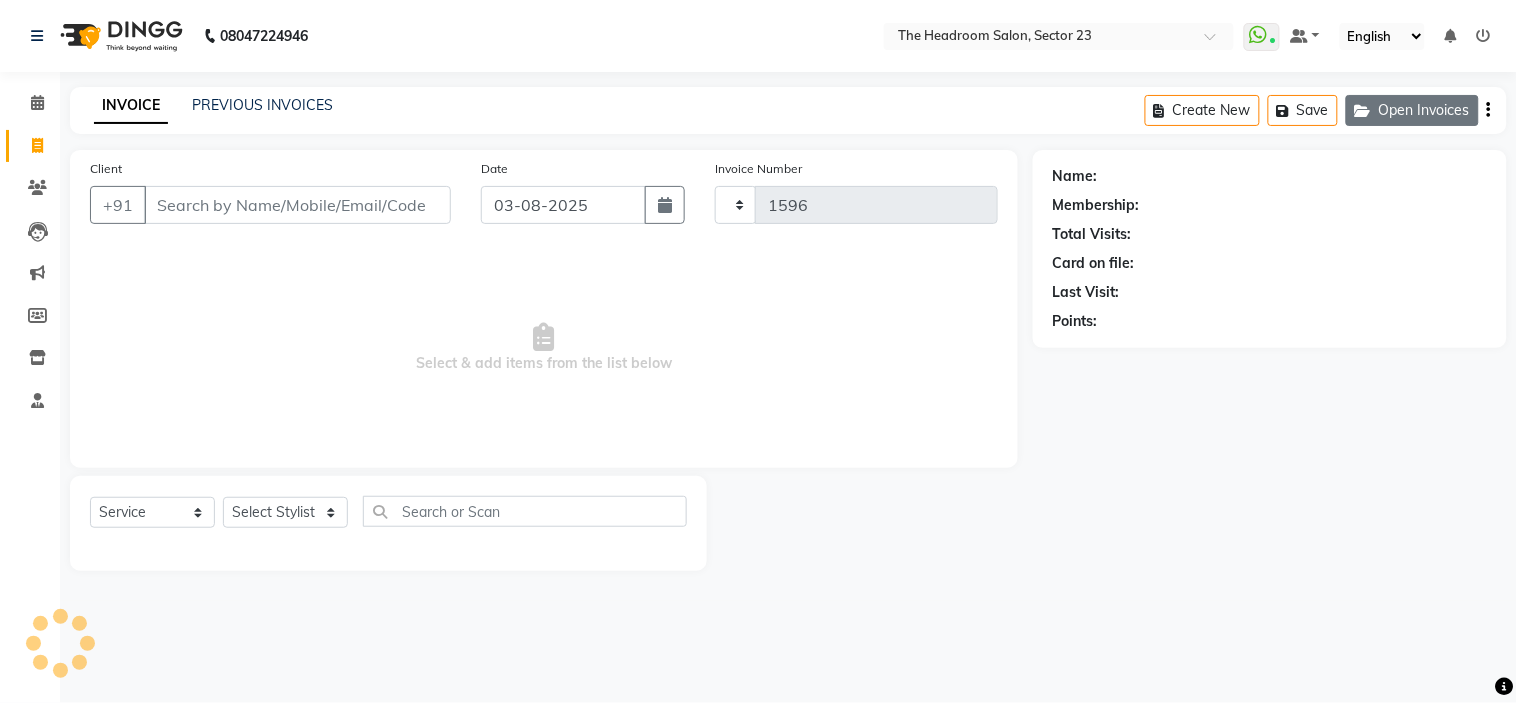 select on "6796" 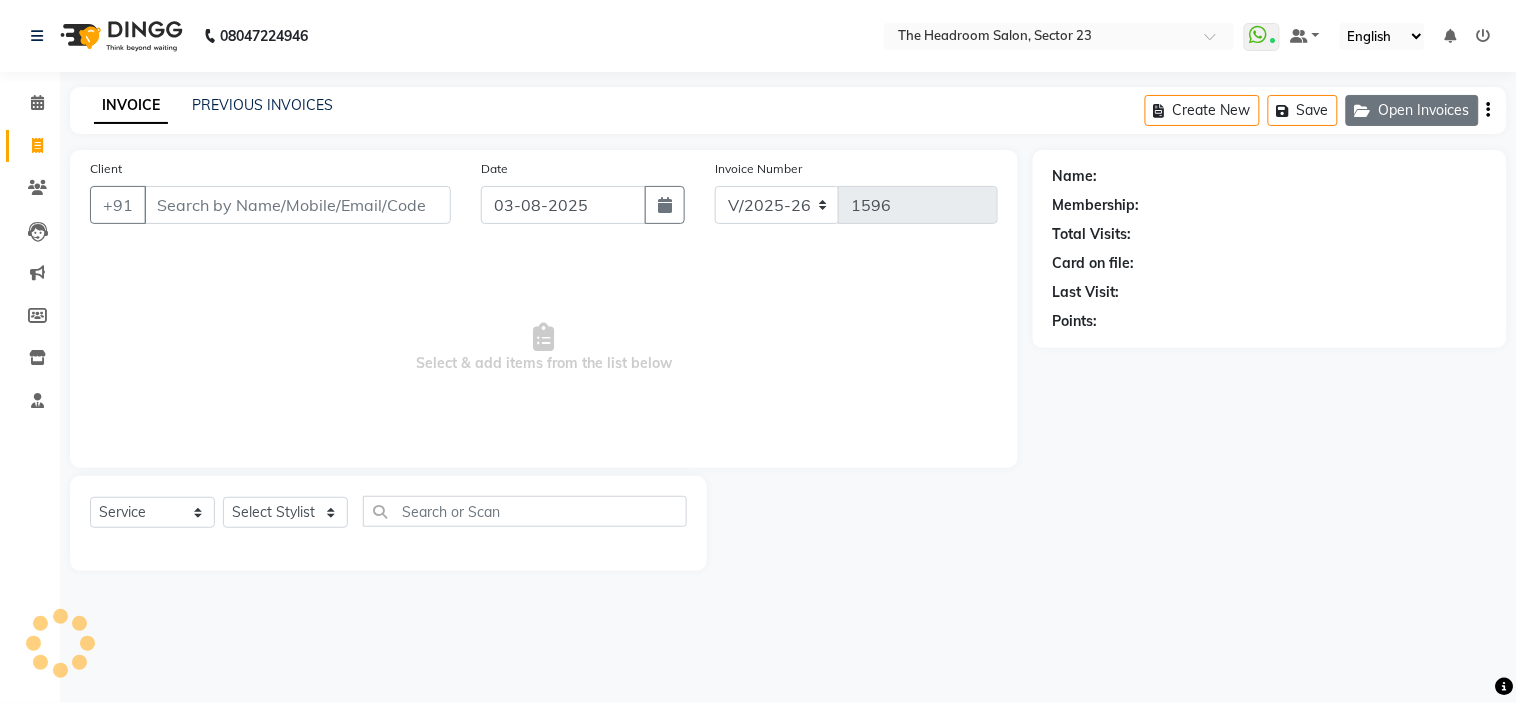 click on "Open Invoices" 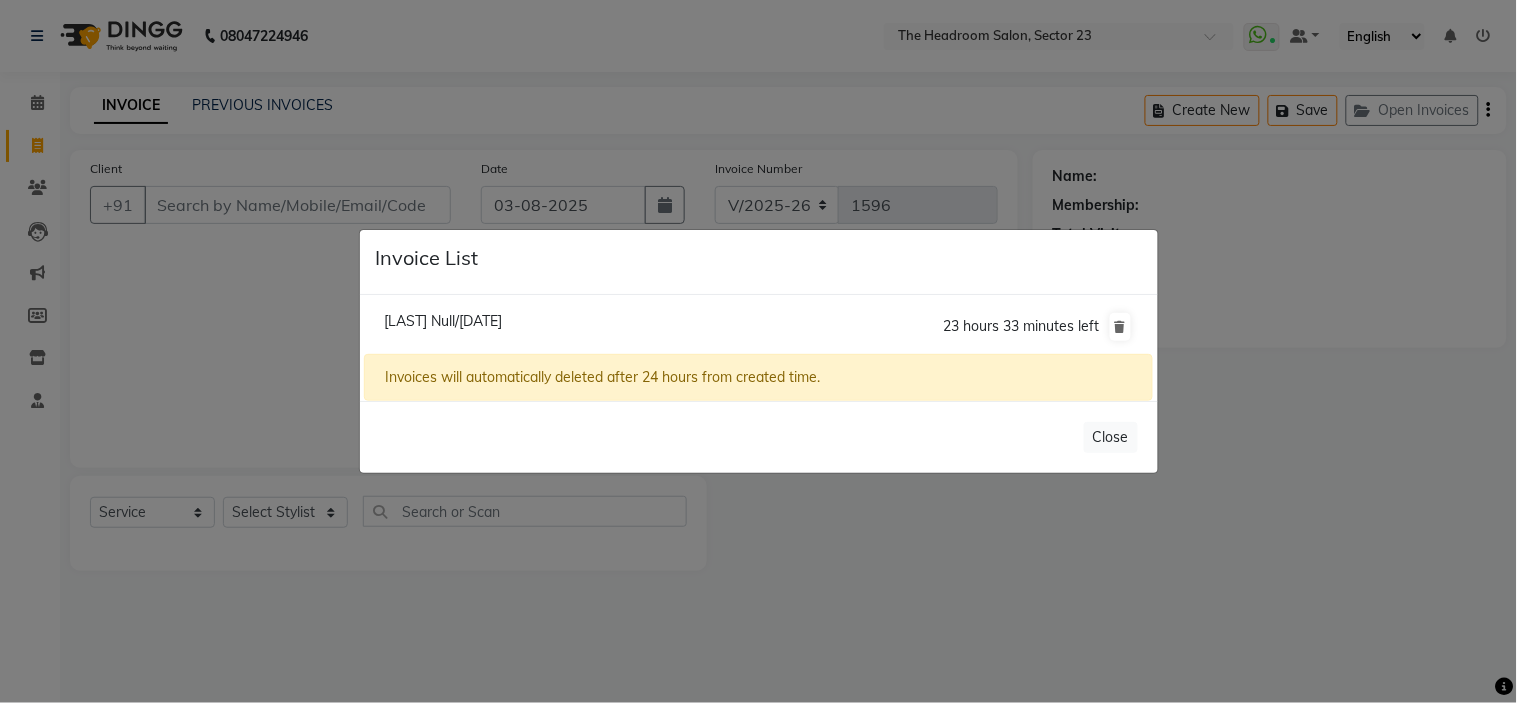 click on "[LAST] Null/[DATE]" 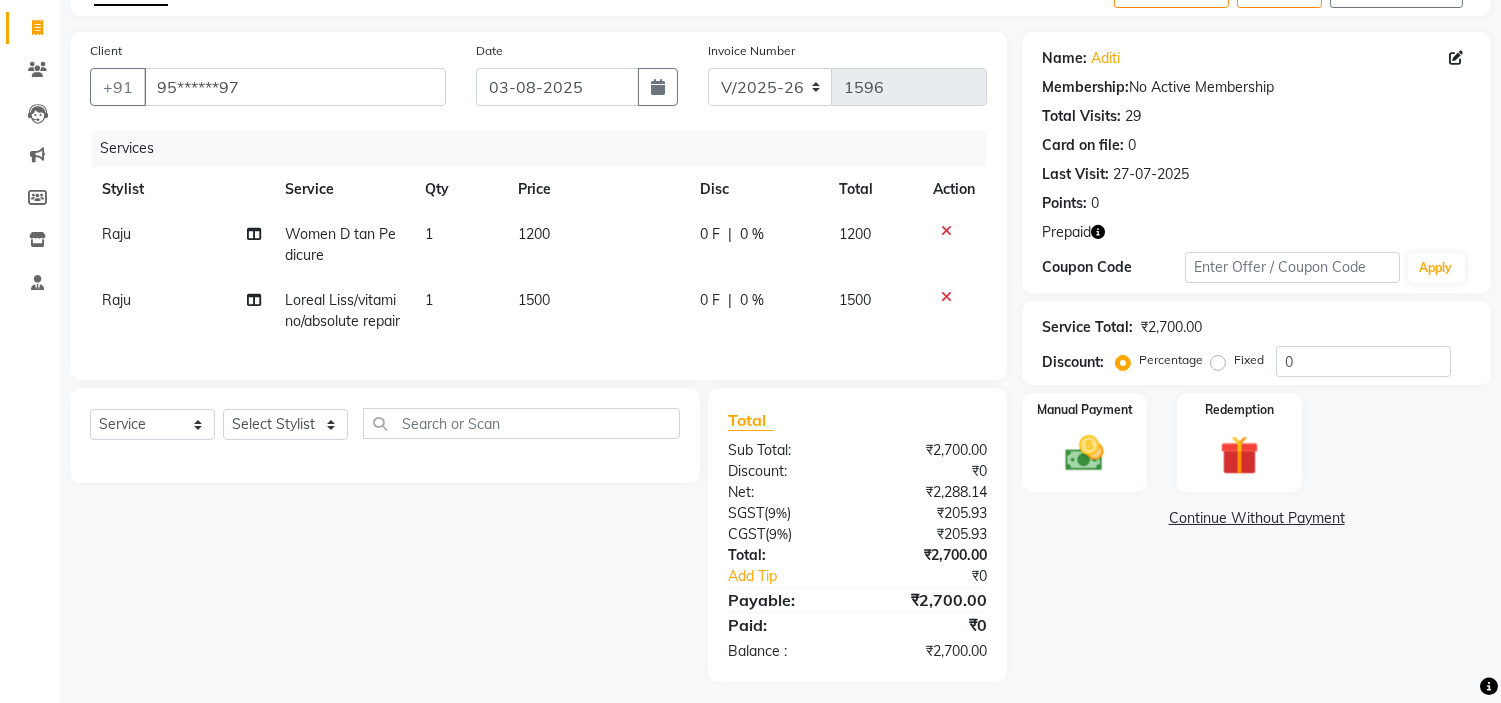 scroll, scrollTop: 164, scrollLeft: 0, axis: vertical 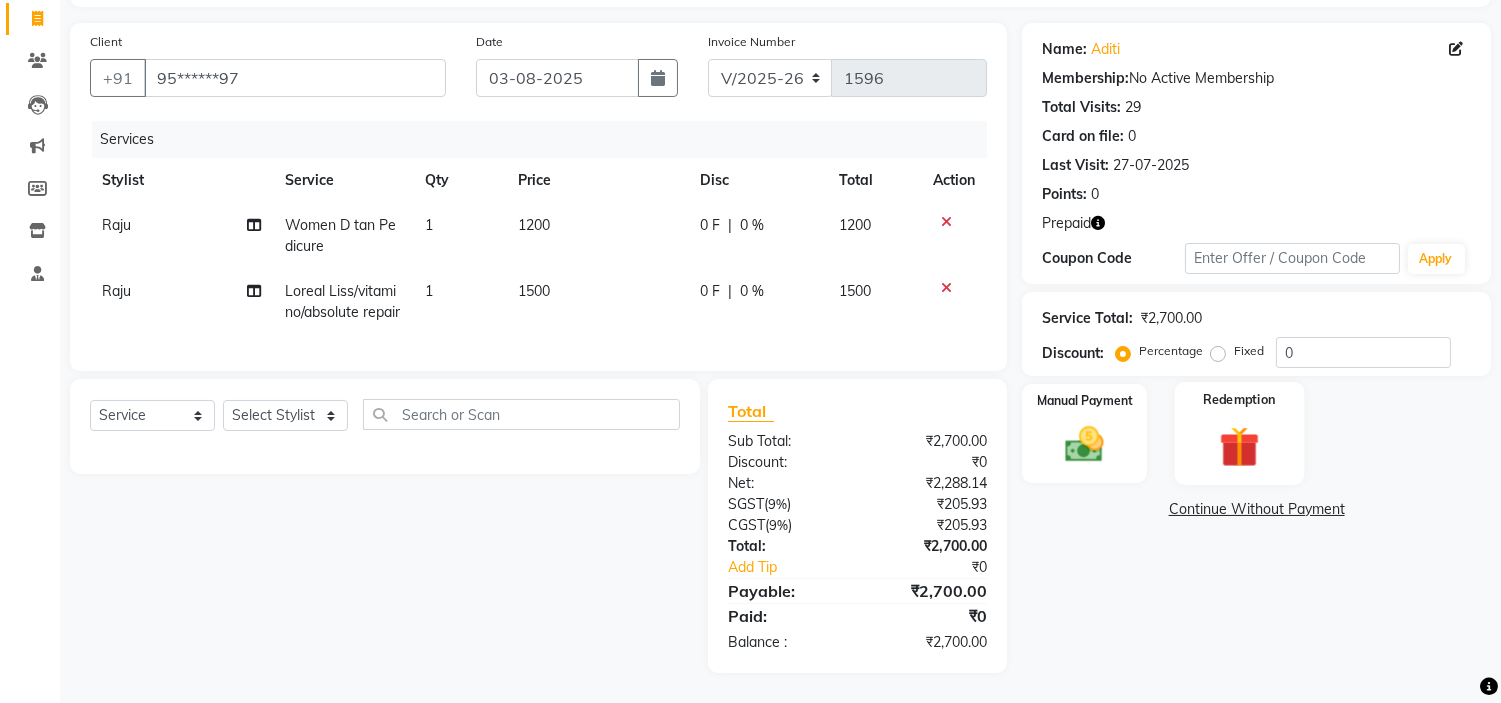 click on "Redemption" 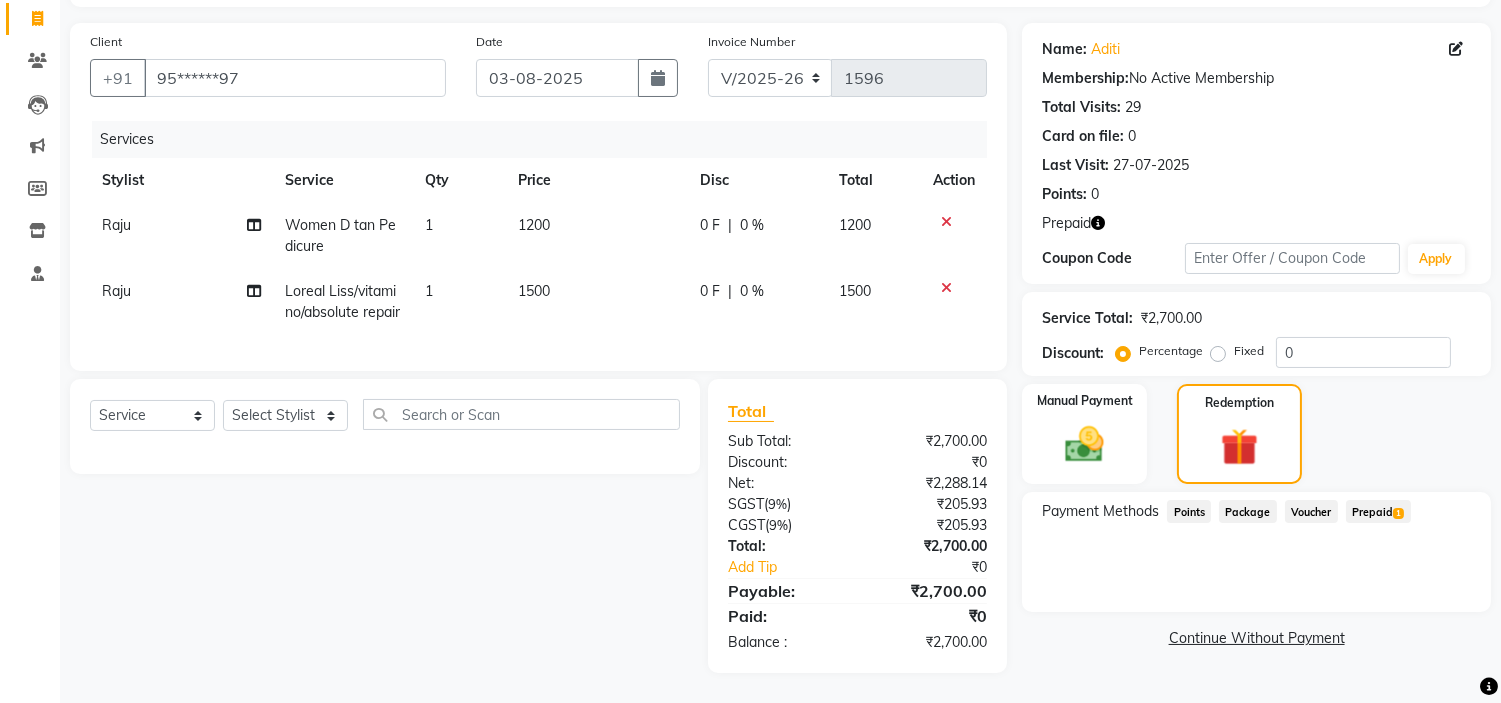 click on "Prepaid  1" 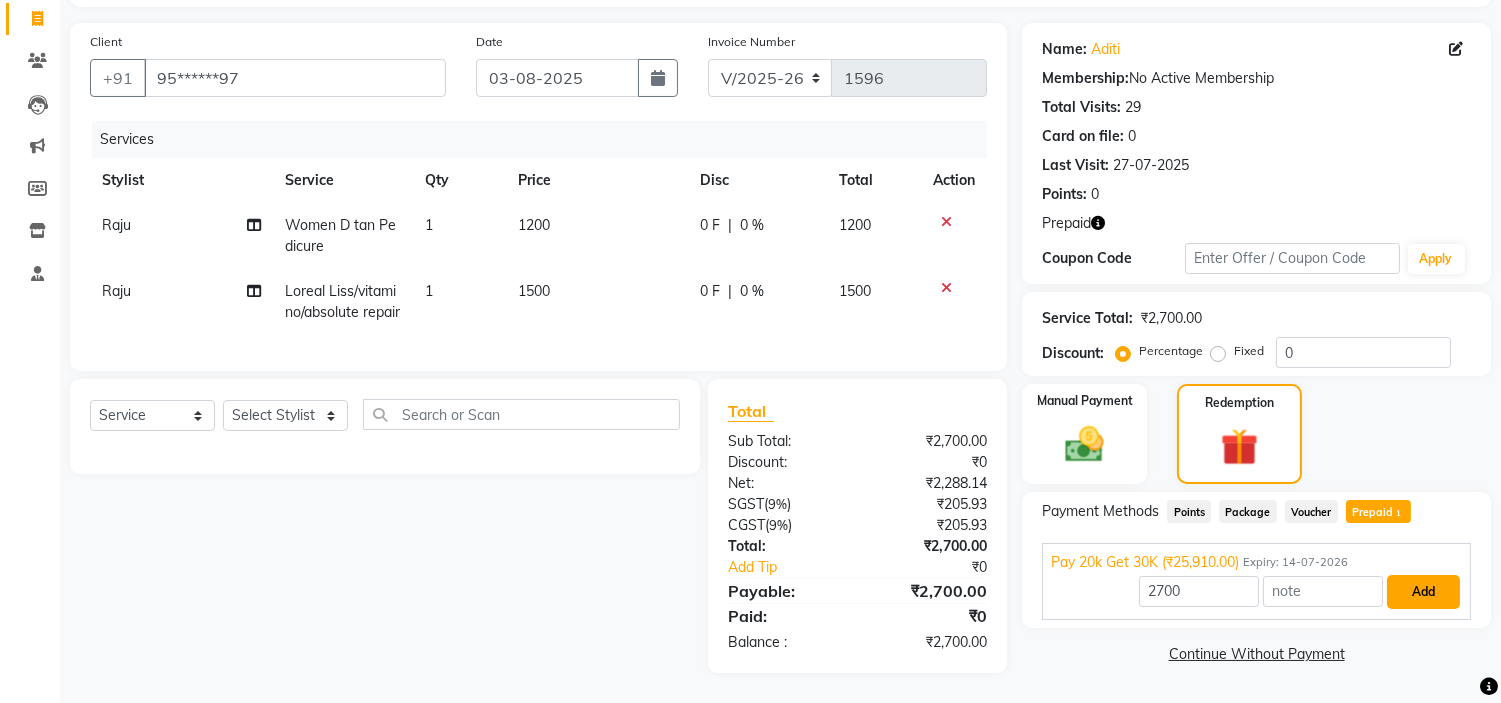 click on "Add" at bounding box center (1423, 592) 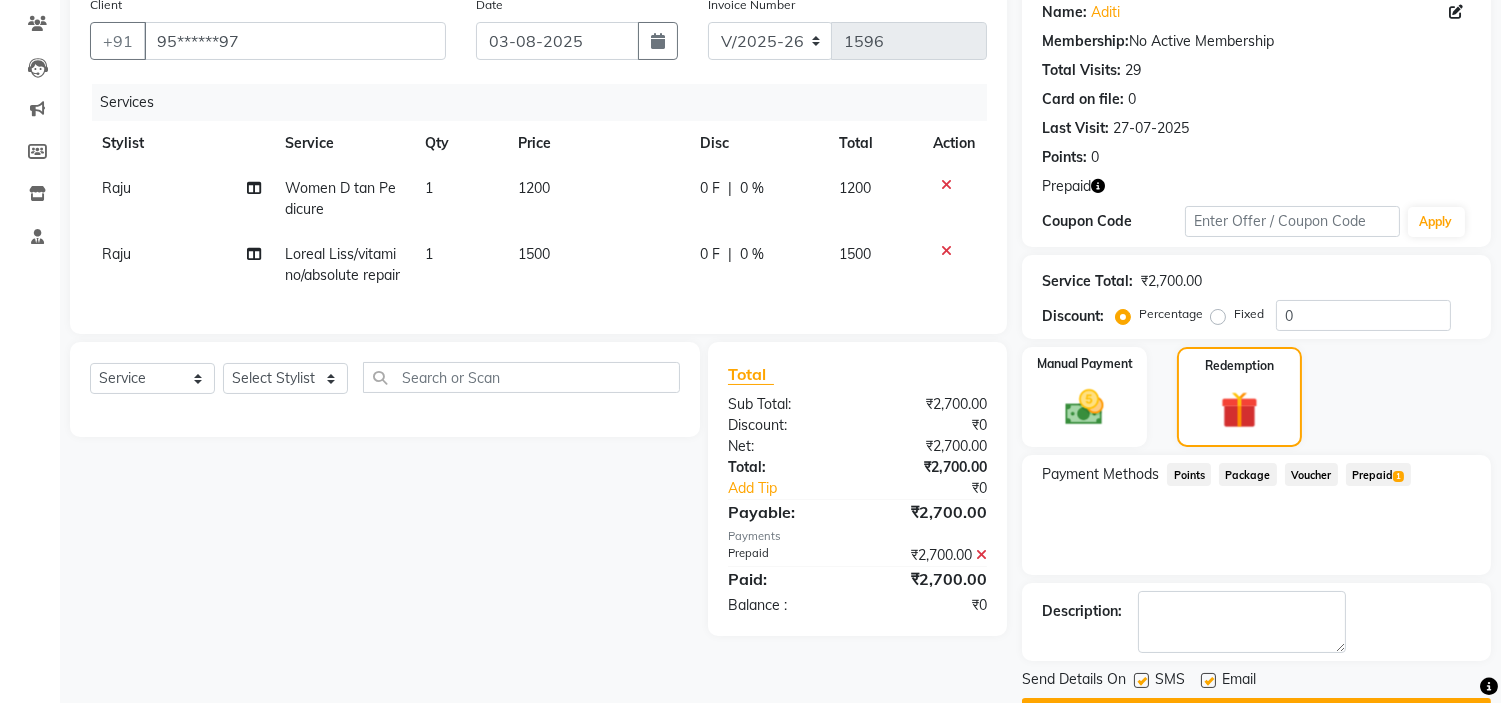 scroll, scrollTop: 218, scrollLeft: 0, axis: vertical 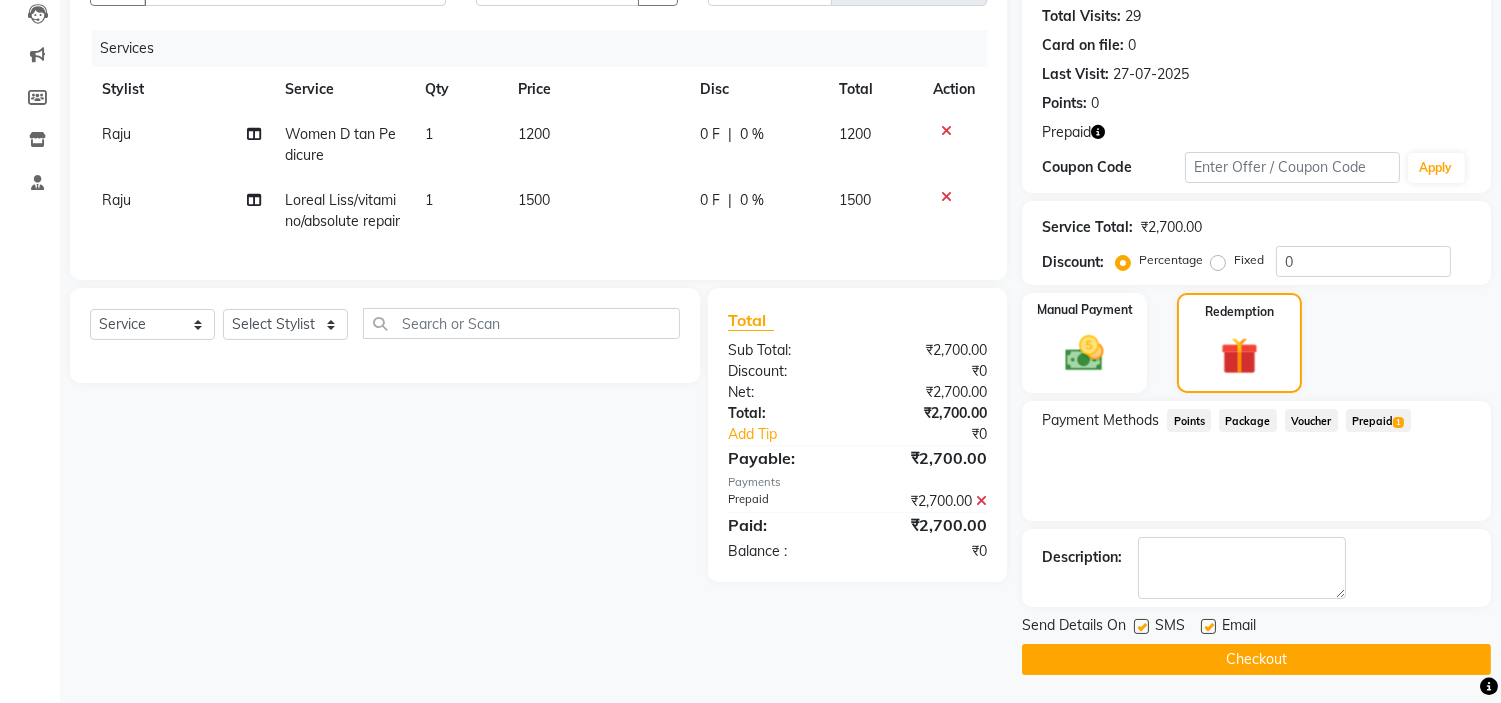 click on "INVOICE PREVIOUS INVOICES Create New   Update   Open Invoices  Client +91 [PHONE] Date 03-08-2025 Invoice Number V/2025 V/2025-26 1596 Services Stylist Service Qty Price Disc Total Action Raju Women D tan Pedicure 1 1200 0 F | 0 % 1200 Raju Loreal Liss/vitamino/absolute repair 1 1500 0 F | 0 % 1500 Select  Service  Product  Membership  Package Voucher Prepaid Gift Card  Select Stylist Anjali Anubha Ashok Garima Manager Manju Raju Rohit Shahbaz Total Sub Total: ₹2,700.00 Discount: ₹0 Net: ₹2,700.00 Total: ₹2,700.00 Add Tip ₹0 Payable: ₹2,700.00 Payments Prepaid ₹2,700.00  Paid: ₹2,700.00 Balance   : ₹0 Name: [FIRST]  Membership:  No Active Membership  Total Visits:  29 Card on file:  0 Last Visit:   27-07-2025 Points:   0  Prepaid Coupon Code Apply Service Total:  ₹2,700.00  Discount:  Percentage   Fixed  0 Manual Payment Redemption Payment Methods  Points   Package   Voucher   Prepaid  1 Description:                  Send Details On SMS Email  Checkout" 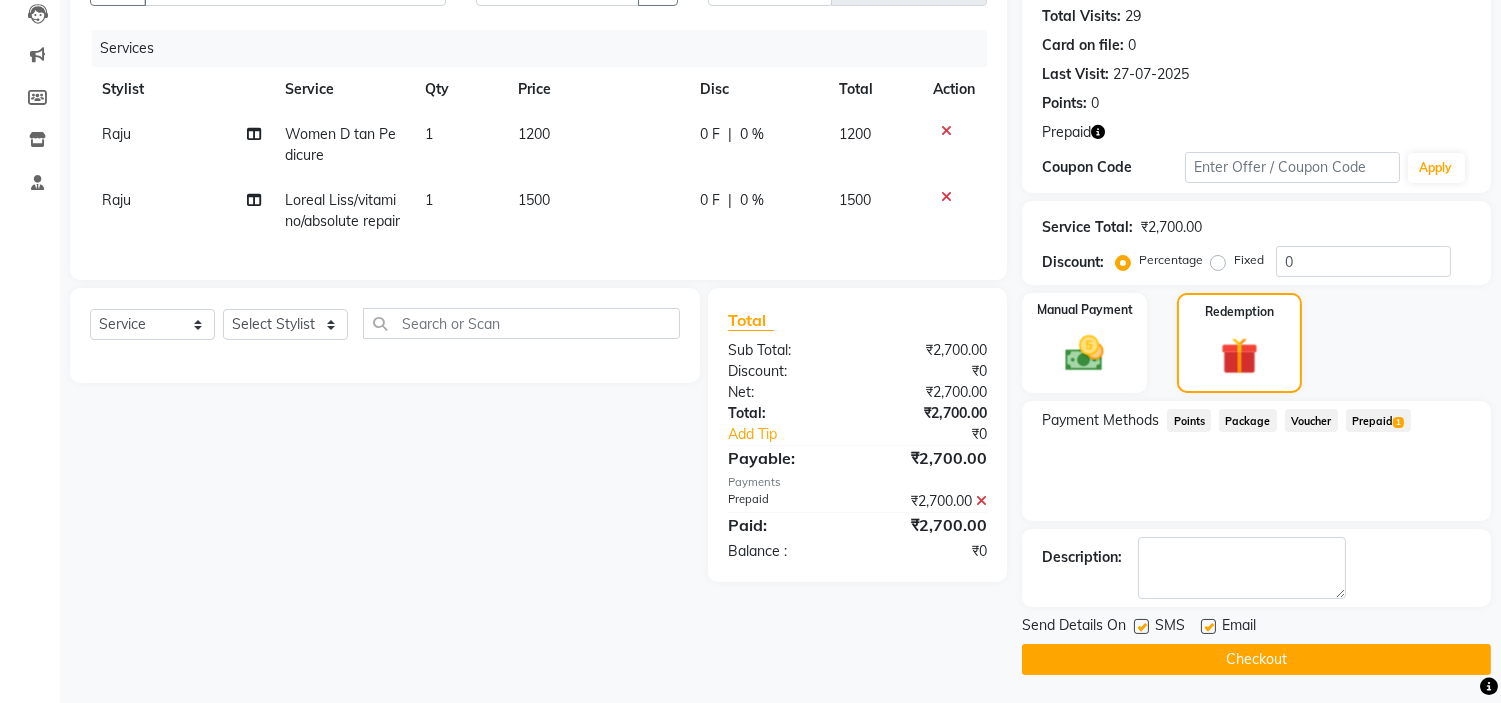click on "Checkout" 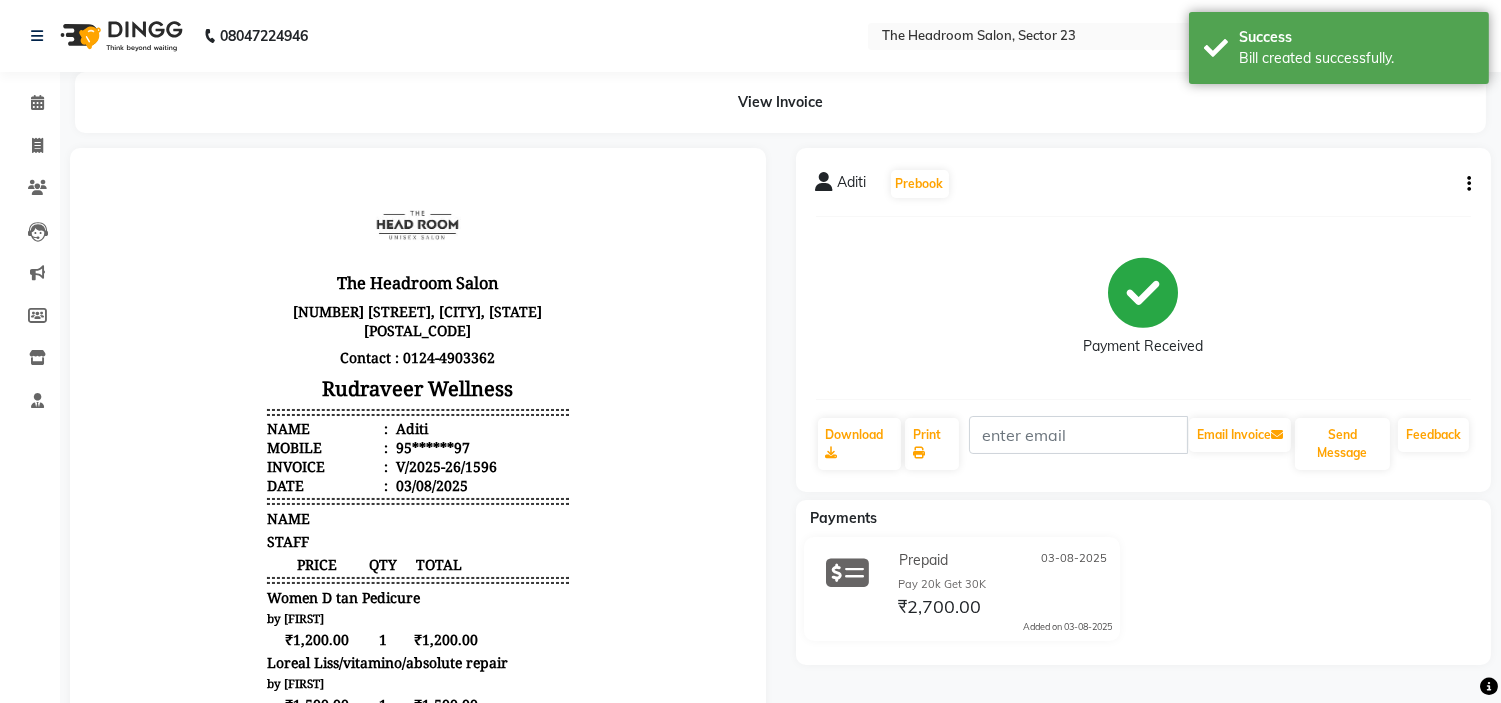scroll, scrollTop: 0, scrollLeft: 0, axis: both 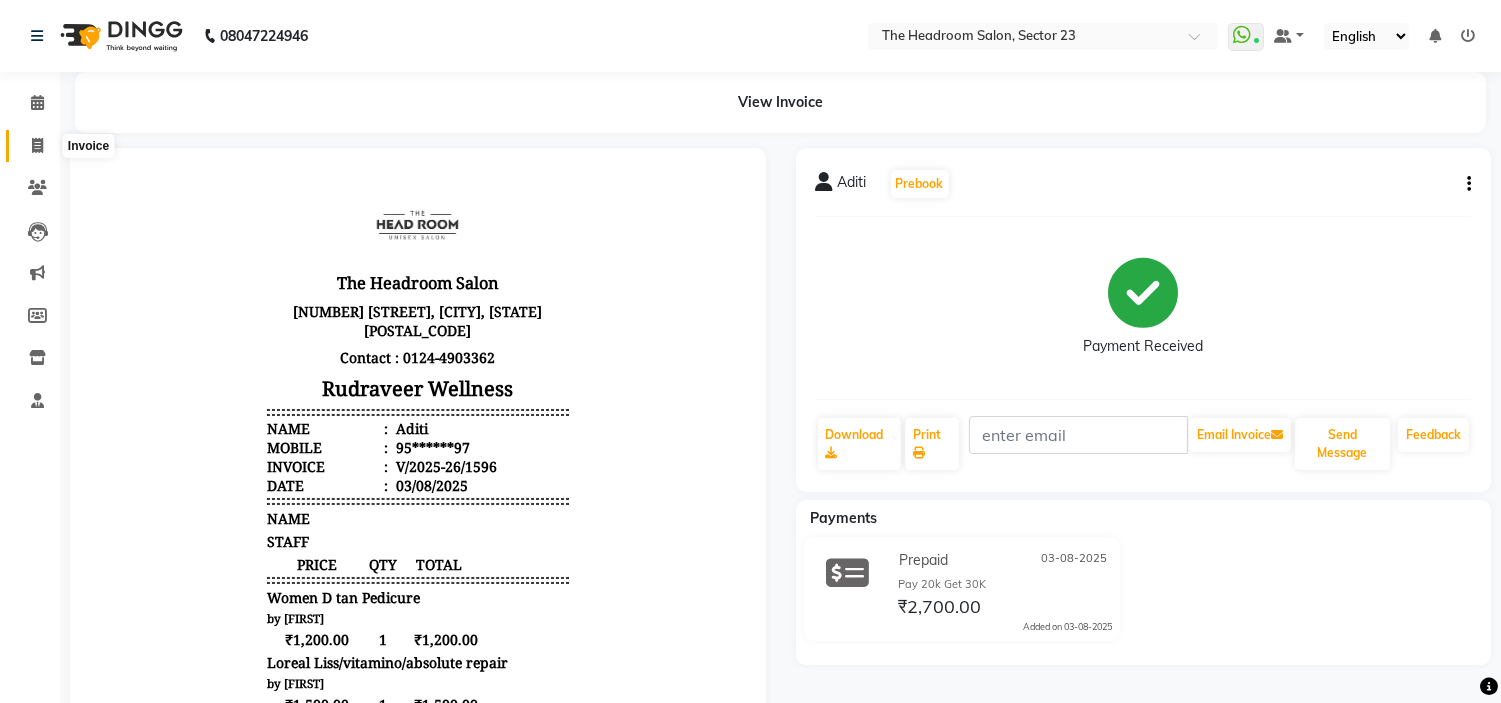click 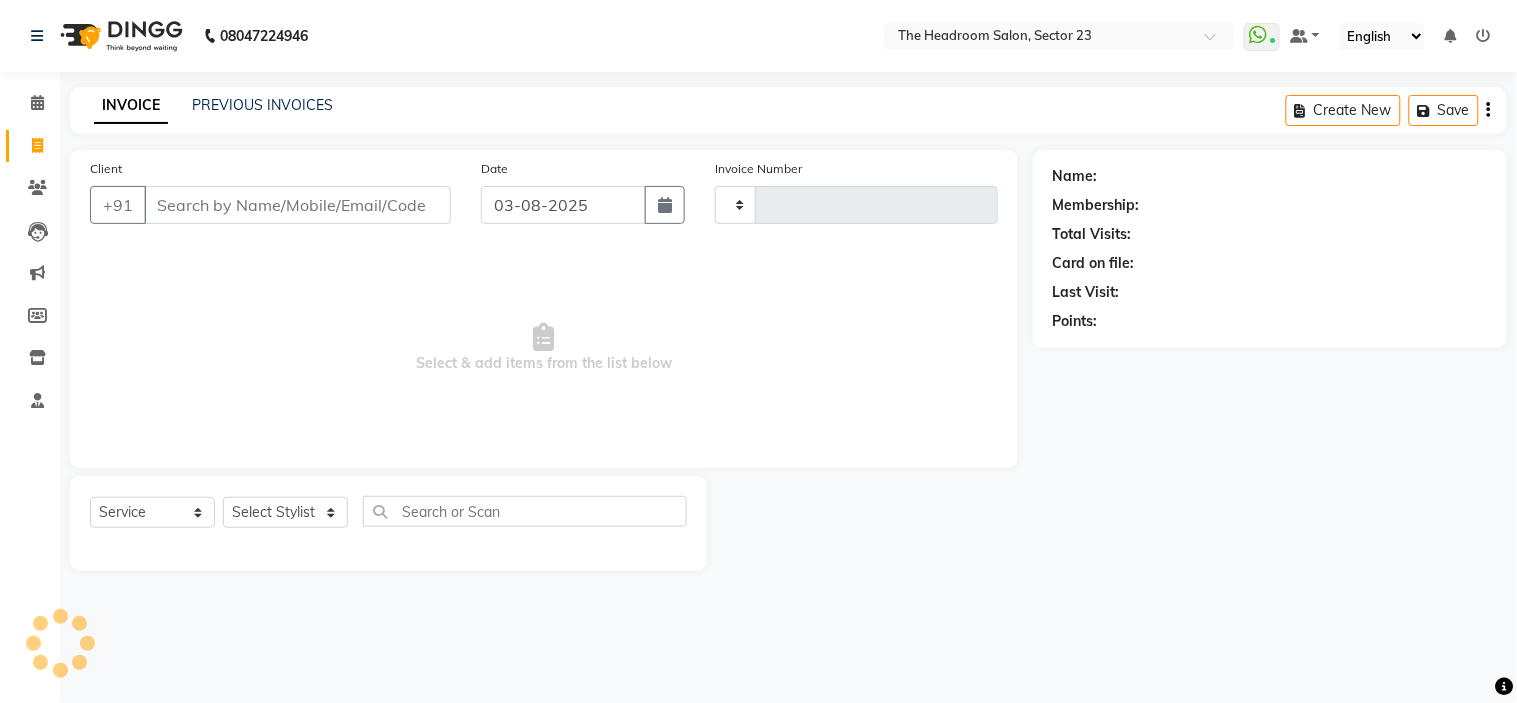 type on "1597" 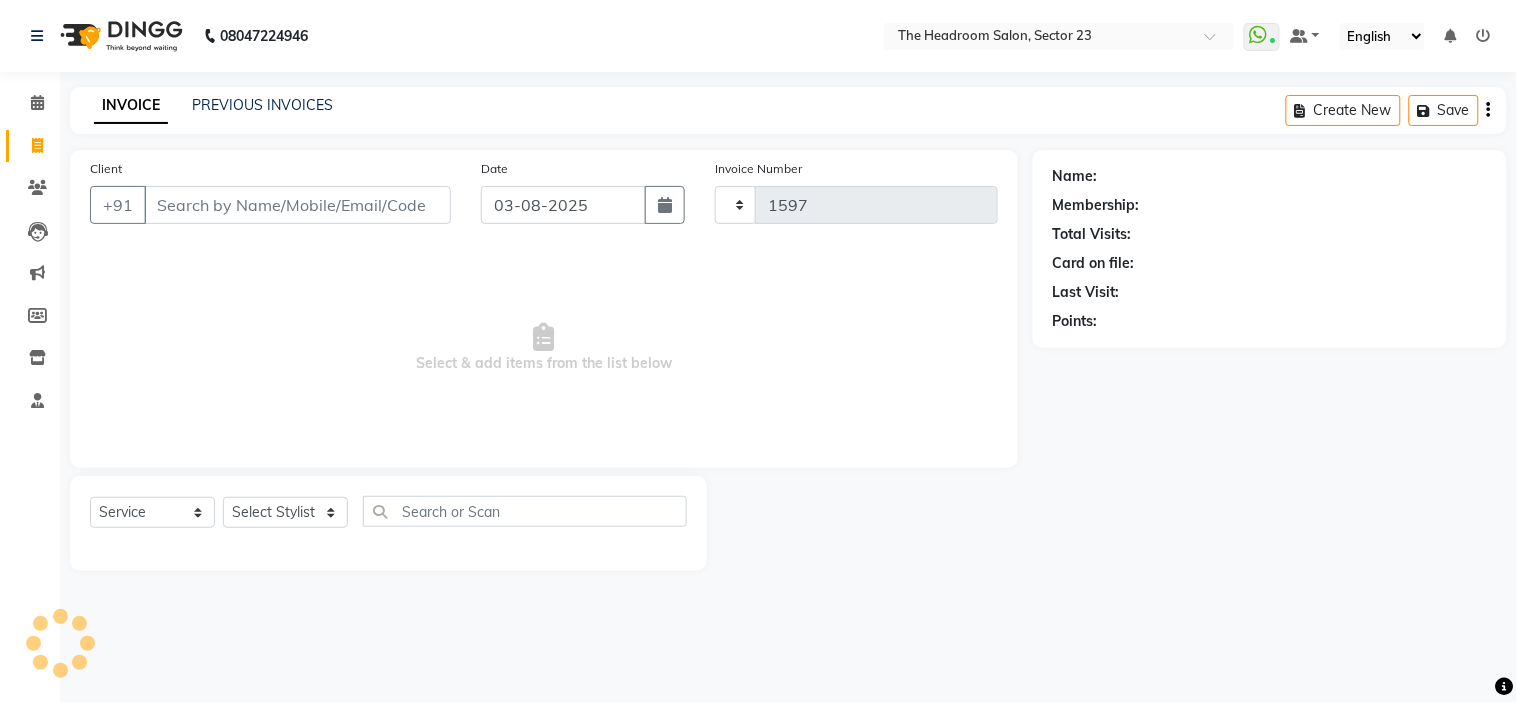 select on "6796" 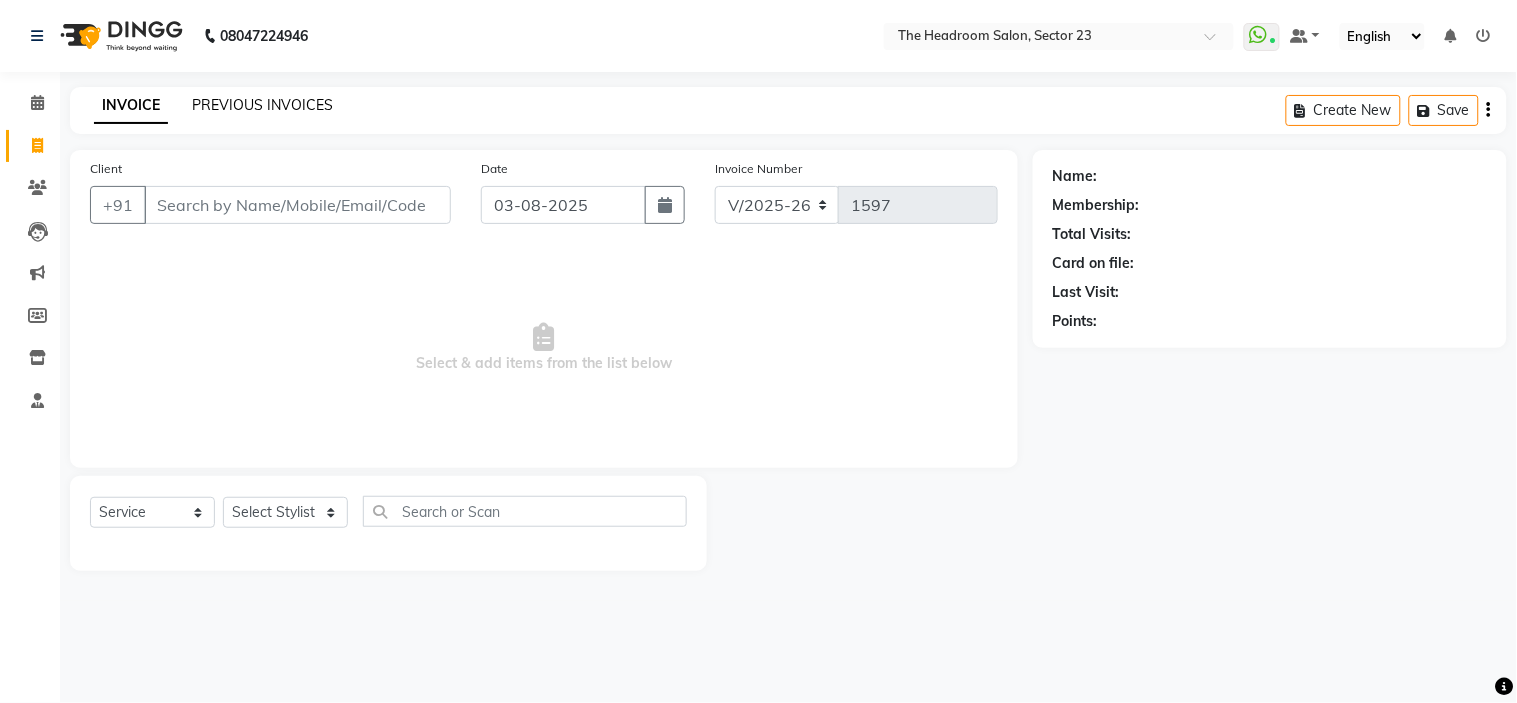 click on "PREVIOUS INVOICES" 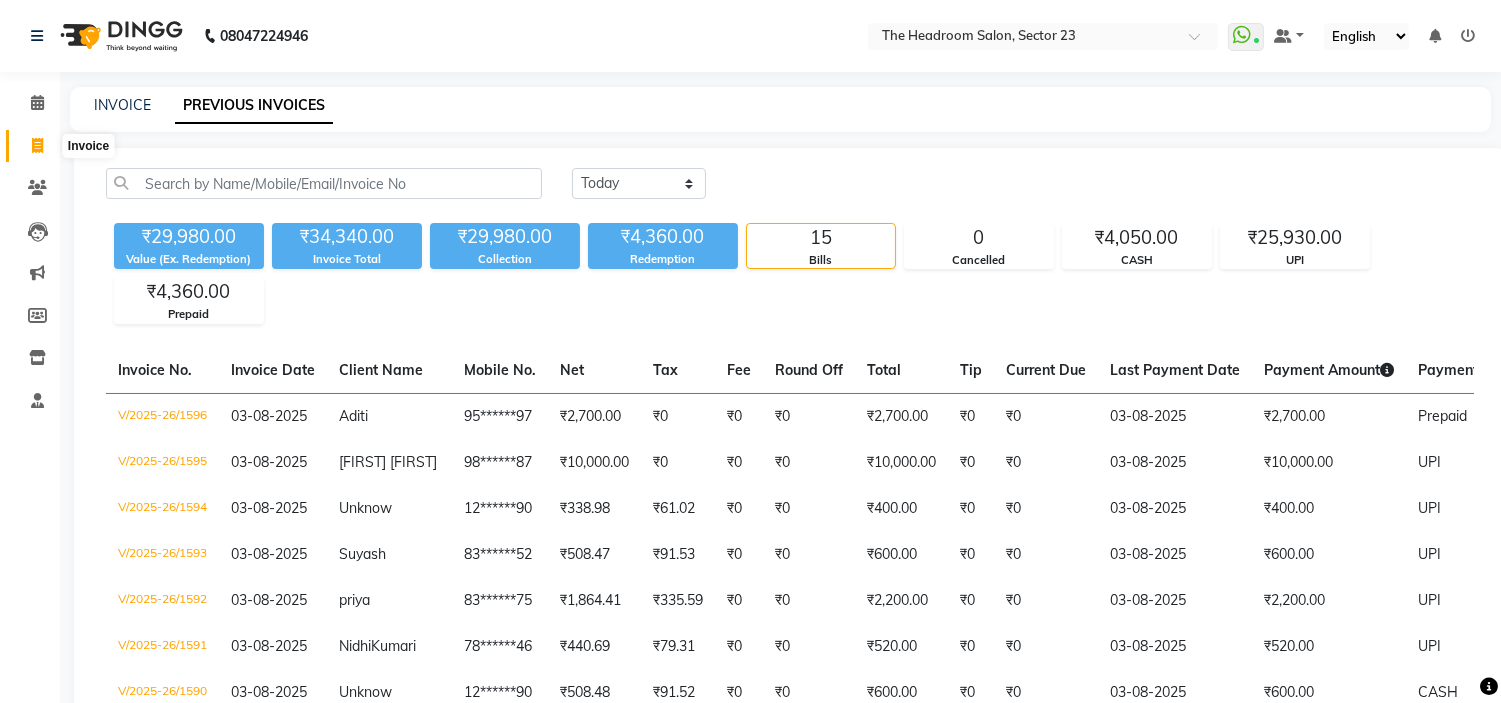 click 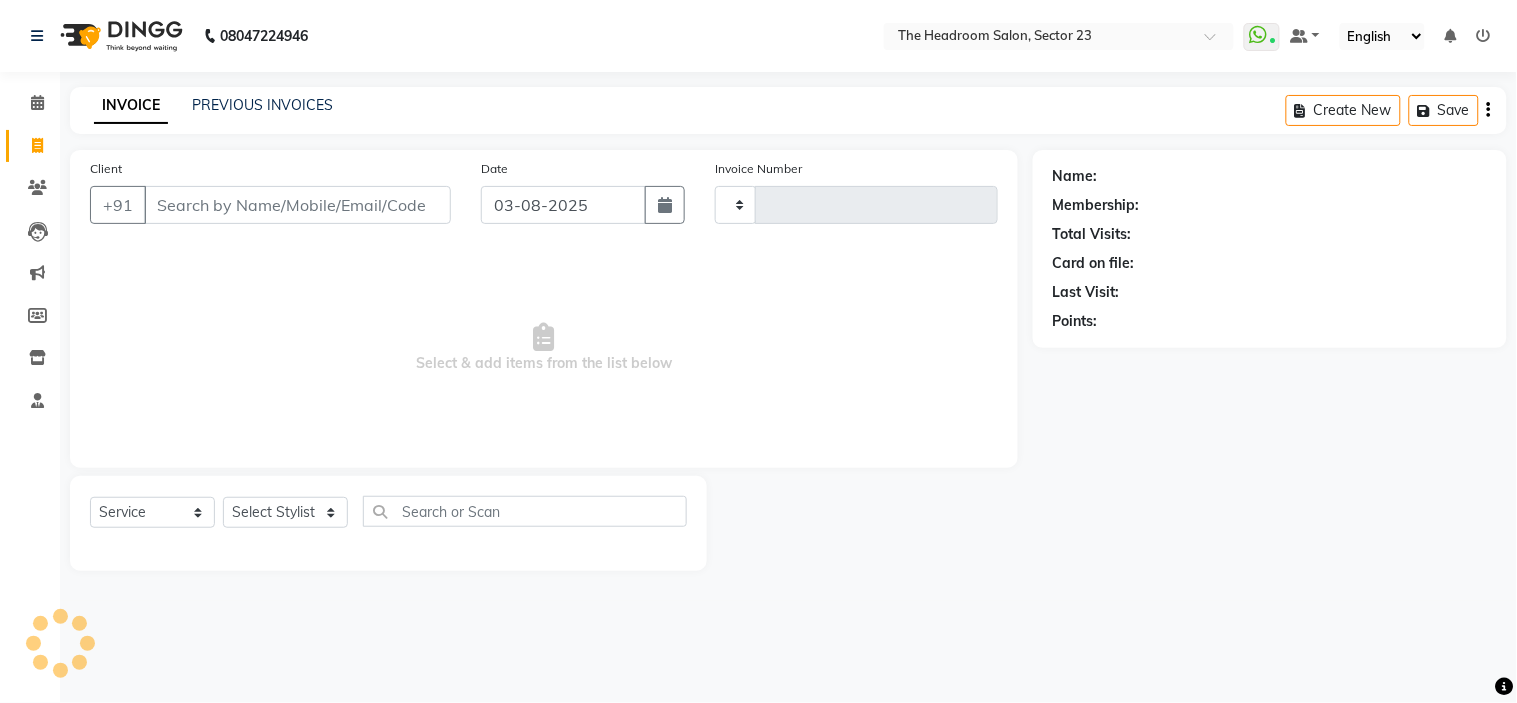 type on "1597" 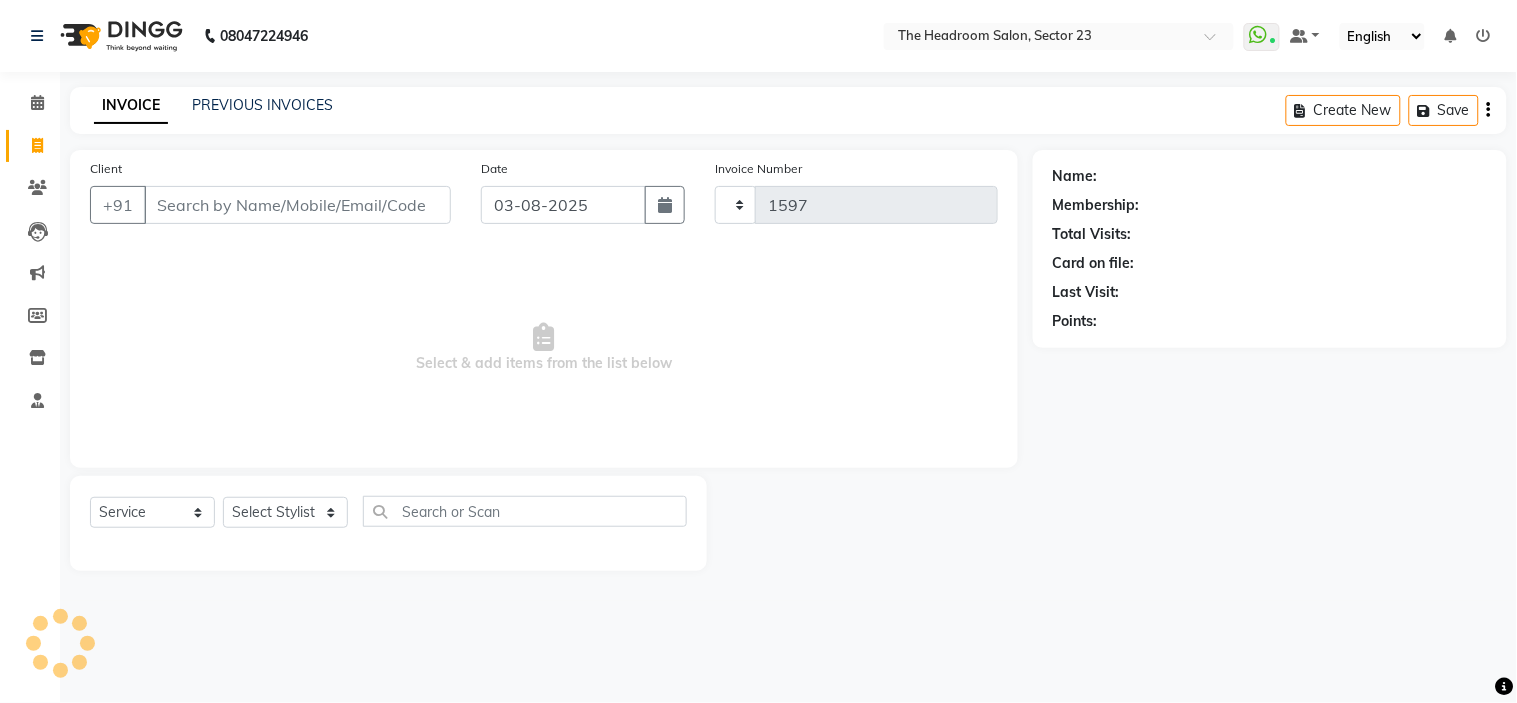 select on "6796" 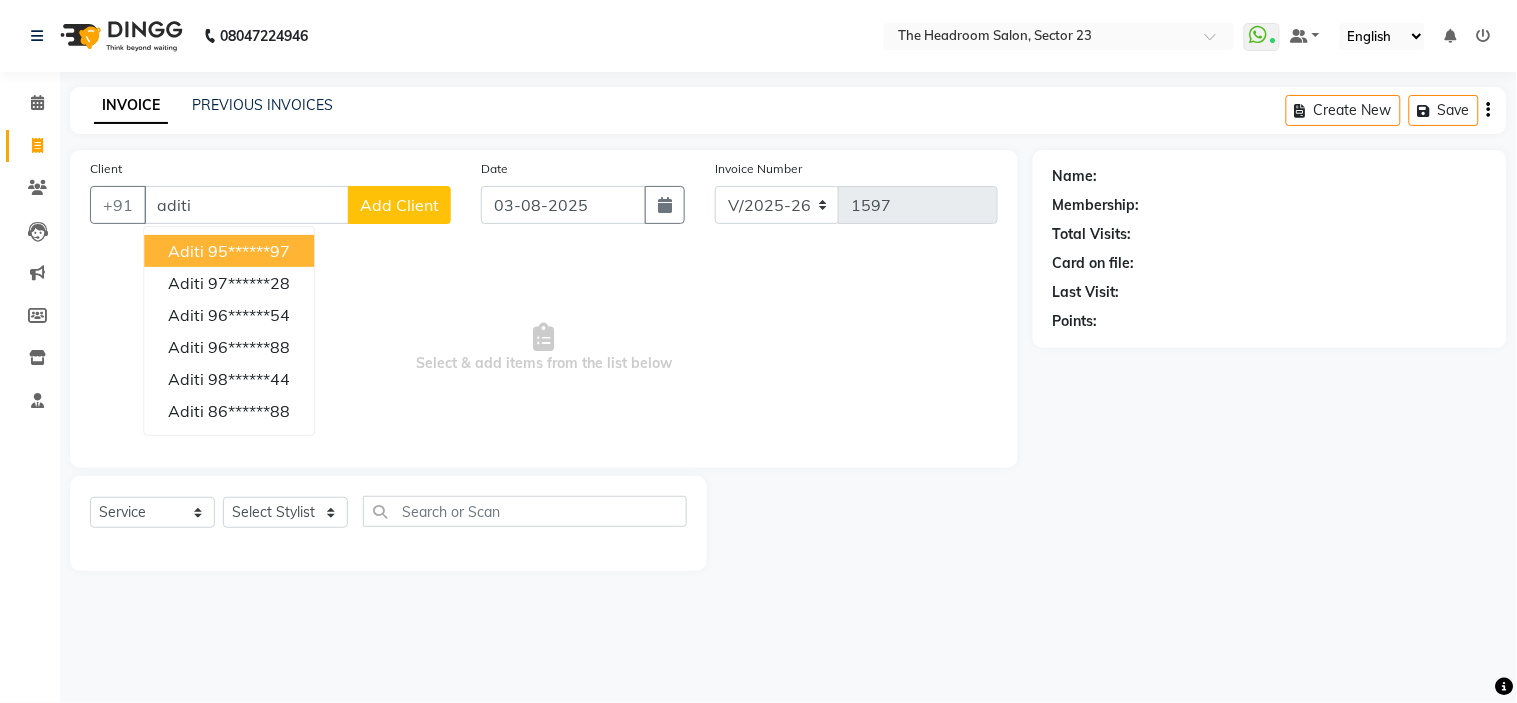 click on "95******97" at bounding box center [249, 251] 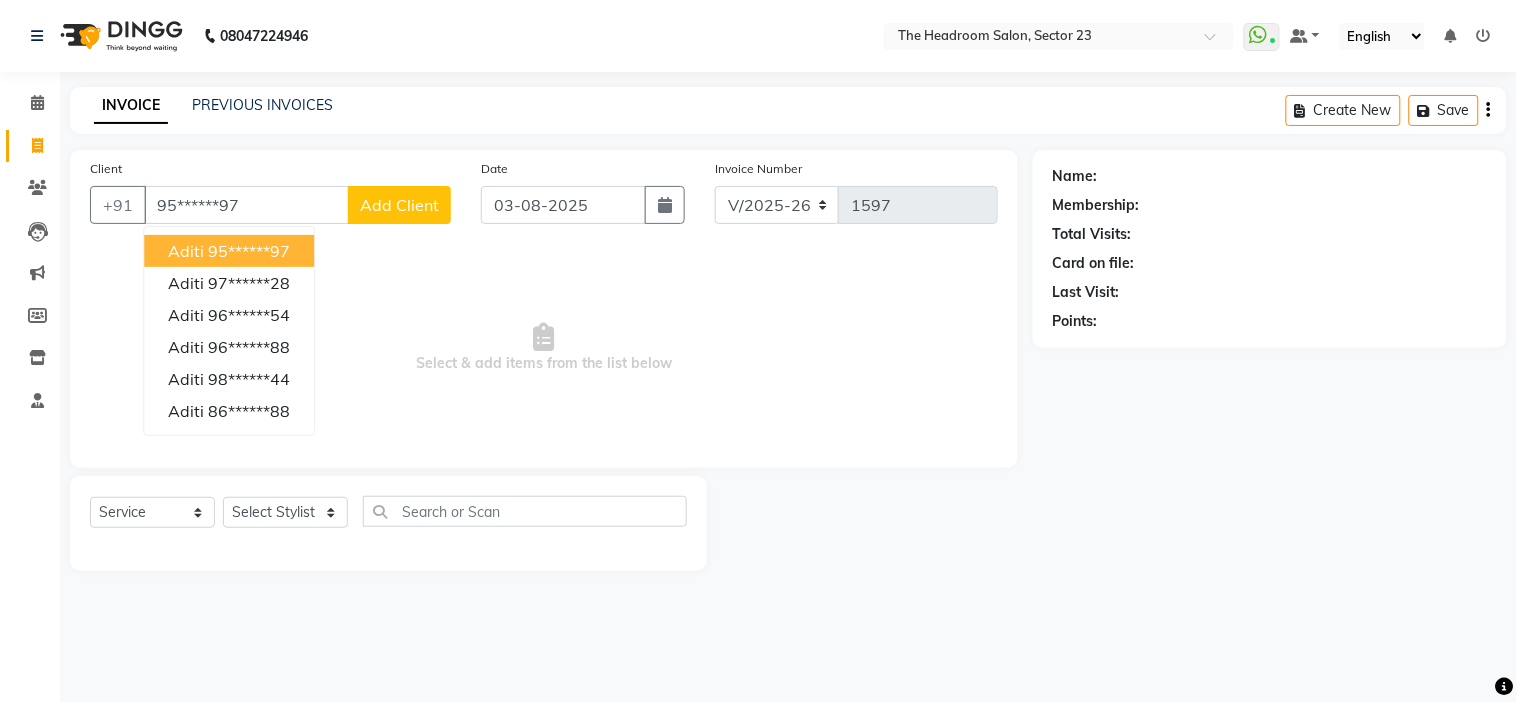 type on "95******97" 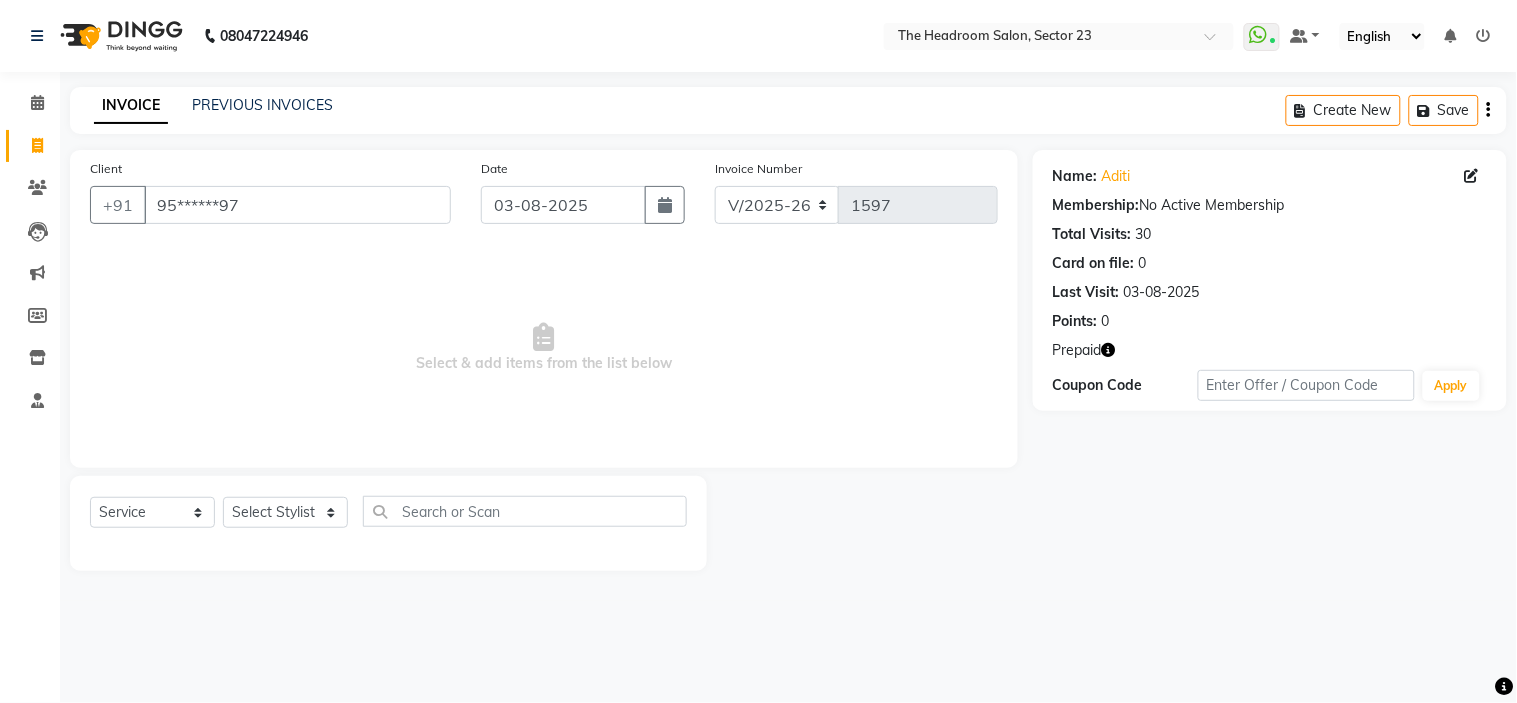 click 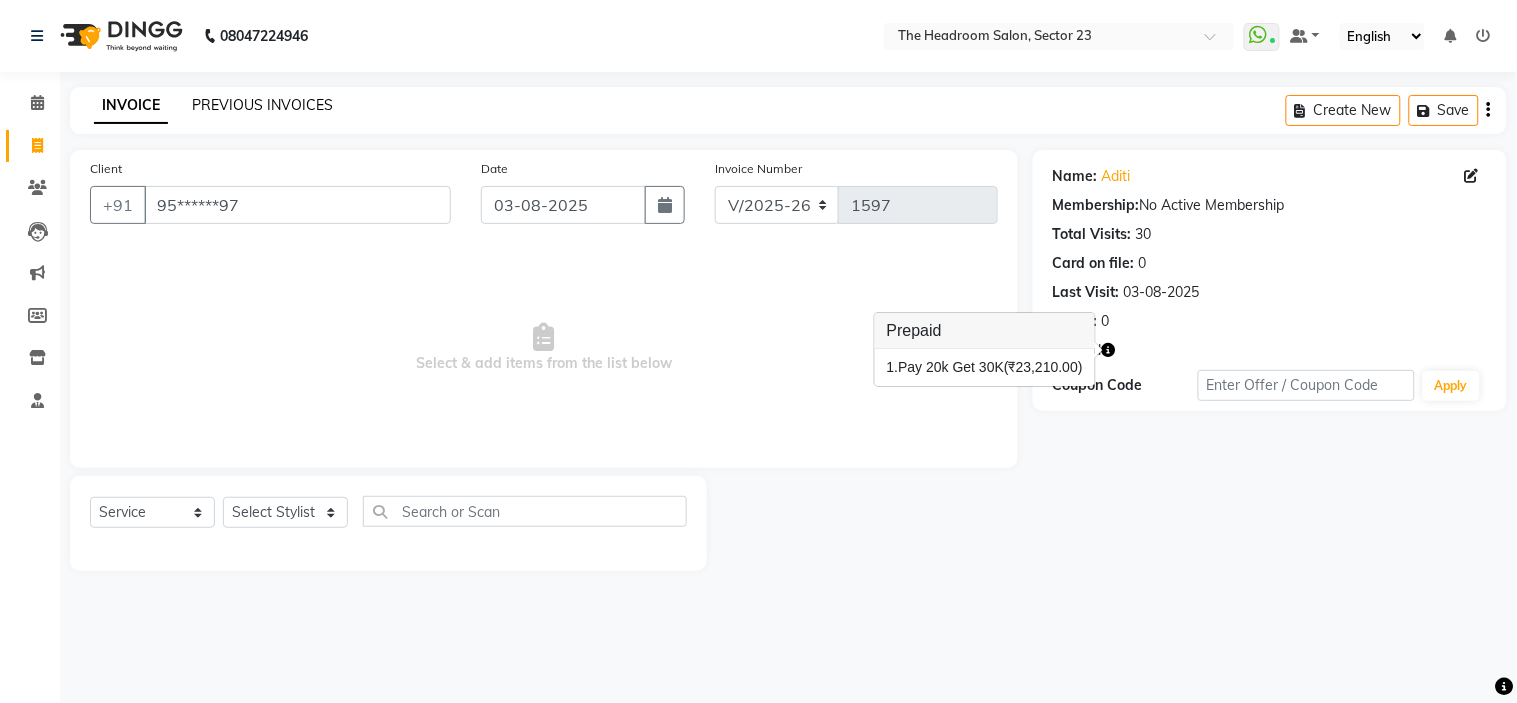 click on "PREVIOUS INVOICES" 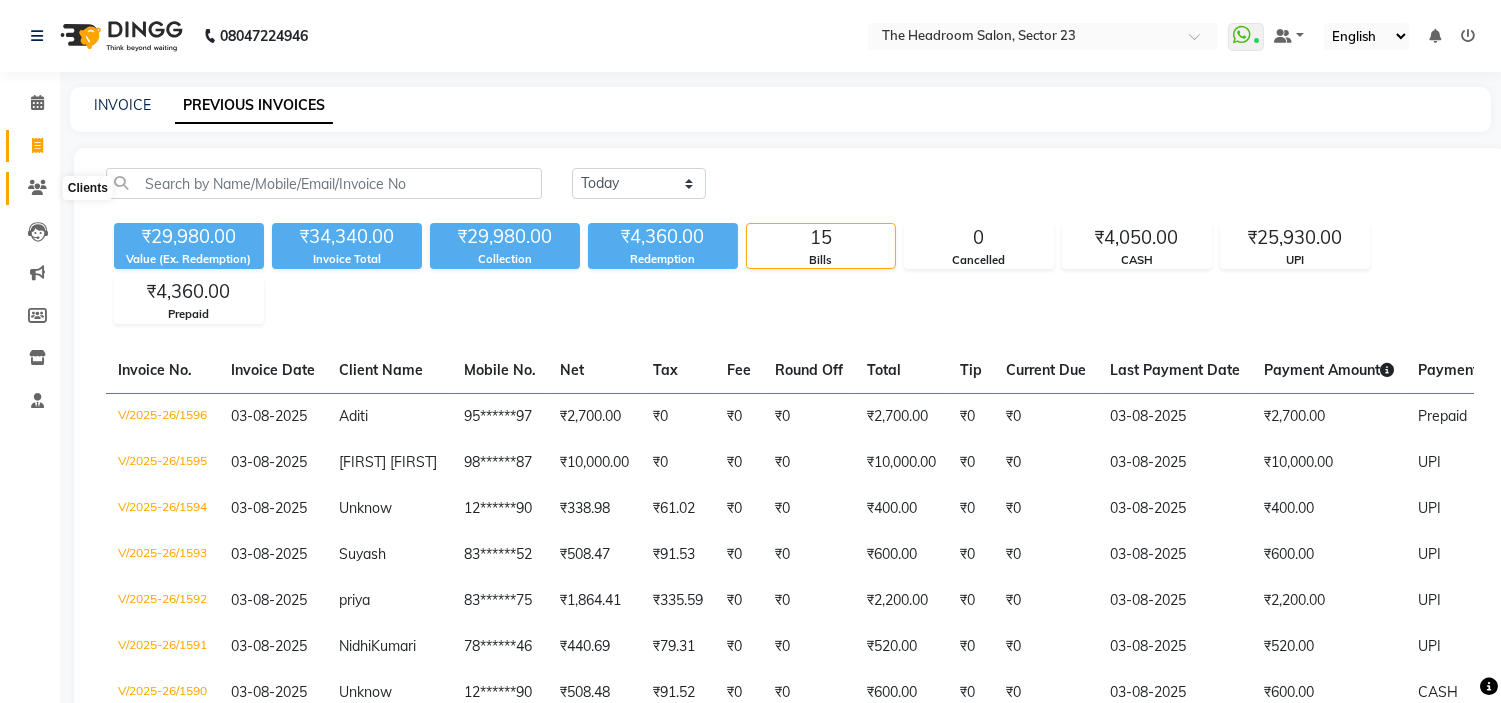 click 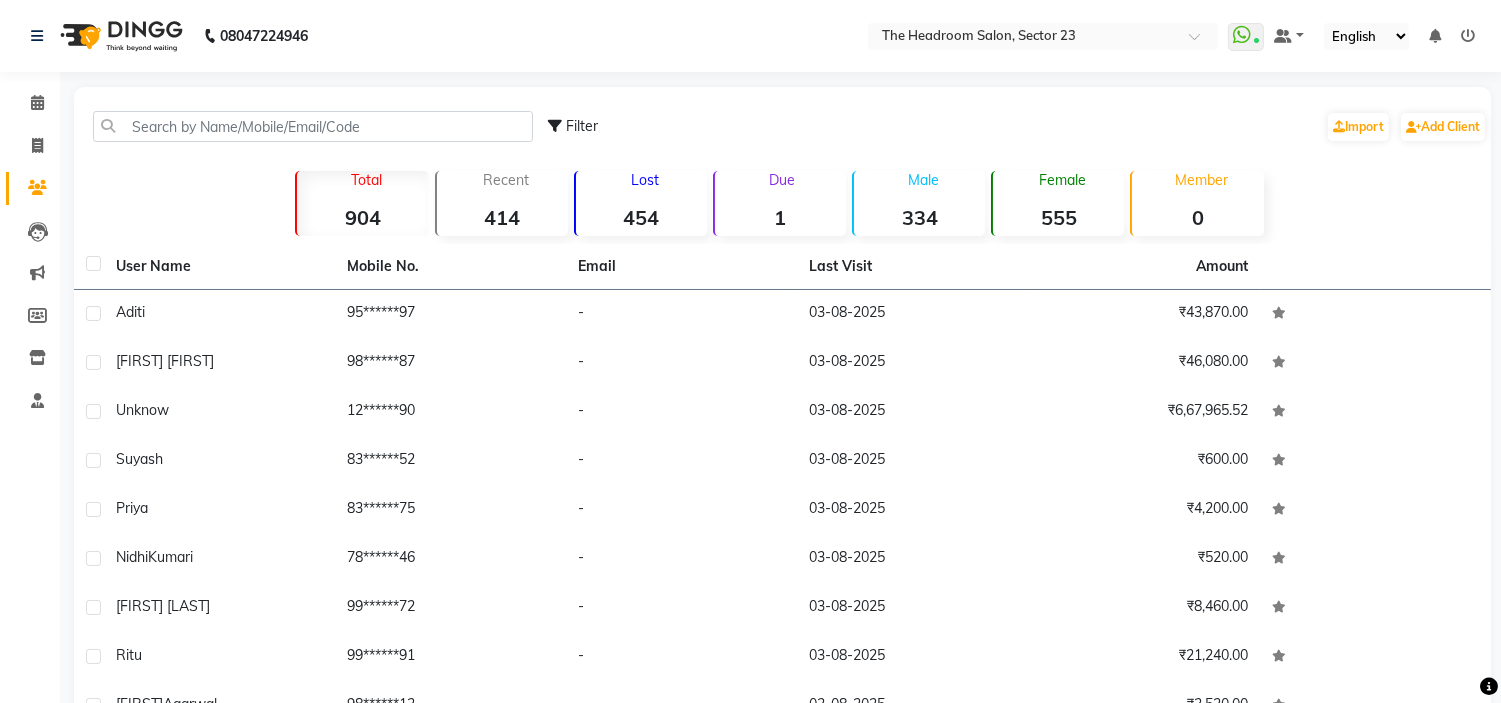 click 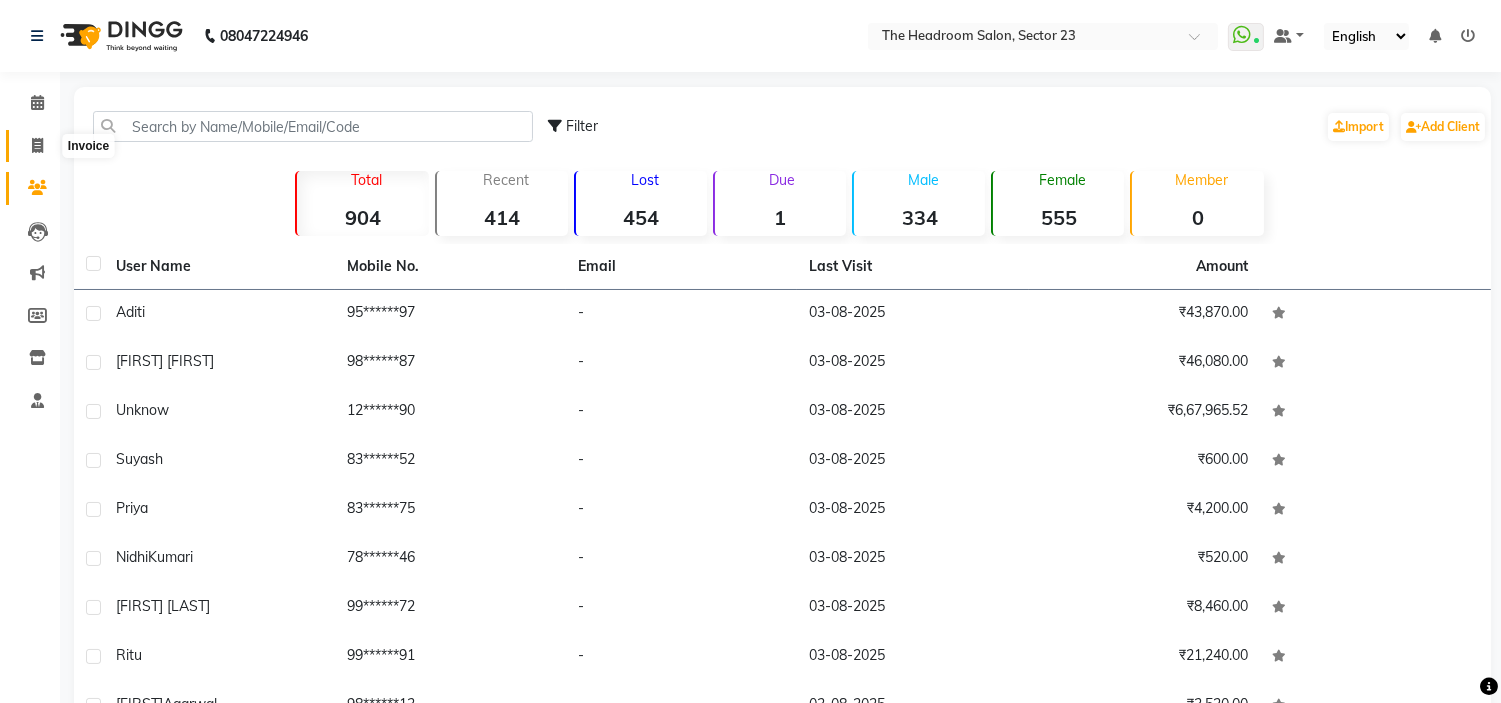 click 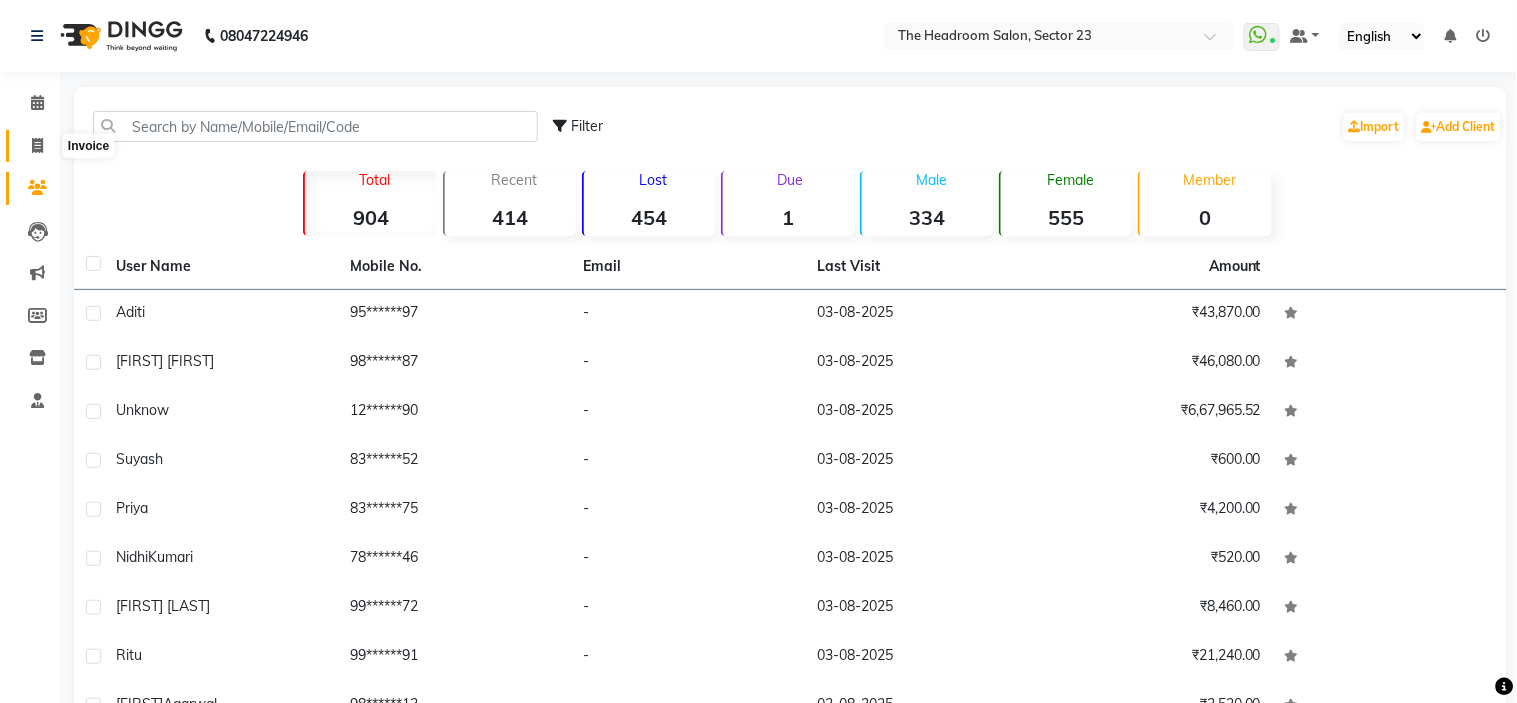 select on "6796" 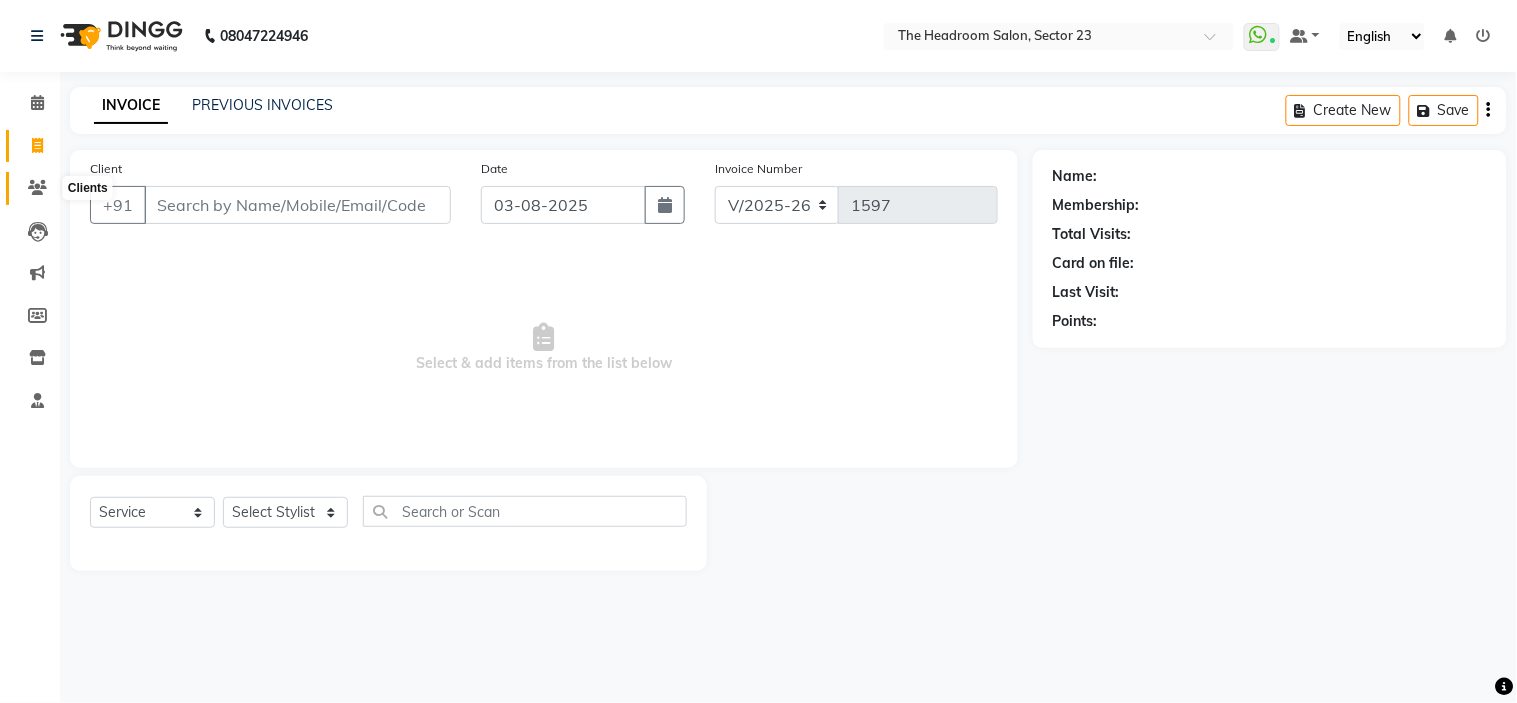click 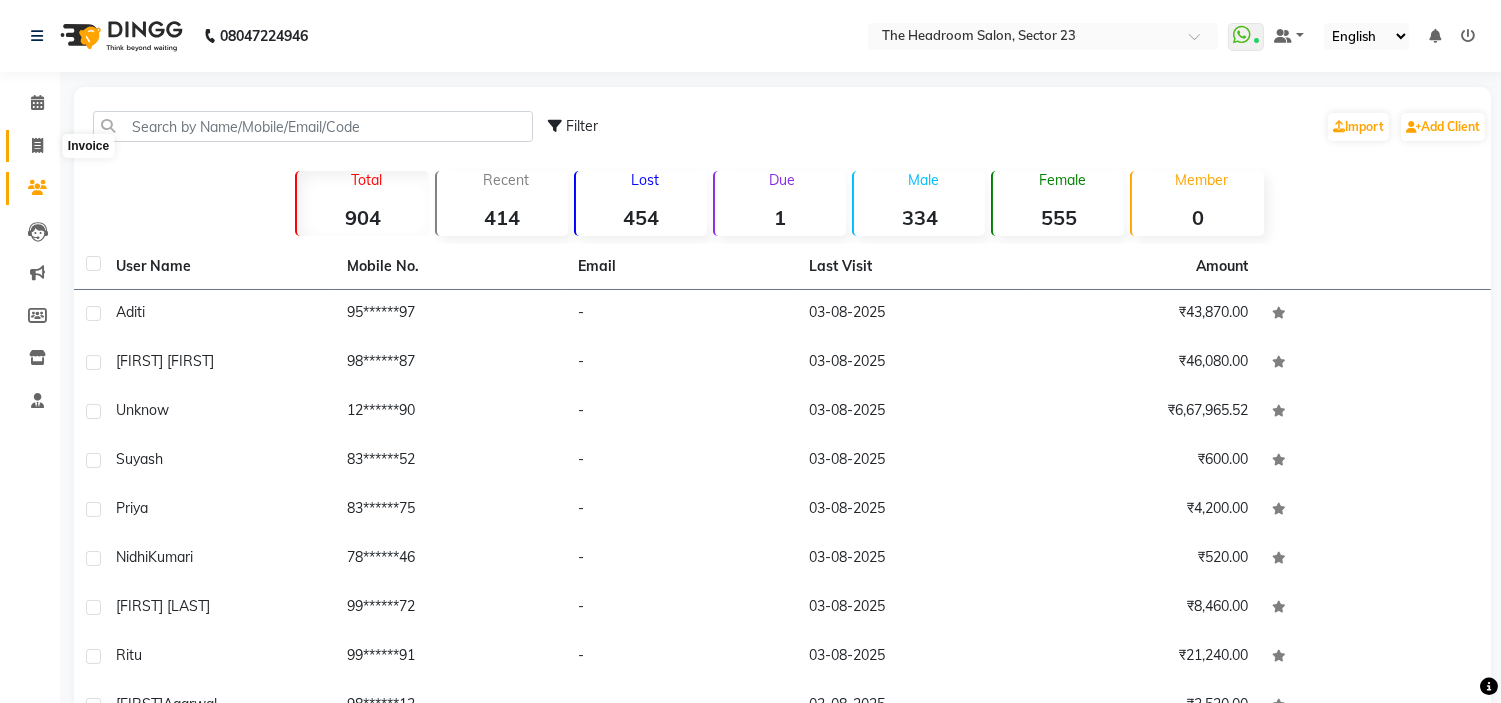 click 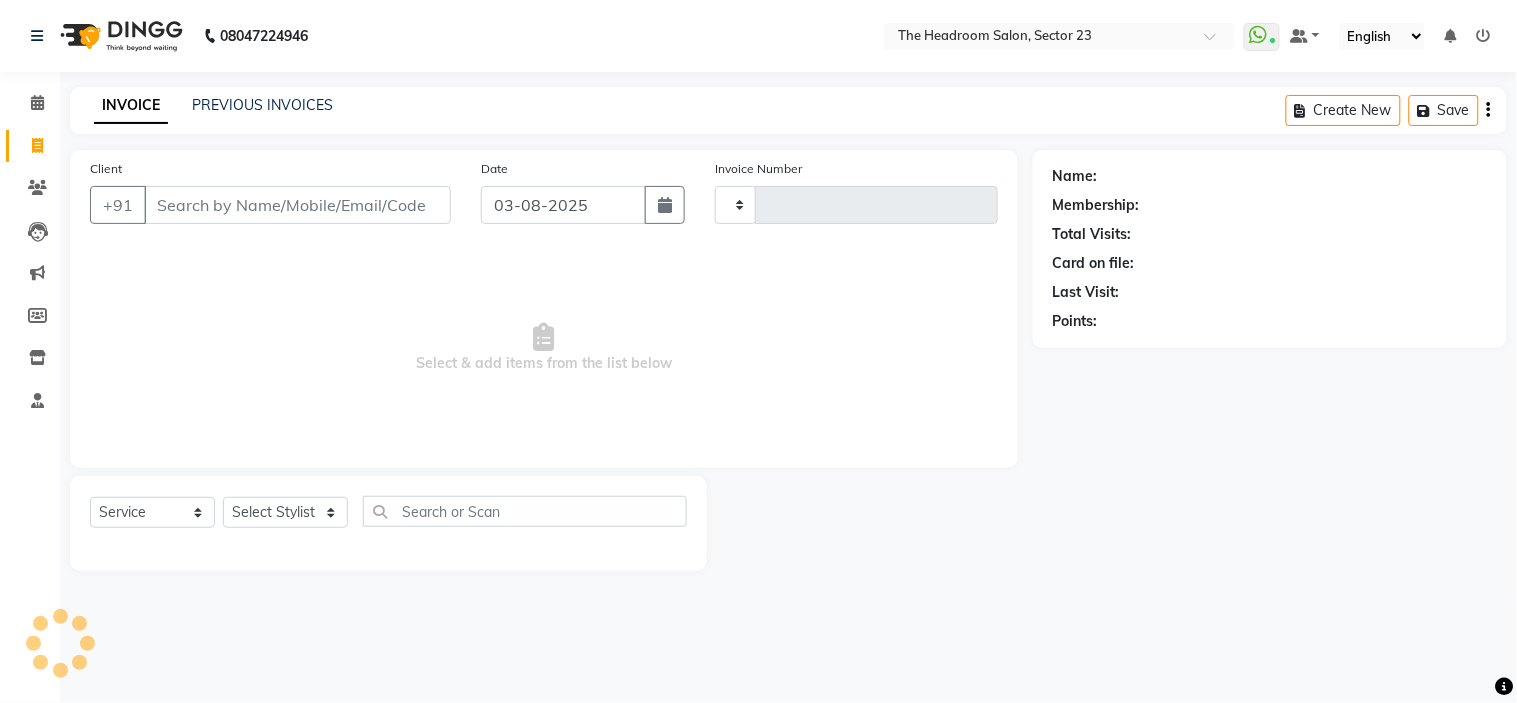 type on "1597" 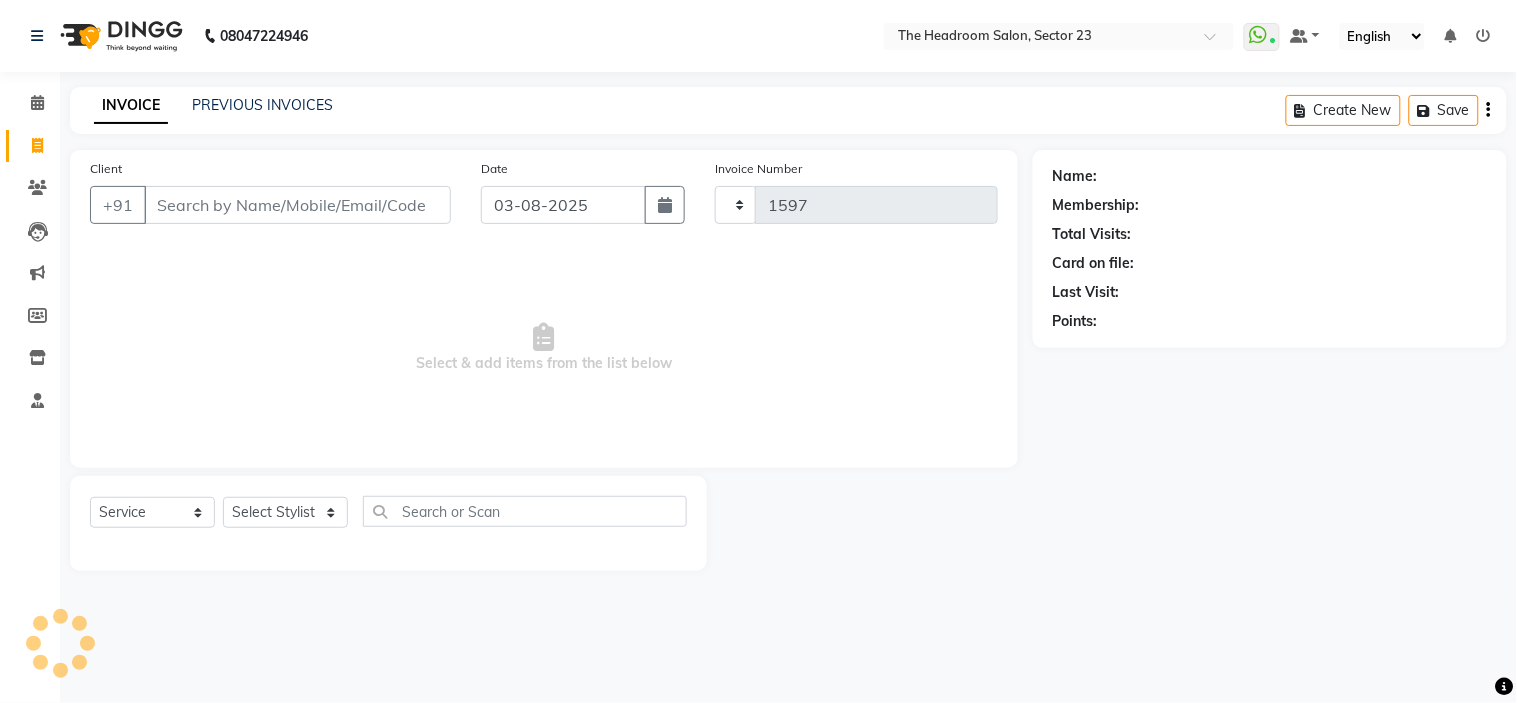 select on "6796" 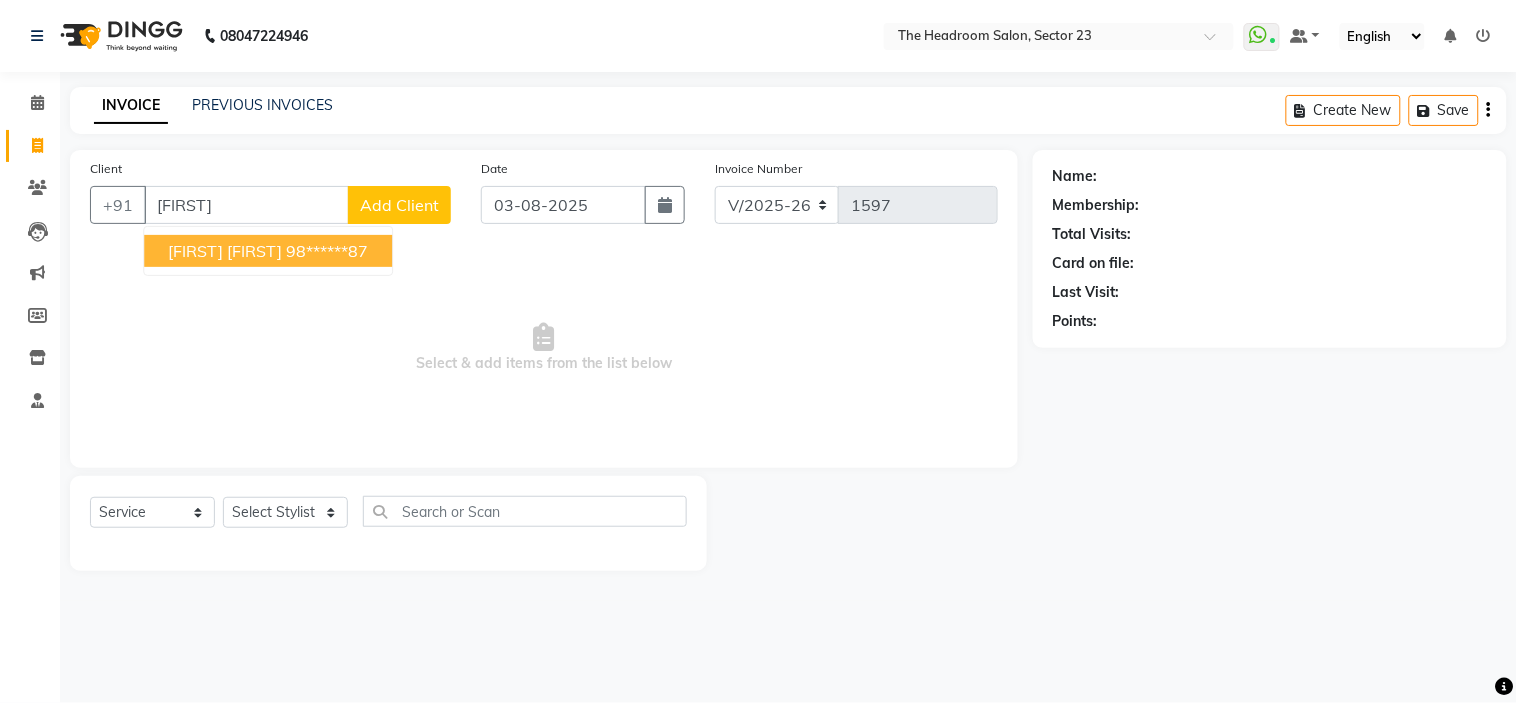 click on "98******87" at bounding box center [327, 251] 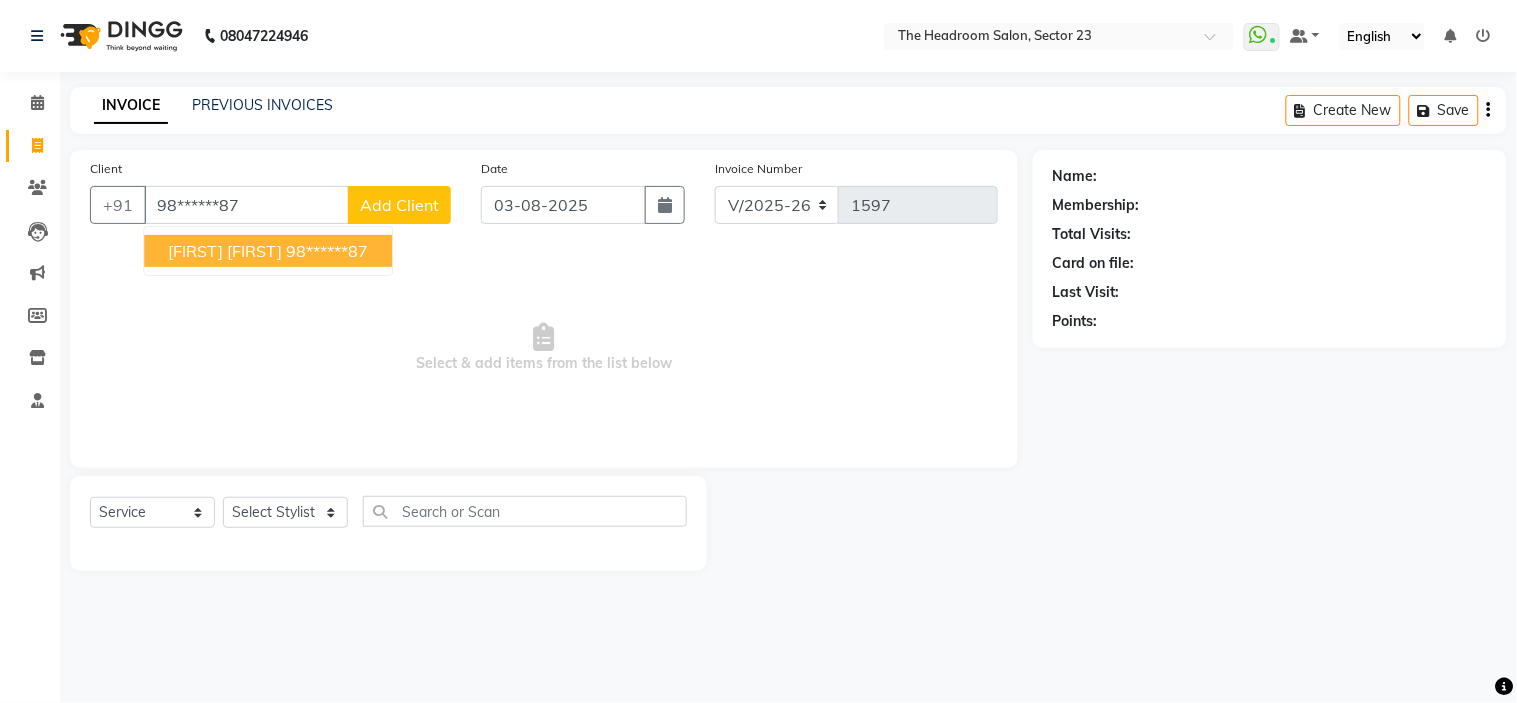 type on "98******87" 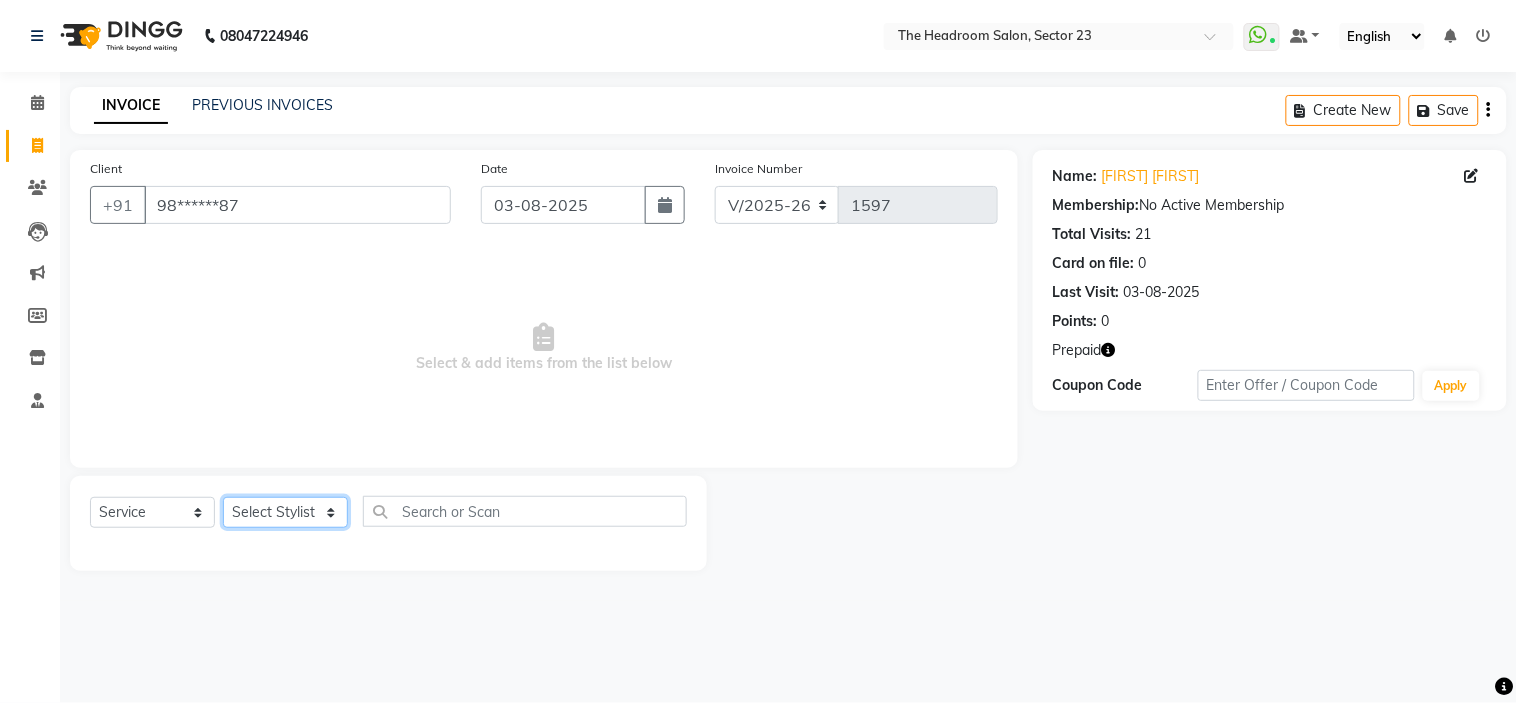 click on "Select Stylist Anjali Anubha Ashok Garima Manager Manju Raju Rohit Shahbaz" 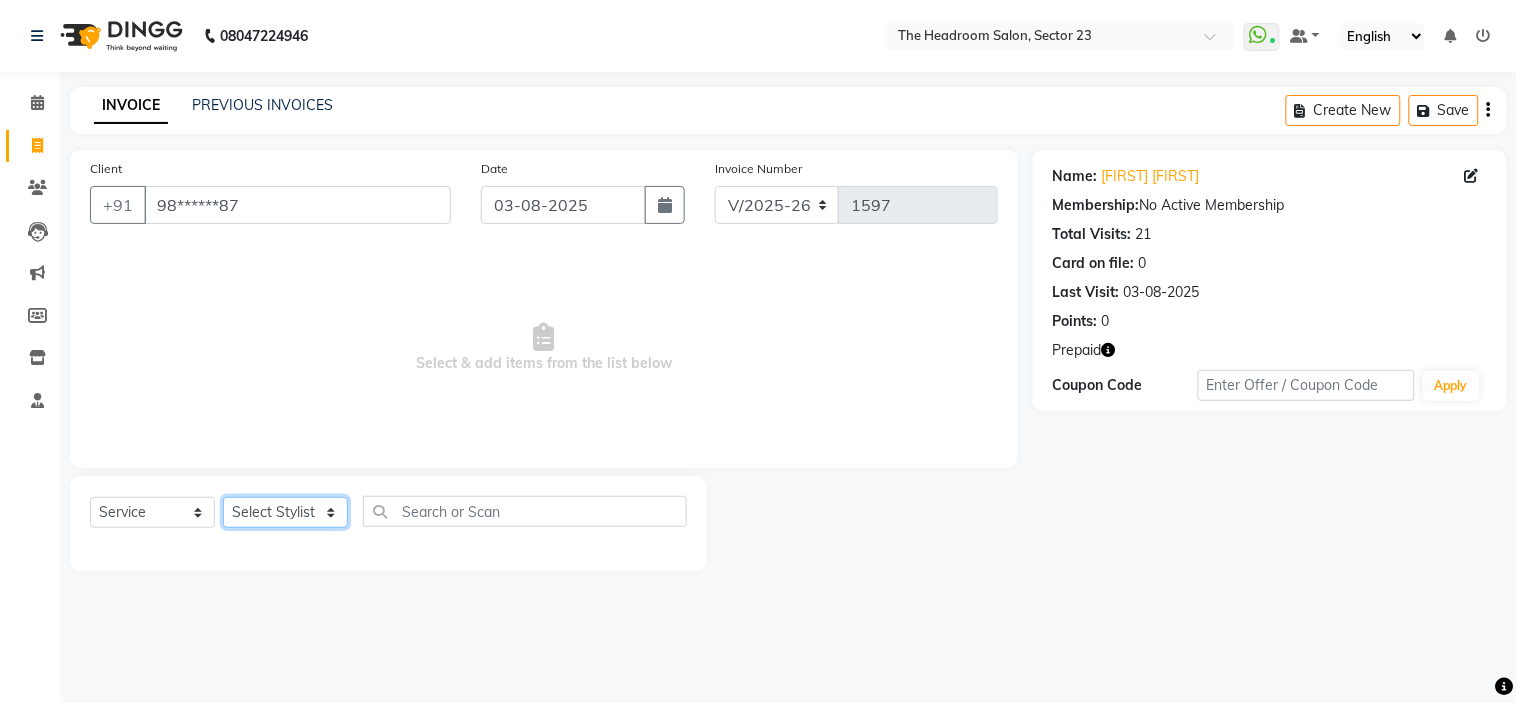 select on "53420" 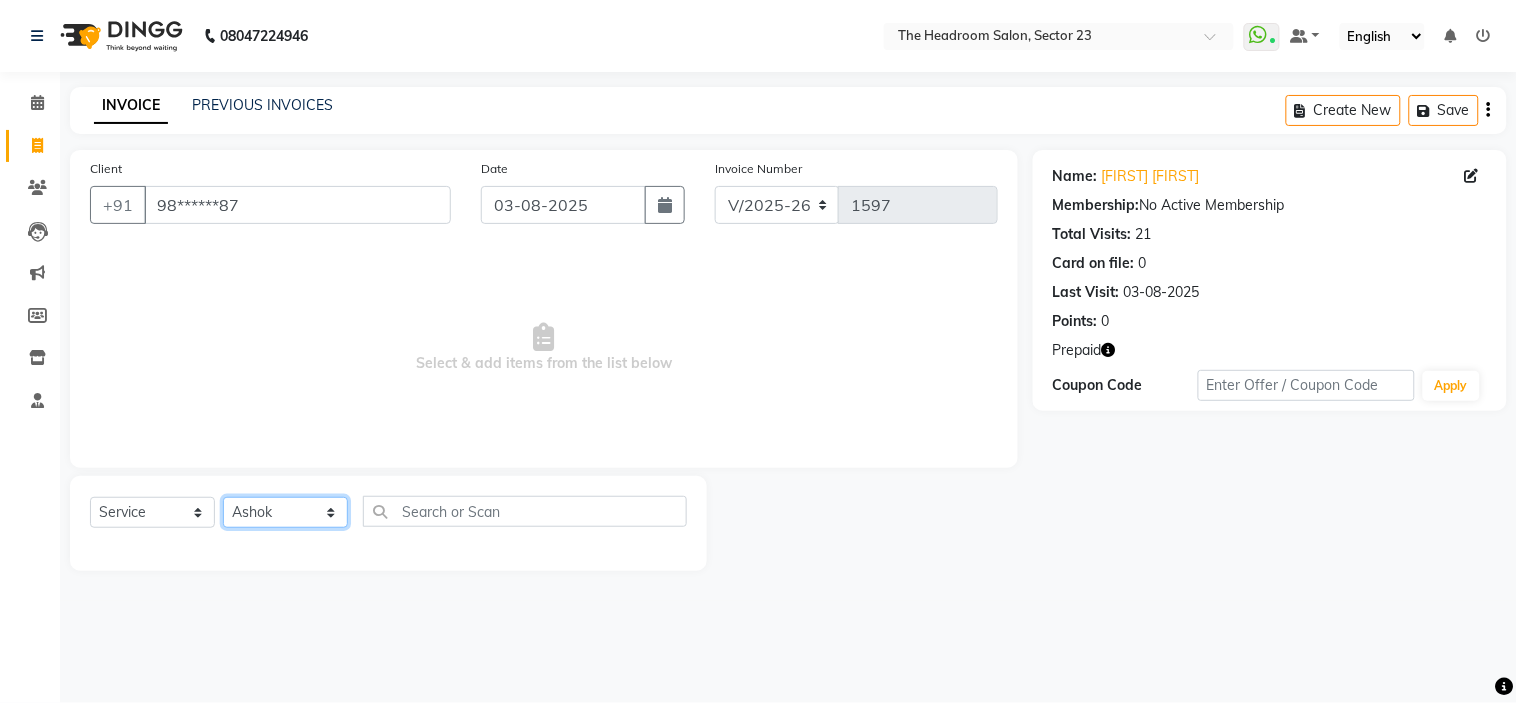 click on "Select Stylist Anjali Anubha Ashok Garima Manager Manju Raju Rohit Shahbaz" 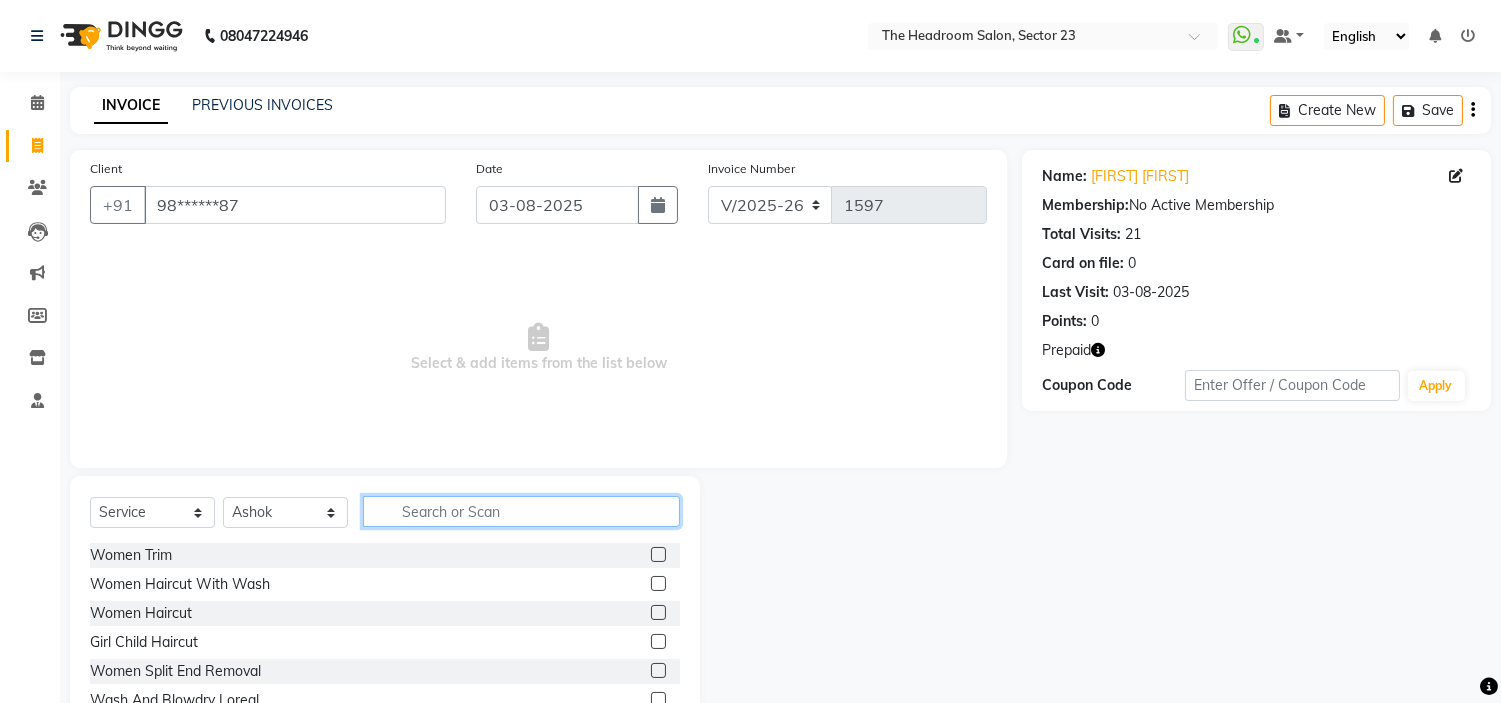 click 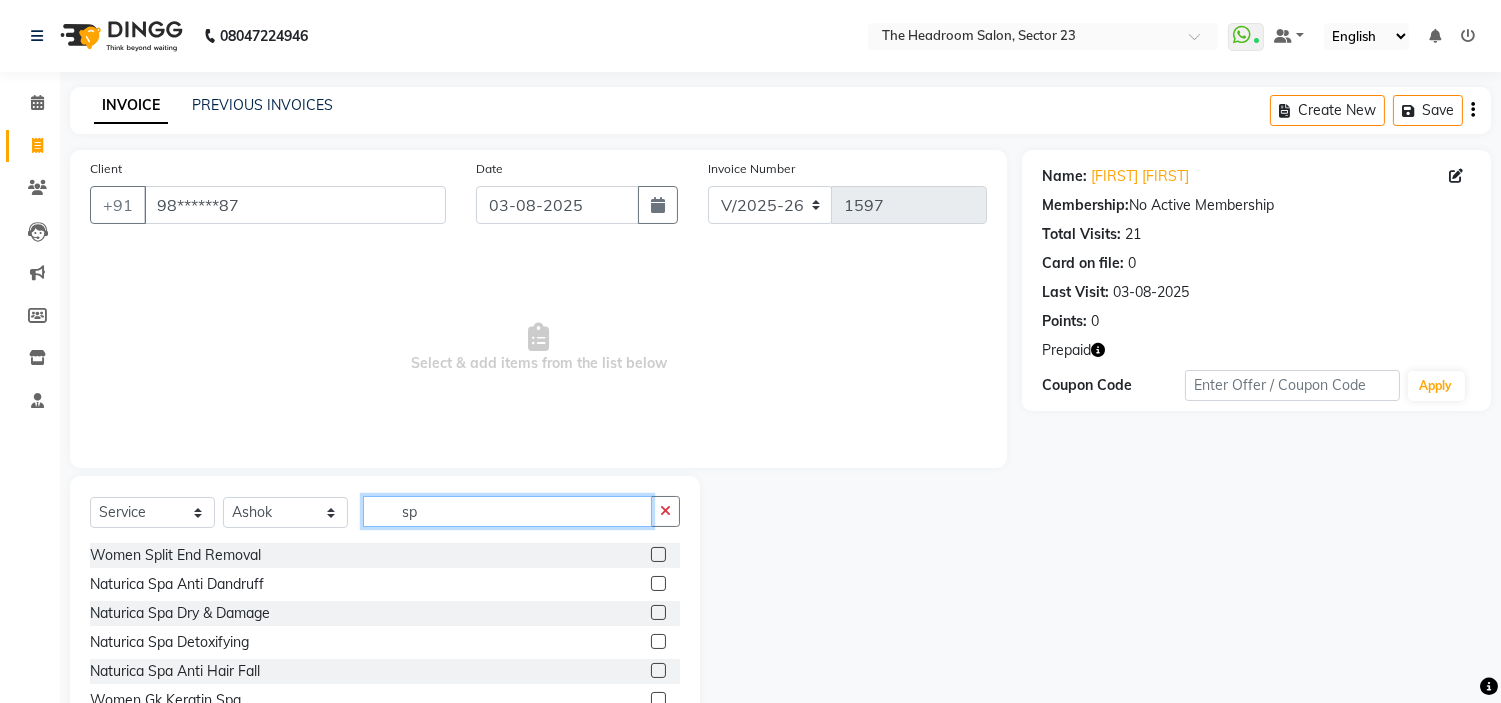 type on "s" 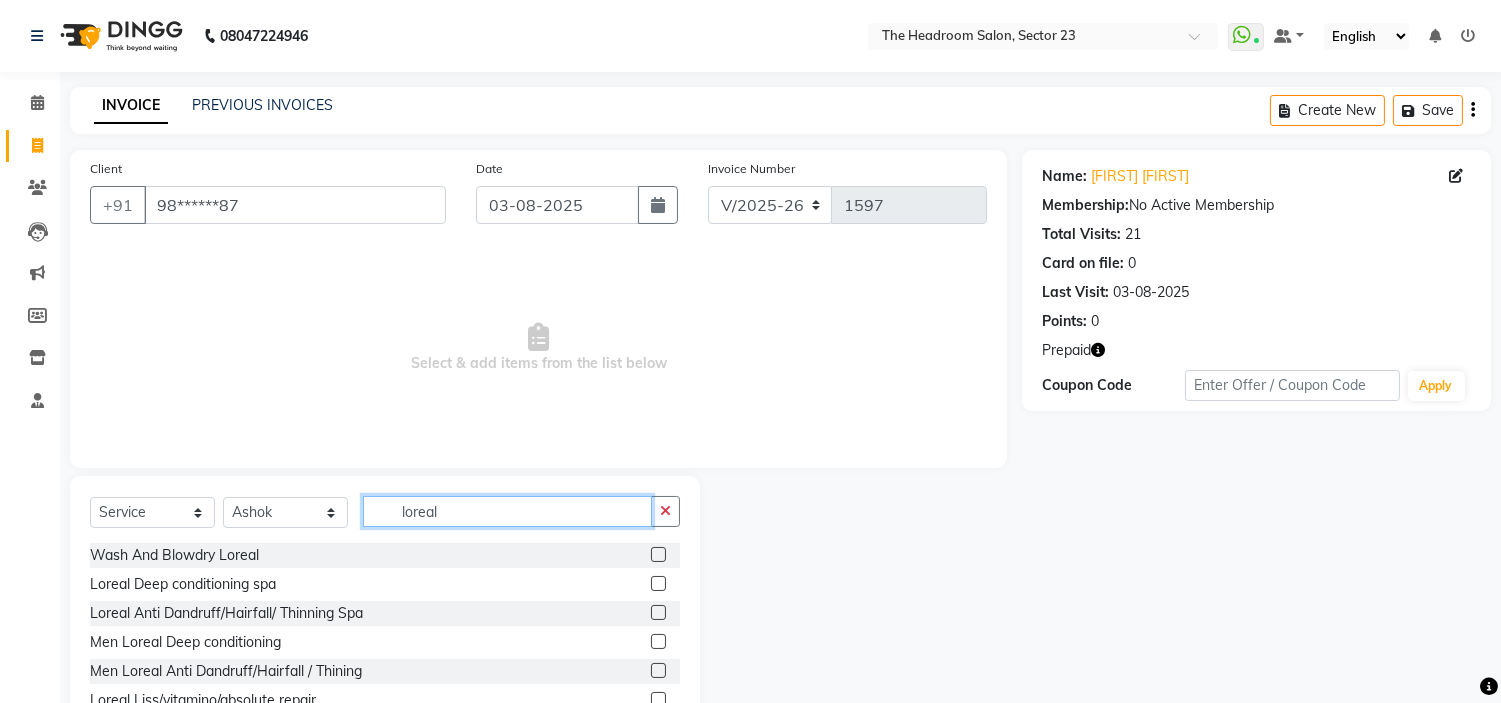 scroll, scrollTop: 72, scrollLeft: 0, axis: vertical 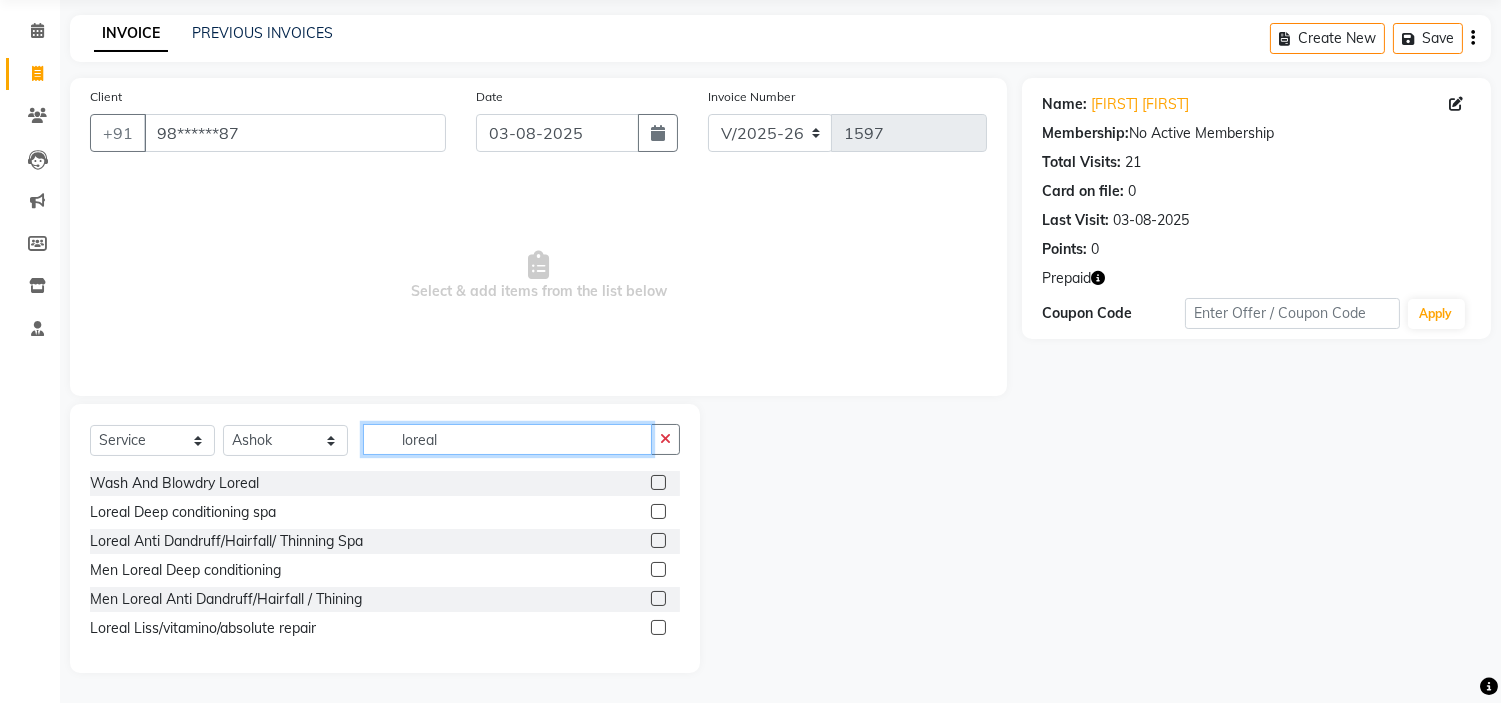 type on "loreal" 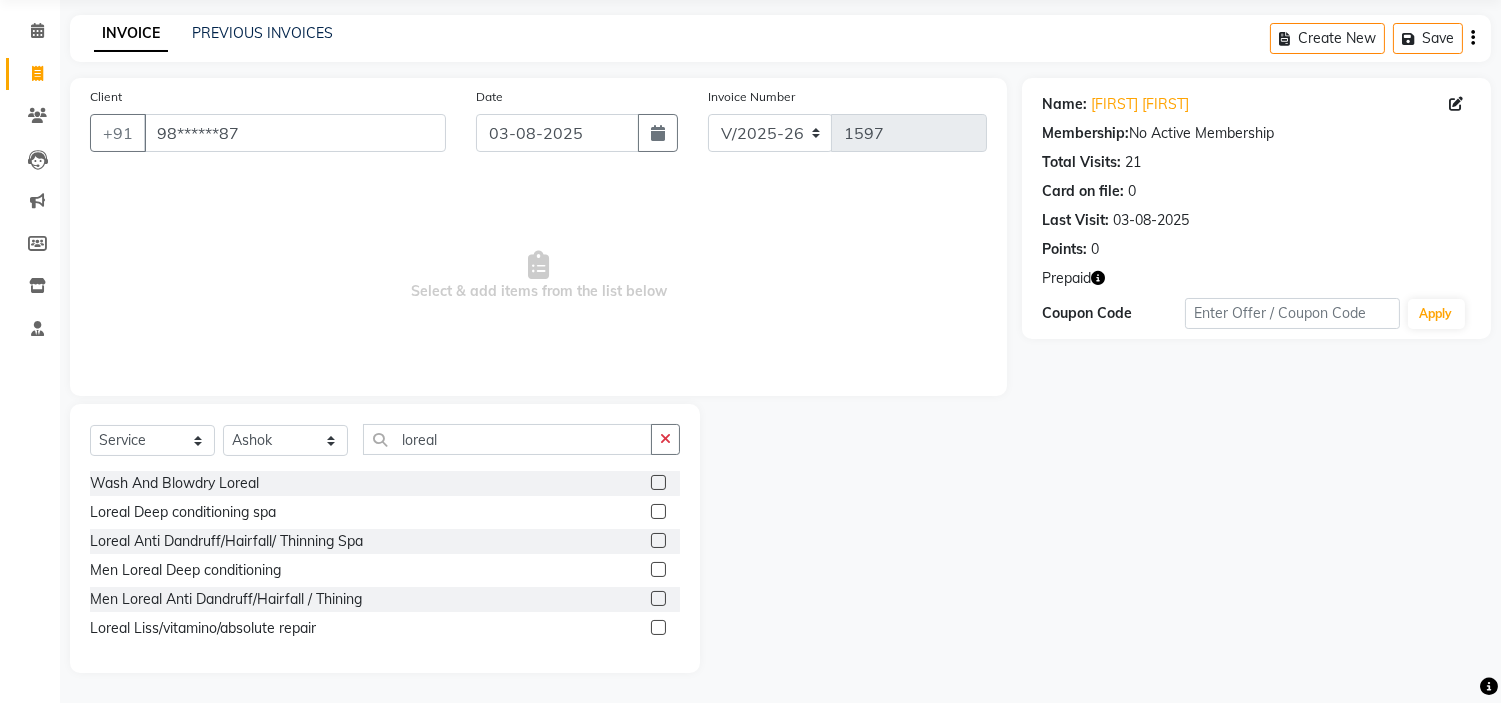 click 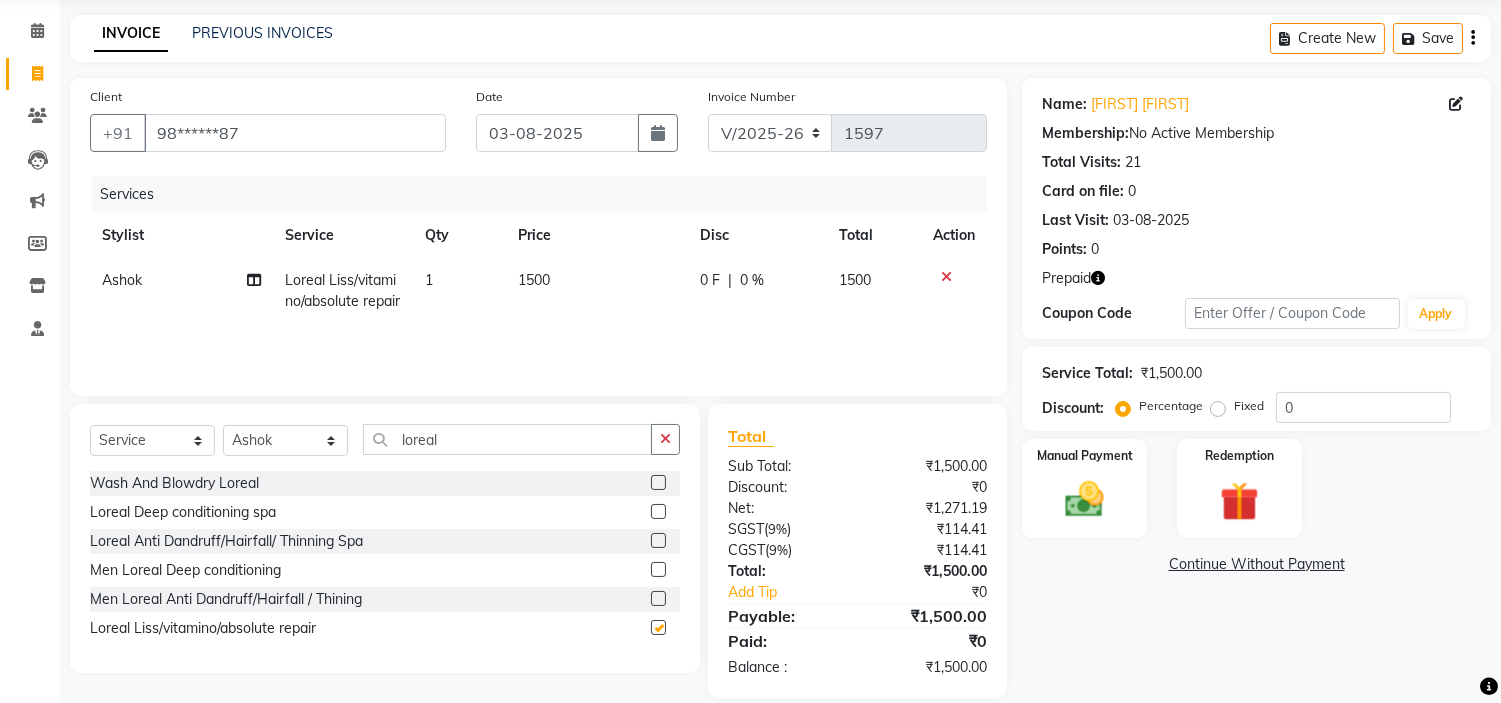 checkbox on "false" 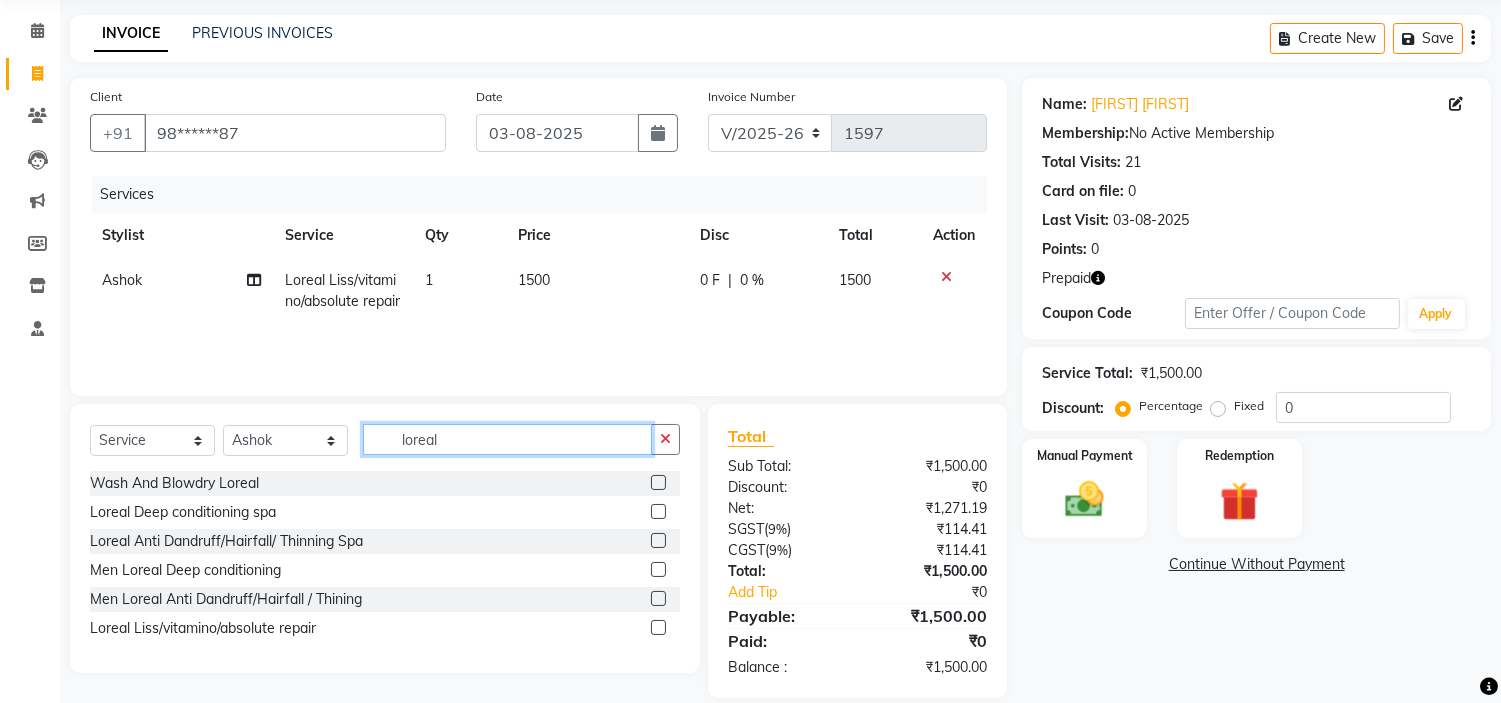 click on "loreal" 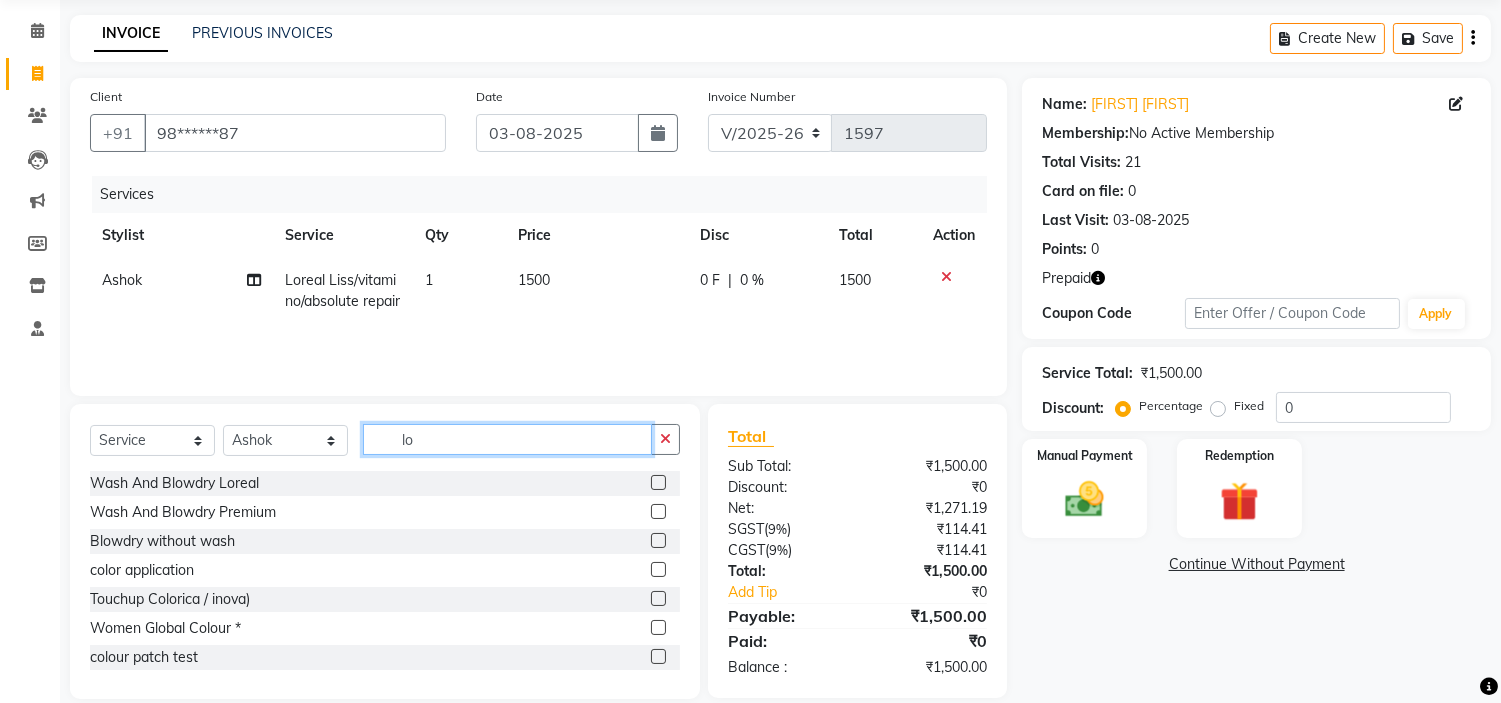 type on "l" 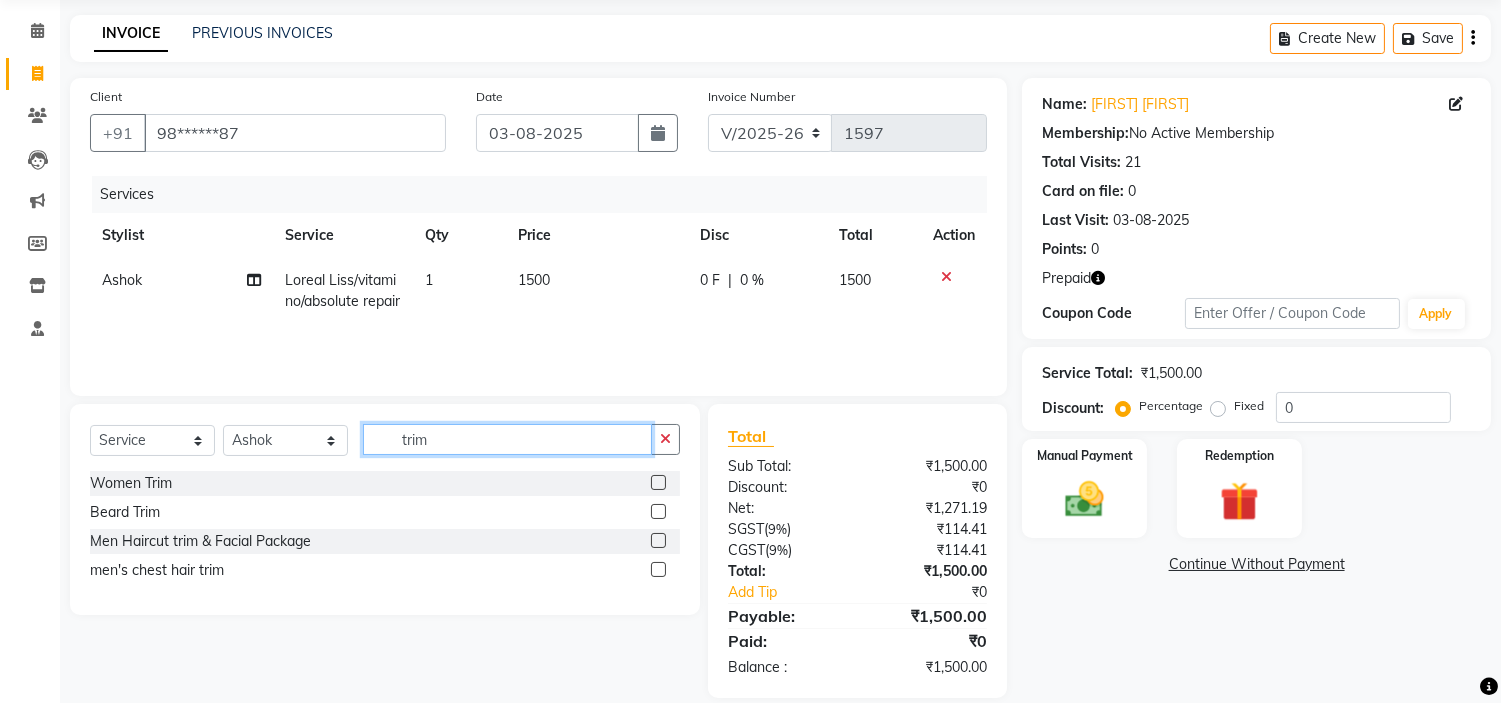 type on "trim" 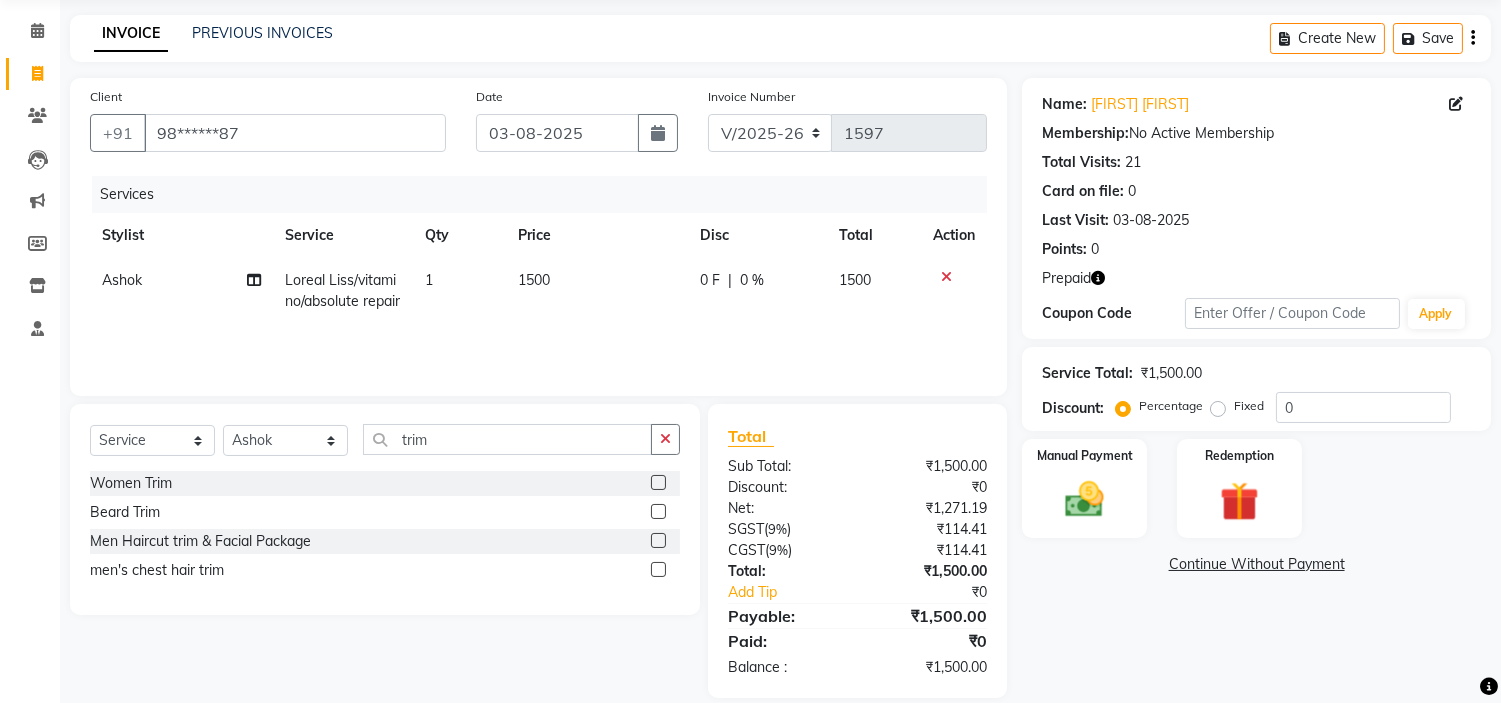 click 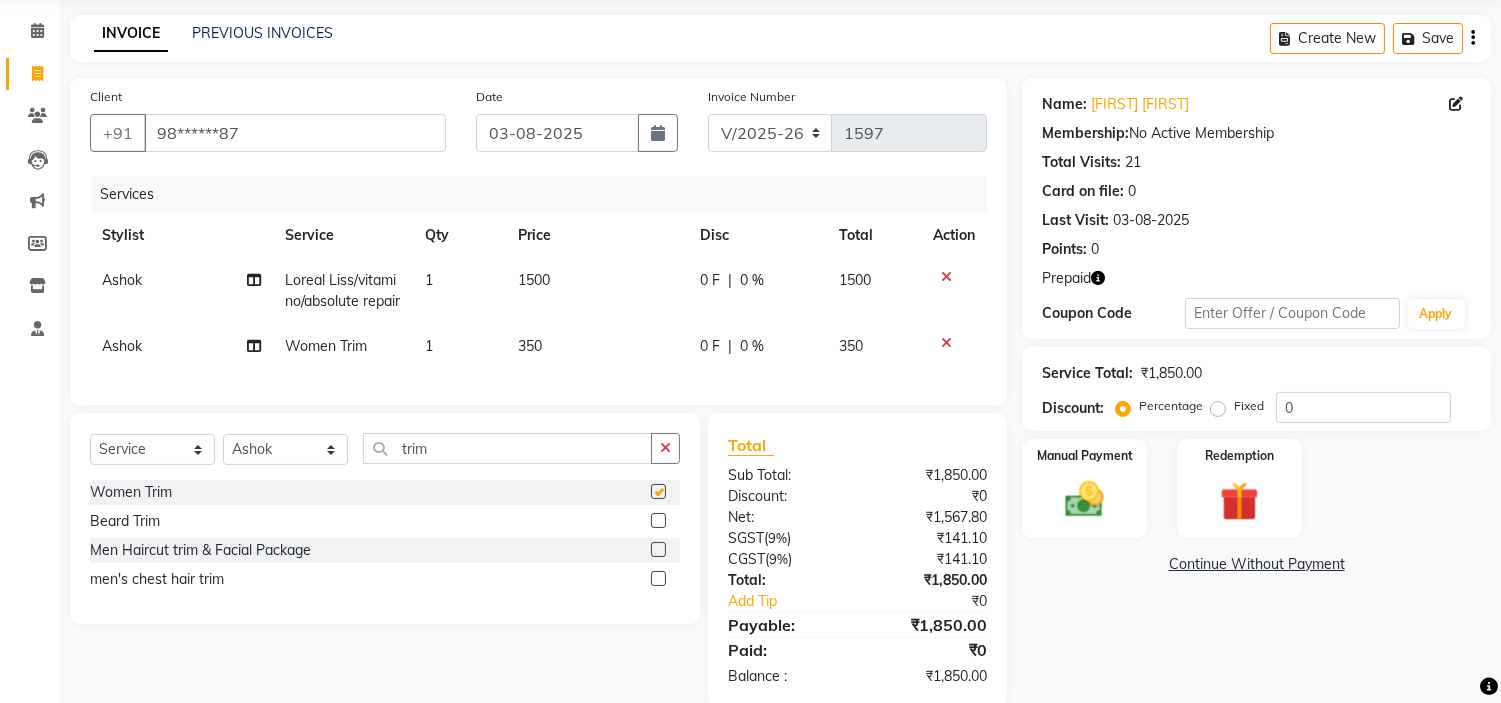 checkbox on "false" 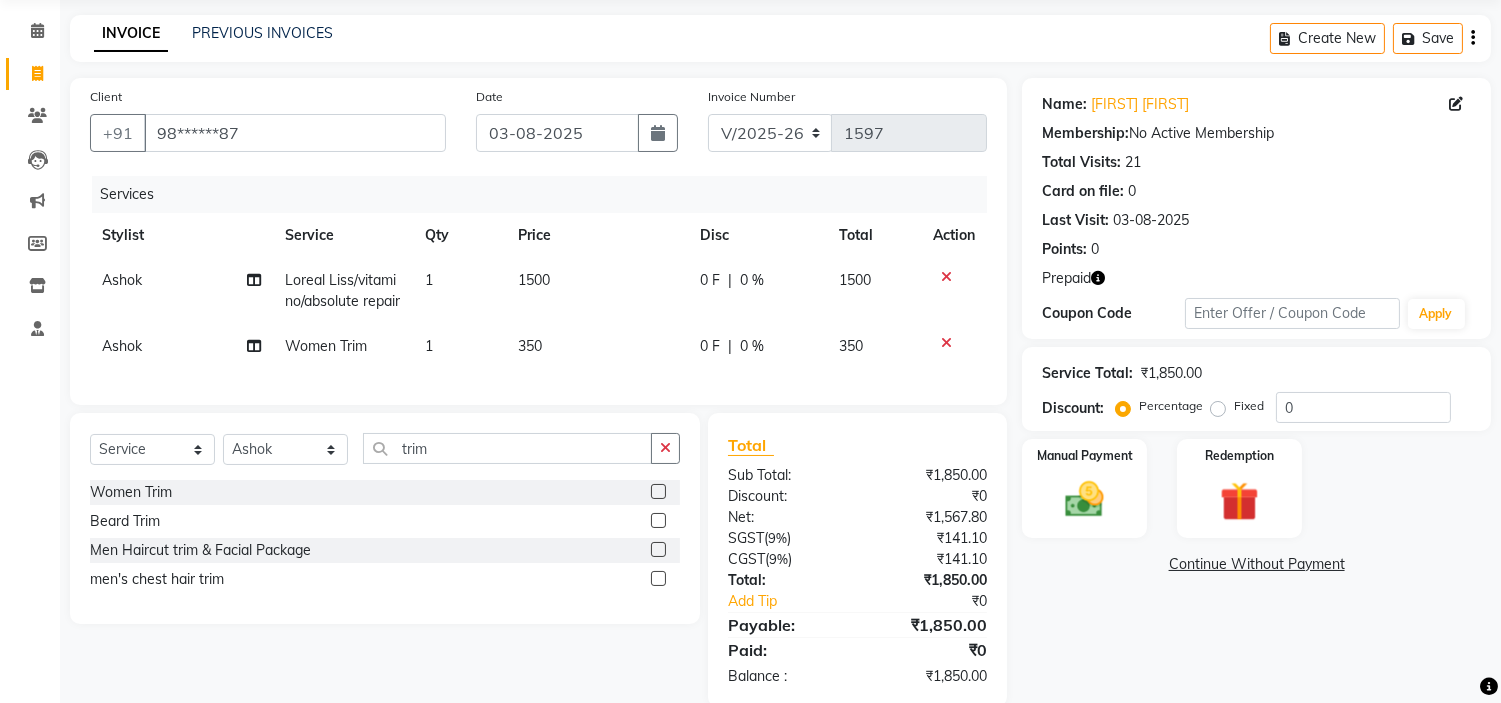 scroll, scrollTop: 143, scrollLeft: 0, axis: vertical 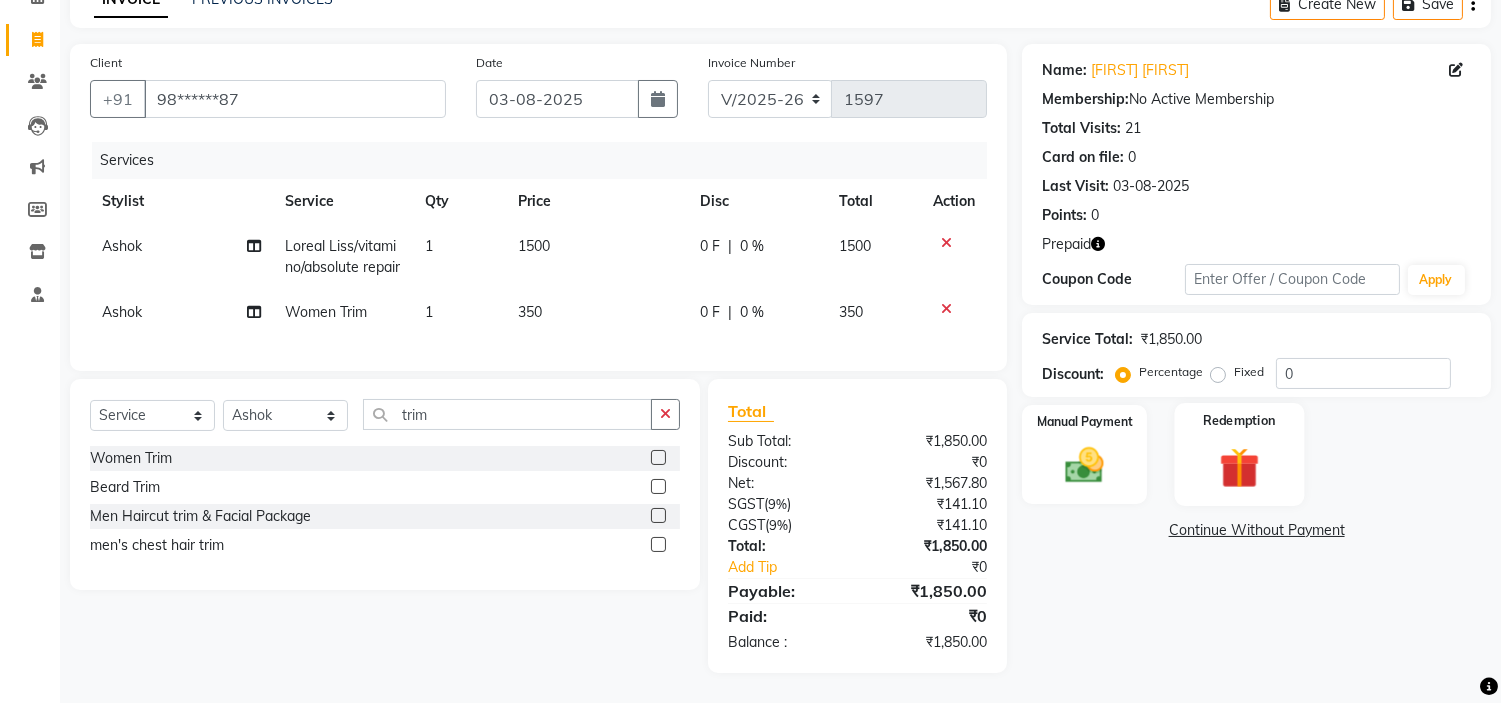 click 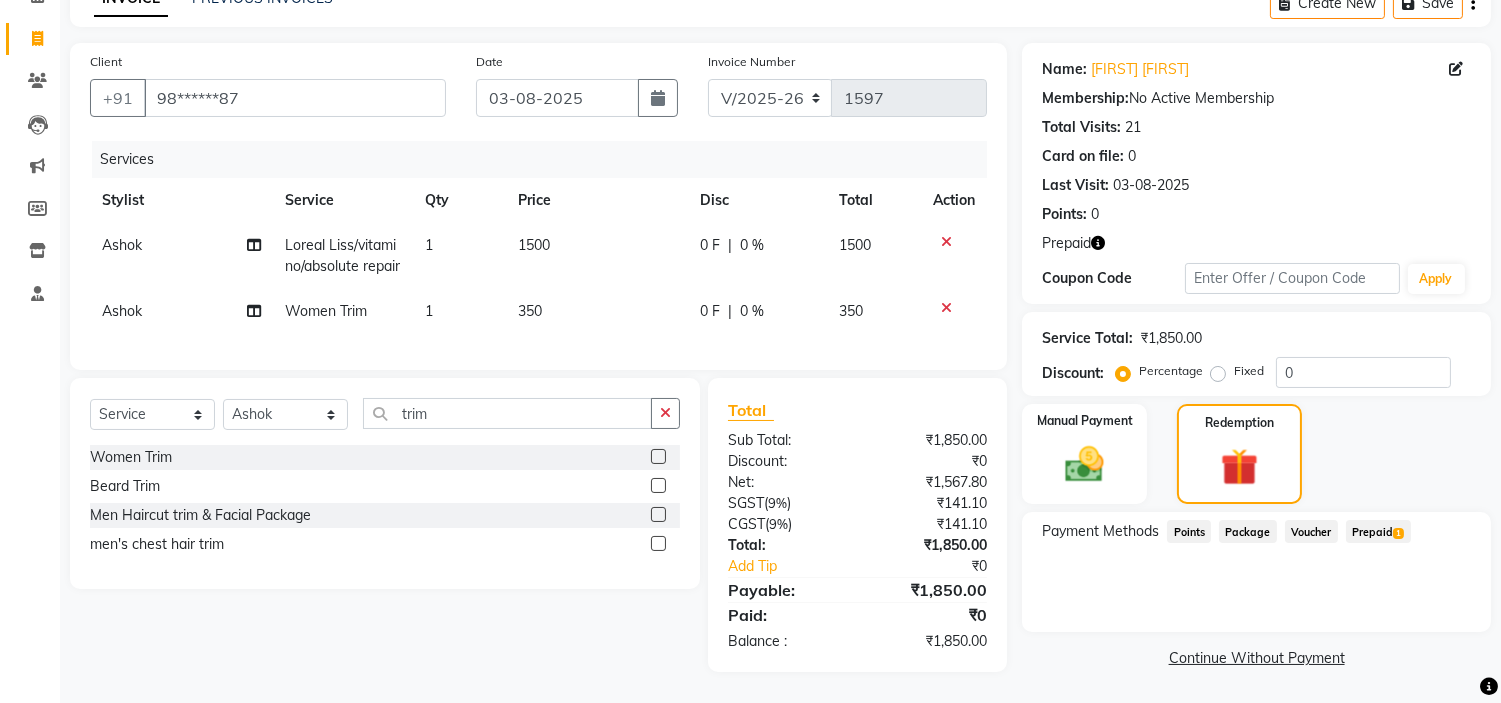 click on "Prepaid  1" 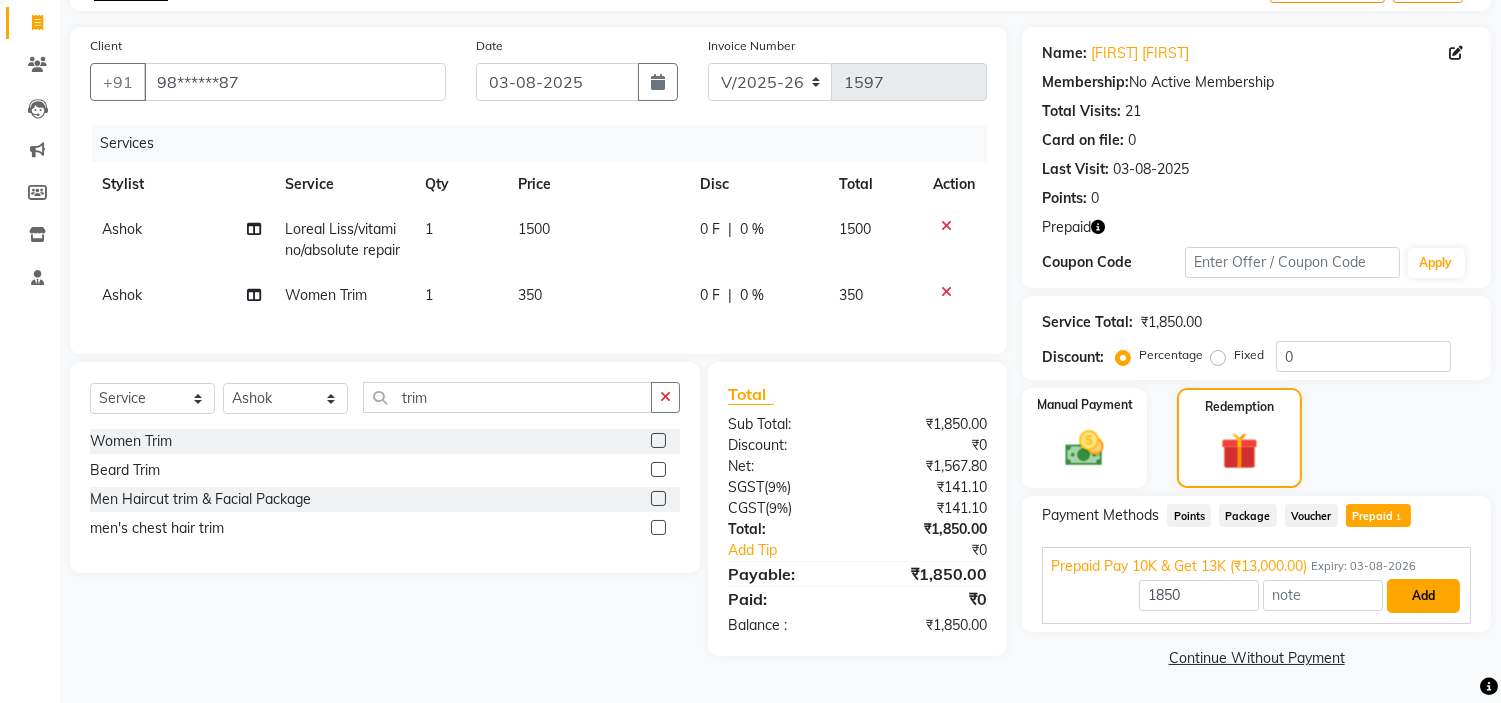 click on "Add" at bounding box center (1423, 596) 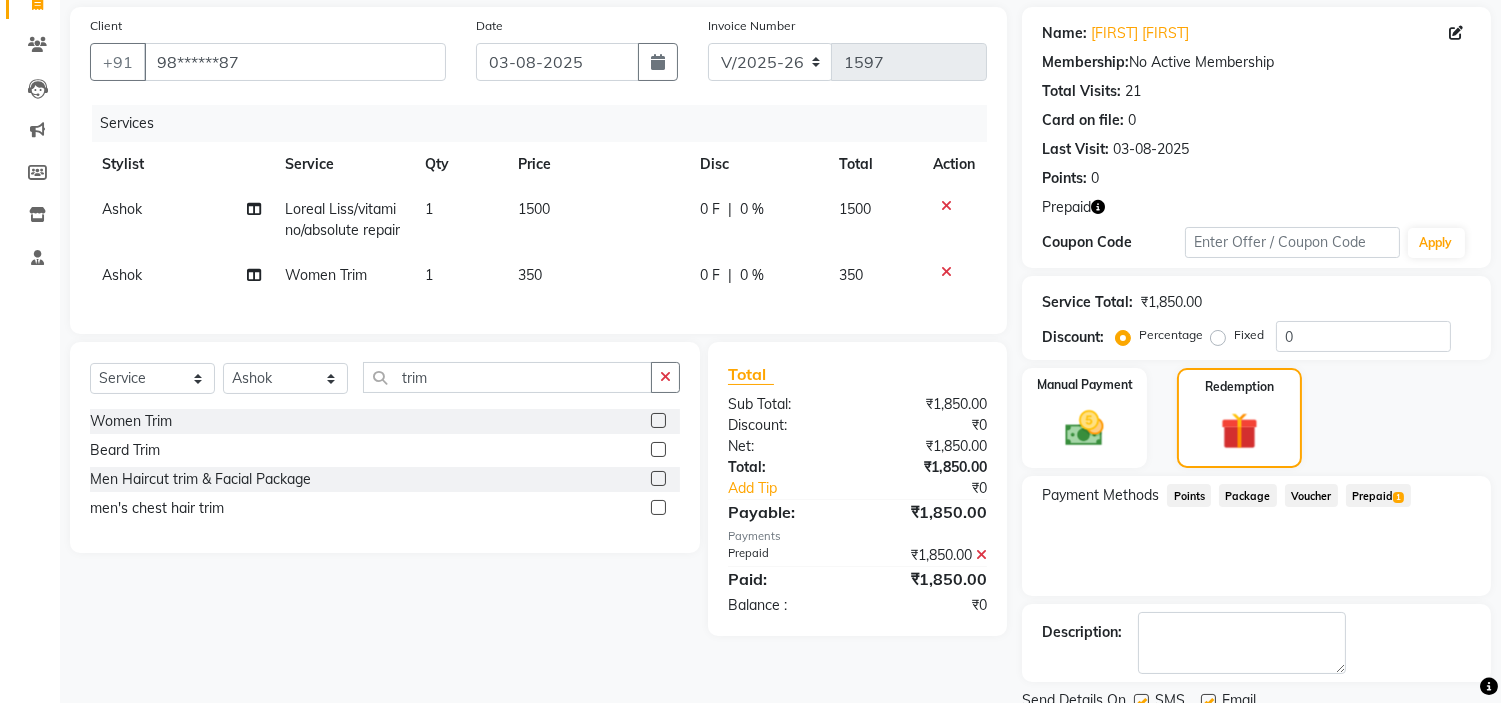 scroll, scrollTop: 218, scrollLeft: 0, axis: vertical 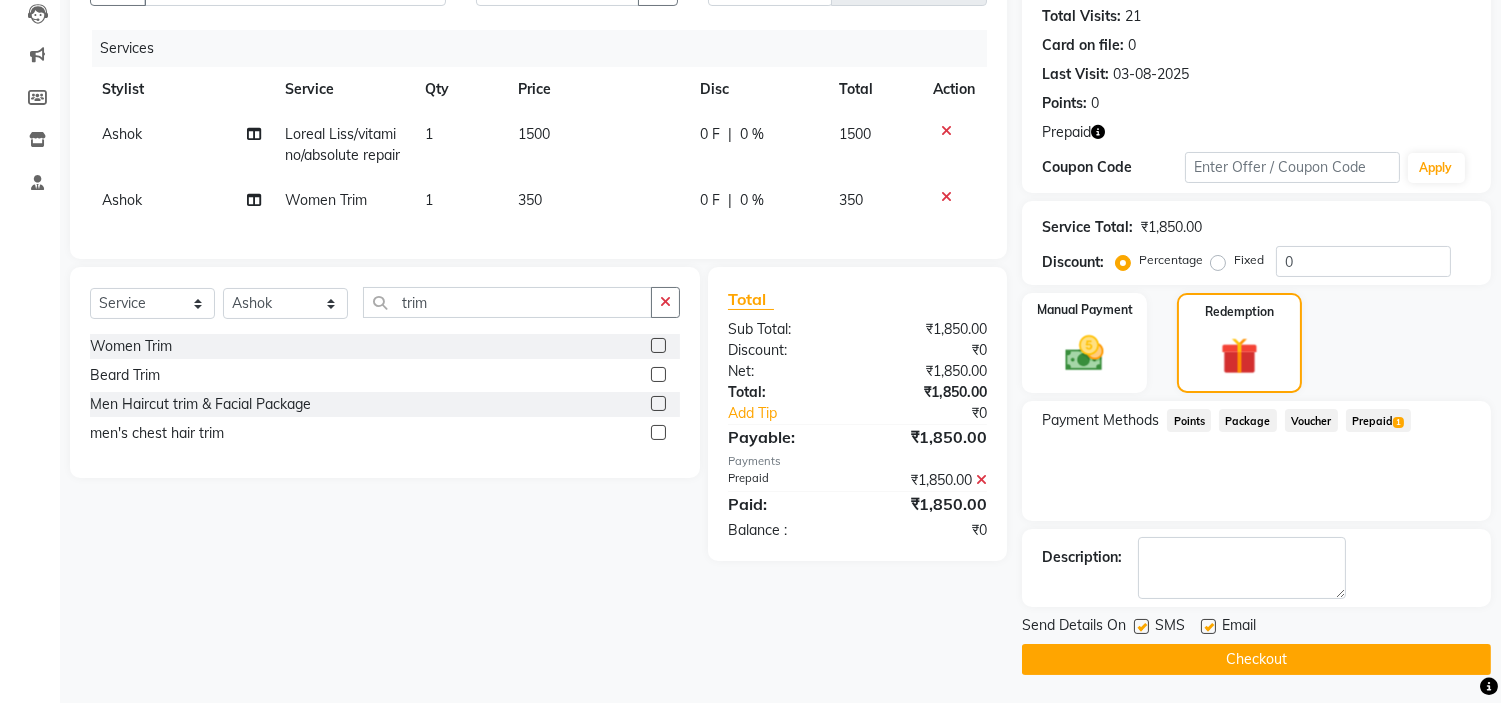click on "Checkout" 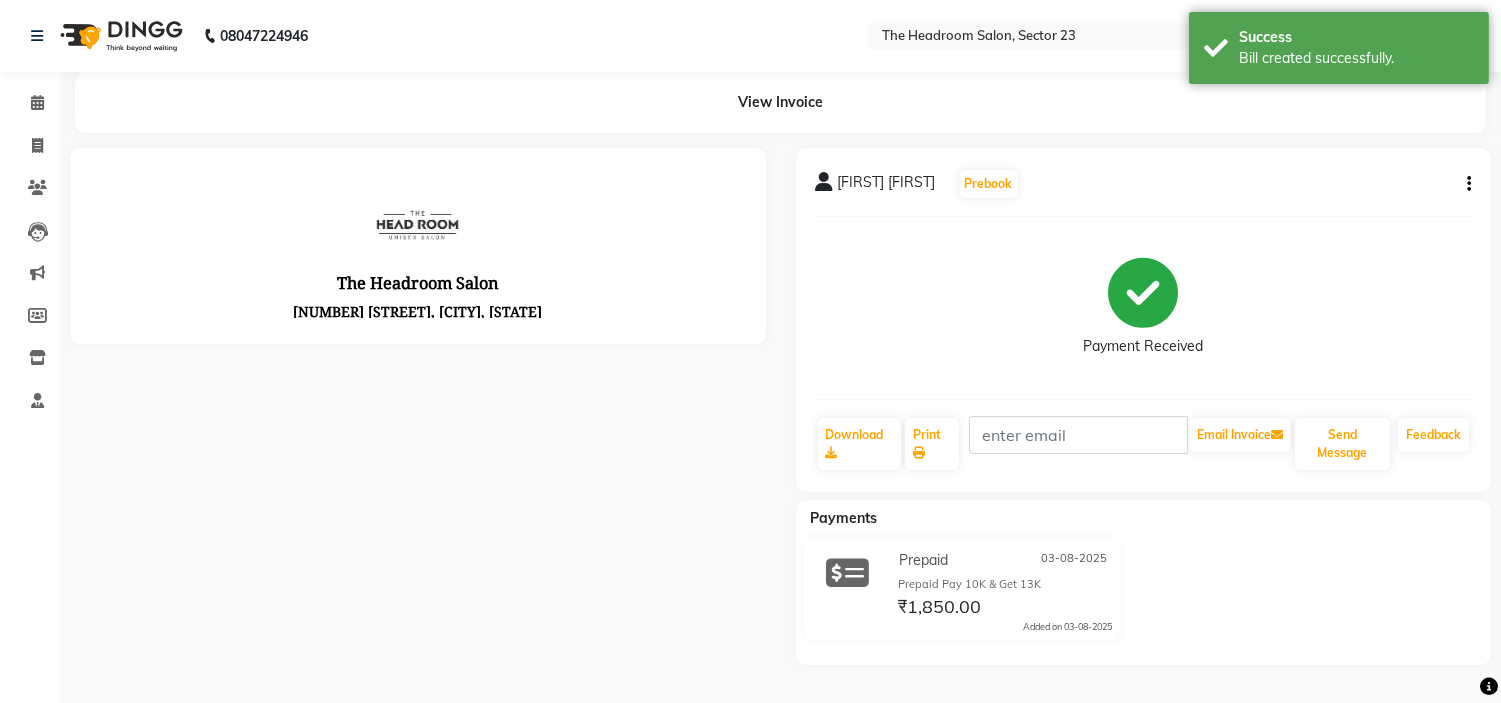 scroll, scrollTop: 0, scrollLeft: 0, axis: both 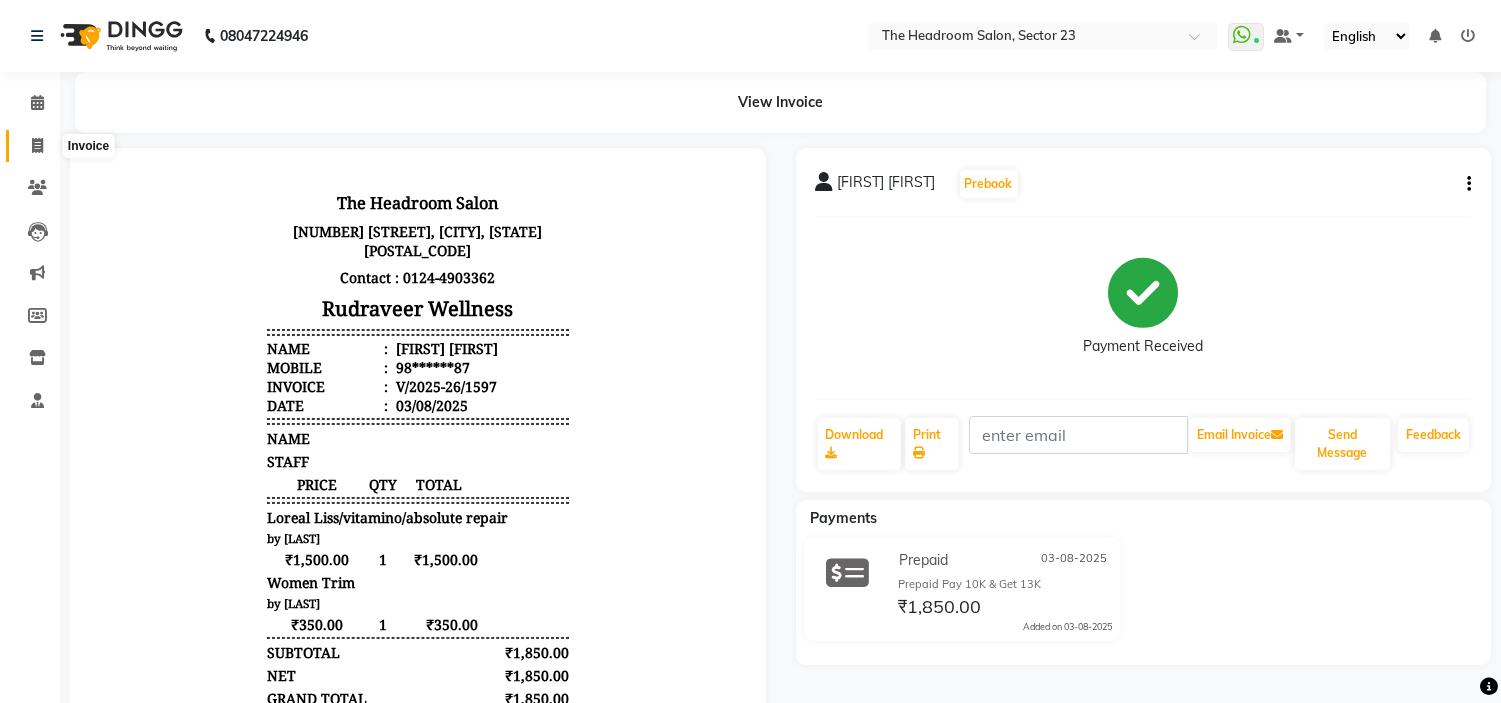 click 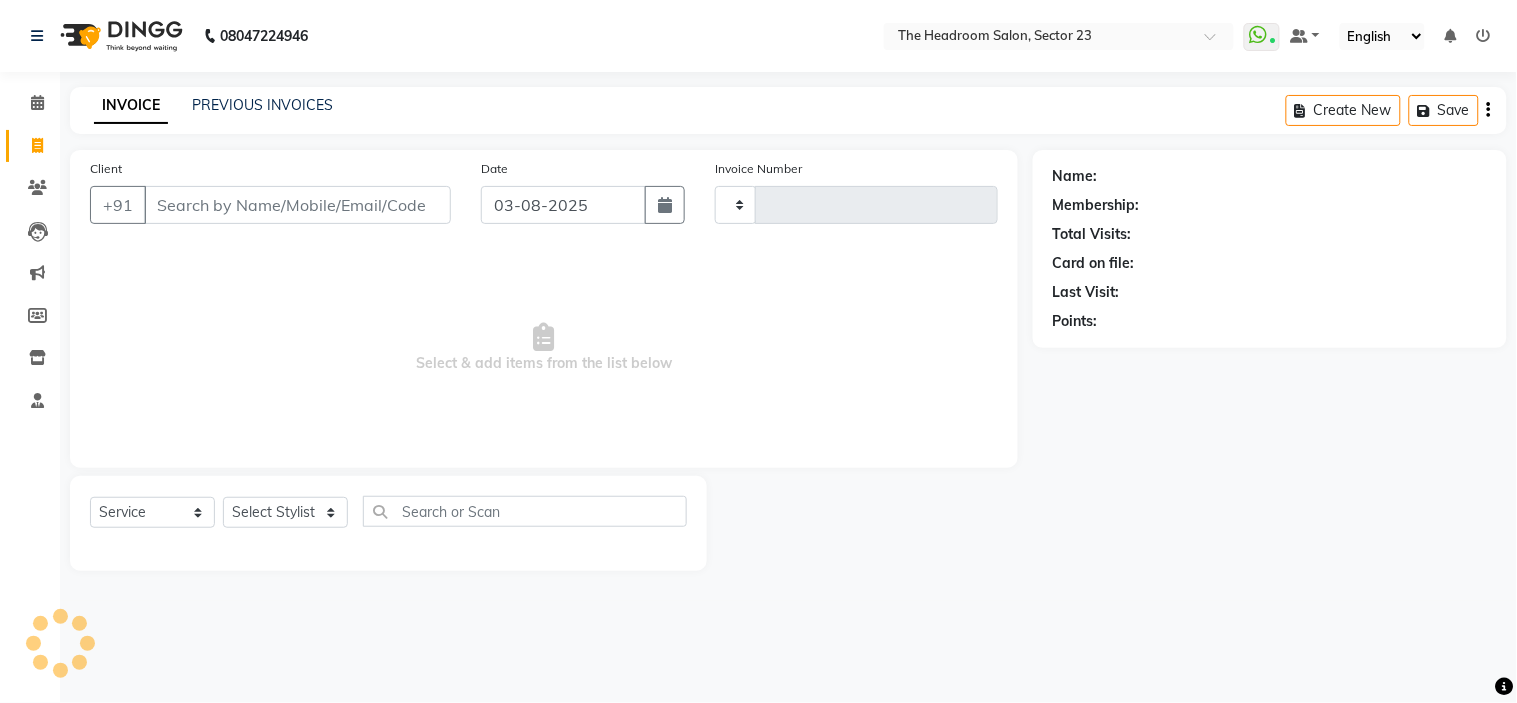 type on "1598" 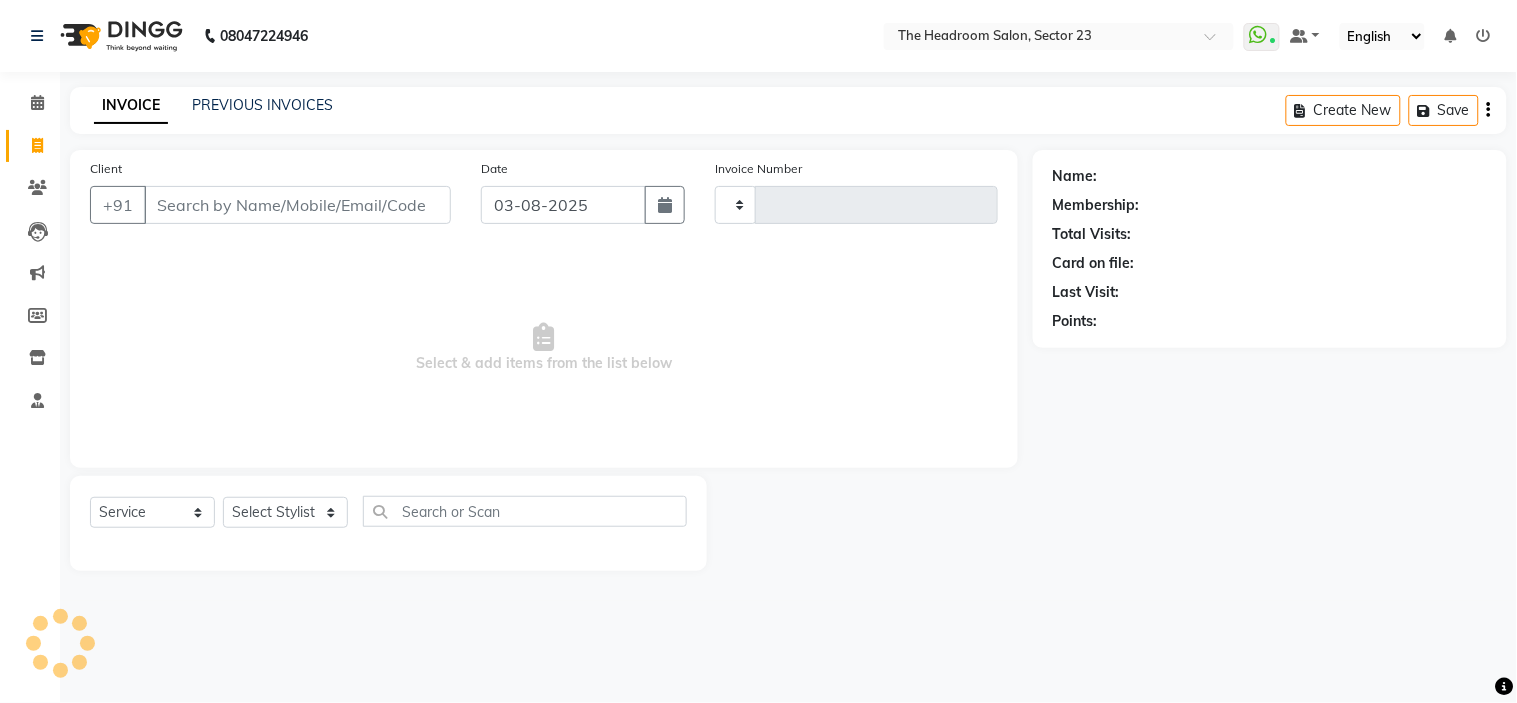 select on "6796" 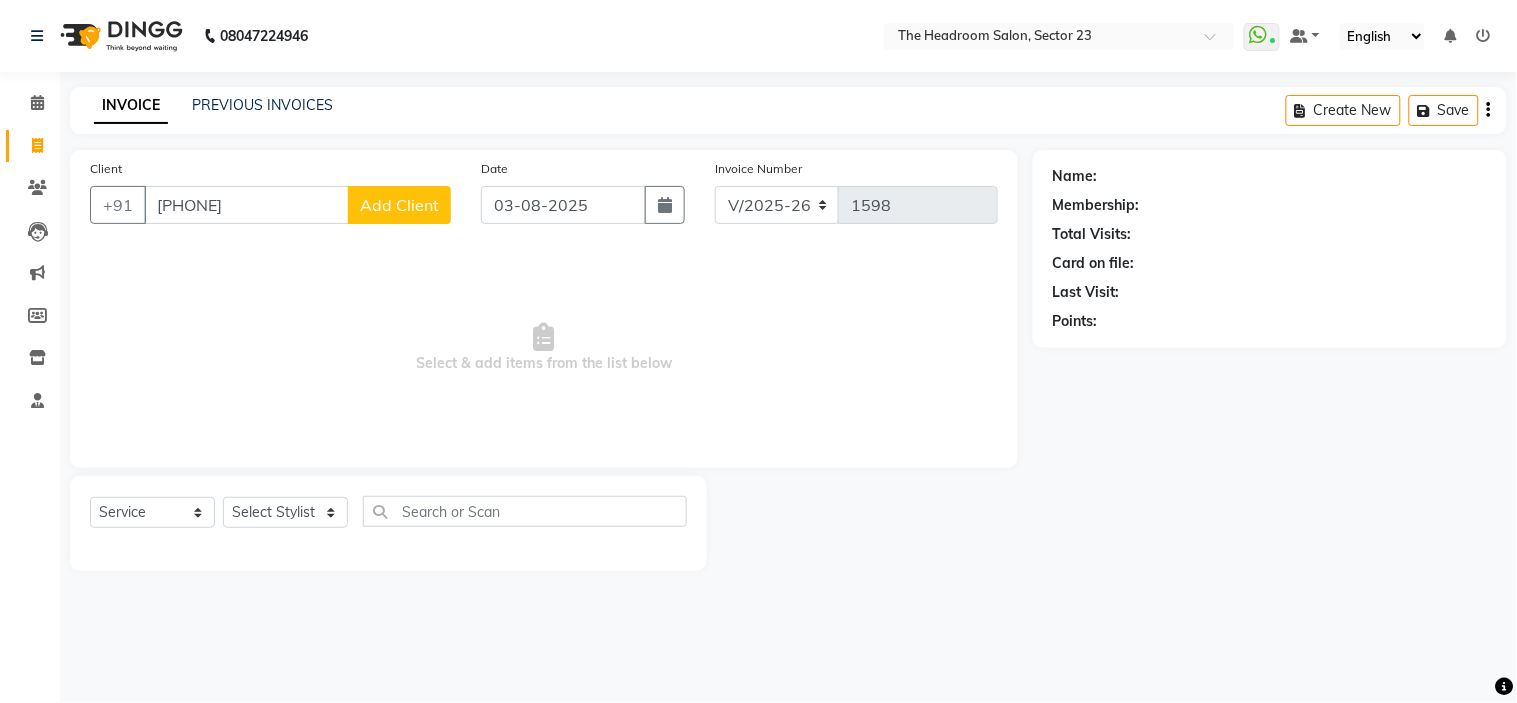type on "[PHONE]" 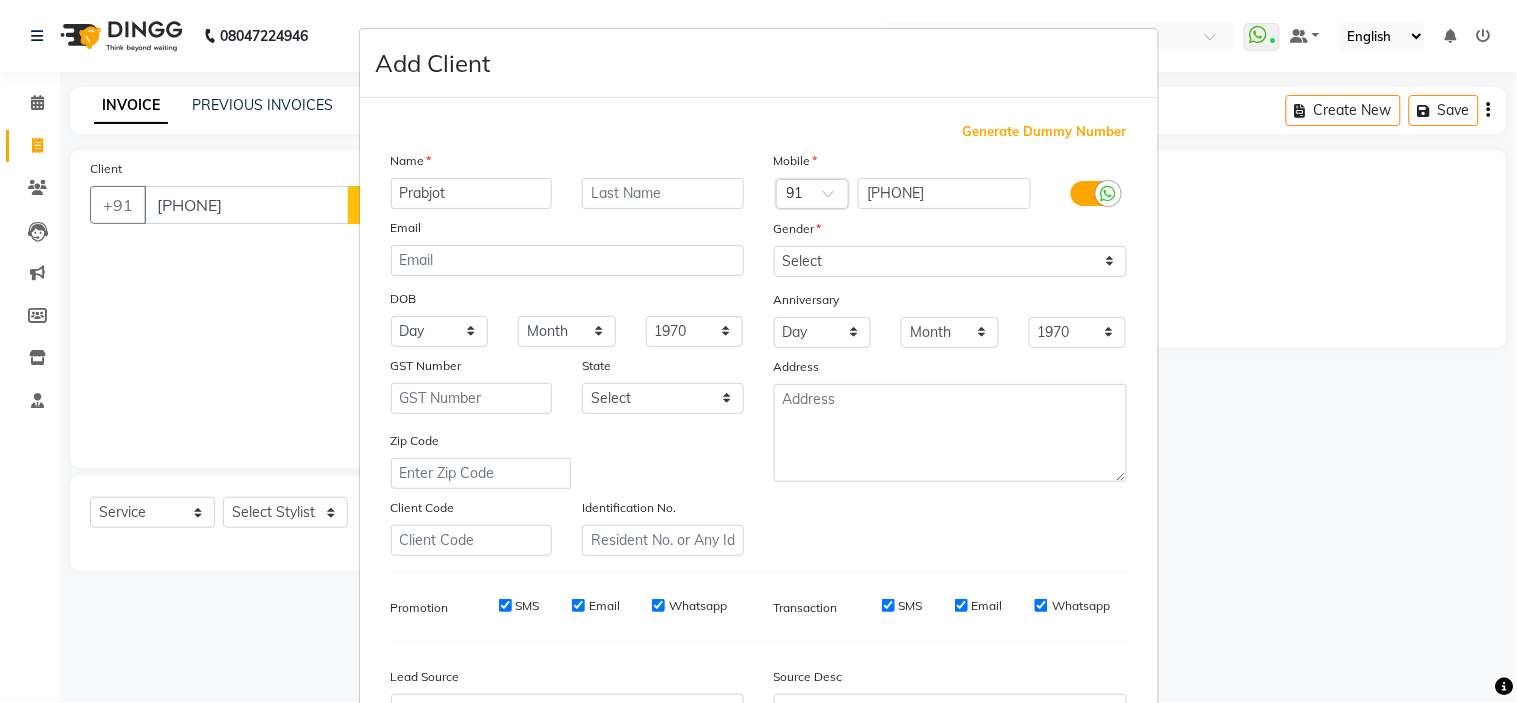 type on "Prabjot" 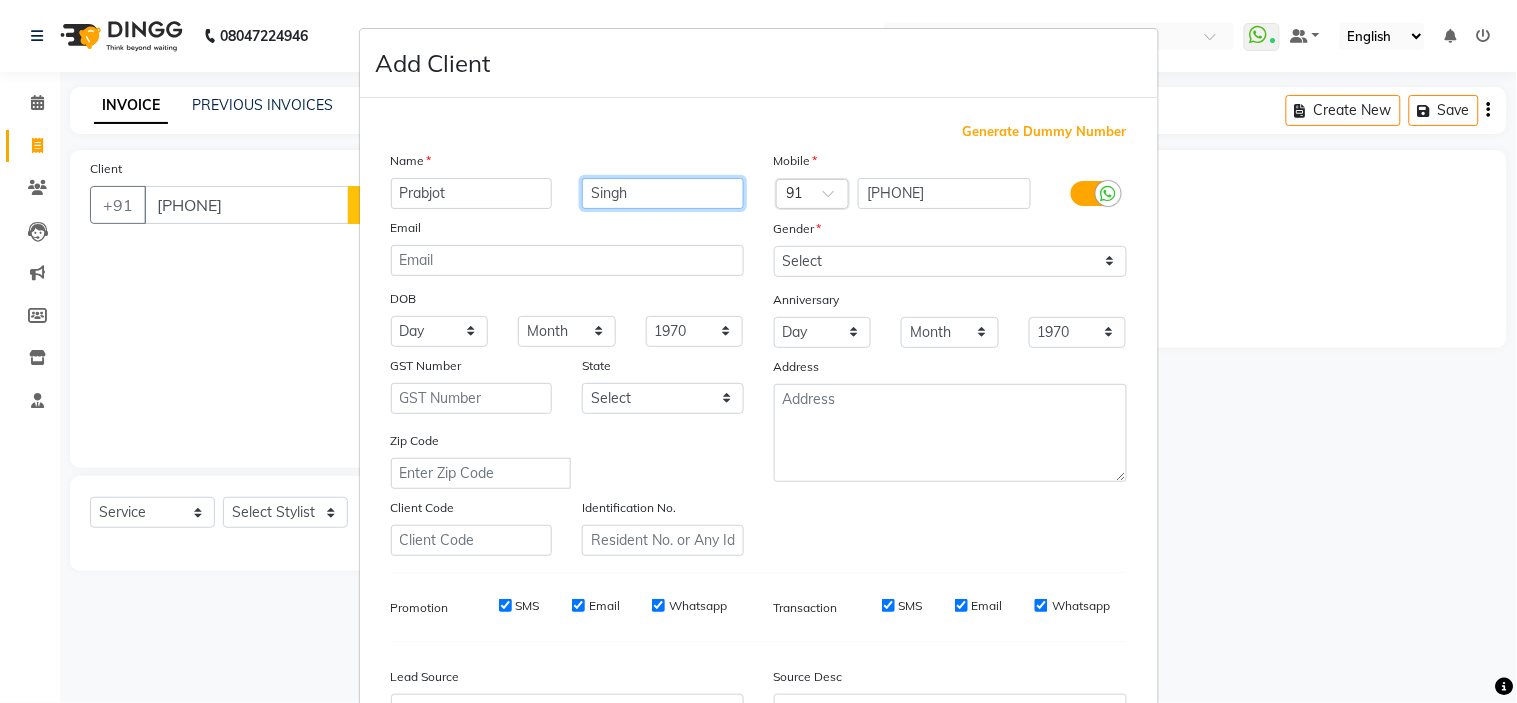 type on "Singh" 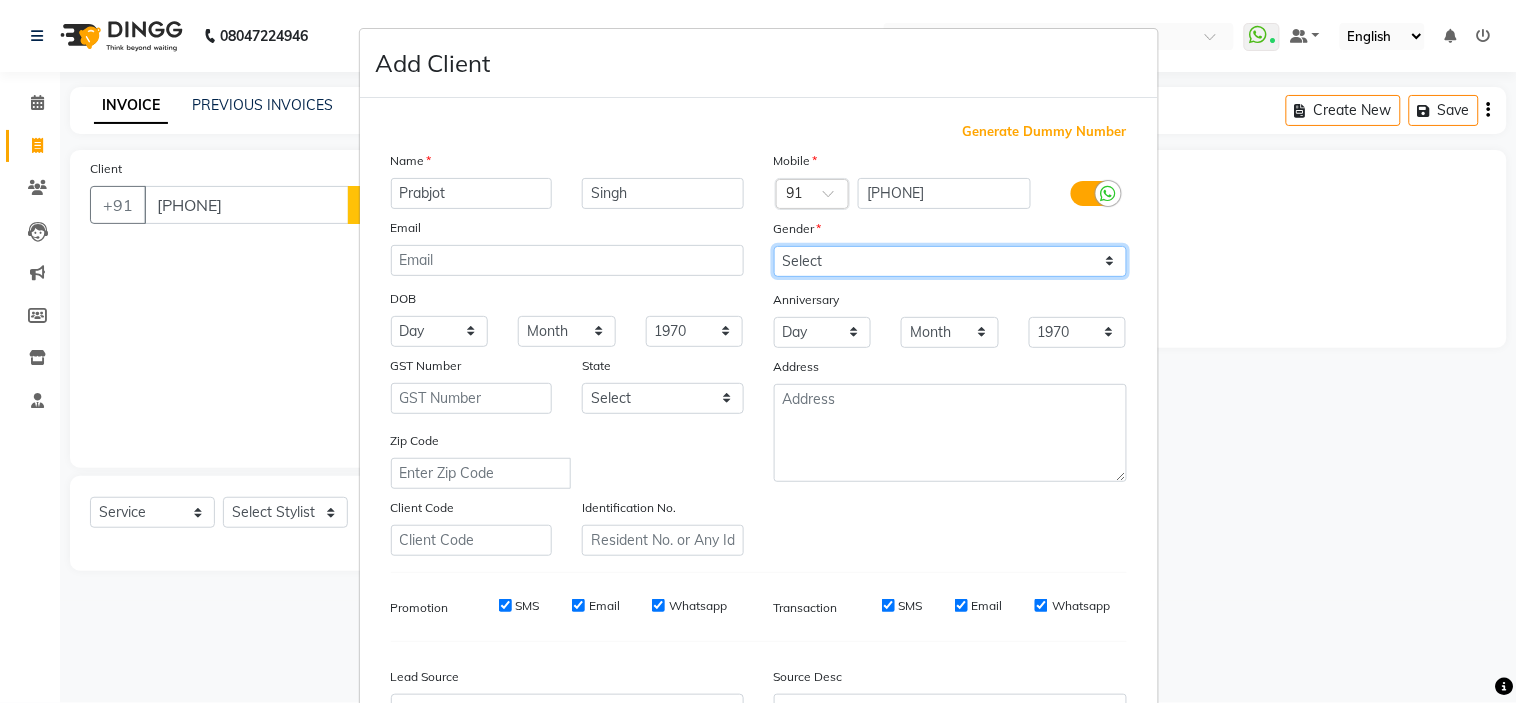 click on "Select Male Female Other Prefer Not To Say" at bounding box center [950, 261] 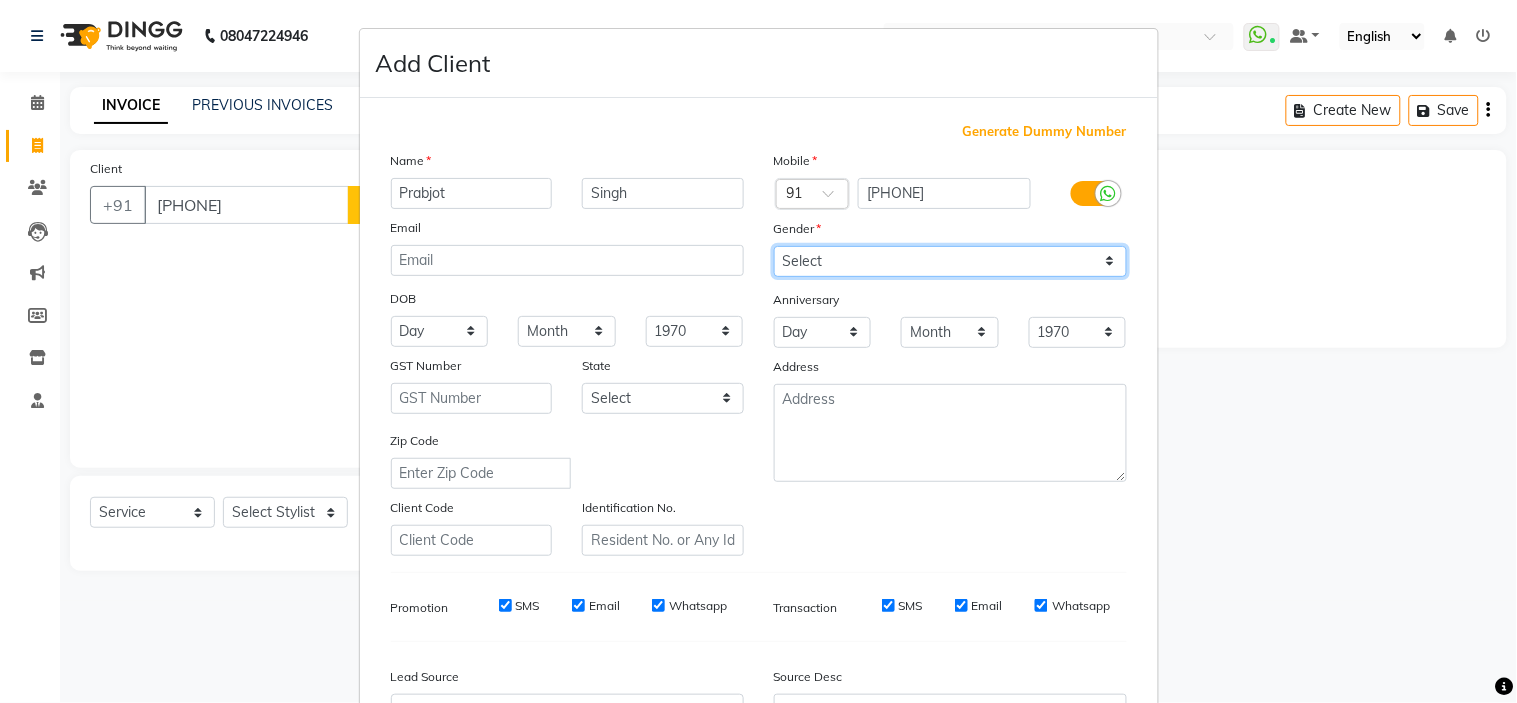 select on "male" 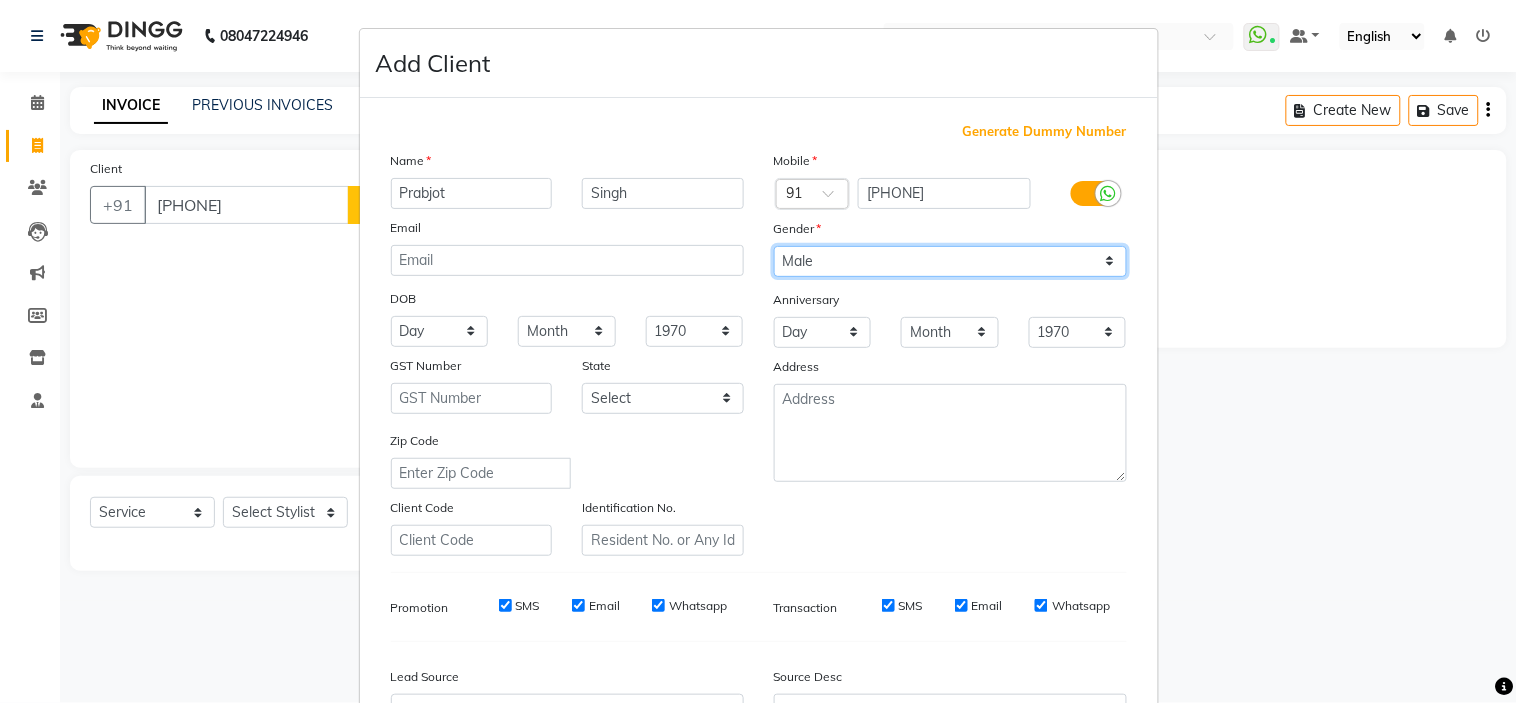 click on "Select Male Female Other Prefer Not To Say" at bounding box center (950, 261) 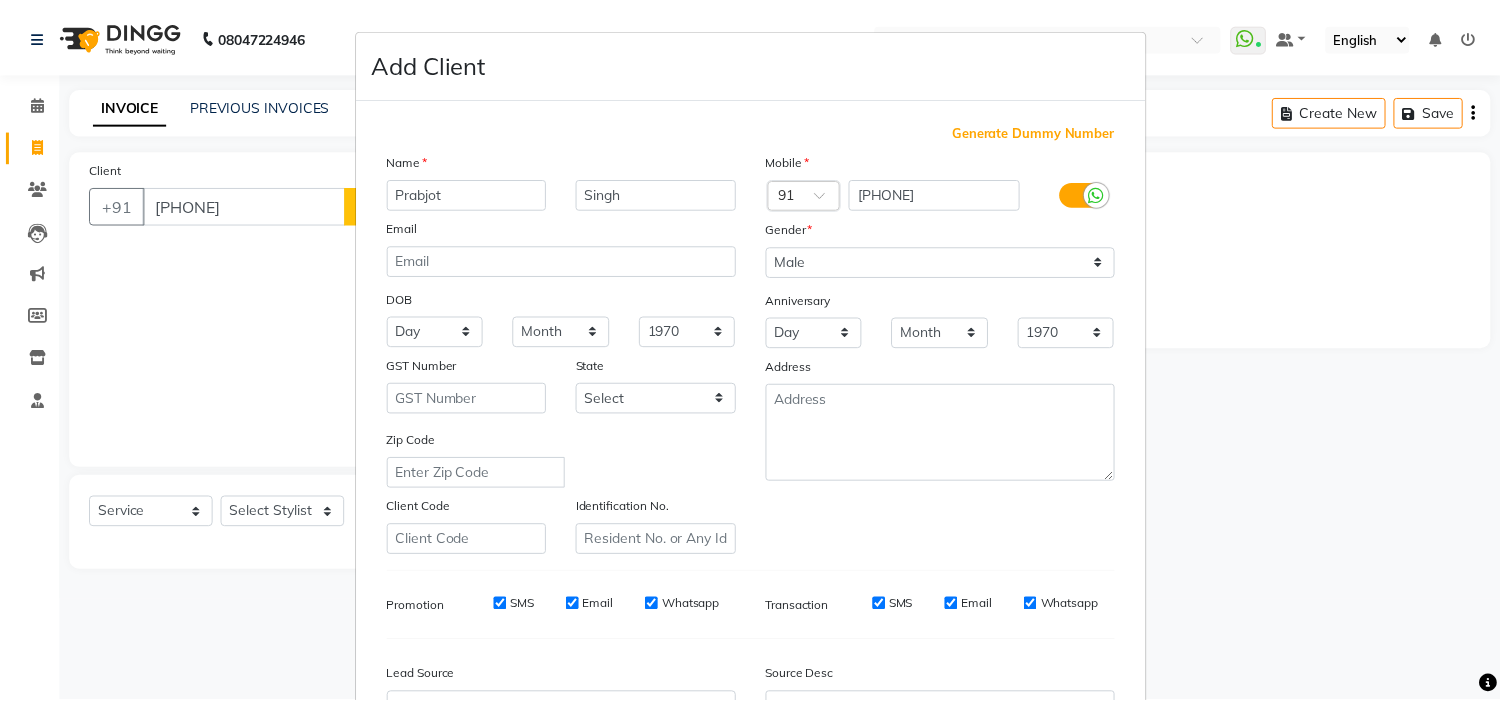 scroll, scrollTop: 221, scrollLeft: 0, axis: vertical 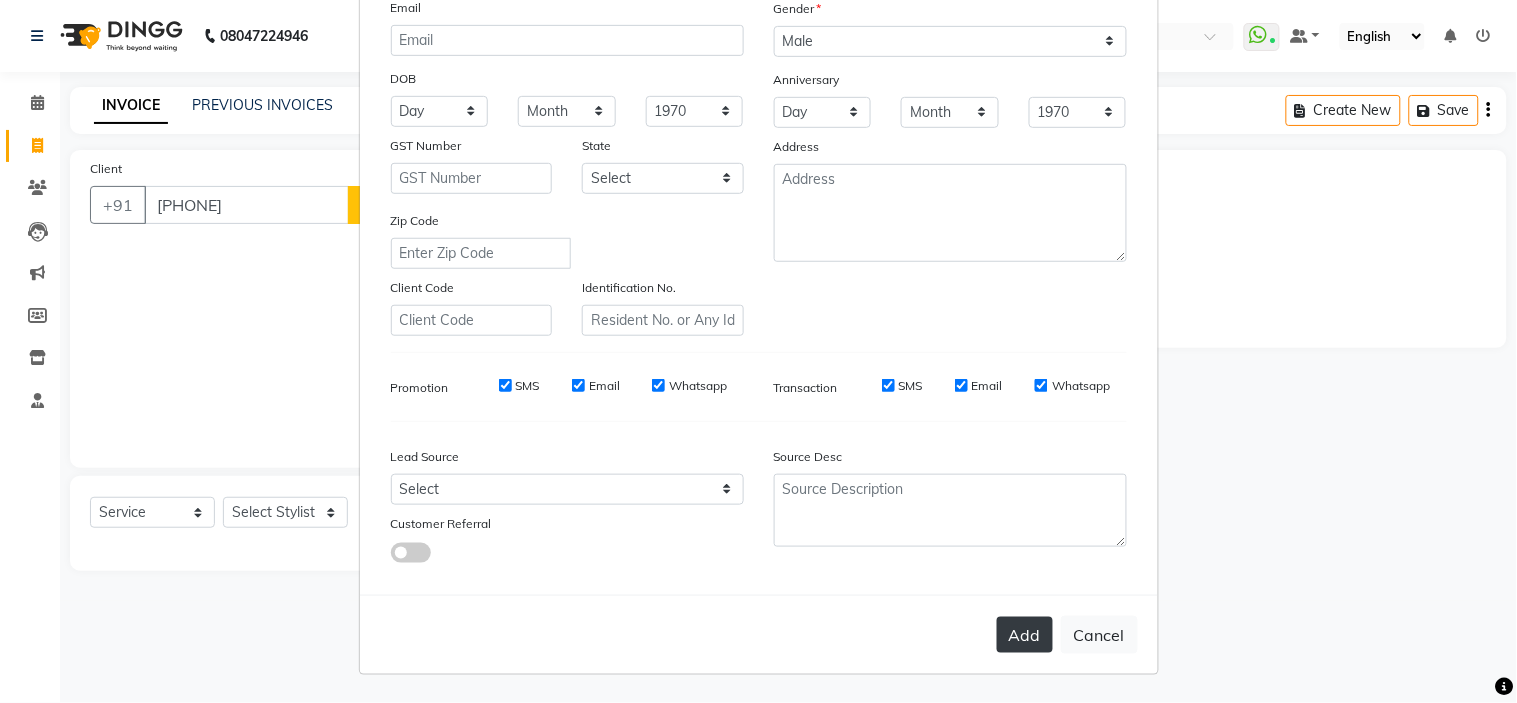 click on "Add" at bounding box center [1025, 635] 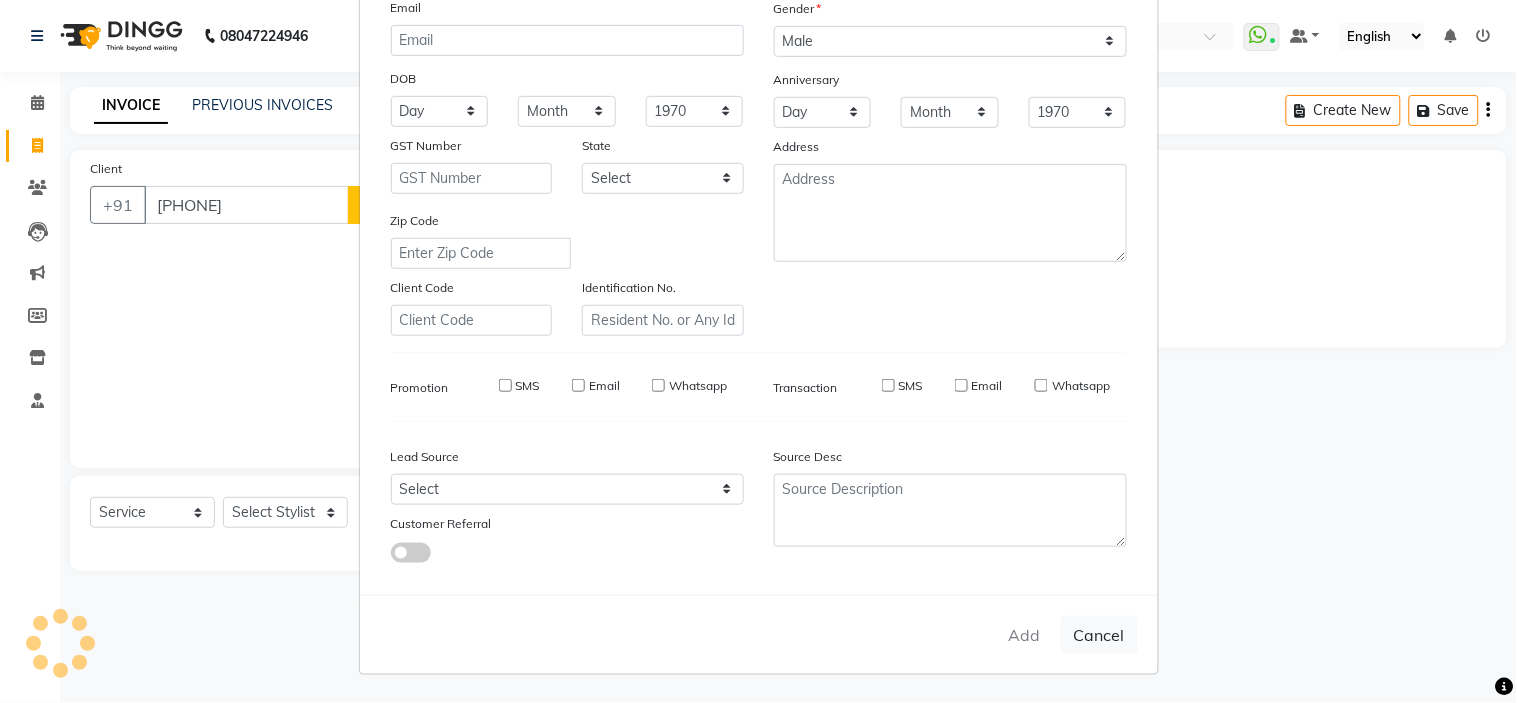 type on "[PHONE]" 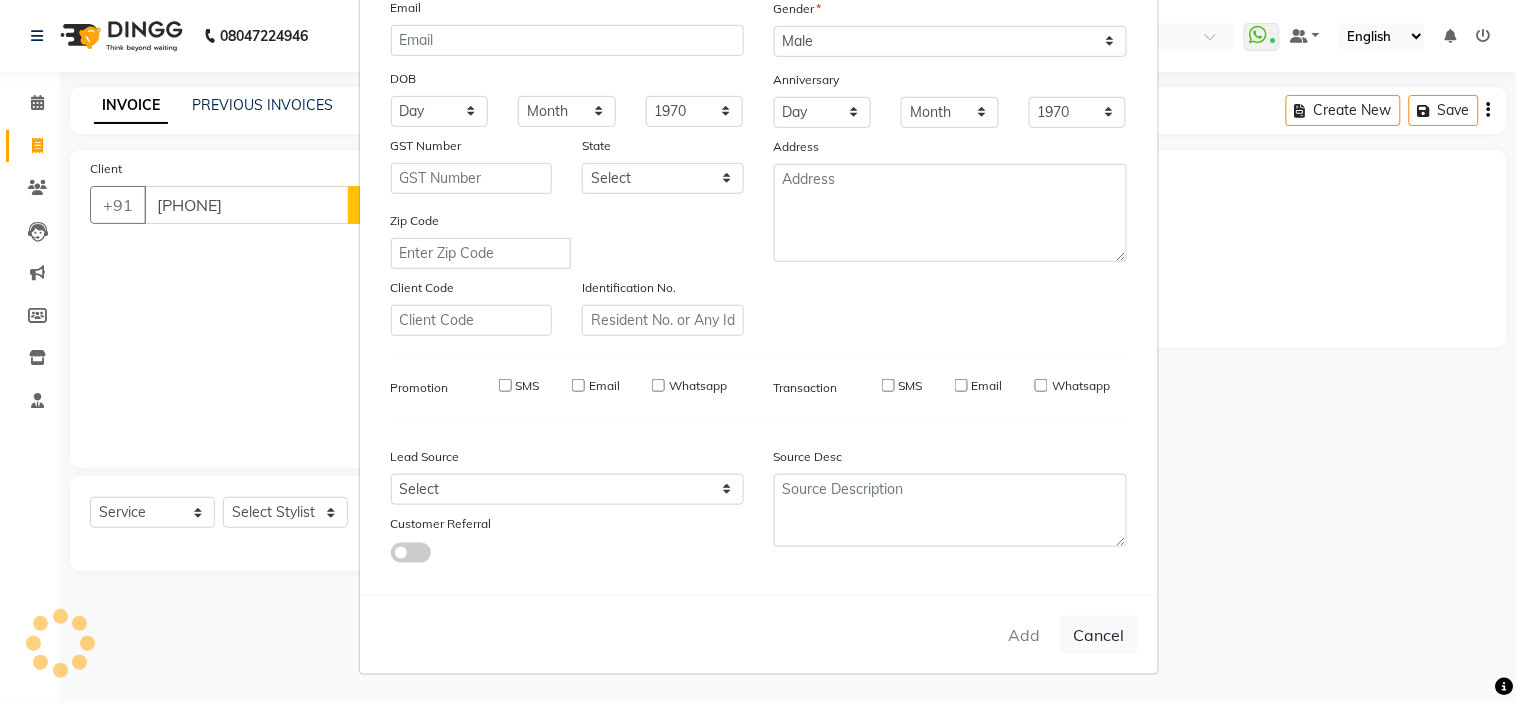 type 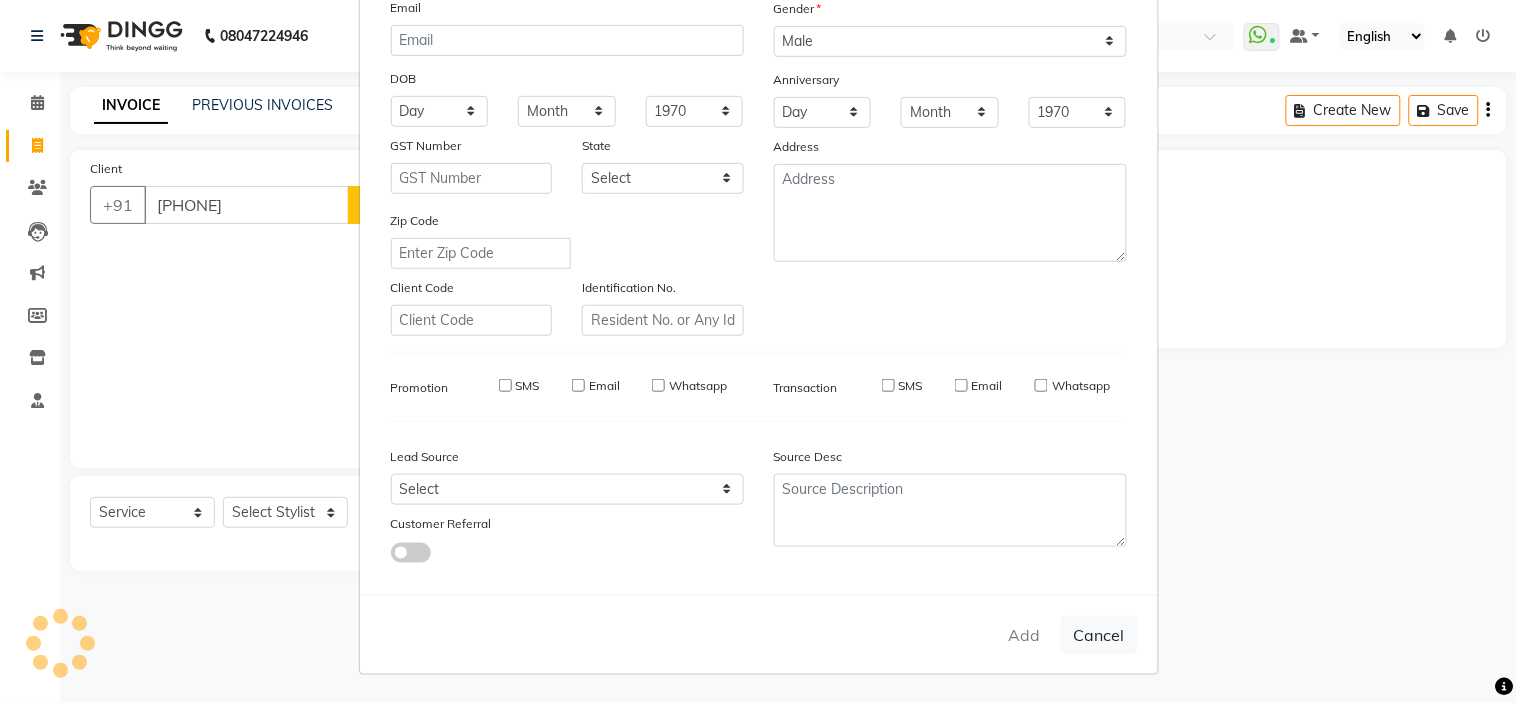 type 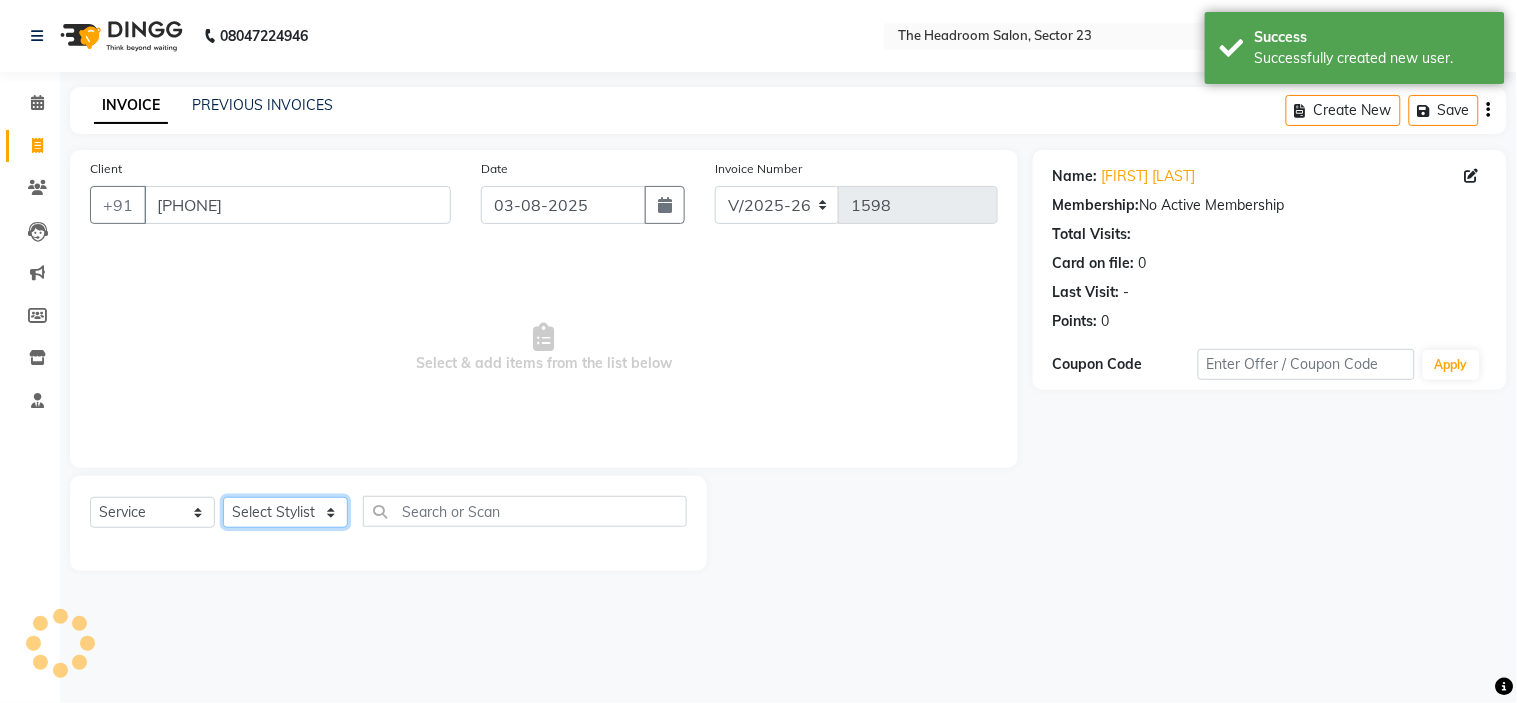 click on "Select Stylist Anjali Anubha Ashok Garima Manager Manju Raju Rohit Shahbaz" 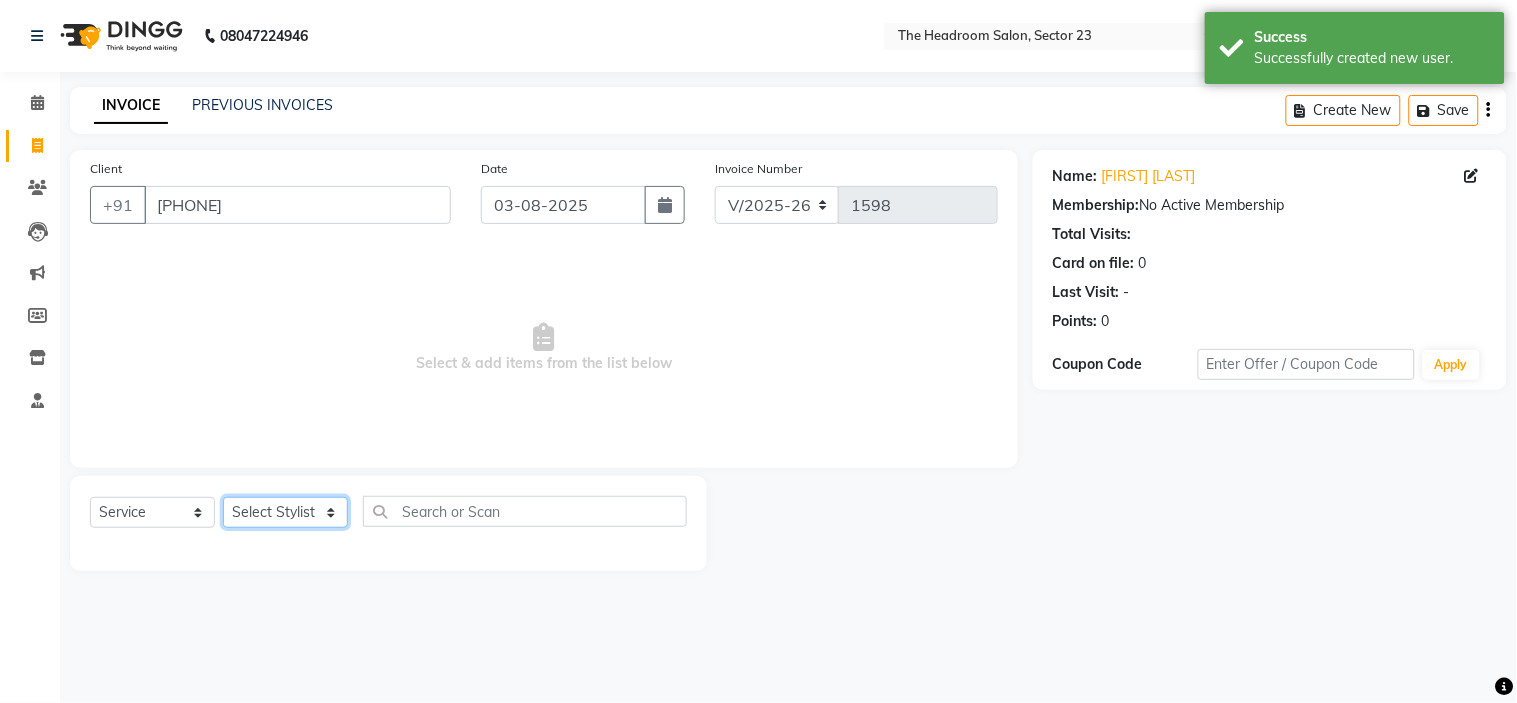 select on "53422" 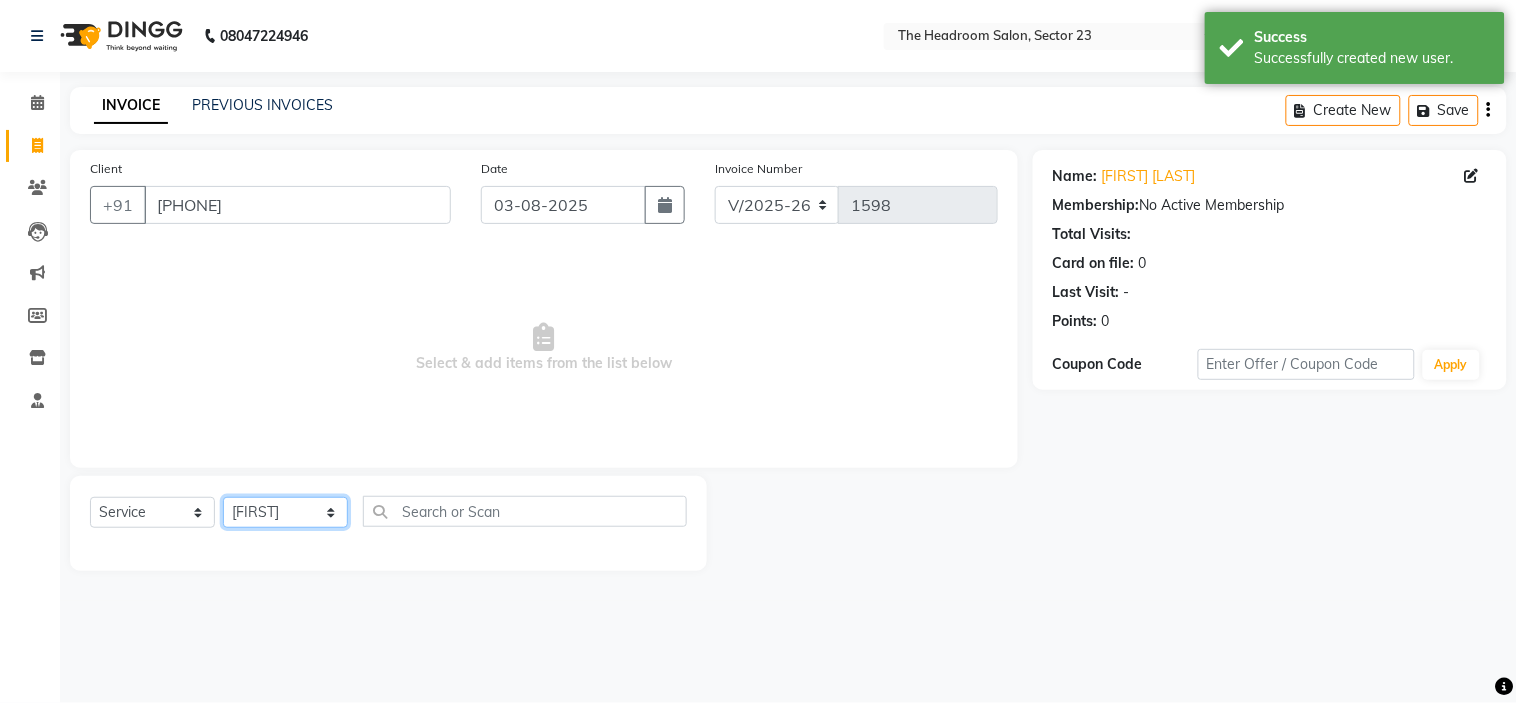 click on "Select Stylist Anjali Anubha Ashok Garima Manager Manju Raju Rohit Shahbaz" 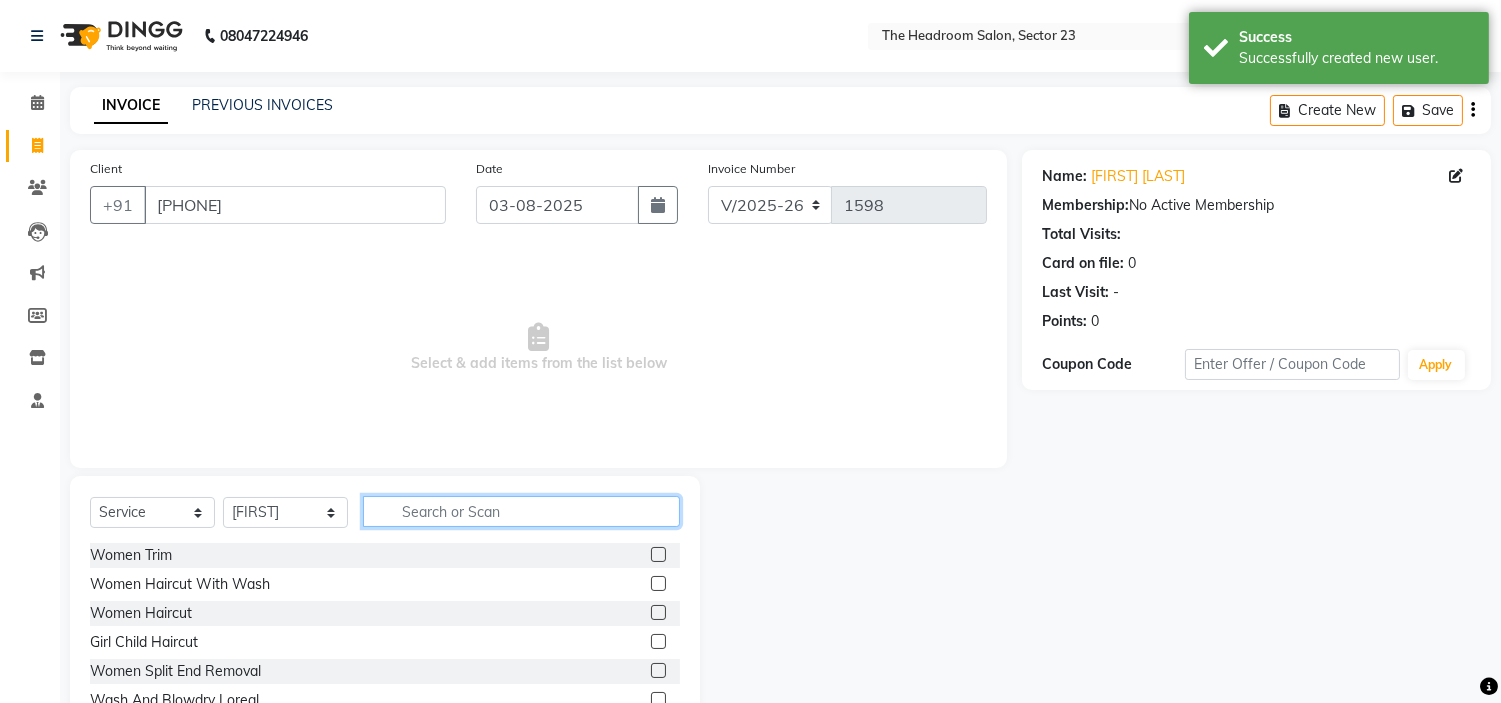 click 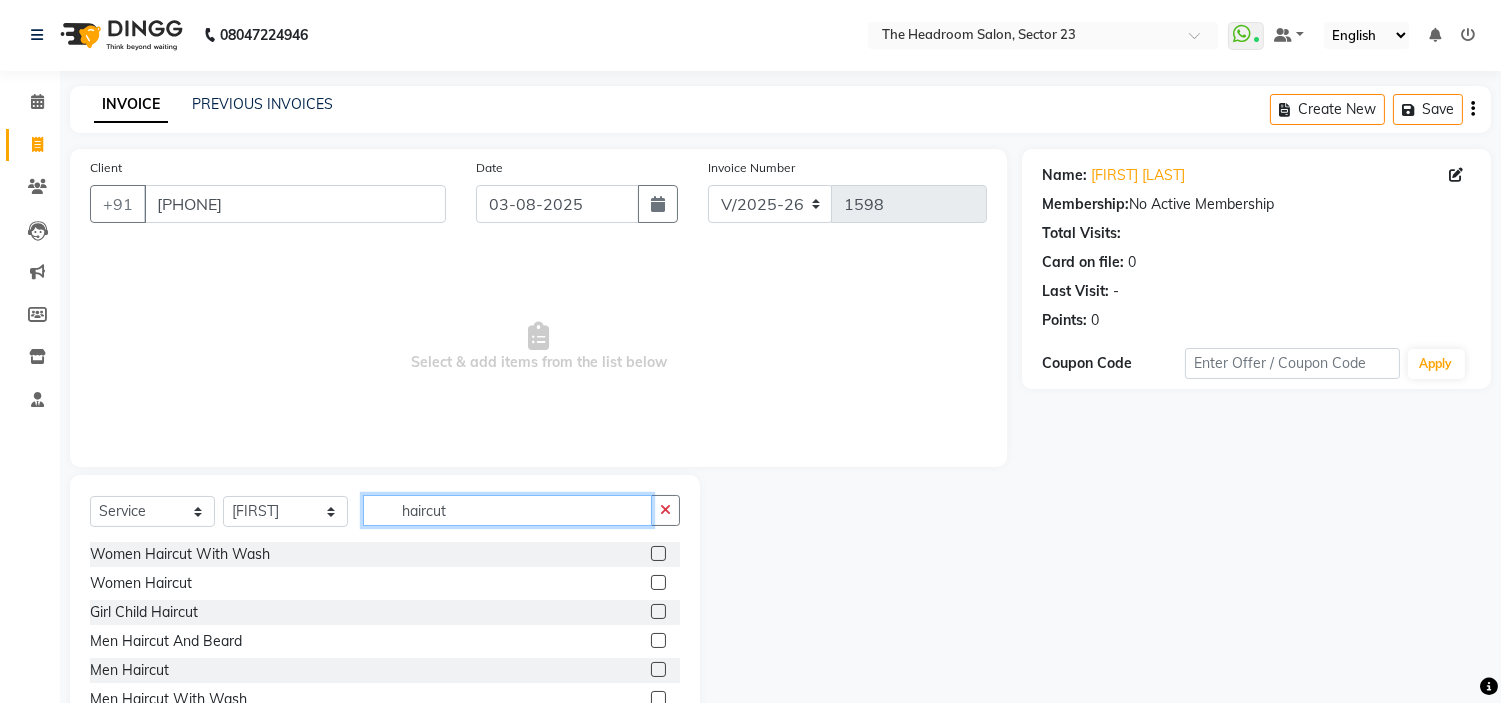 scroll, scrollTop: 97, scrollLeft: 0, axis: vertical 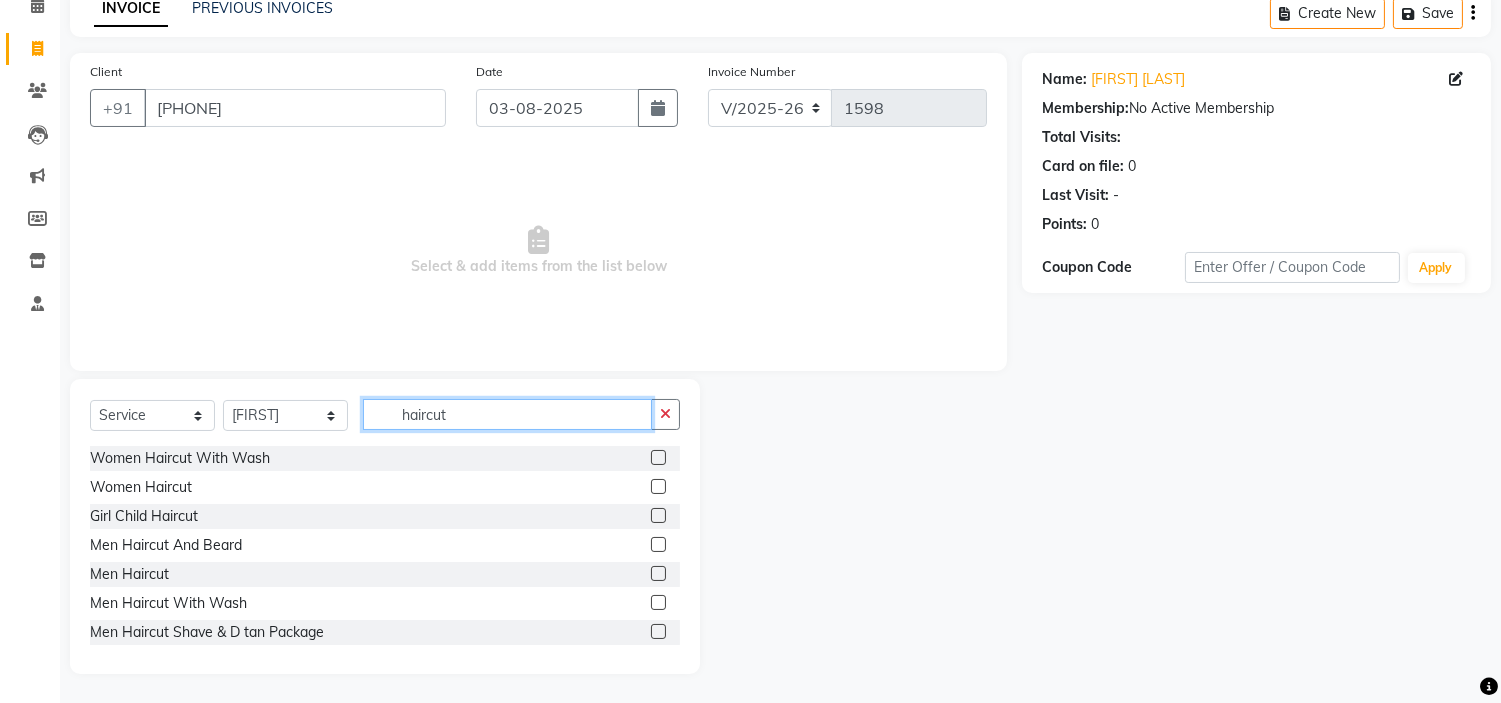 type on "haircut" 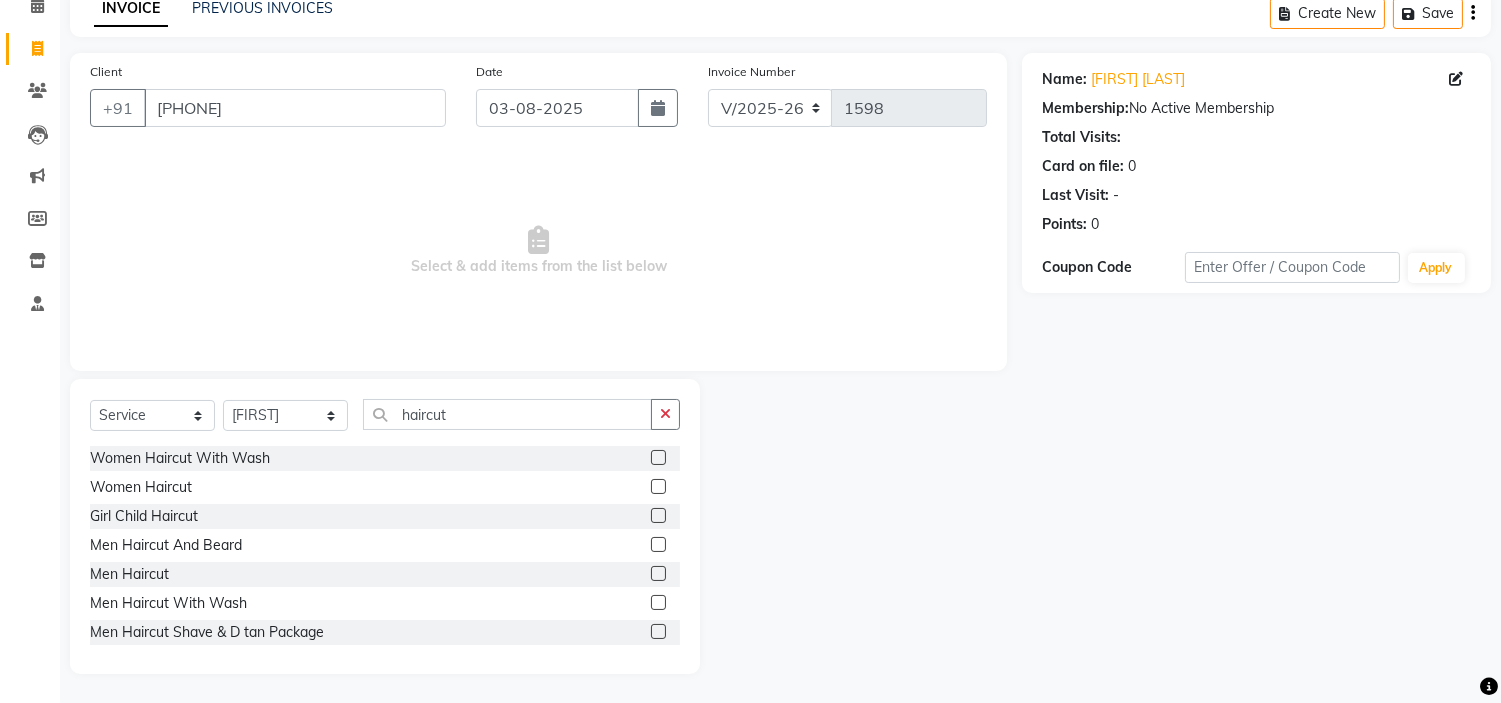 click 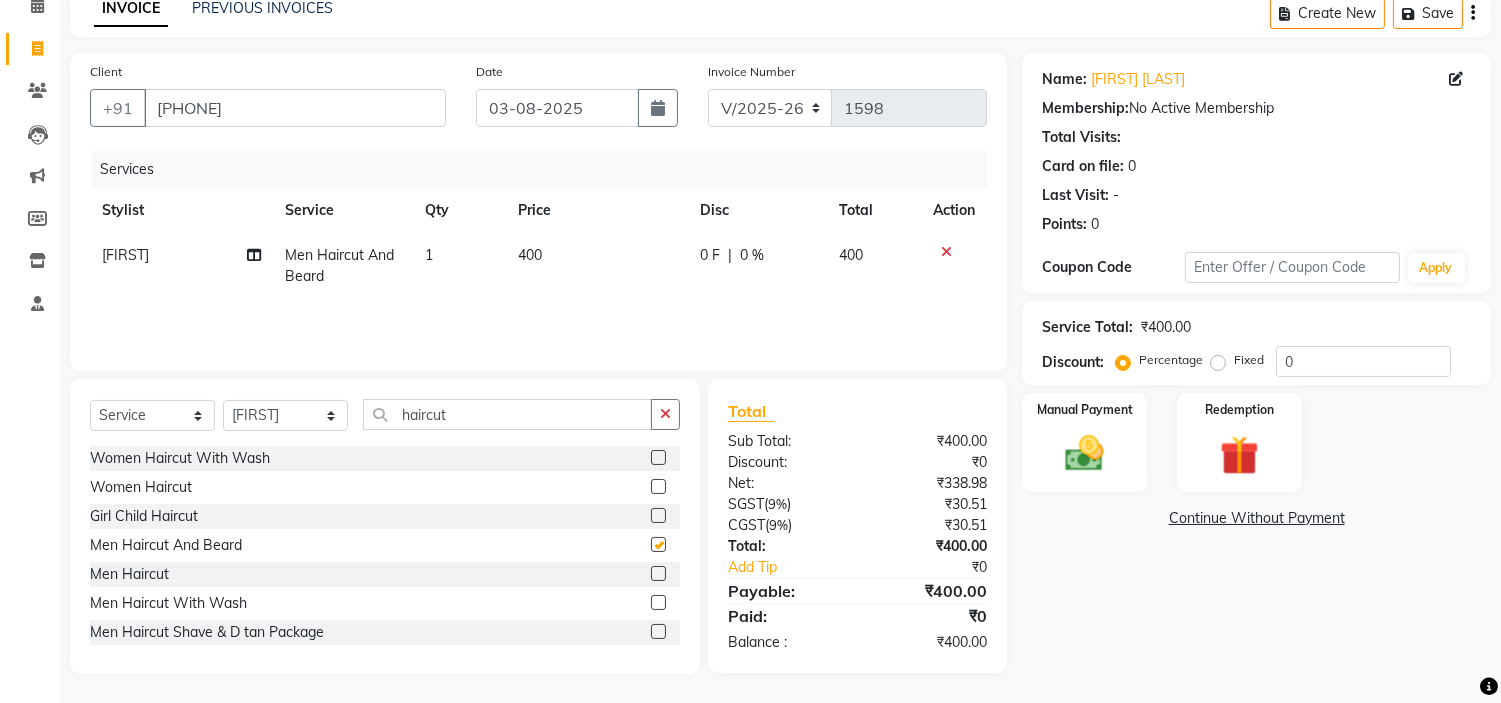 checkbox on "false" 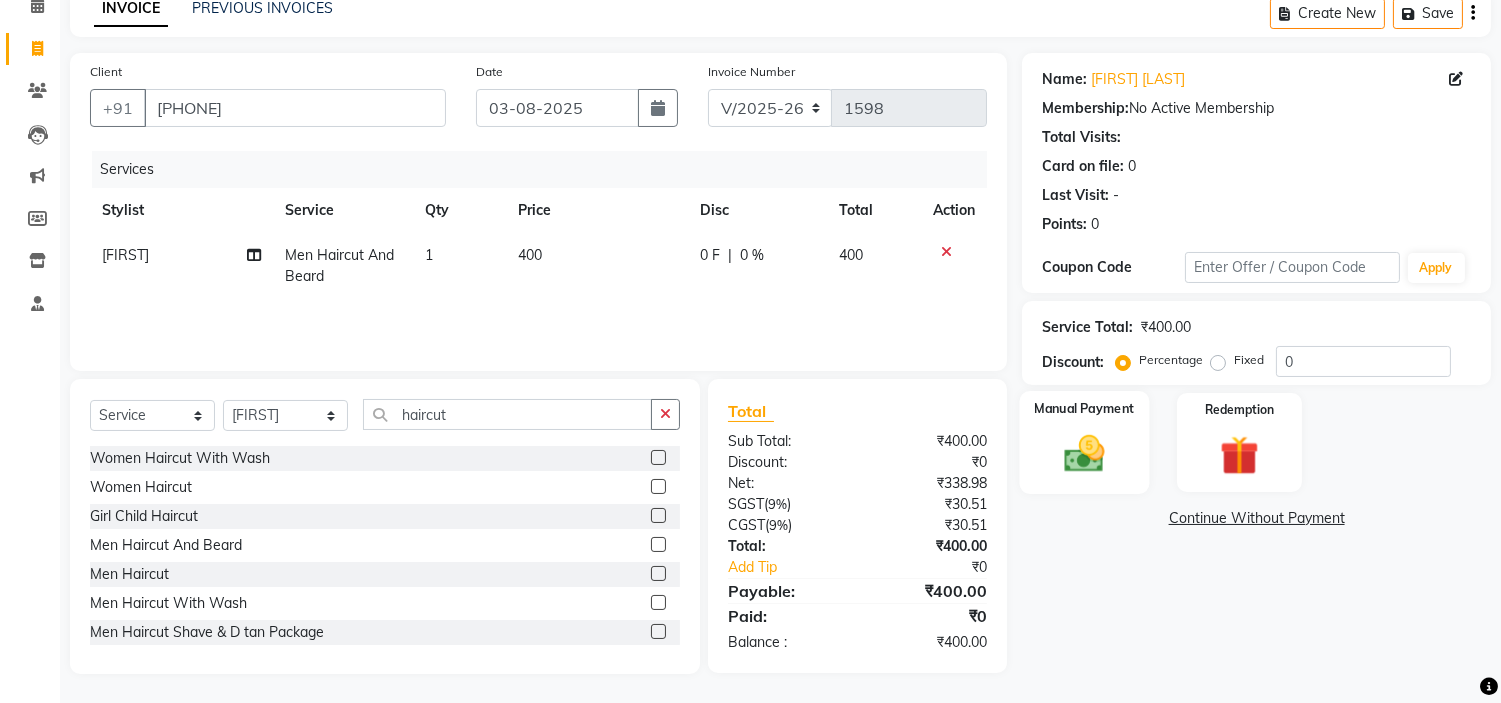 click 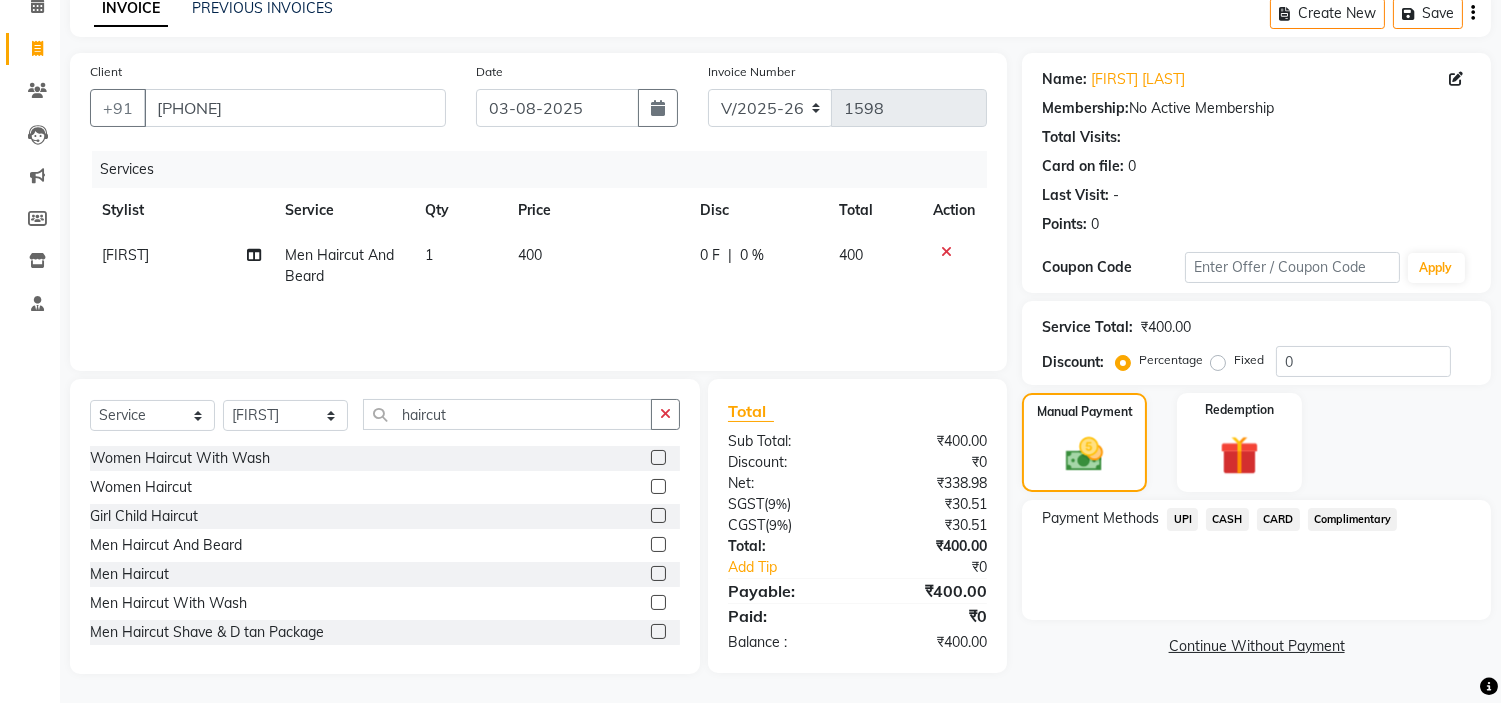 click on "UPI" 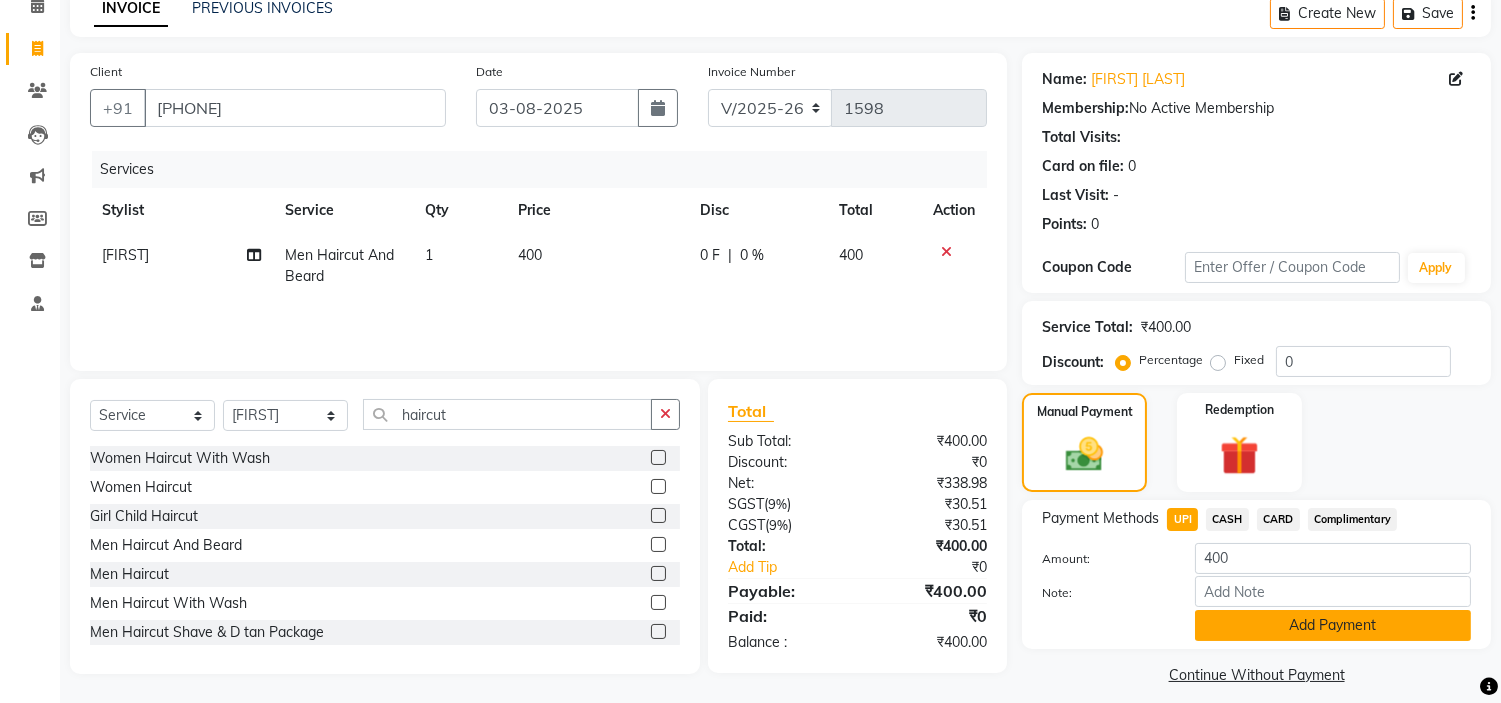 click on "Add Payment" 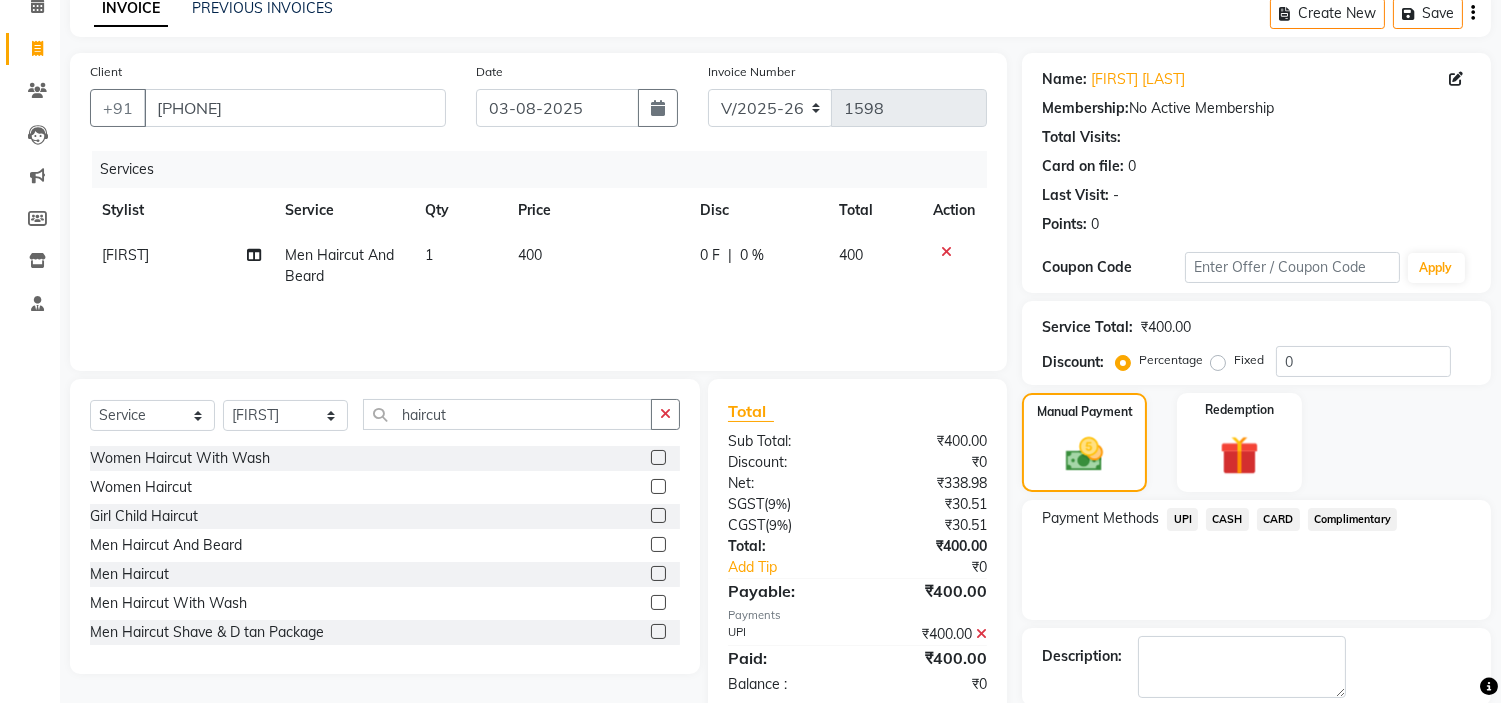 scroll, scrollTop: 196, scrollLeft: 0, axis: vertical 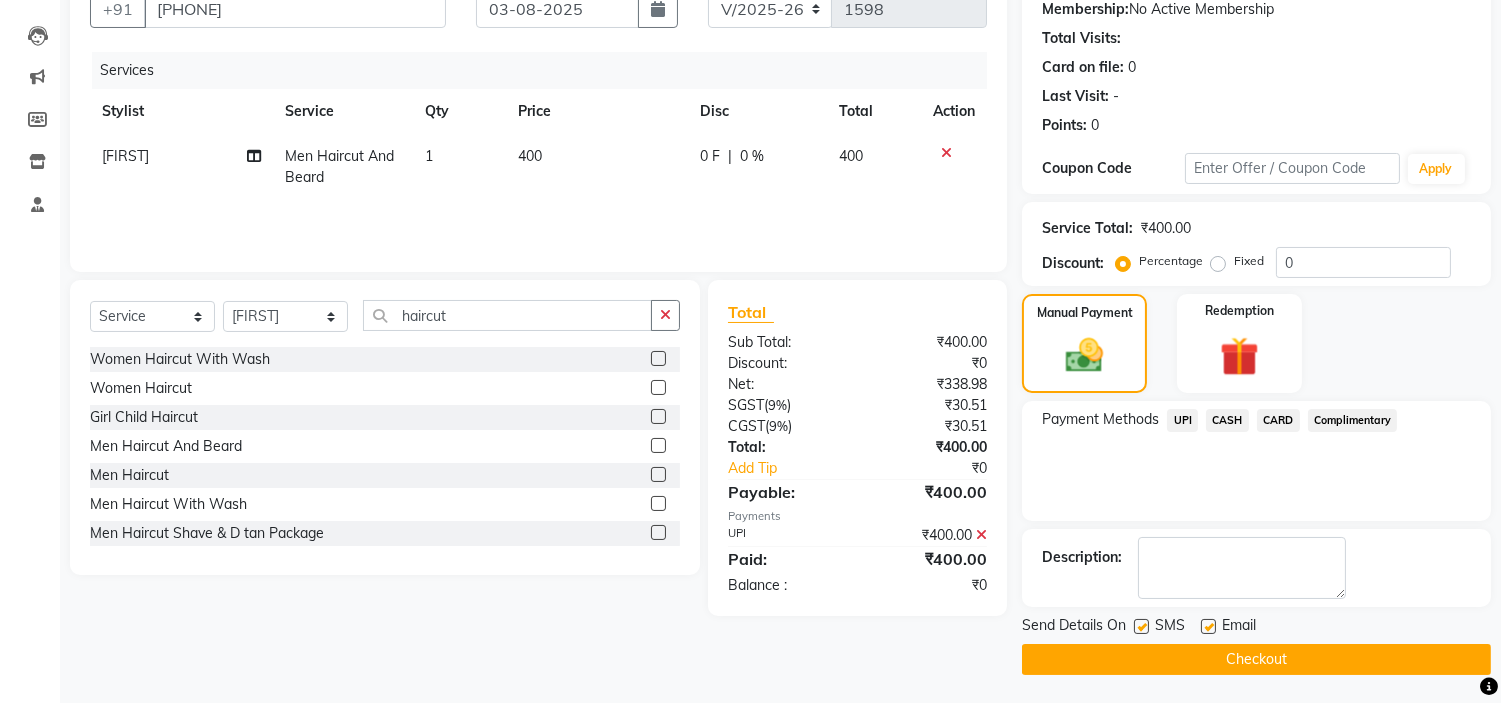 click on "Checkout" 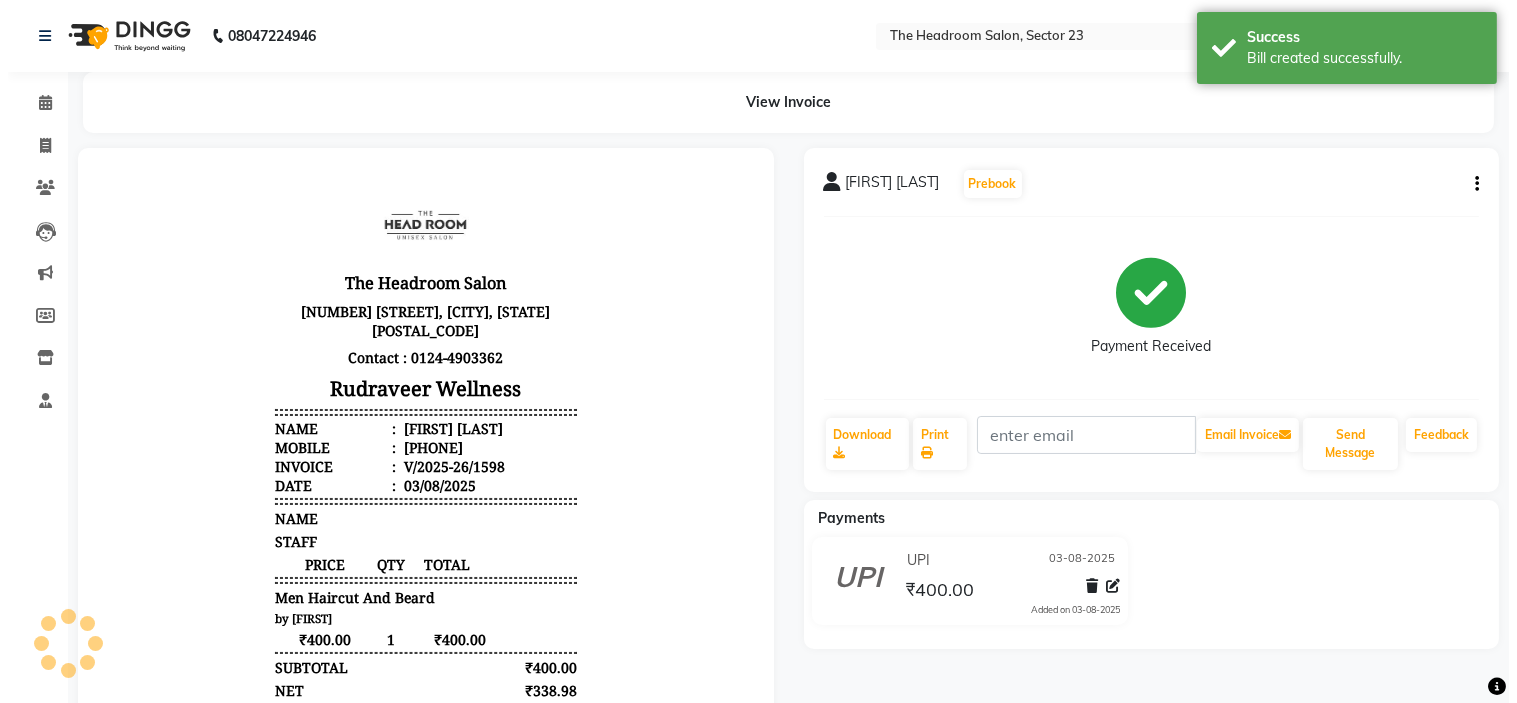 scroll, scrollTop: 0, scrollLeft: 0, axis: both 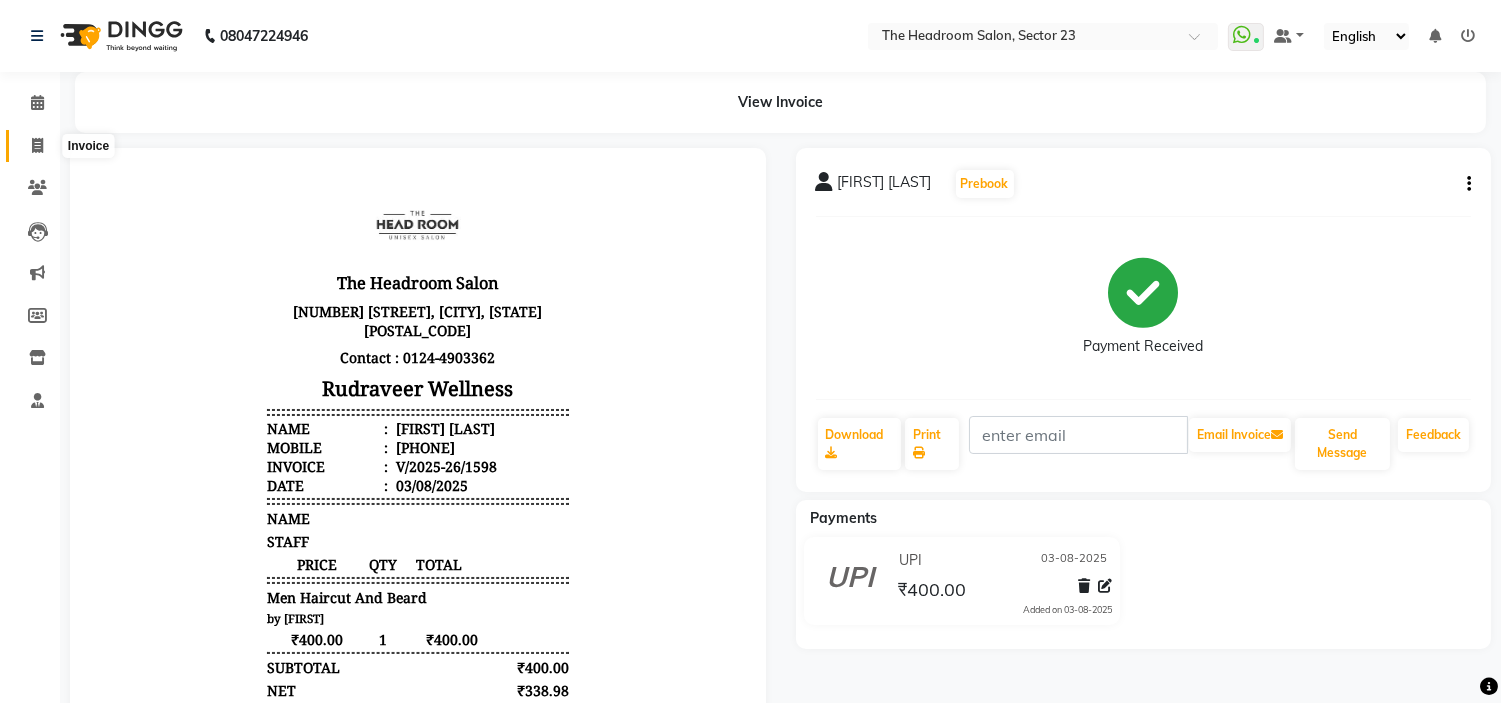 click 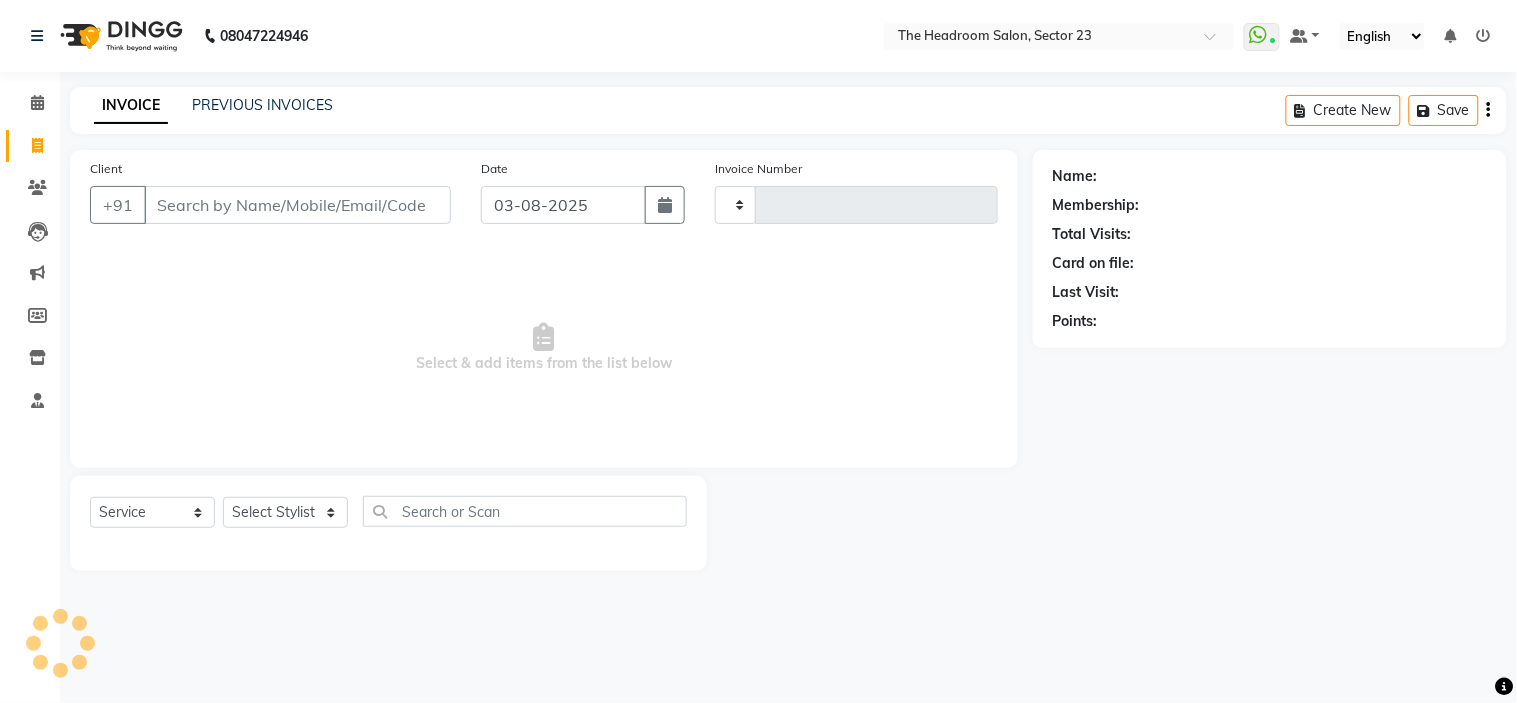 type on "1599" 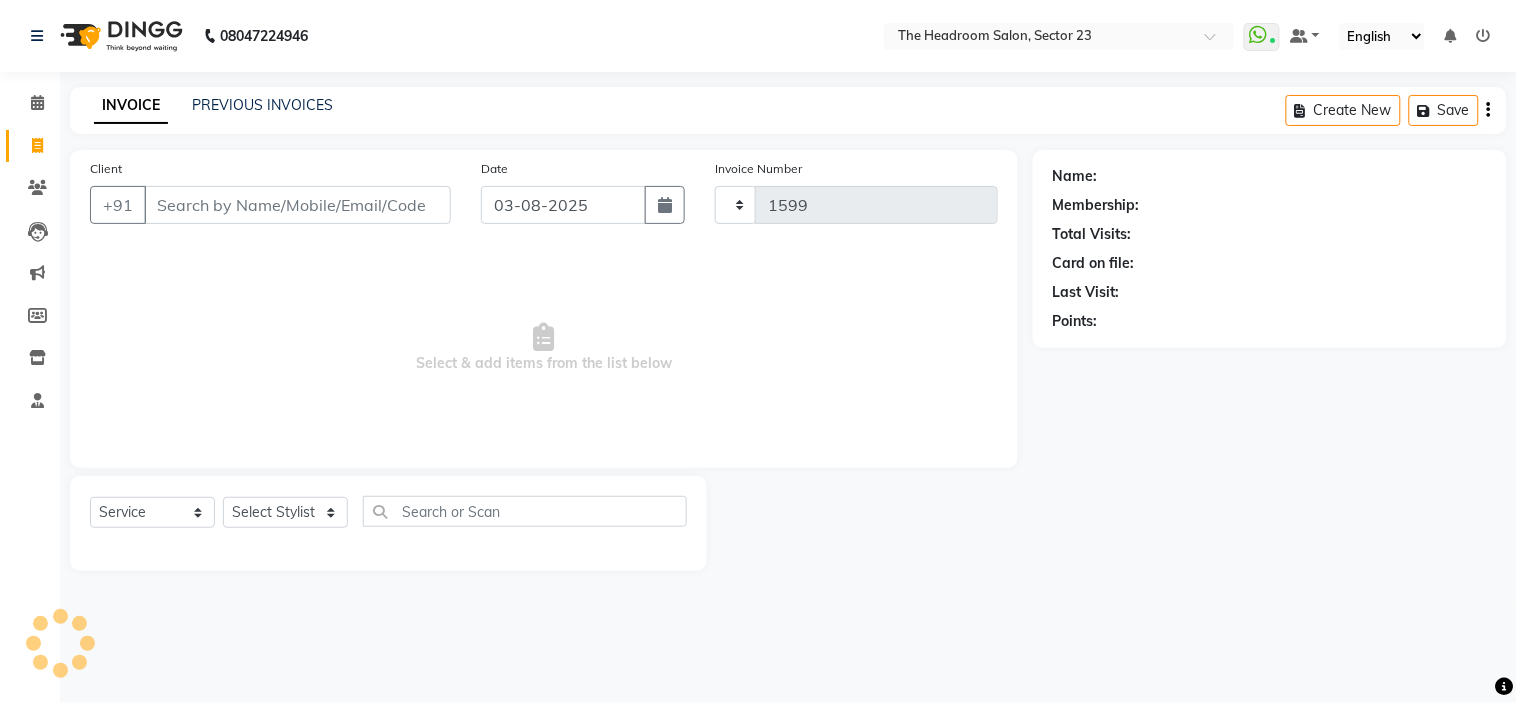 select on "6796" 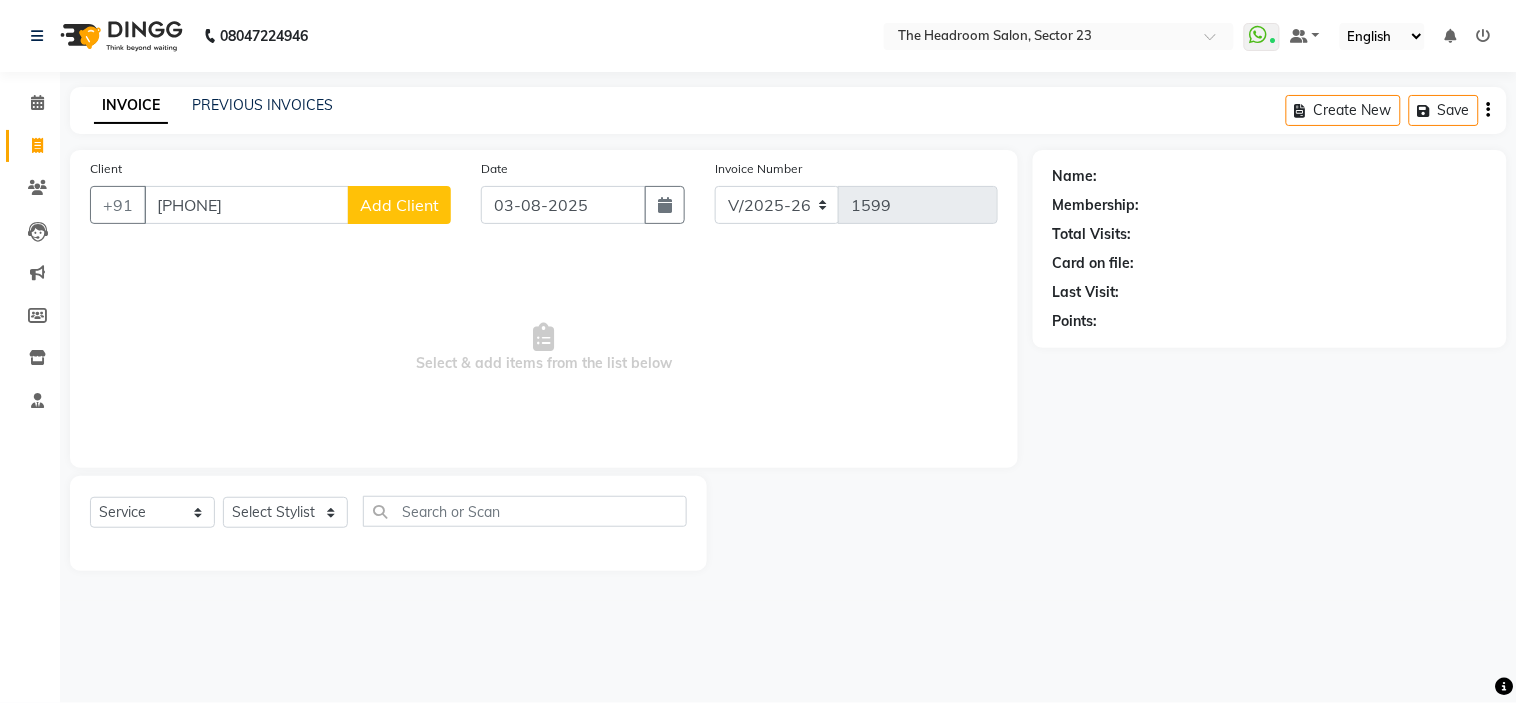 type on "[PHONE]" 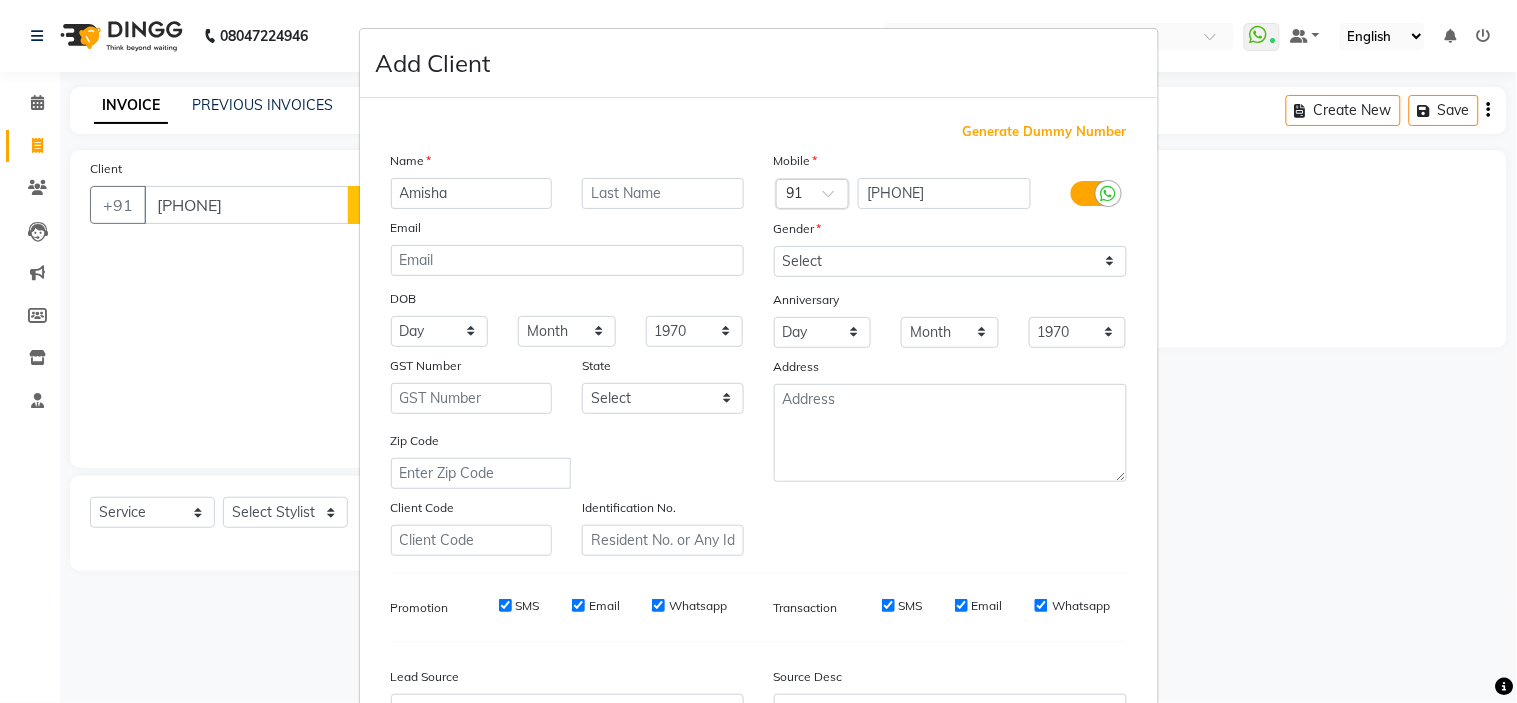 type on "Amisha" 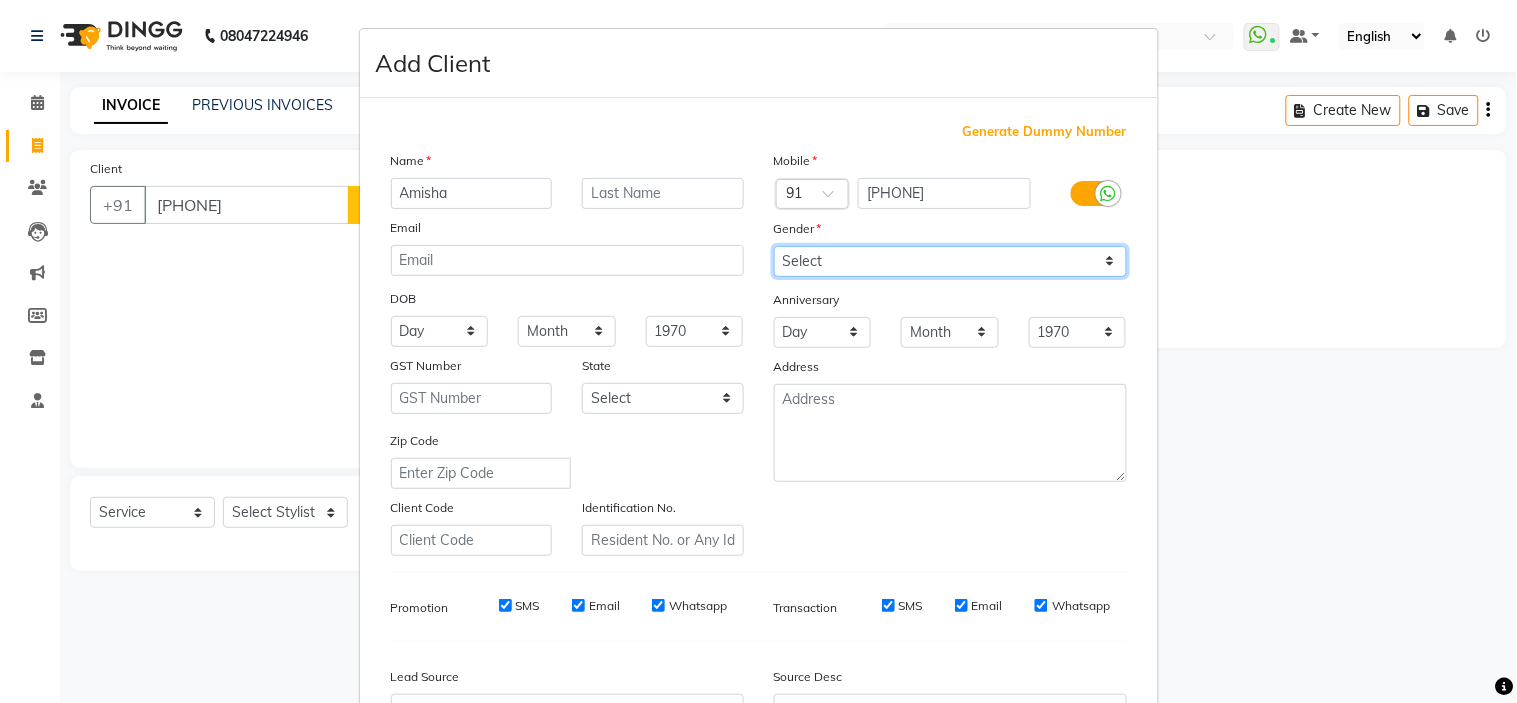 click on "Select Male Female Other Prefer Not To Say" at bounding box center (950, 261) 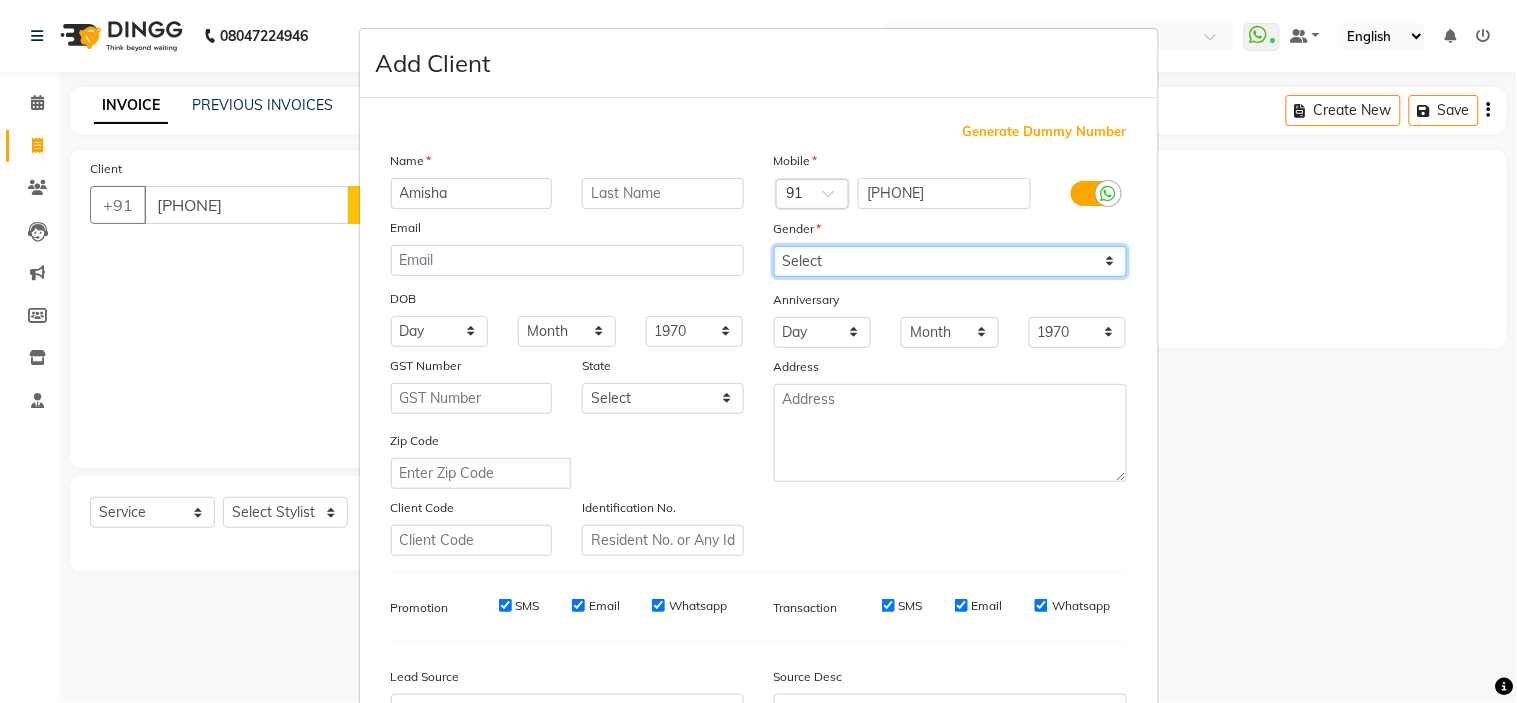 select on "female" 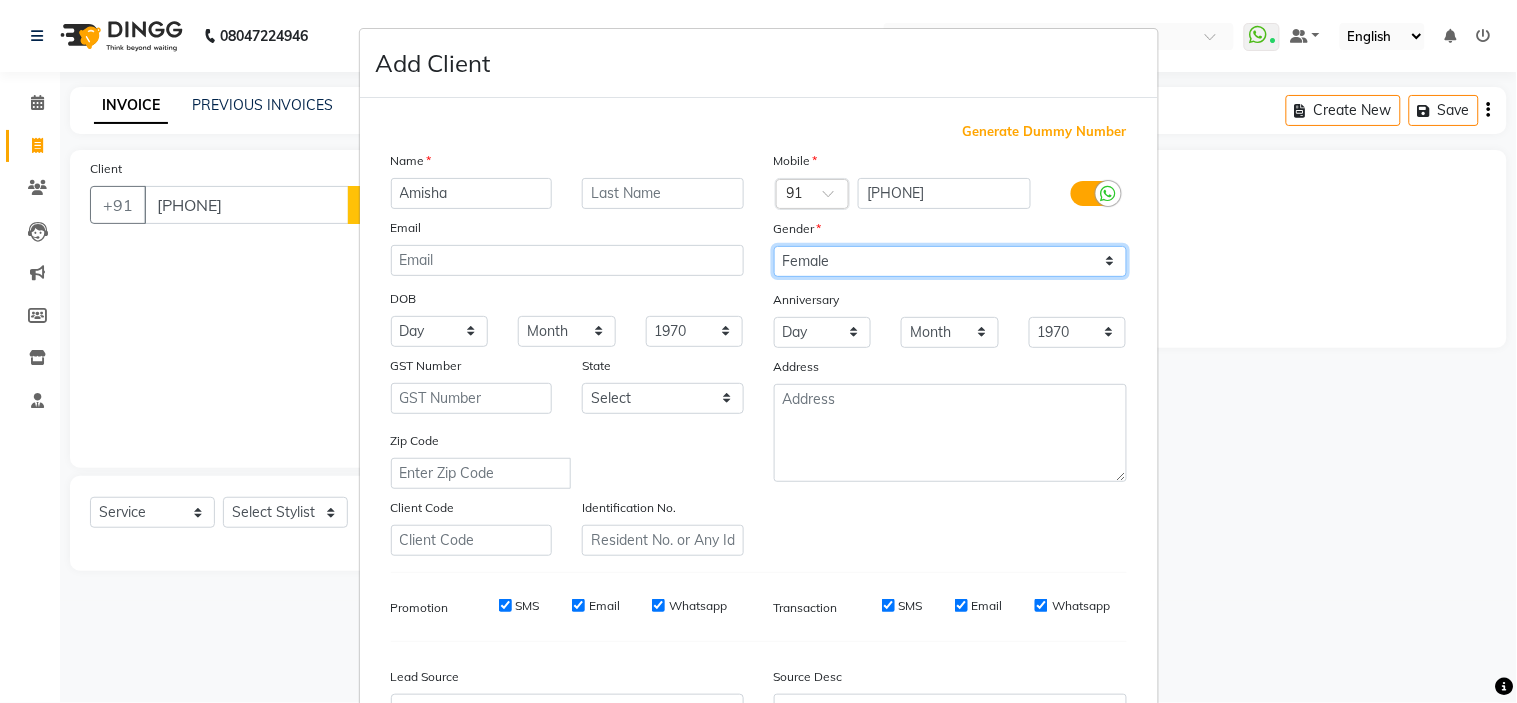 click on "Select Male Female Other Prefer Not To Say" at bounding box center (950, 261) 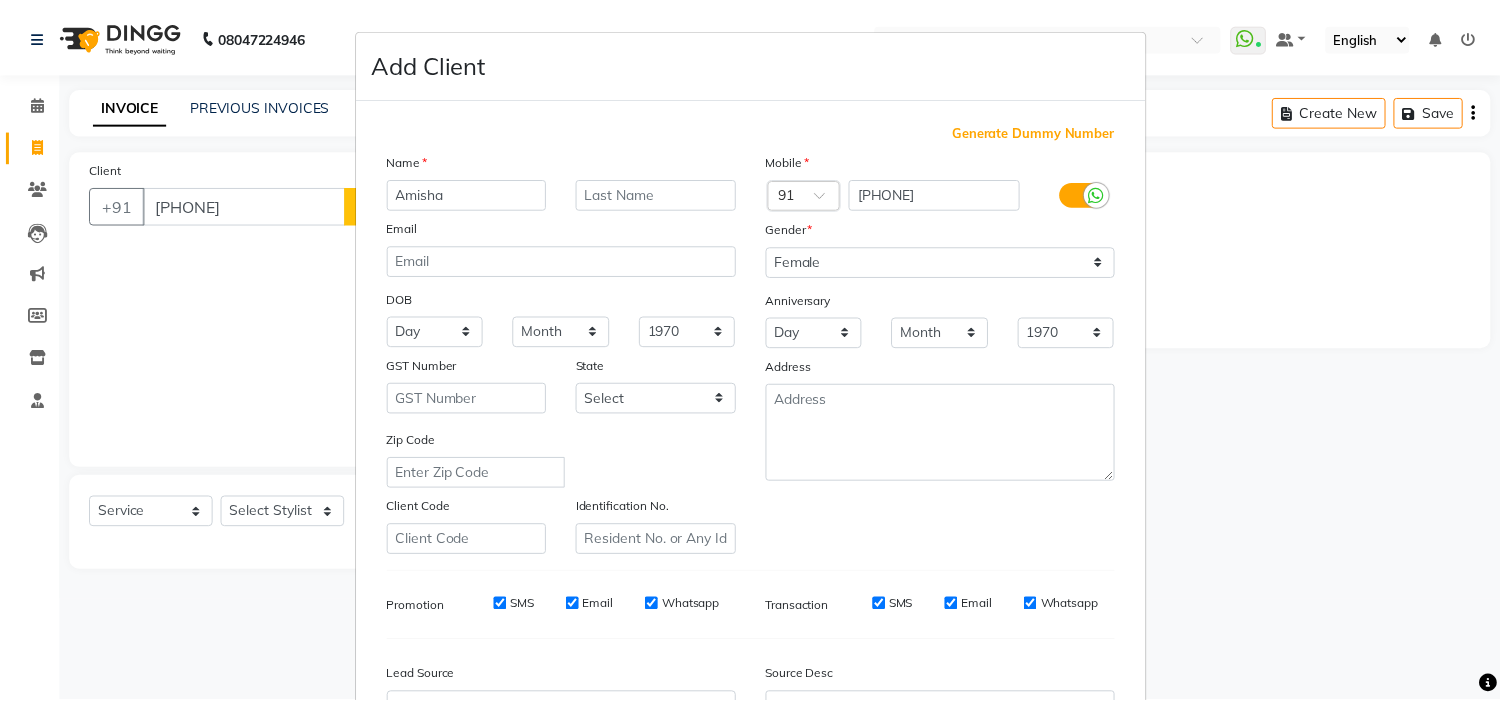 scroll, scrollTop: 221, scrollLeft: 0, axis: vertical 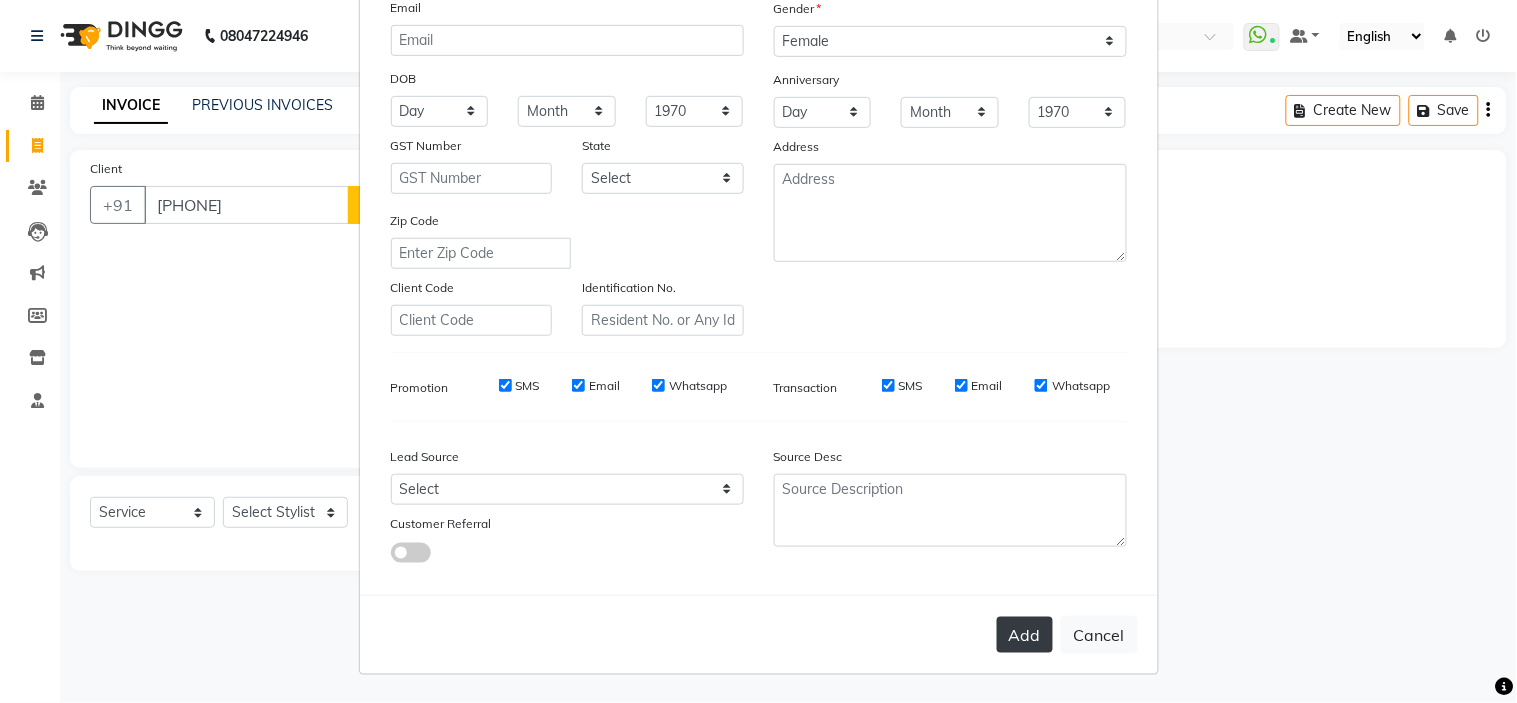click on "Add" at bounding box center [1025, 635] 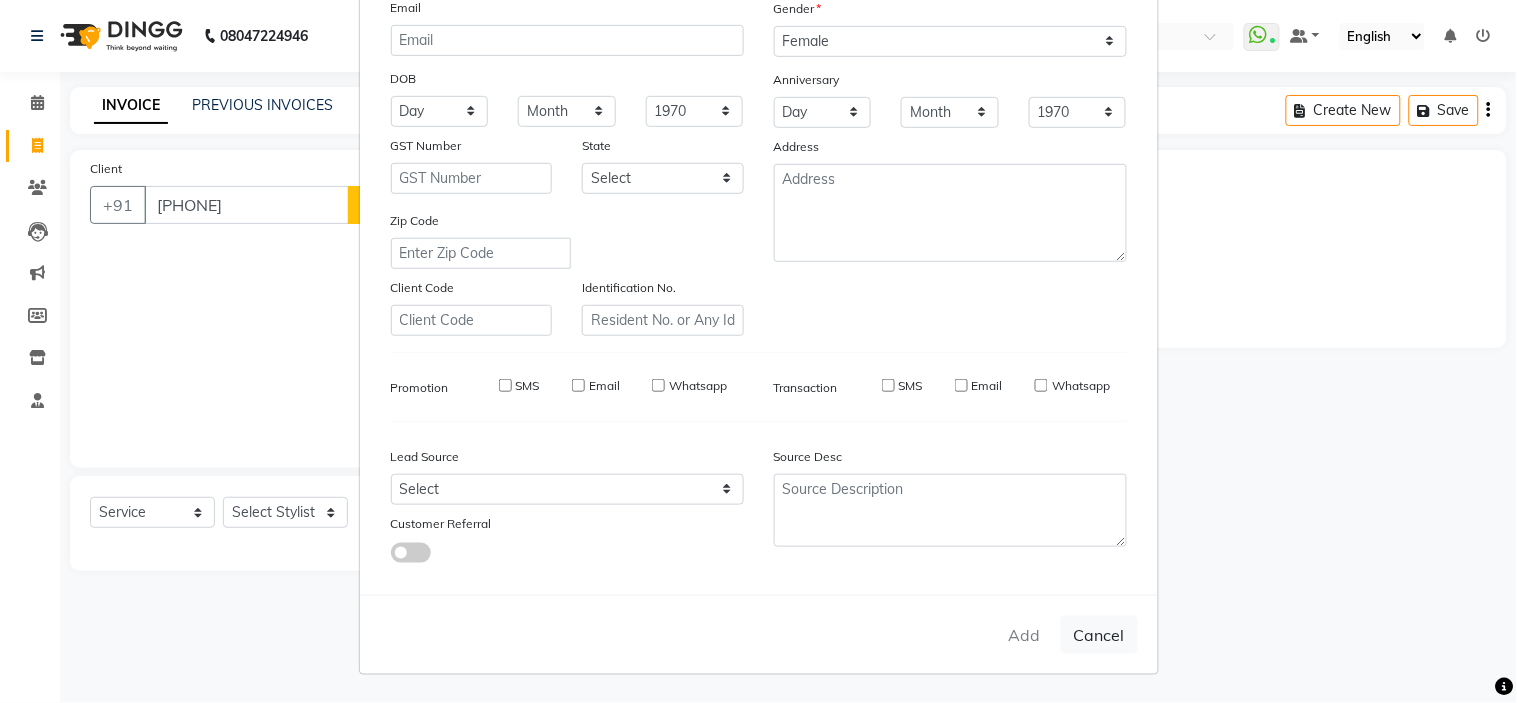 type on "98******94" 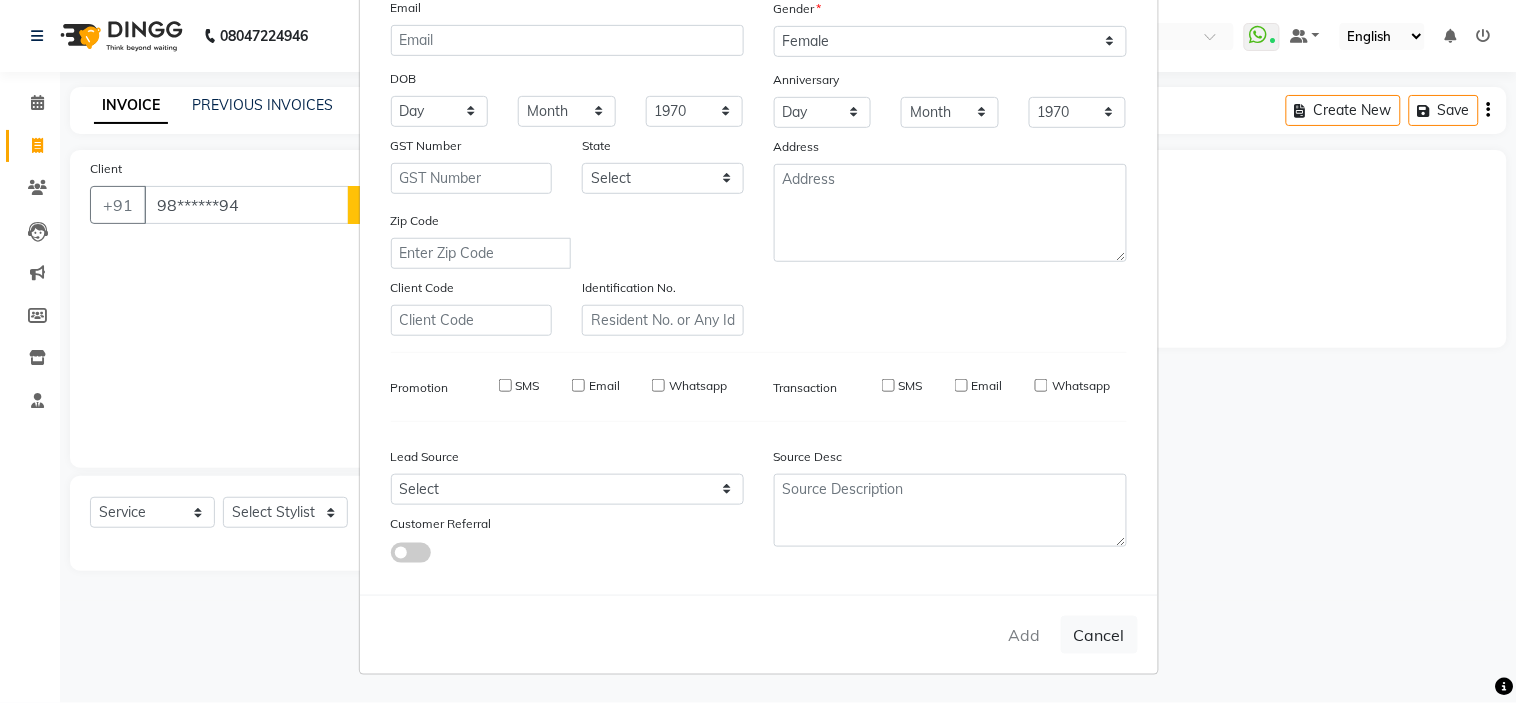 select 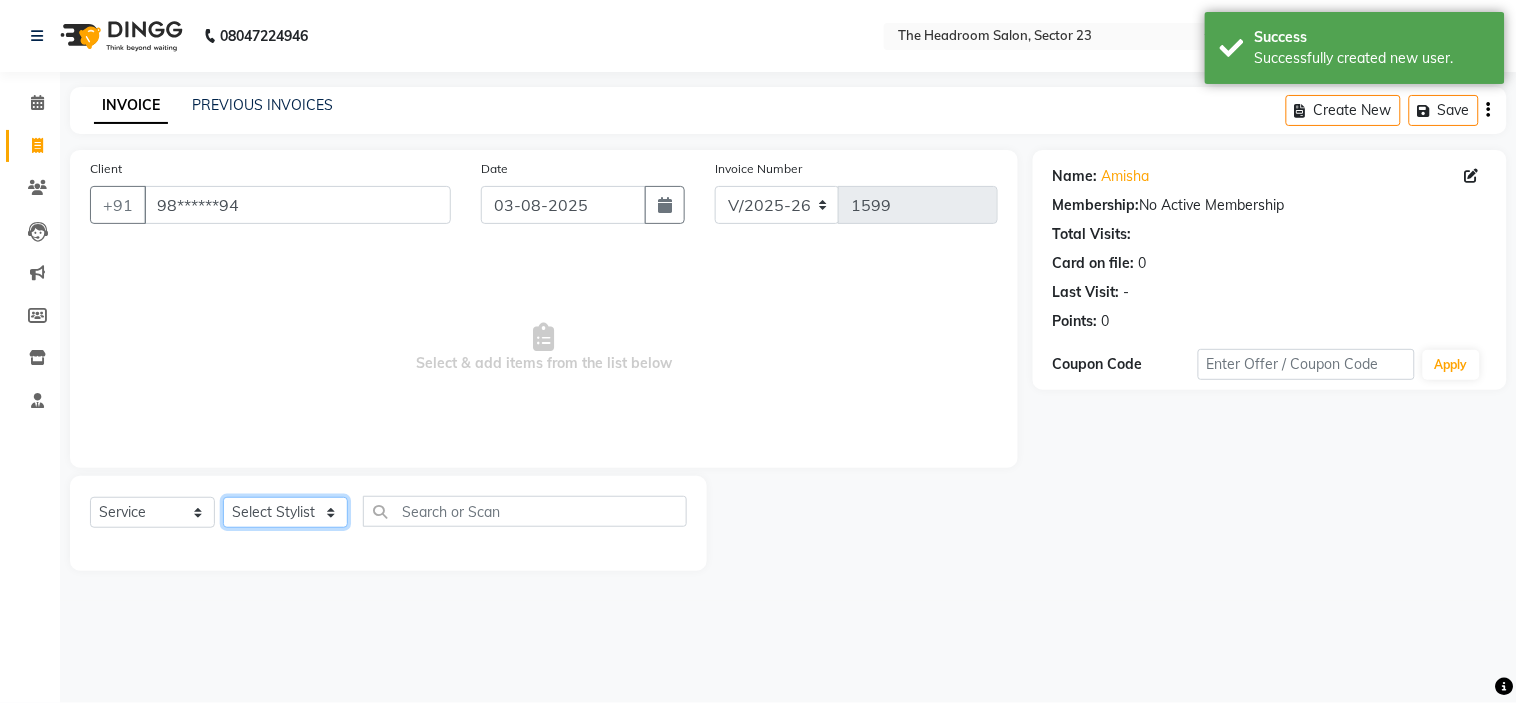 click on "Select Stylist Anjali Anubha Ashok Garima Manager Manju Raju Rohit Shahbaz" 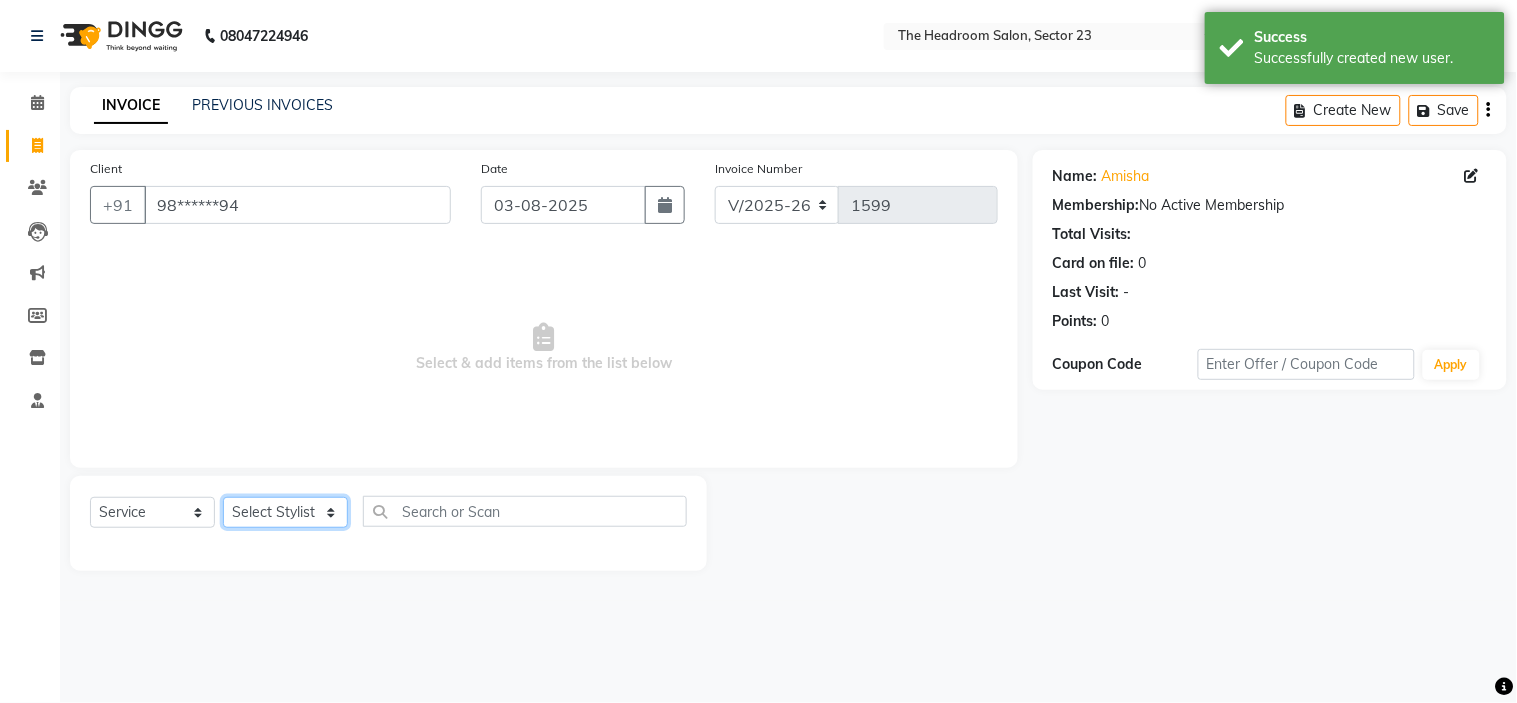 select on "53424" 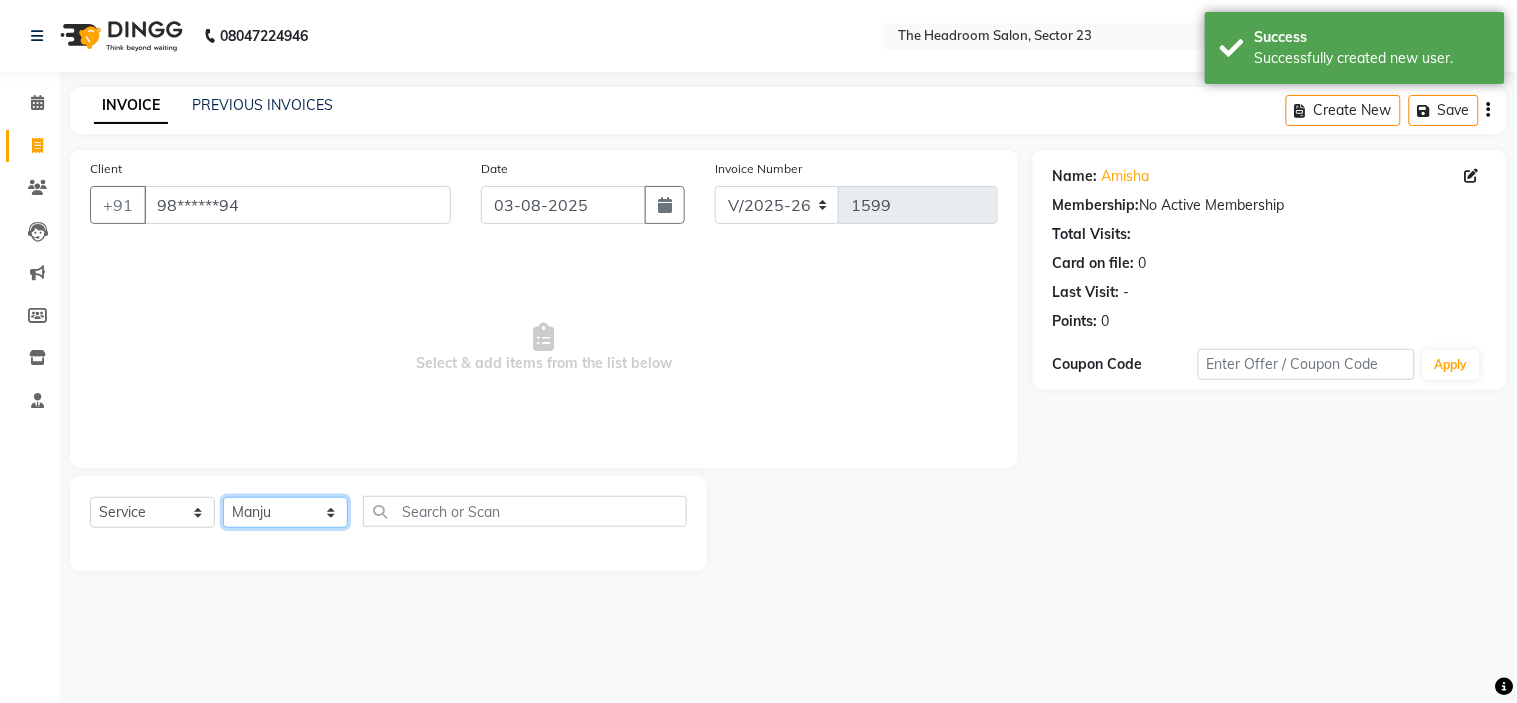 click on "Select Stylist Anjali Anubha Ashok Garima Manager Manju Raju Rohit Shahbaz" 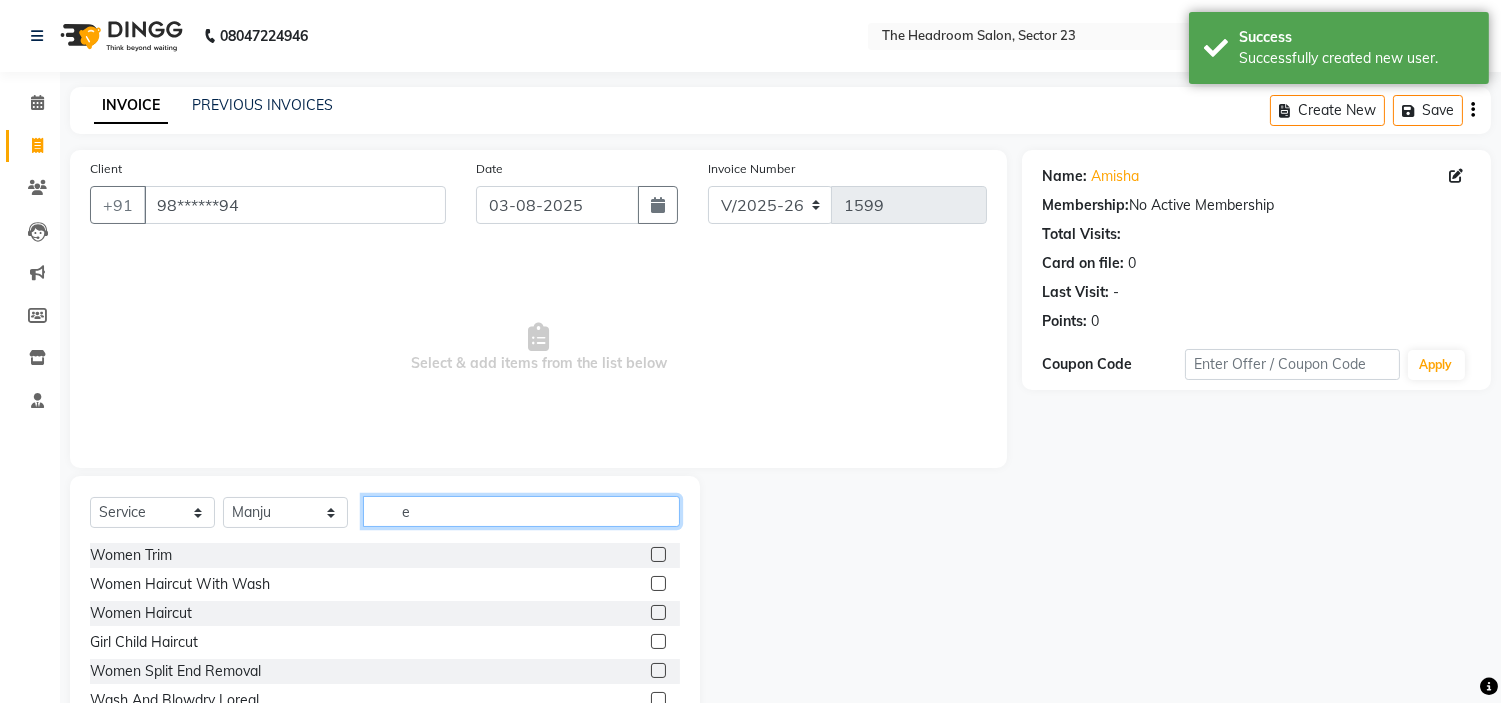 click on "e" 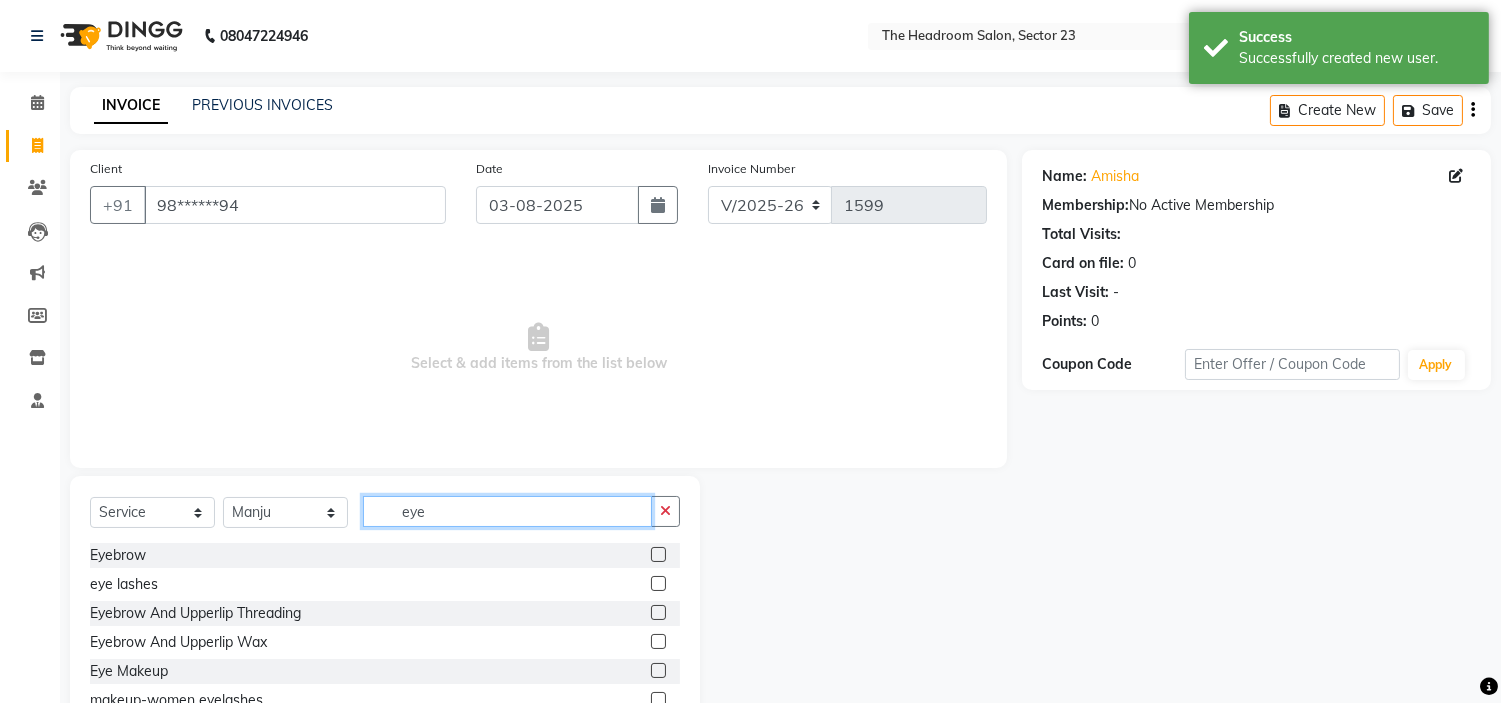 type on "eye" 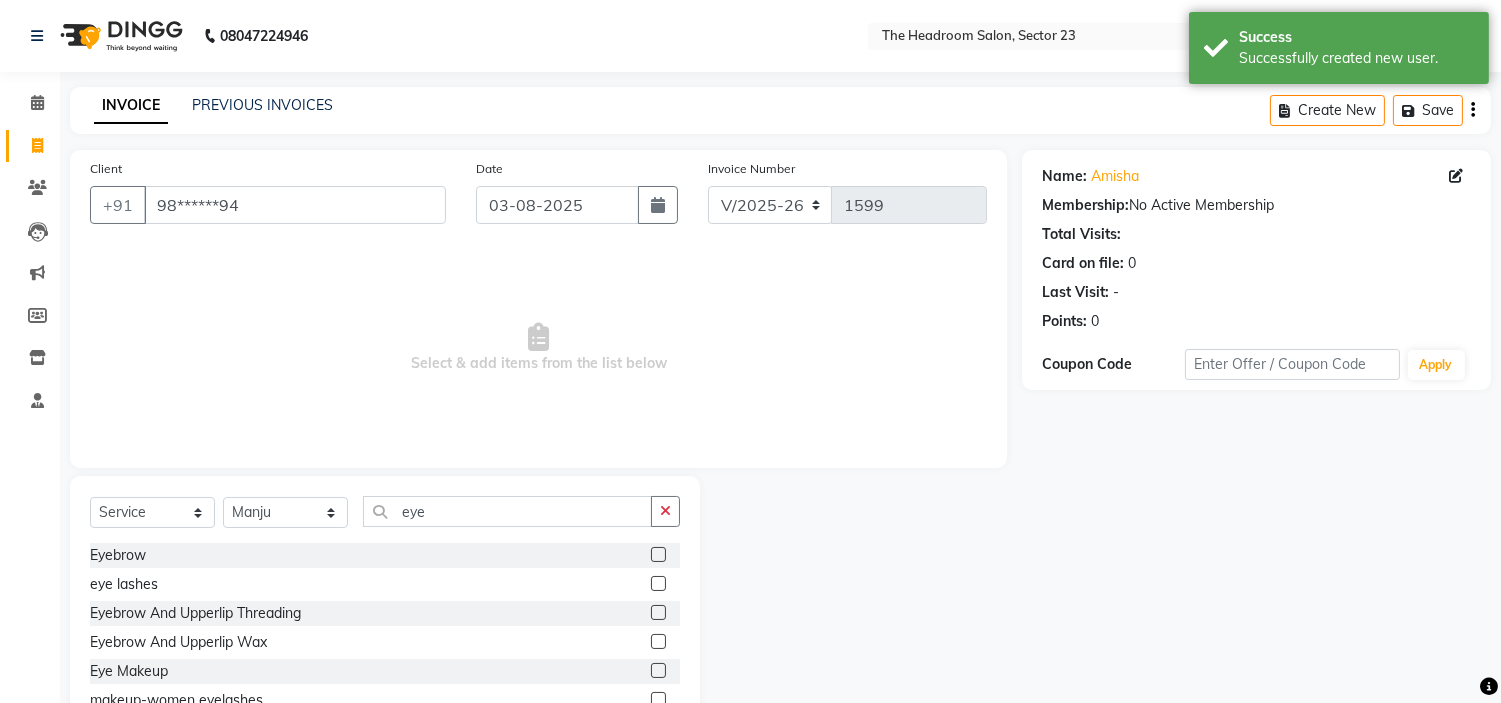 click 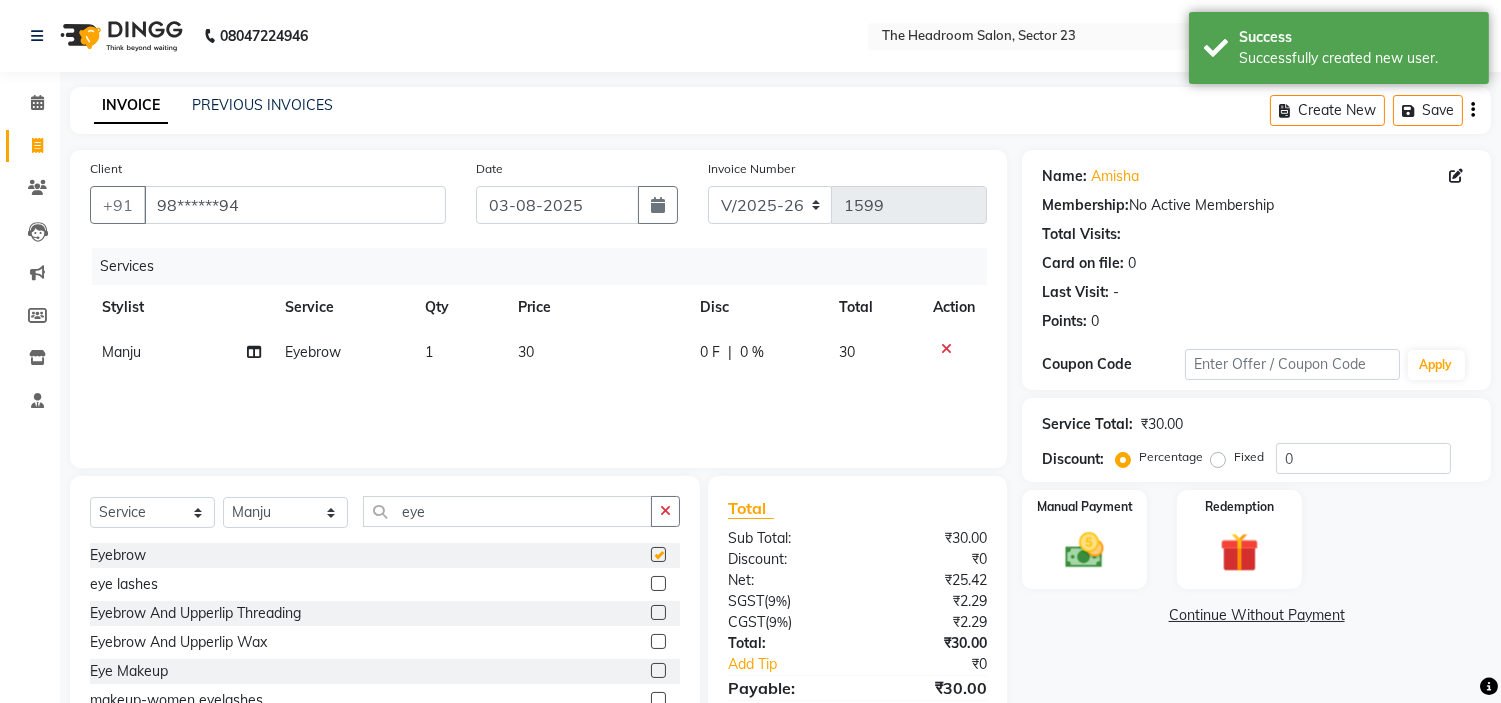 checkbox on "false" 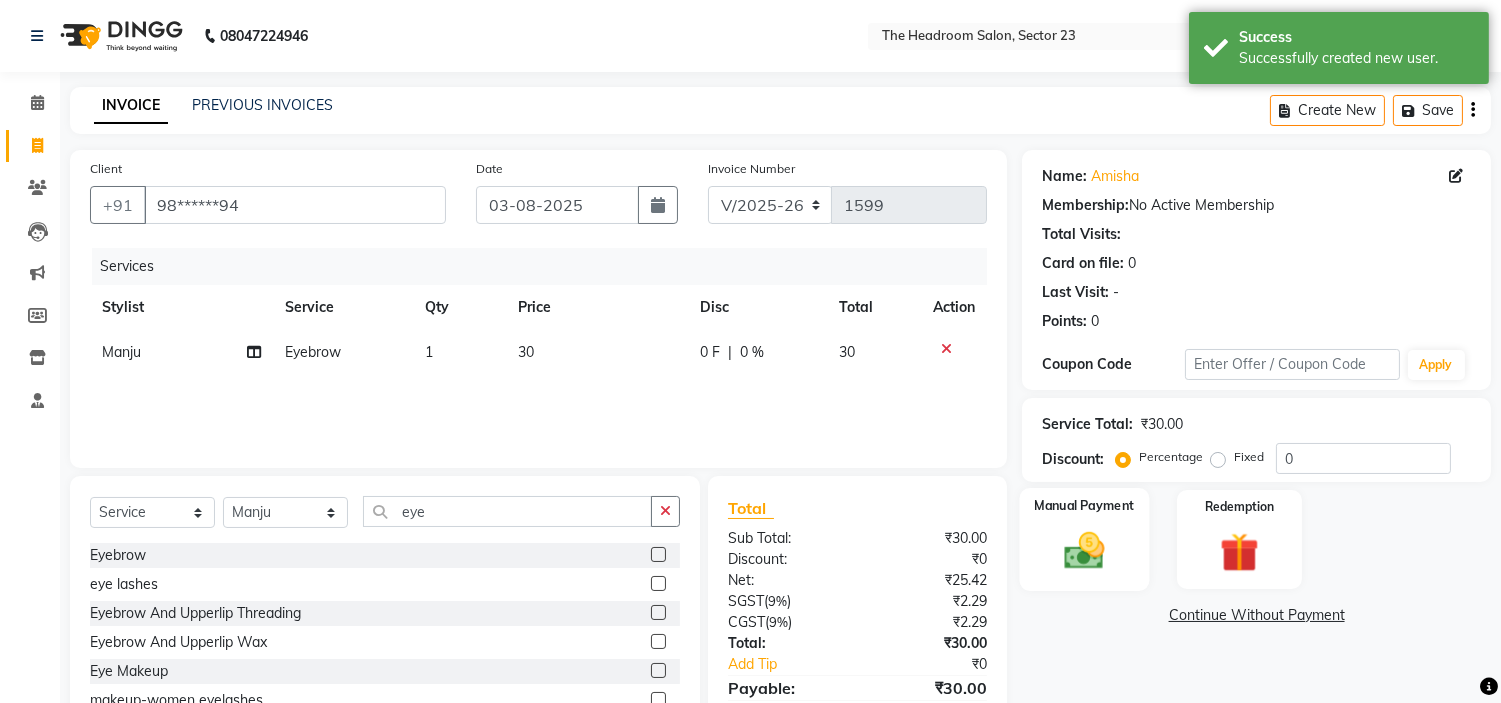 click 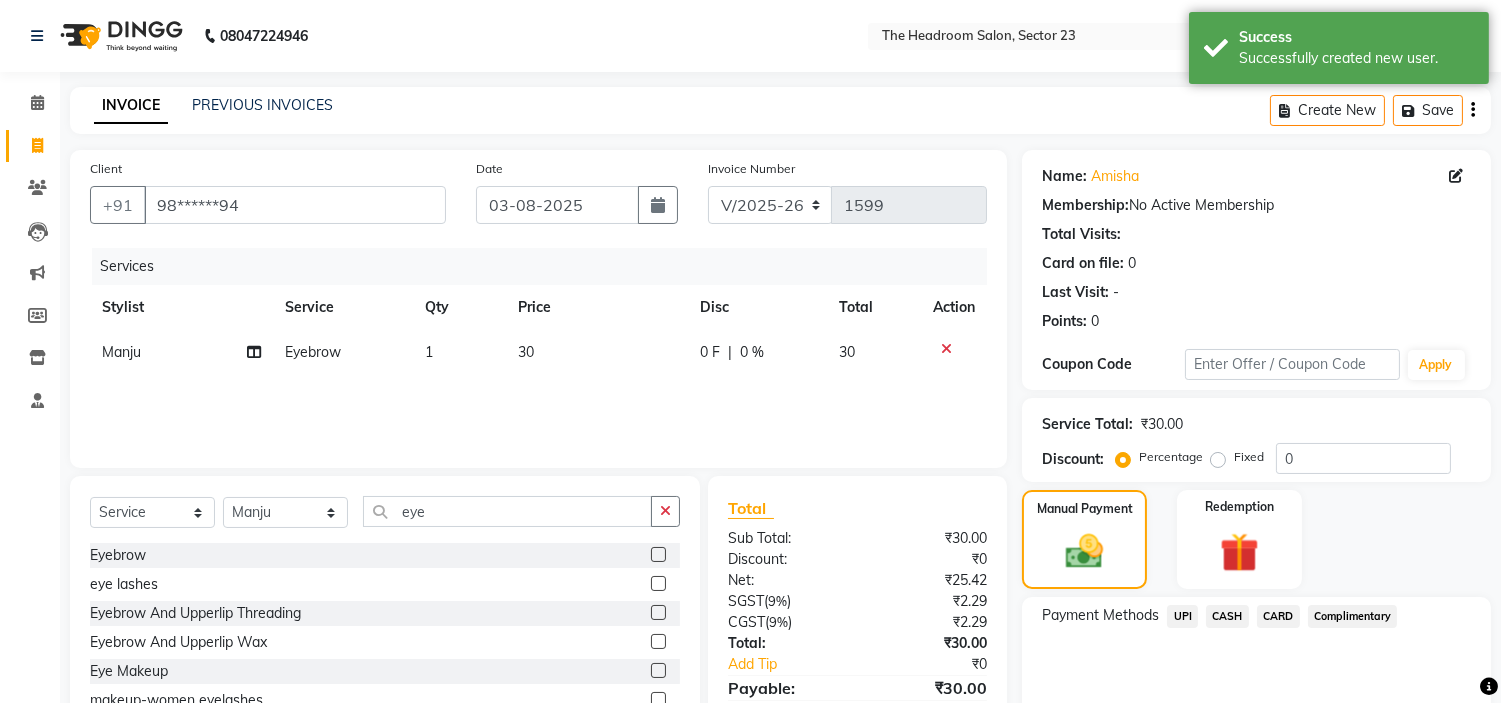 scroll, scrollTop: 97, scrollLeft: 0, axis: vertical 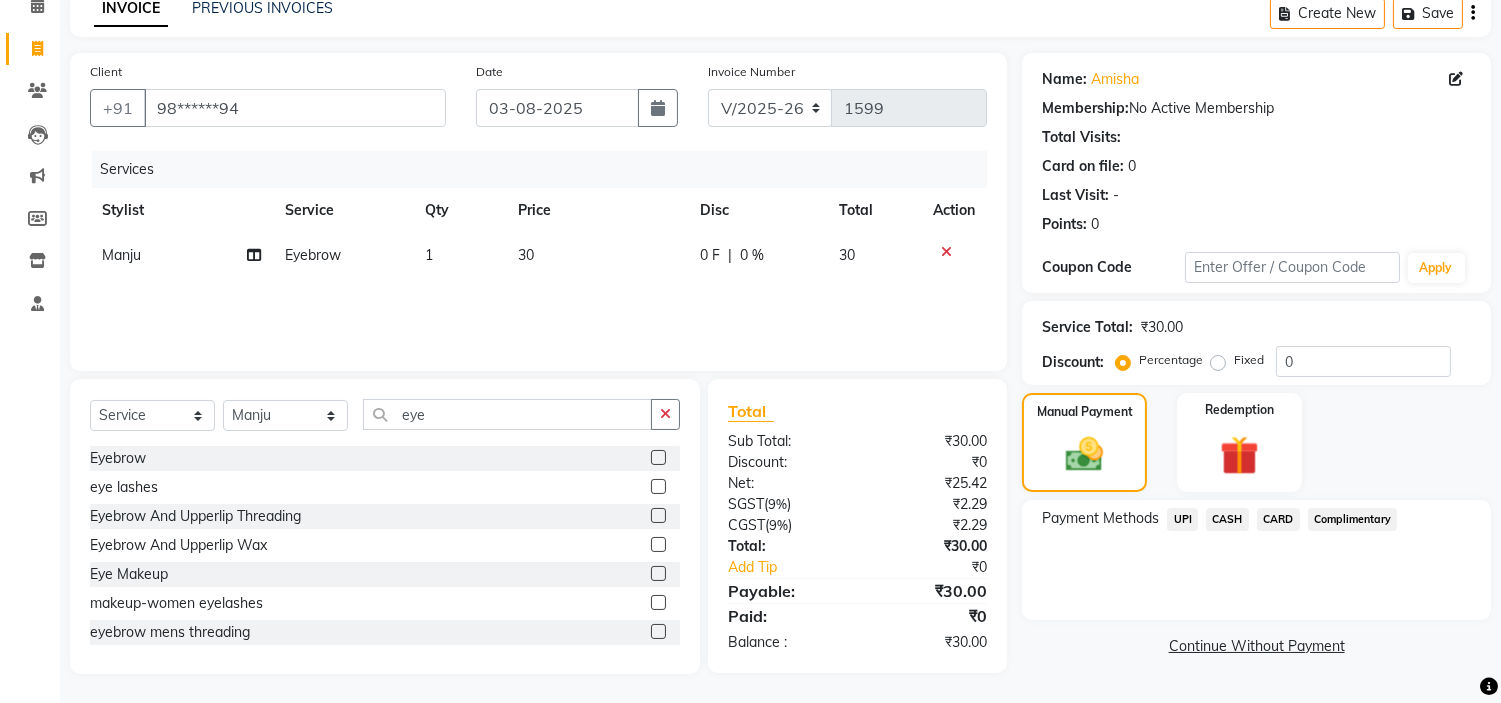 click on "UPI" 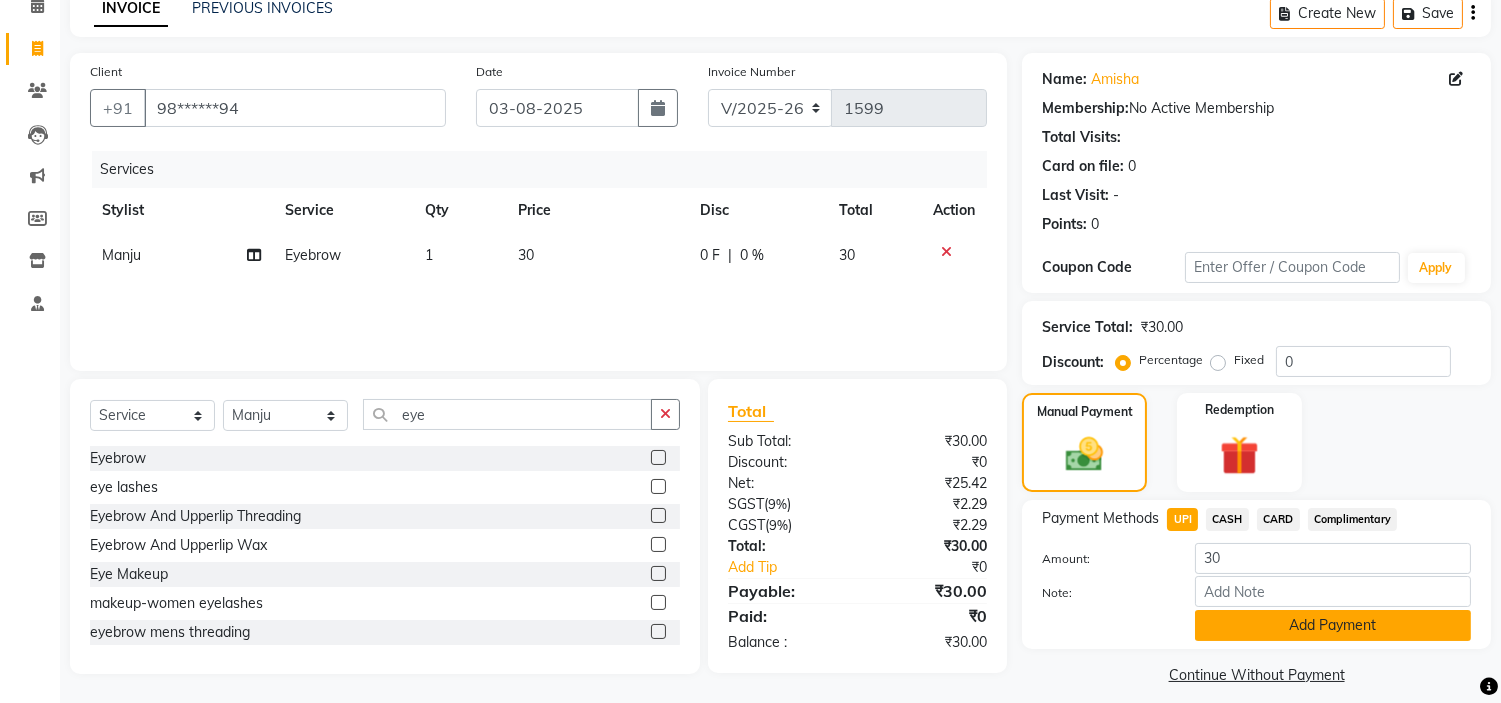 click on "Add Payment" 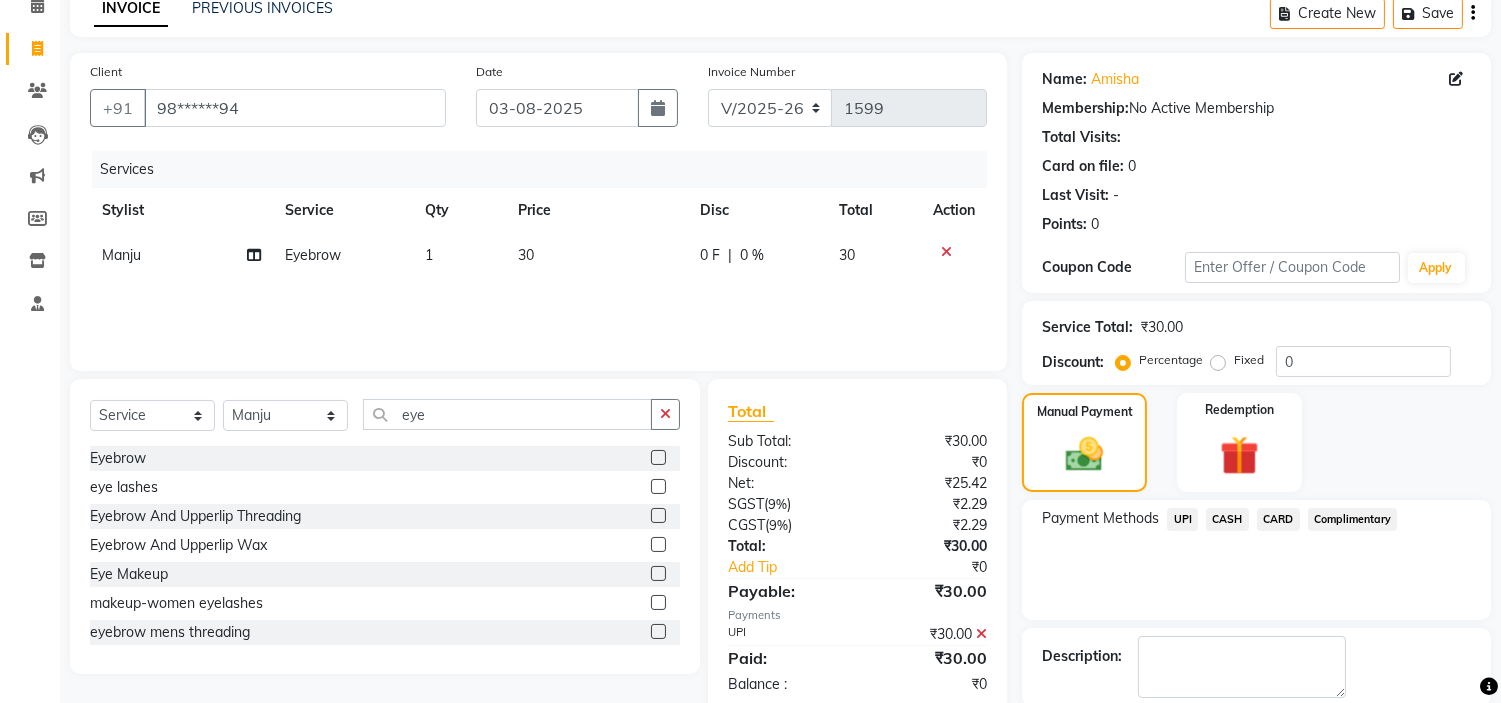 scroll, scrollTop: 196, scrollLeft: 0, axis: vertical 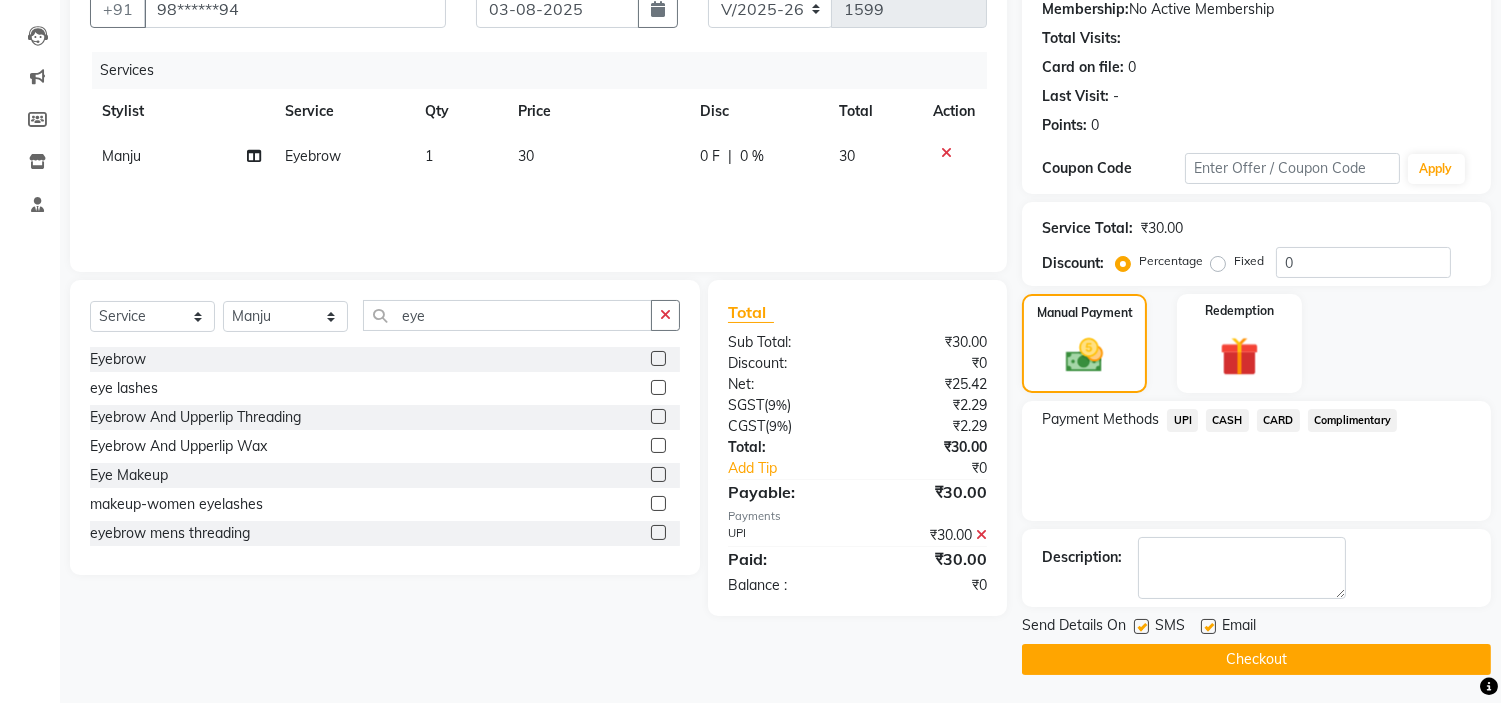 click on "Checkout" 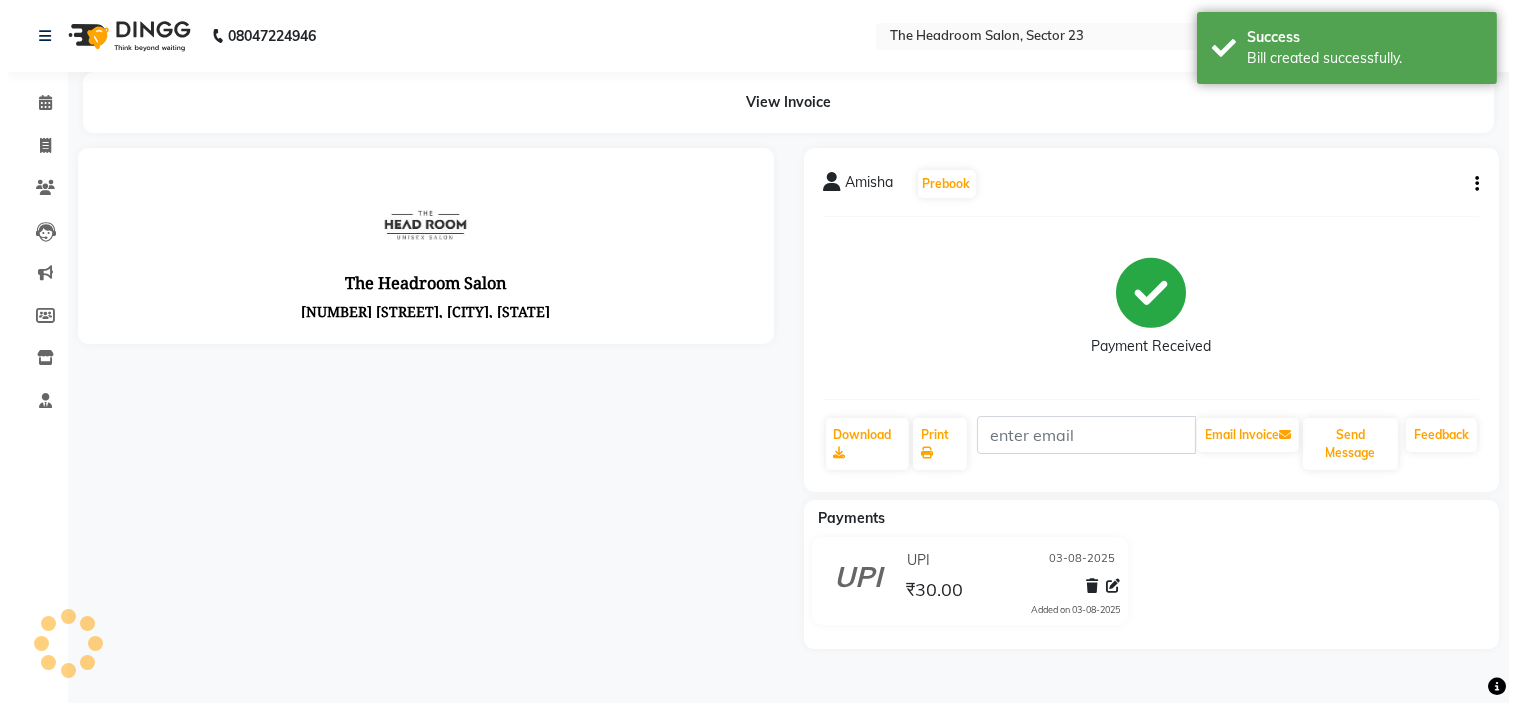 scroll, scrollTop: 0, scrollLeft: 0, axis: both 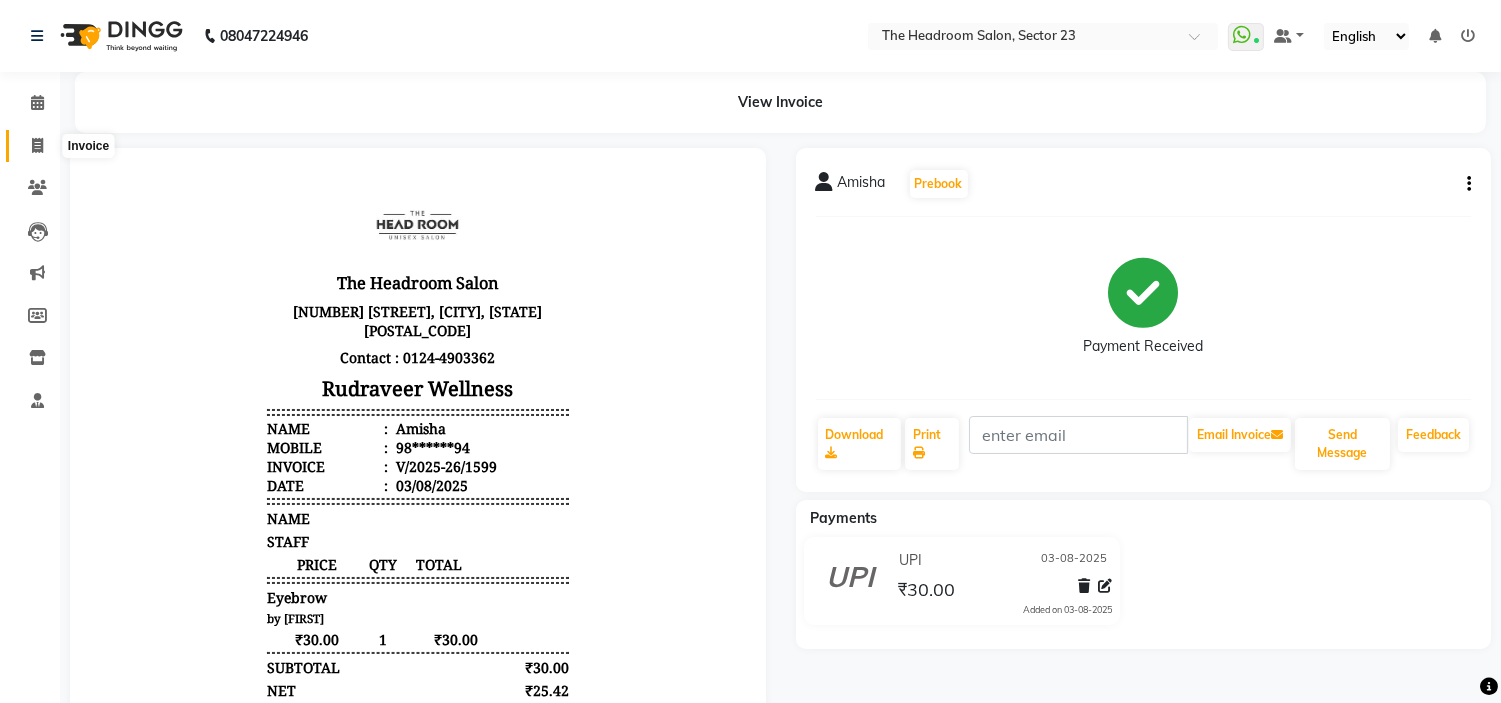 click 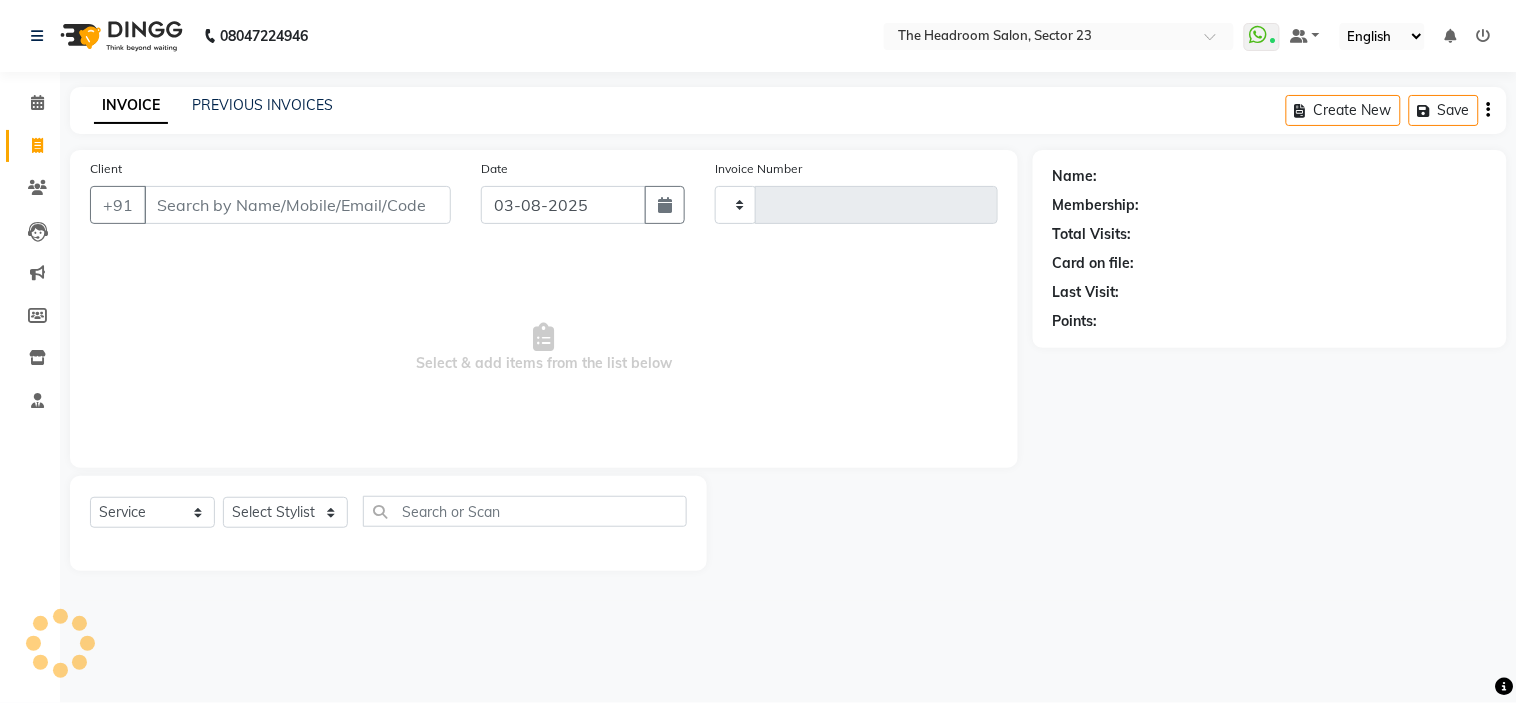 type on "1600" 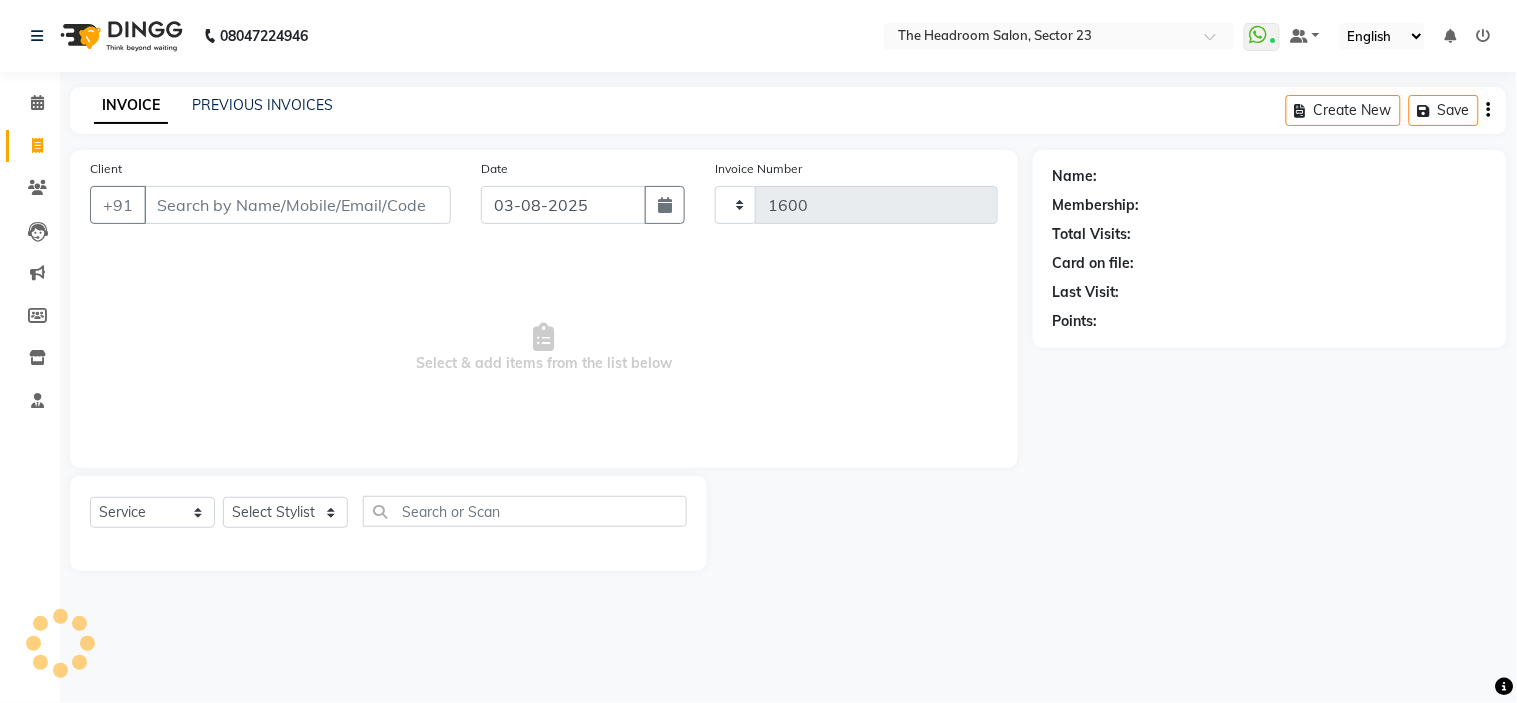select on "6796" 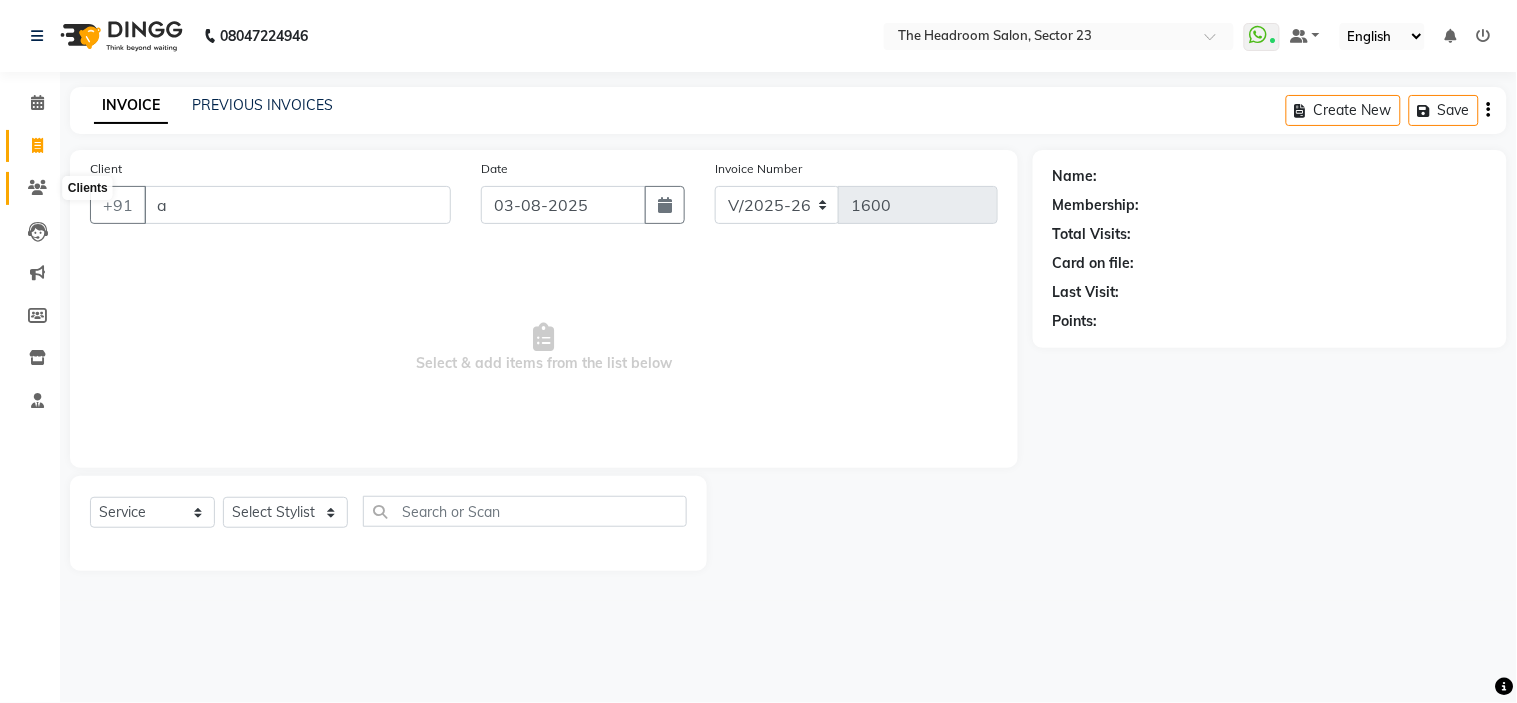 type on "a" 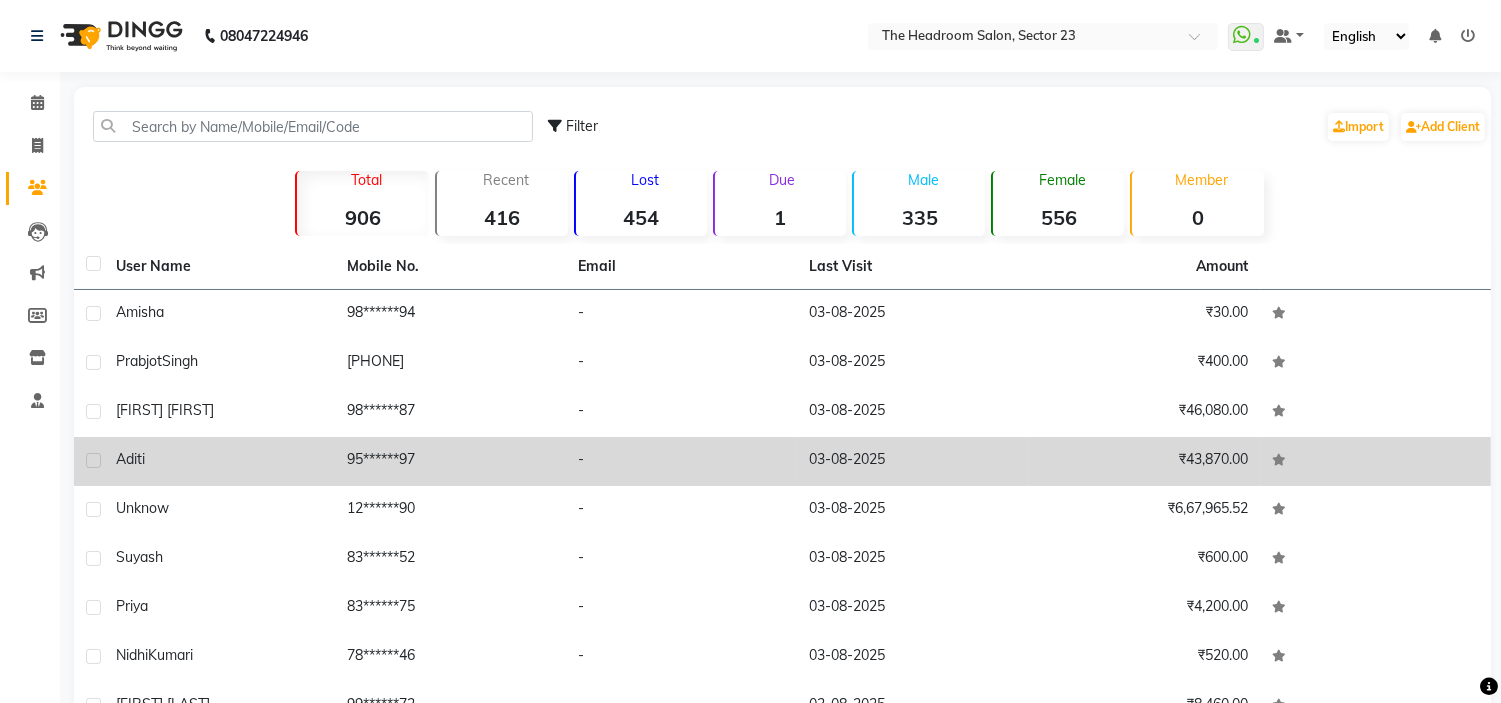 click on "95******97" 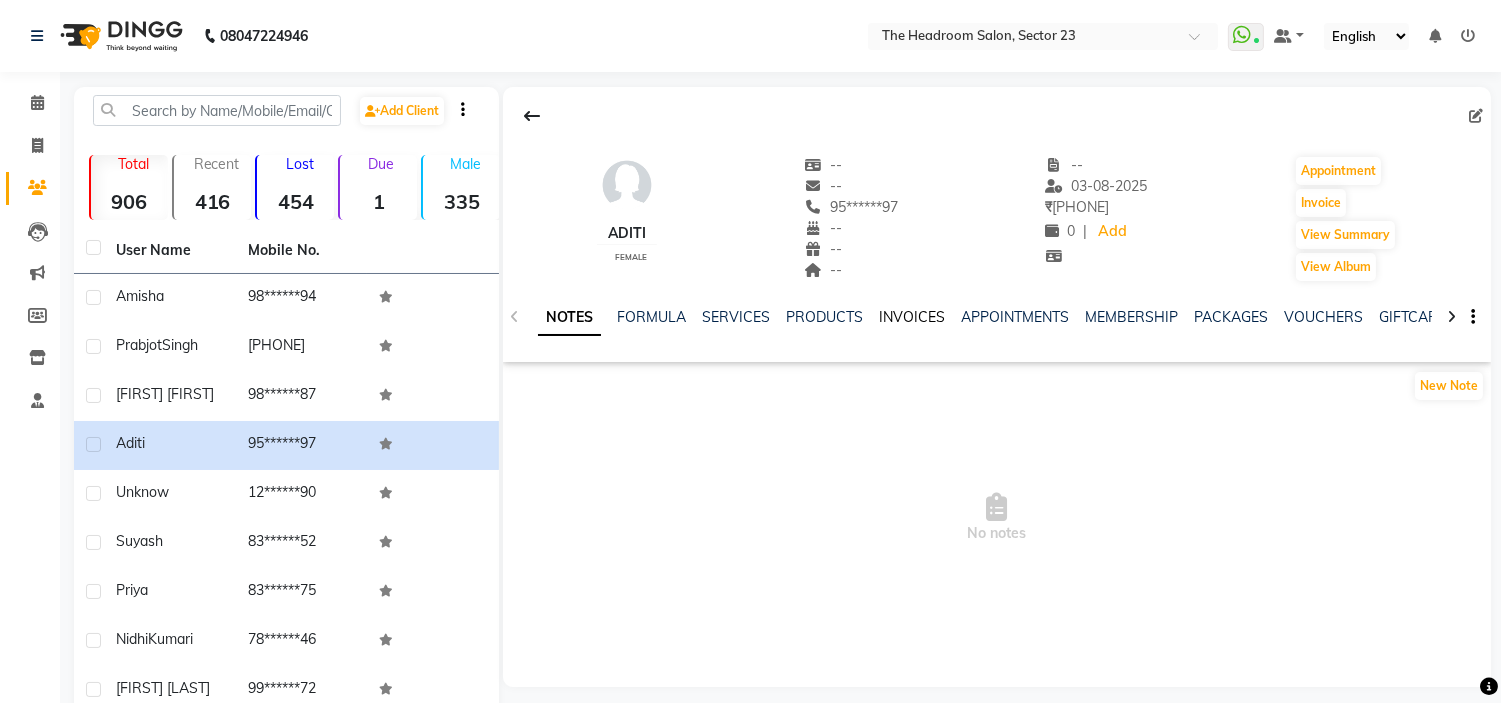 click on "INVOICES" 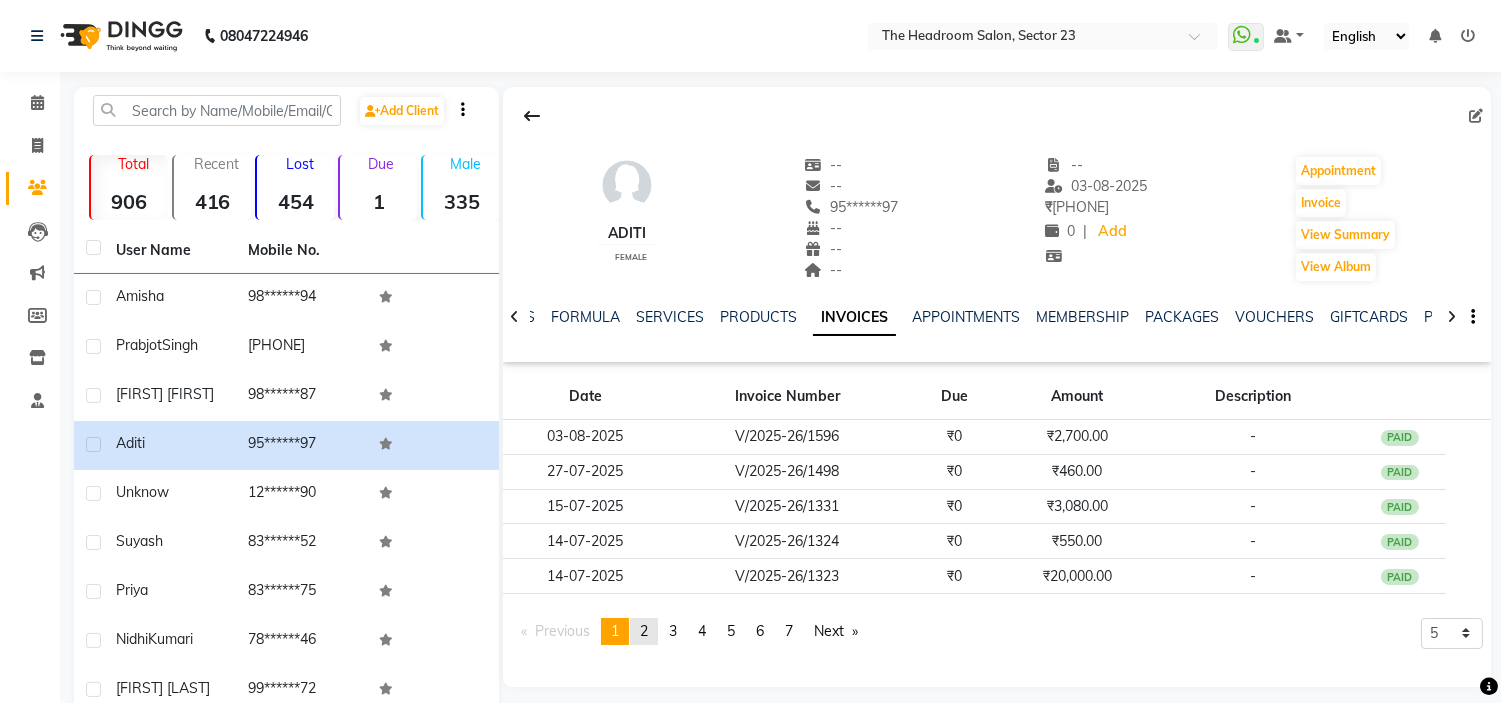 click on "2" 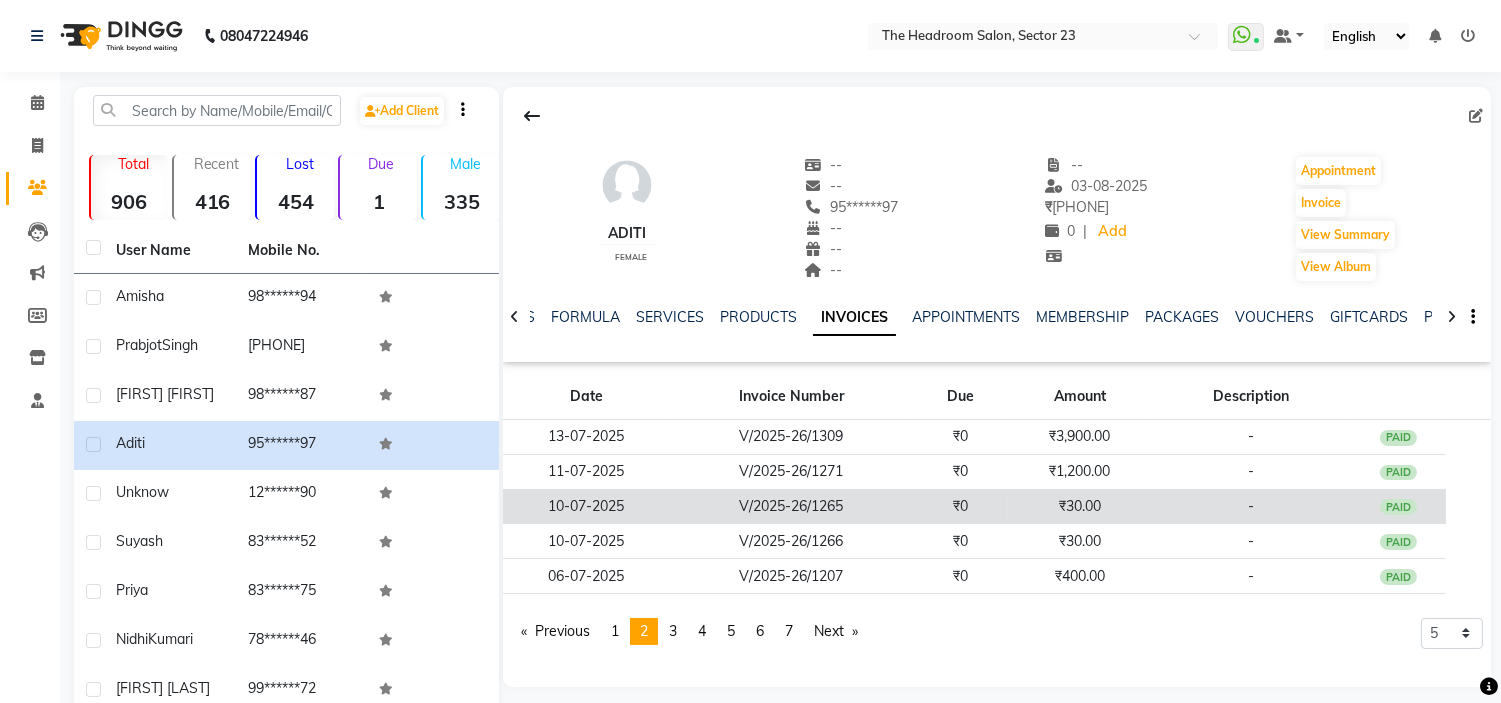 click on "V/2025-26/1265" 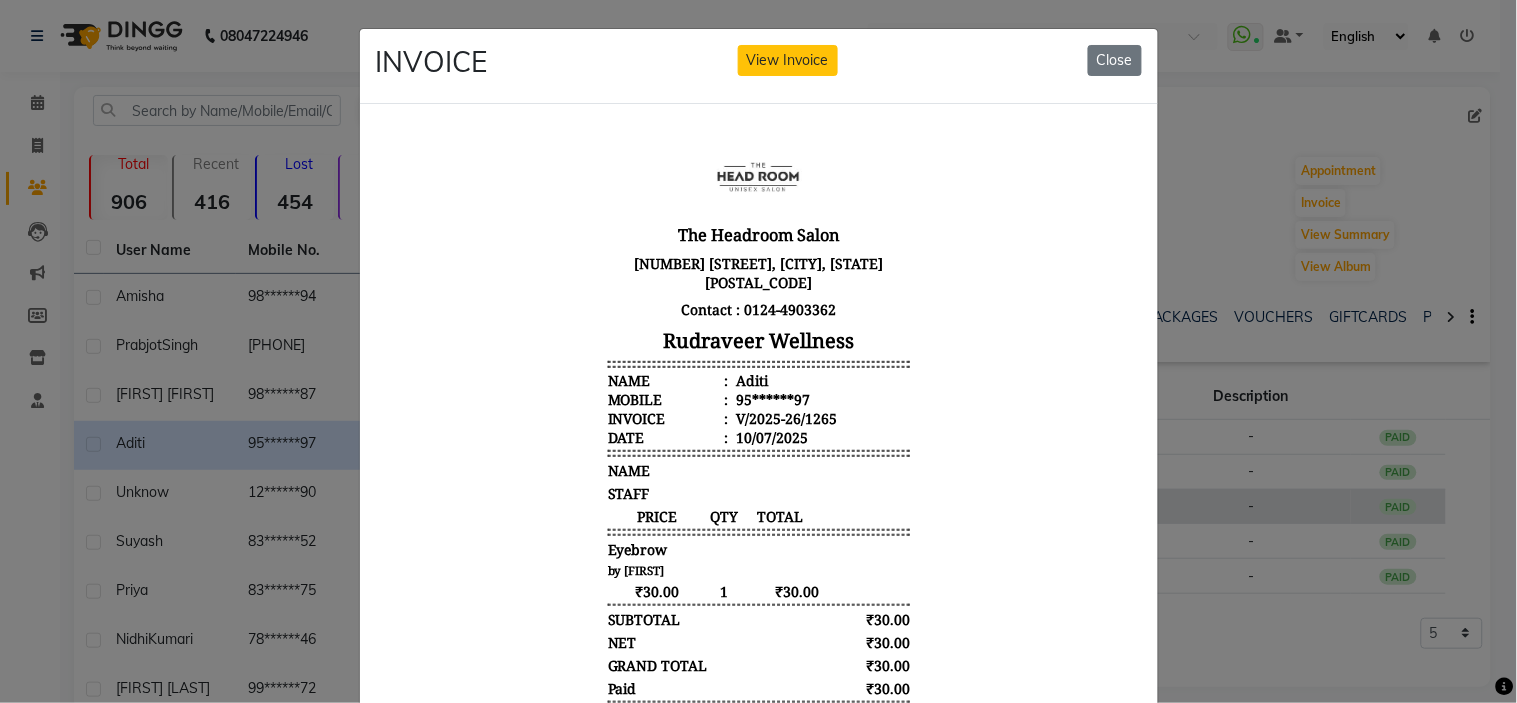 scroll, scrollTop: 0, scrollLeft: 0, axis: both 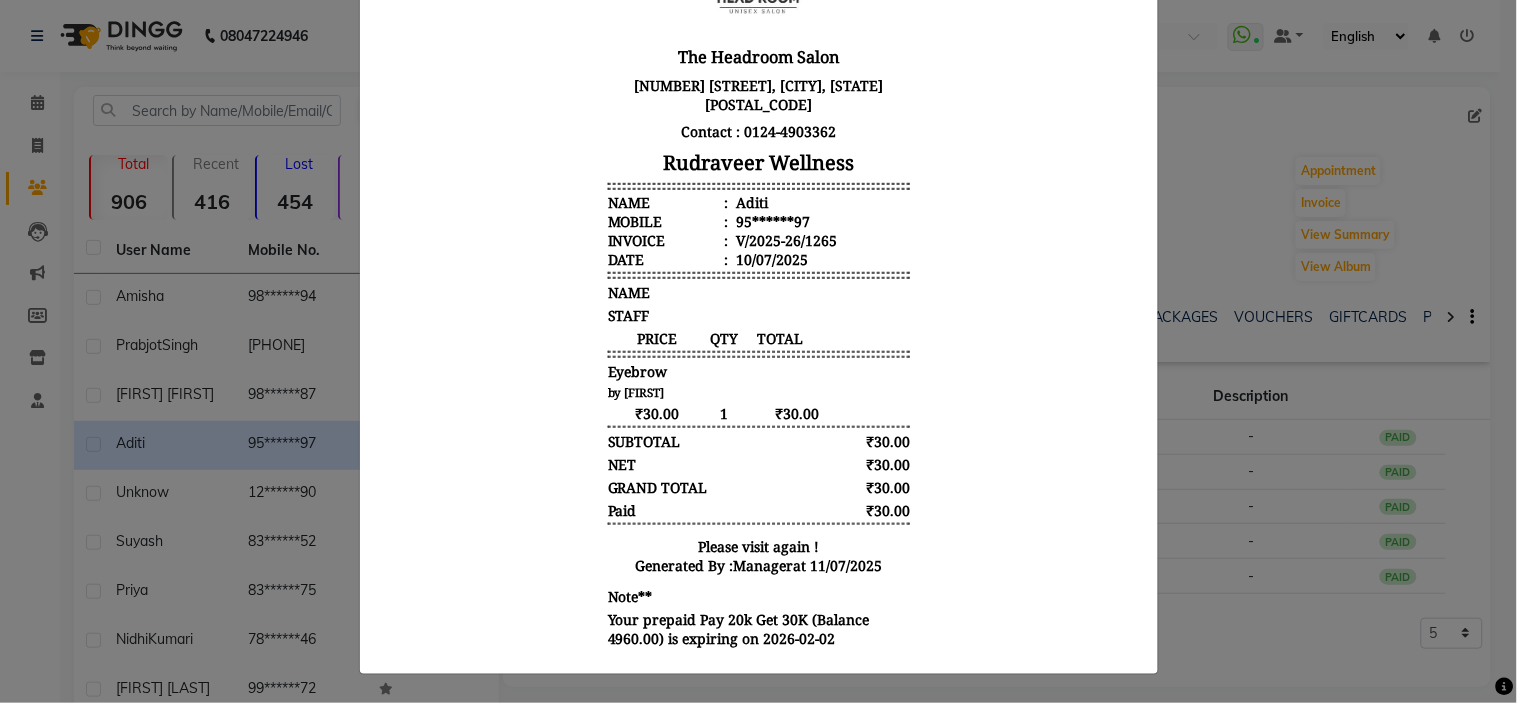 click on "INVOICE View Invoice Close" 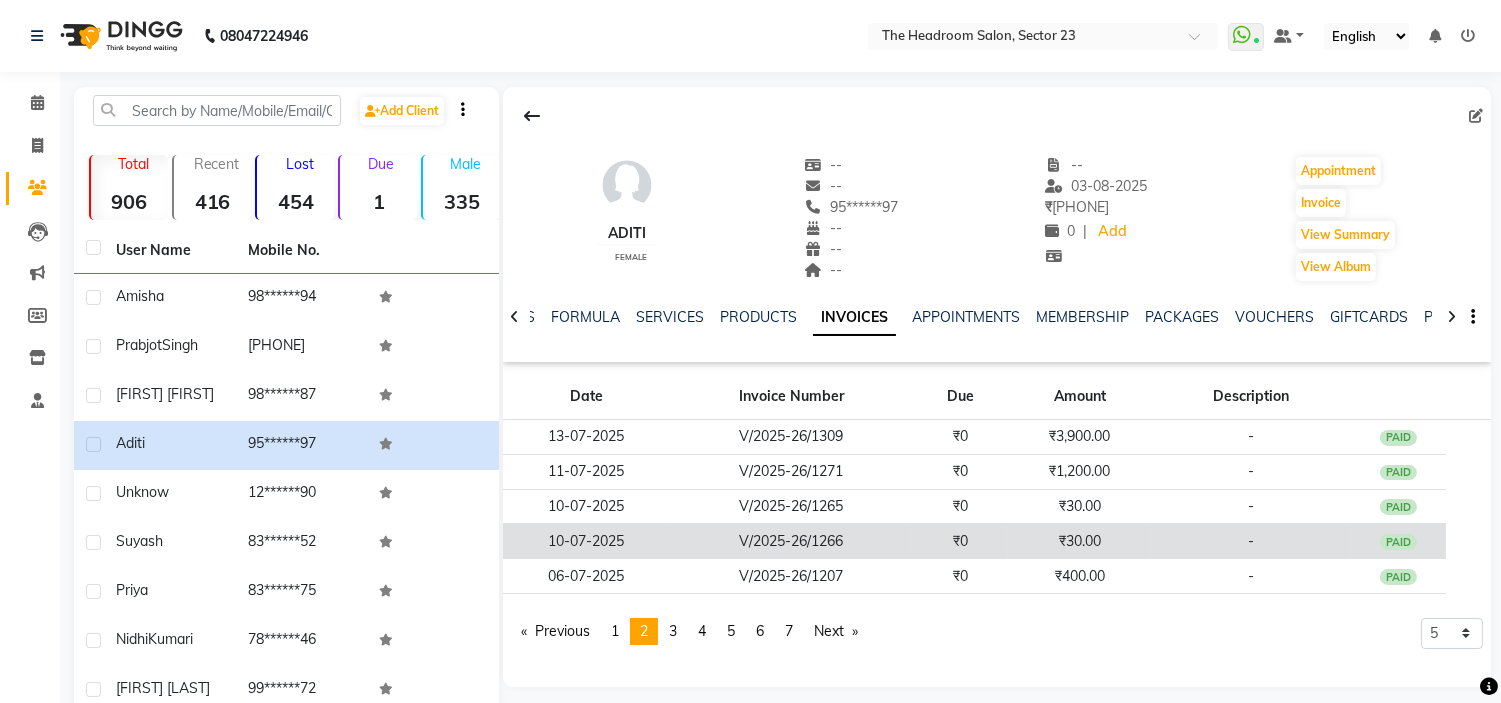 click on "₹30.00" 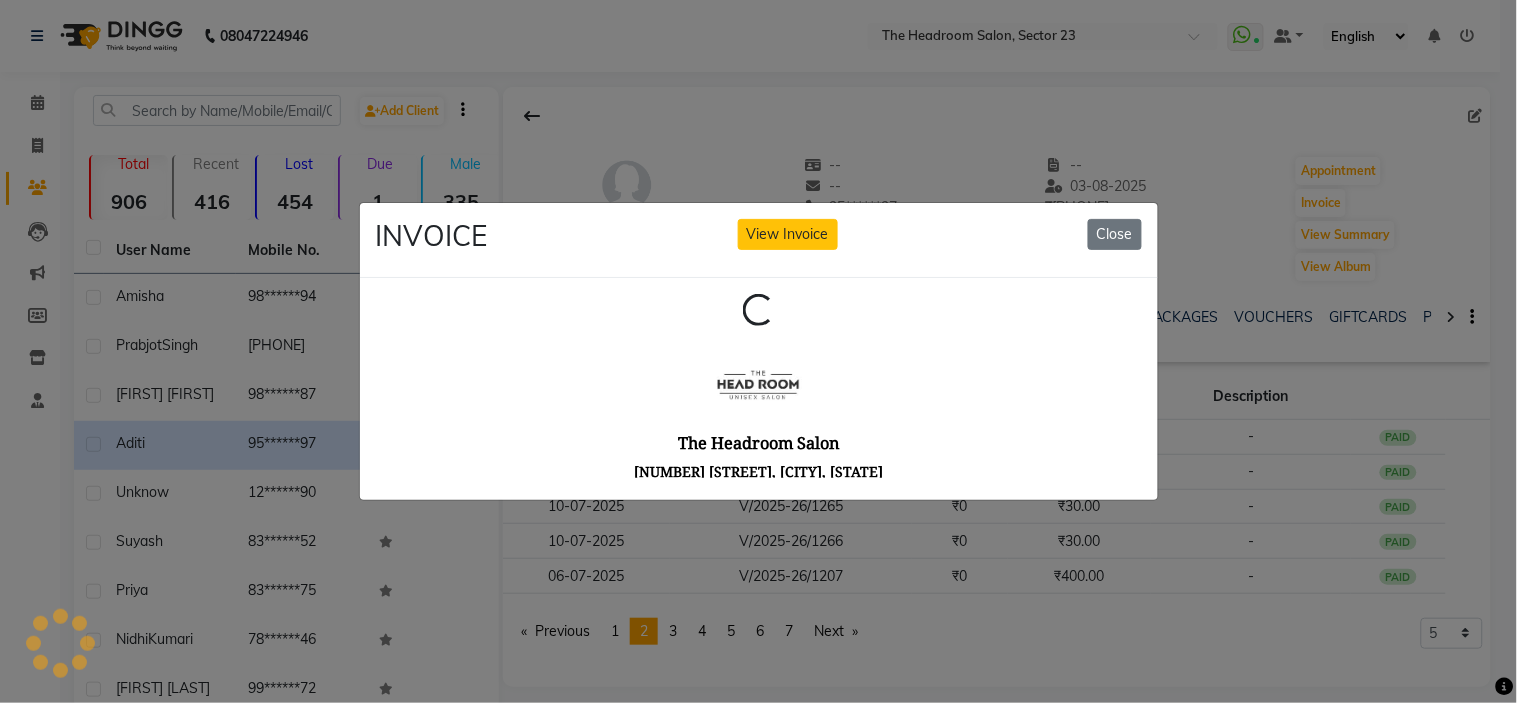 scroll, scrollTop: 0, scrollLeft: 0, axis: both 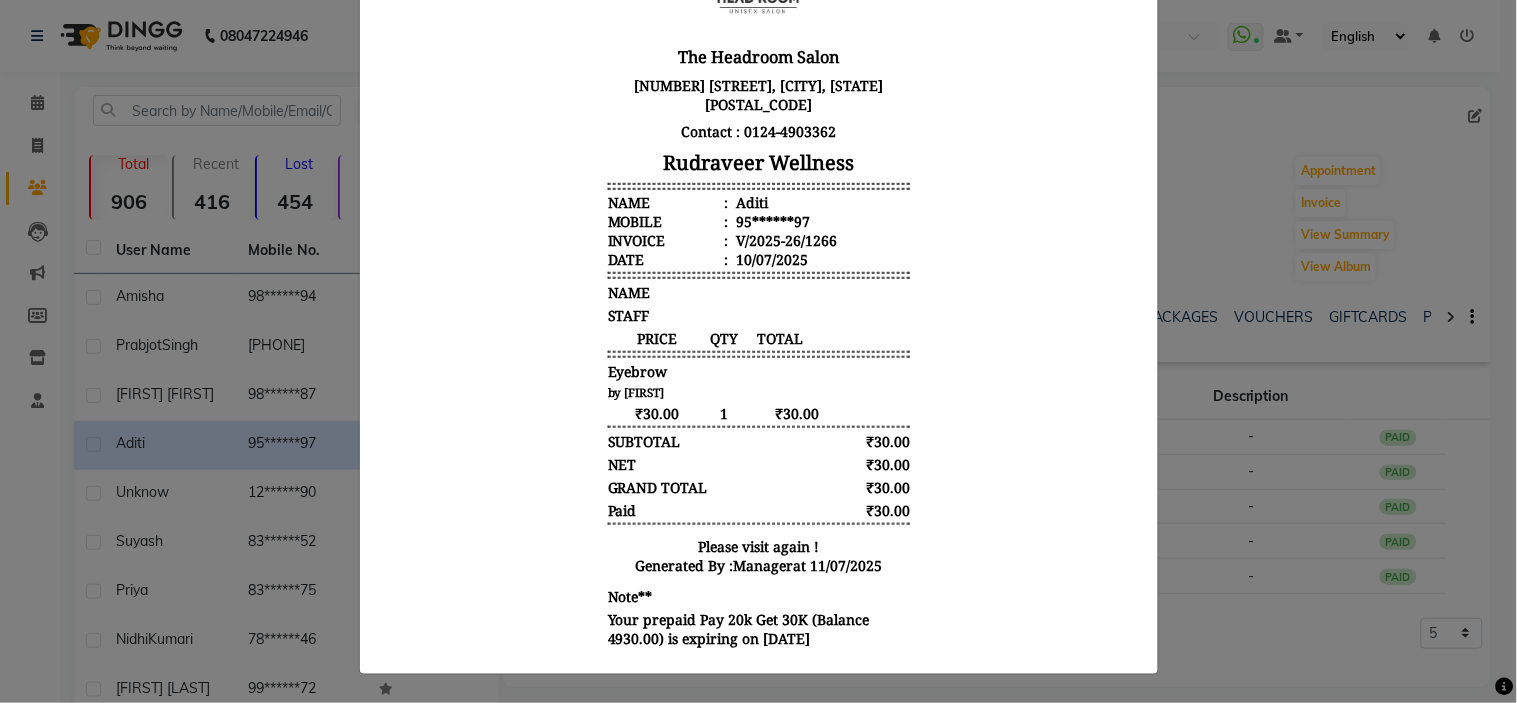 click on "INVOICE View Invoice Close" 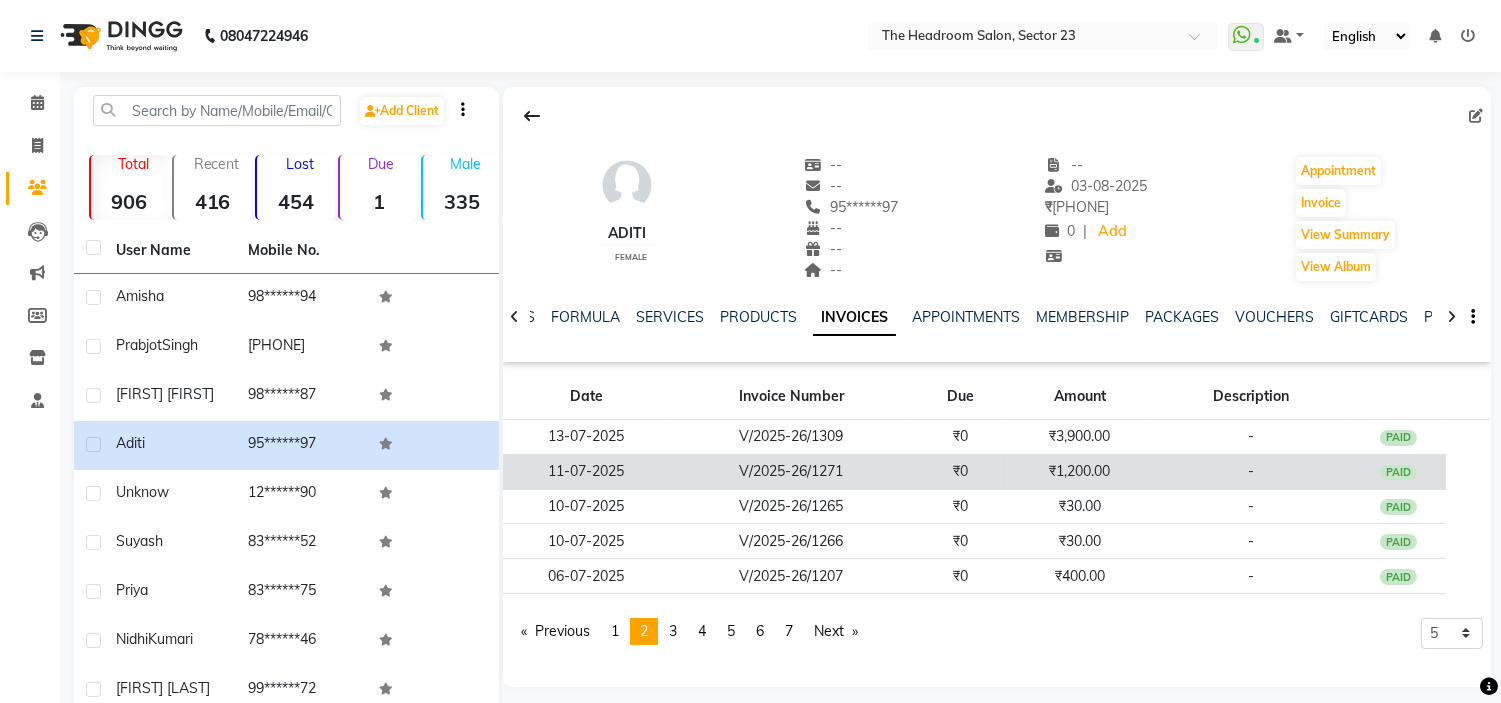 click on "₹1,200.00" 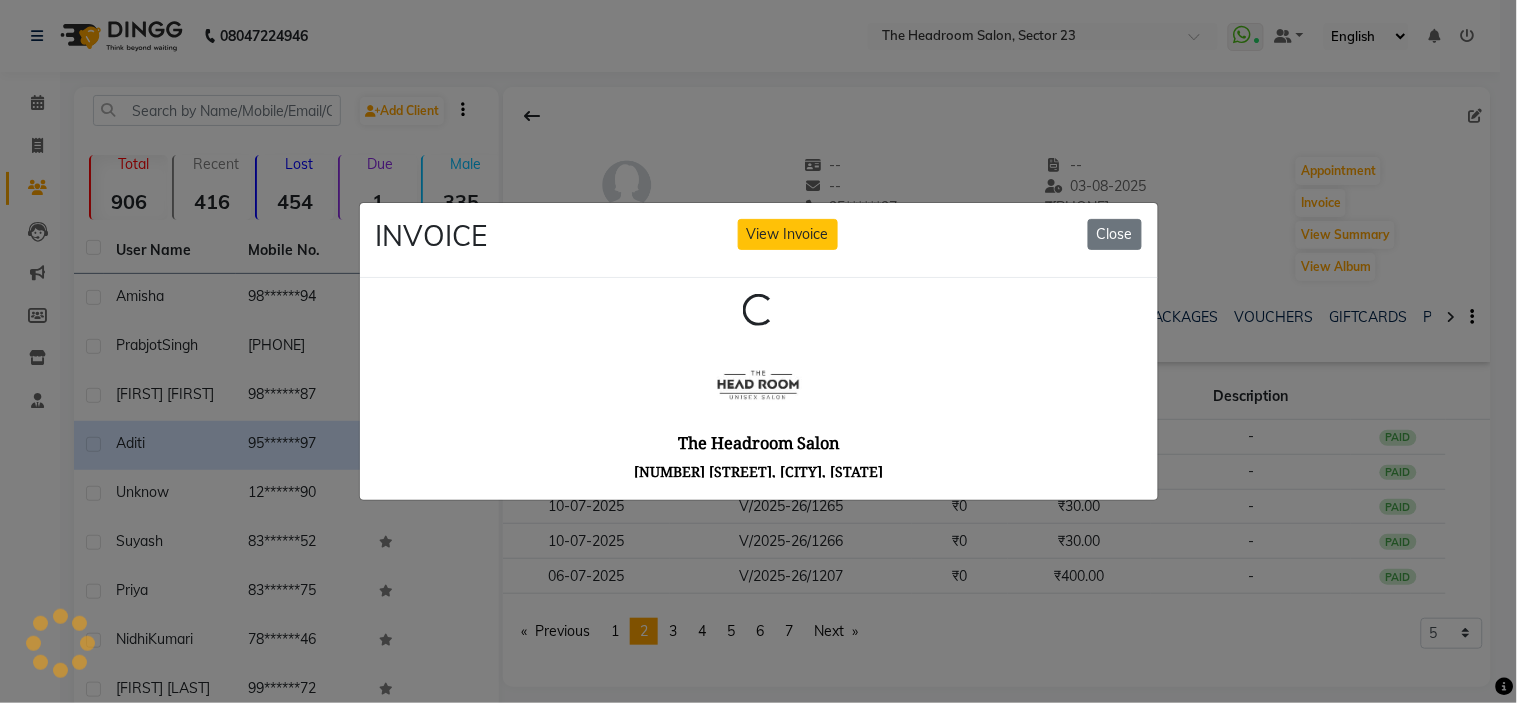scroll, scrollTop: 0, scrollLeft: 0, axis: both 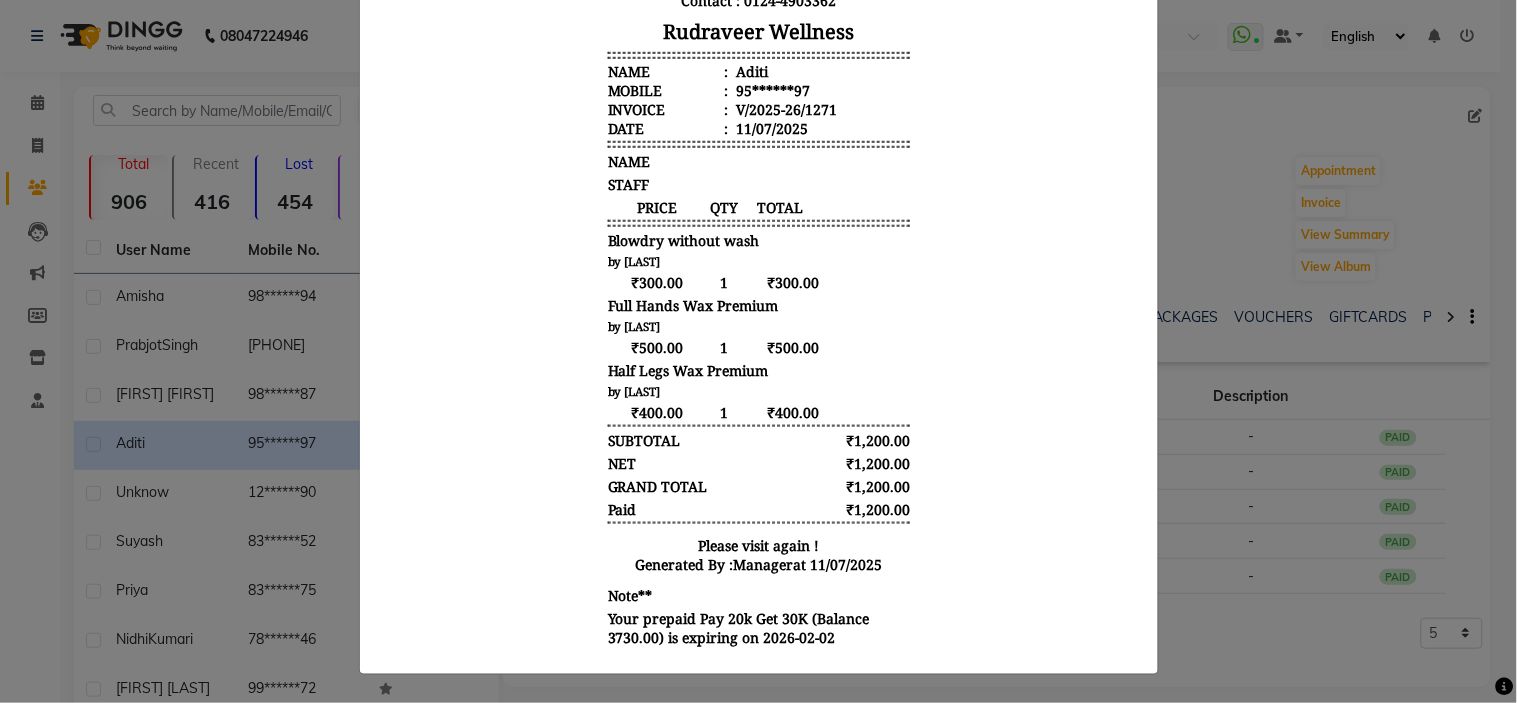 click on "INVOICE View Invoice Close" 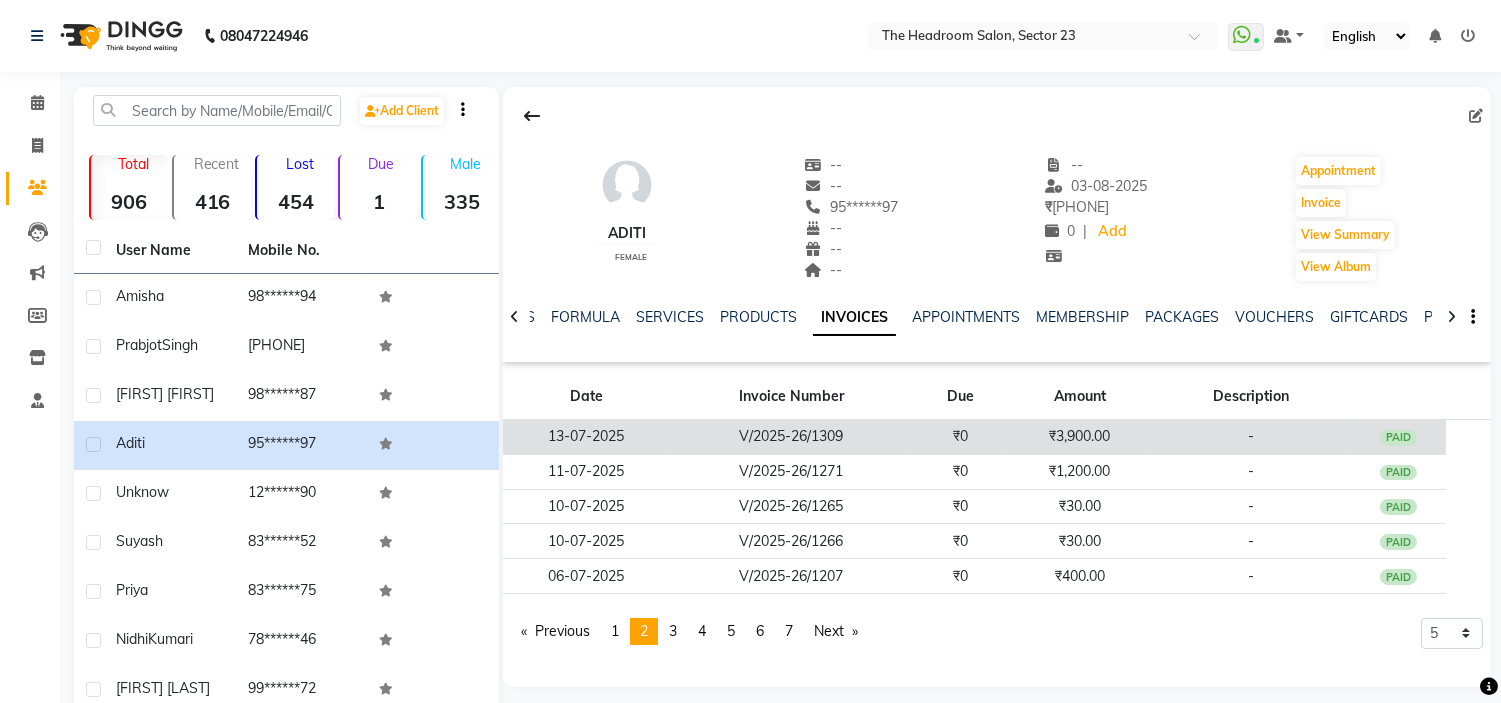 click on "₹3,900.00" 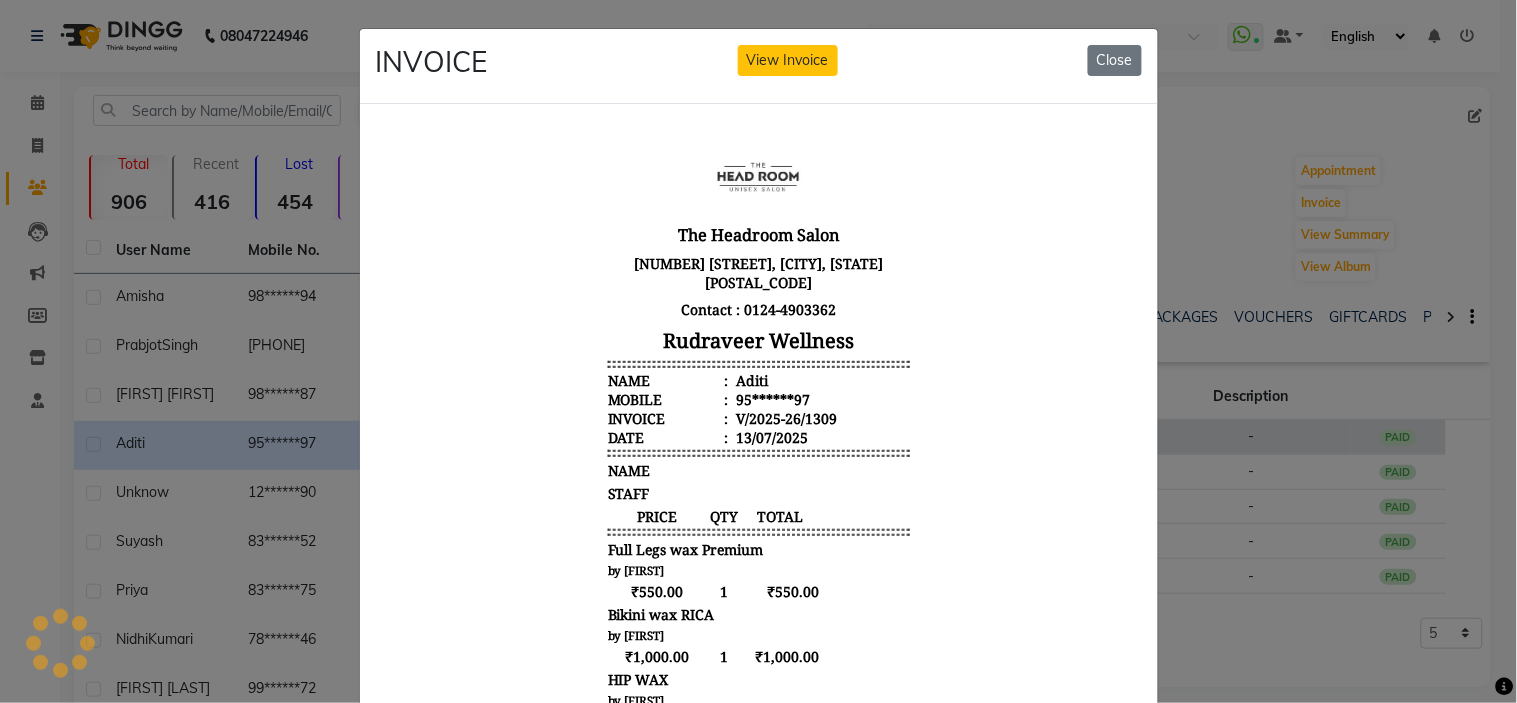 scroll, scrollTop: 0, scrollLeft: 0, axis: both 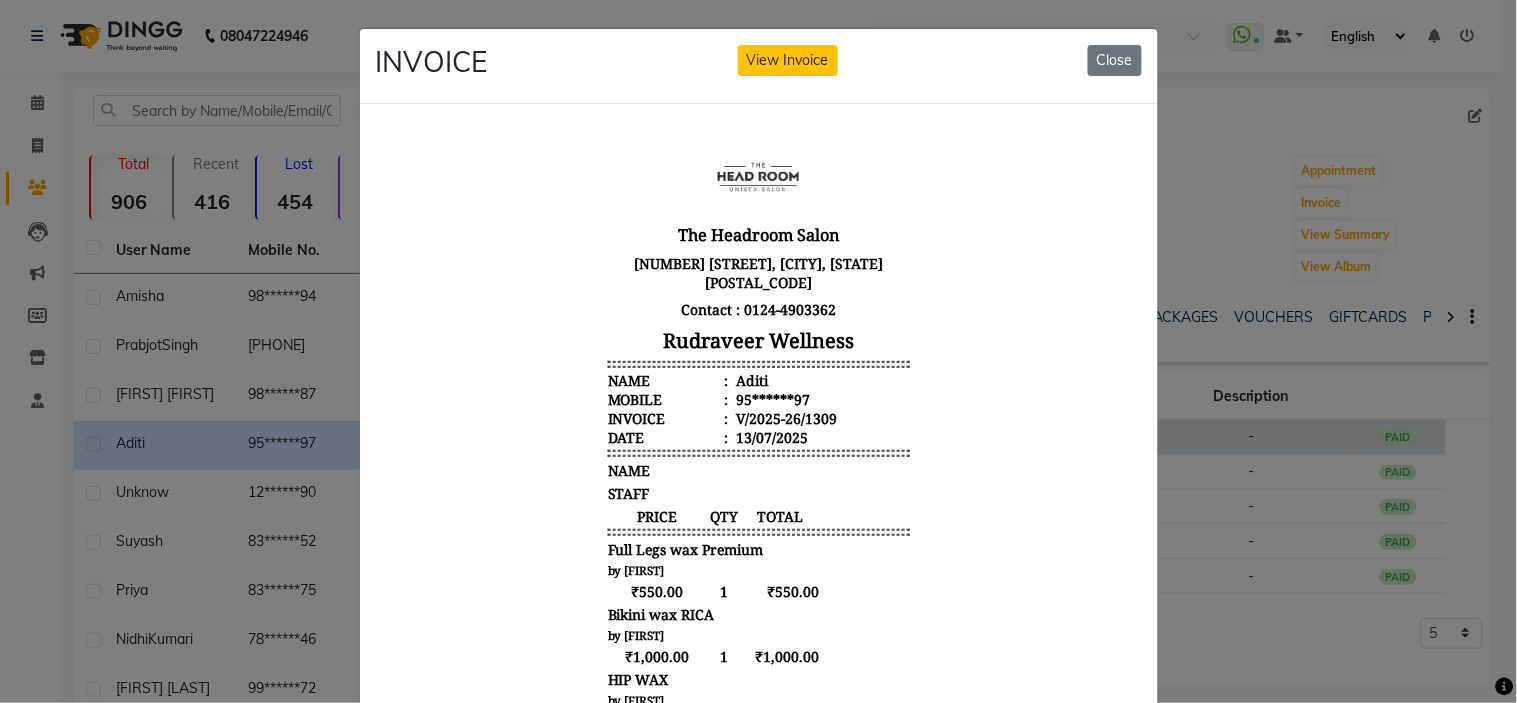 click on "The Headroom Salon
[NUMBER] [STREET], [CITY], [STATE] [POSTAL_CODE]
Contact : [PHONE]
Rudraveer Wellness
Name  :
[LAST]
Mobile :
[PHONE]
Invoice  :
V/[DATE]/1309
Date  :
[DATE]" at bounding box center (758, 612) 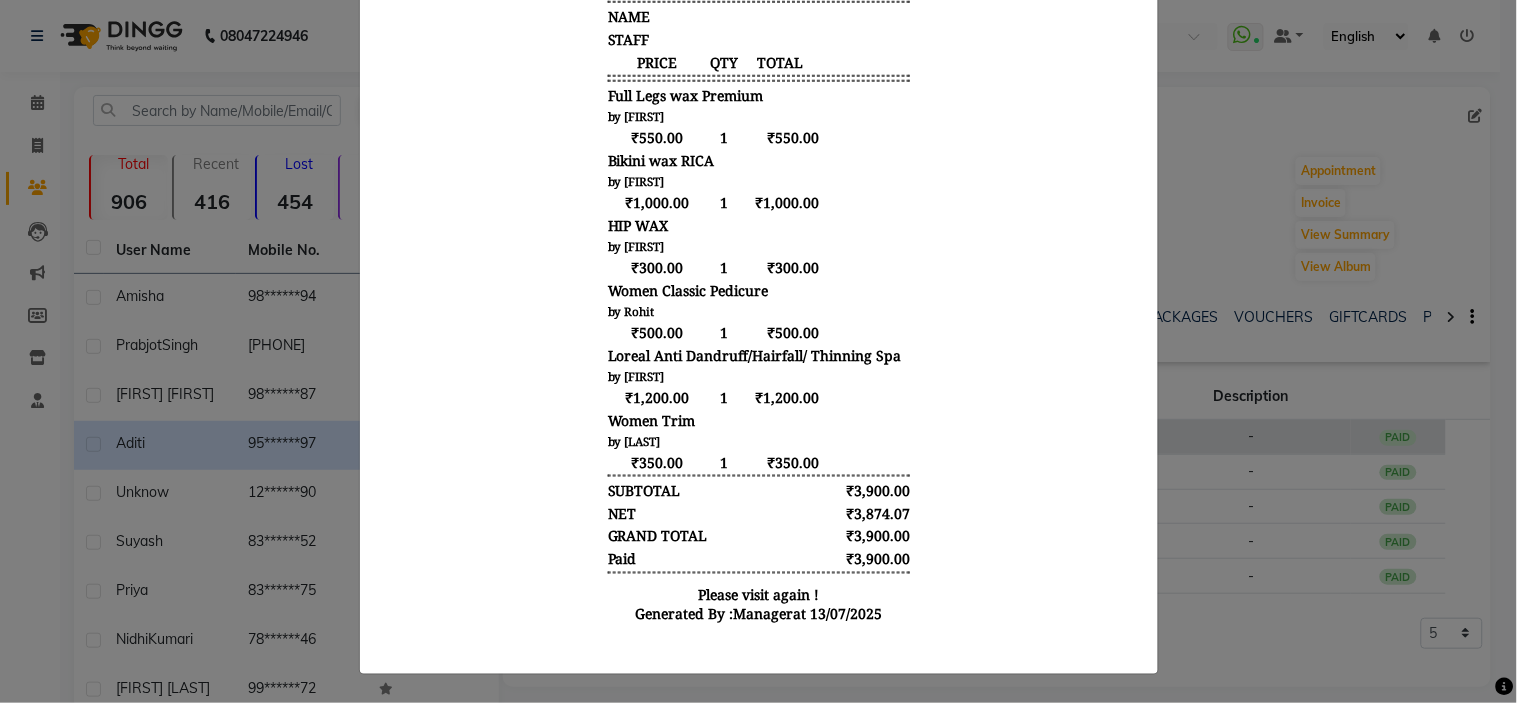 scroll, scrollTop: 455, scrollLeft: 0, axis: vertical 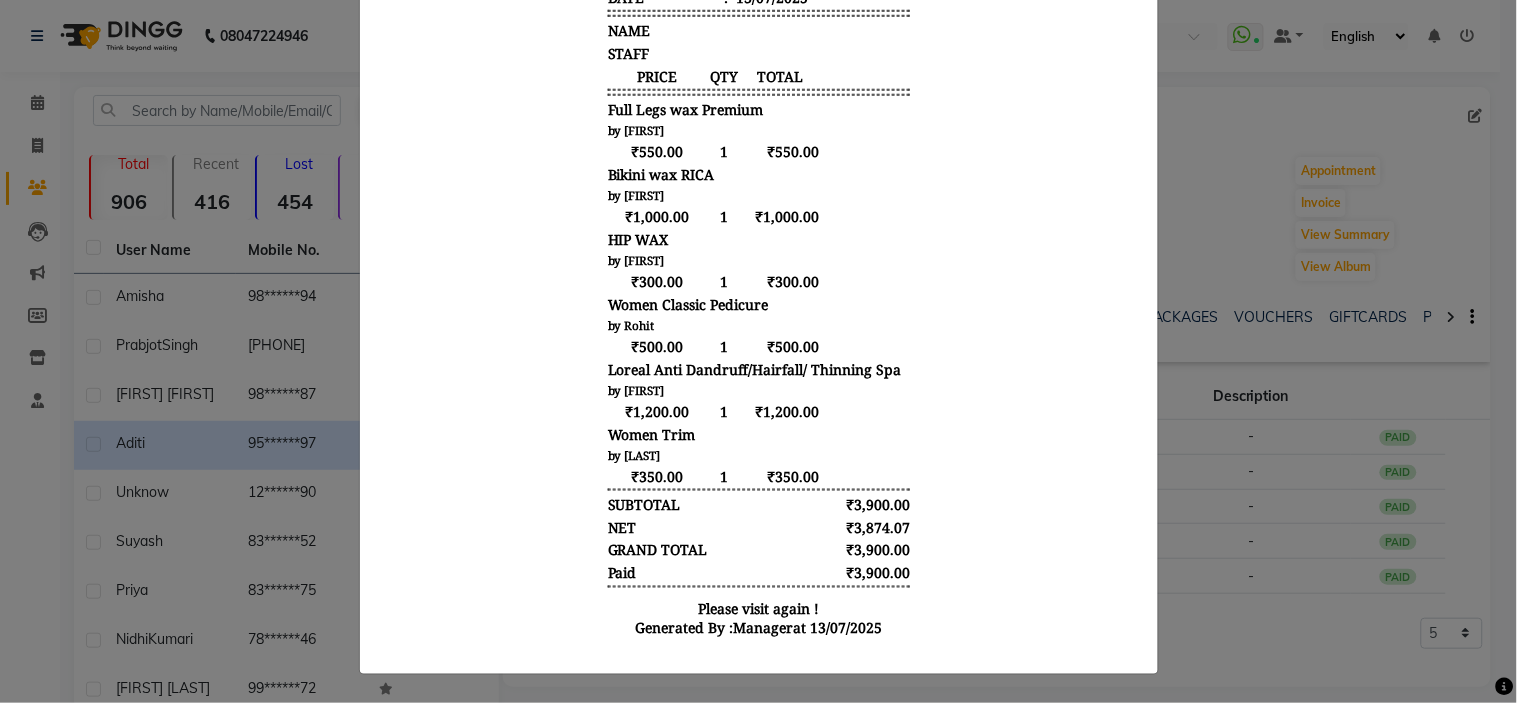 click on "INVOICE View Invoice Close" 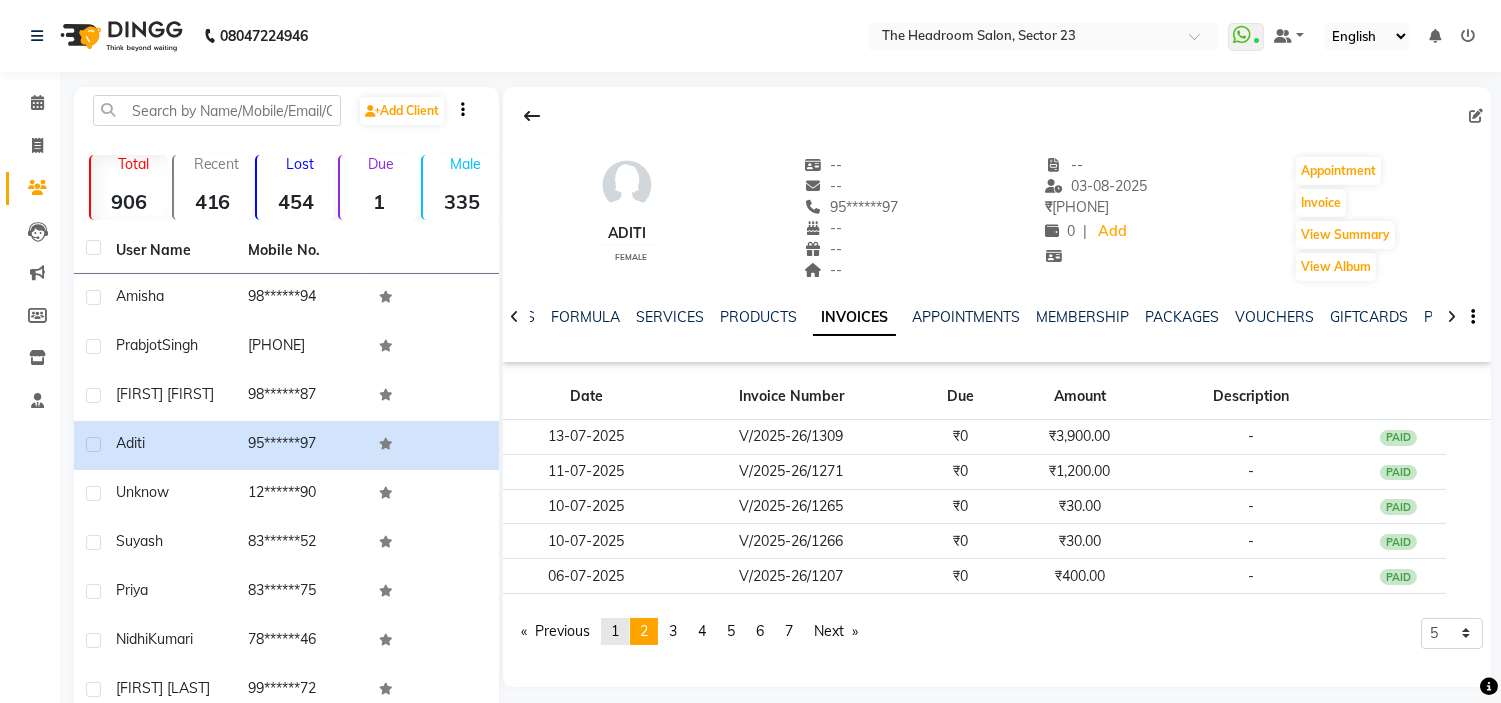 click on "1" 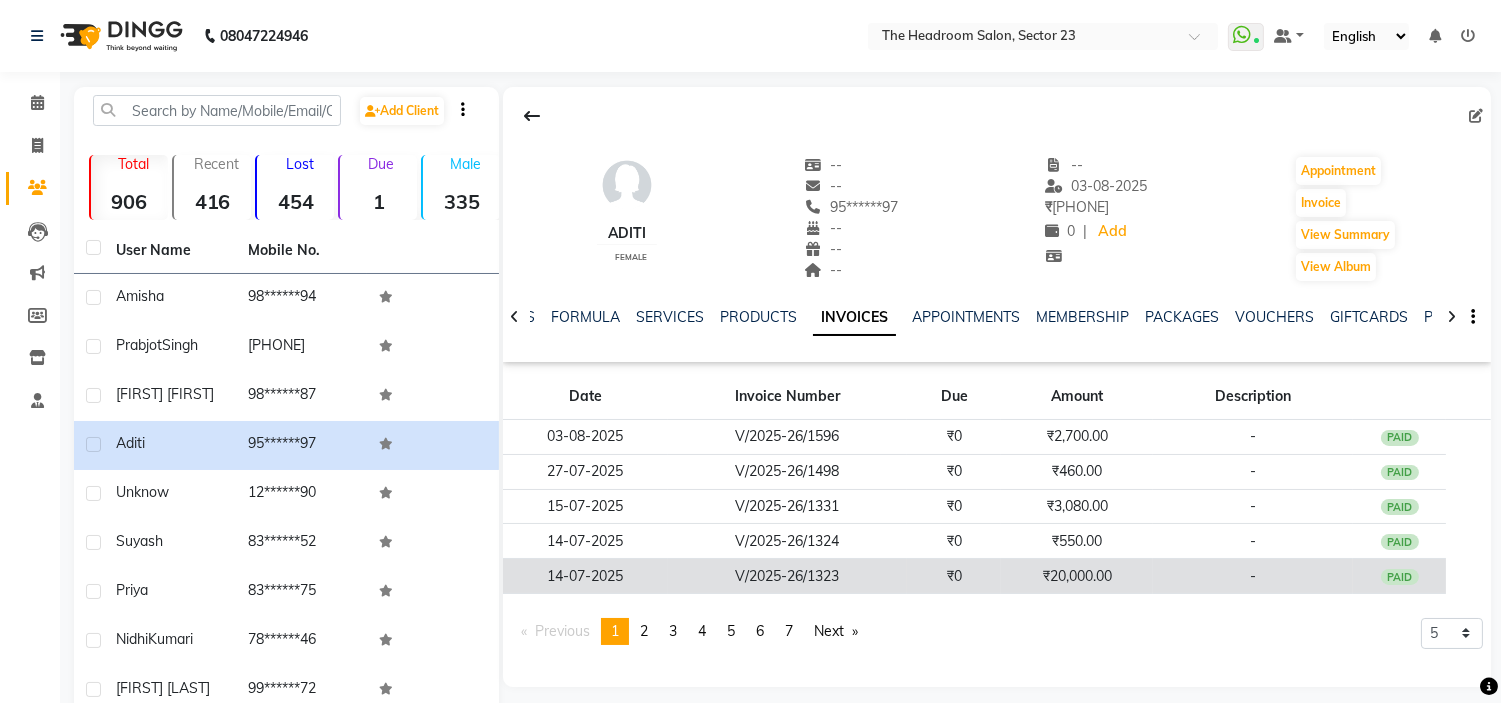 click on "₹20,000.00" 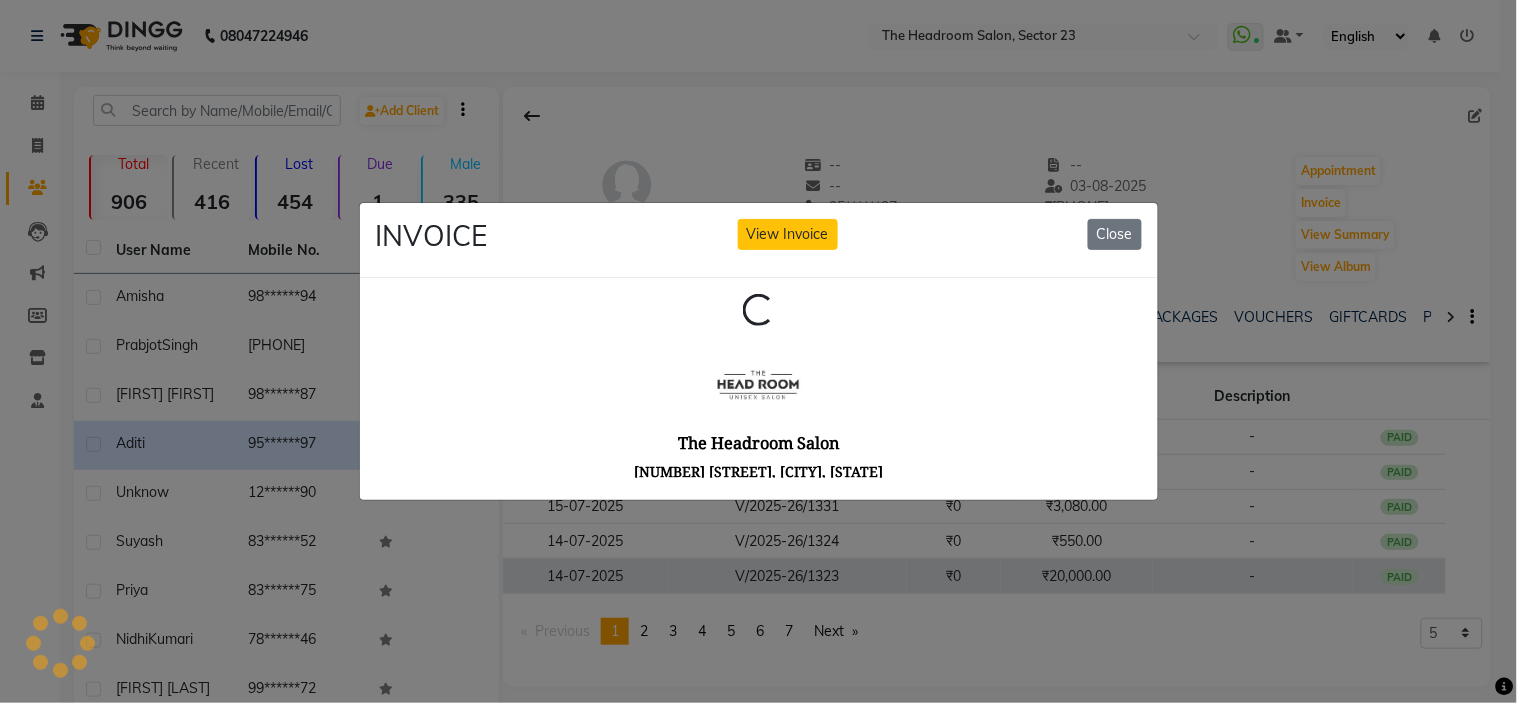 scroll, scrollTop: 0, scrollLeft: 0, axis: both 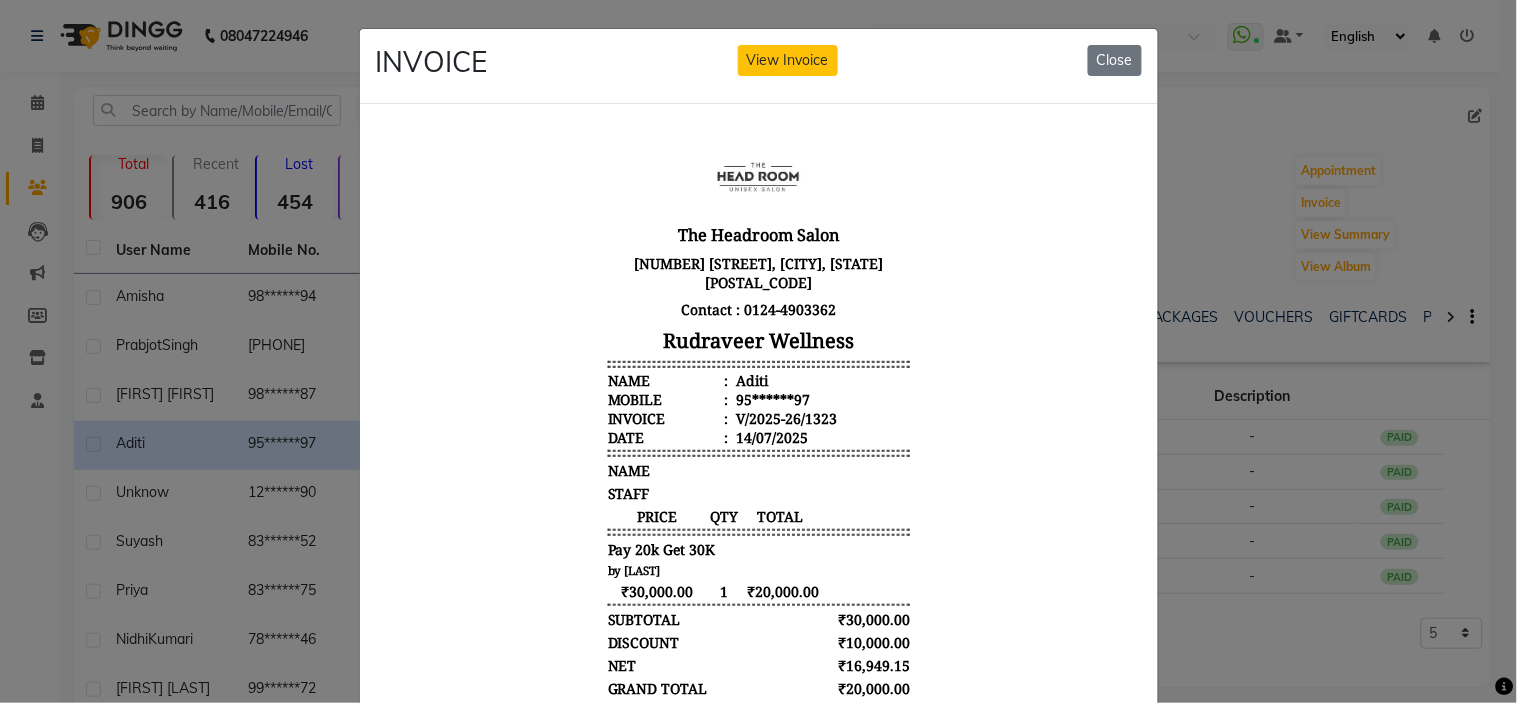 click on "The Headroom Salon
First Floor, [NUMBER] [STREET], [CITY], [STATE] [POSTAL_CODE]
Contact : [PHONE]
Rudraveer Wellness
Name  :
[FIRST]
Mobile :
[PHONE]
Invoice  :
V/2025-26/1323
Date  :
14/07/2025" at bounding box center [758, 493] 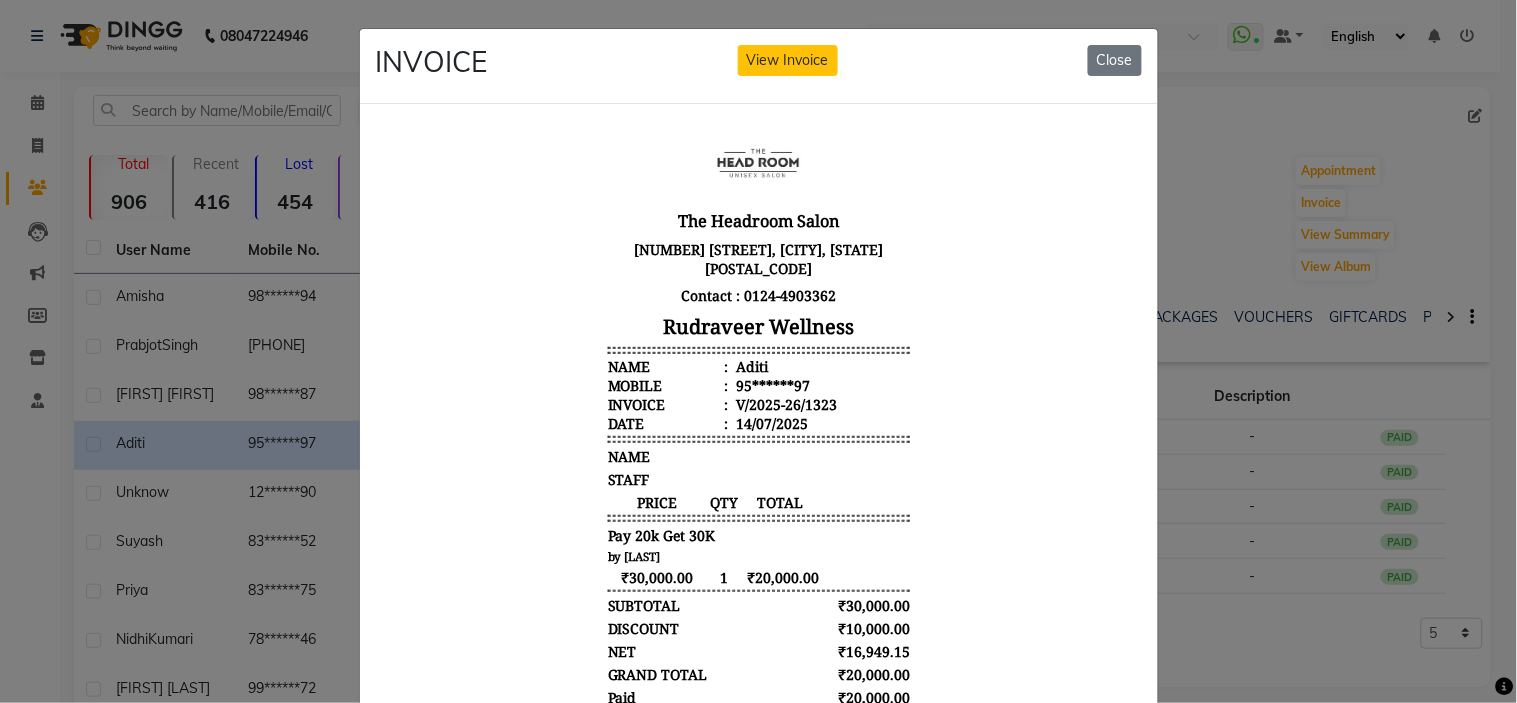 scroll, scrollTop: 15, scrollLeft: 0, axis: vertical 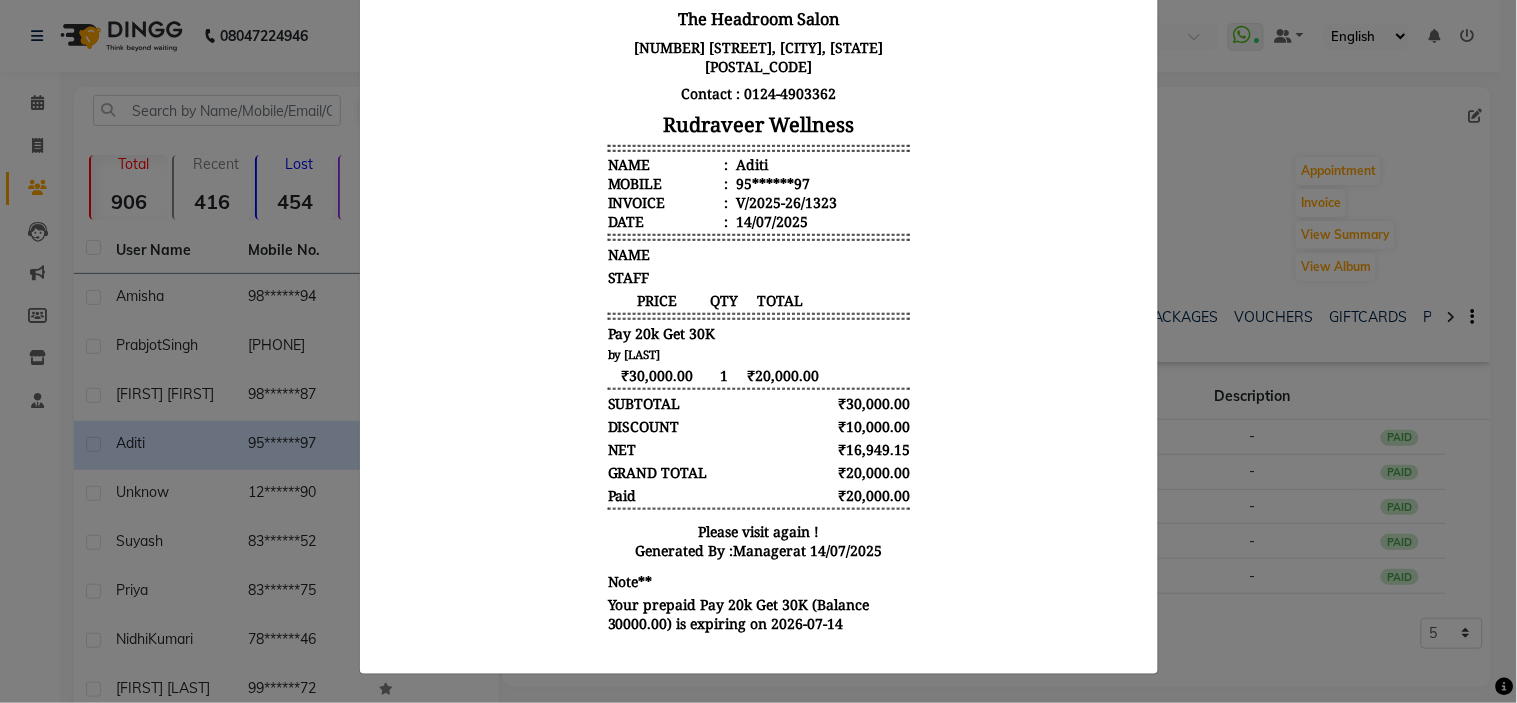 click on "INVOICE View Invoice Close" 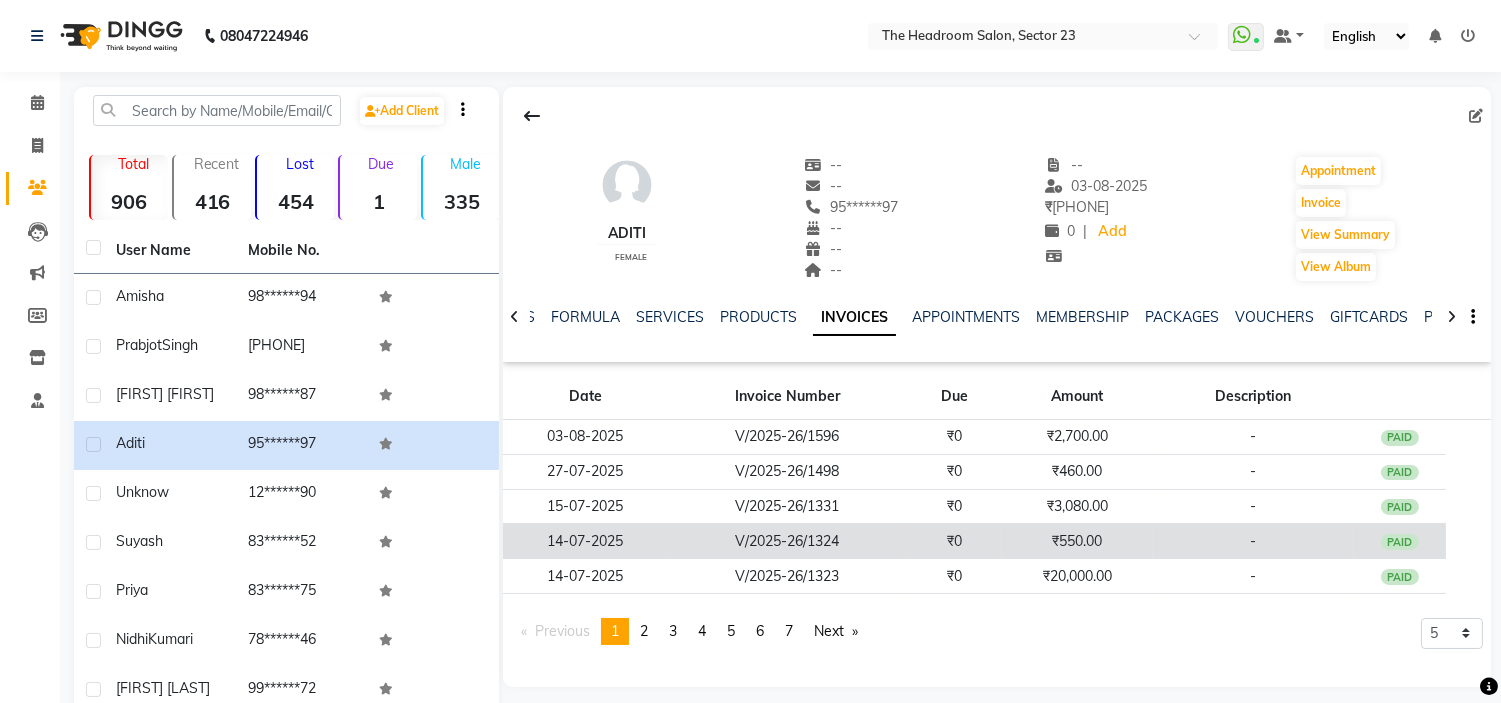 click on "₹550.00" 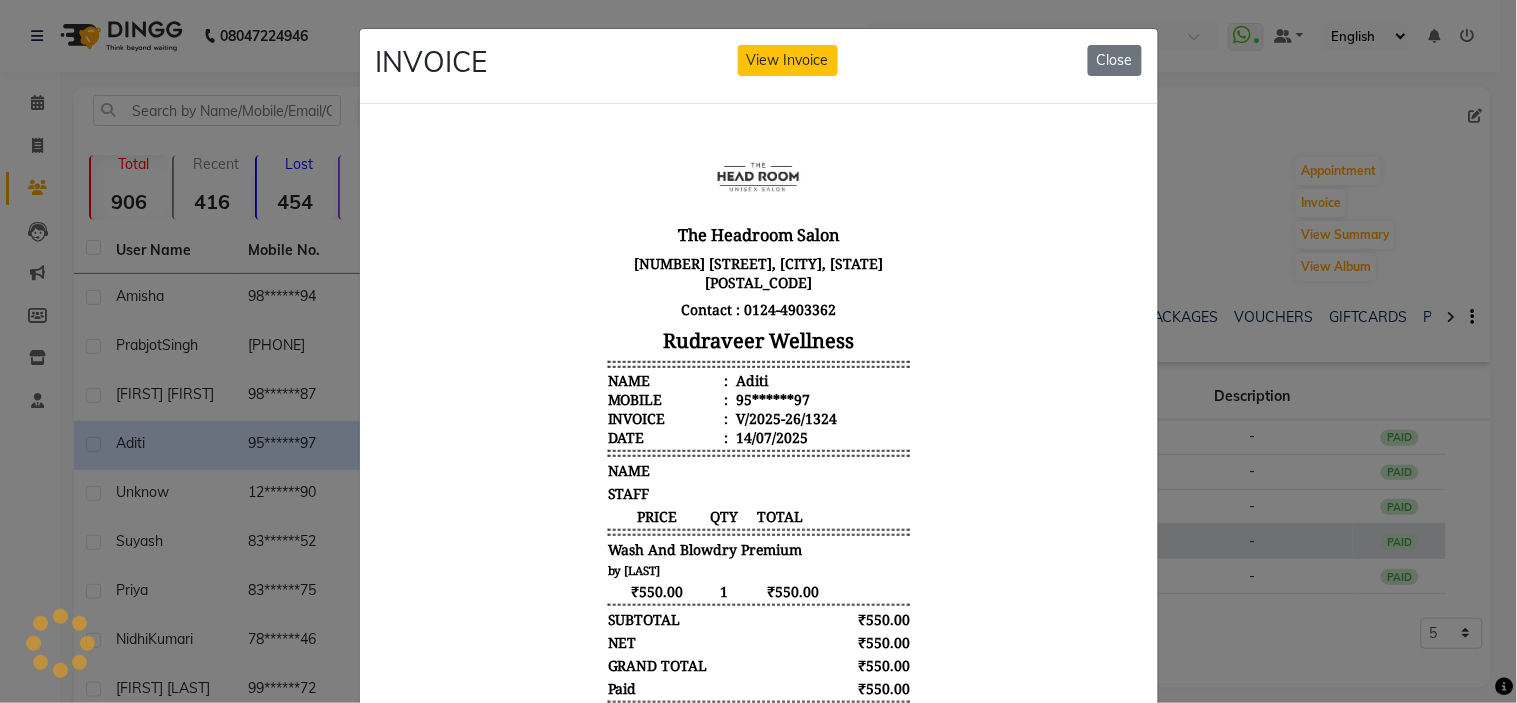 scroll, scrollTop: 0, scrollLeft: 0, axis: both 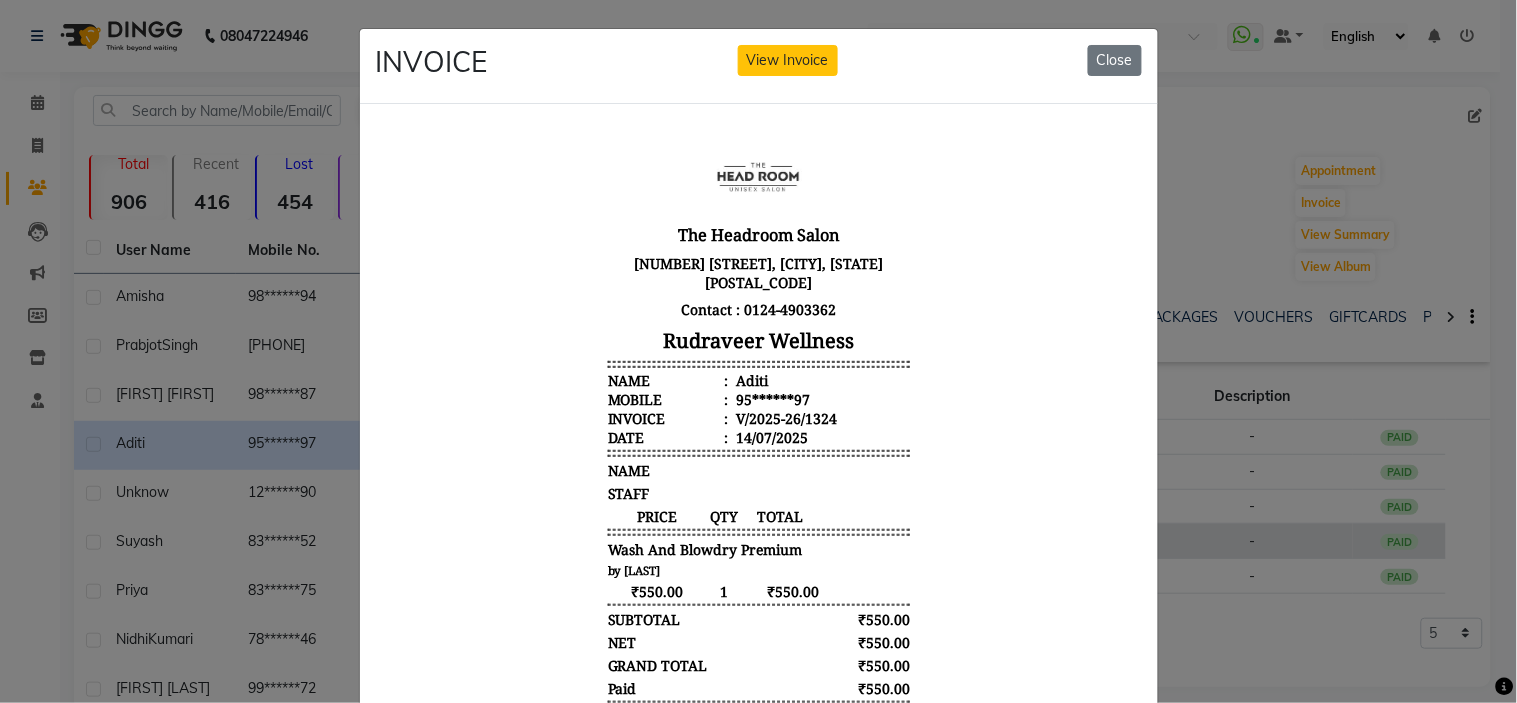 type 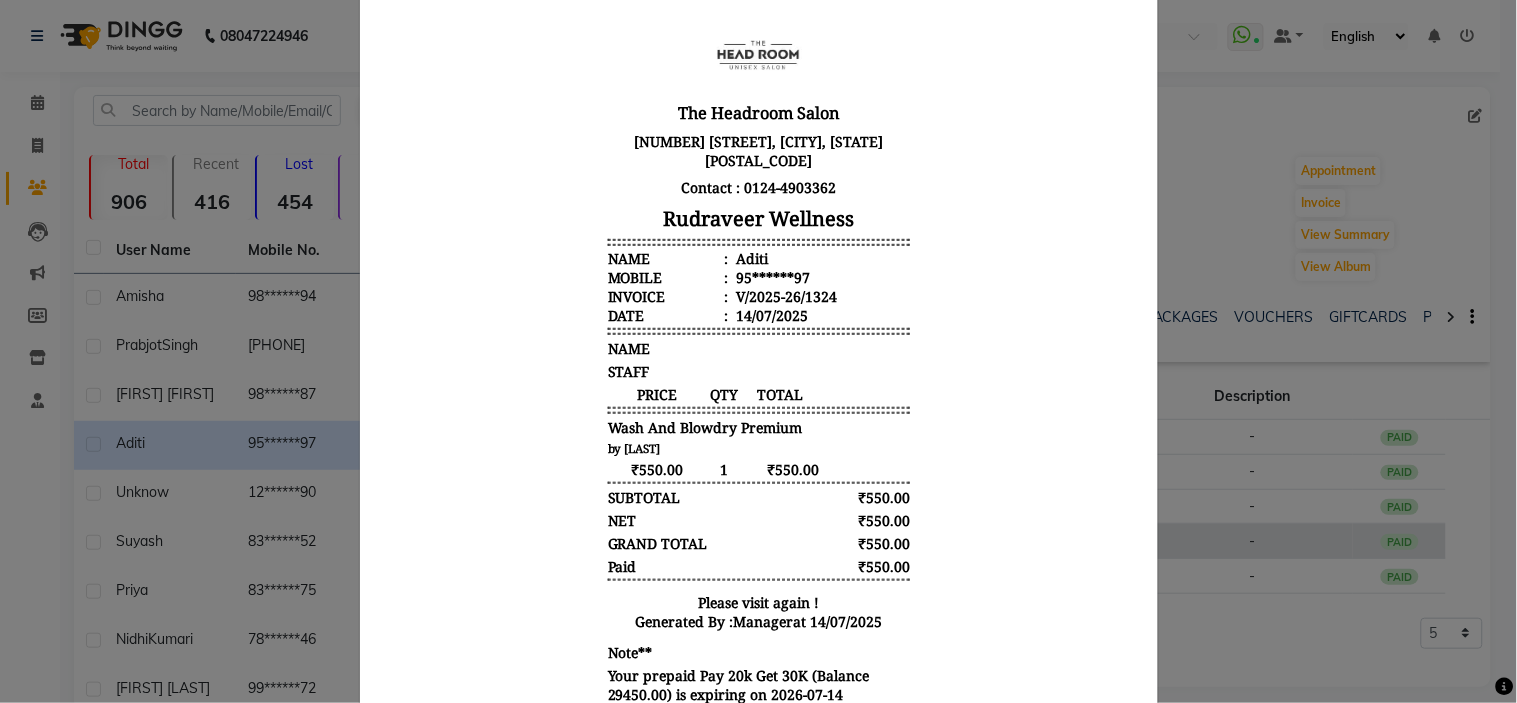 scroll, scrollTop: 193, scrollLeft: 0, axis: vertical 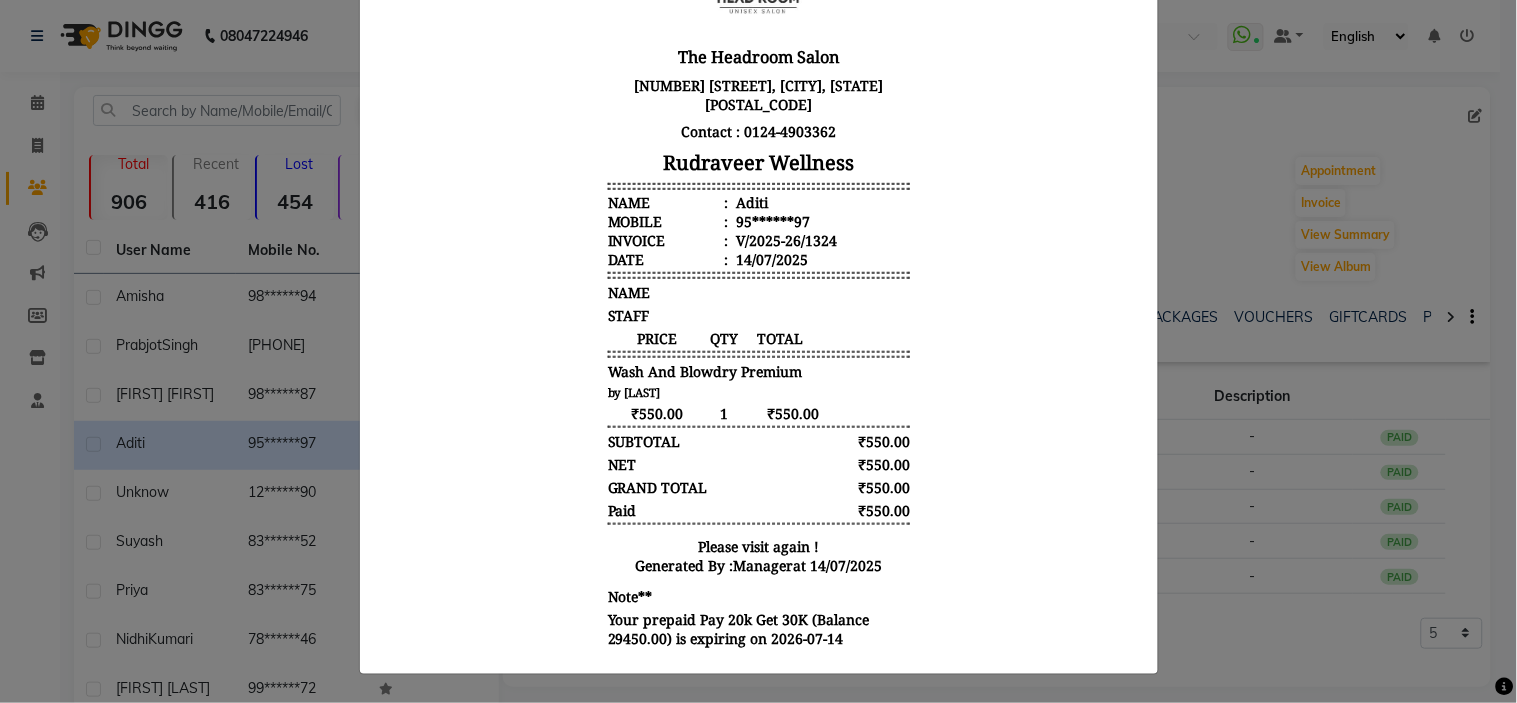 click on "INVOICE View Invoice Close" 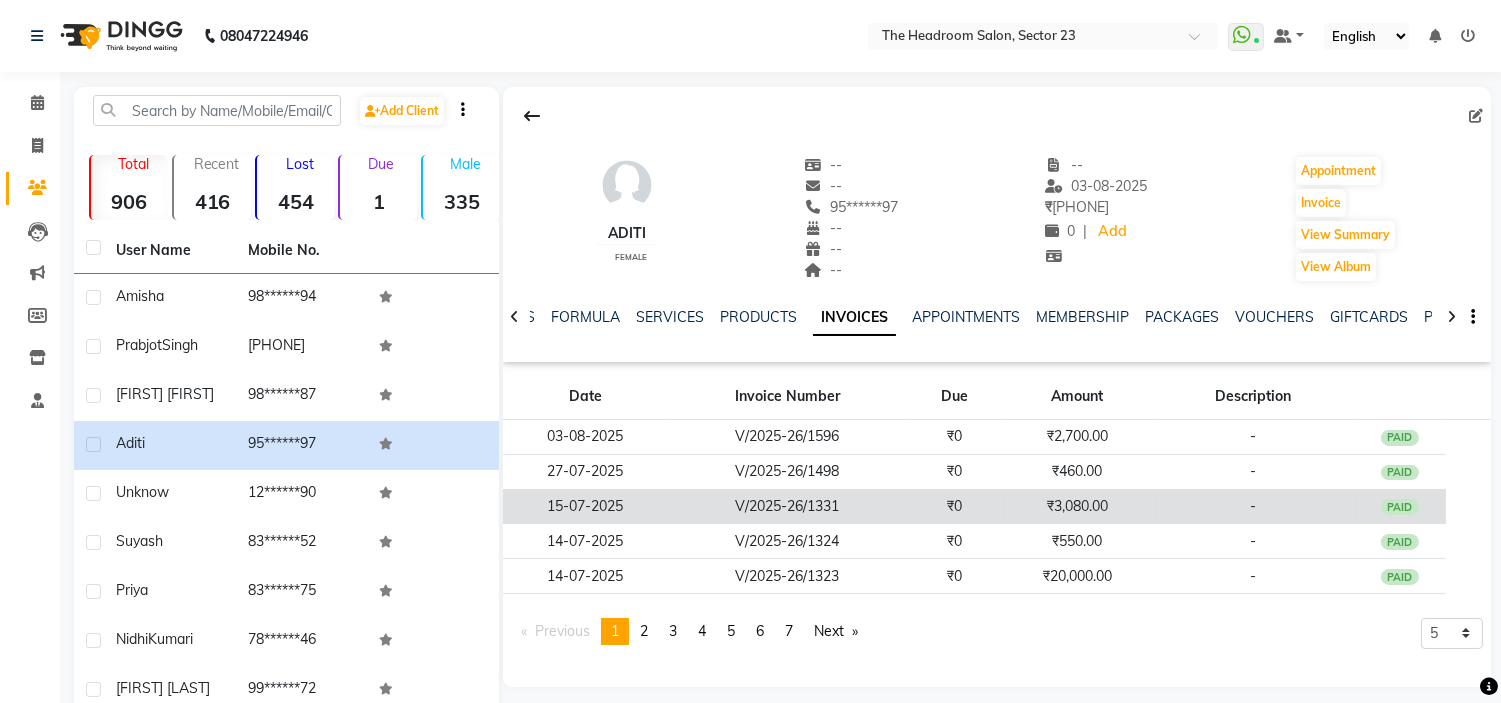 click on "₹3,080.00" 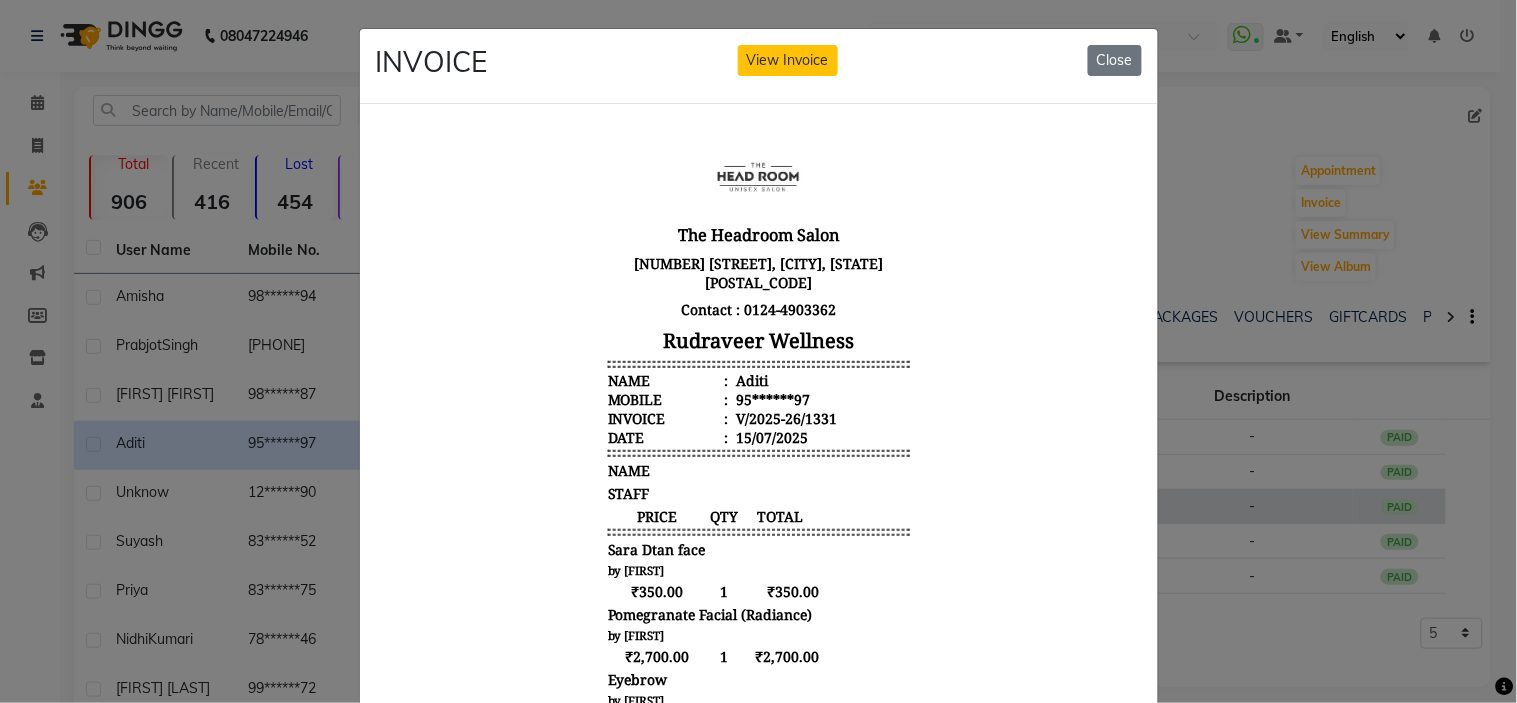 scroll, scrollTop: 0, scrollLeft: 0, axis: both 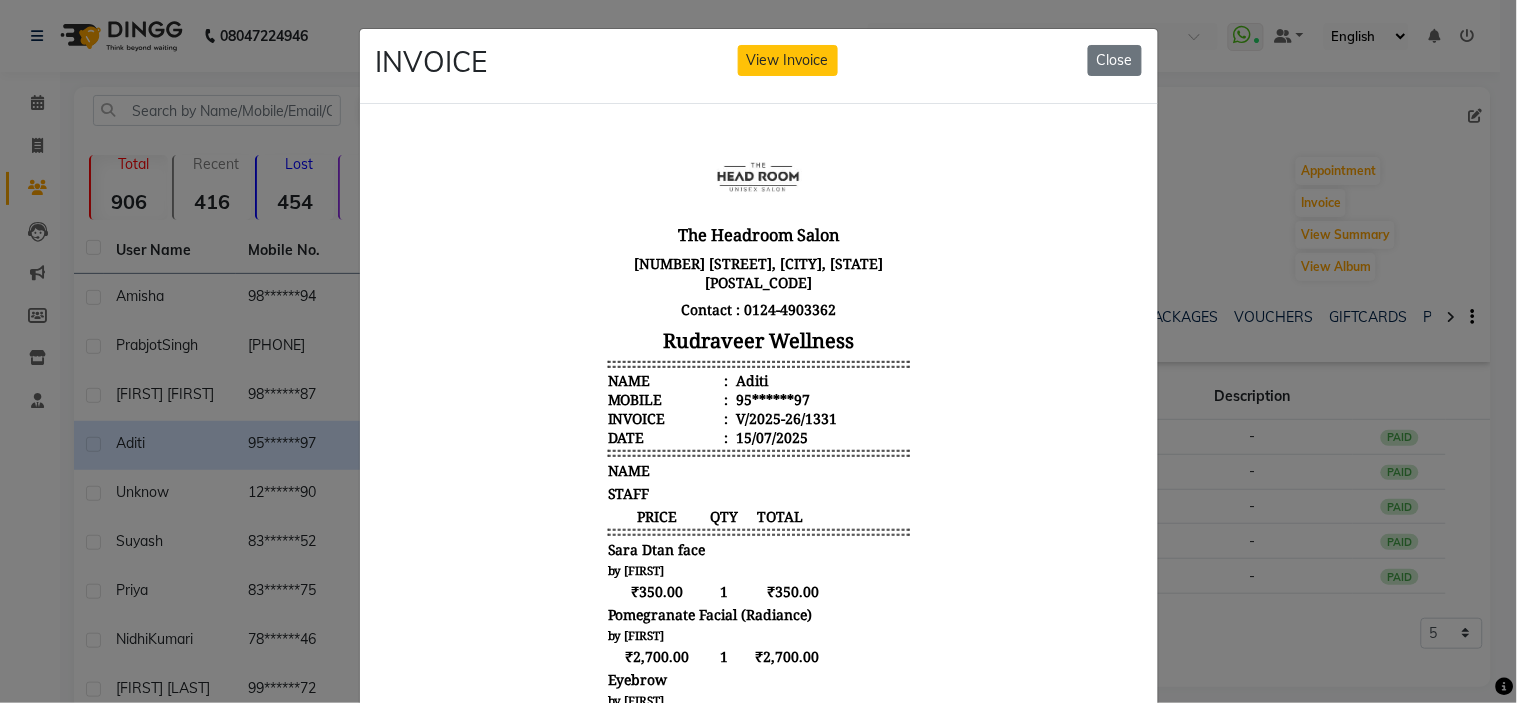 click on "The Headroom Salon
First Floor, [NUMBER] [STREET], [CITY], [STATE] [POSTAL_CODE]
Contact : [PHONE]
Rudraveer Wellness
Name  :
[FIRST]
Mobile :
[PHONE]
Invoice  :
V/2025-26/1331
Date  :
15/07/2025" at bounding box center [758, 547] 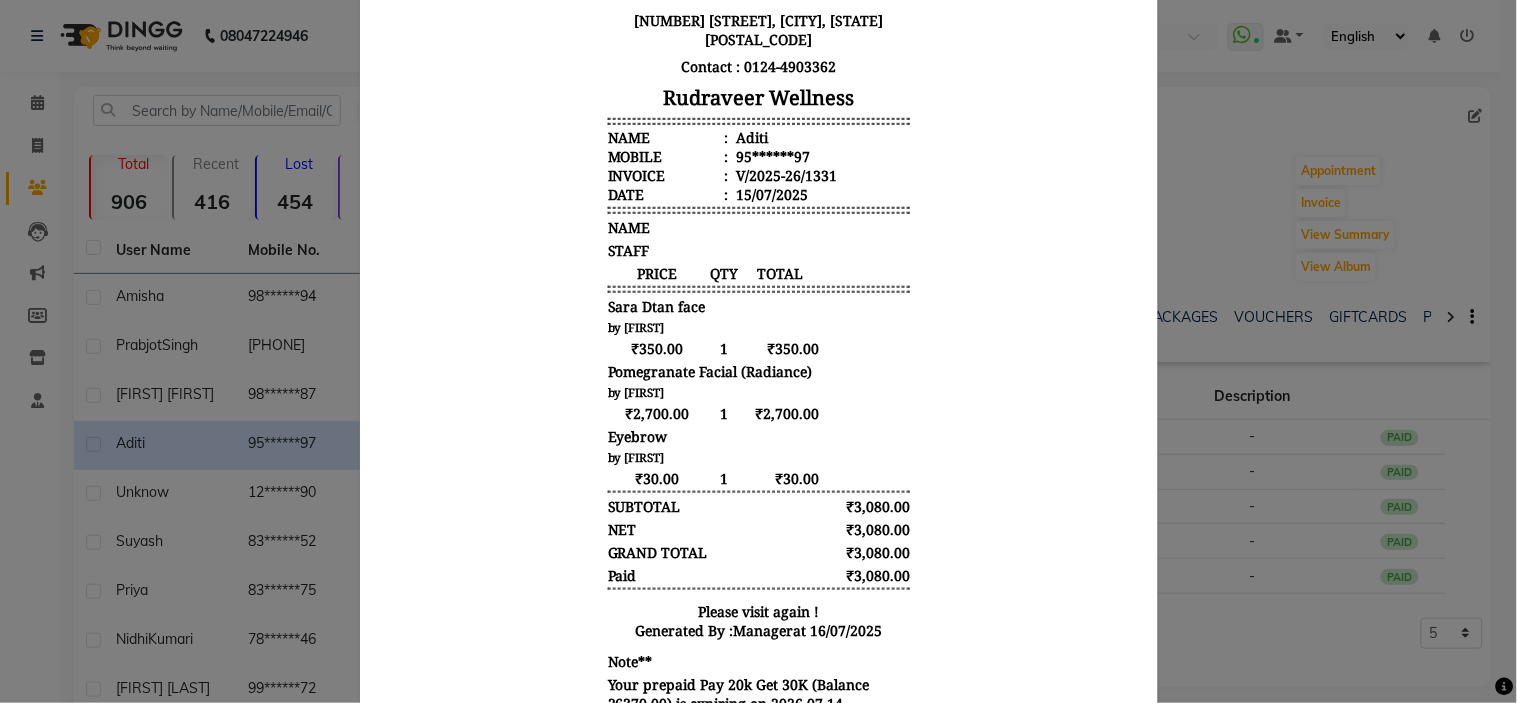 scroll, scrollTop: 324, scrollLeft: 0, axis: vertical 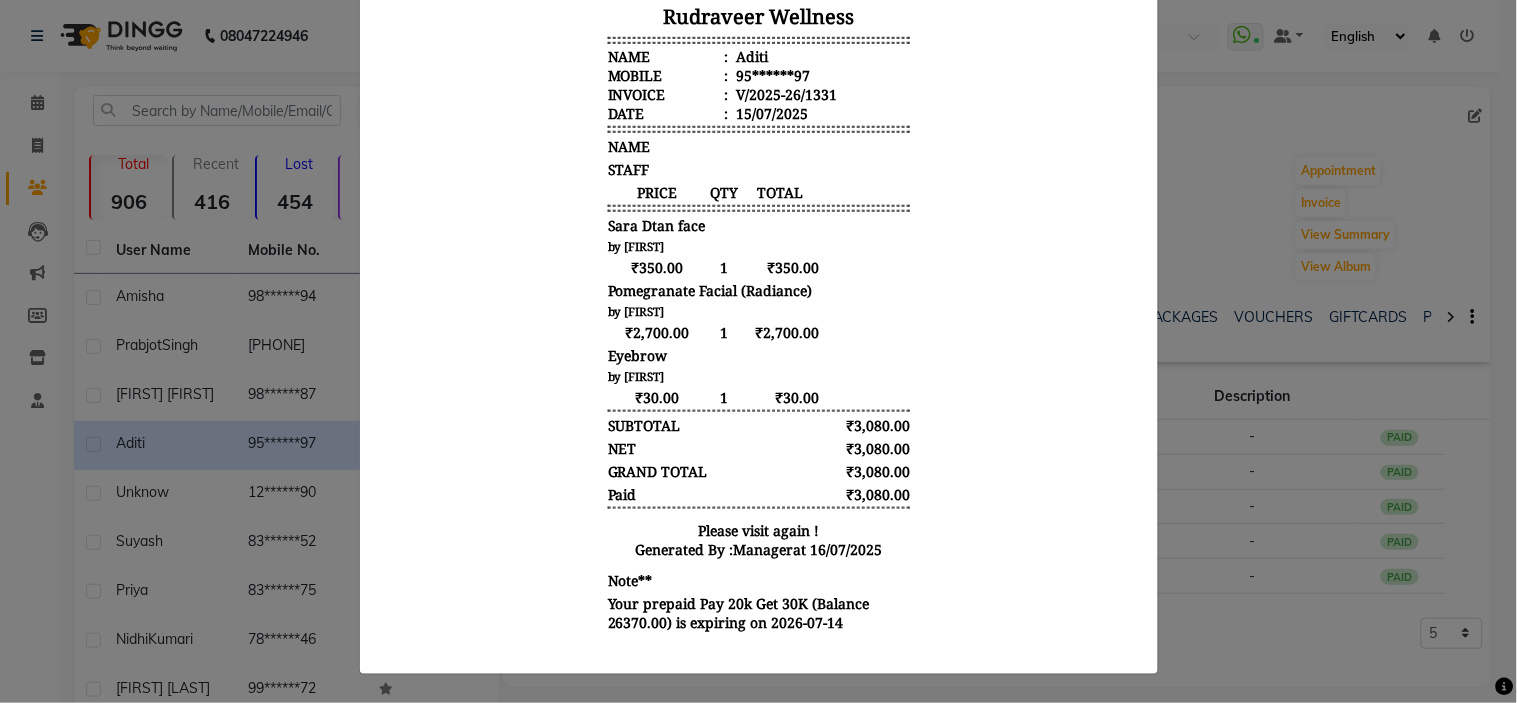 click on "INVOICE View Invoice Close" 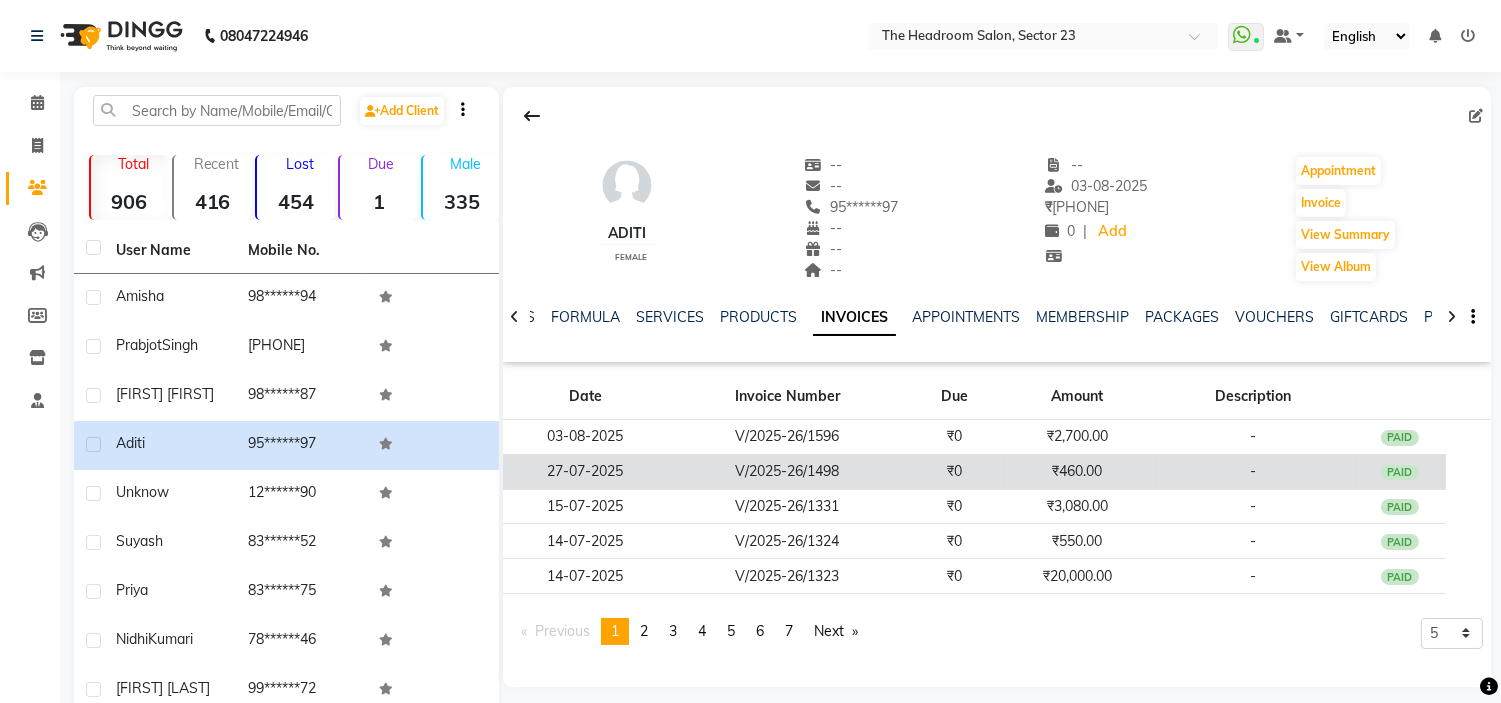 click on "₹460.00" 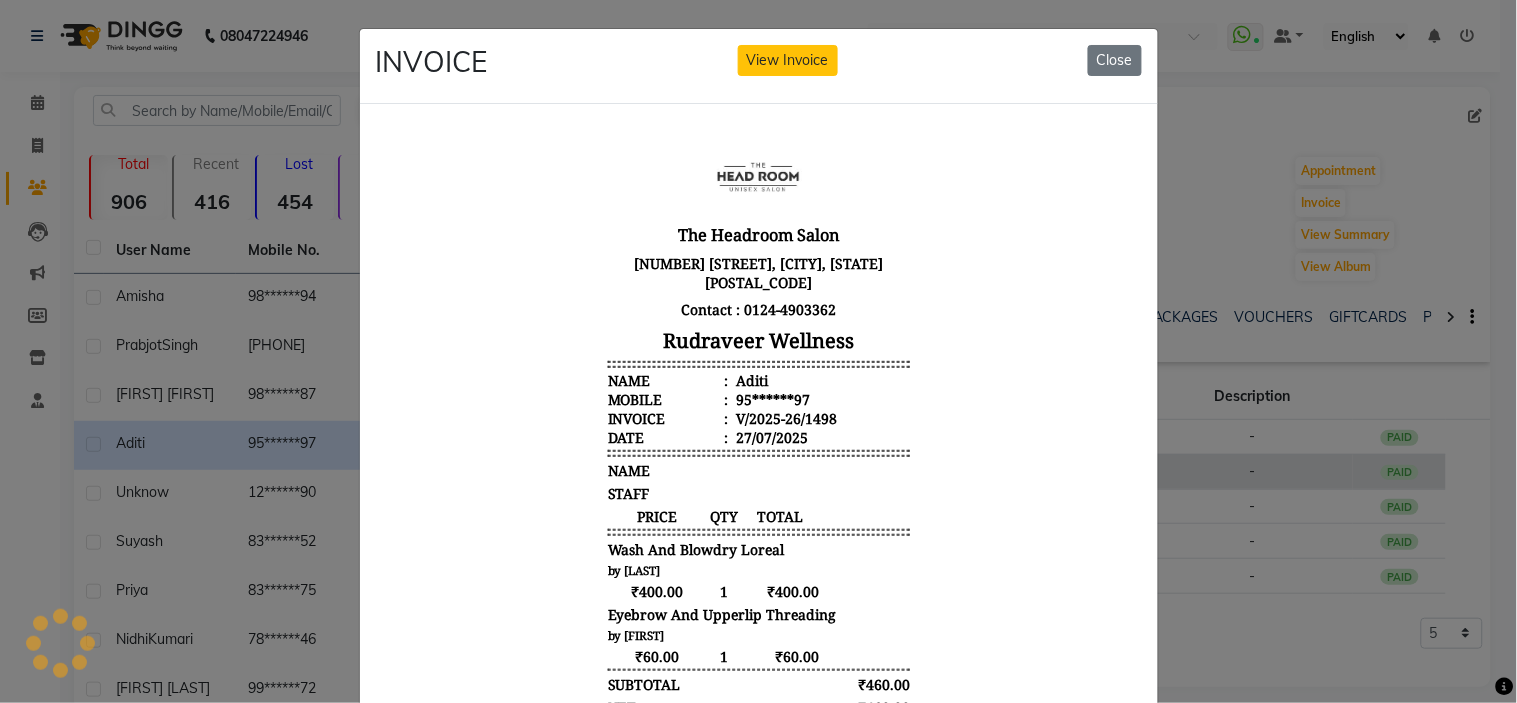 scroll, scrollTop: 0, scrollLeft: 0, axis: both 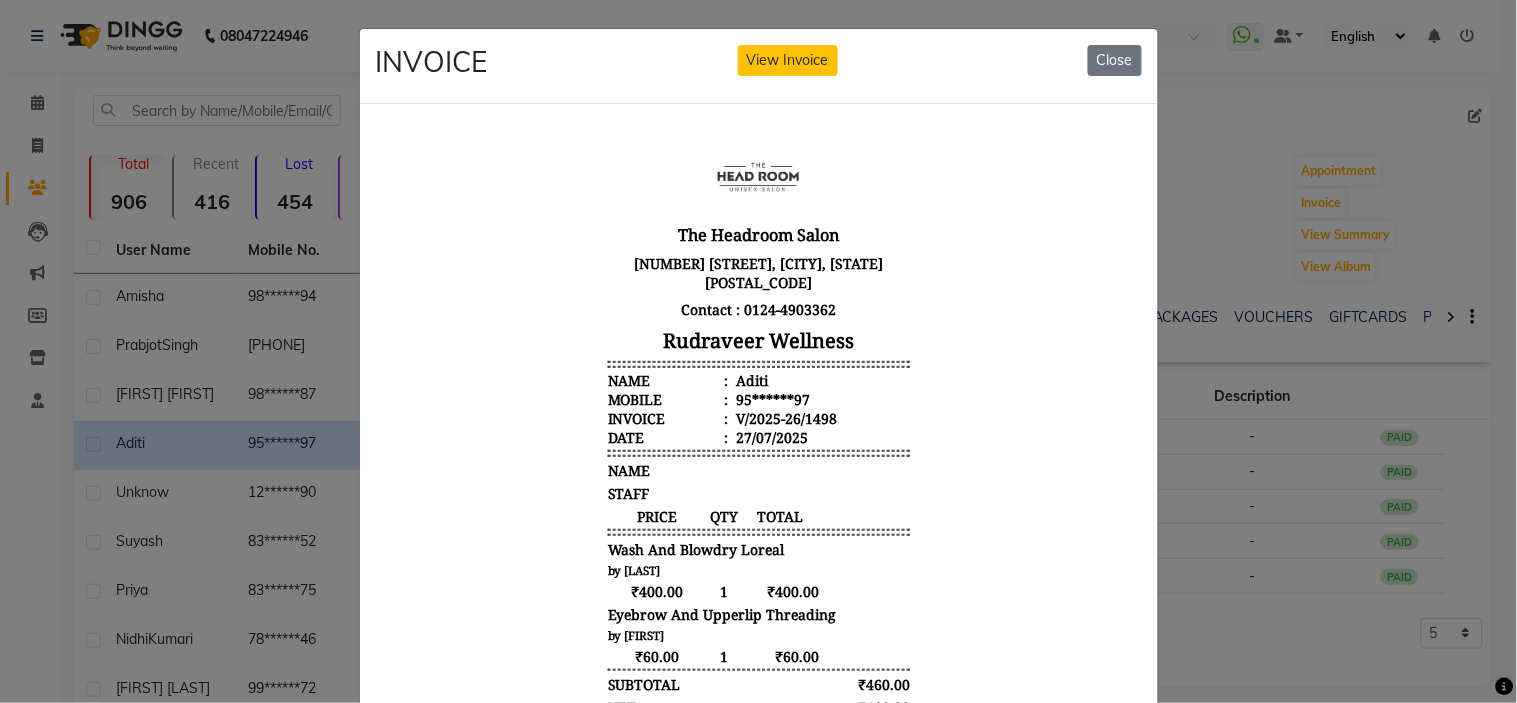 click on "The Headroom Salon
First Floor, [NUMBER] [STREET], [CITY], [STATE] [POSTAL_CODE]
Contact : [PHONE]
Rudraveer Wellness
Name  :
[FIRST]
Mobile :
[PHONE]
Invoice  :
V/2025-26/1498
Date  :
27/07/2025" at bounding box center (758, 514) 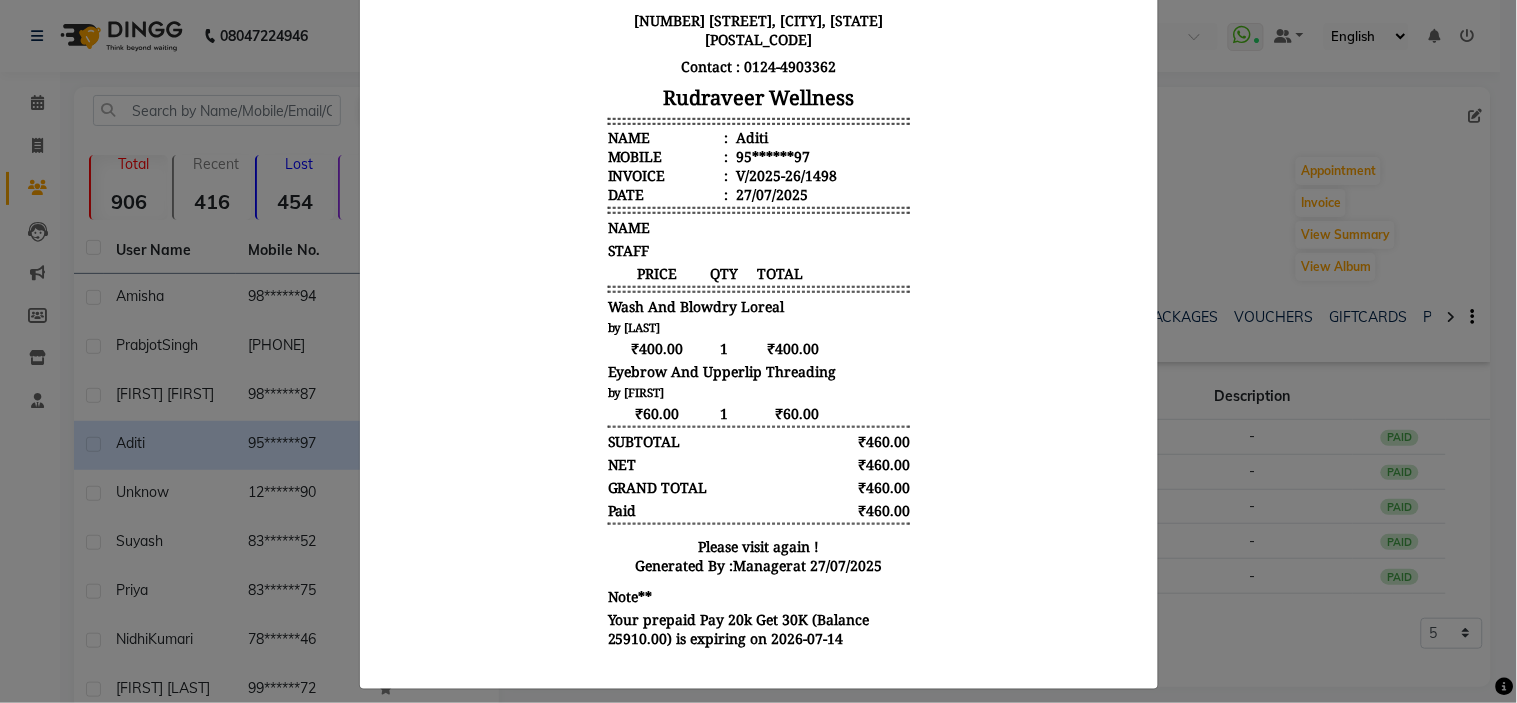 scroll, scrollTop: 258, scrollLeft: 0, axis: vertical 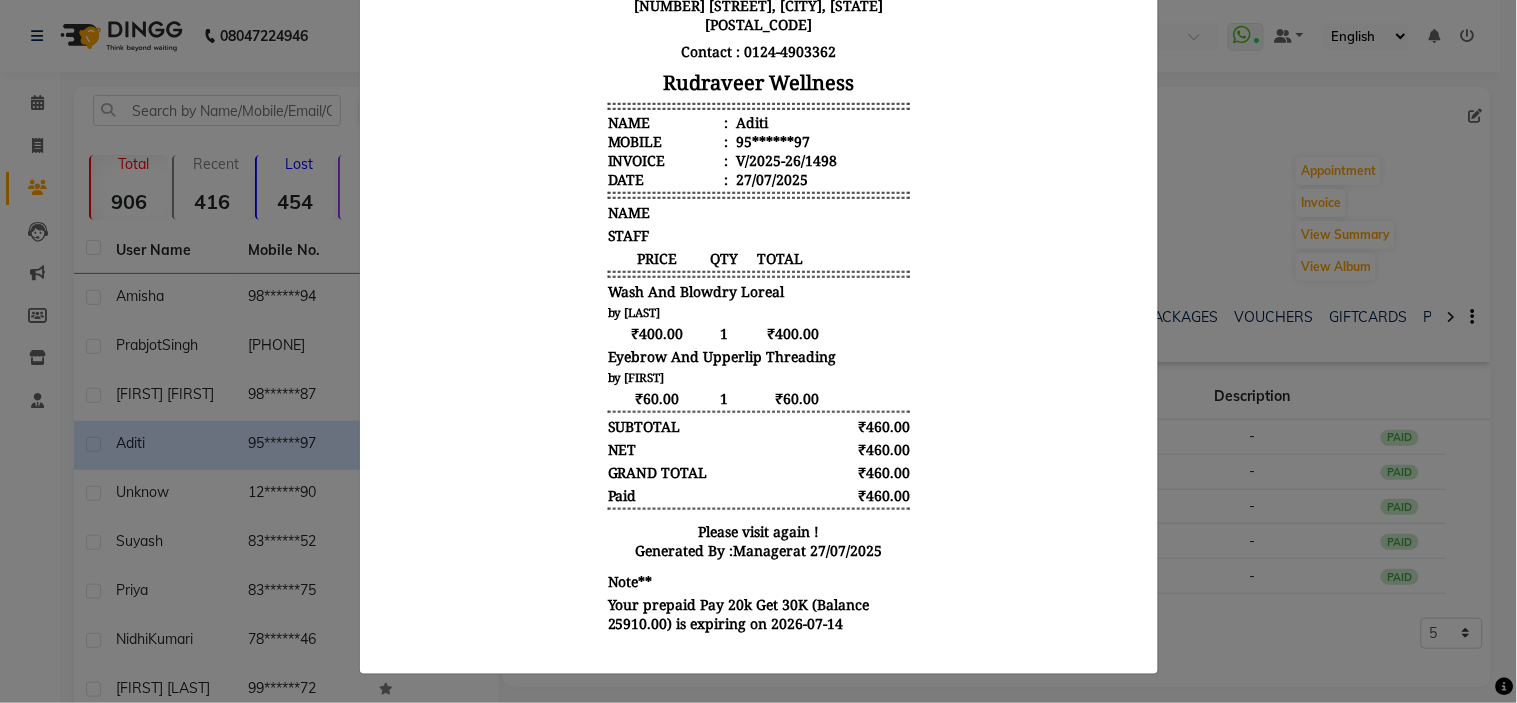 click on "INVOICE View Invoice Close" 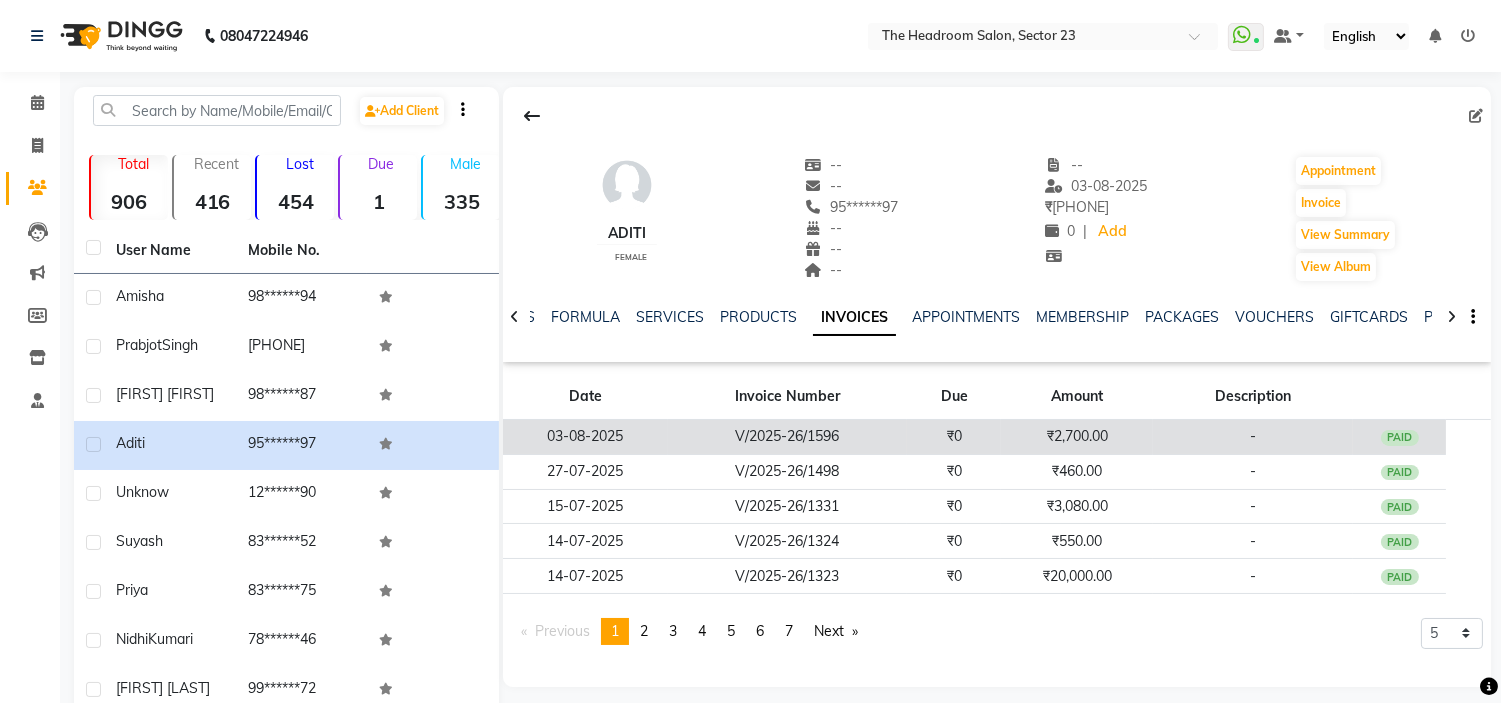 click on "₹2,700.00" 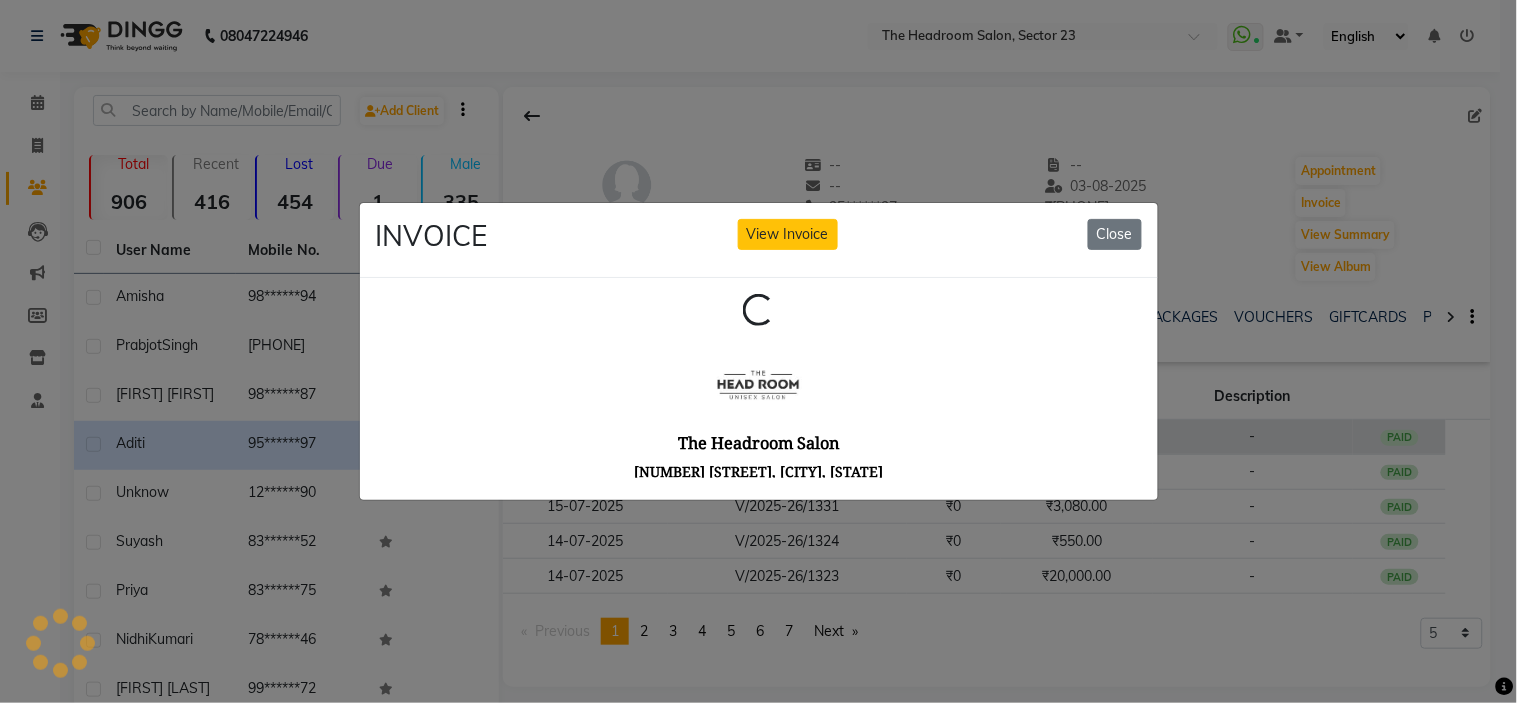 scroll, scrollTop: 0, scrollLeft: 0, axis: both 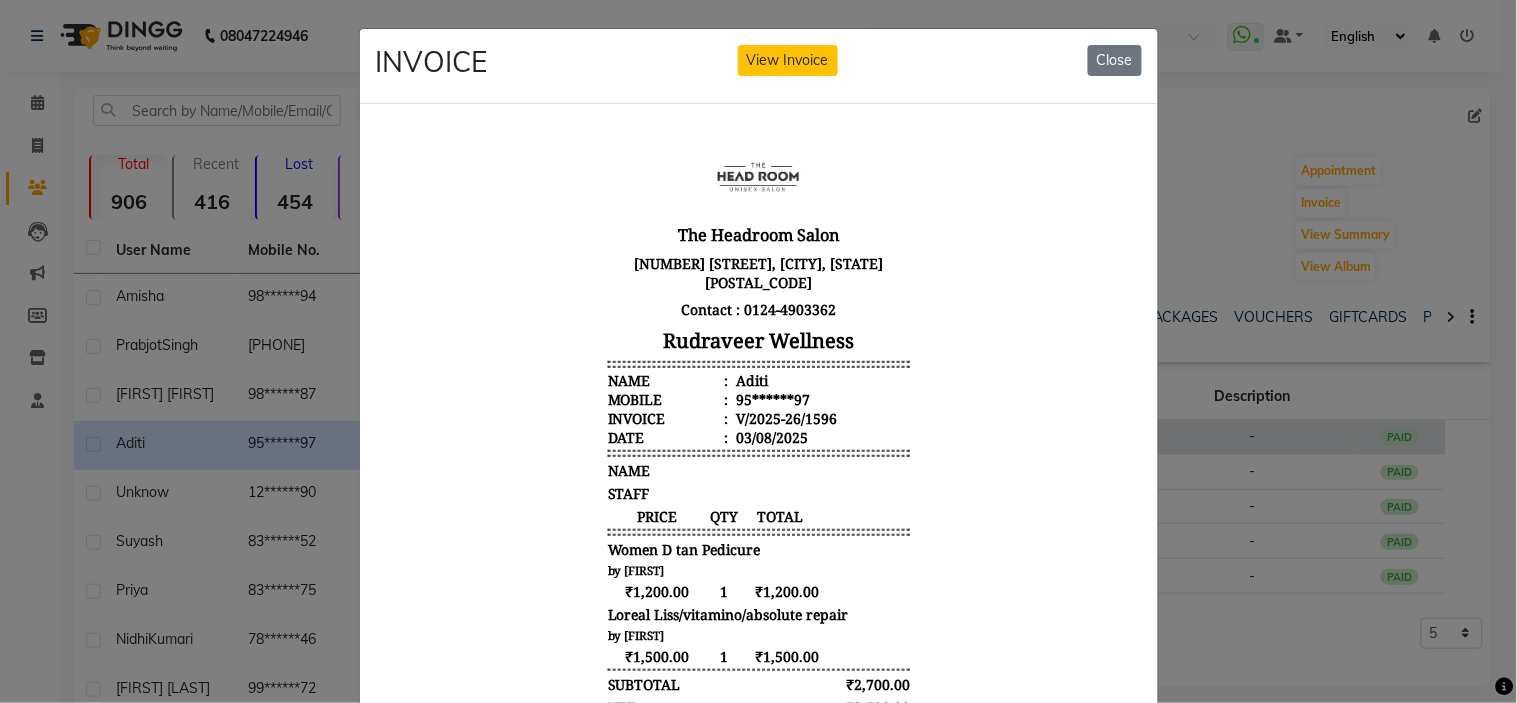 type 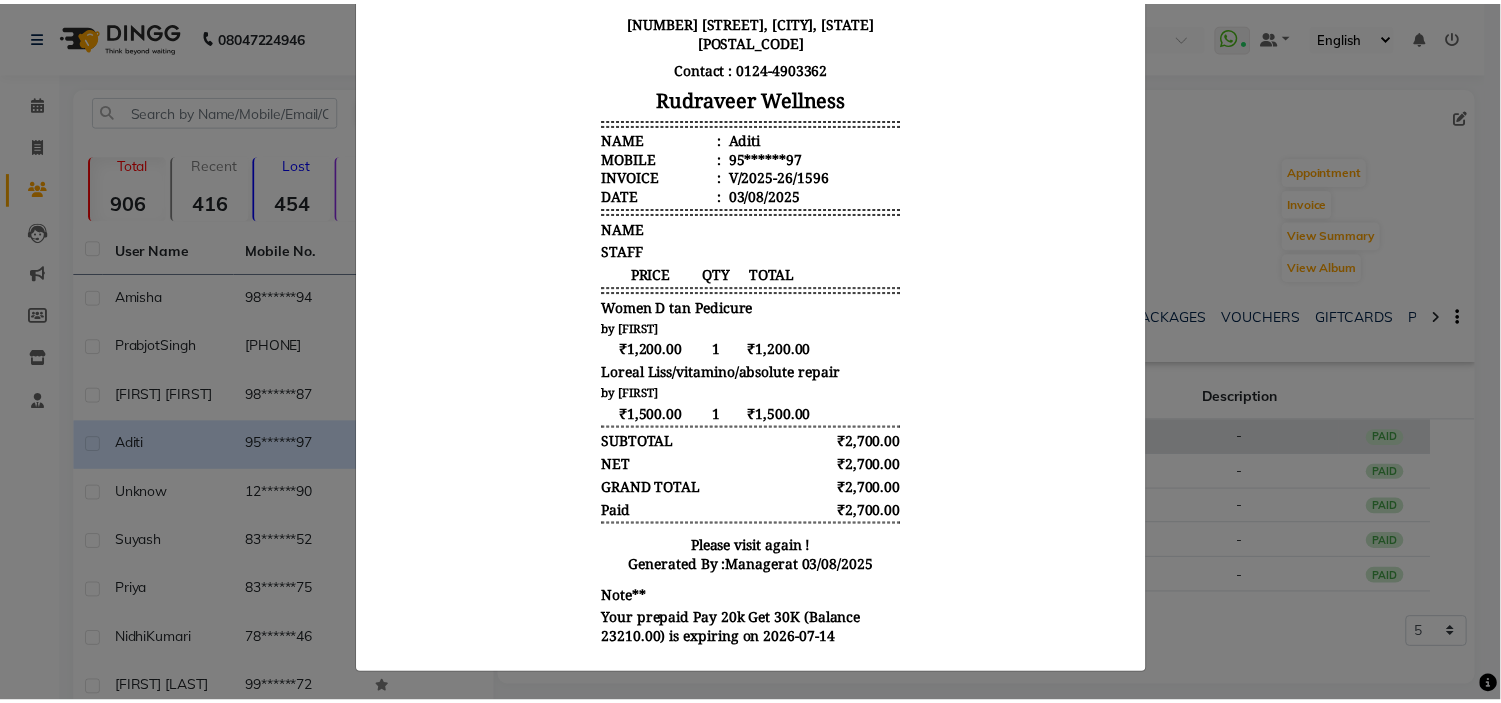 scroll, scrollTop: 258, scrollLeft: 0, axis: vertical 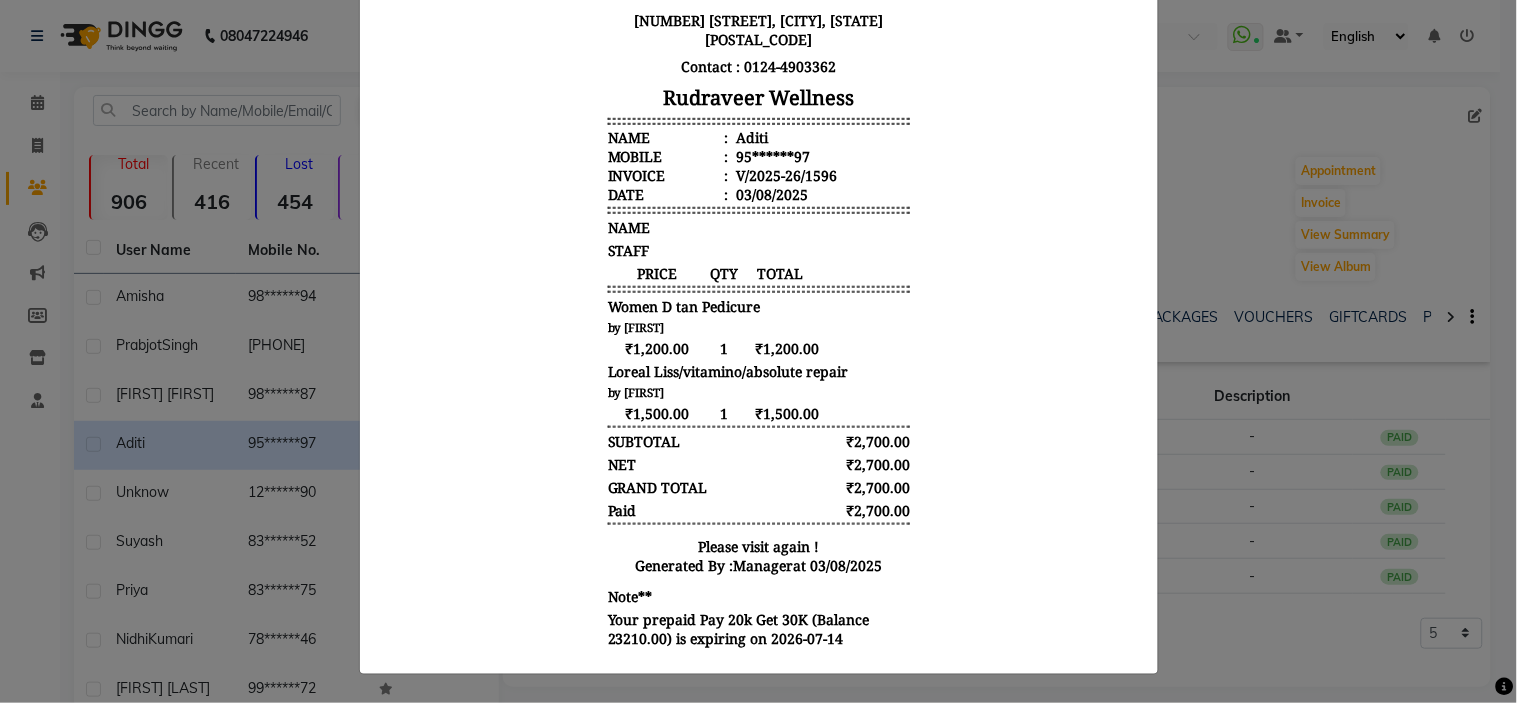 click on "INVOICE View Invoice Close" 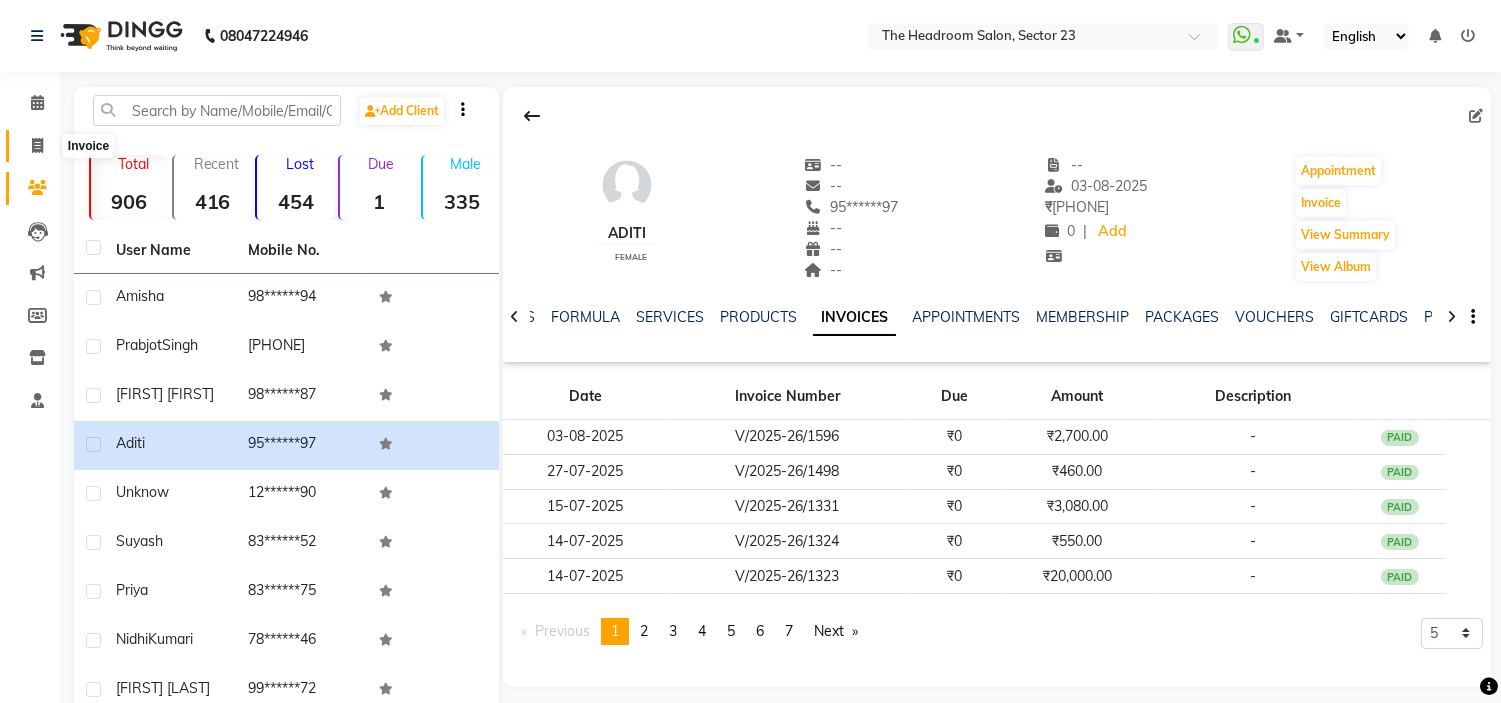click 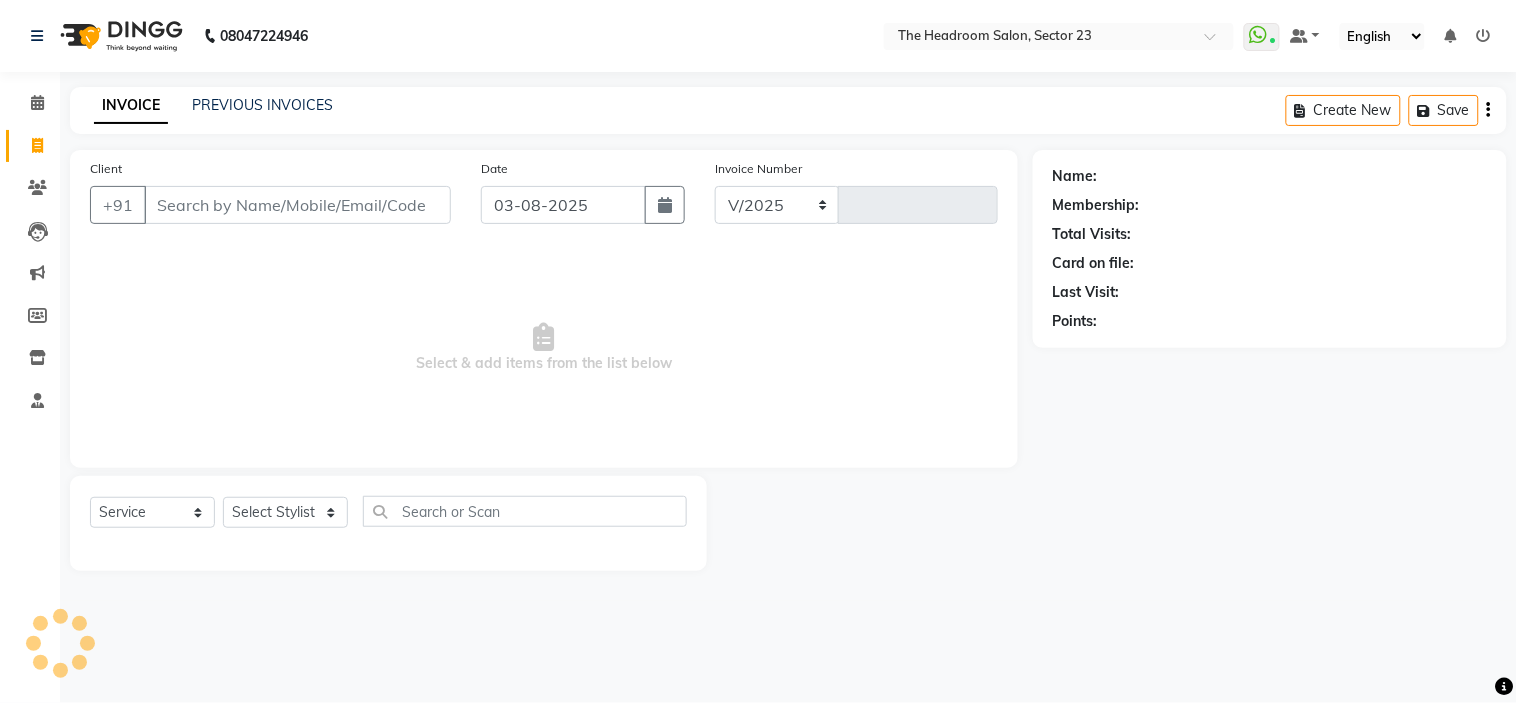 select on "6796" 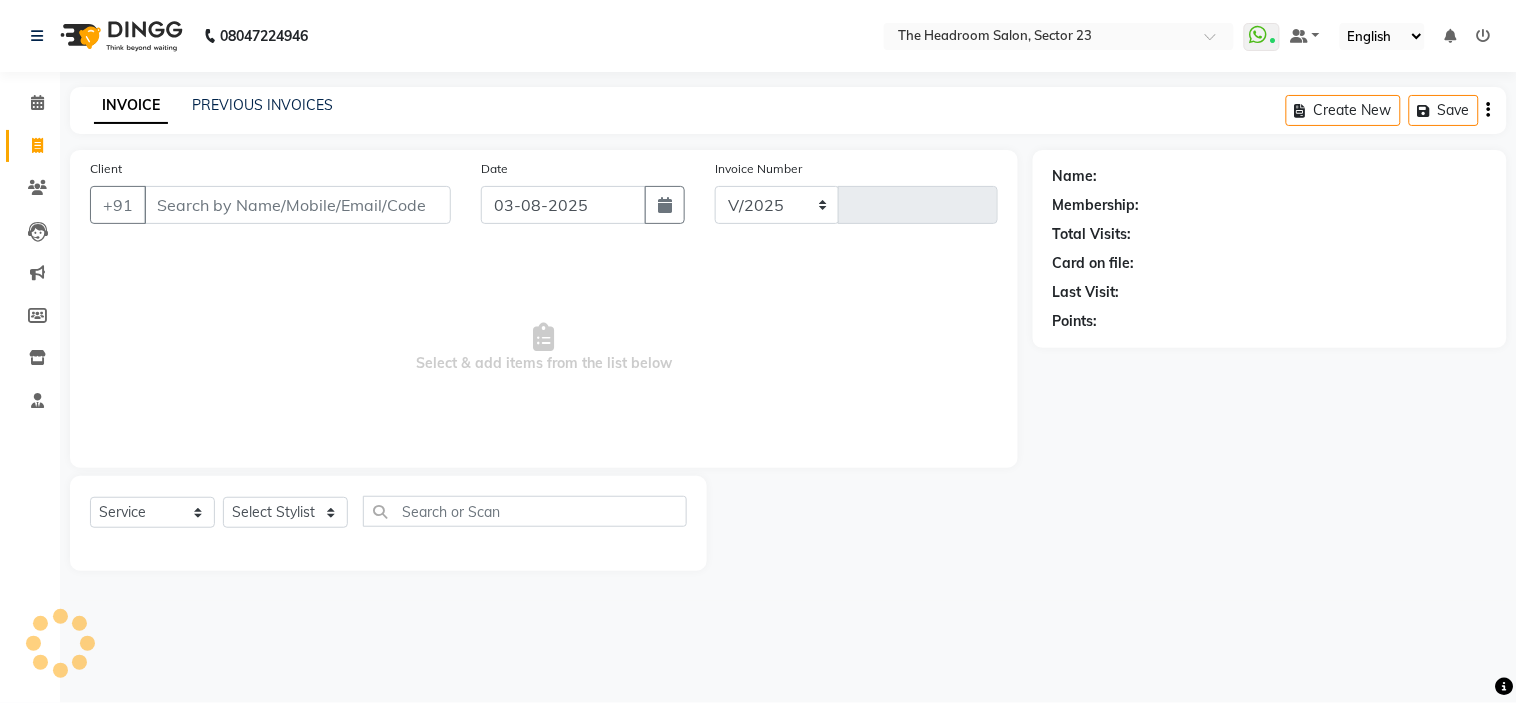 type on "1600" 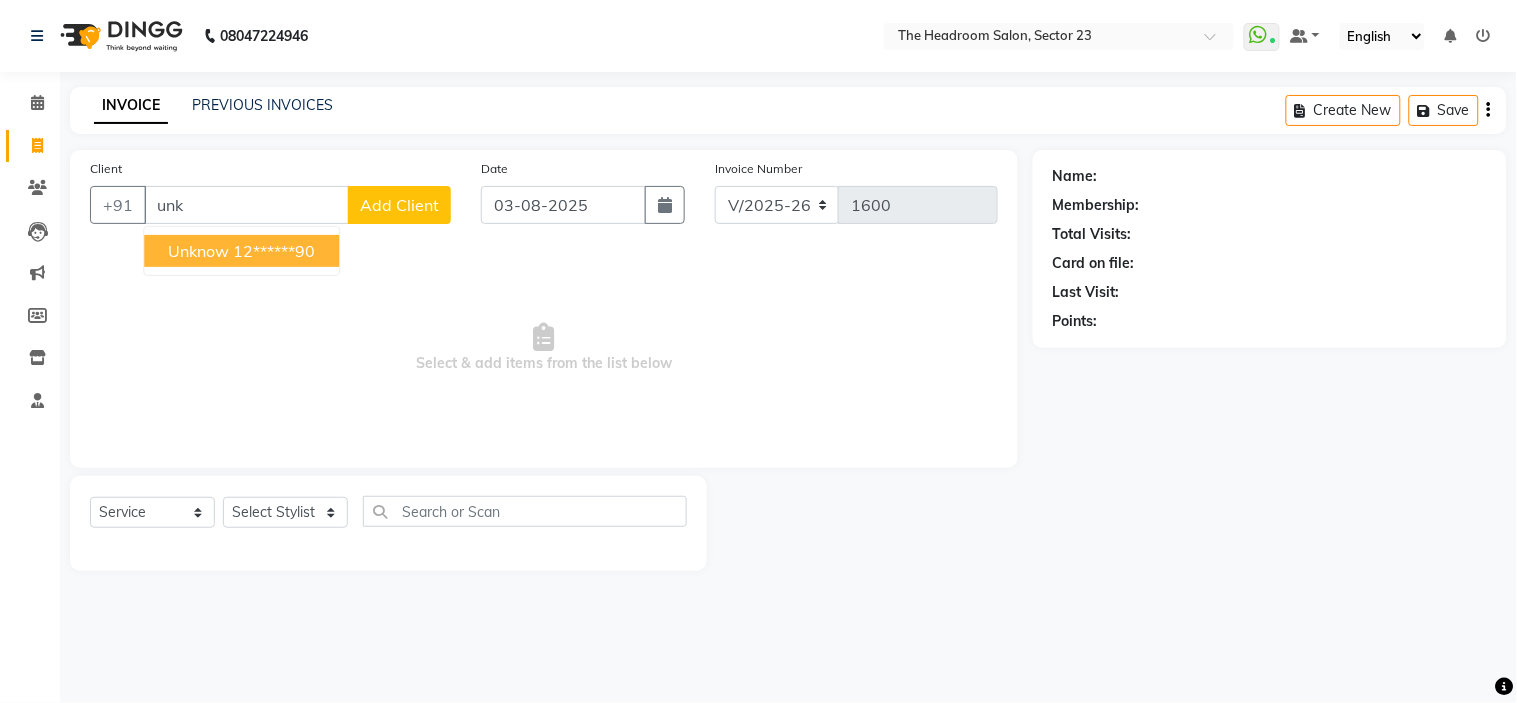 click on "12******90" at bounding box center (274, 251) 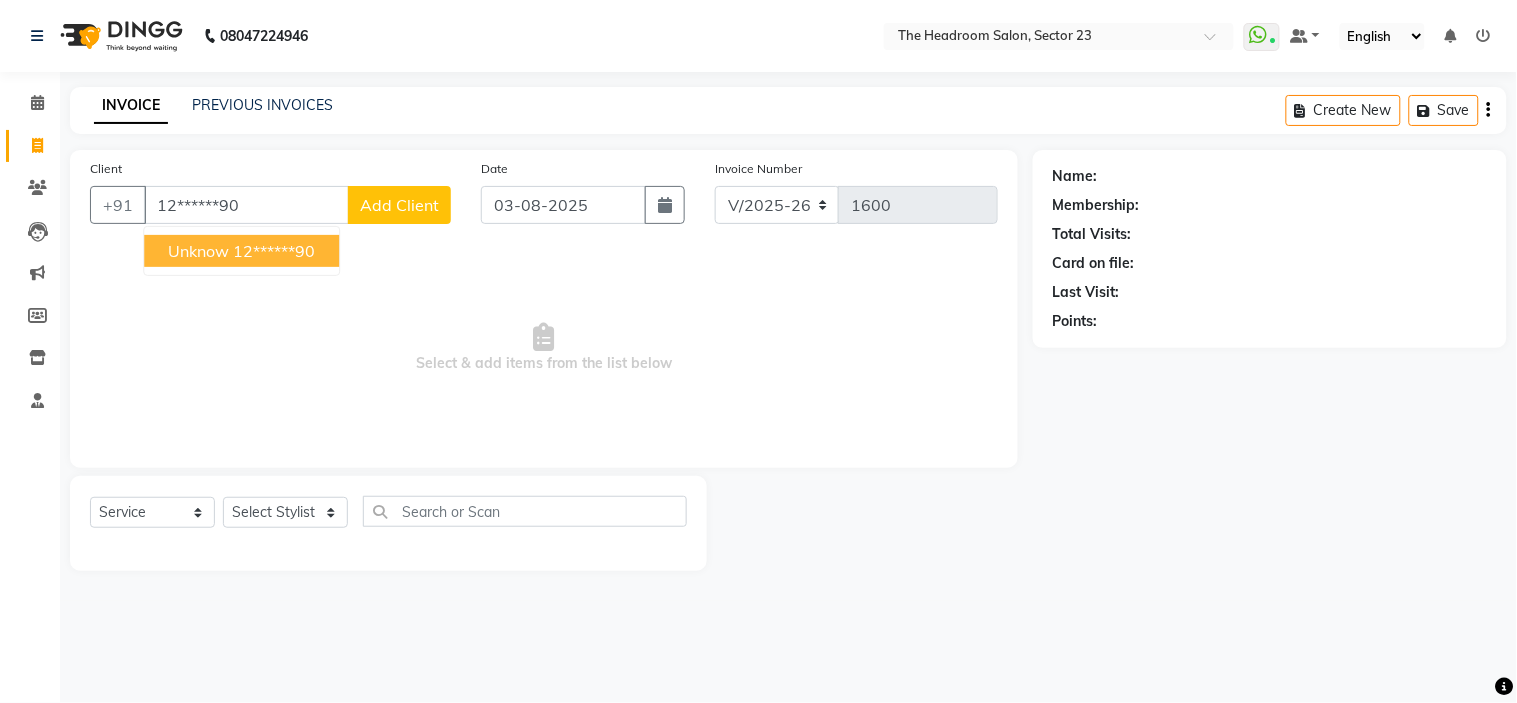 type on "12******90" 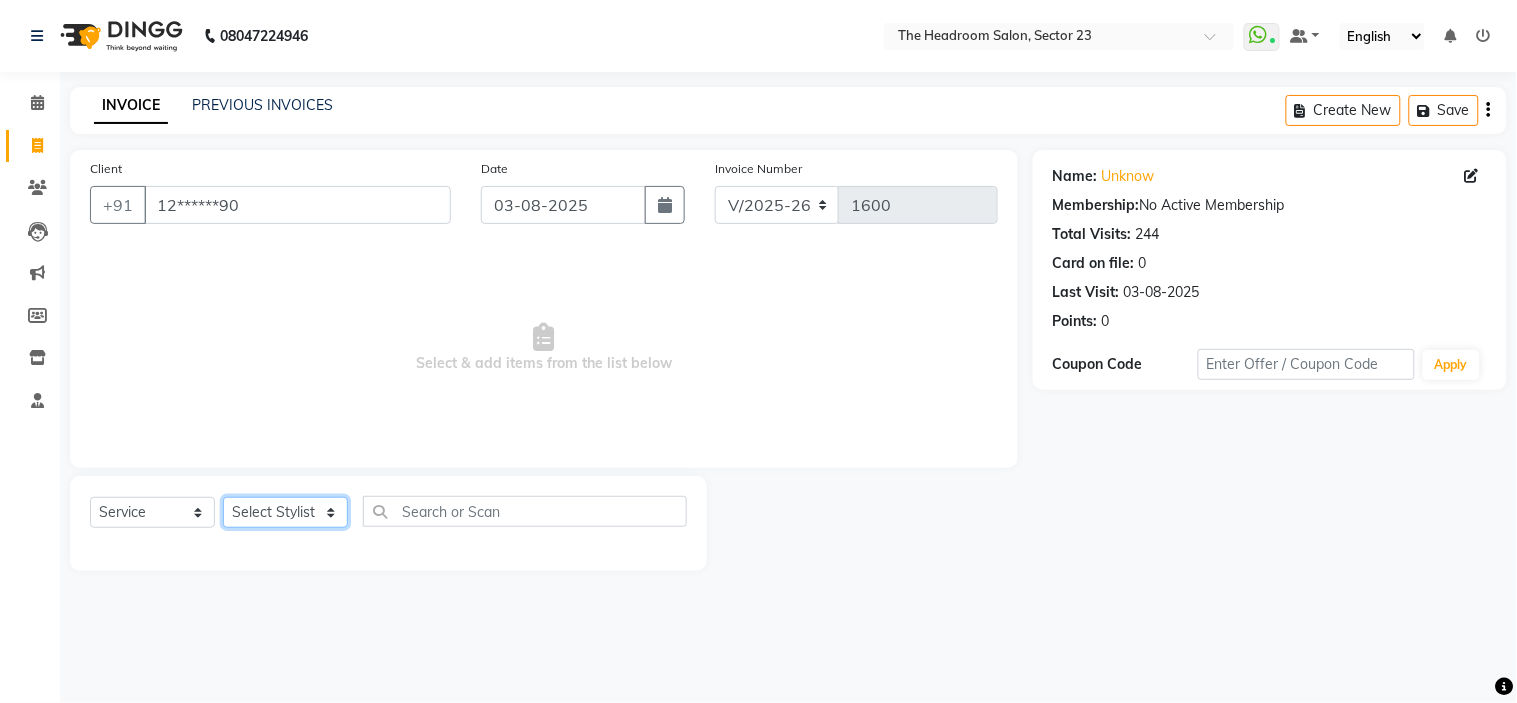 click on "Select Stylist Anjali Anubha Ashok Garima Manager Manju Raju Rohit Shahbaz" 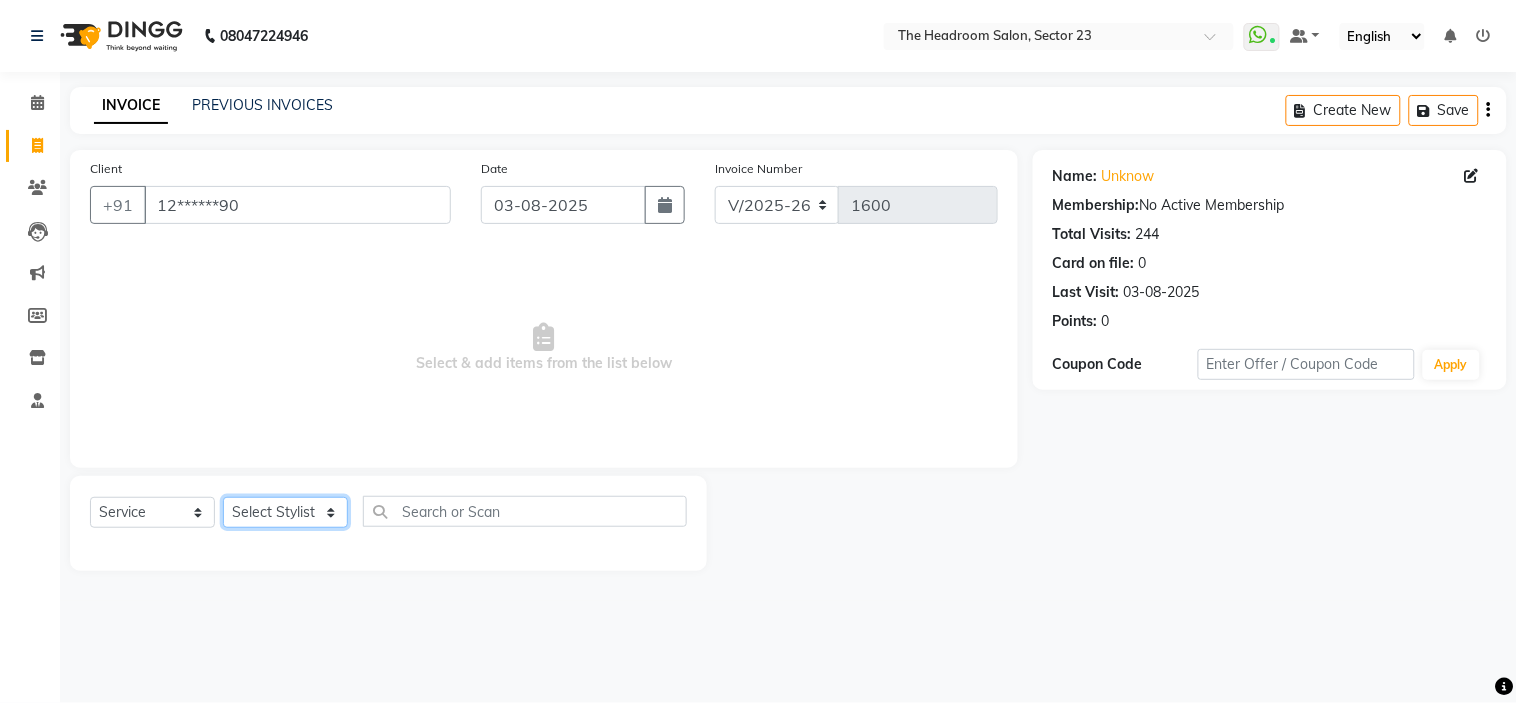 select on "53424" 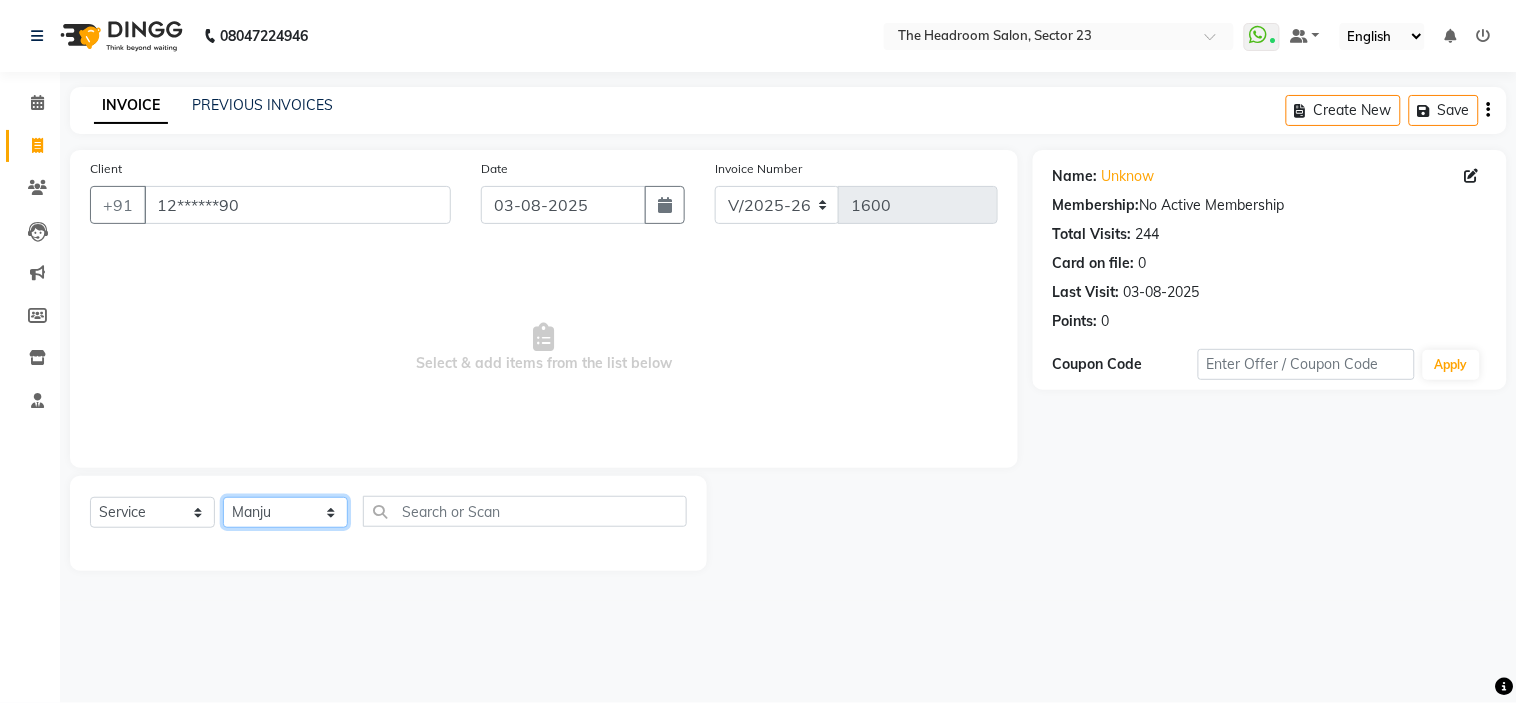 click on "Select Stylist Anjali Anubha Ashok Garima Manager Manju Raju Rohit Shahbaz" 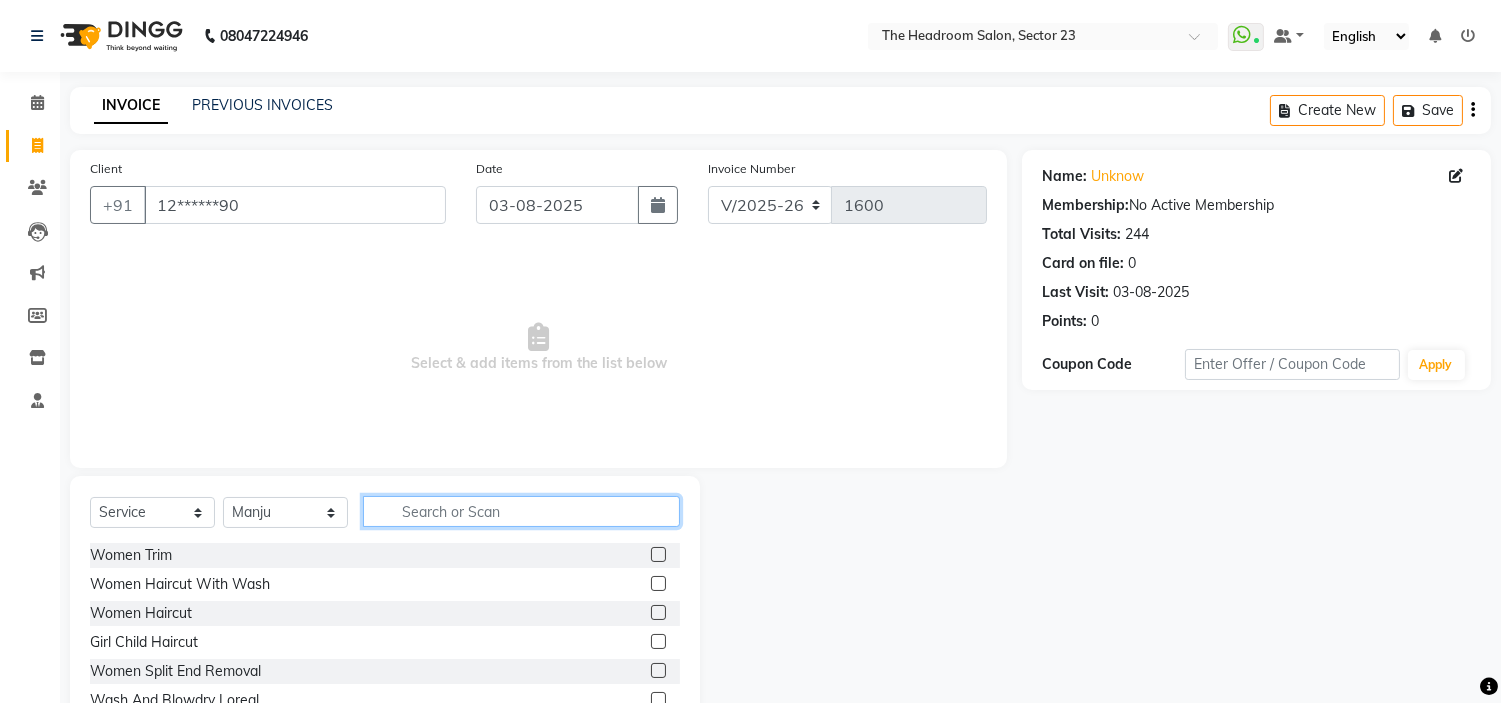 click 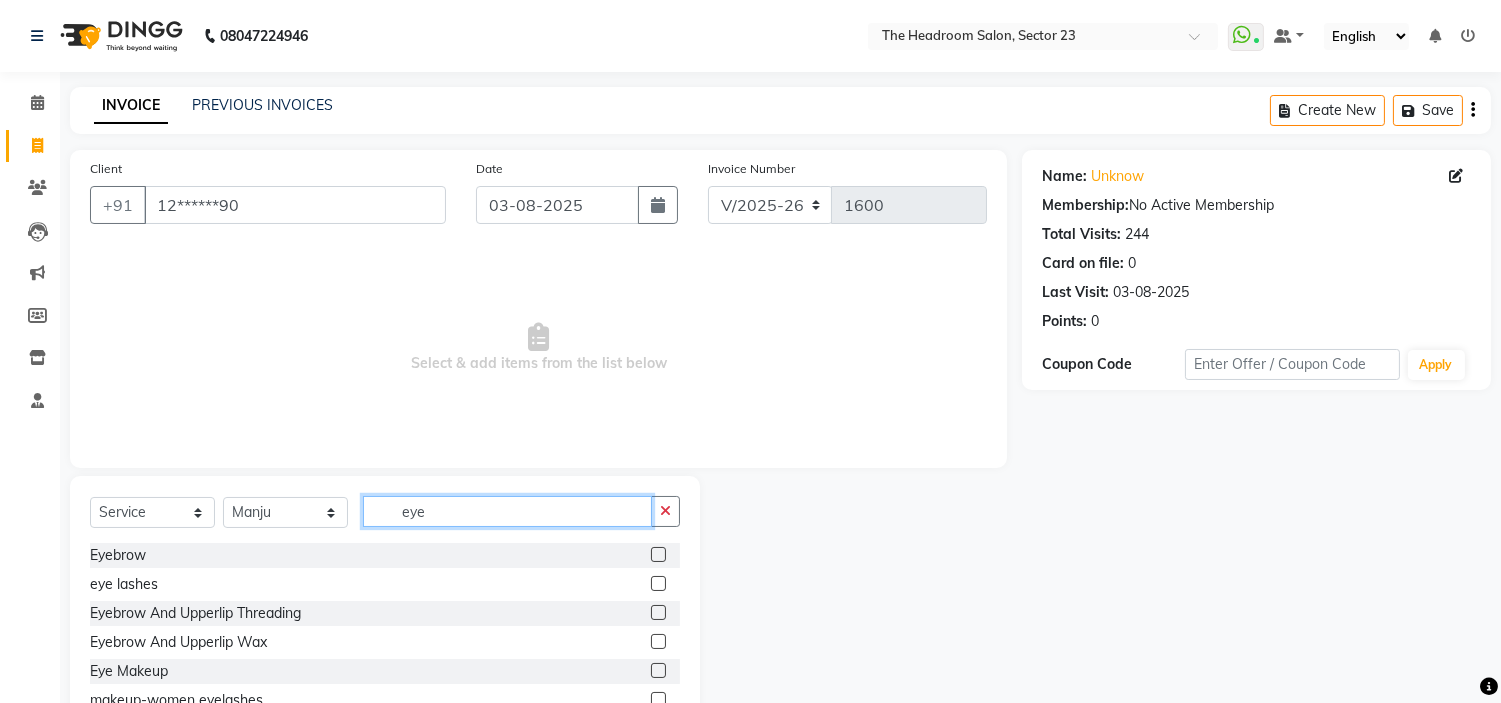 type on "eye" 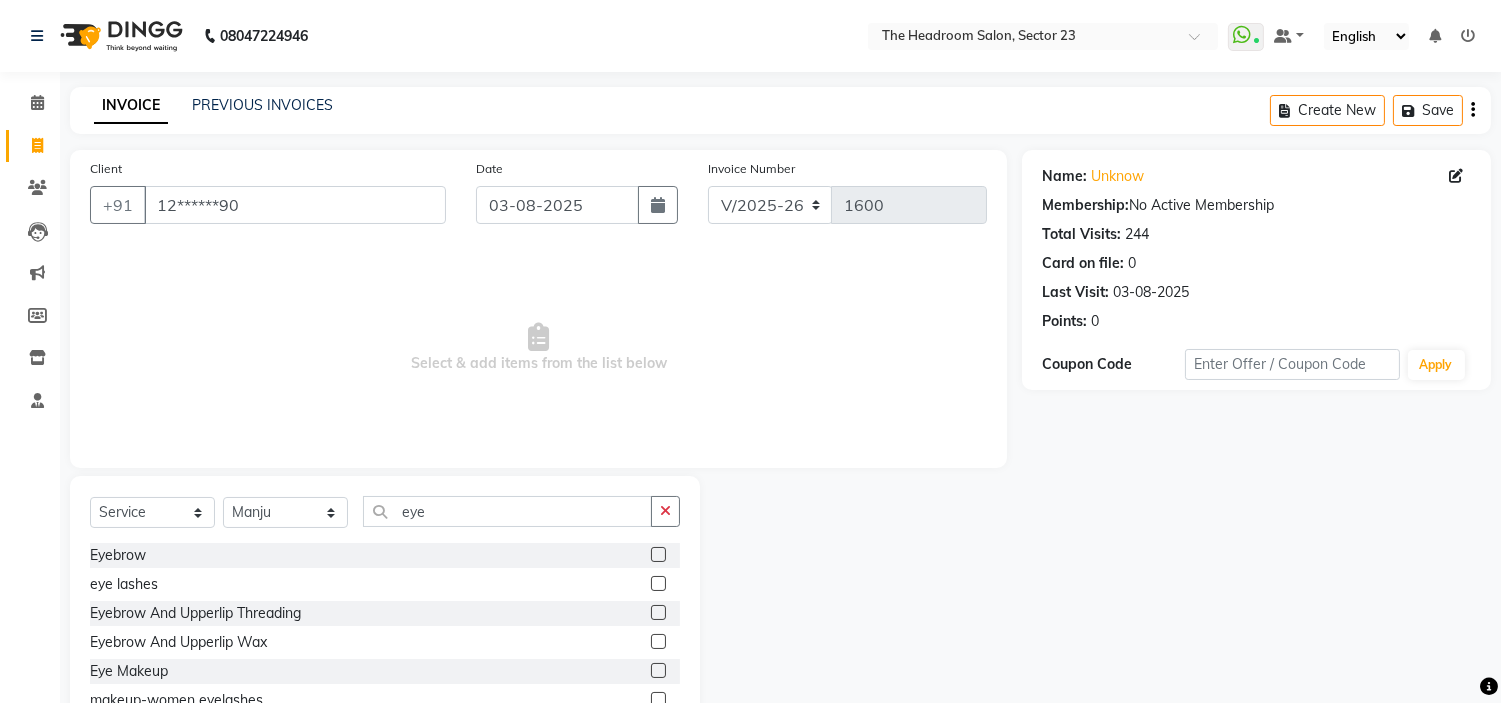 click 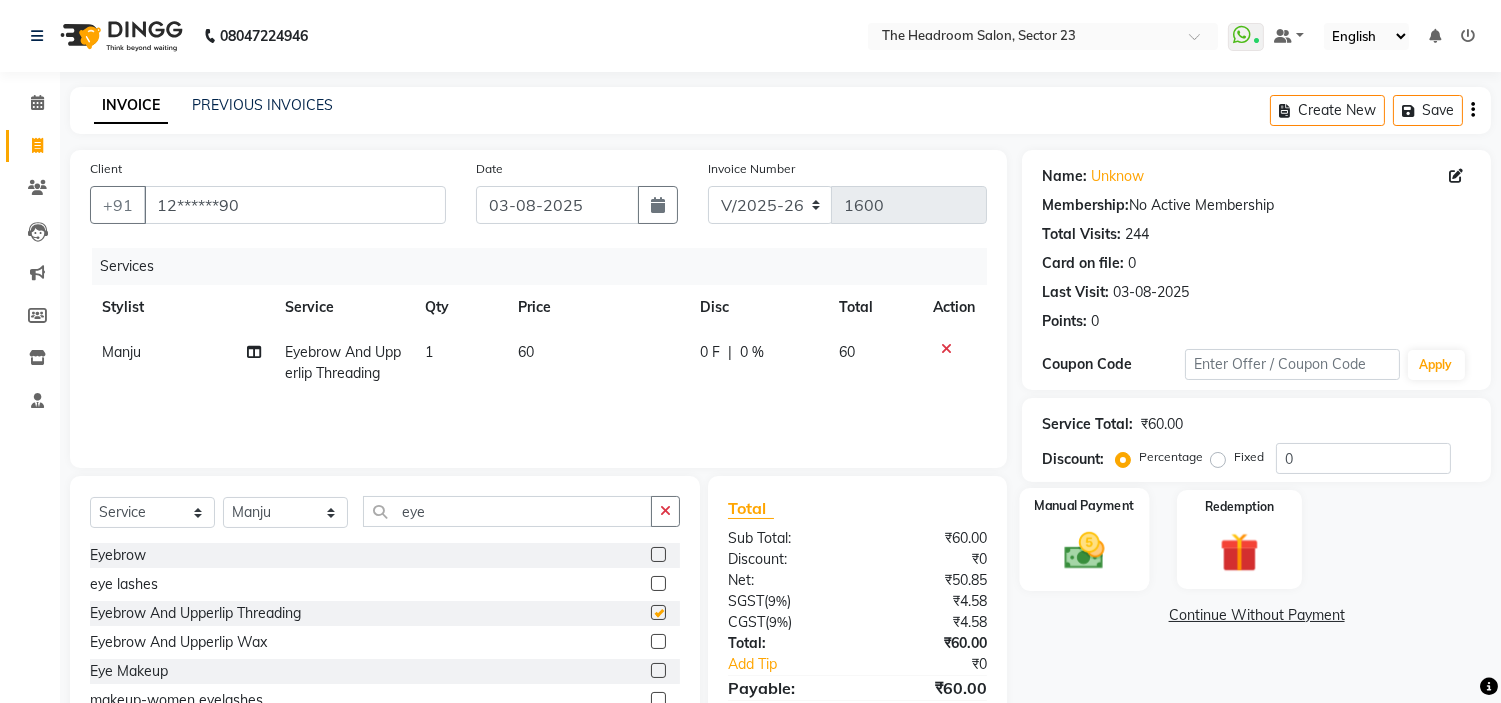 checkbox on "false" 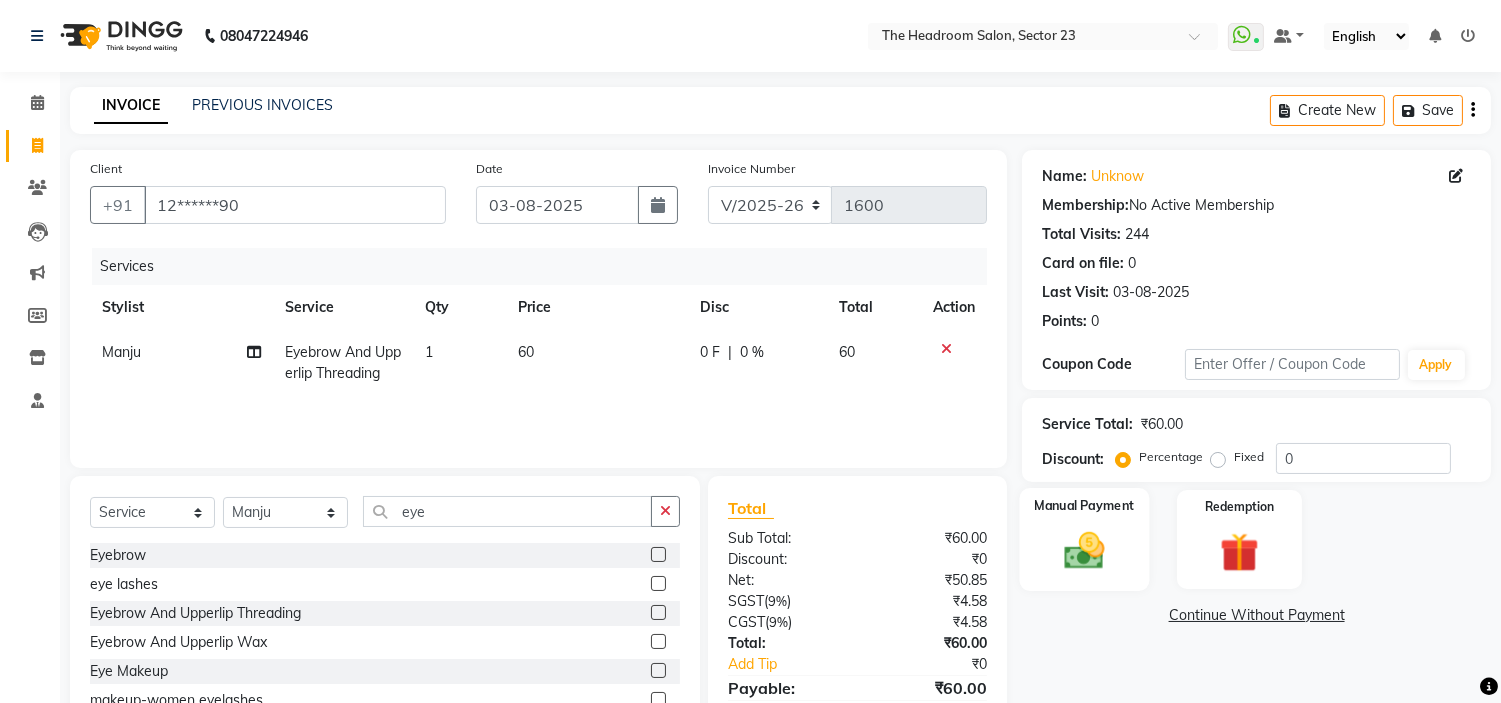 click 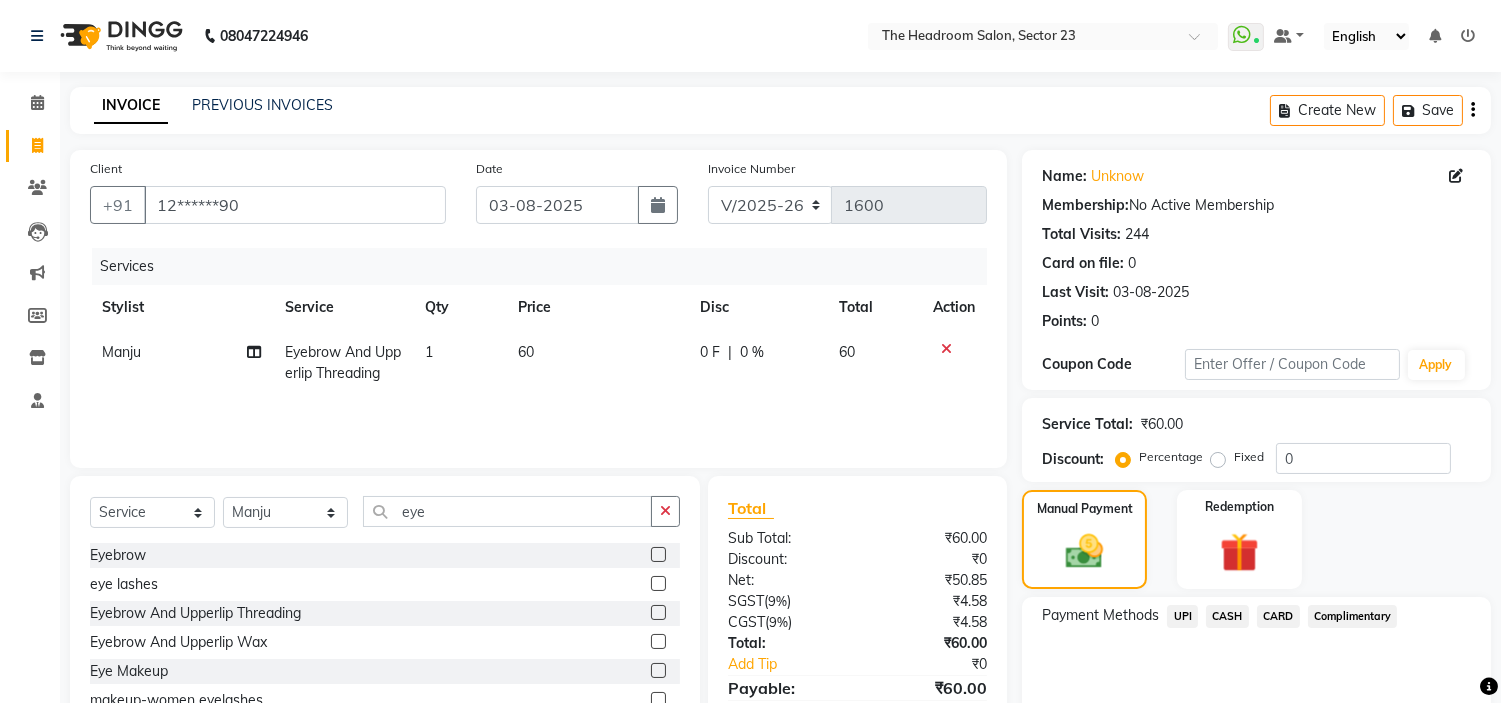 click on "UPI" 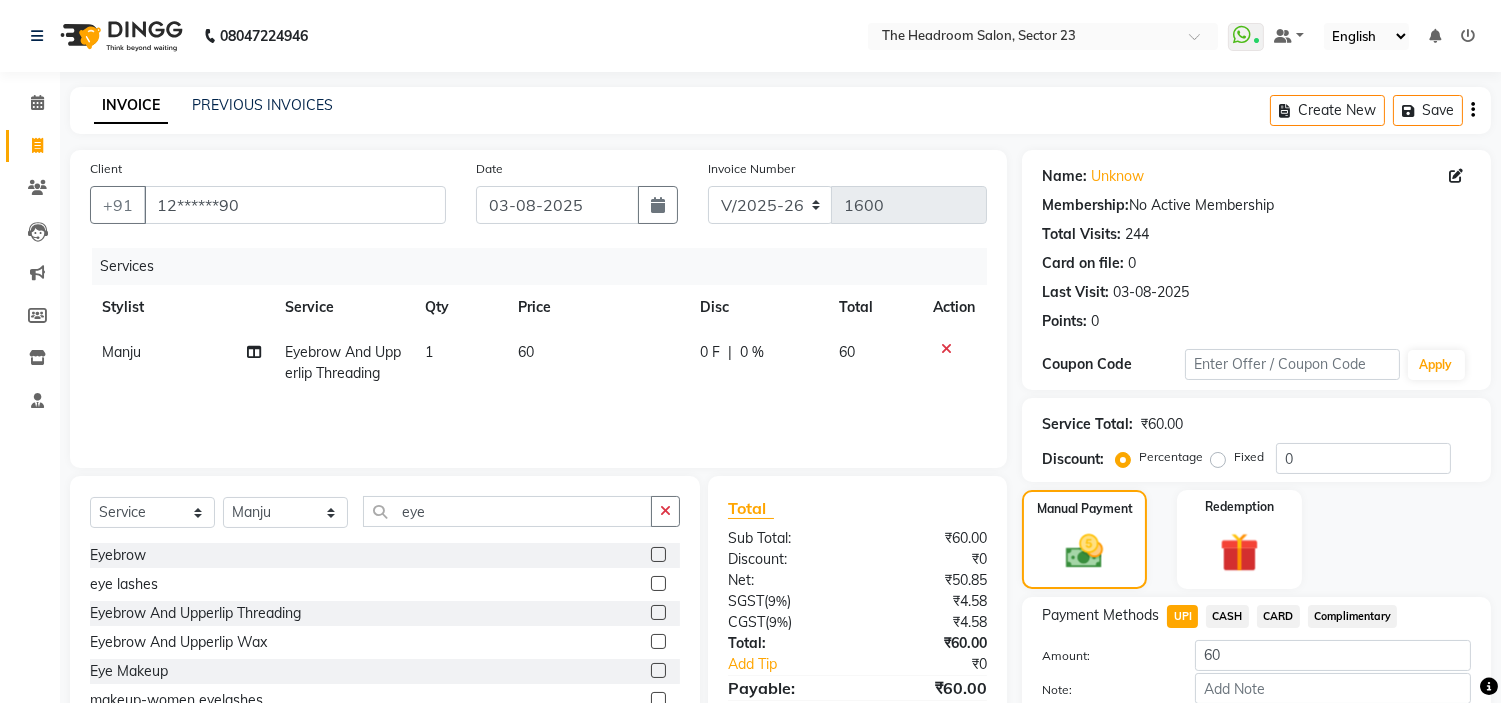 scroll, scrollTop: 113, scrollLeft: 0, axis: vertical 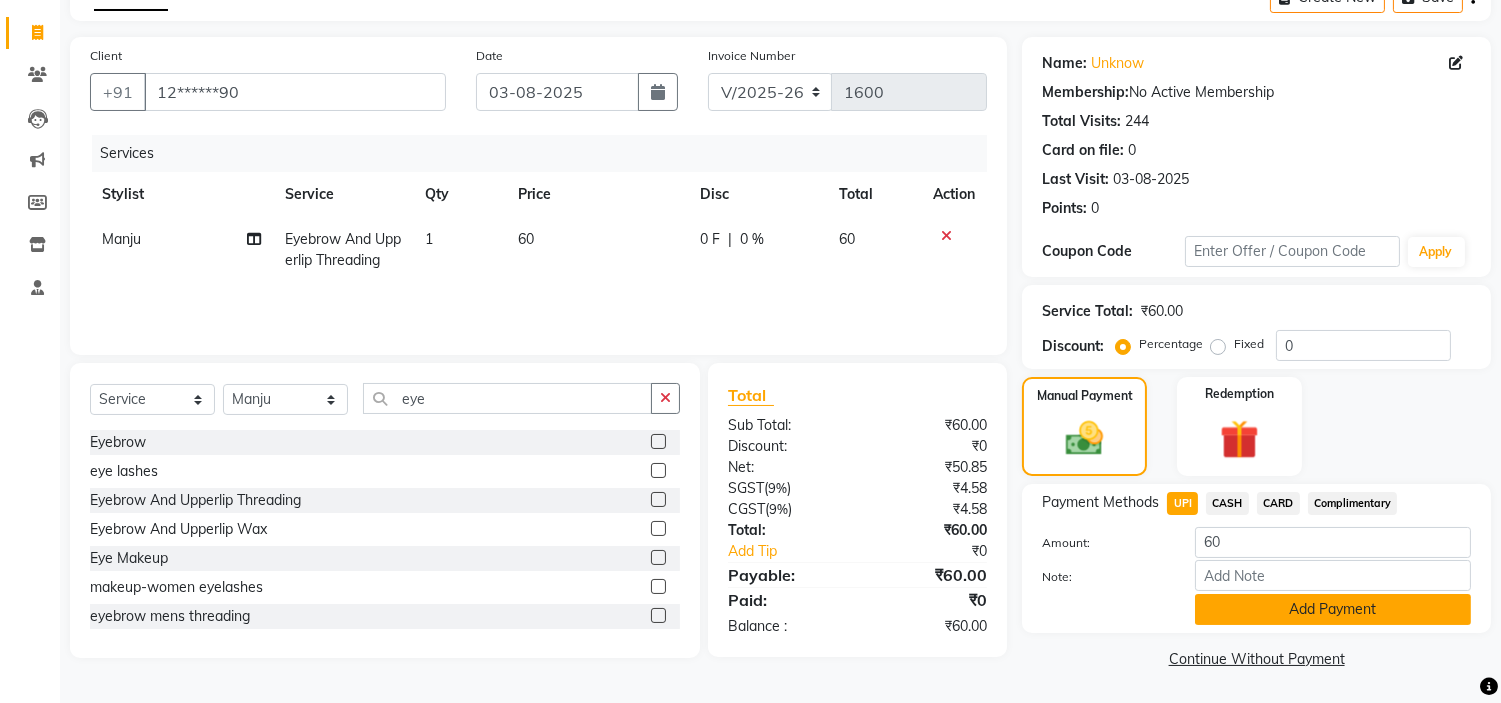 click on "Add Payment" 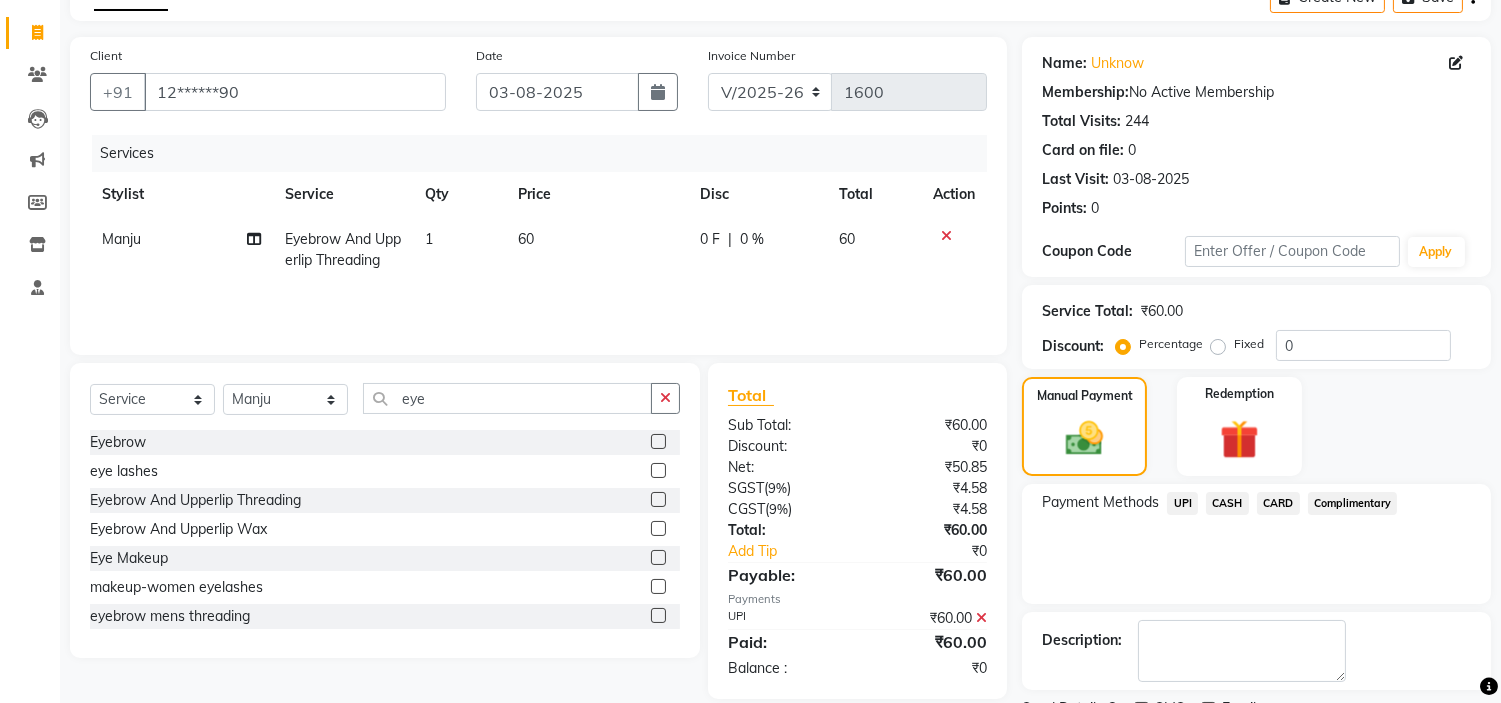scroll, scrollTop: 196, scrollLeft: 0, axis: vertical 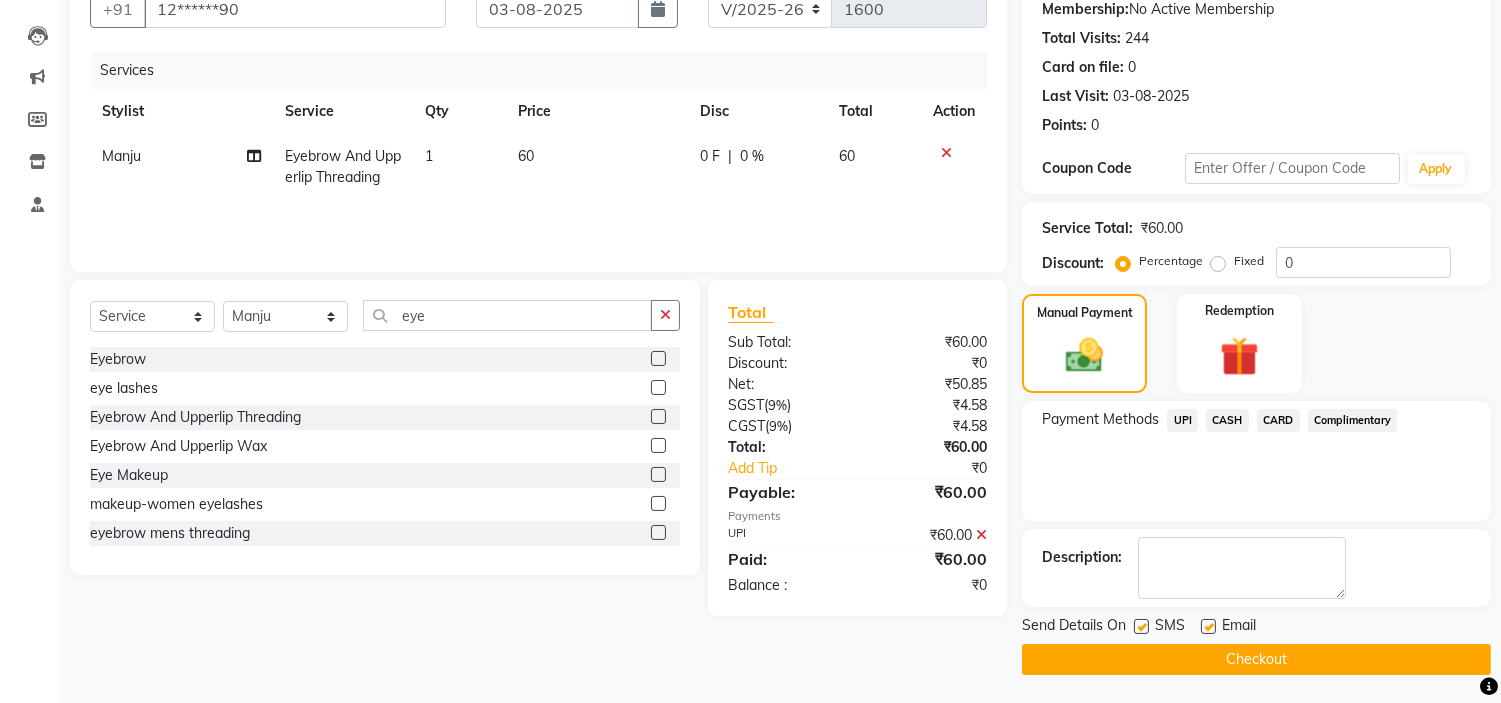 click on "Checkout" 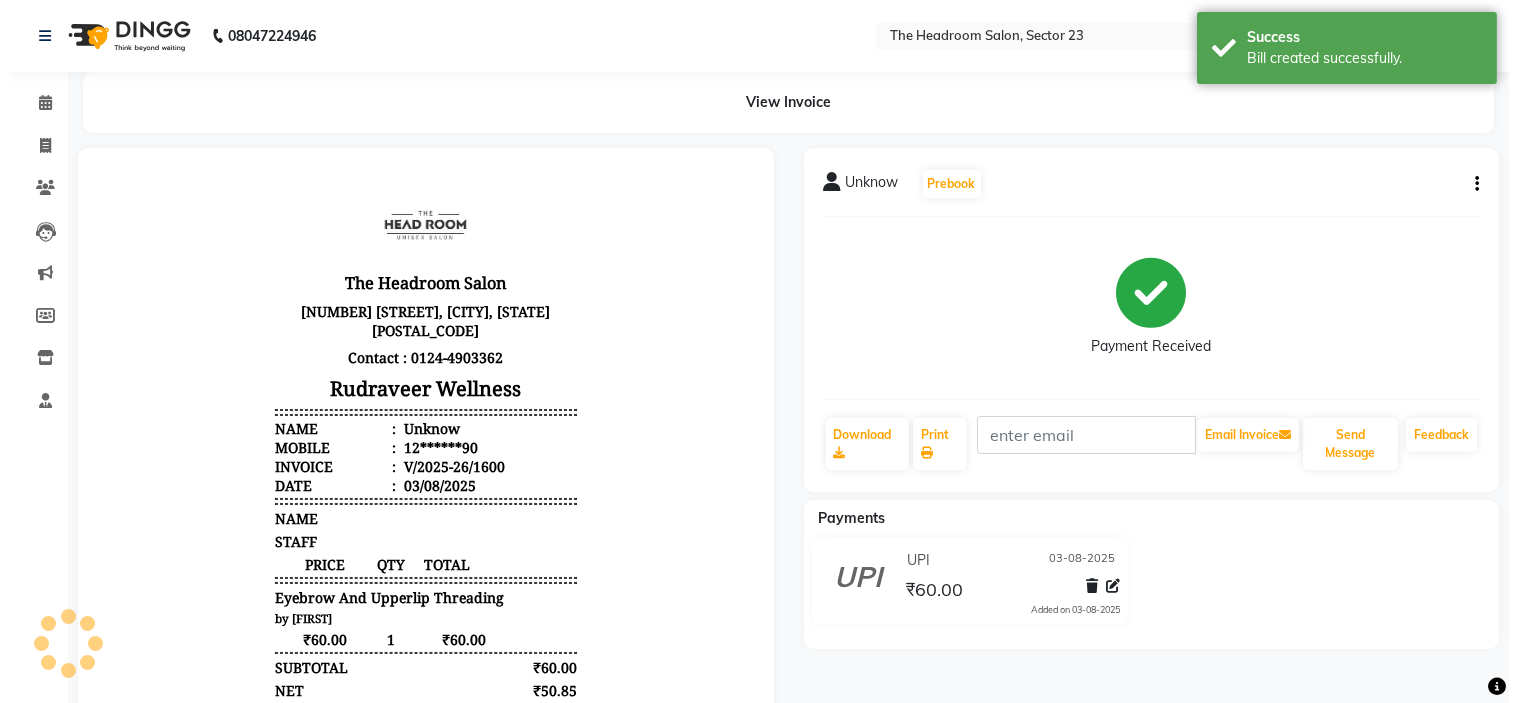 scroll, scrollTop: 0, scrollLeft: 0, axis: both 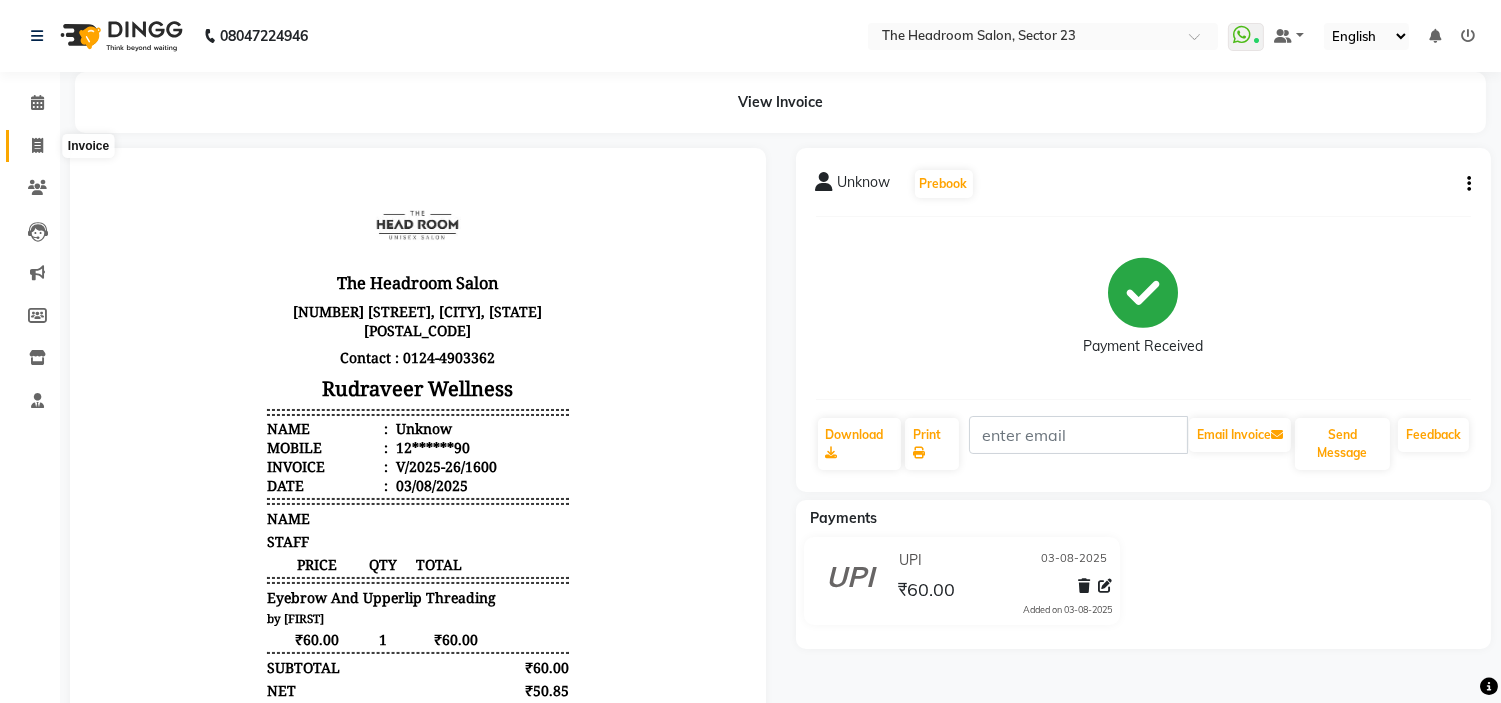 click 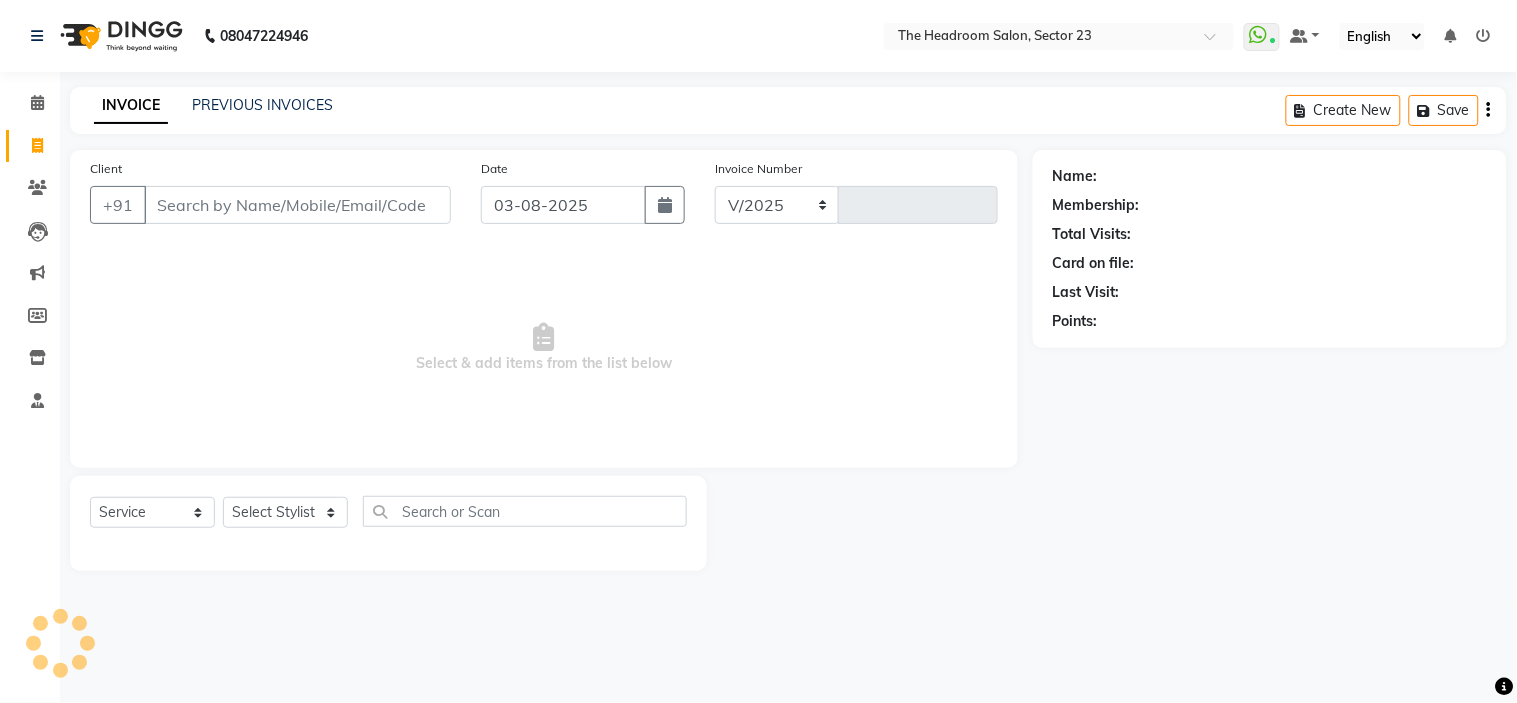 select on "6796" 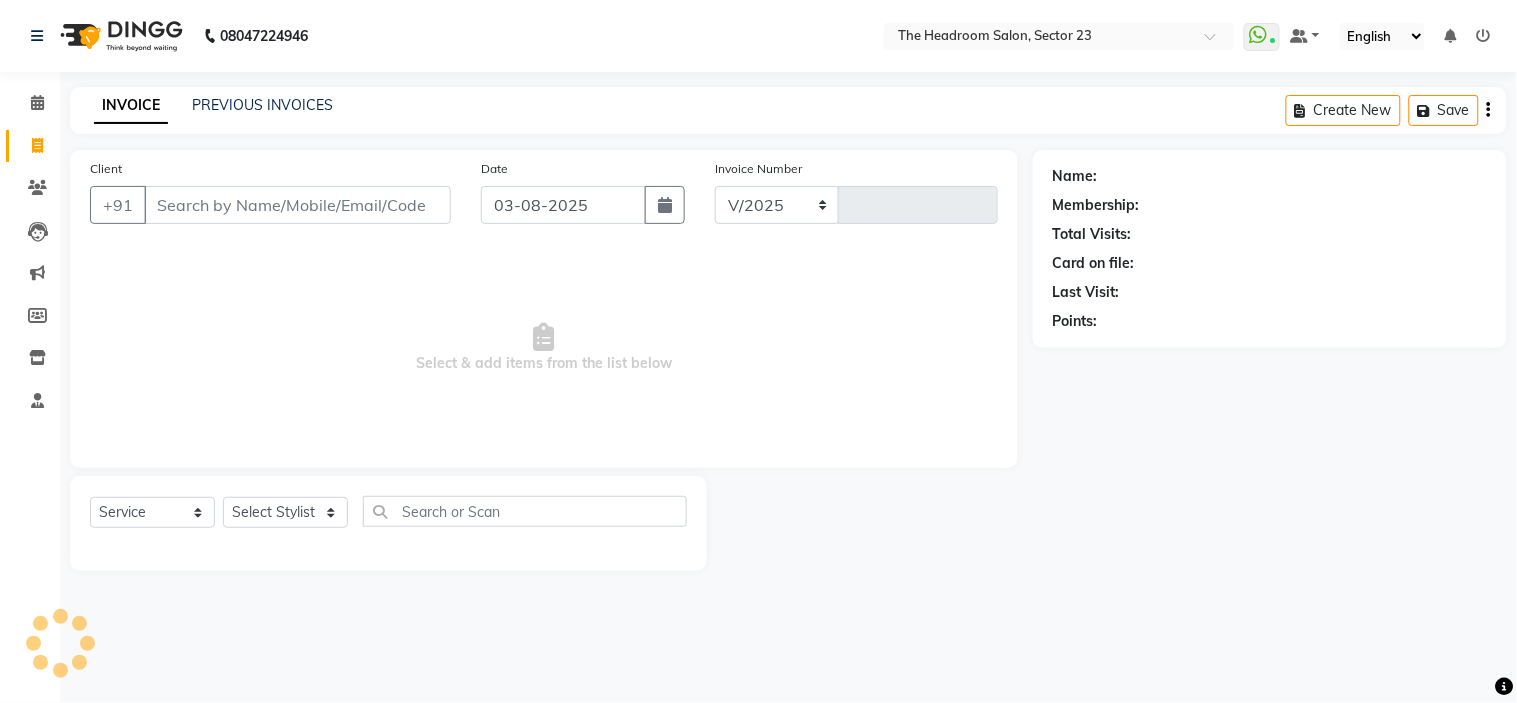 type on "1601" 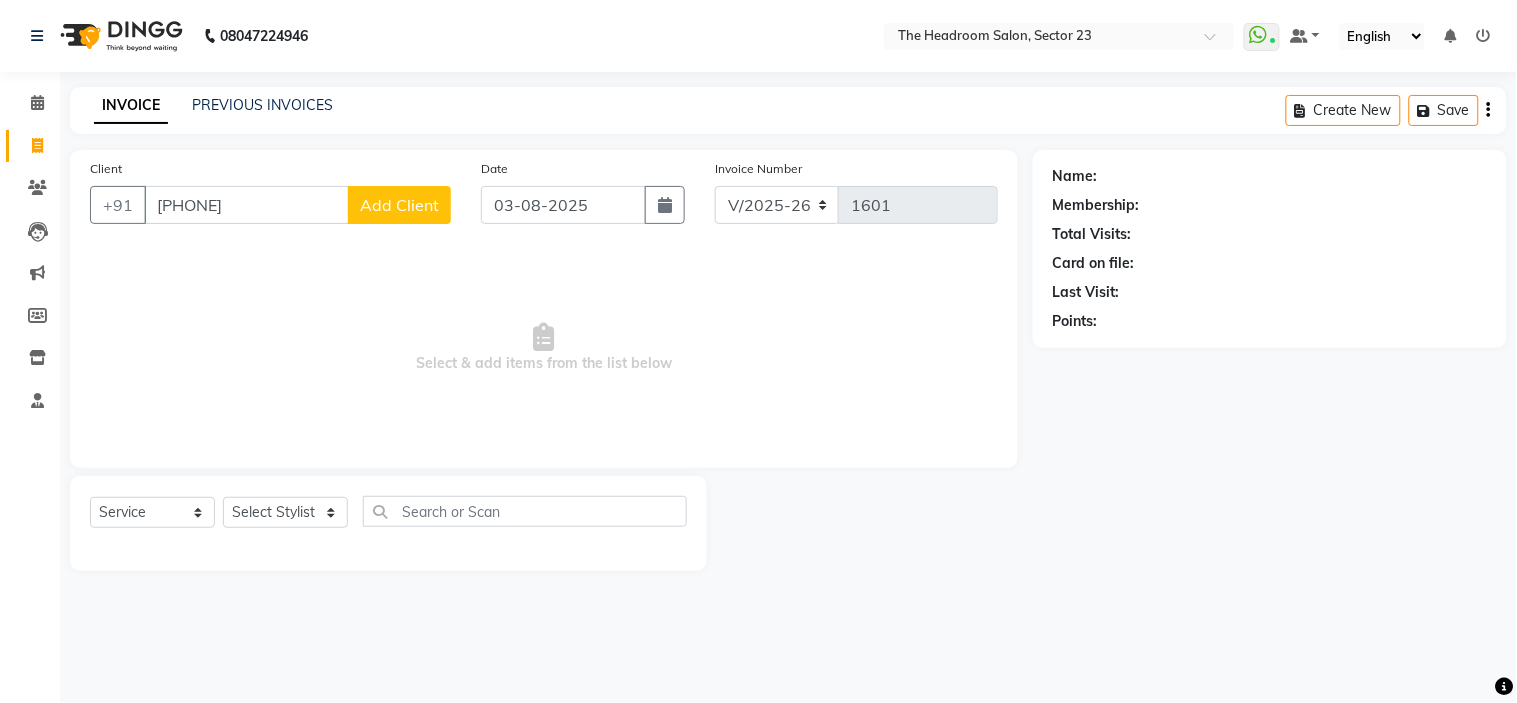type on "[PHONE]" 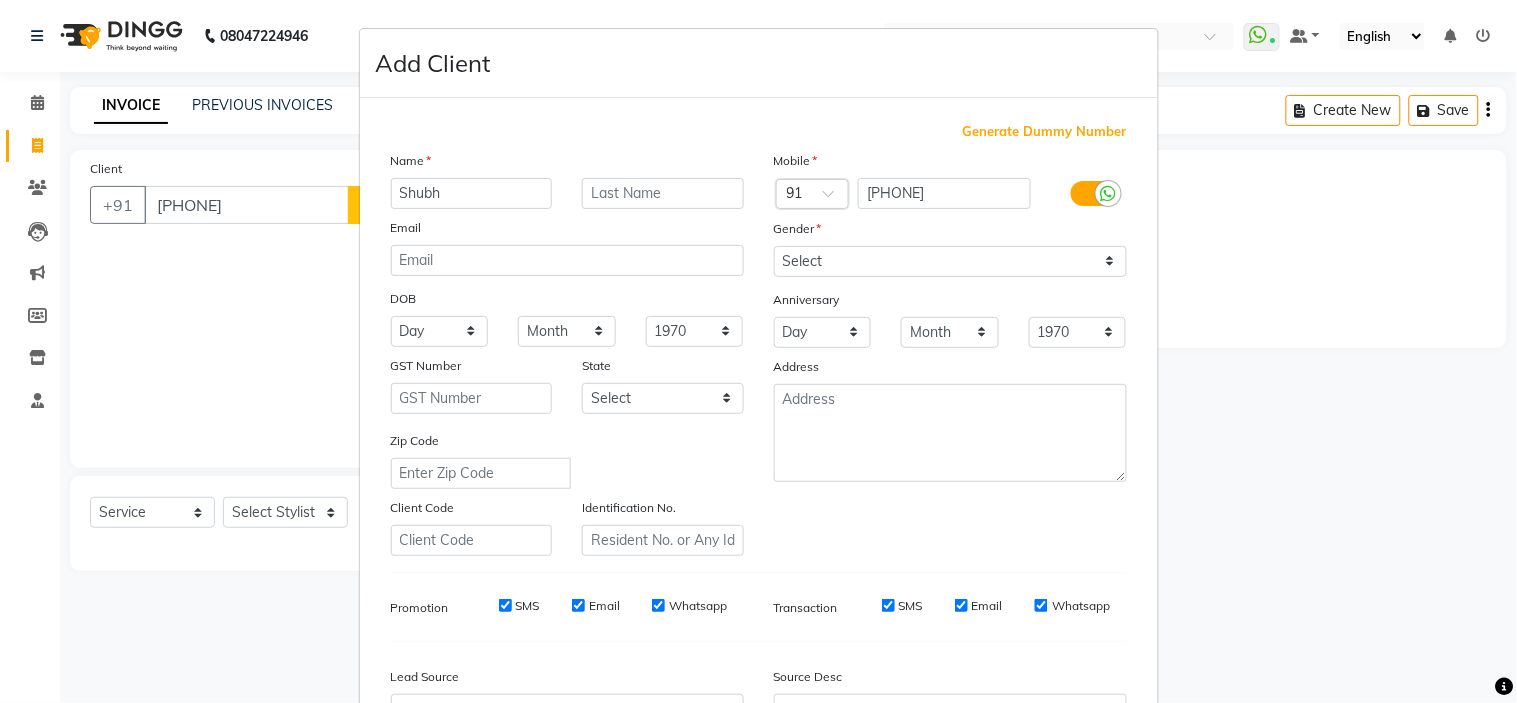 type on "Shubh" 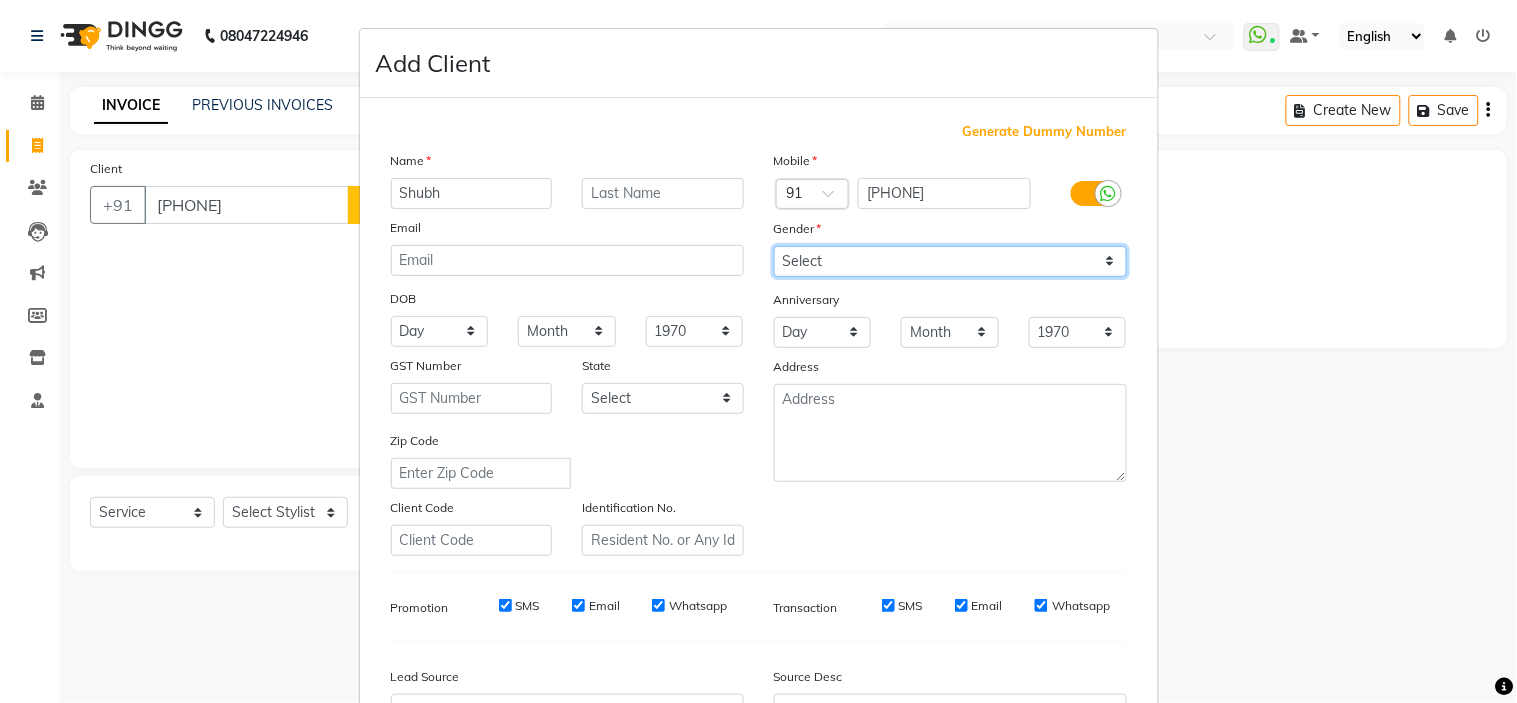 click on "Select Male Female Other Prefer Not To Say" at bounding box center (950, 261) 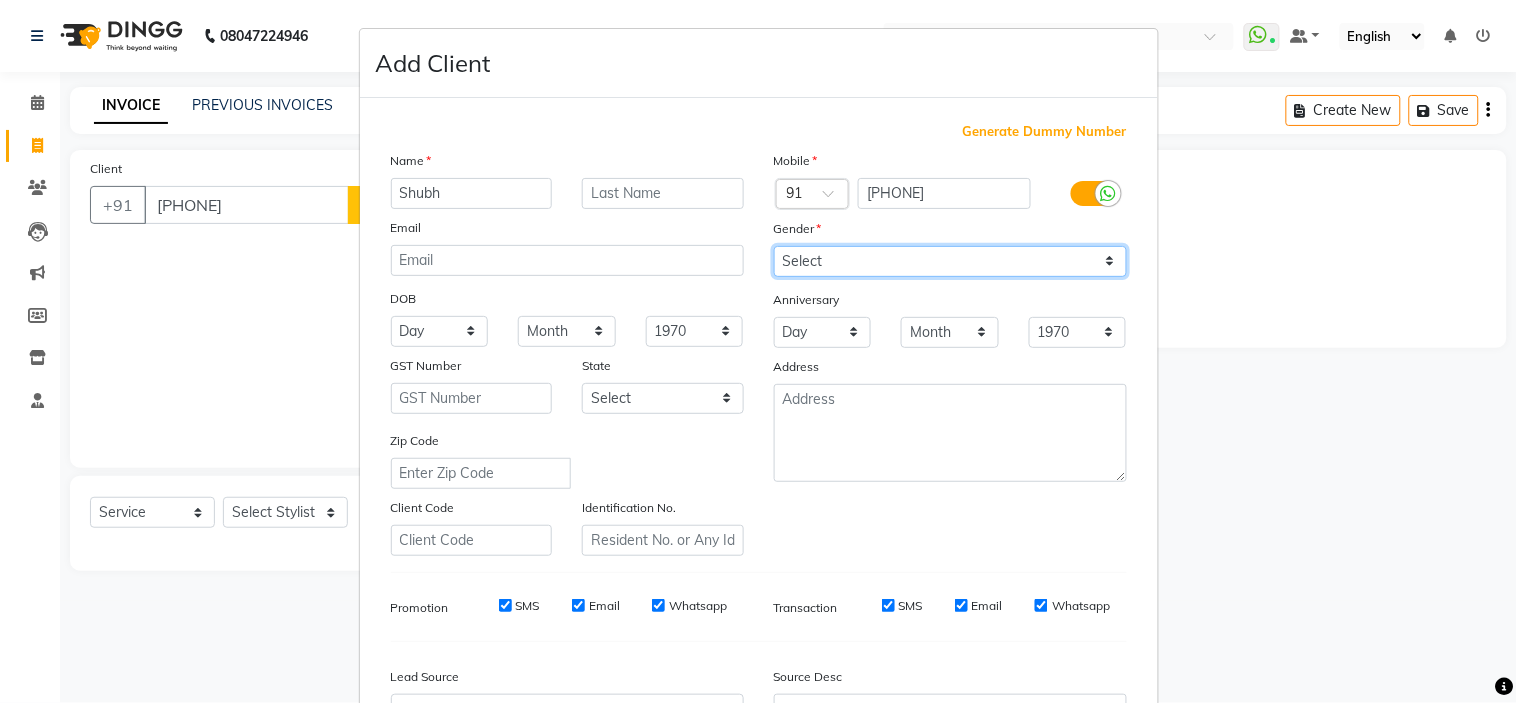 select on "male" 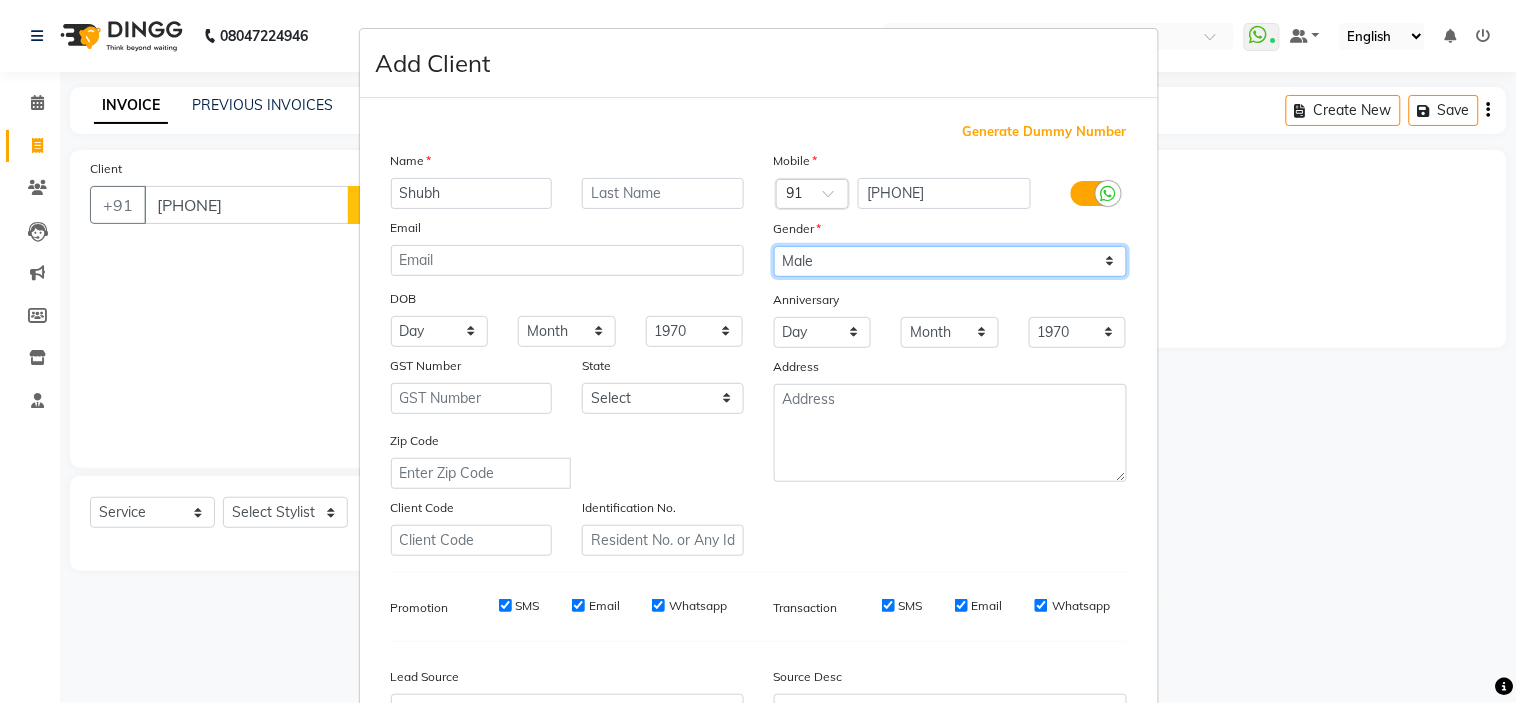 click on "Select Male Female Other Prefer Not To Say" at bounding box center (950, 261) 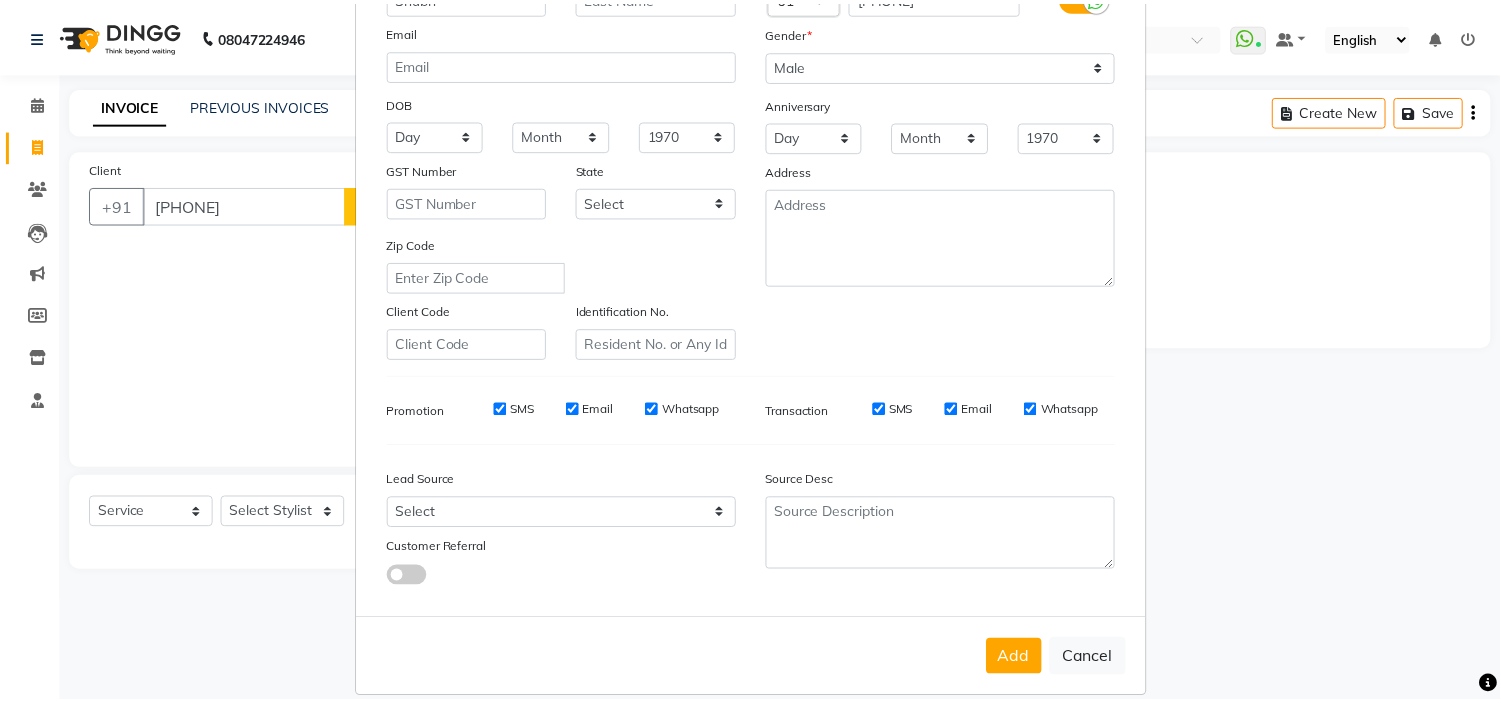 scroll, scrollTop: 220, scrollLeft: 0, axis: vertical 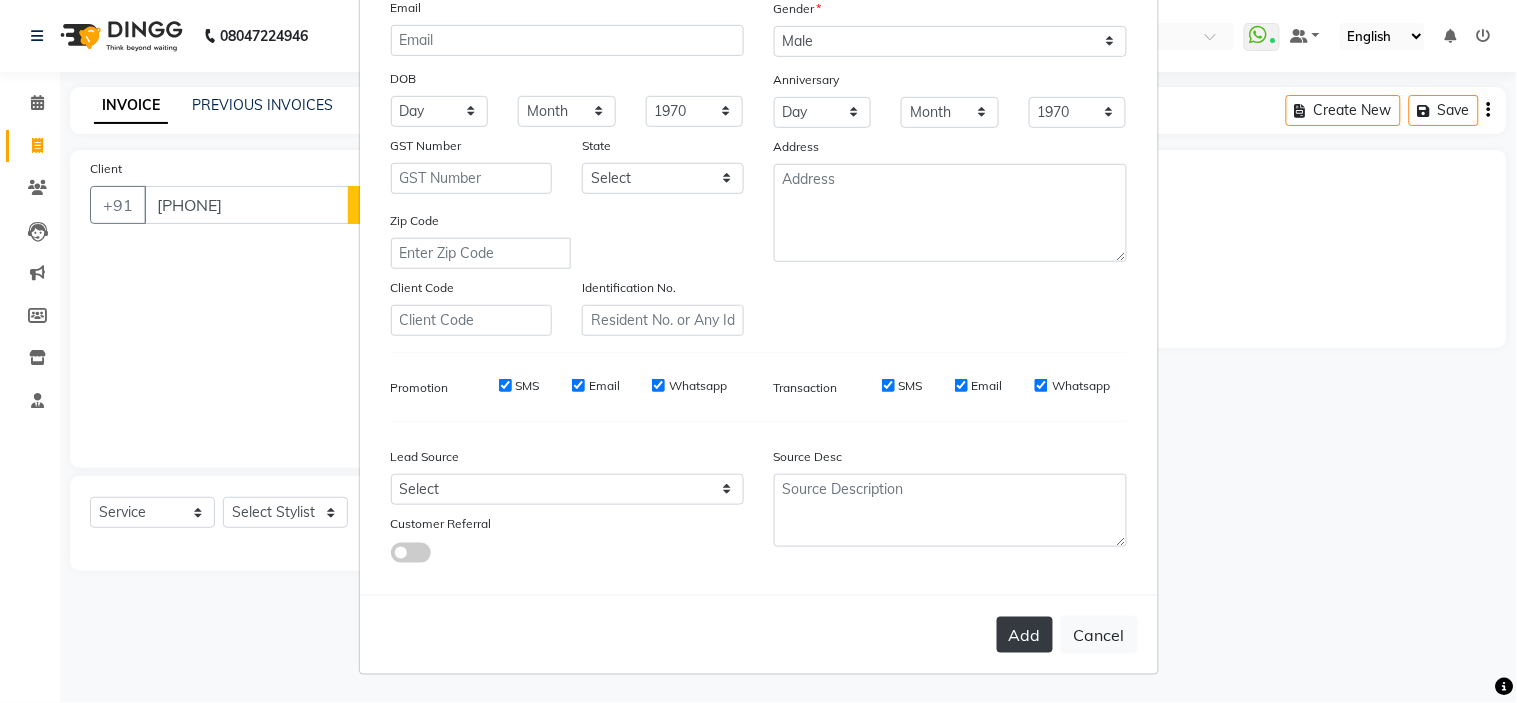 click on "Add" at bounding box center (1025, 635) 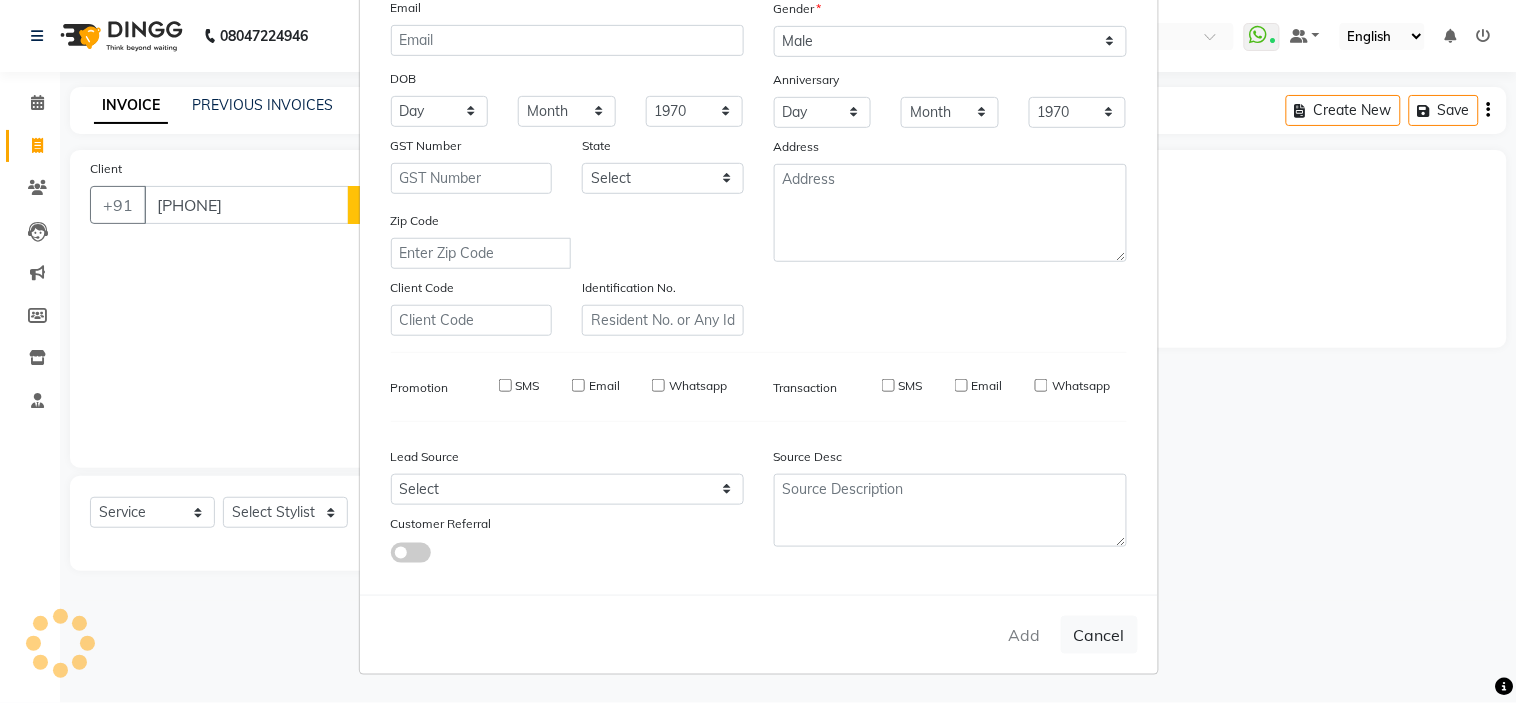 type on "91******45" 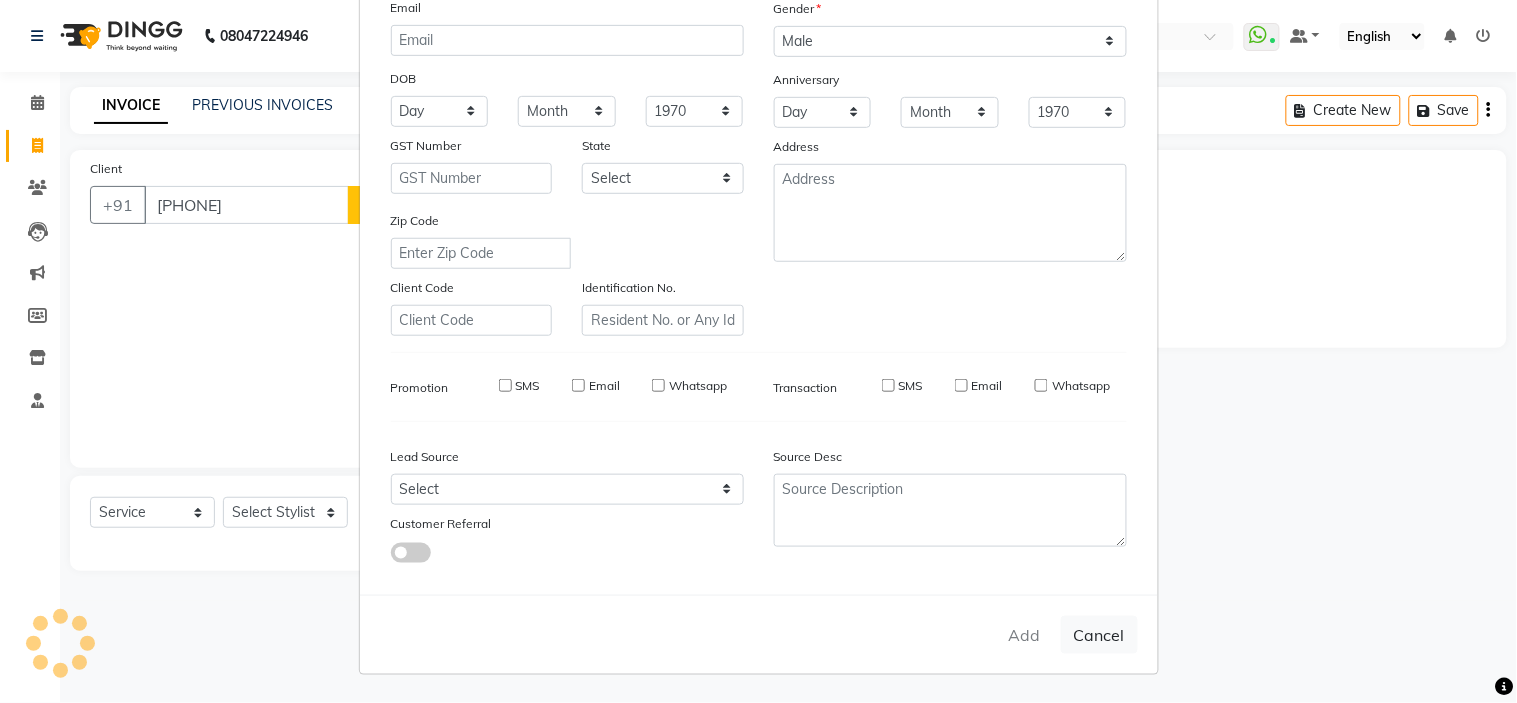 type 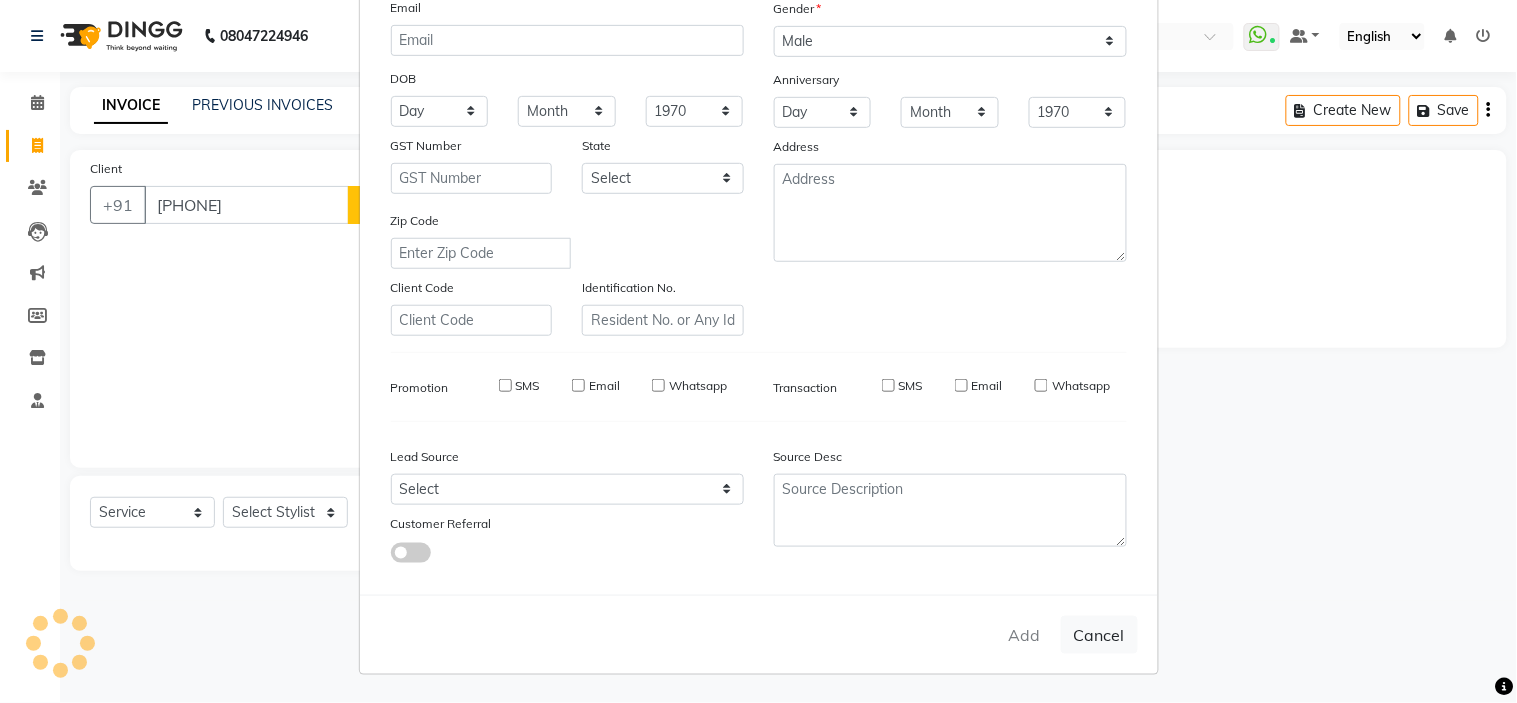 select 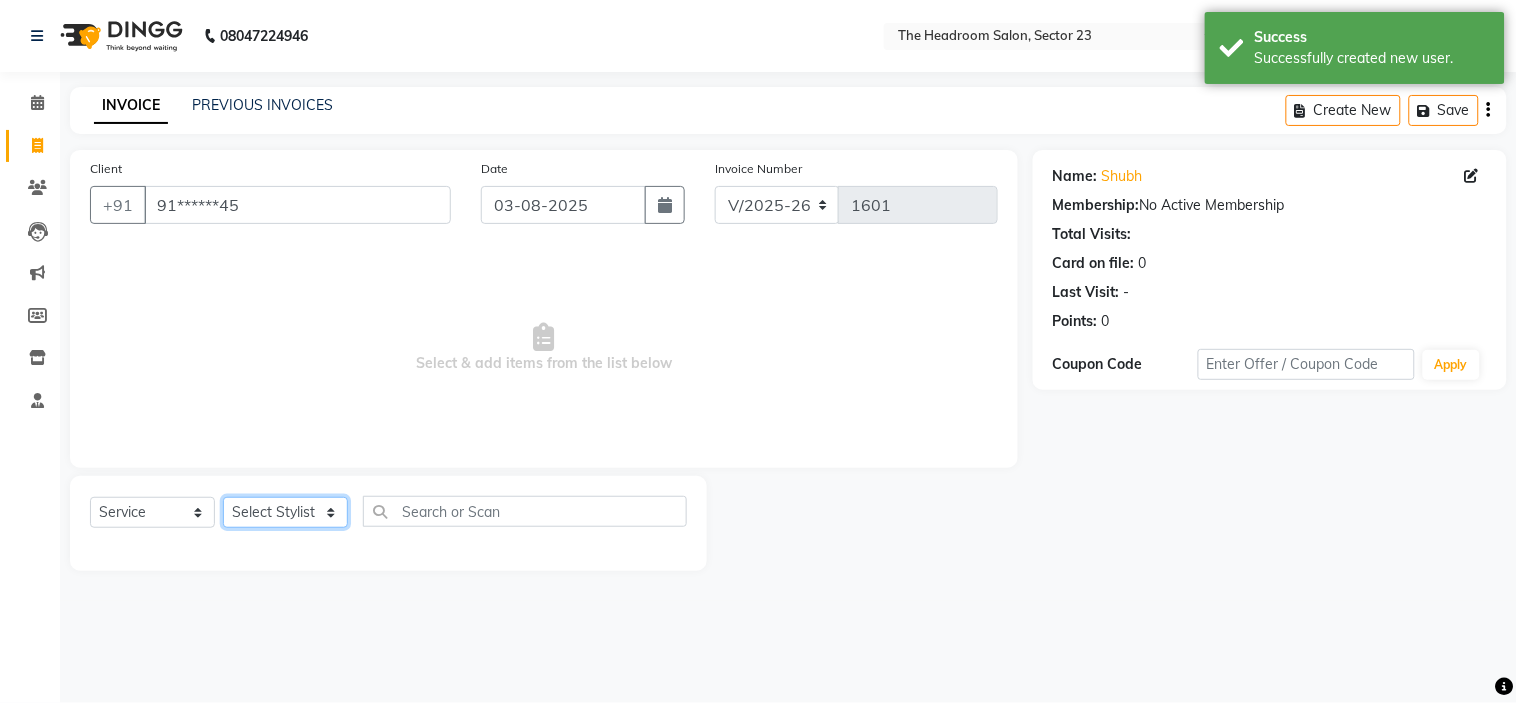 click on "Select Stylist Anjali Anubha Ashok Garima Manager Manju Raju Rohit Shahbaz" 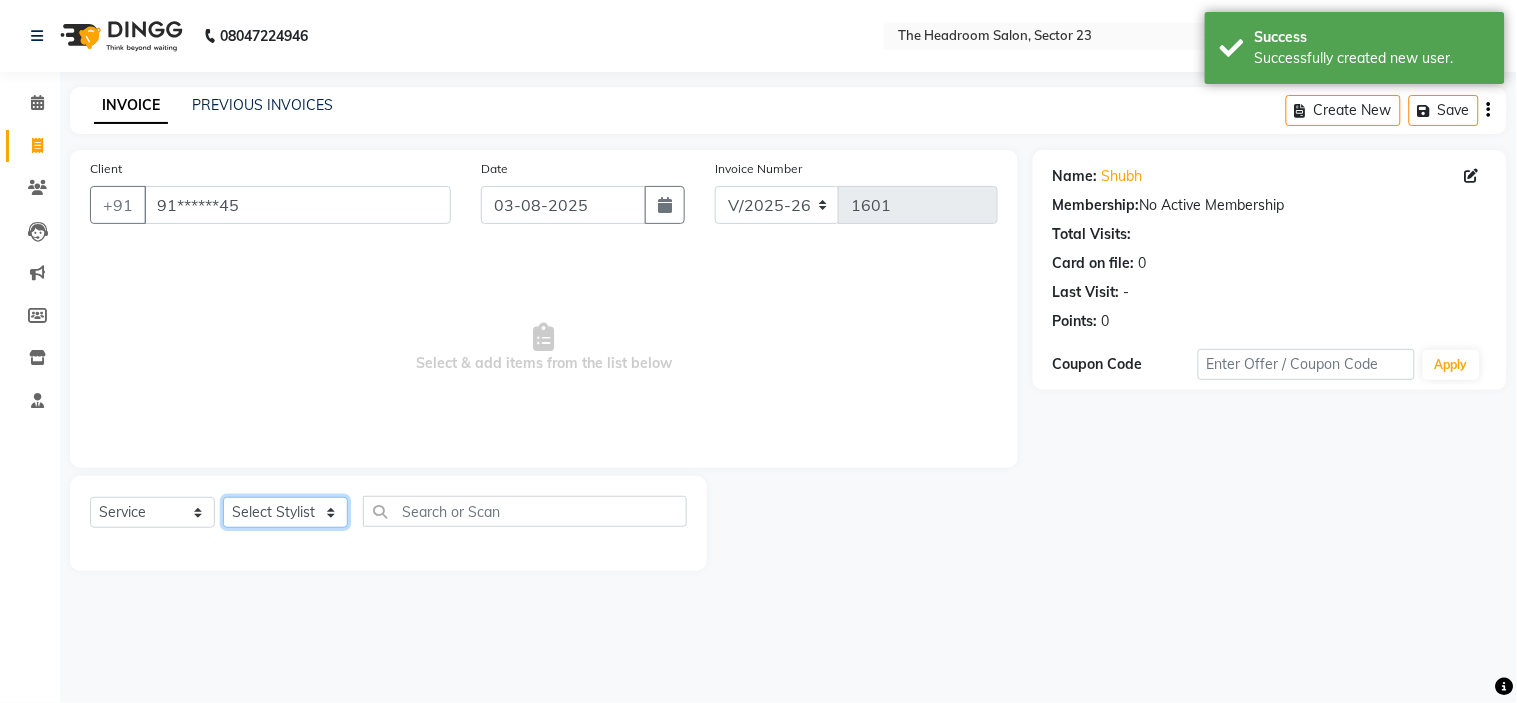 select on "53422" 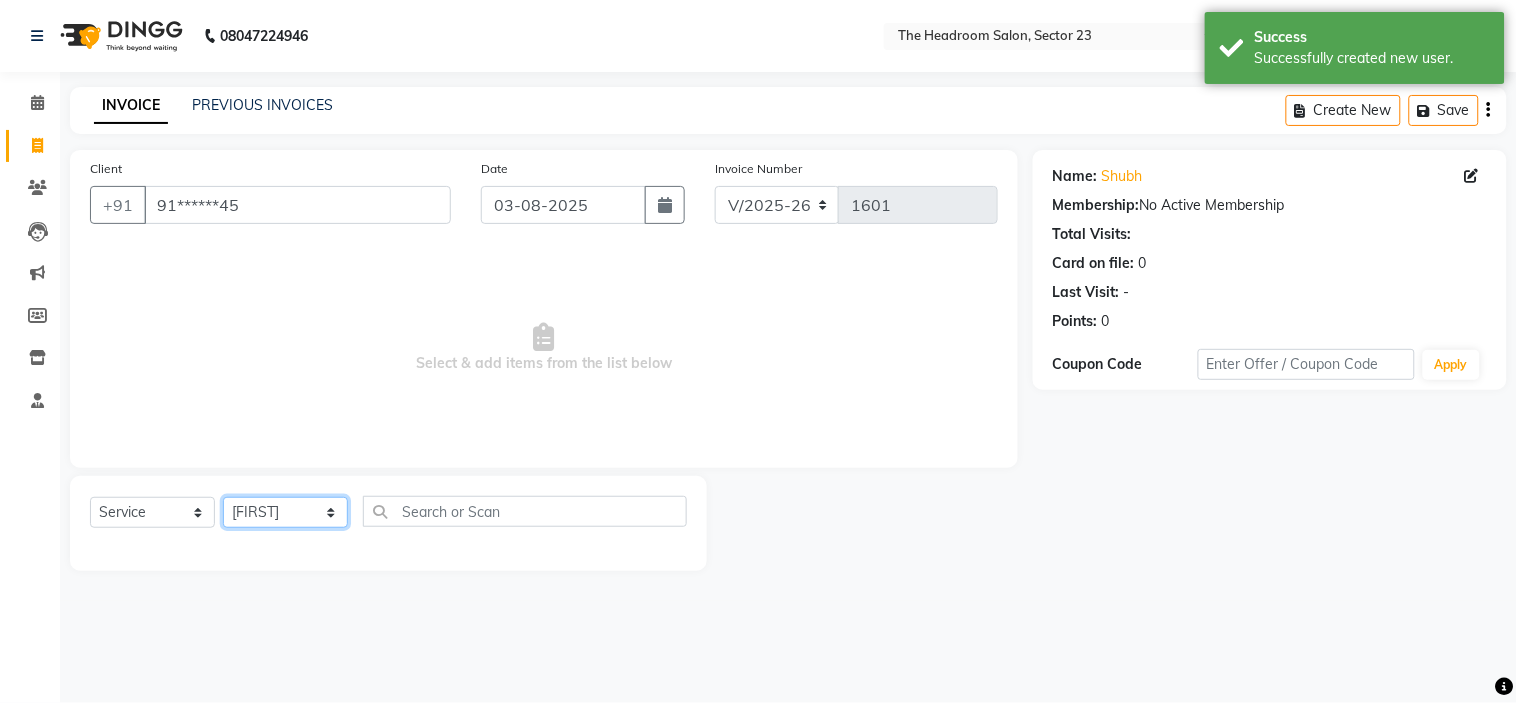 click on "Select Stylist Anjali Anubha Ashok Garima Manager Manju Raju Rohit Shahbaz" 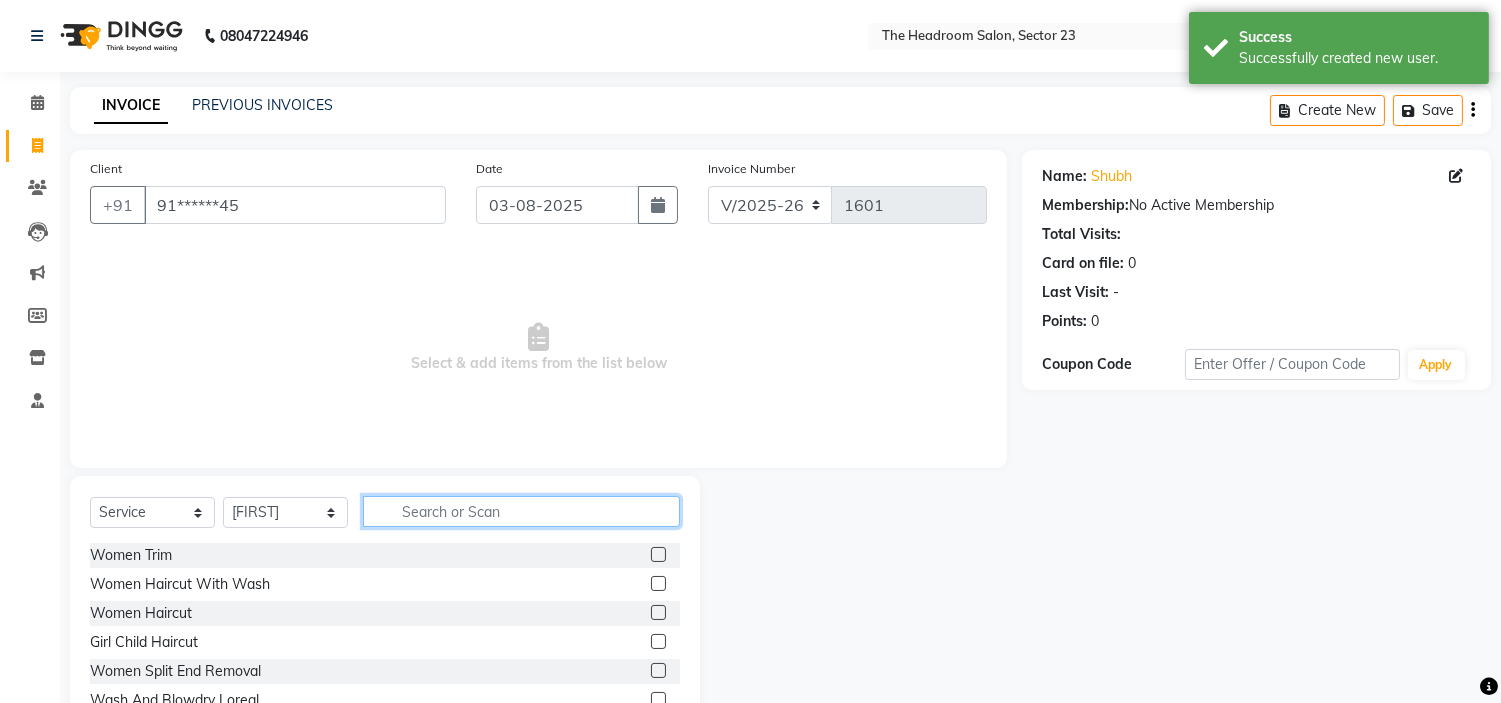 click 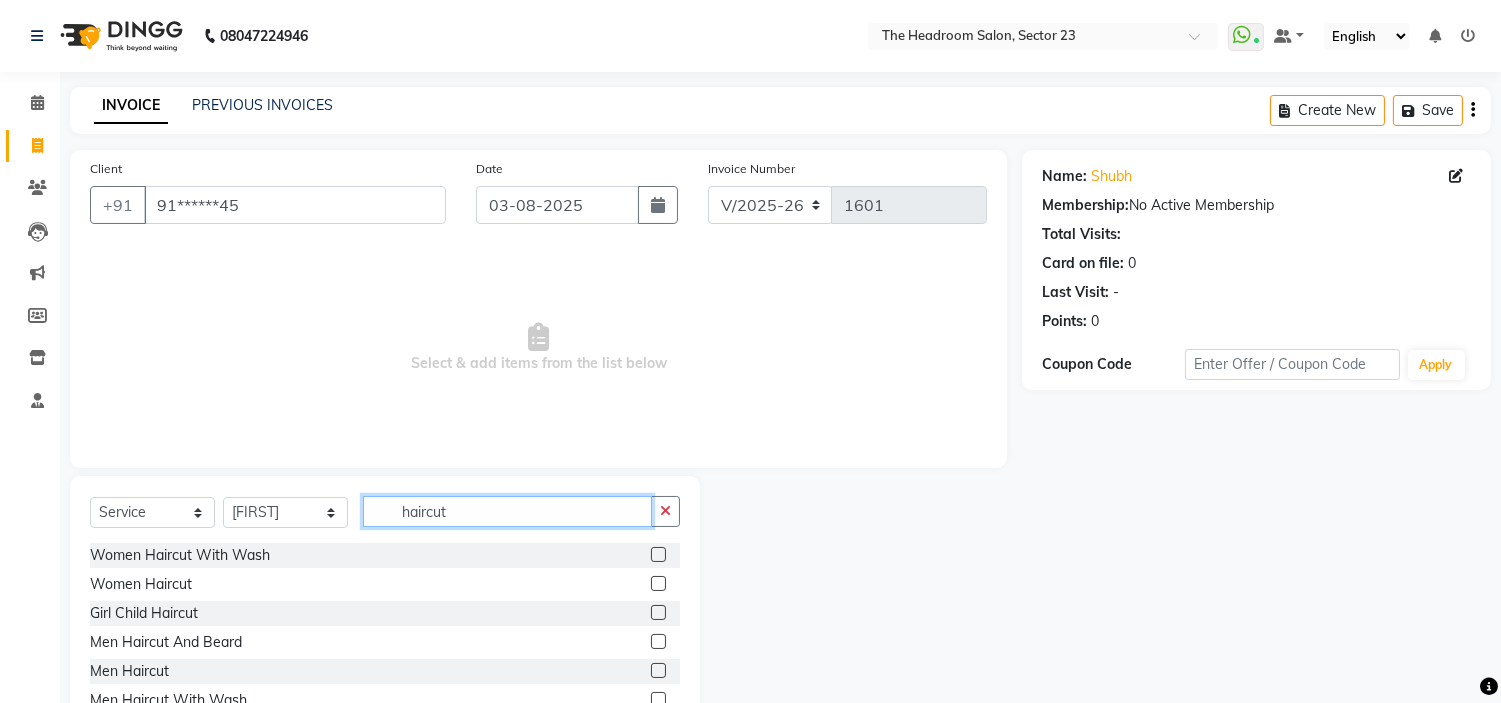 type on "haircut" 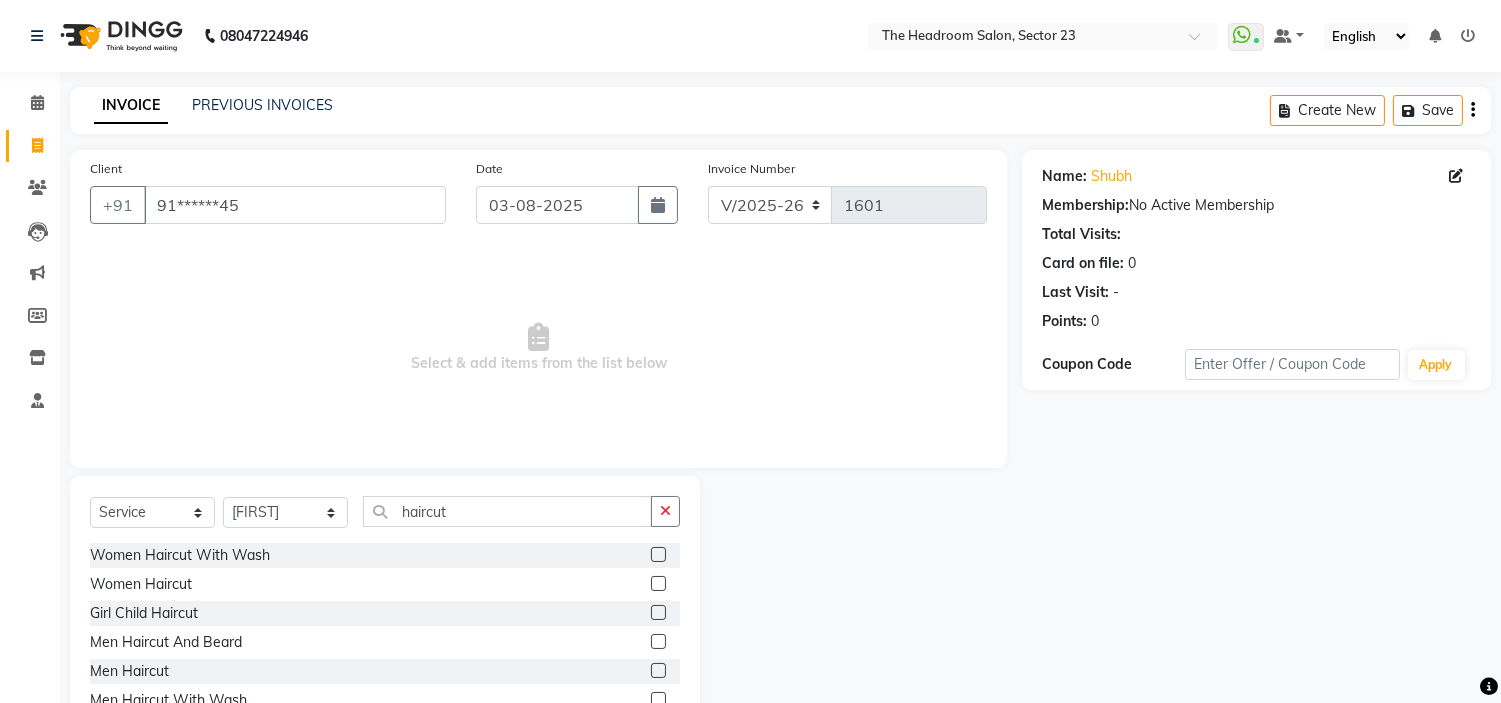 click 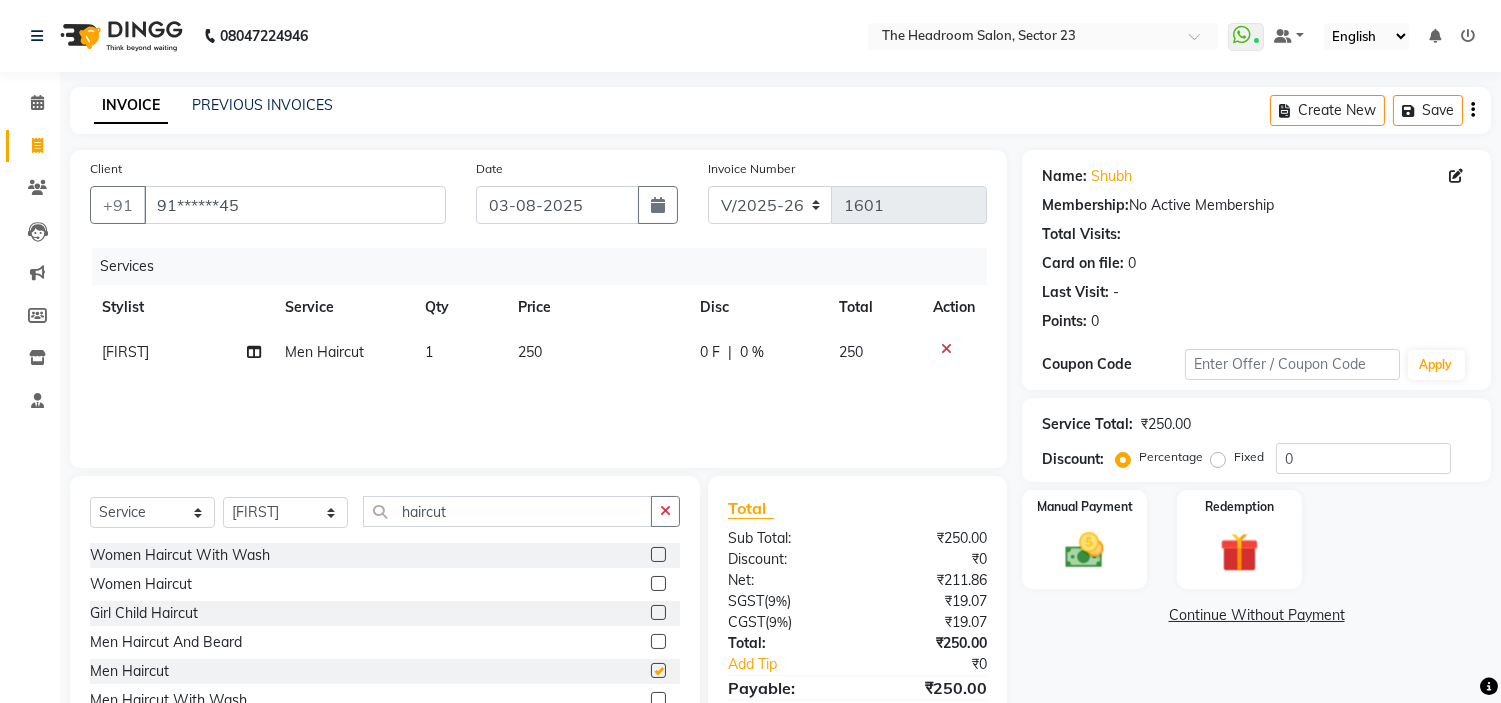 checkbox on "false" 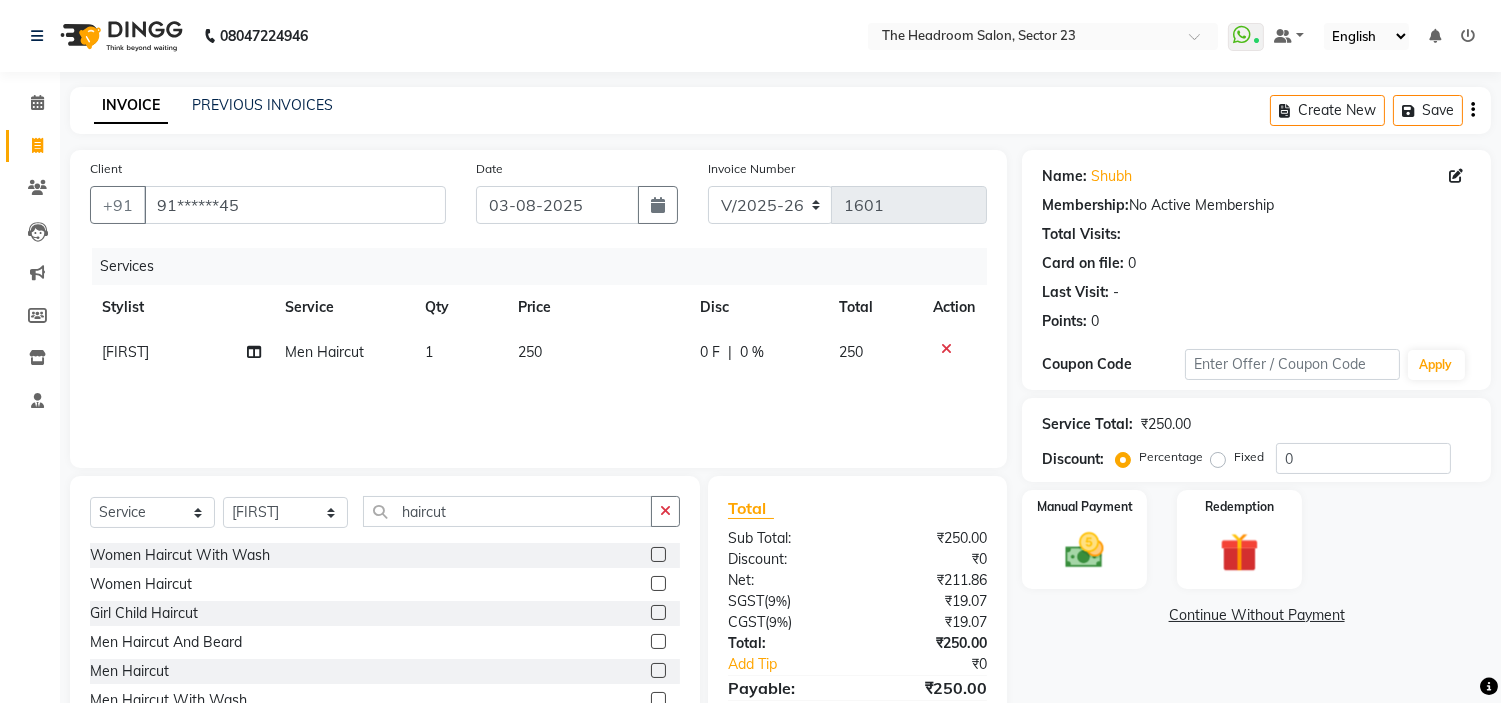 scroll, scrollTop: 97, scrollLeft: 0, axis: vertical 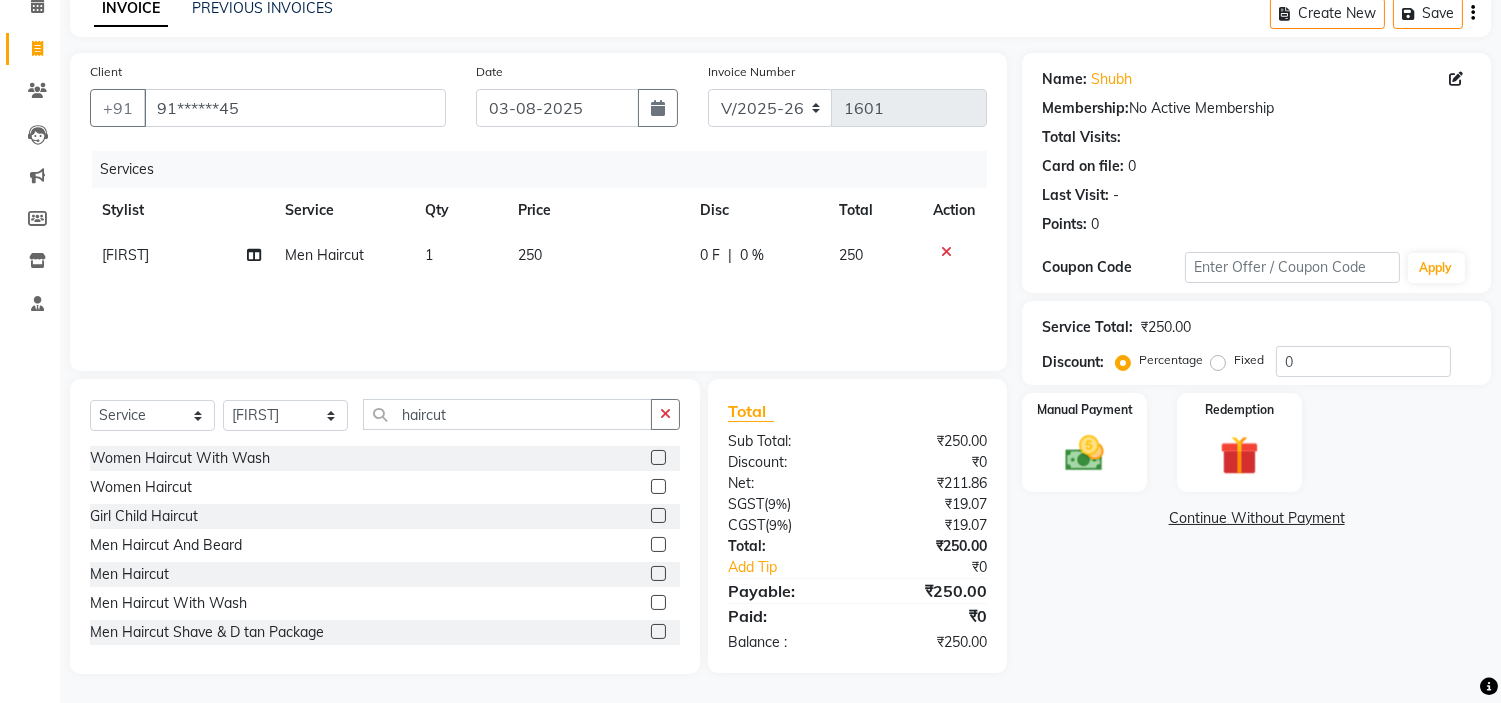 click on "250" 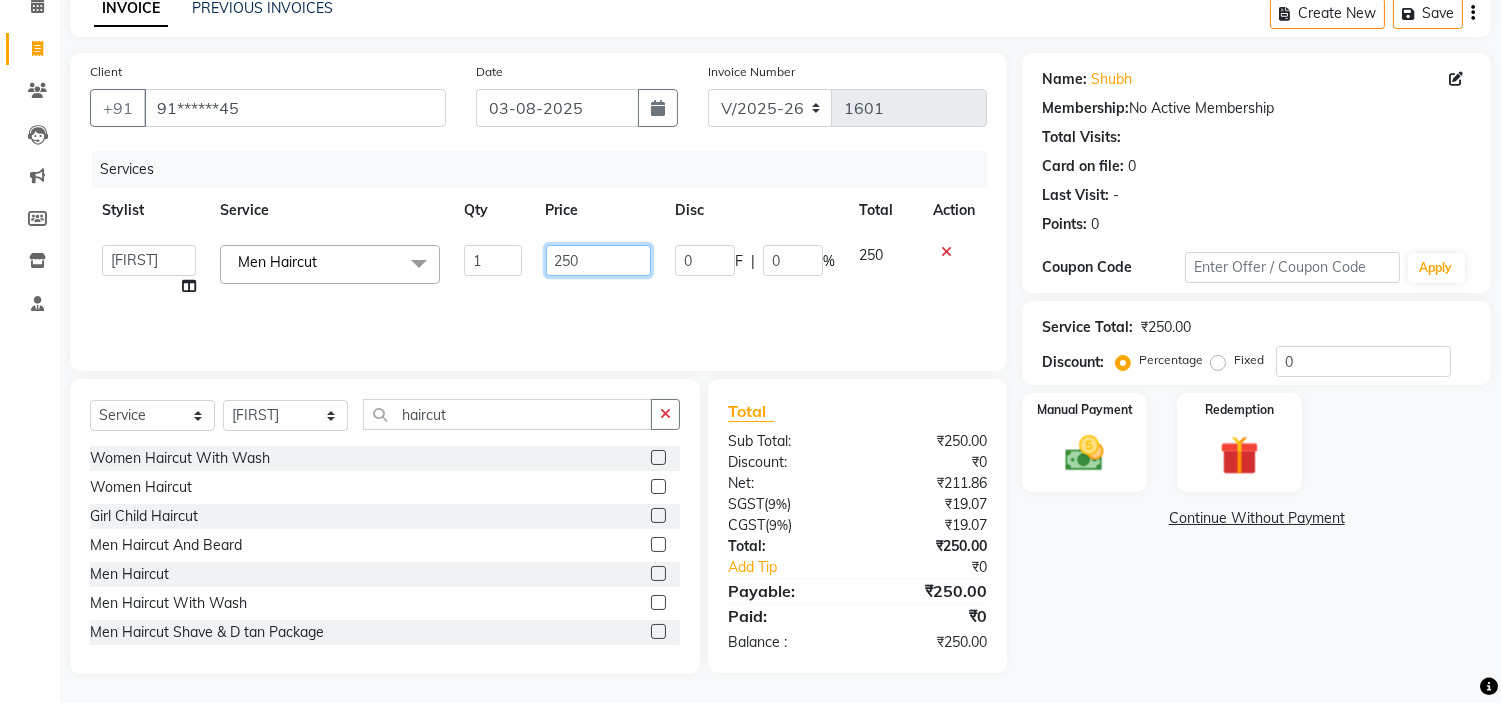 click on "250" 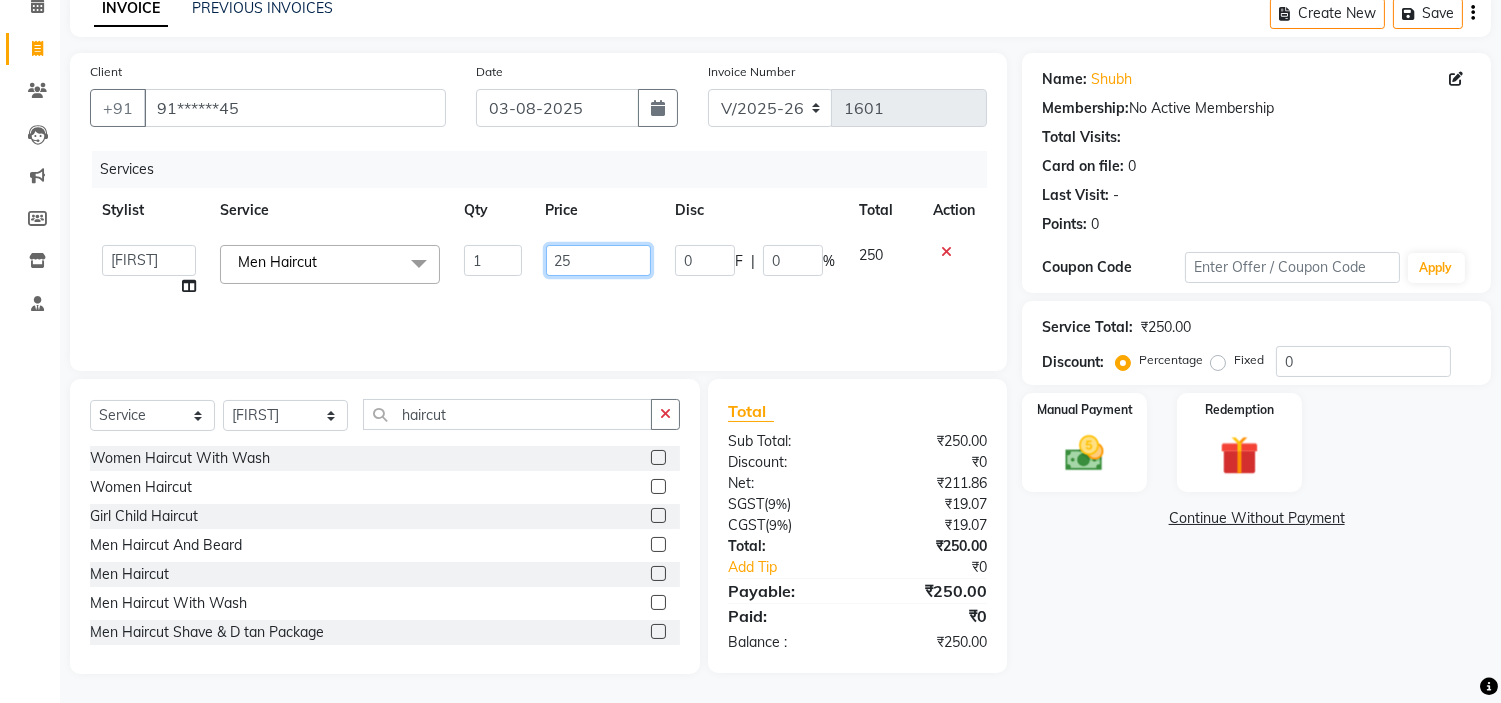 type on "2" 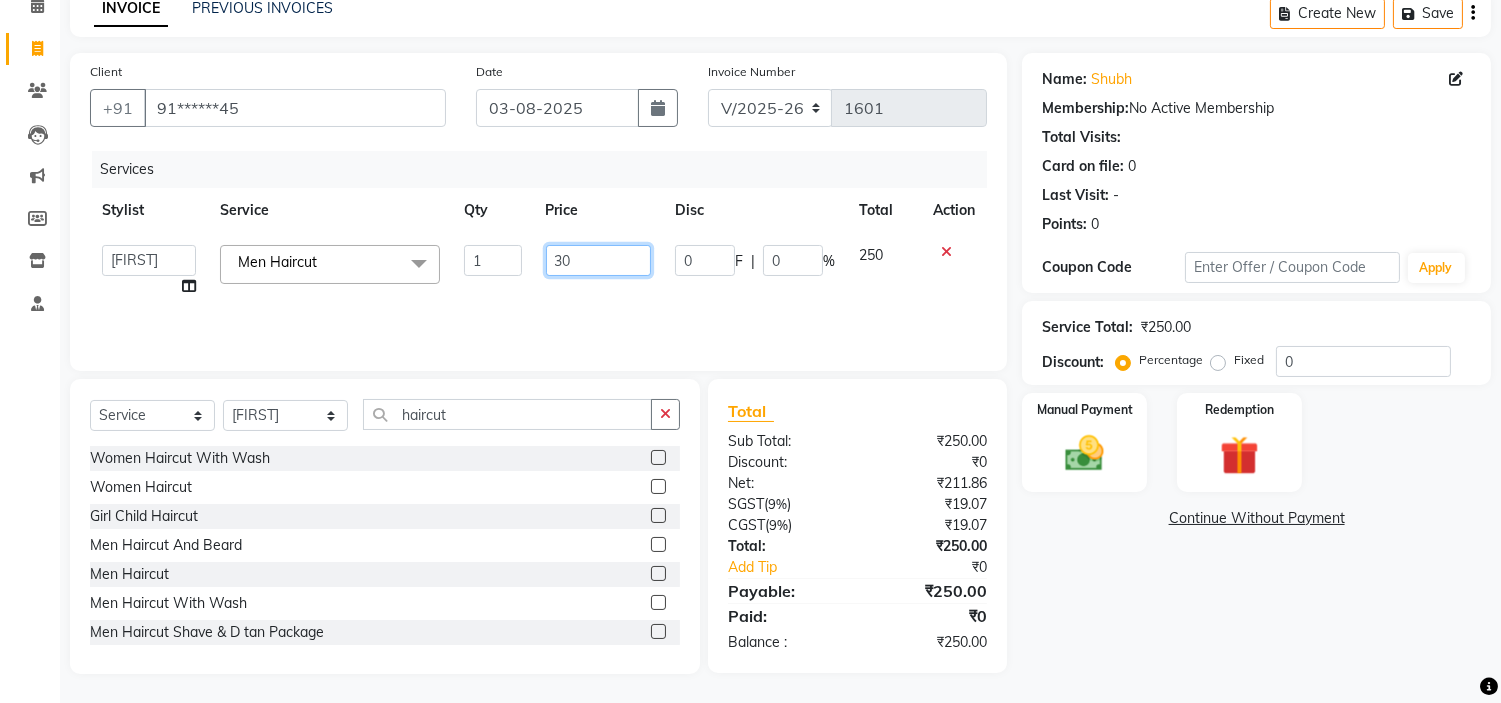 type on "300" 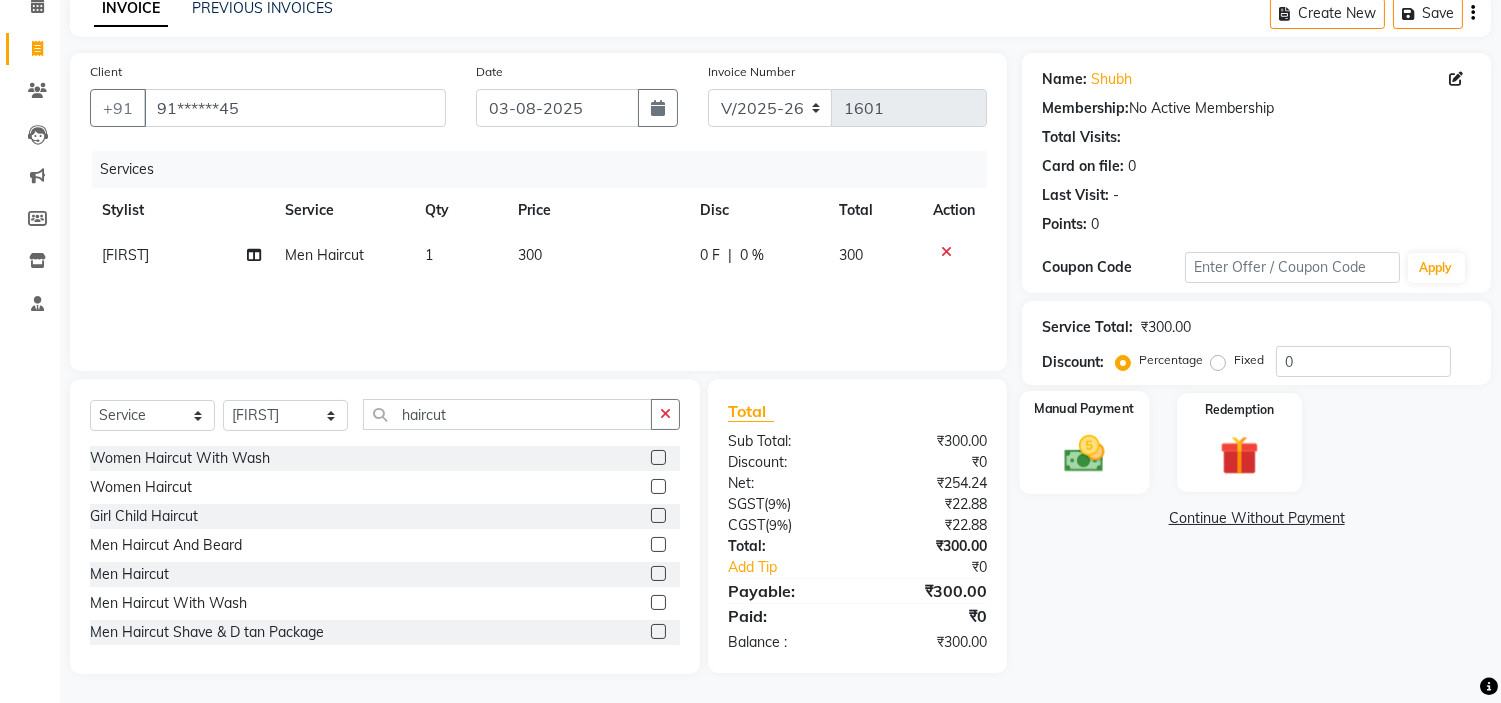click 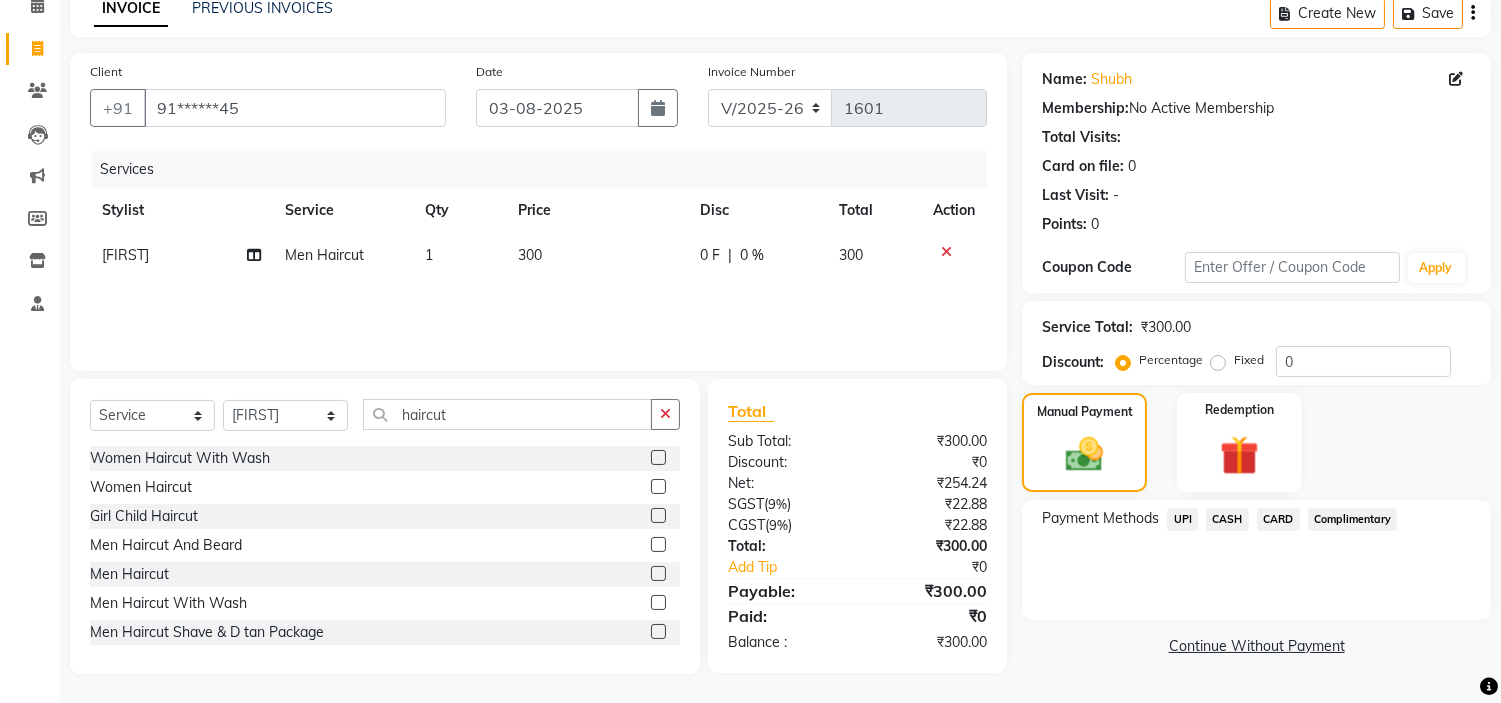 click on "UPI" 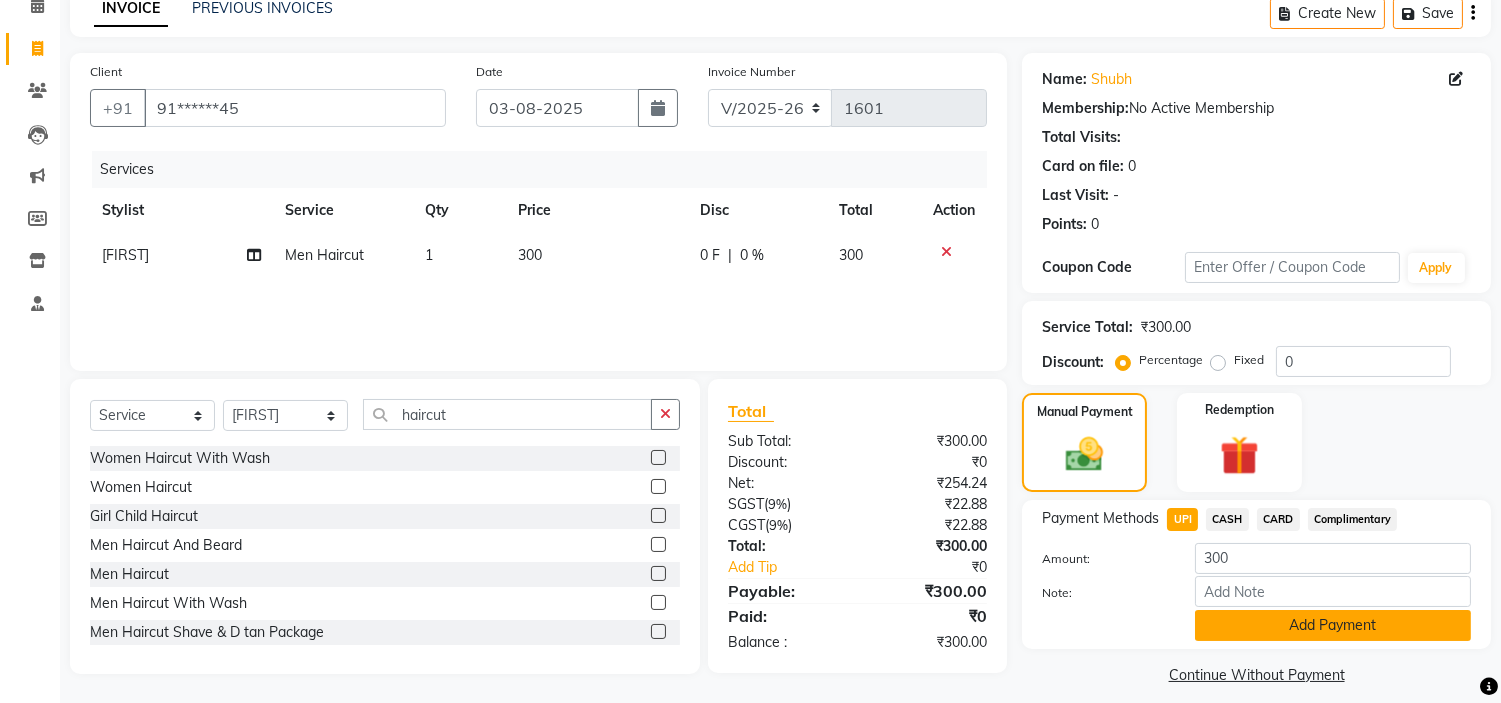 click on "Add Payment" 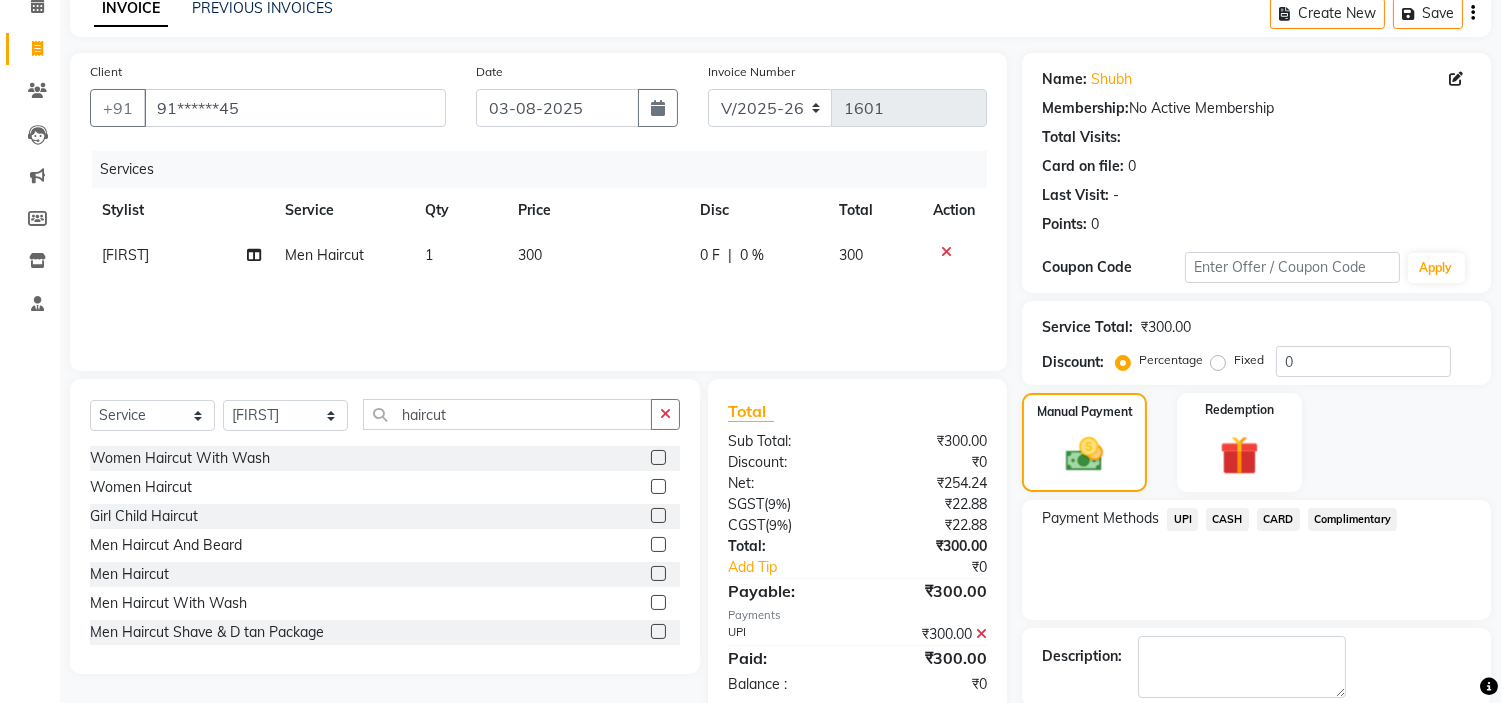 scroll, scrollTop: 196, scrollLeft: 0, axis: vertical 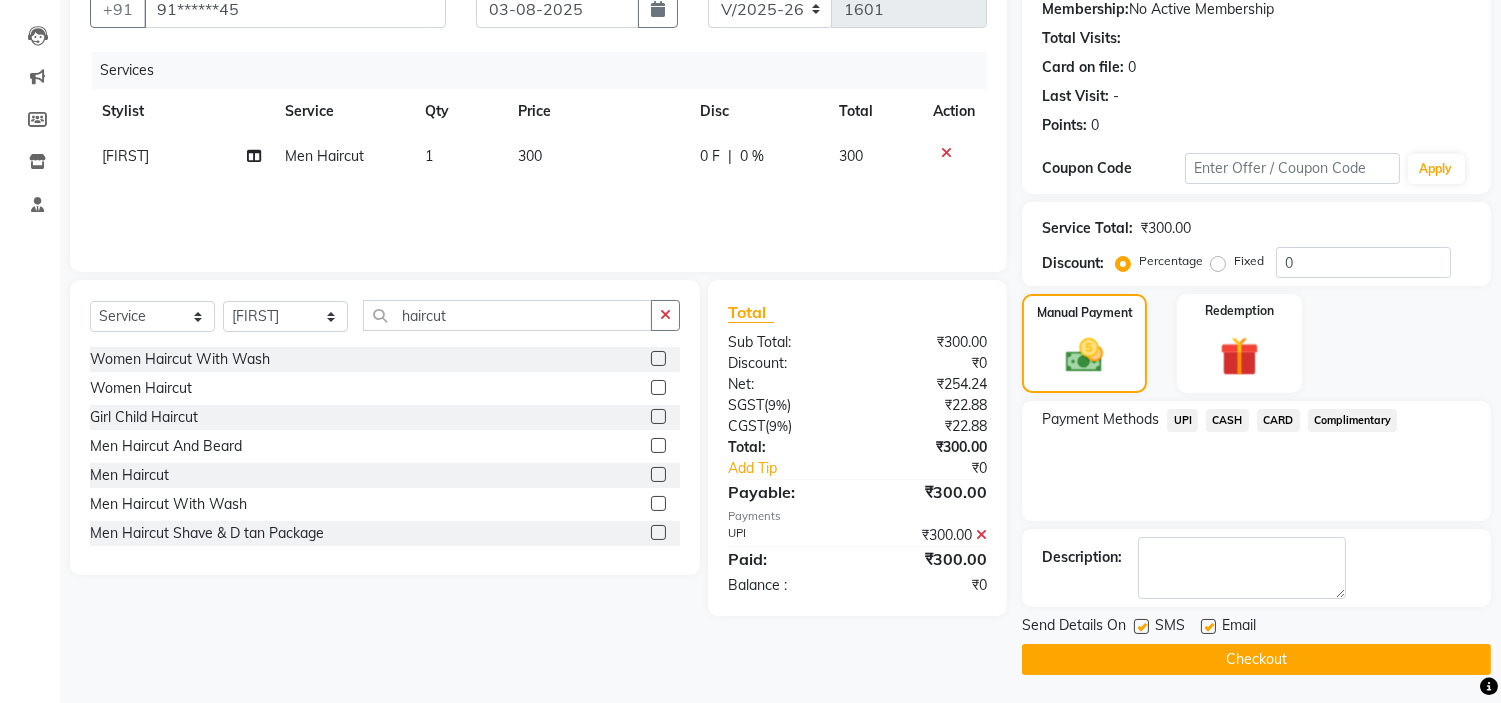 click on "Checkout" 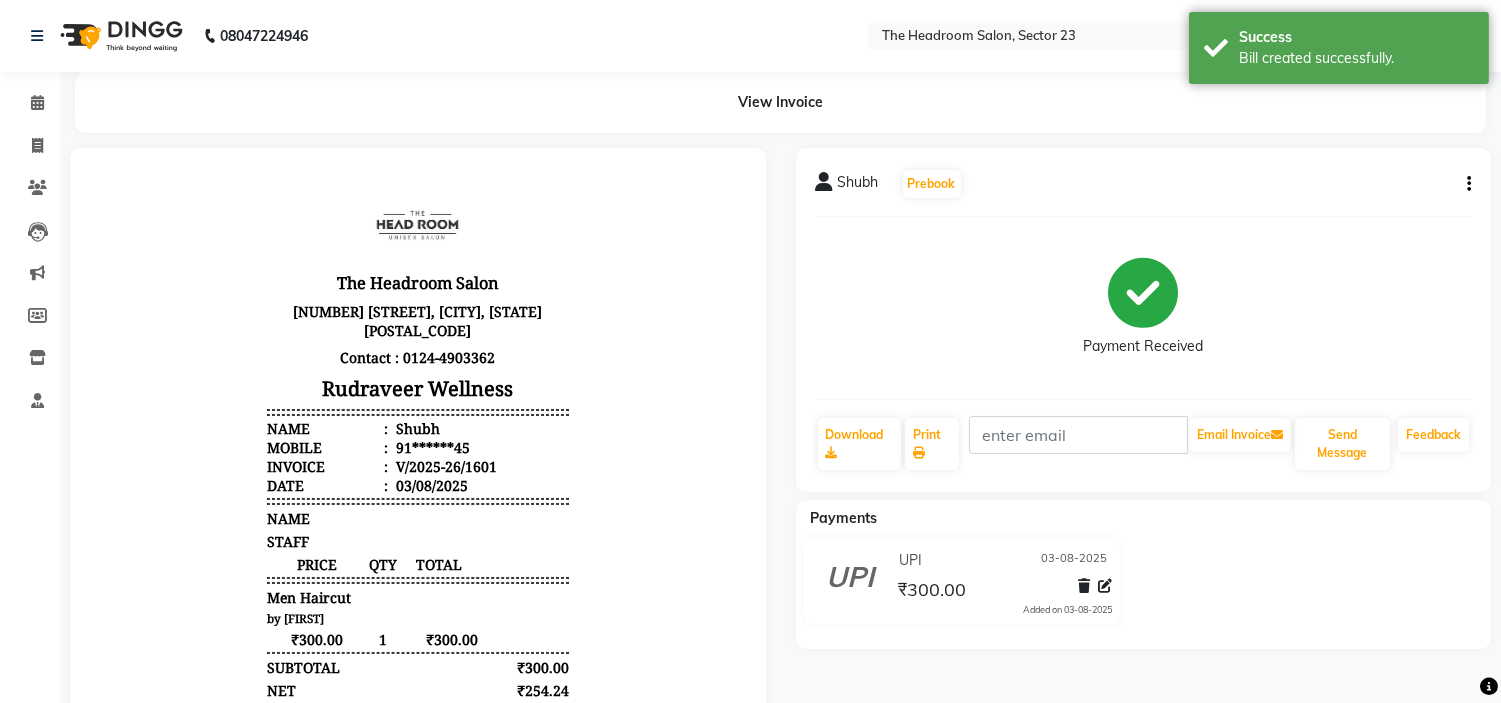 scroll, scrollTop: 0, scrollLeft: 0, axis: both 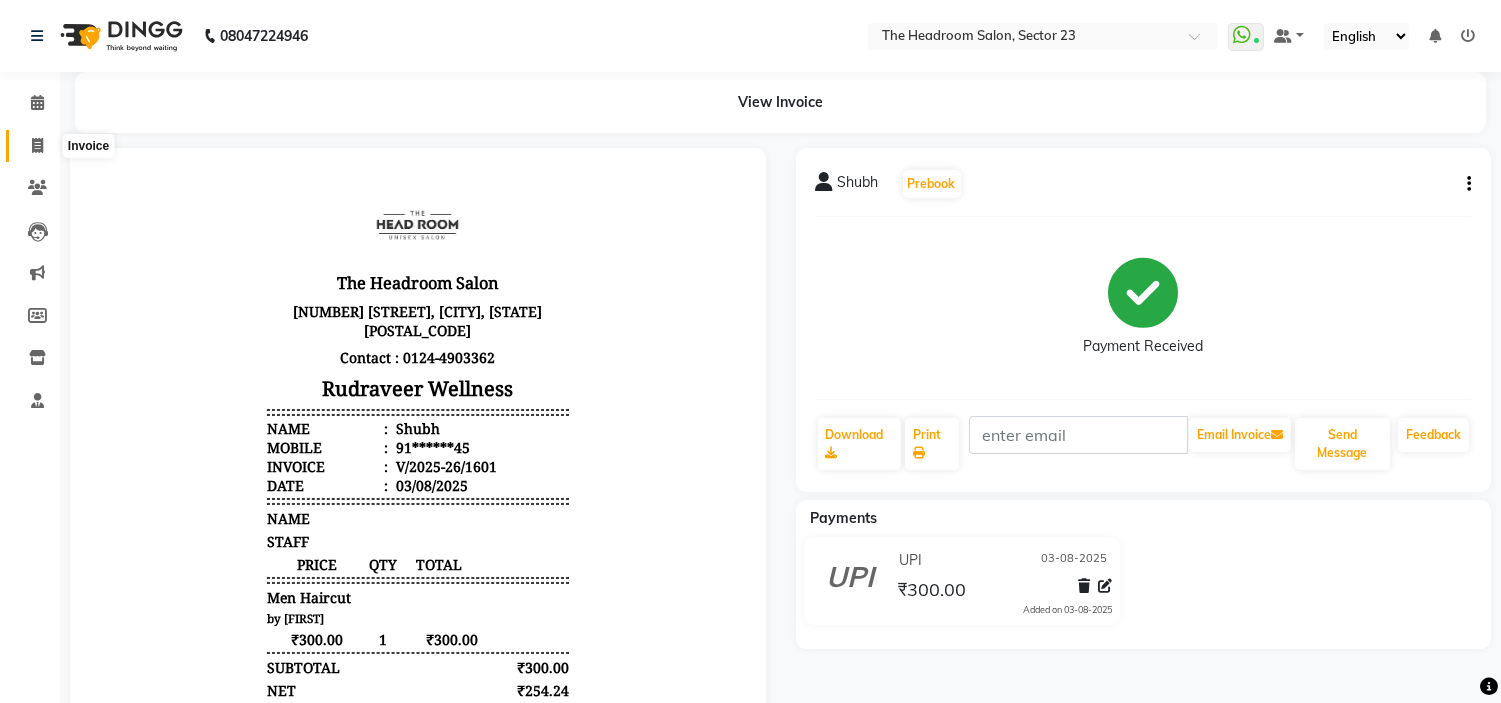 click 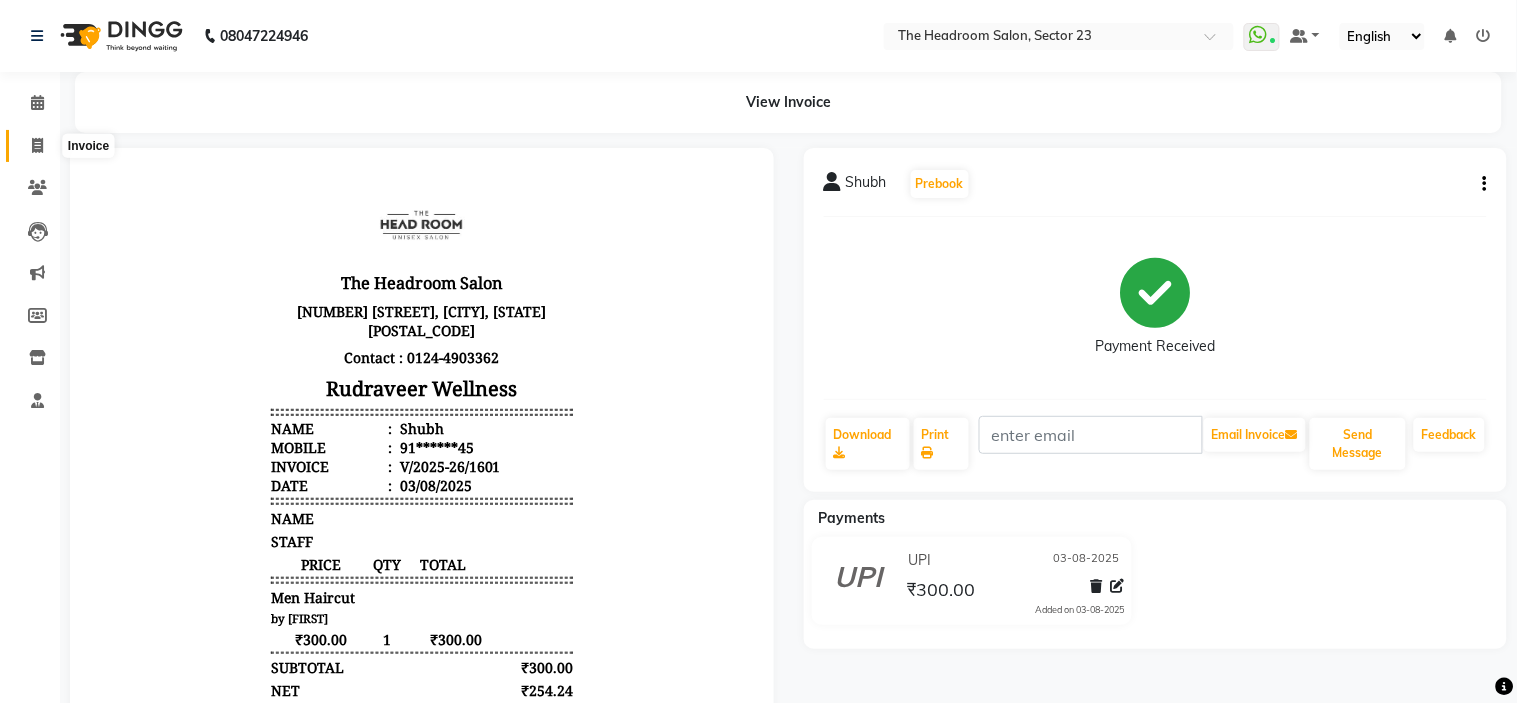 select on "service" 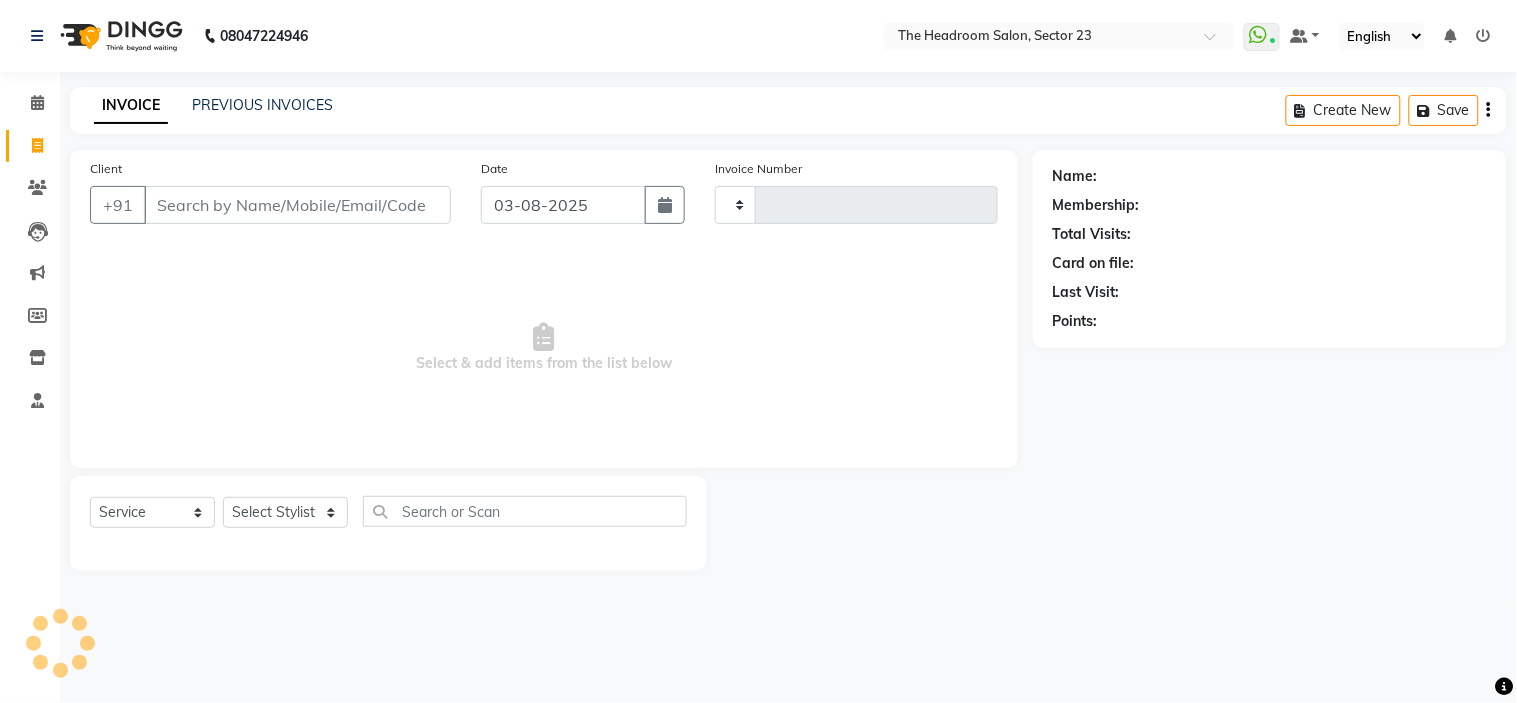 type on "1602" 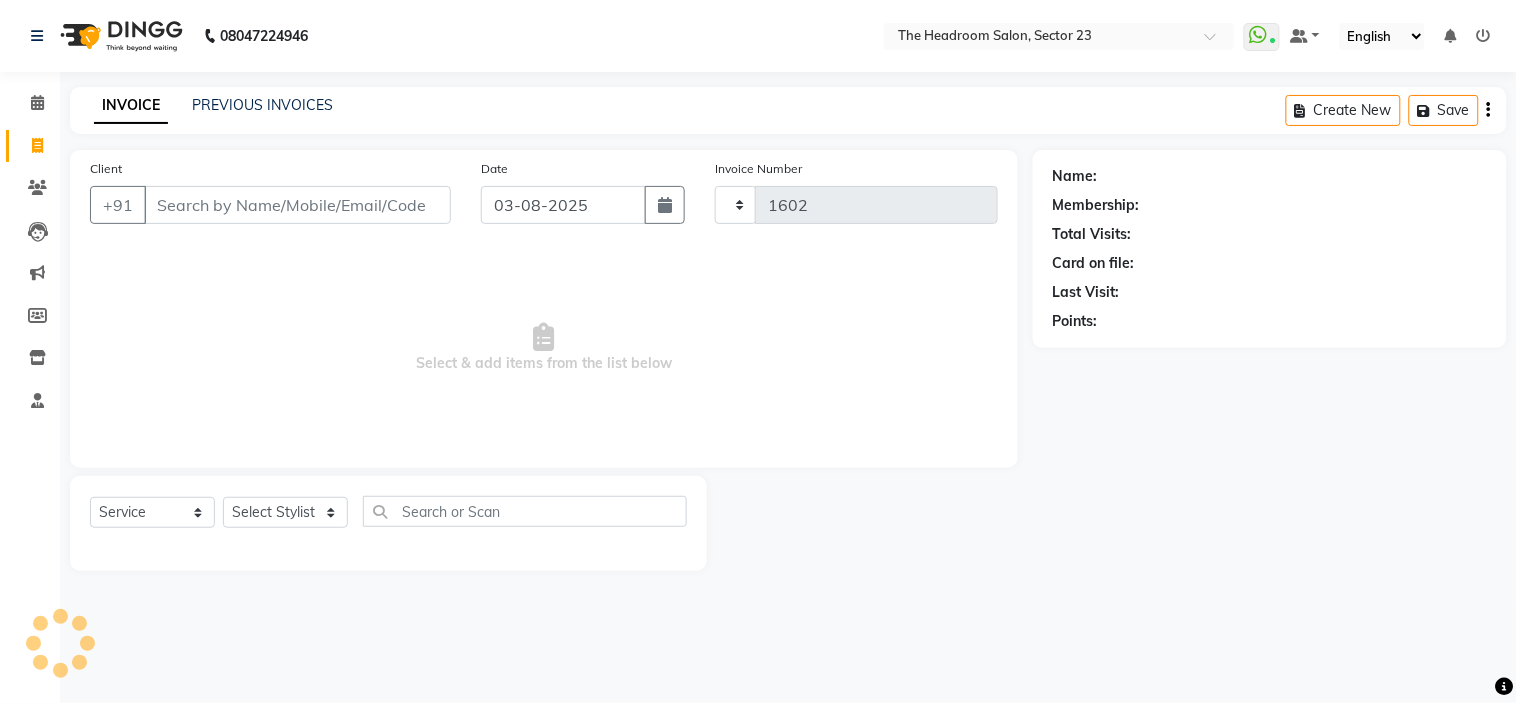 select on "6796" 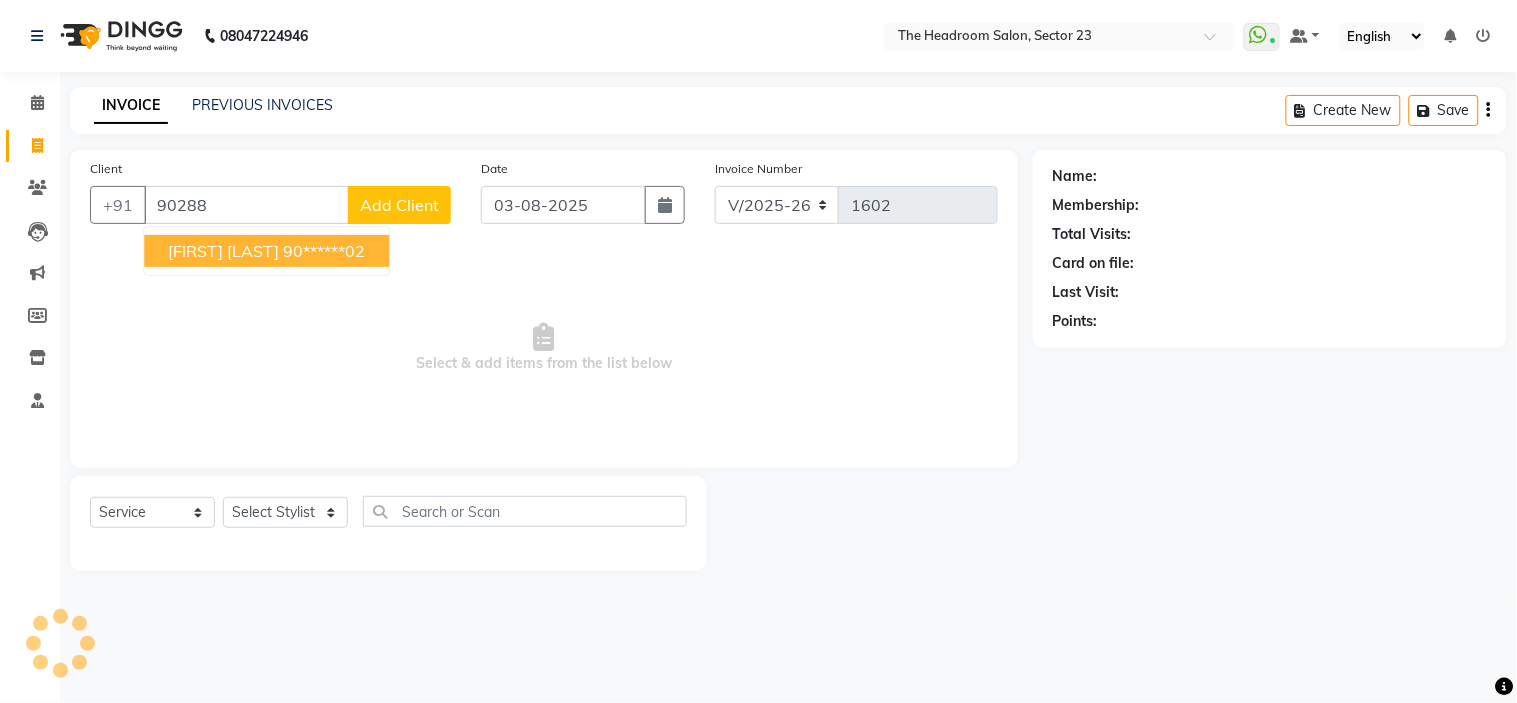 click on "[FIRST] [LAST] [PHONE]" at bounding box center (266, 251) 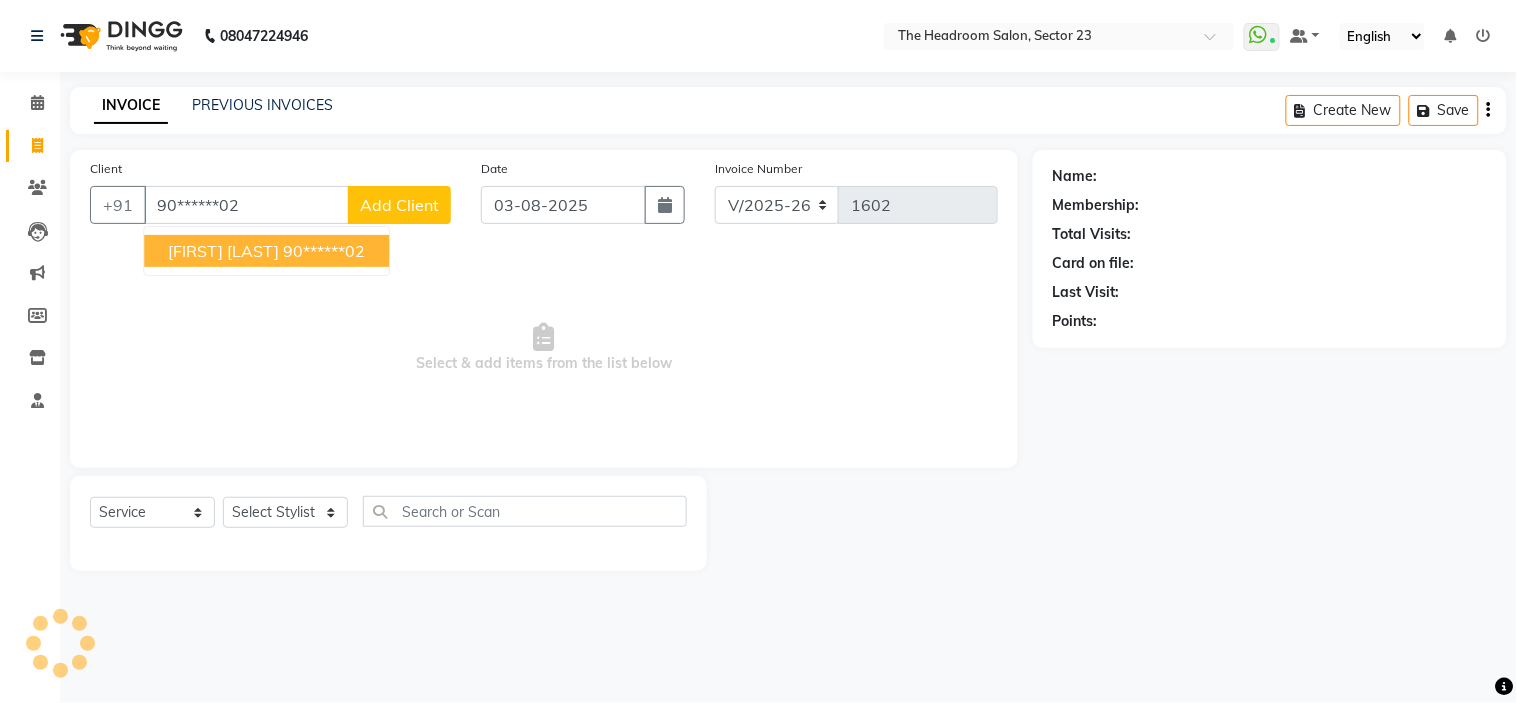 type on "90******02" 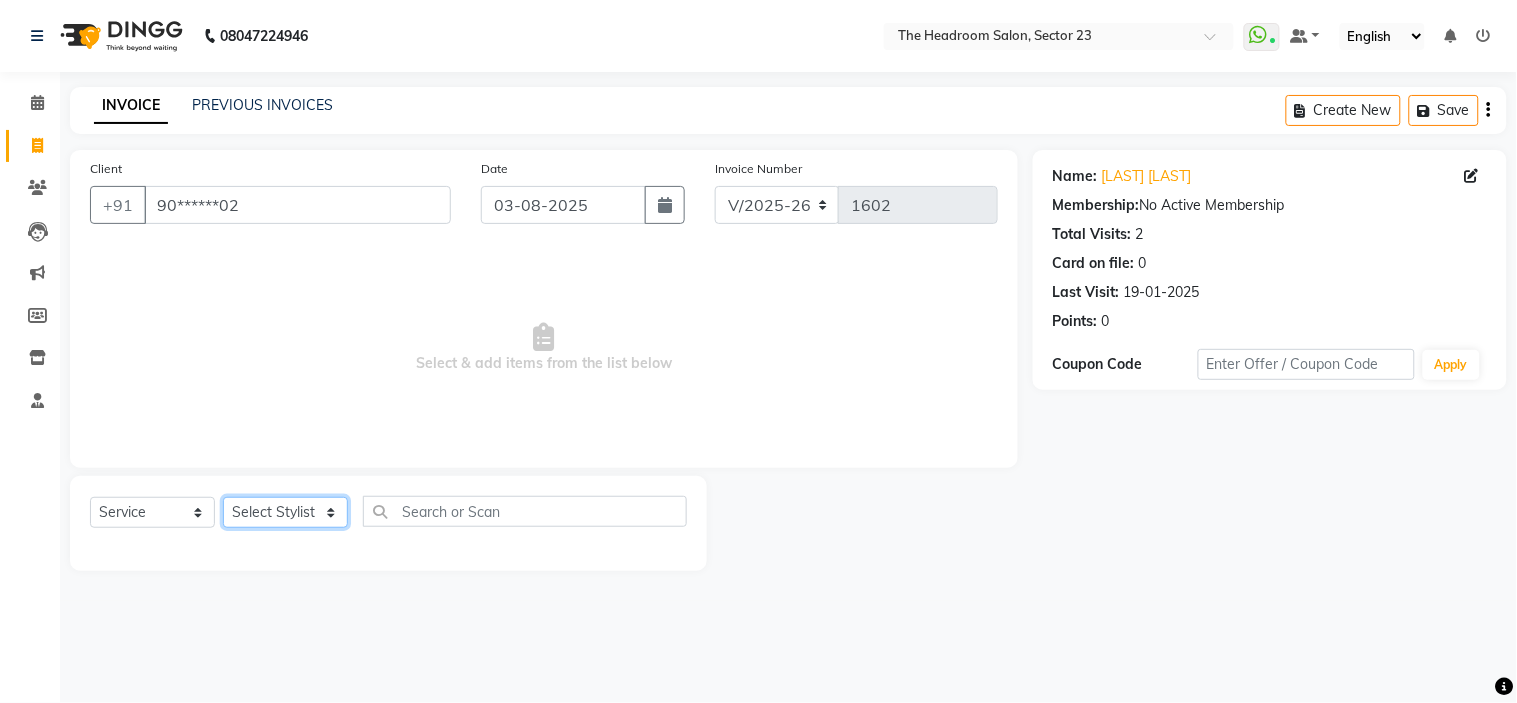 click on "Select Stylist Anjali Anubha Ashok Garima Manager Manju Raju Rohit Shahbaz" 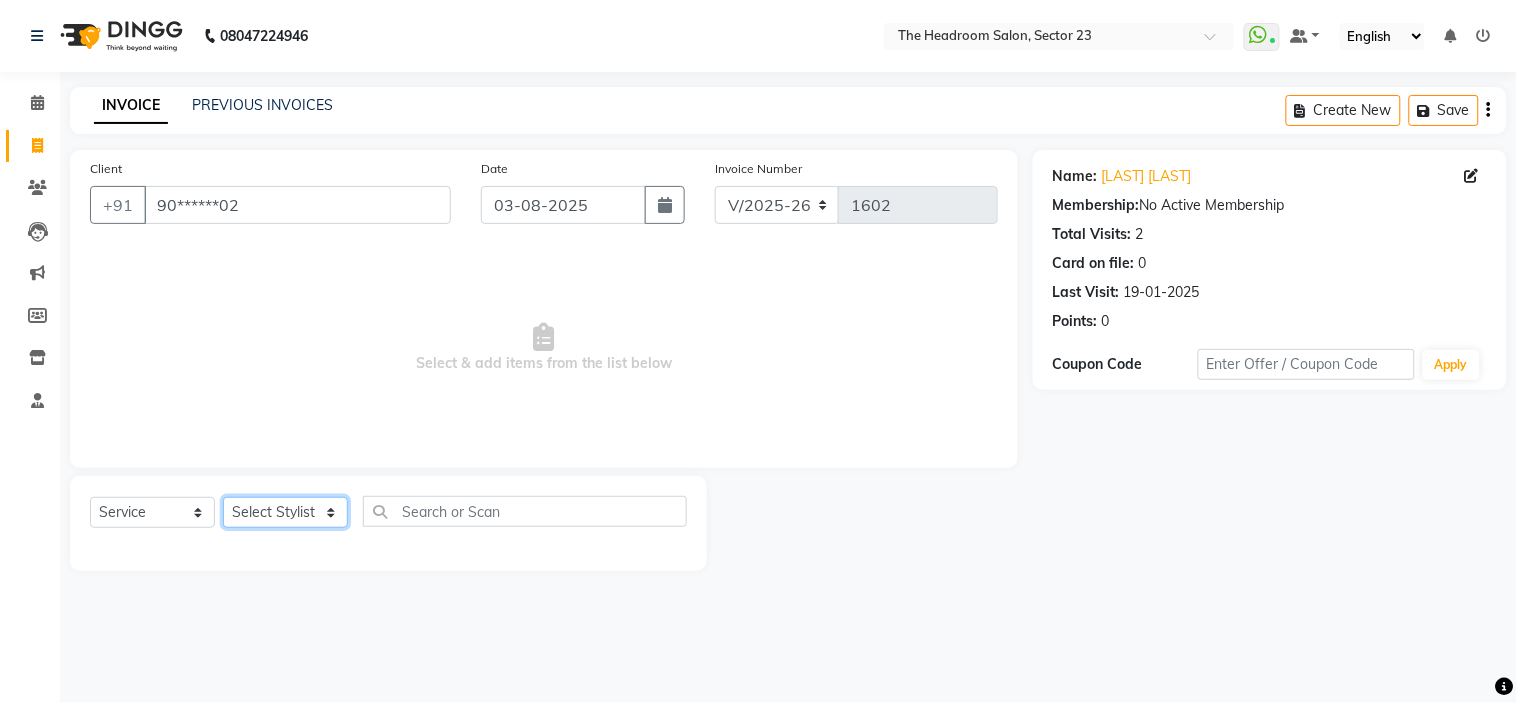 select on "53424" 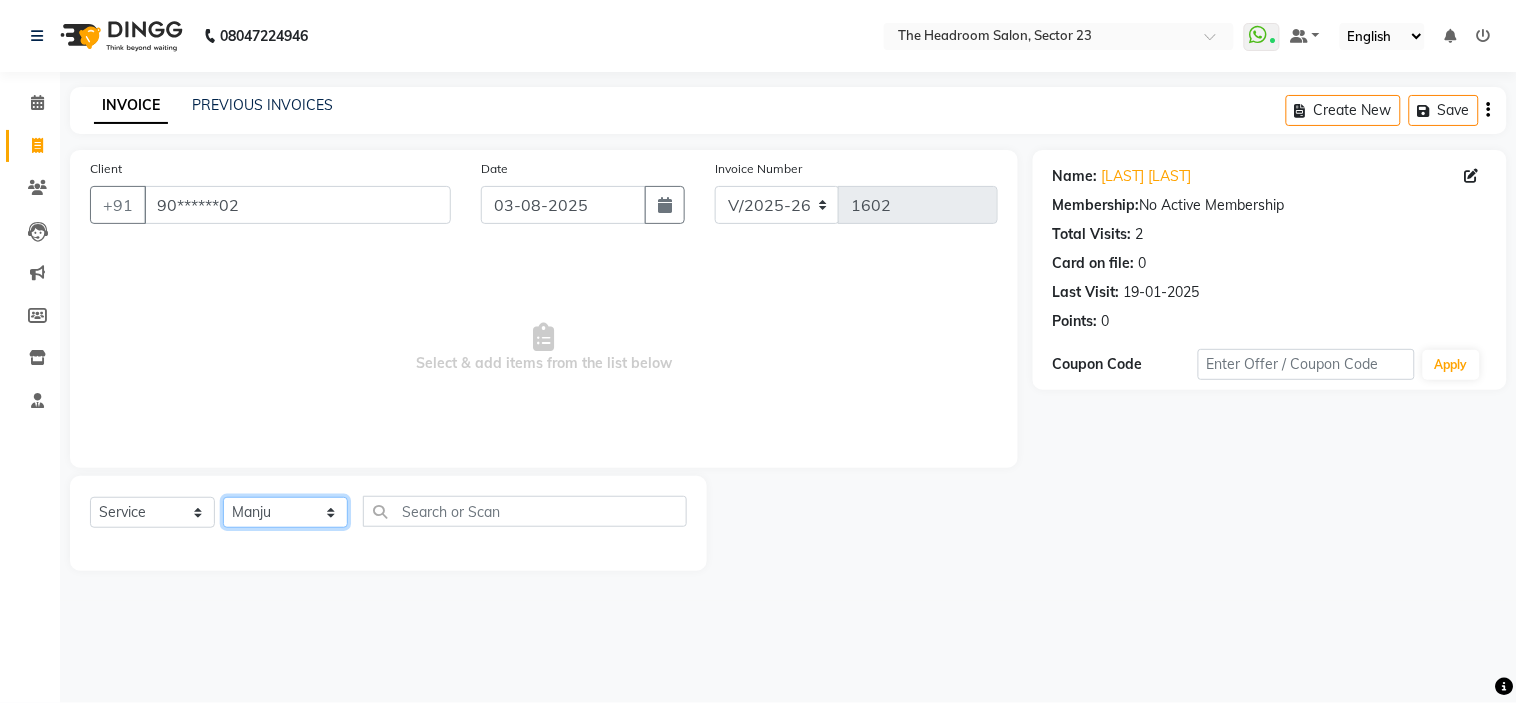 click on "Select Stylist Anjali Anubha Ashok Garima Manager Manju Raju Rohit Shahbaz" 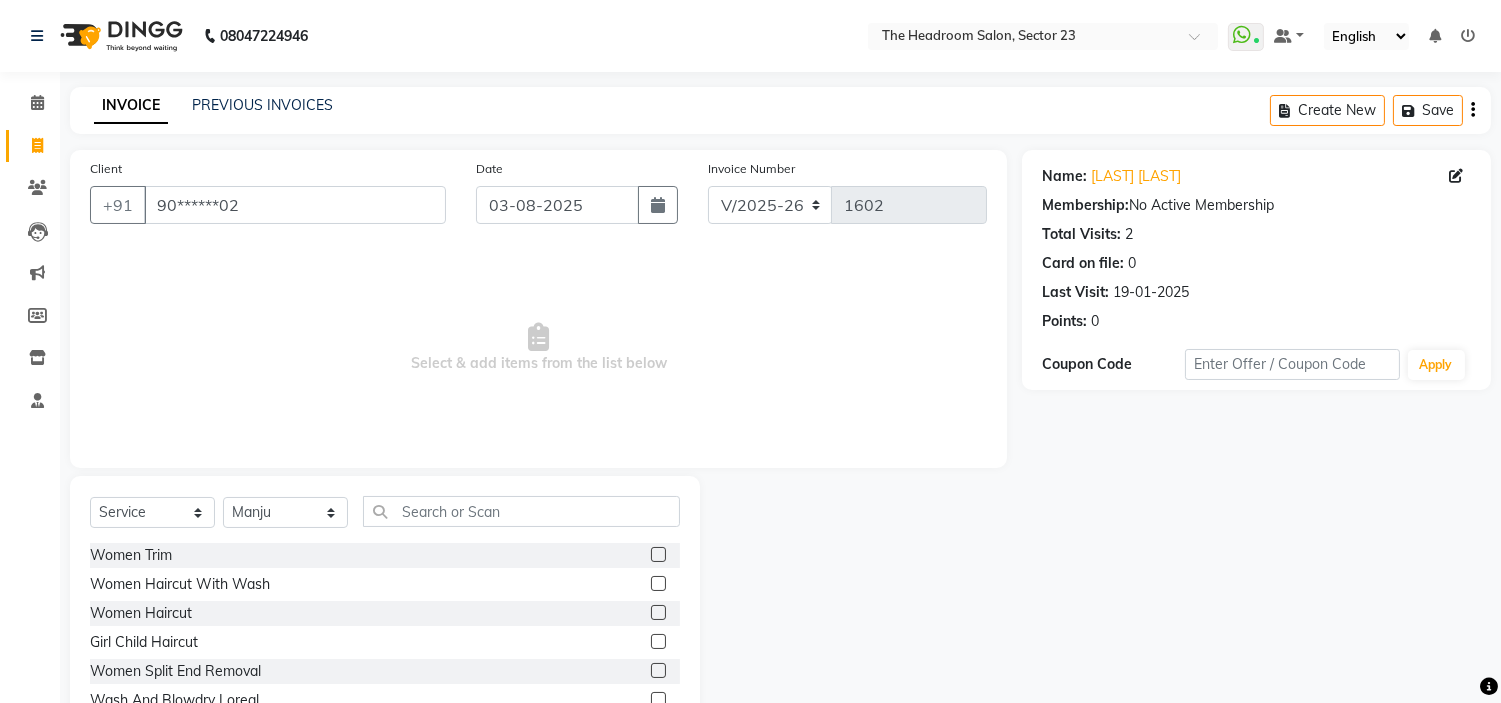 click on "Select  Service  Product  Membership  Package Voucher Prepaid Gift Card  Select Stylist Anjali Anubha Ashok Garima Manager Manju Raju Rohit Shahbaz" 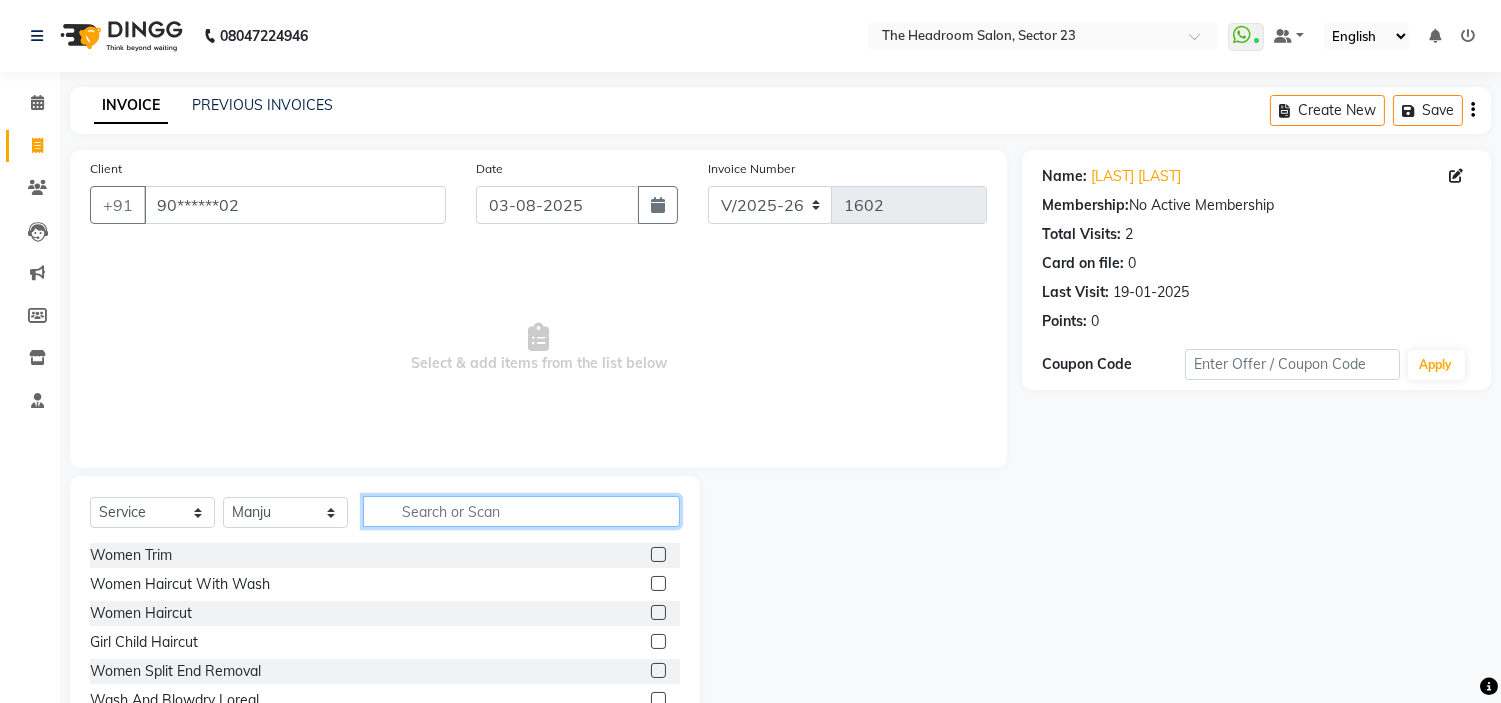 click 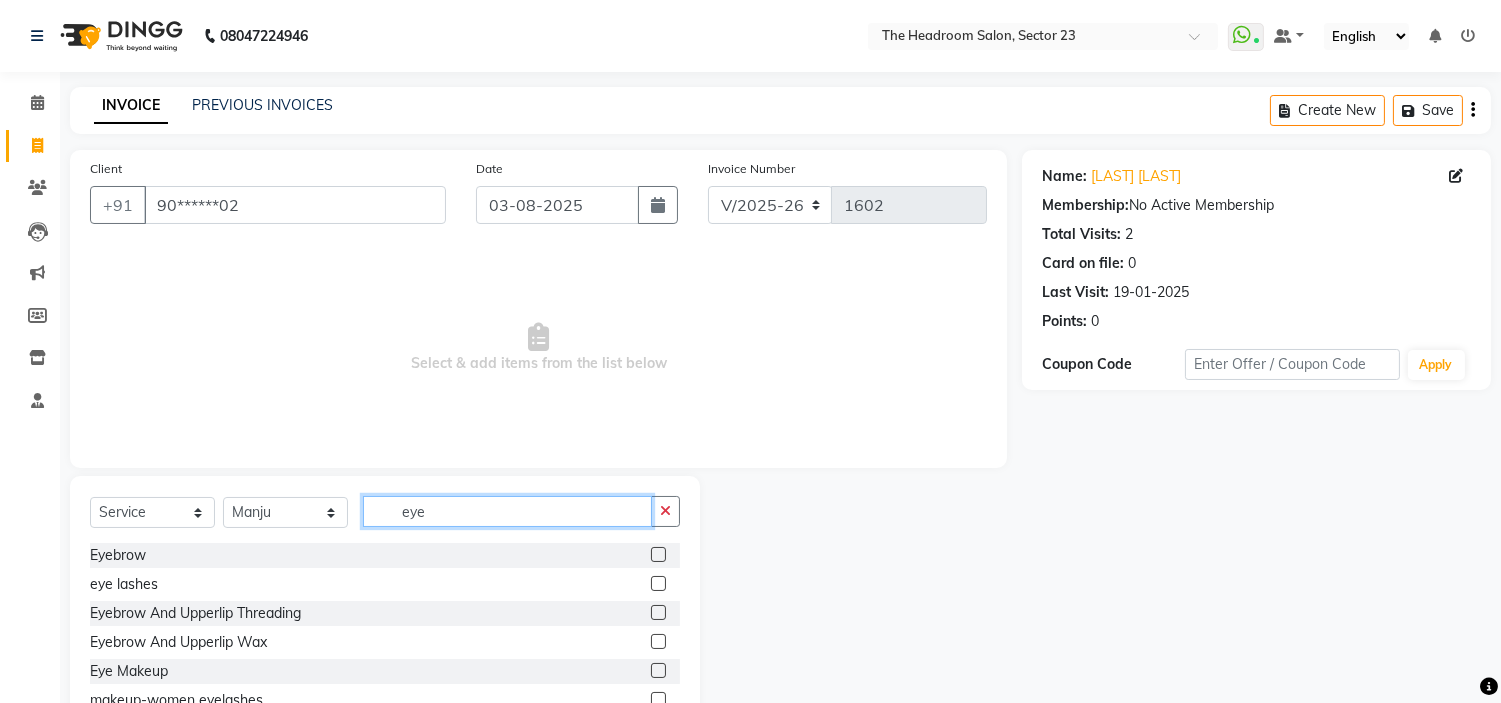 type on "eye" 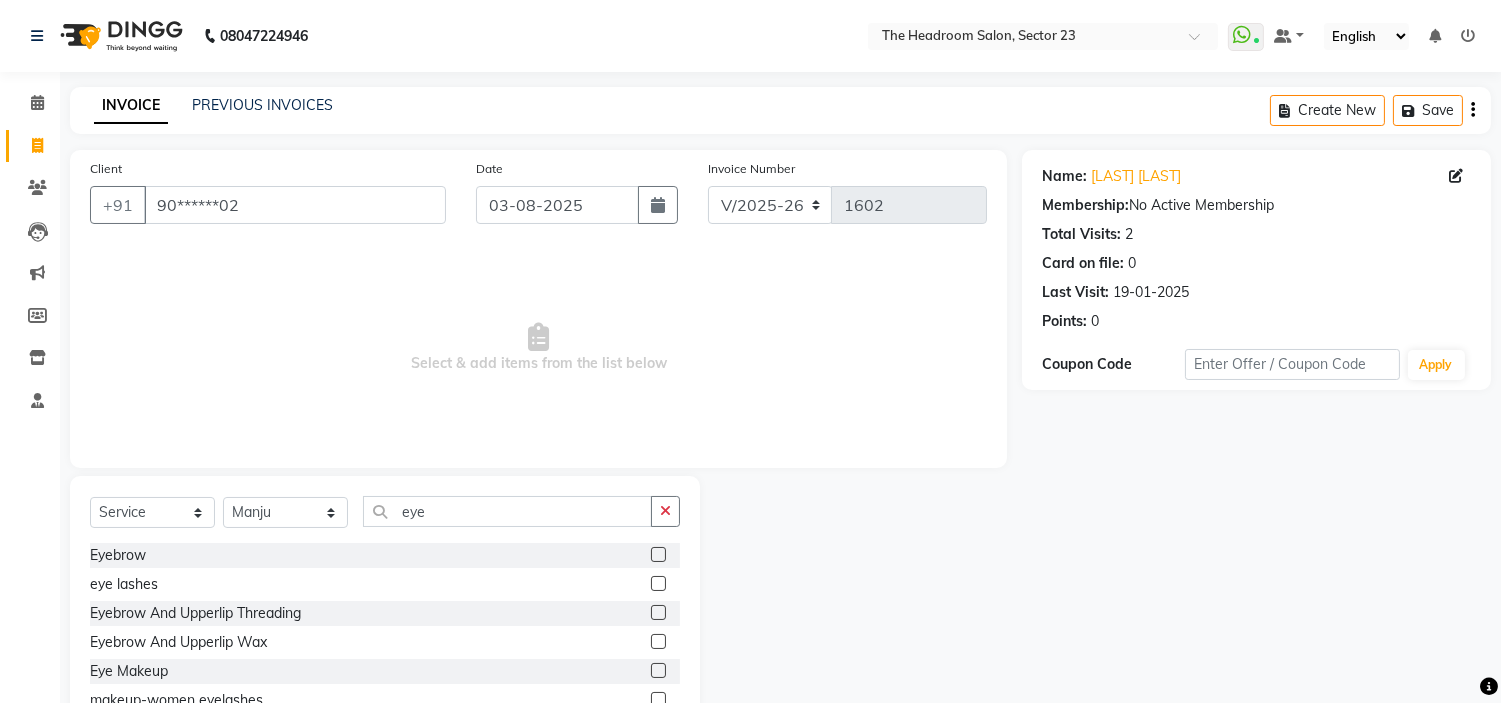 click 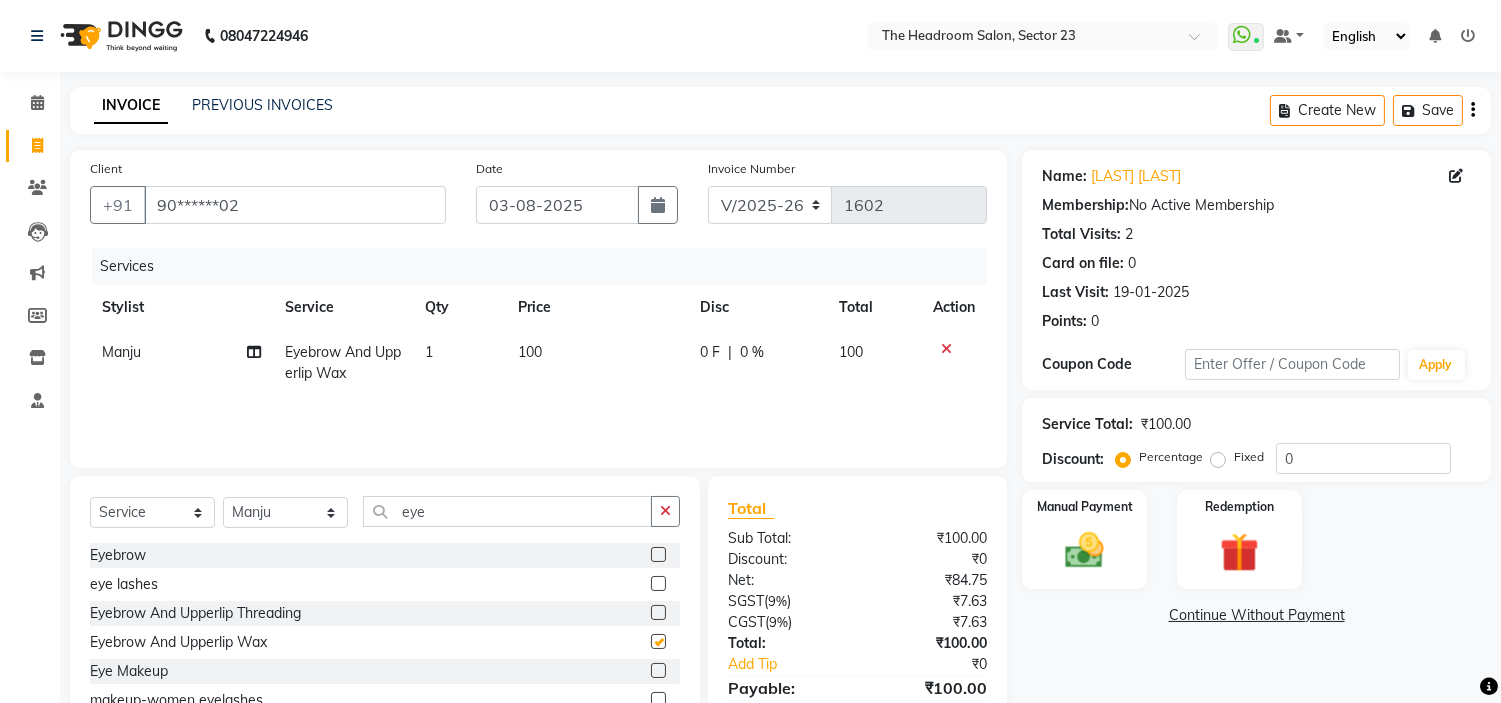 checkbox on "false" 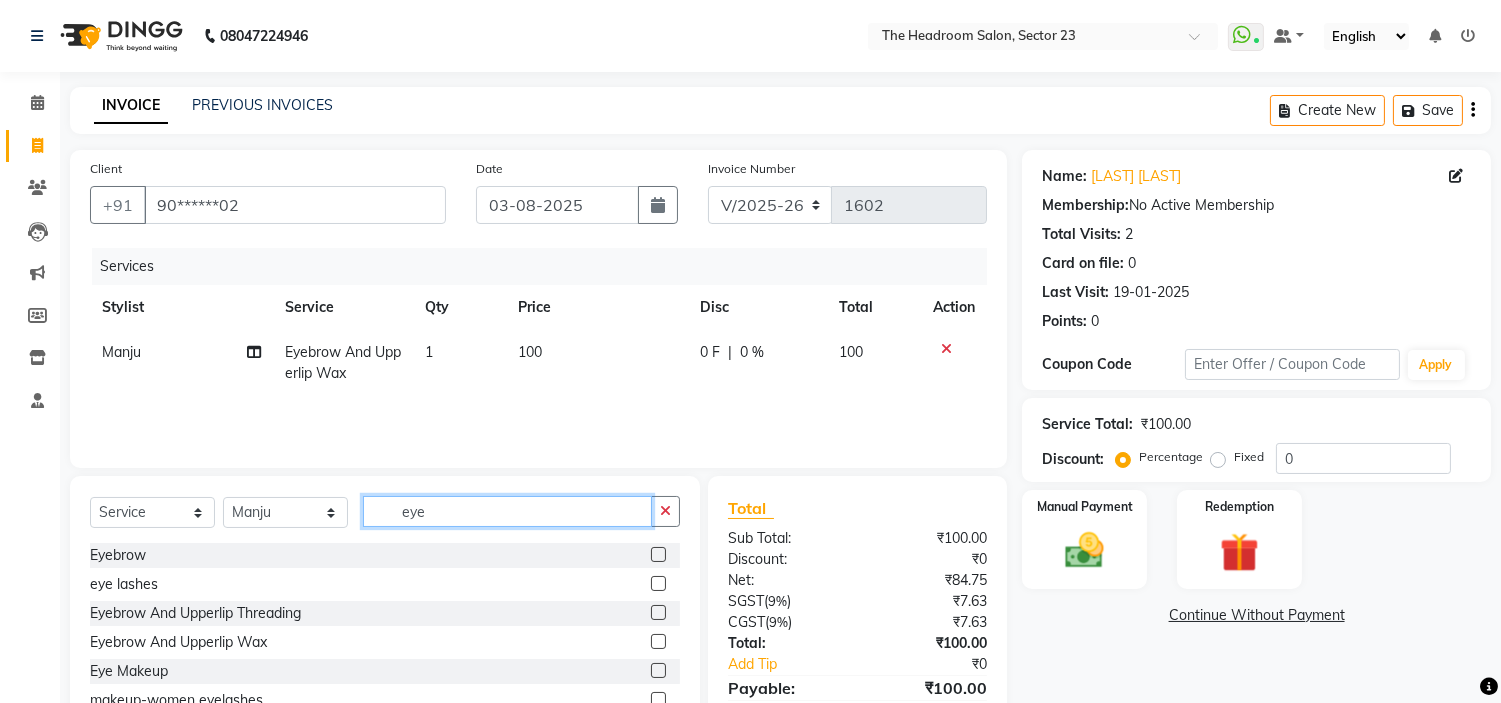 click on "eye" 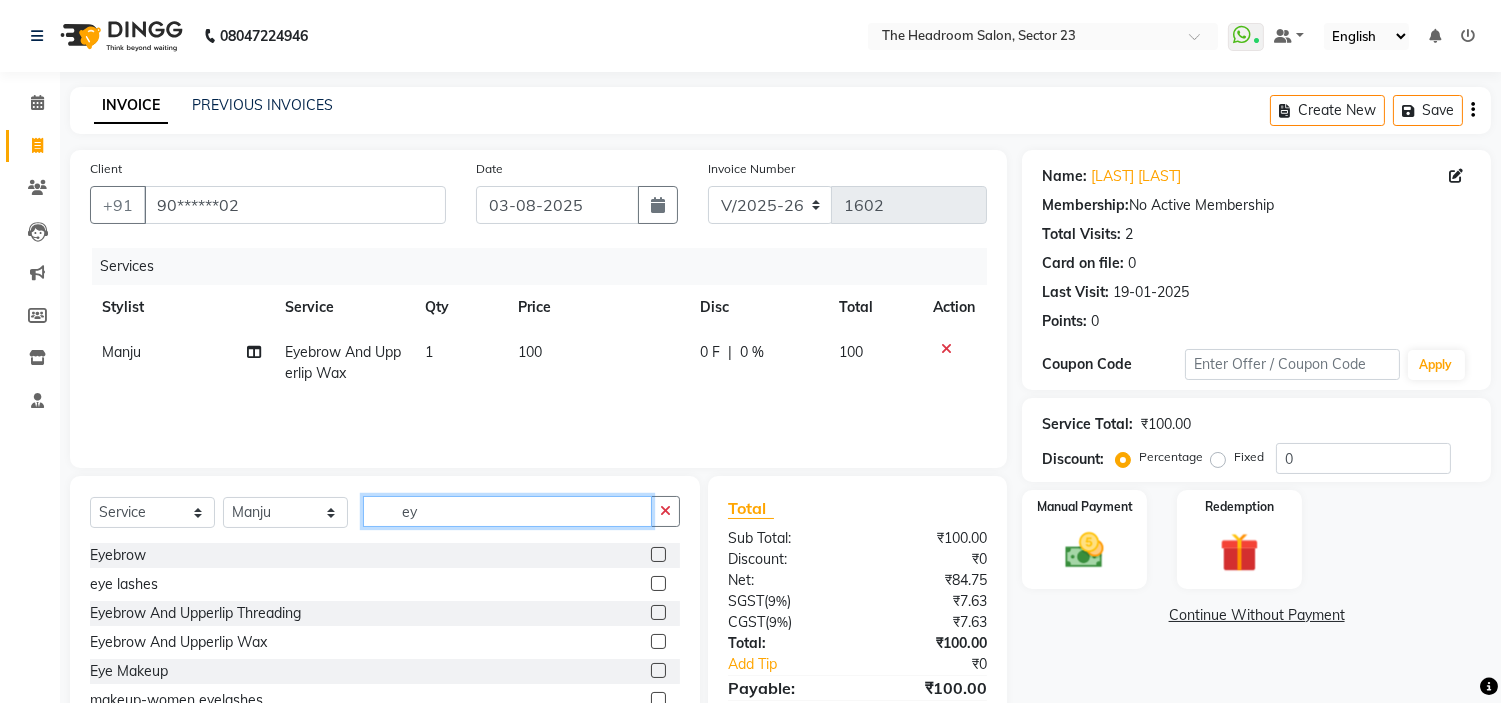 type on "e" 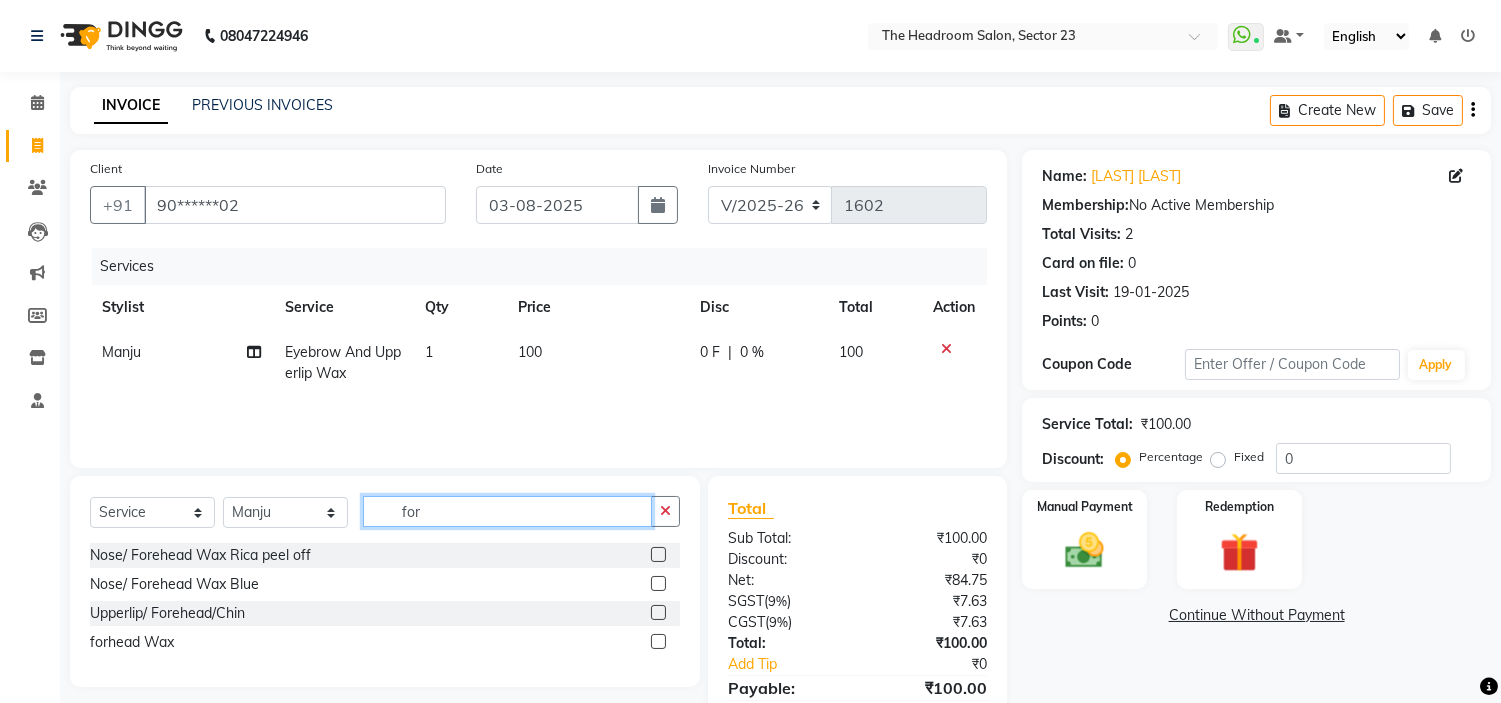 type on "for" 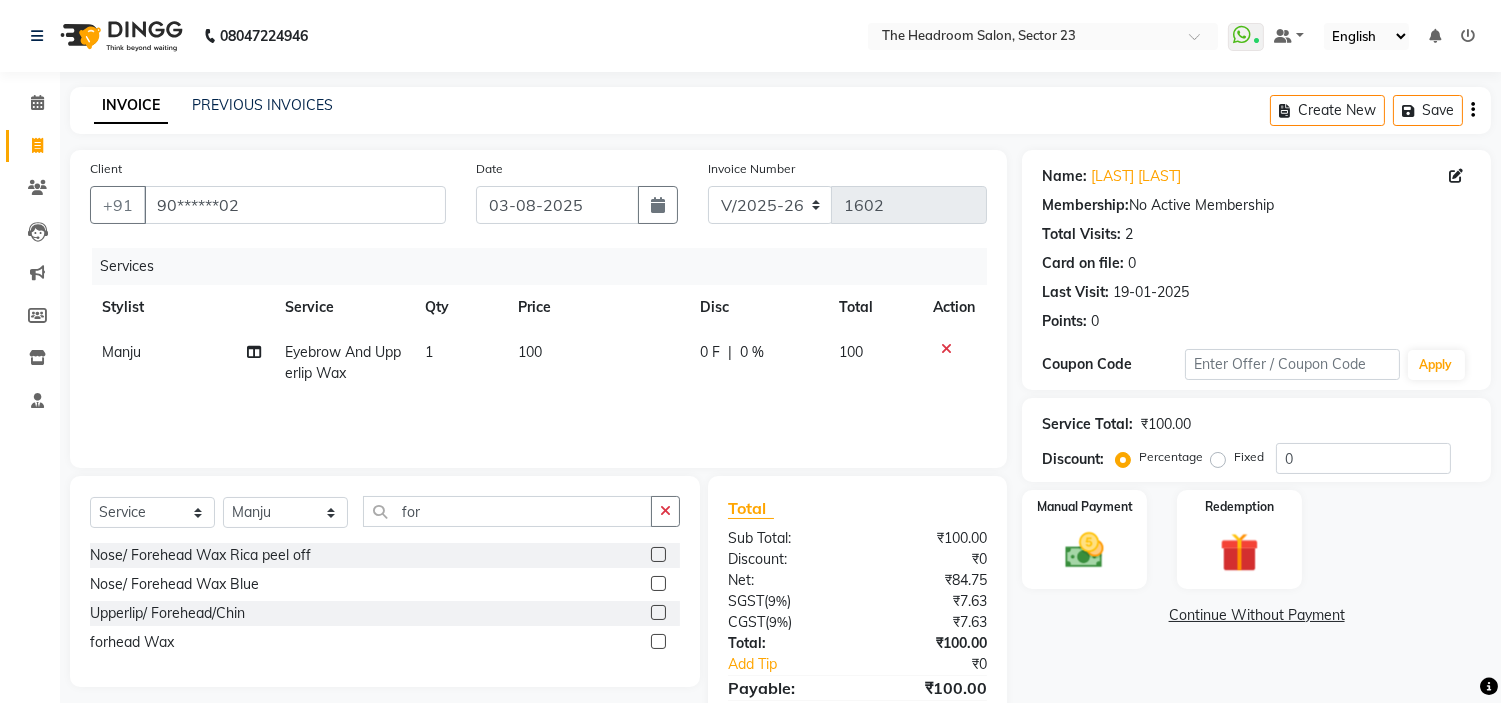 click 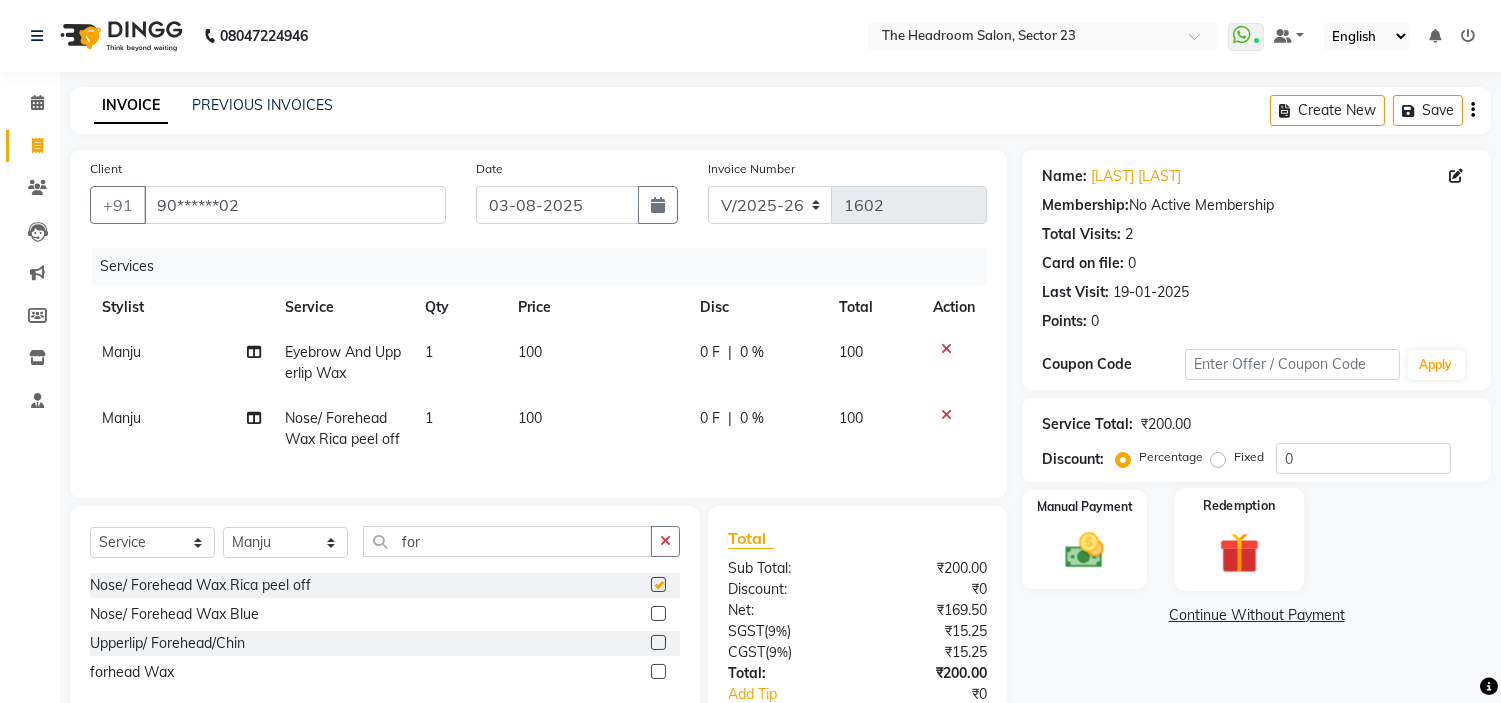 checkbox on "false" 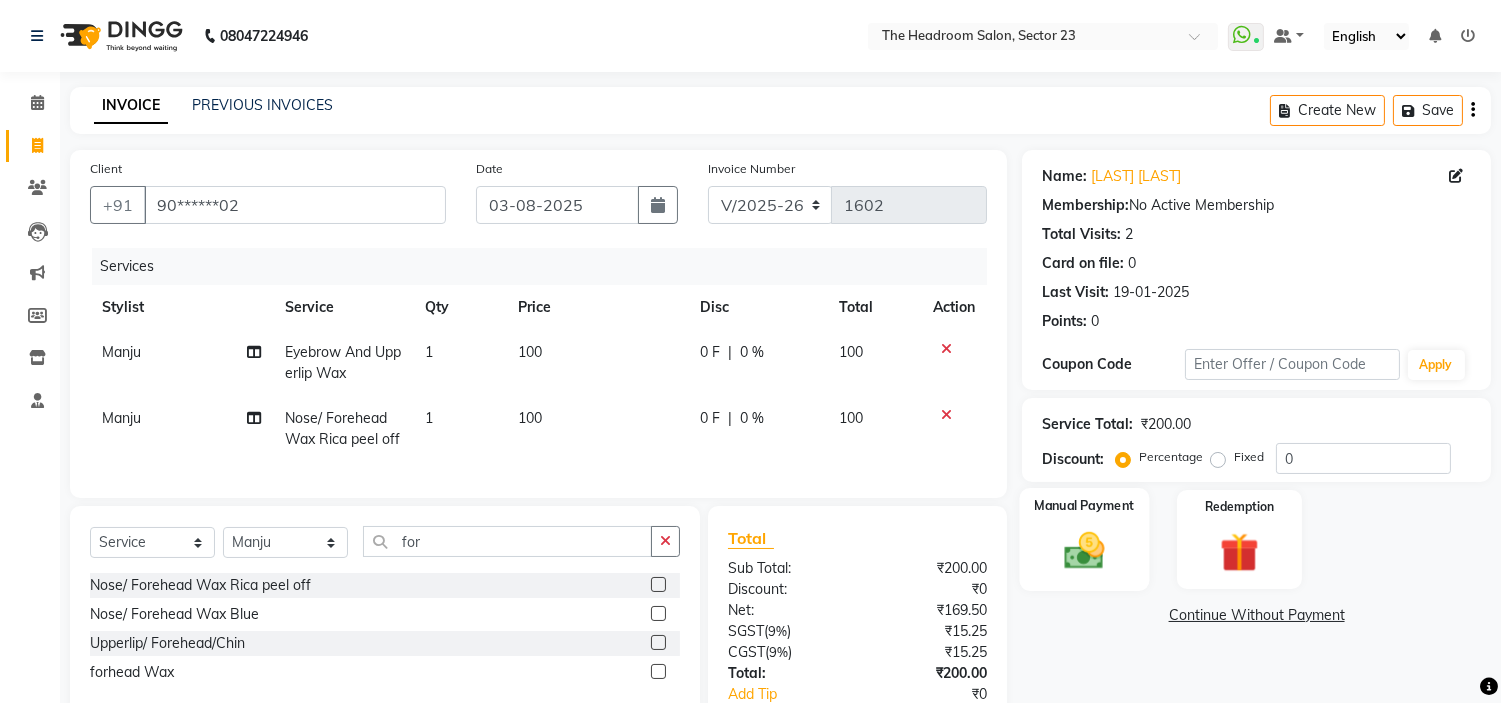 click on "Manual Payment" 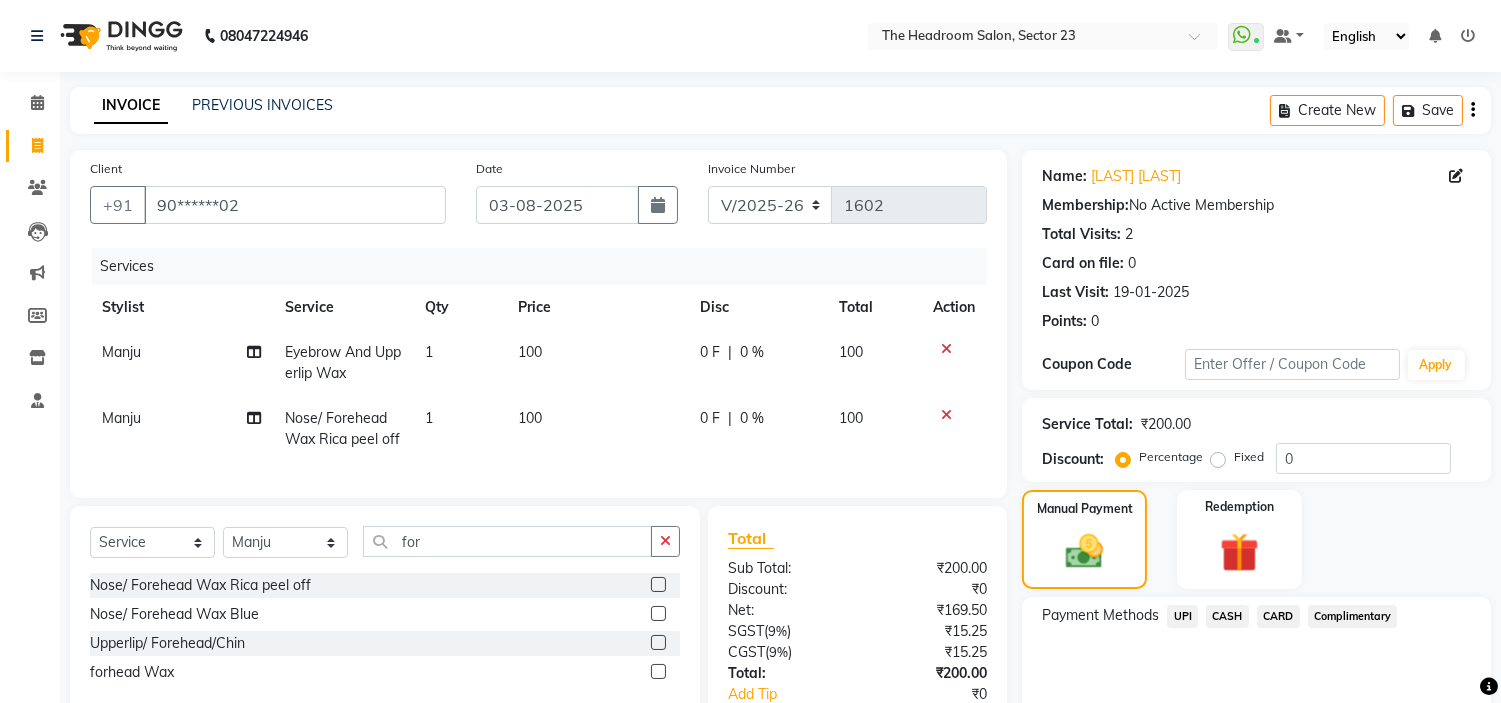 scroll, scrollTop: 143, scrollLeft: 0, axis: vertical 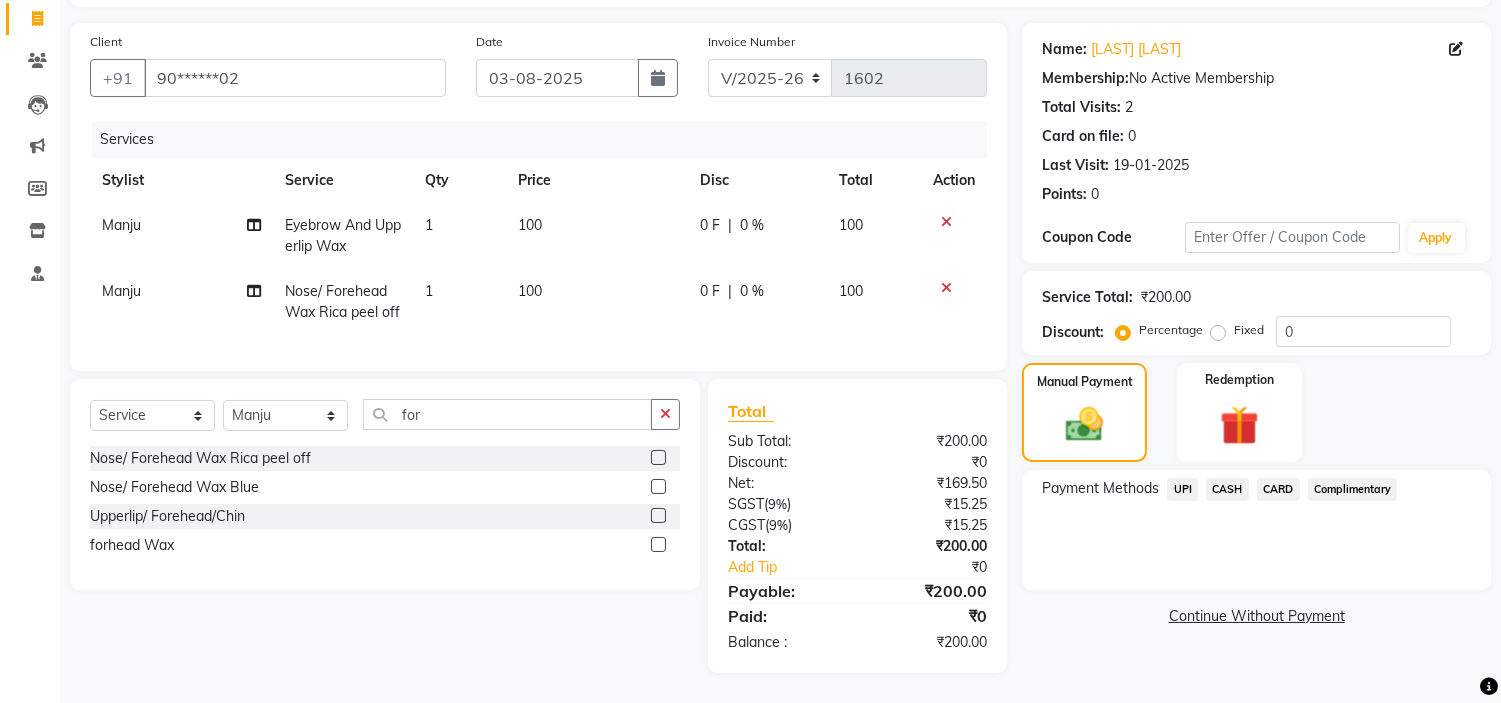 click on "UPI" 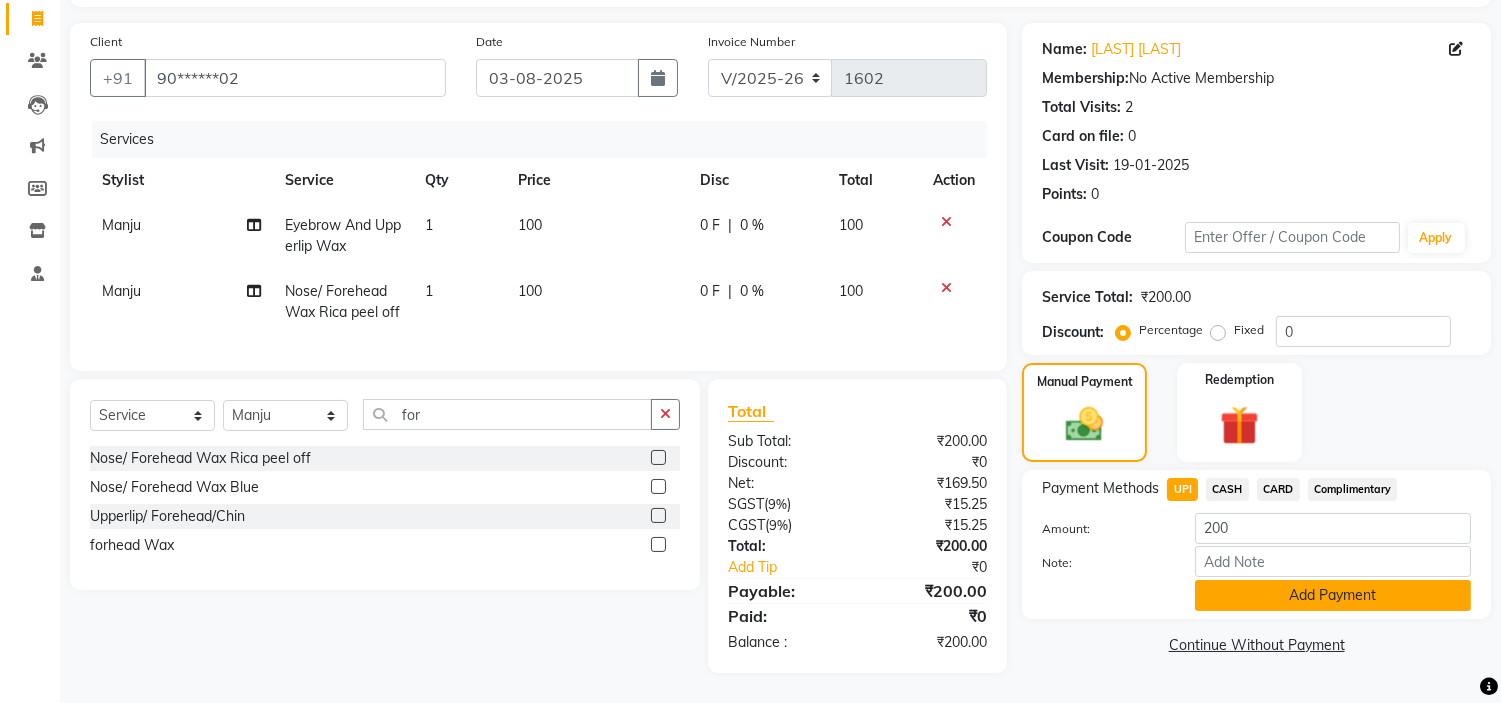 click on "Add Payment" 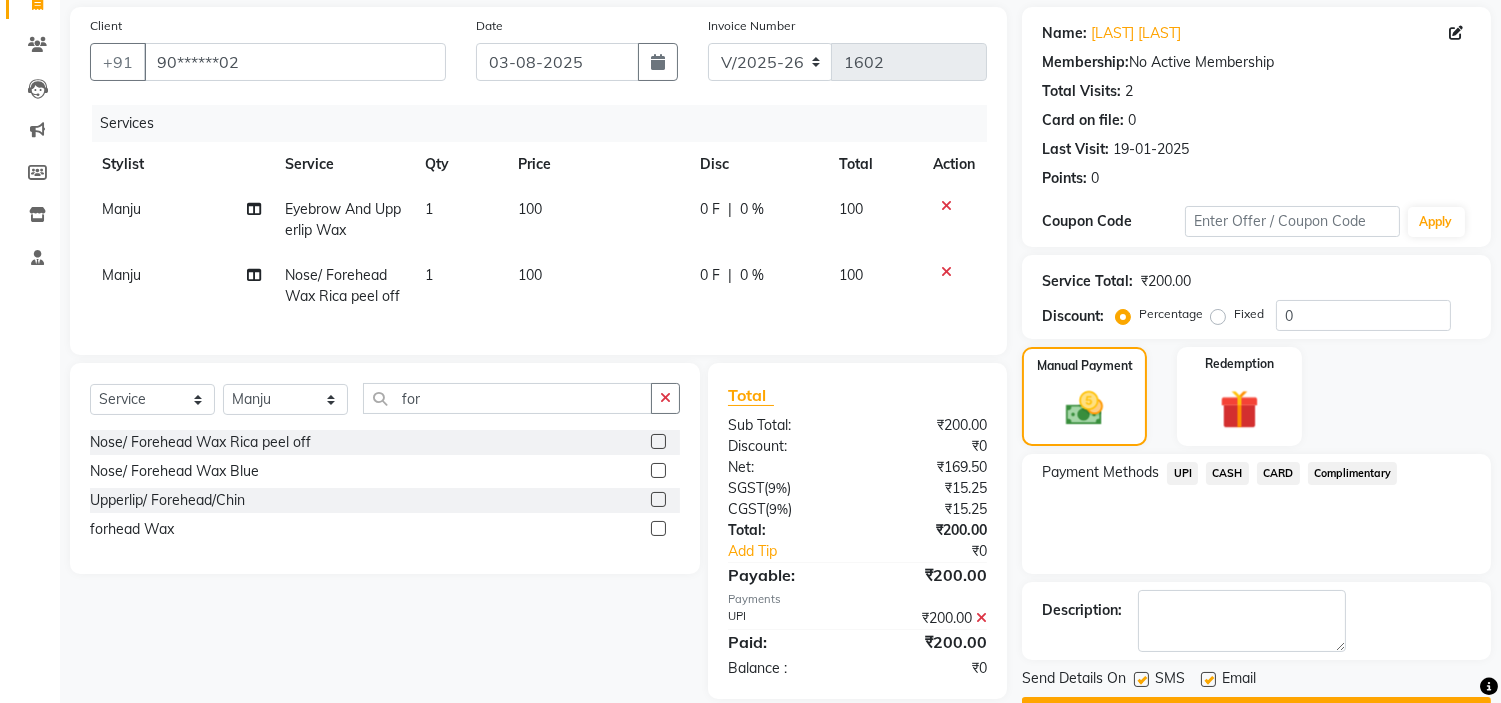 scroll, scrollTop: 196, scrollLeft: 0, axis: vertical 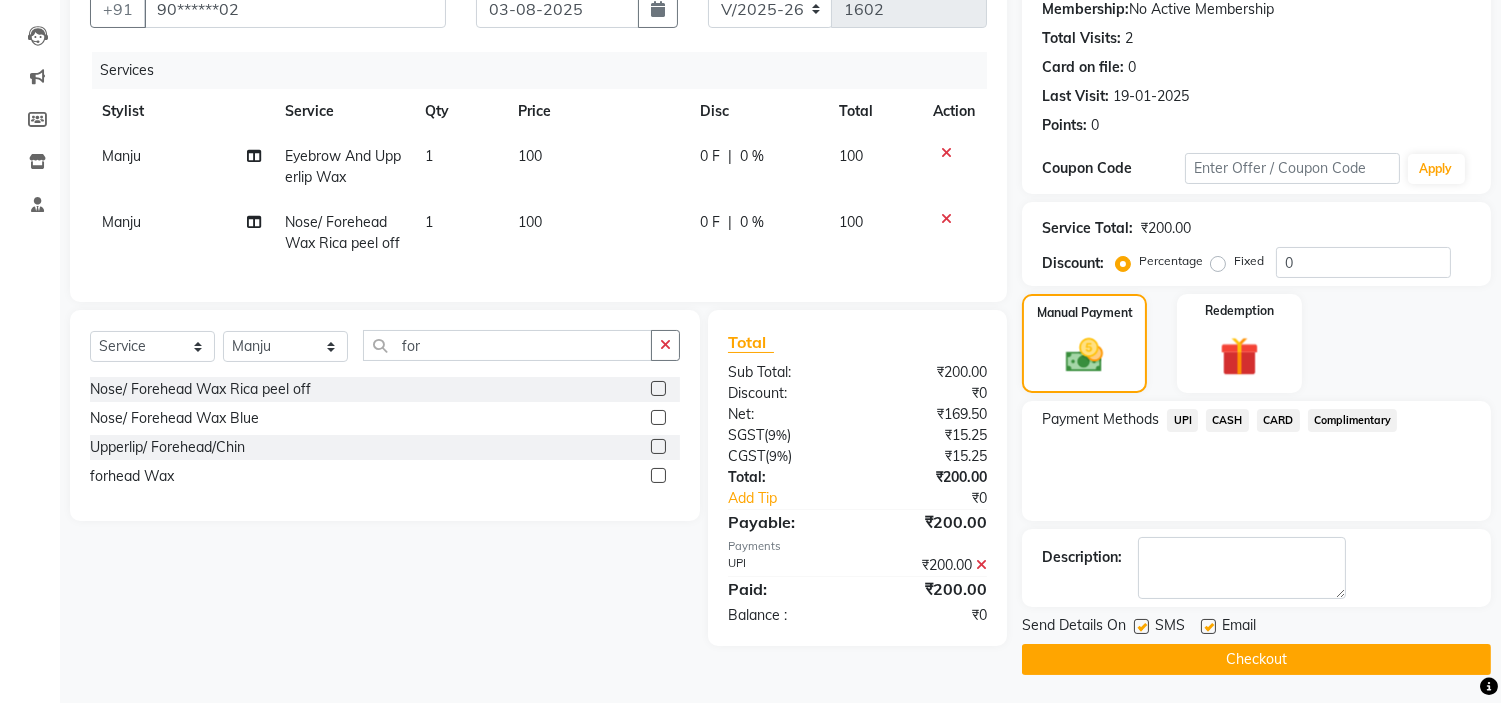 click on "Checkout" 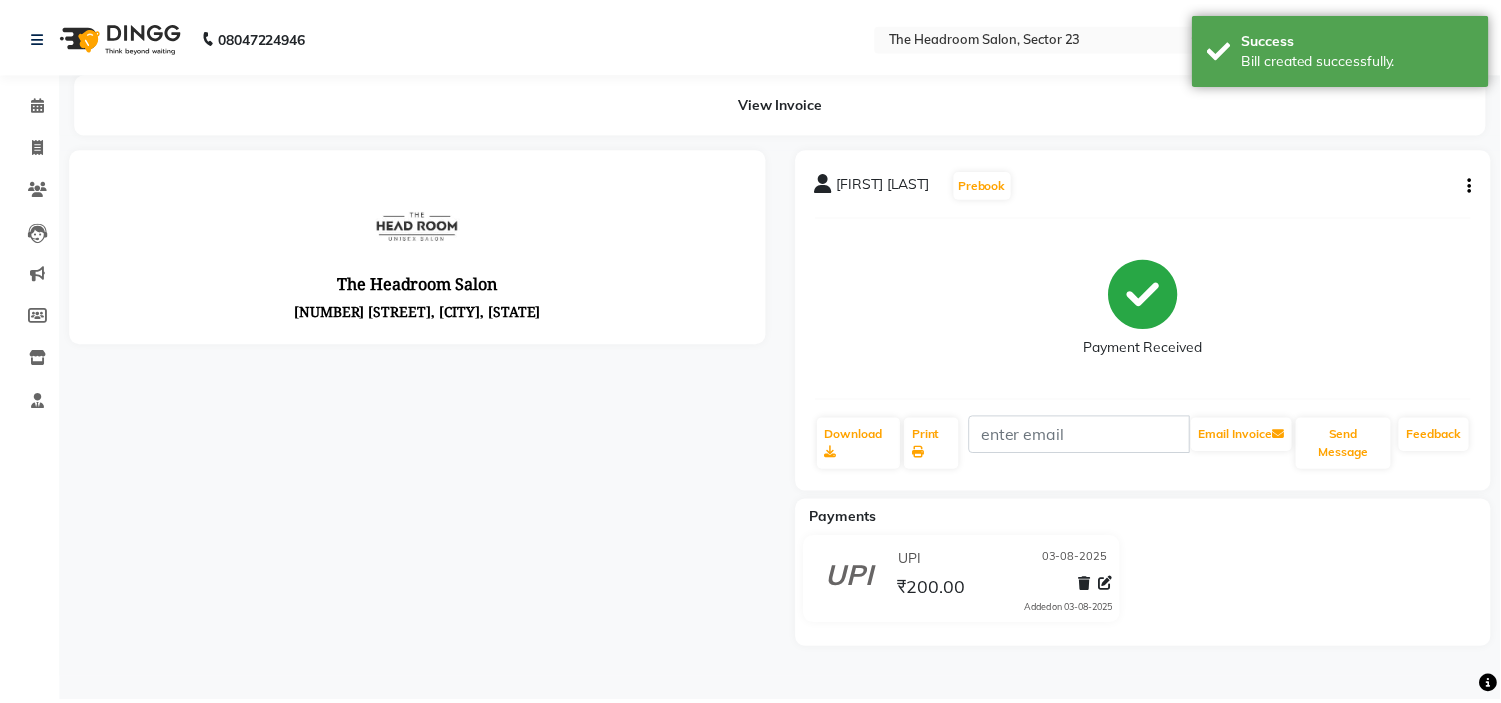 scroll, scrollTop: 0, scrollLeft: 0, axis: both 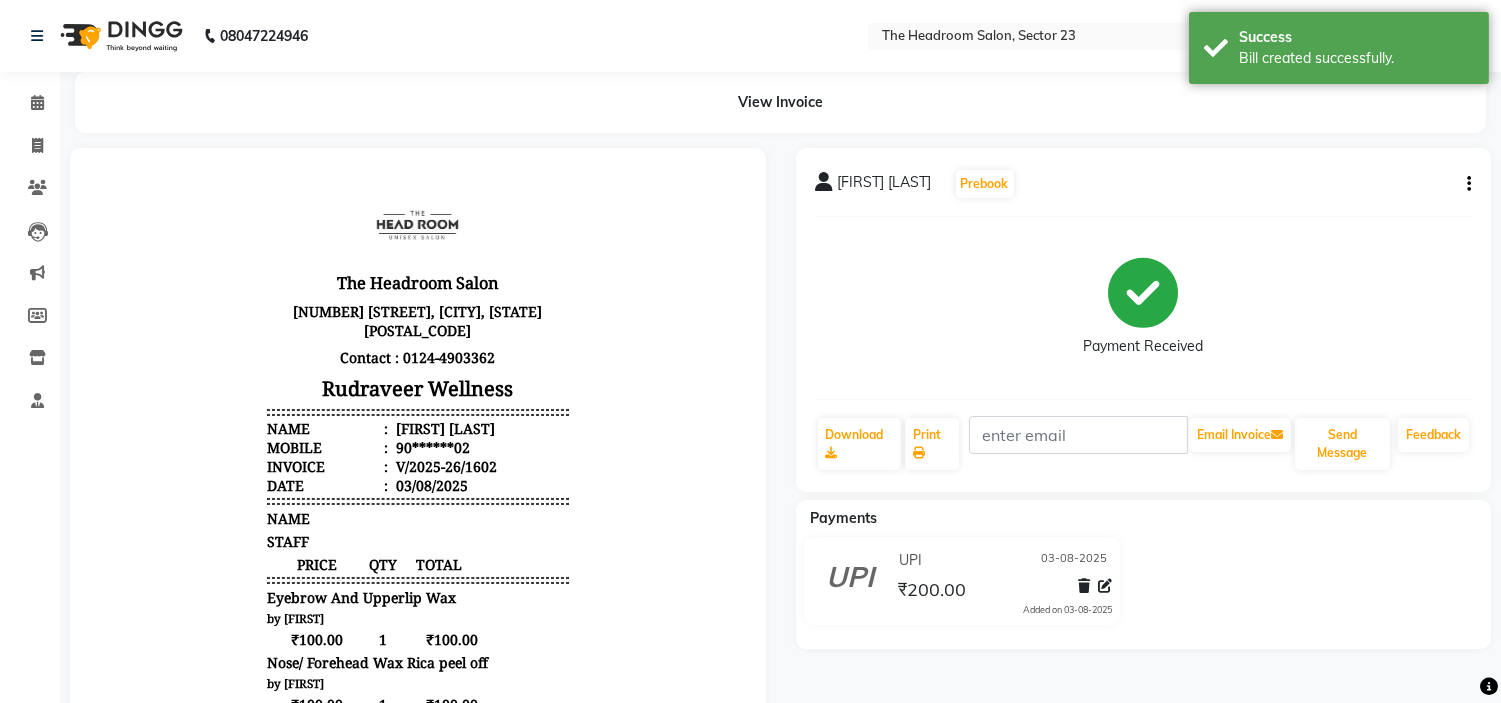 drag, startPoint x: 41, startPoint y: 150, endPoint x: 530, endPoint y: 51, distance: 498.92084 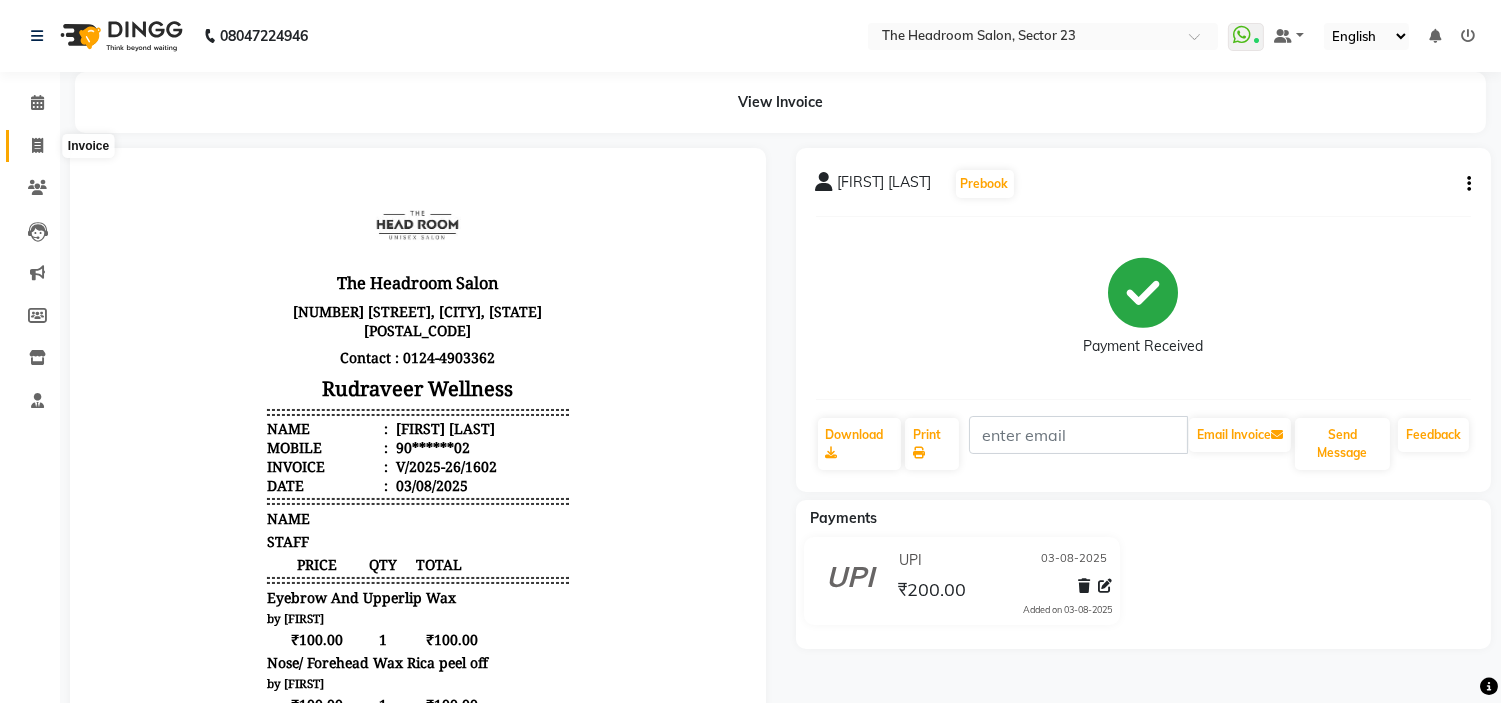 click 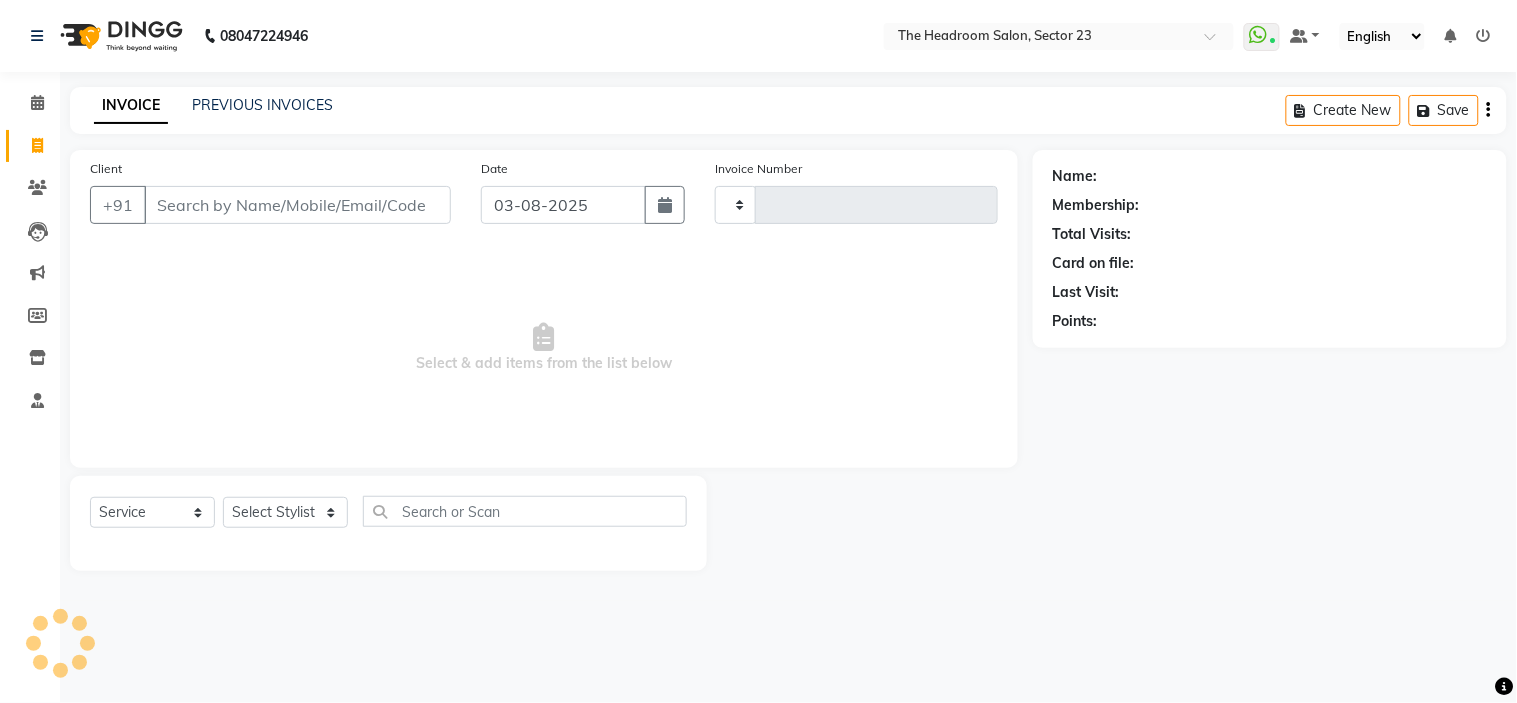 type on "1603" 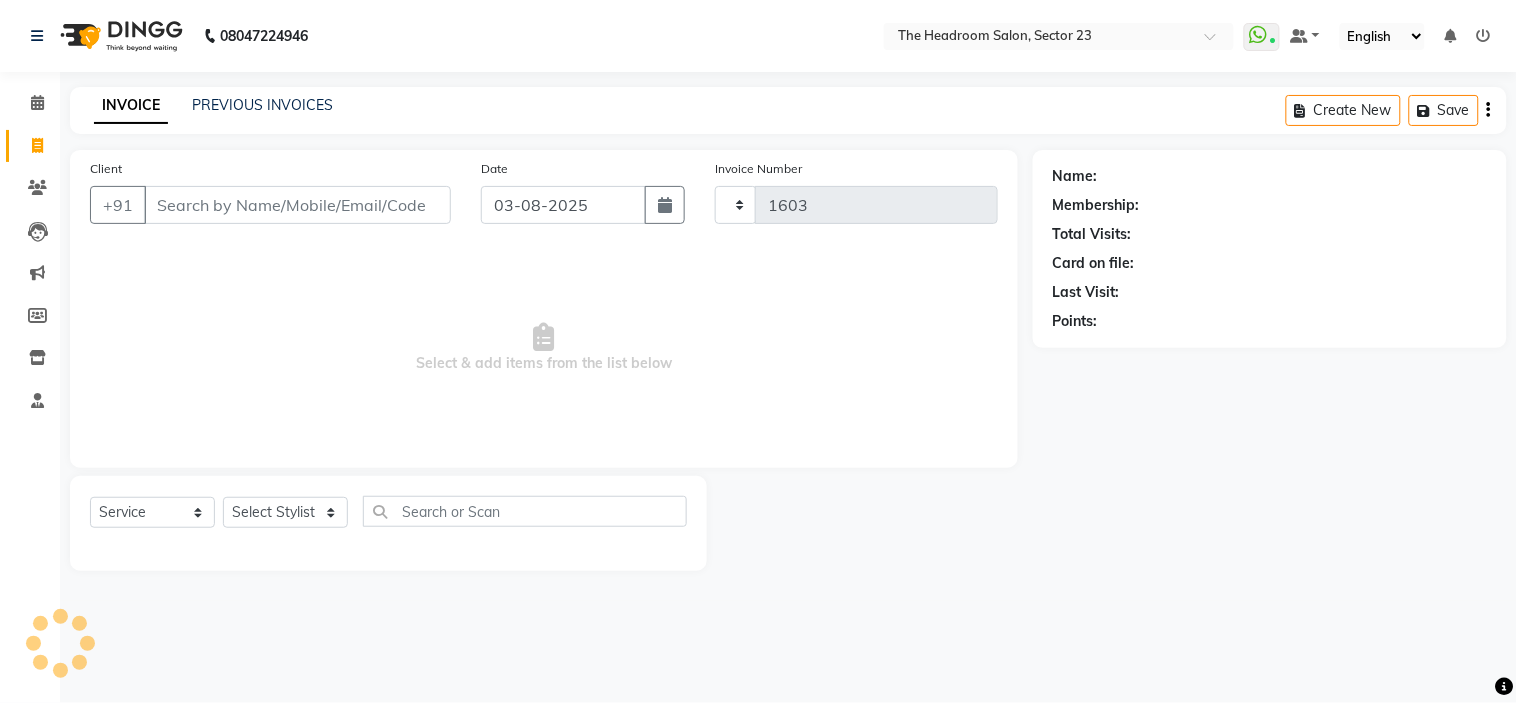 select on "6796" 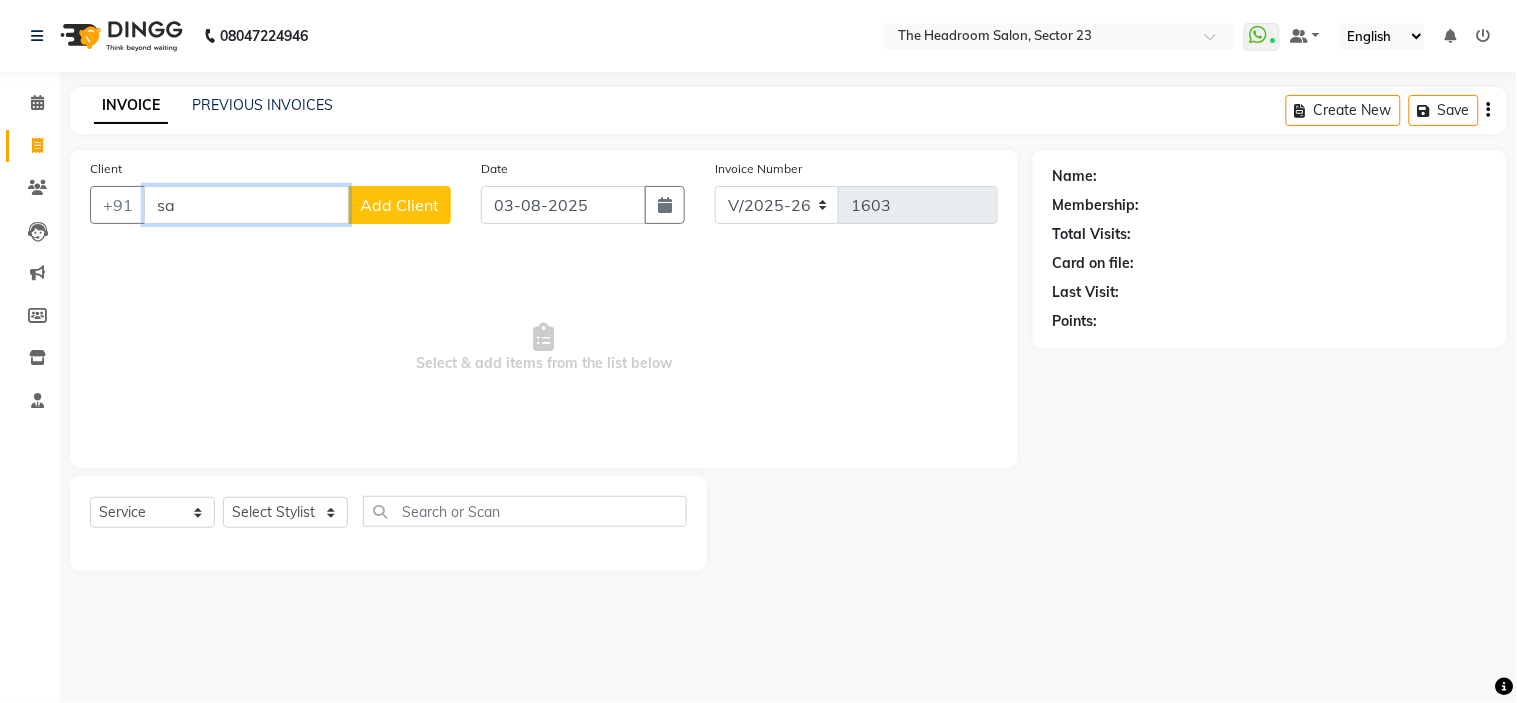 type on "s" 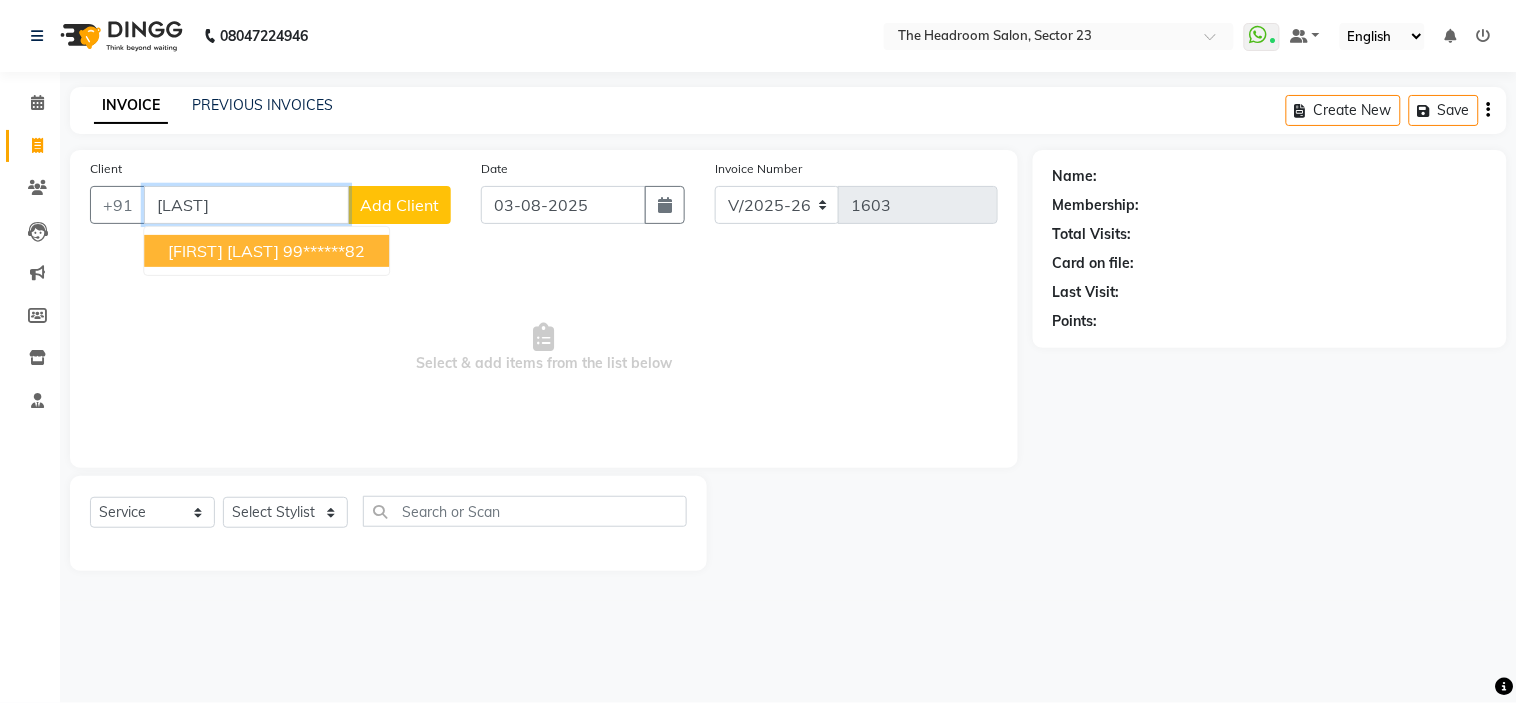 click on "99******82" at bounding box center (324, 251) 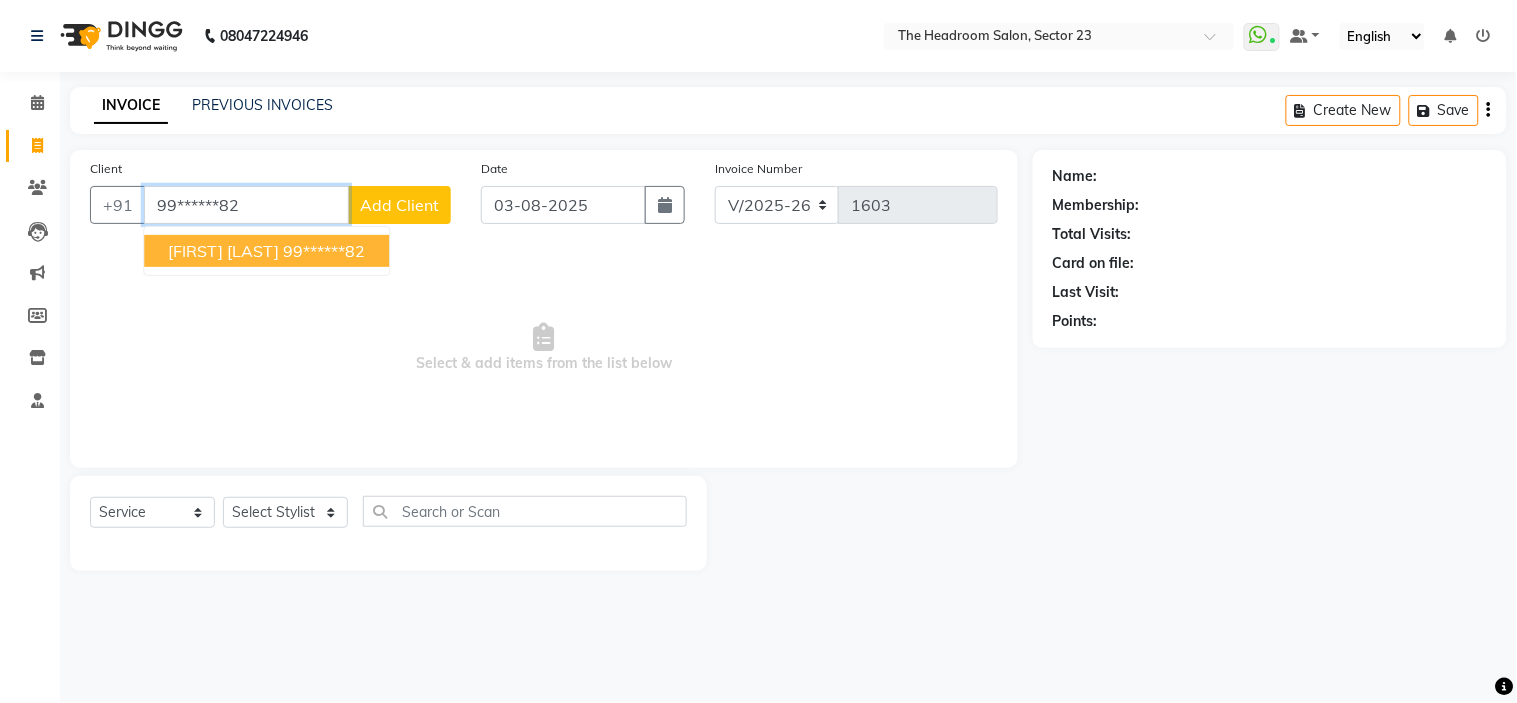 type on "99******82" 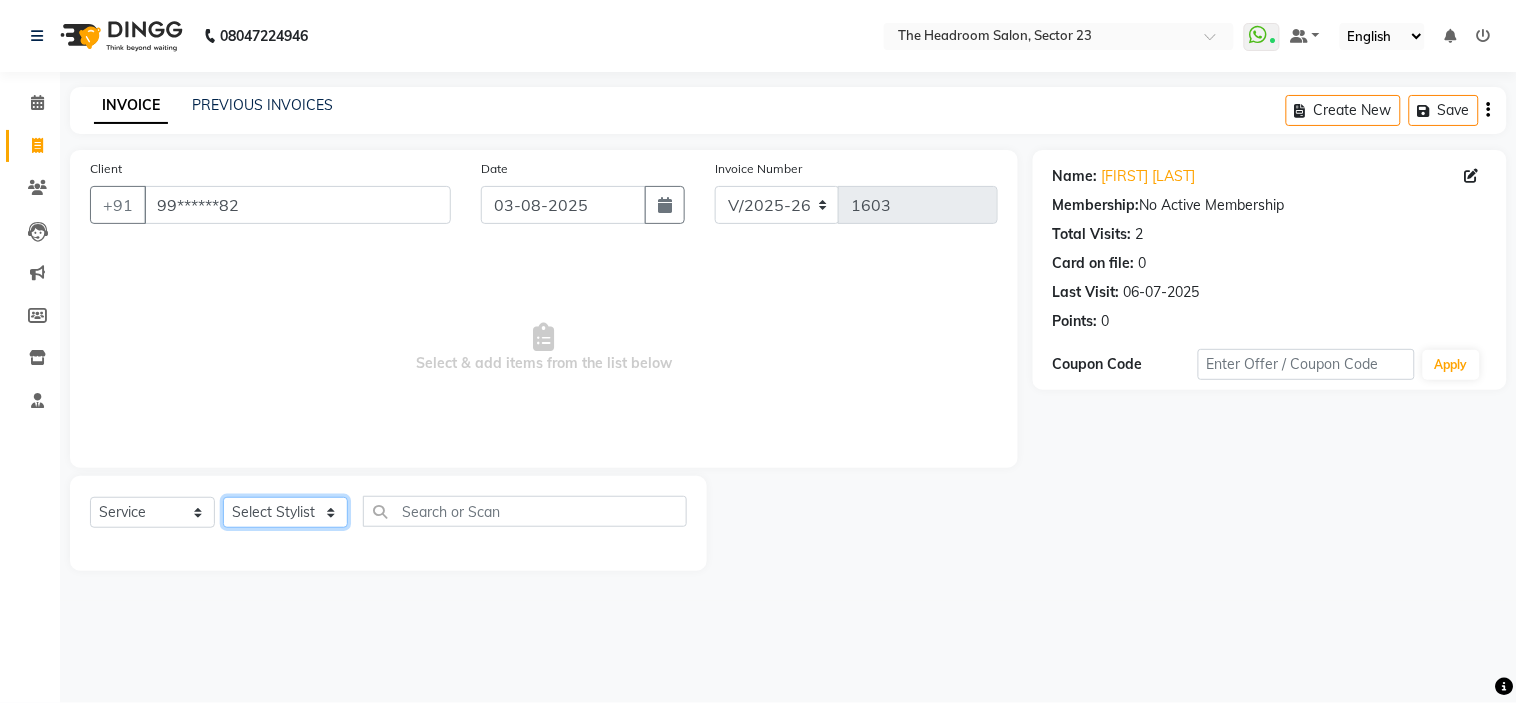 click on "Select Stylist Anjali Anubha Ashok Garima Manager Manju Raju Rohit Shahbaz" 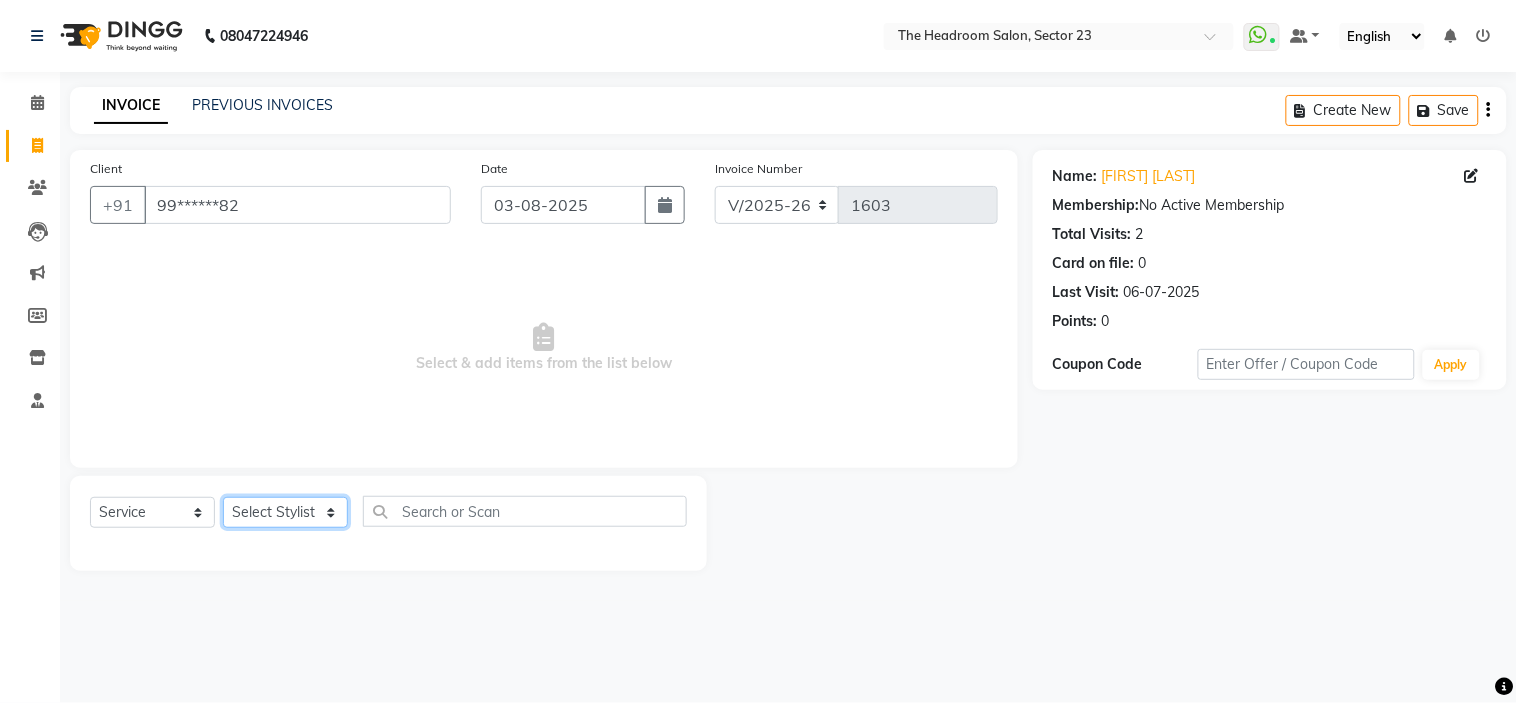 select on "53420" 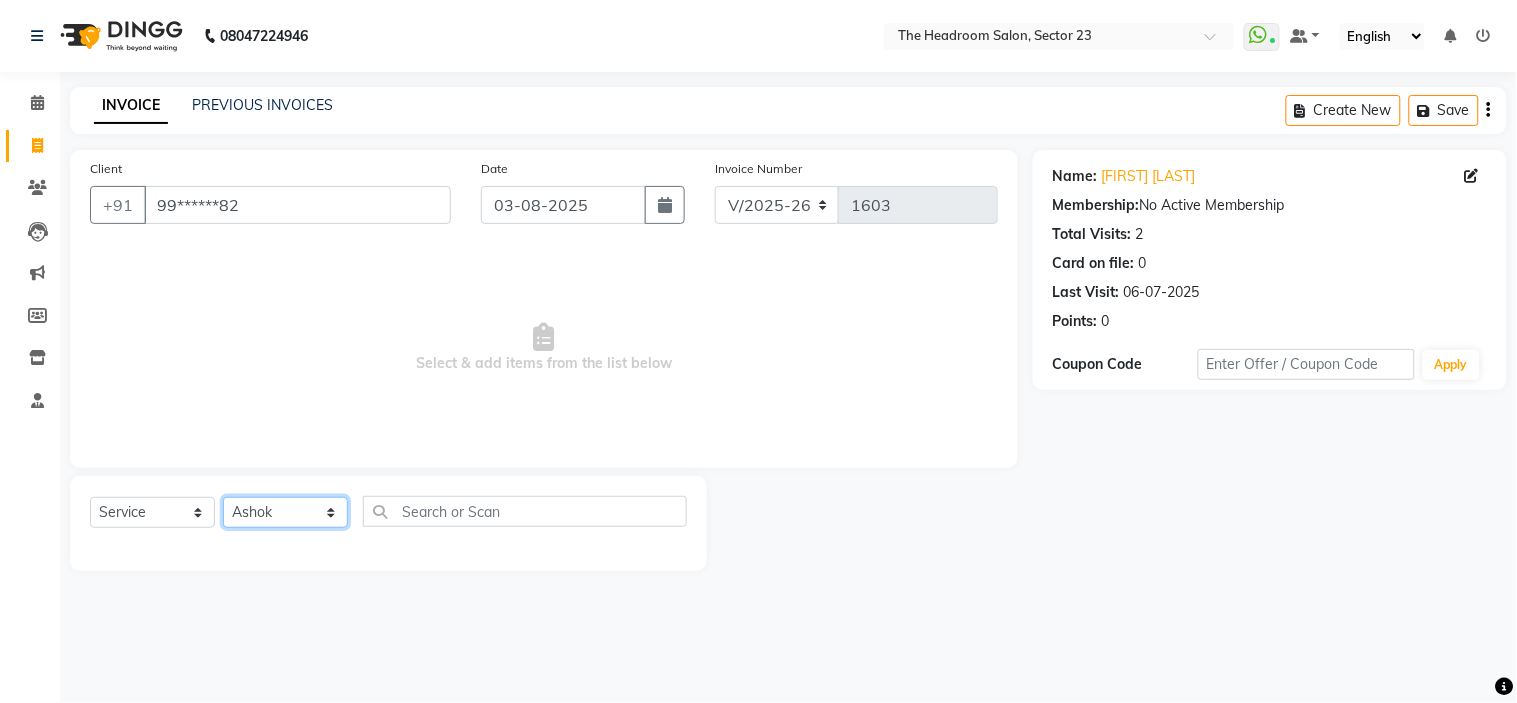 click on "Select Stylist Anjali Anubha Ashok Garima Manager Manju Raju Rohit Shahbaz" 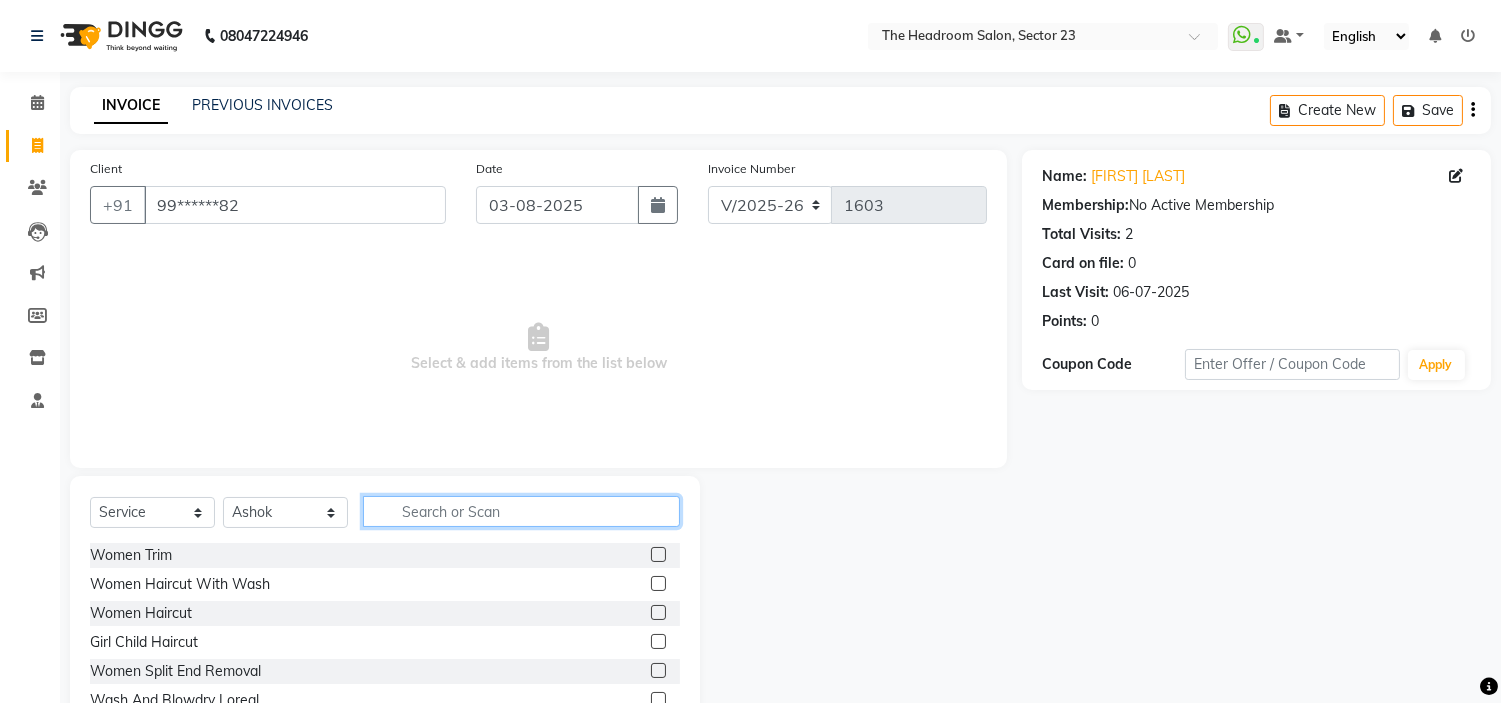 click 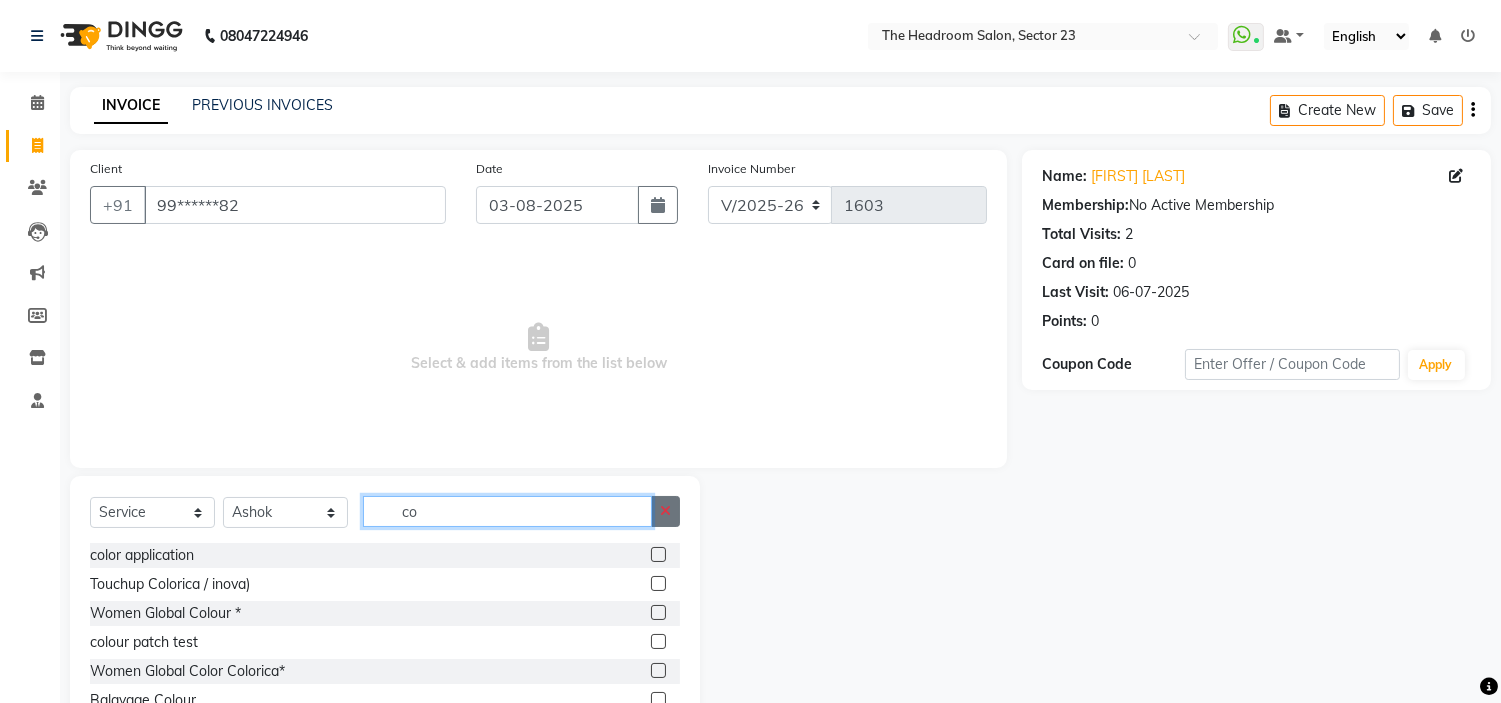type on "c" 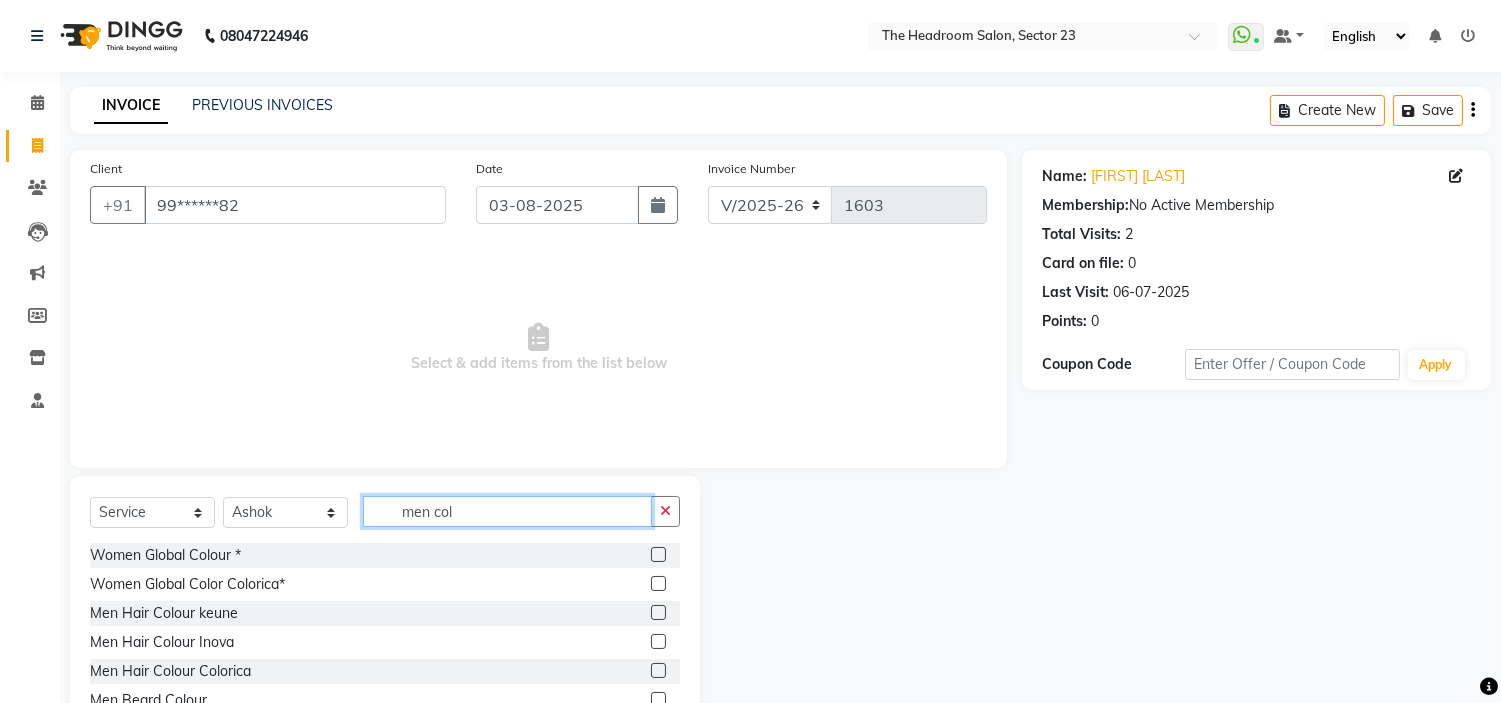 type on "men col" 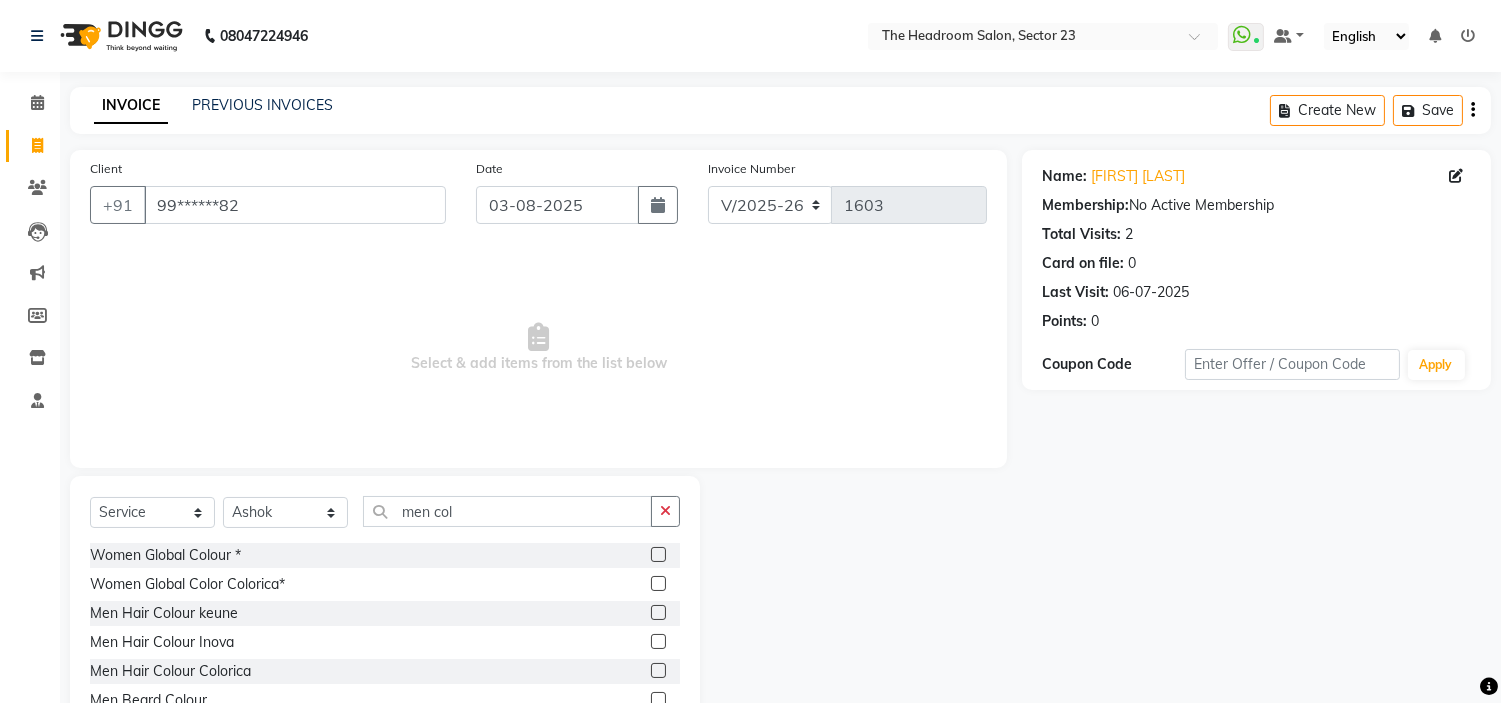 click 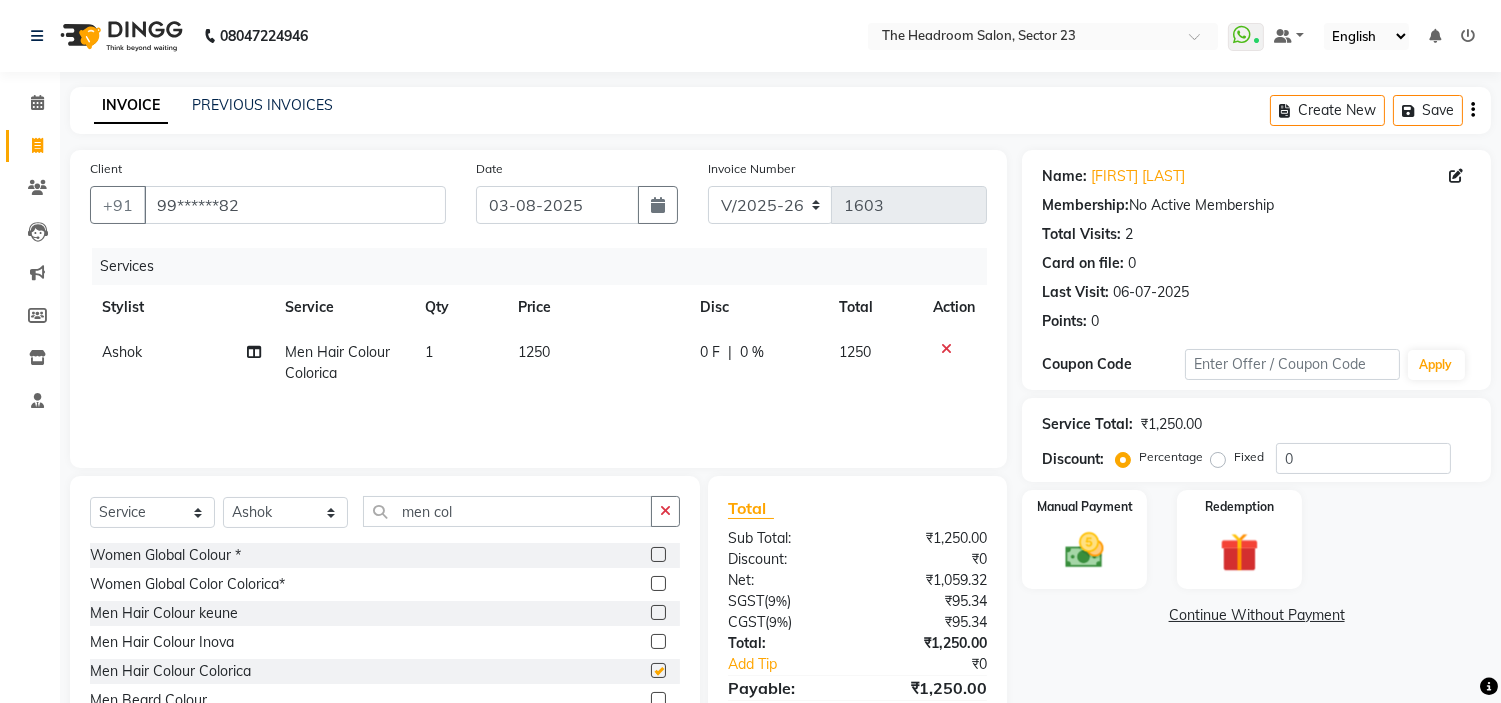 checkbox on "false" 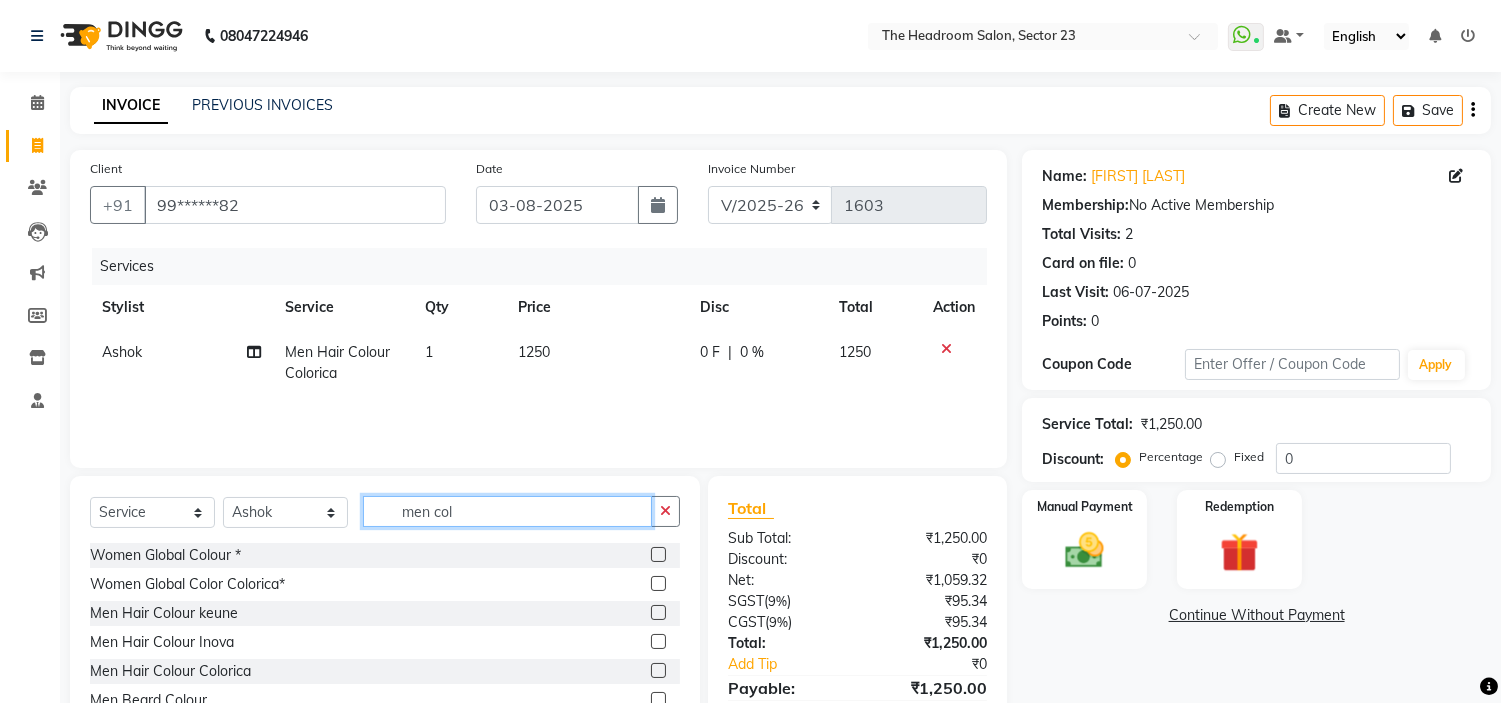 click on "men col" 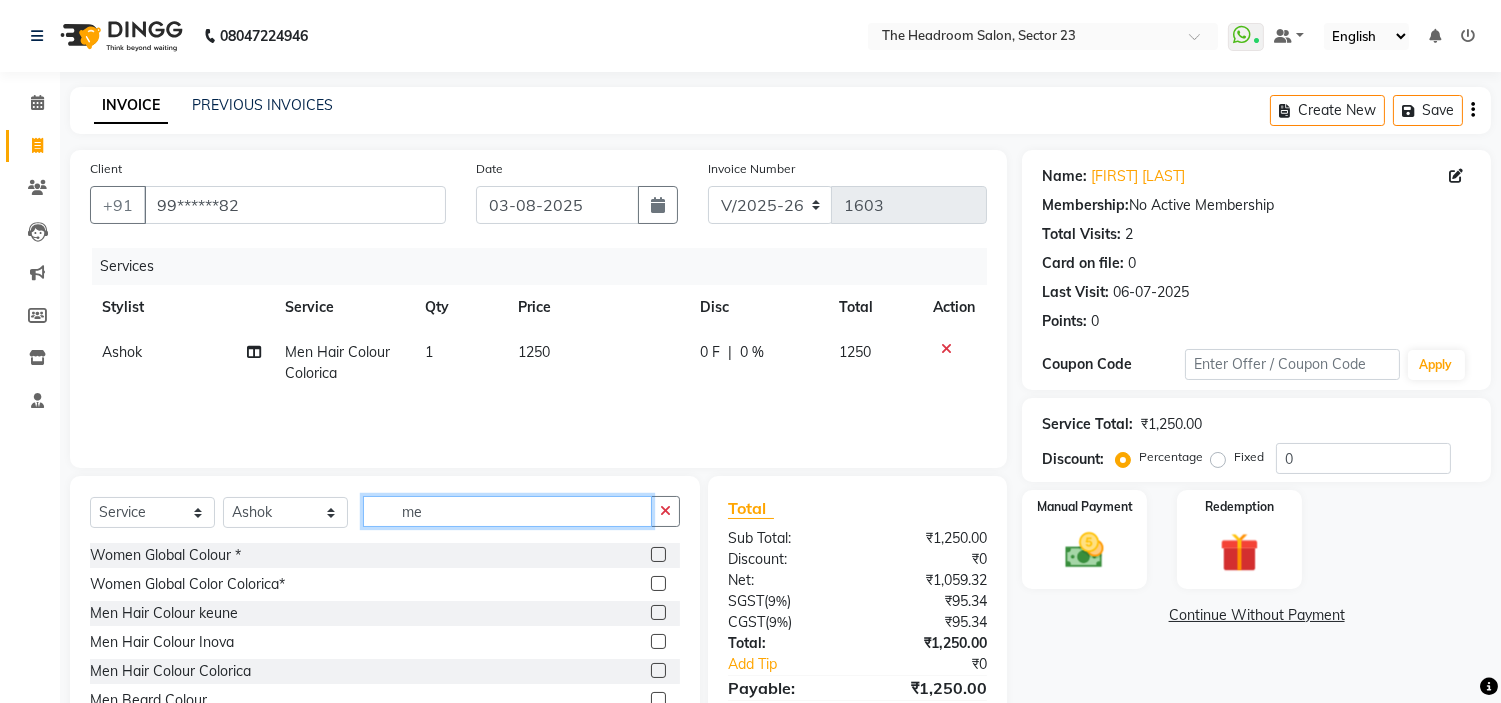 type on "m" 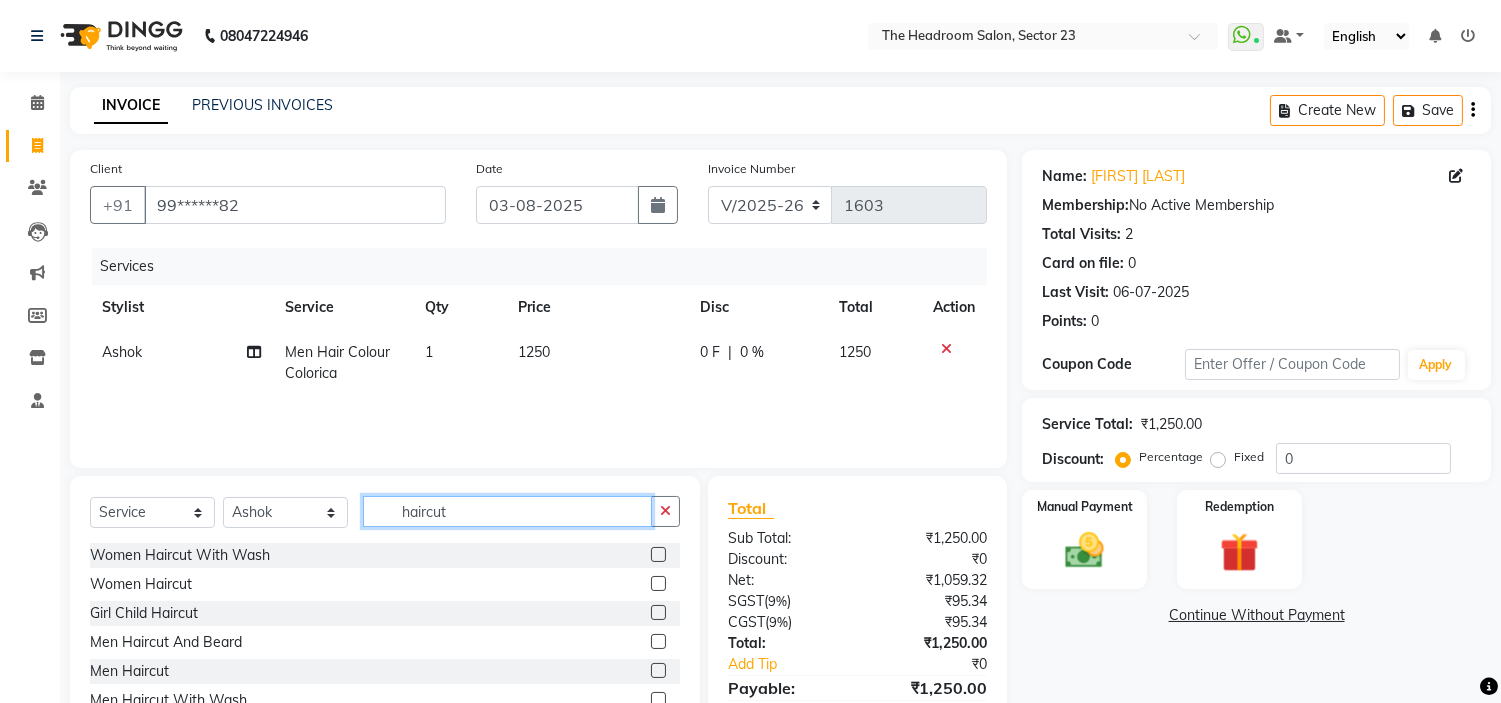 type on "haircut" 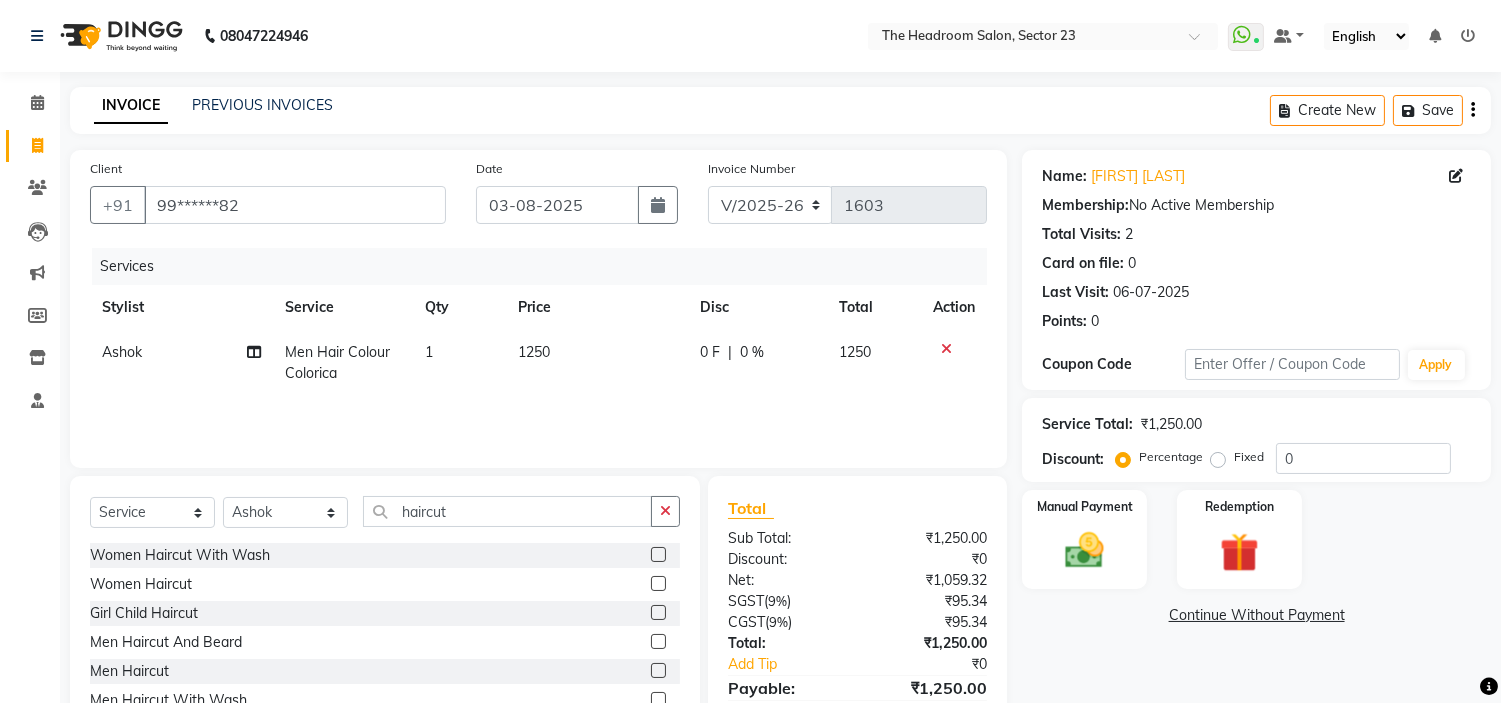 click 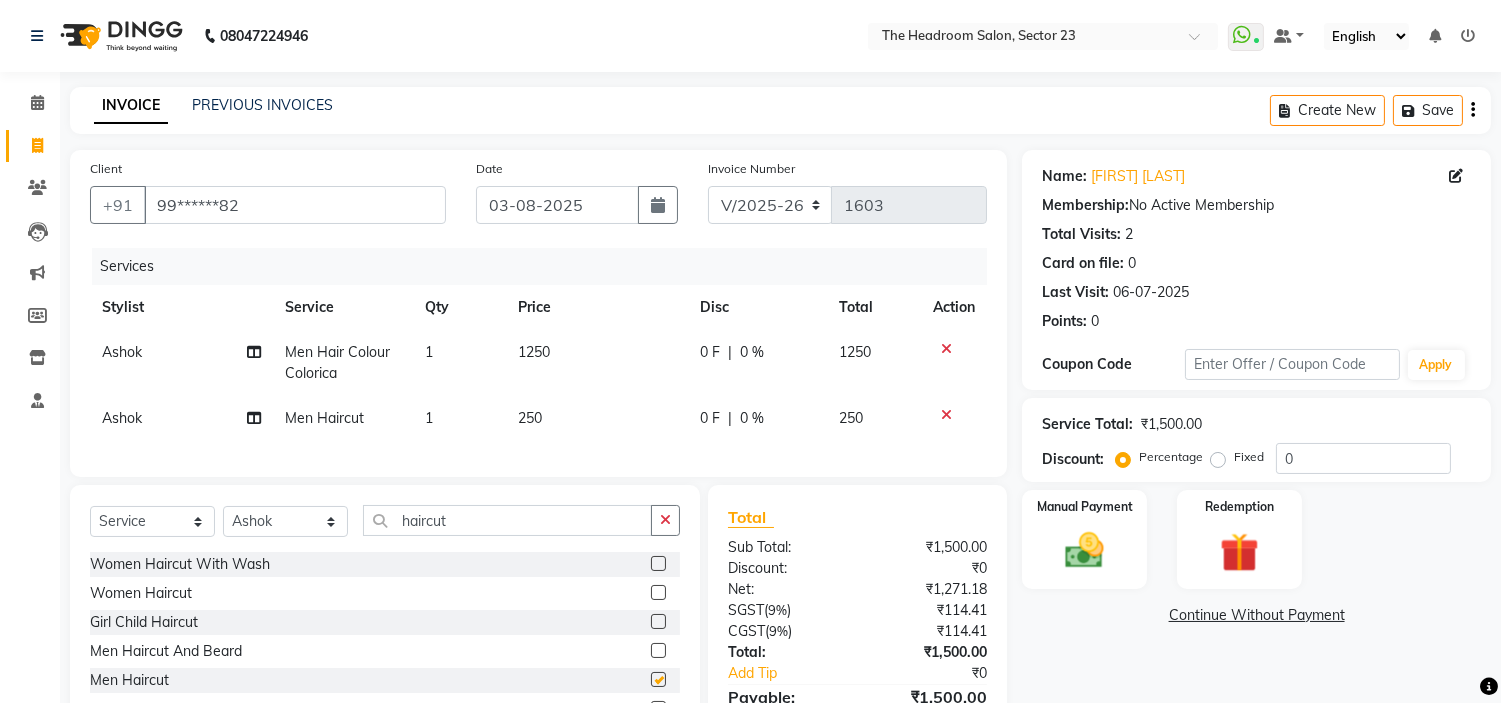 checkbox on "false" 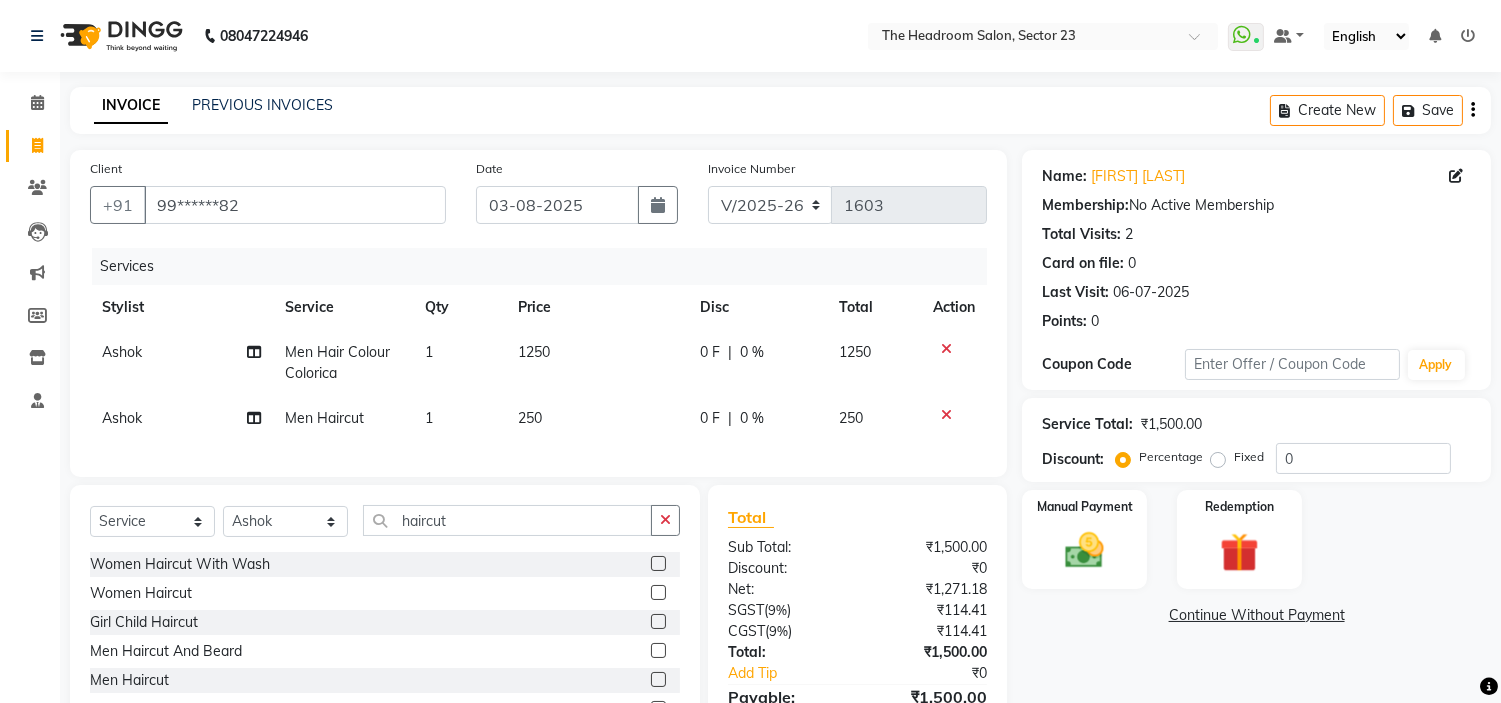 scroll, scrollTop: 123, scrollLeft: 0, axis: vertical 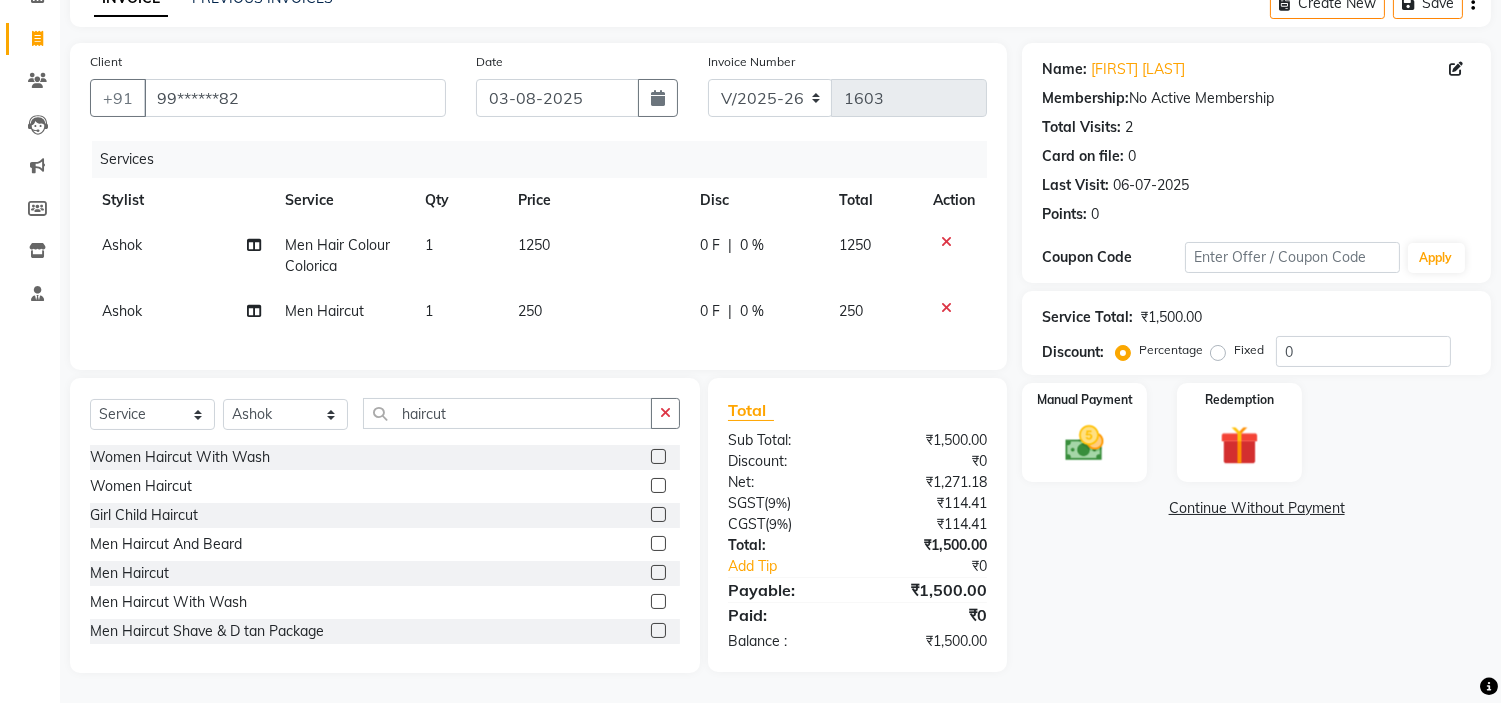 click on "Name: [FIRST] [LAST] Membership:  No Active Membership  Total Visits:  2 Card on file:  0 Last Visit:   06-07-2025 Points:   0  Coupon Code Apply Service Total:  ₹1,500.00  Discount:  Percentage   Fixed  0 Manual Payment Redemption  Continue Without Payment" 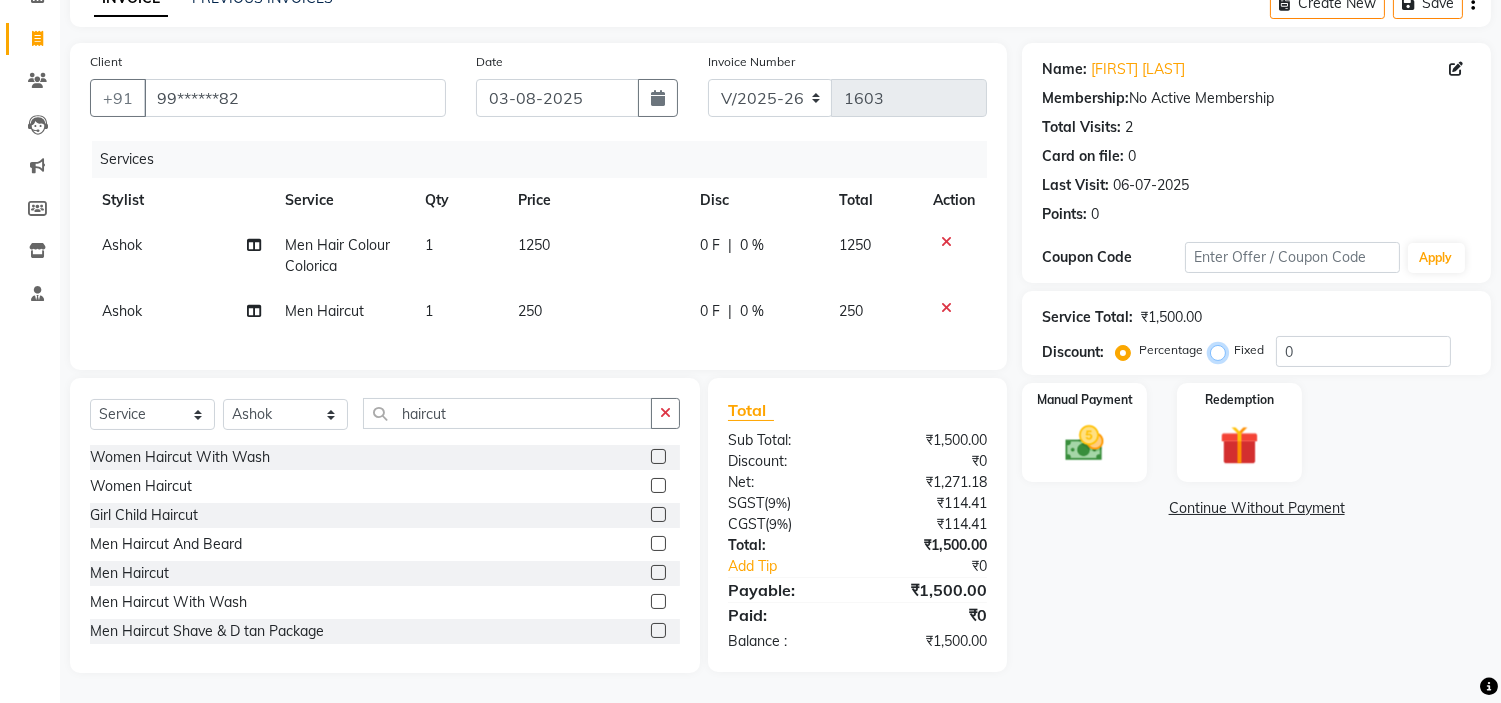click on "Fixed" at bounding box center (1222, 350) 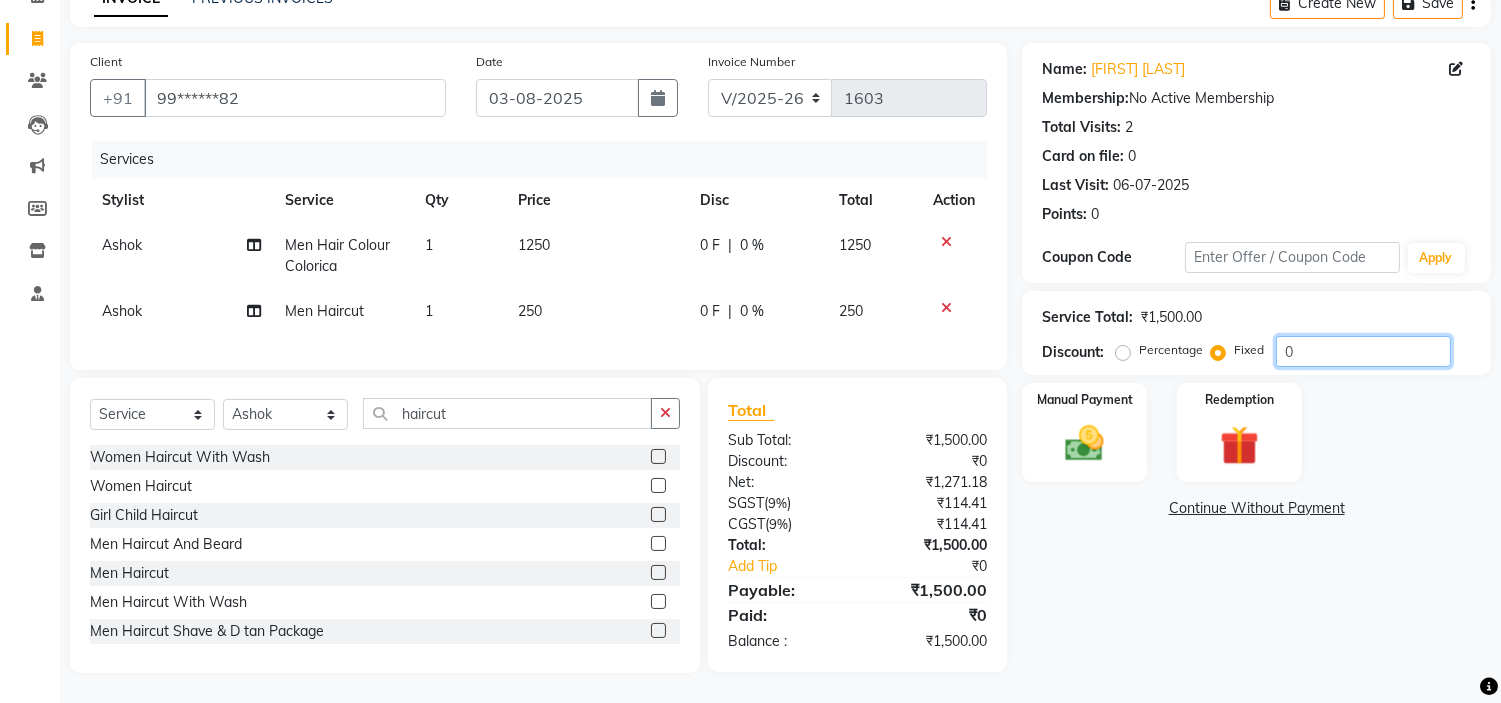 click on "0" 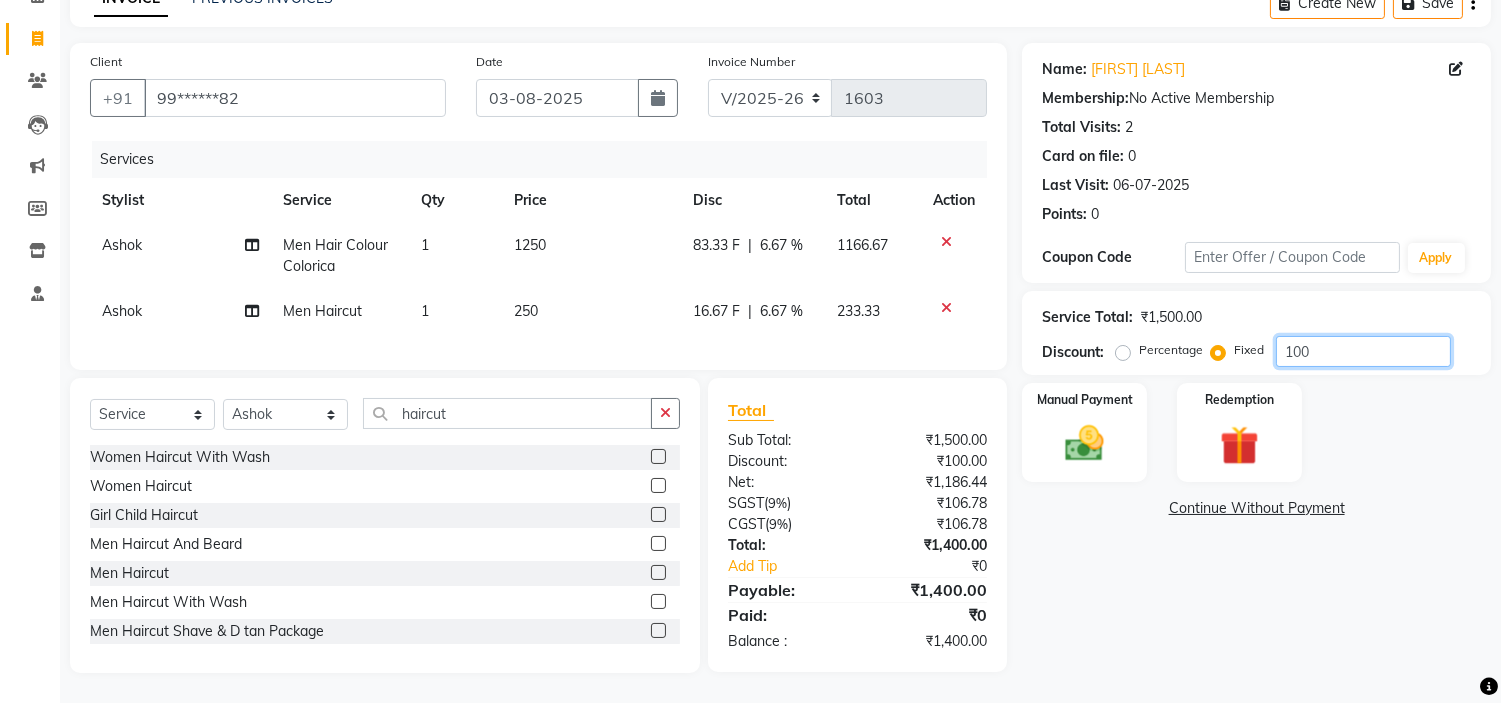 type on "100" 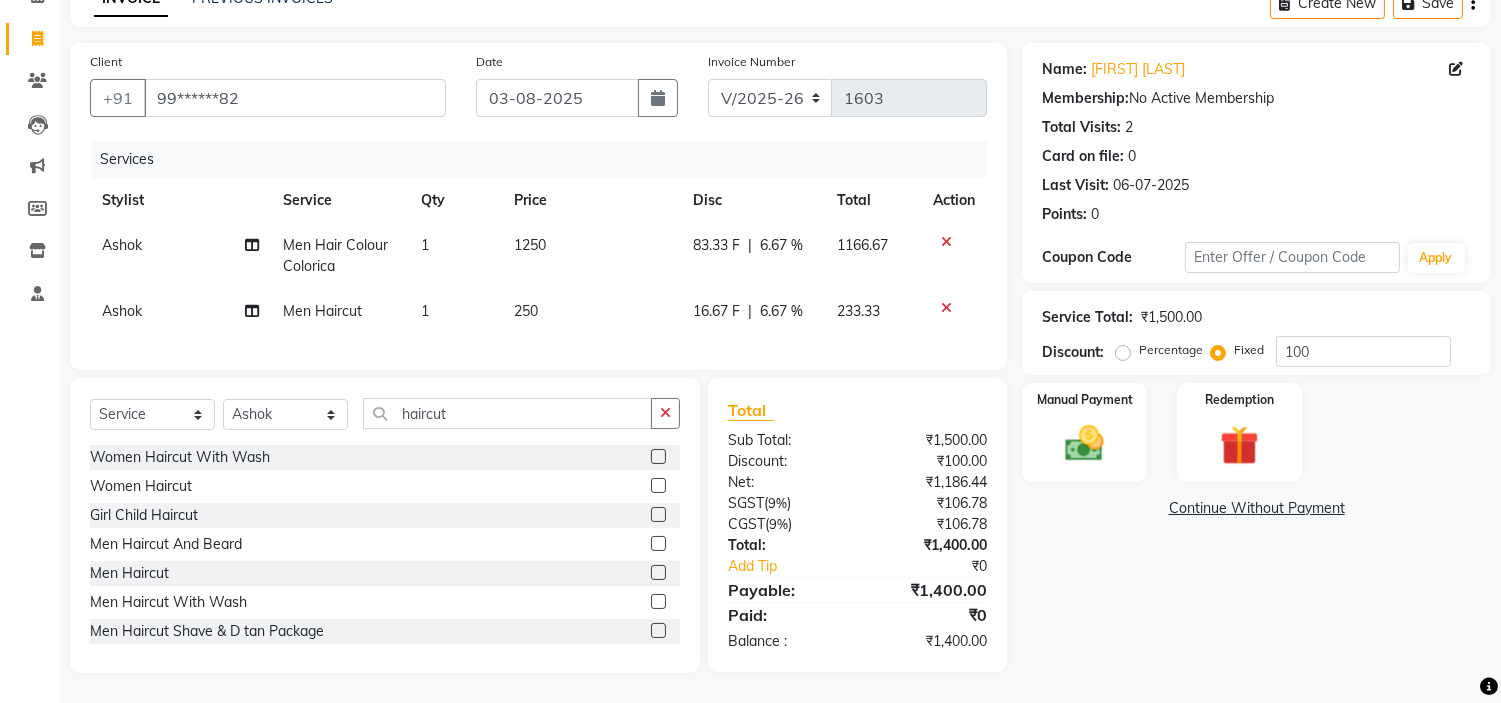 click on "Name: [FIRST] [LAST] Membership:  No Active Membership  Total Visits:  2 Card on file:  0 Last Visit:   06-07-2025 Points:   0  Coupon Code Apply Service Total:  ₹1,500.00  Discount:  Percentage   Fixed  100 Manual Payment Redemption  Continue Without Payment" 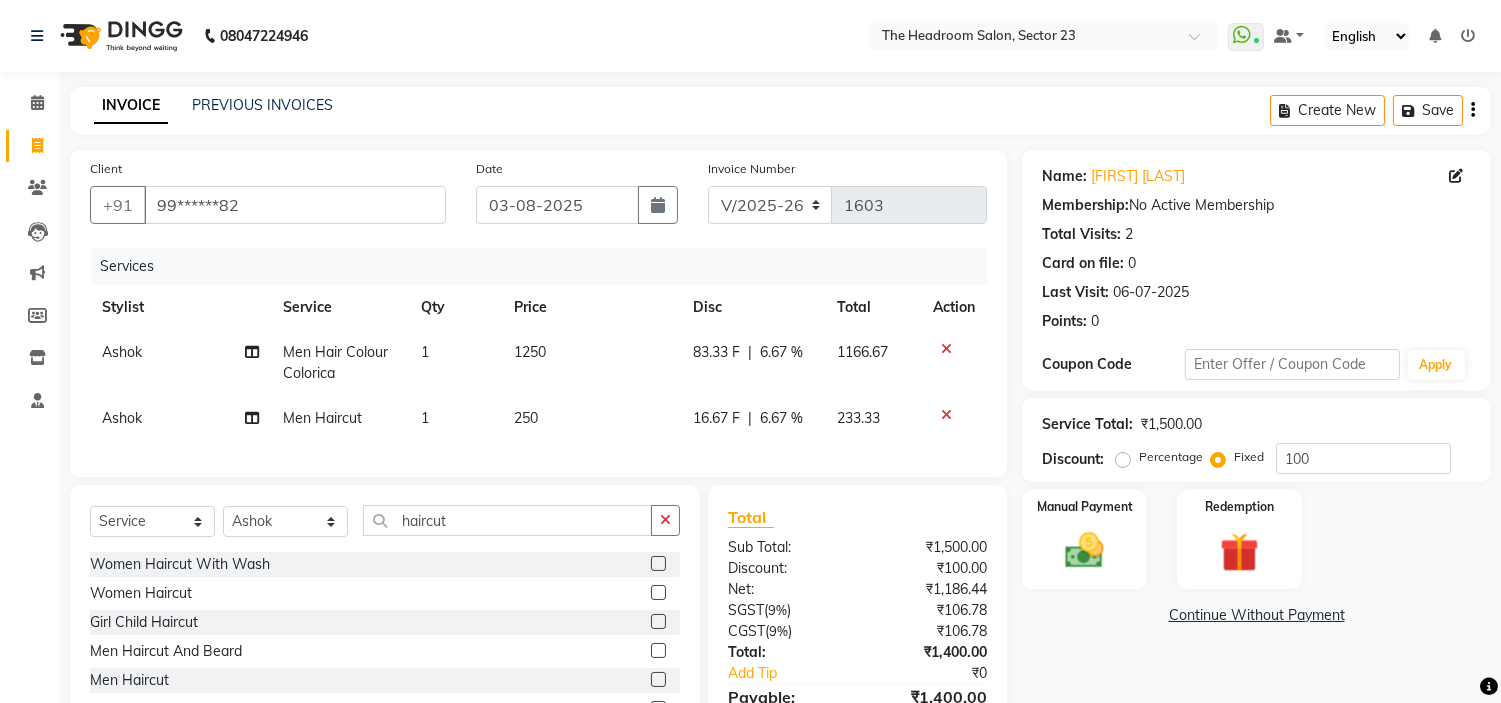 scroll, scrollTop: 43, scrollLeft: 0, axis: vertical 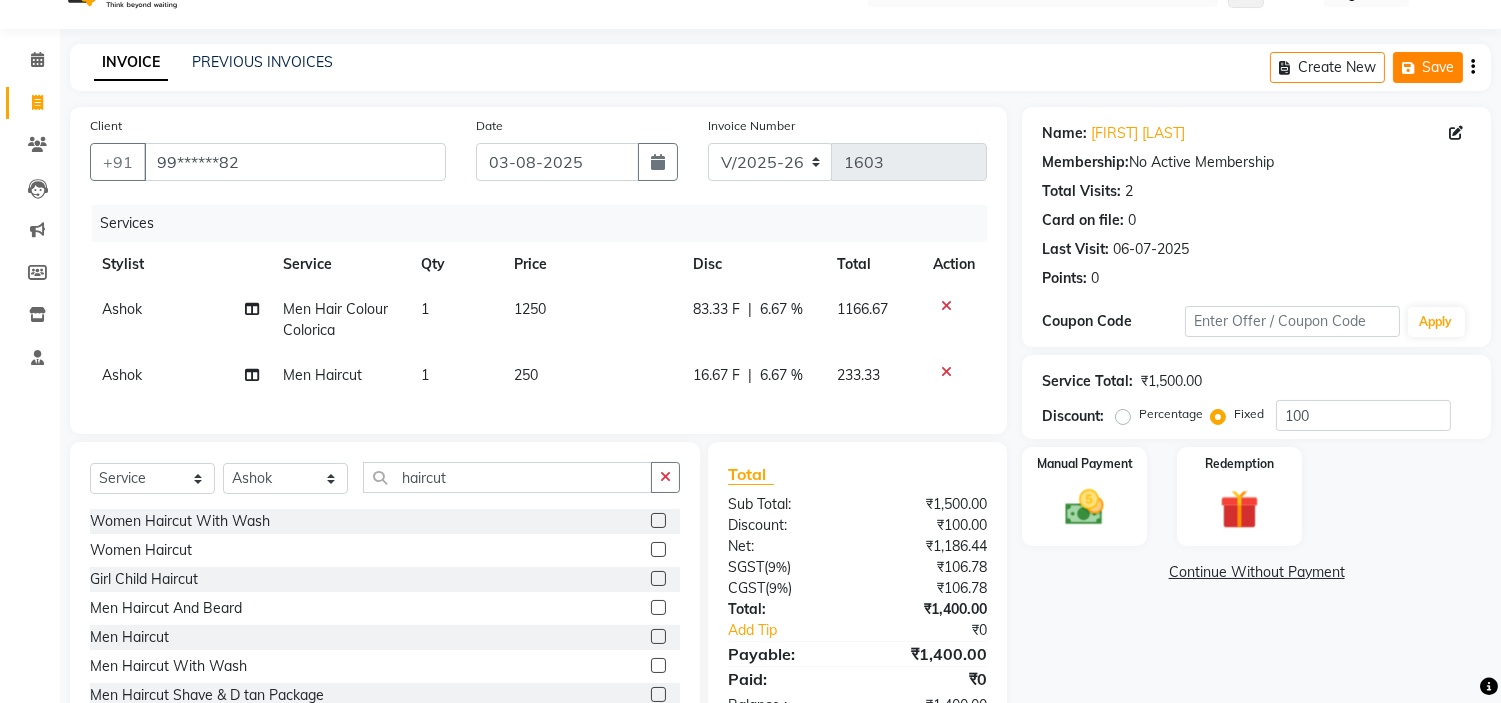 click on "Save" 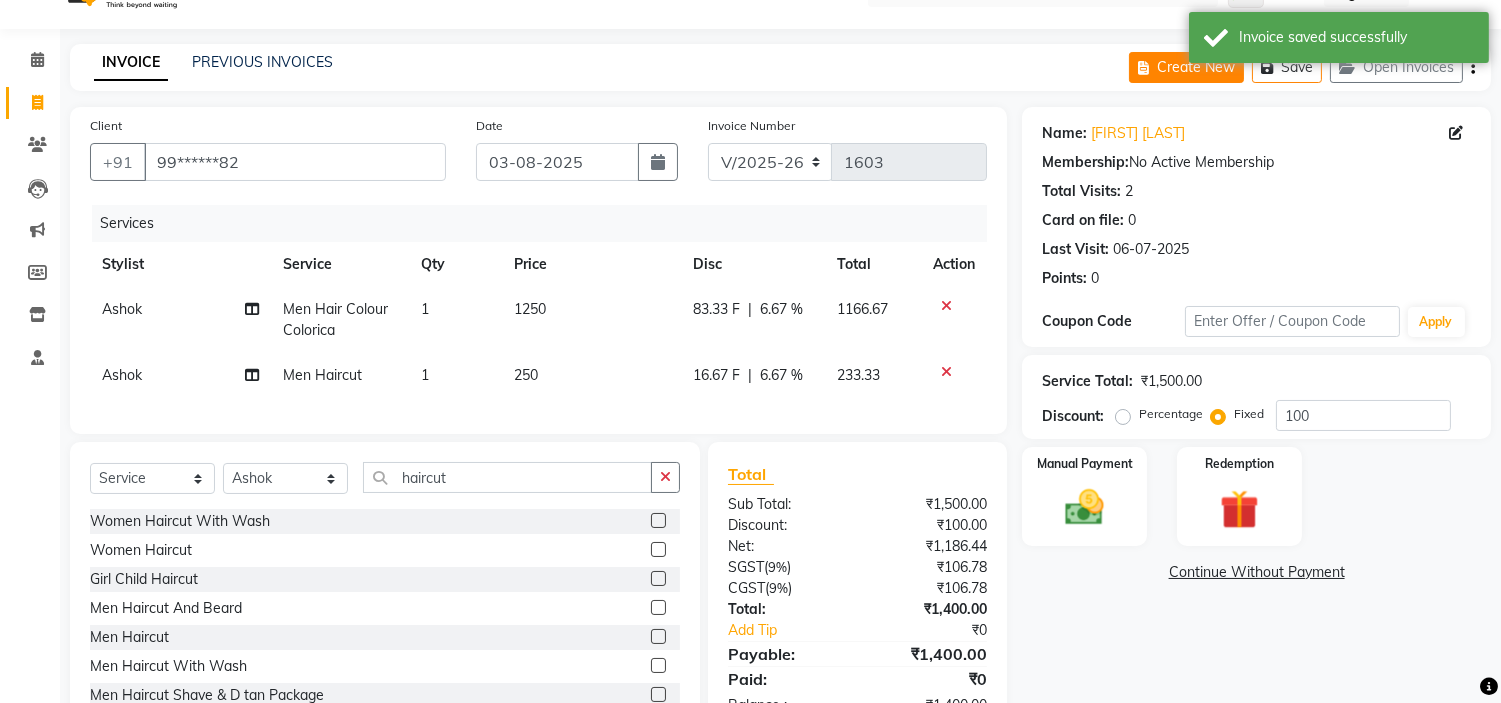 click on "Create New" 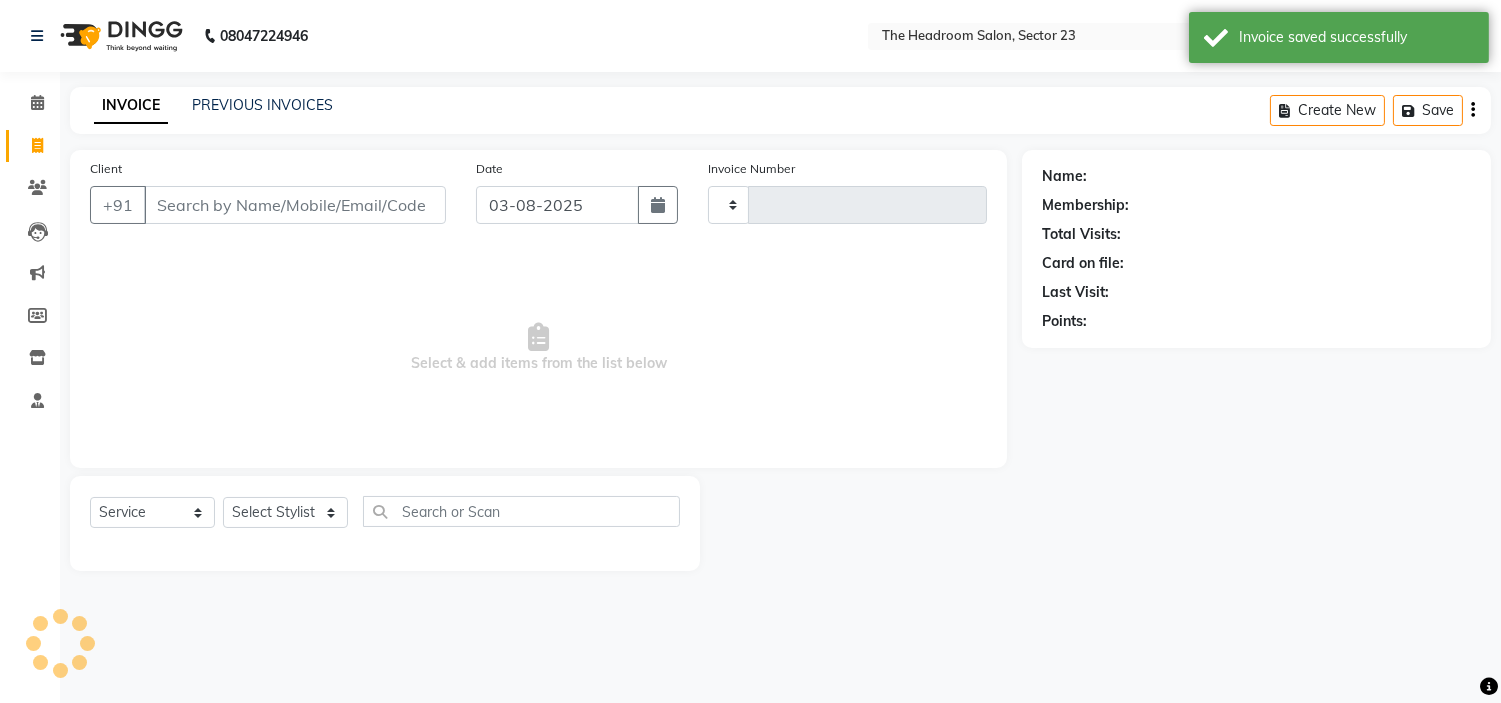 scroll, scrollTop: 0, scrollLeft: 0, axis: both 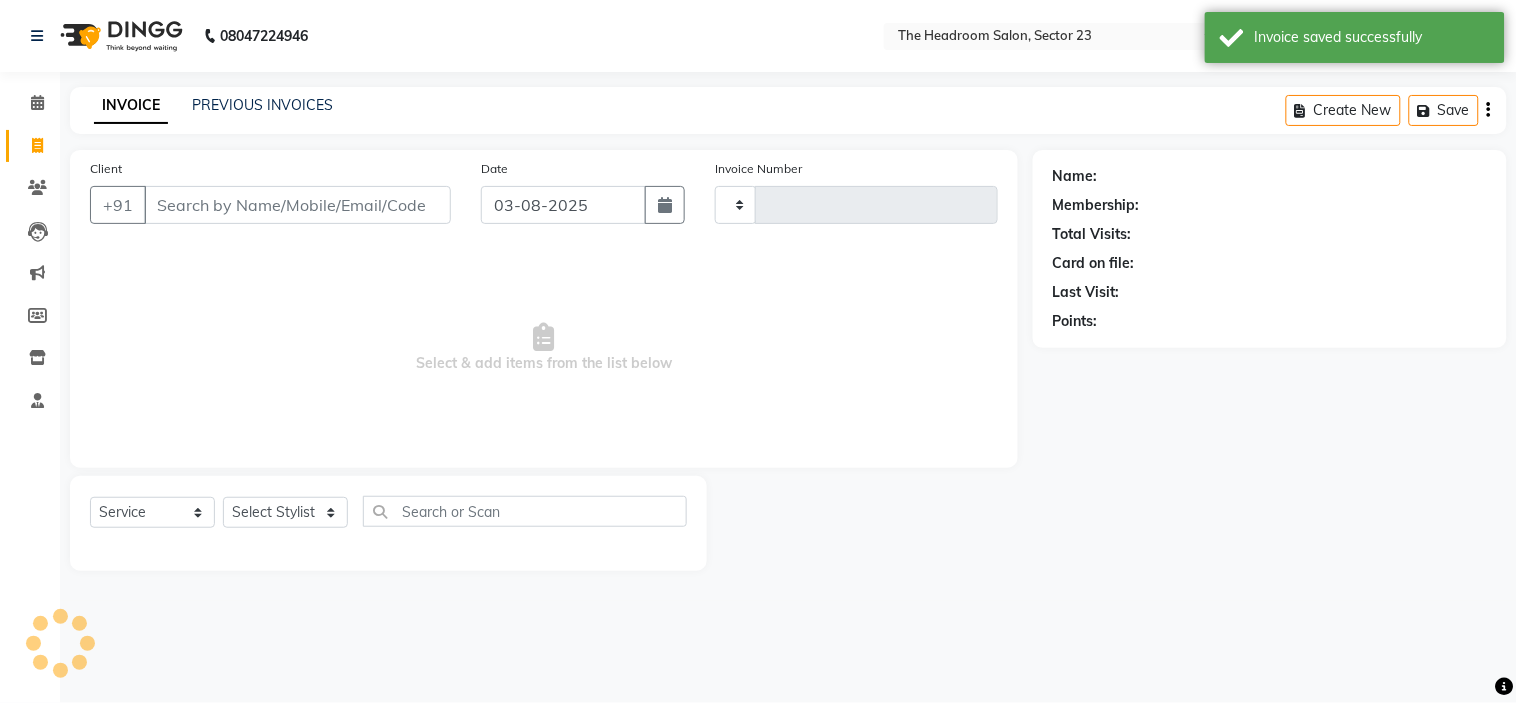 type on "1603" 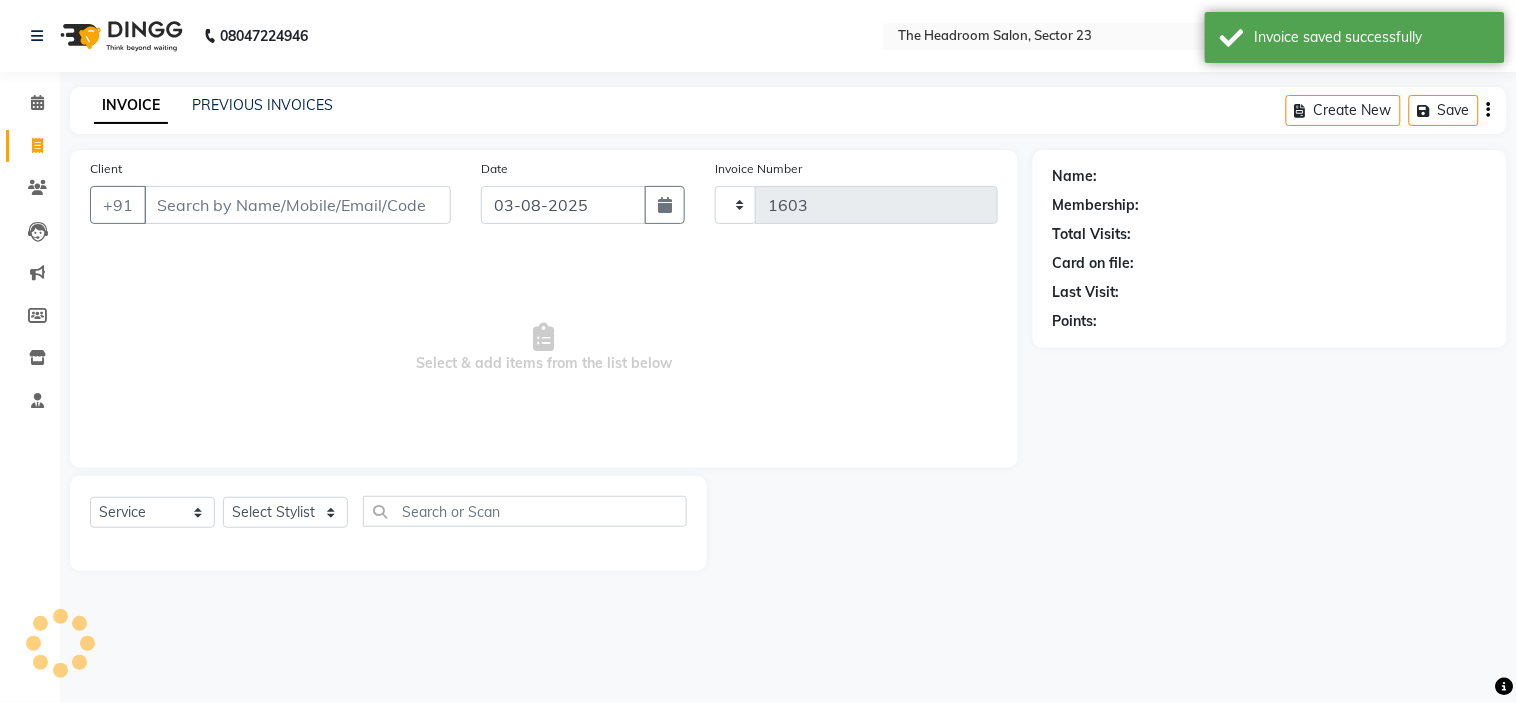 select on "6796" 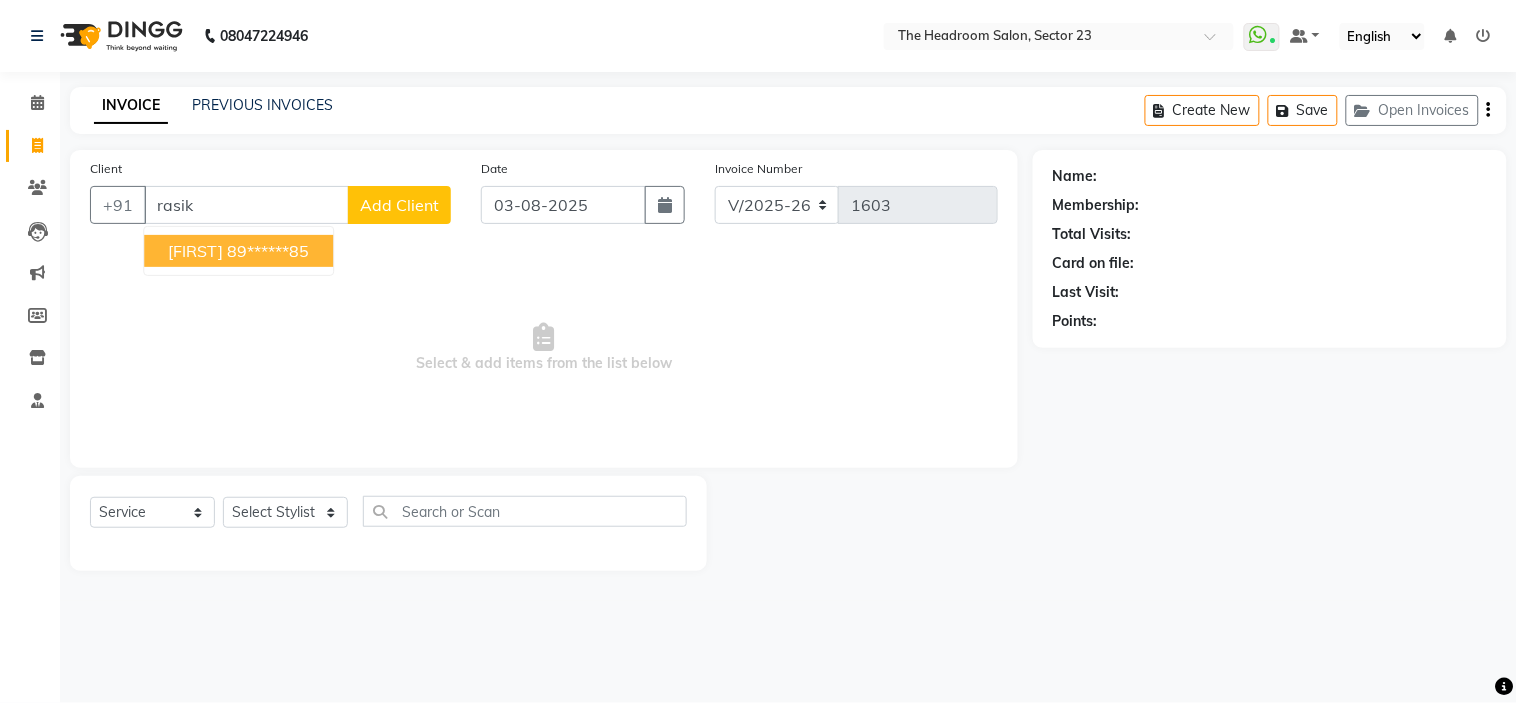 click on "89******85" at bounding box center (268, 251) 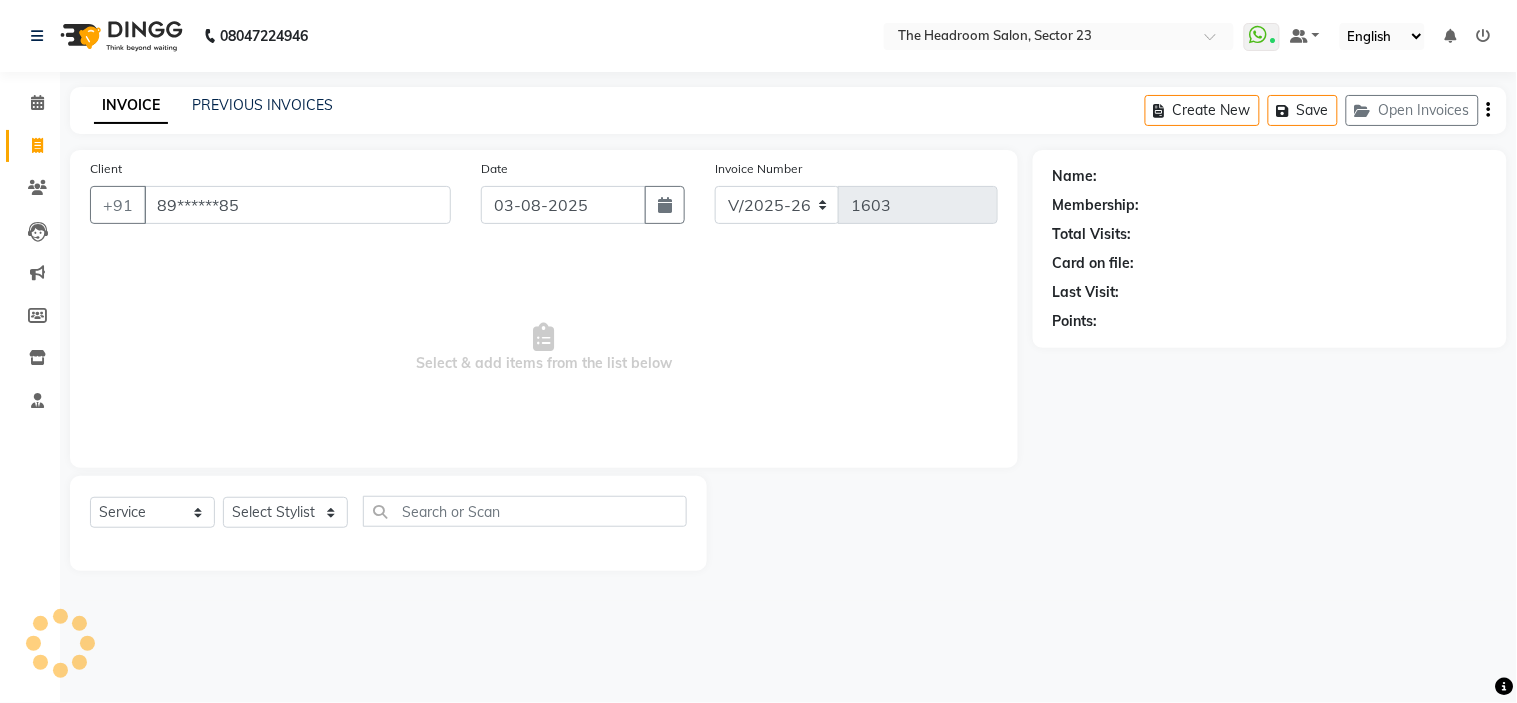 type on "89******85" 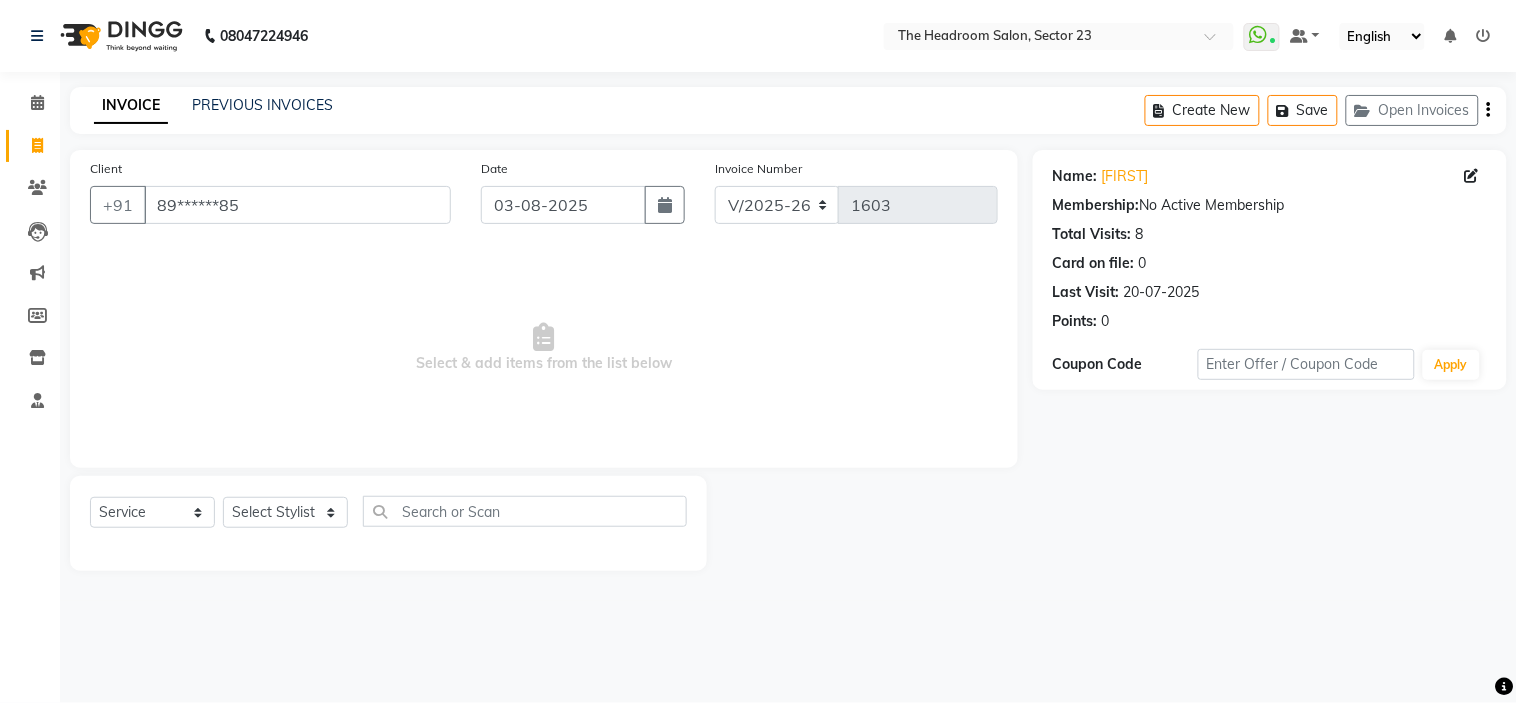 click on "Select  Service  Product  Membership  Package Voucher Prepaid Gift Card  Select Stylist Anjali Anubha Ashok Garima Manager Manju Raju Rohit Shahbaz" 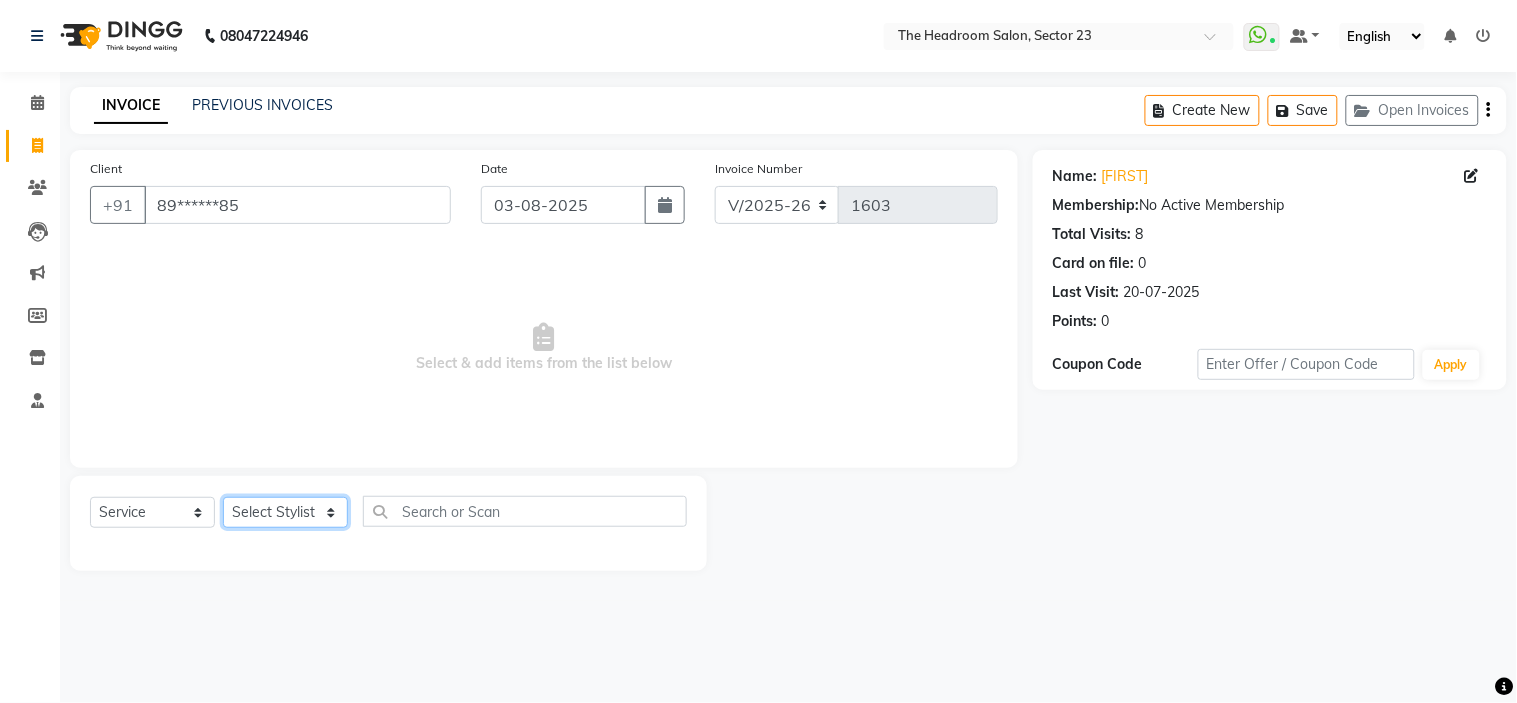 click on "Select Stylist Anjali Anubha Ashok Garima Manager Manju Raju Rohit Shahbaz" 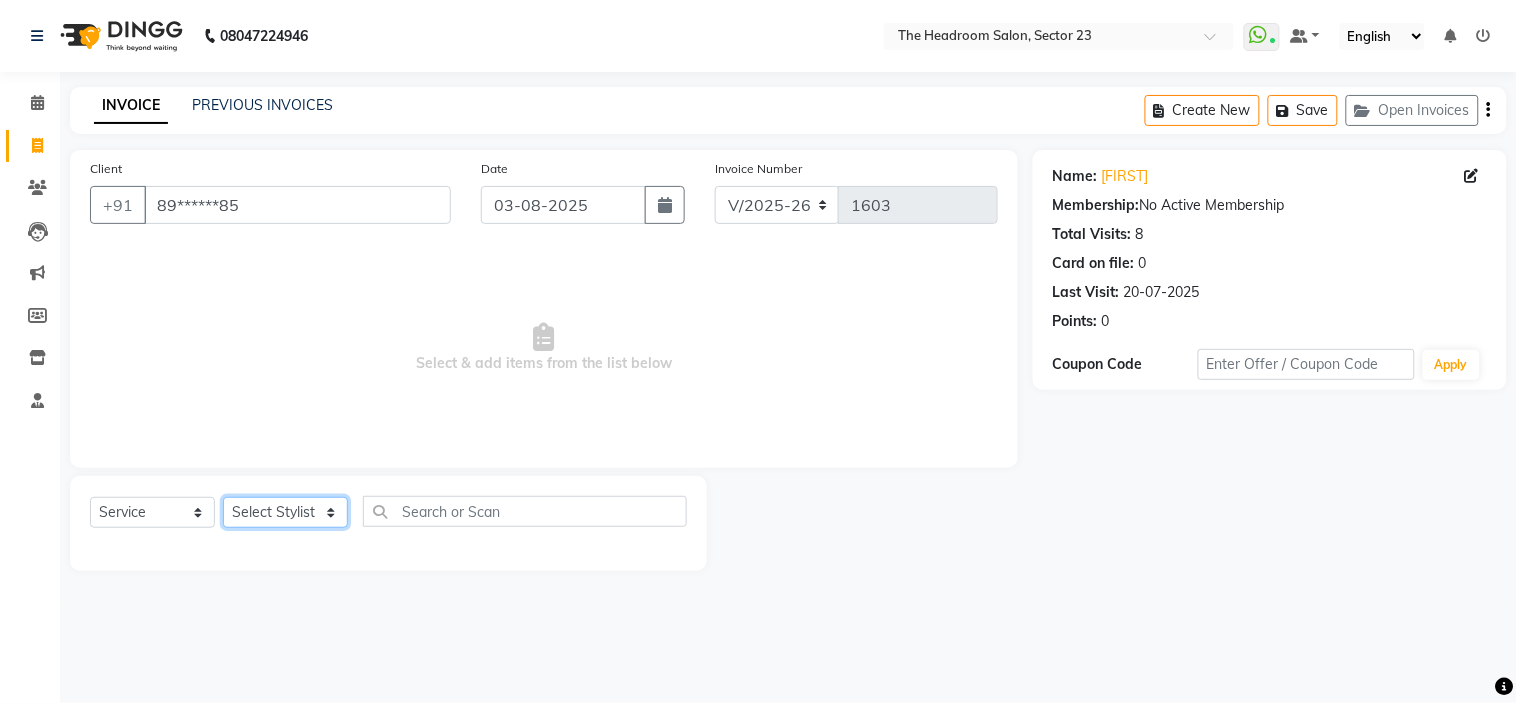 select on "53422" 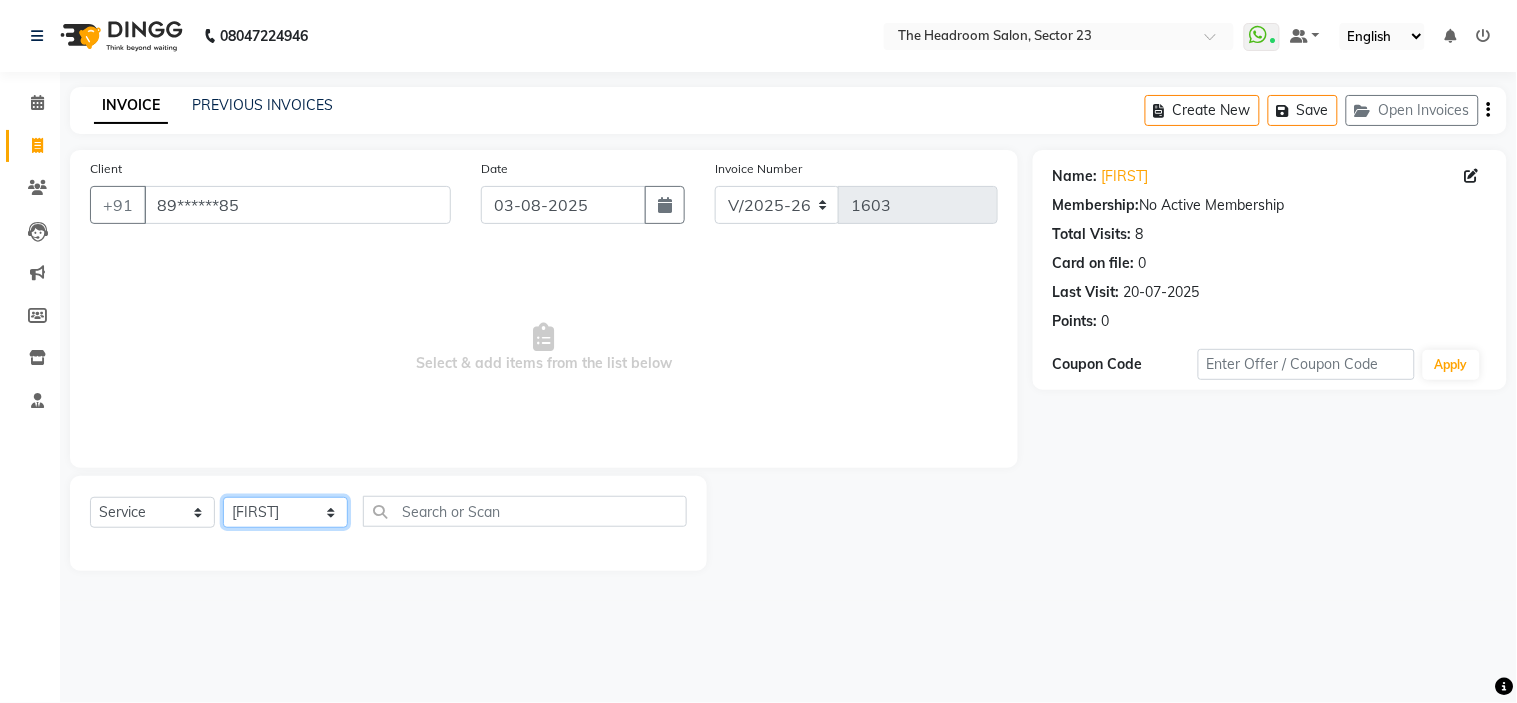 click on "Select Stylist Anjali Anubha Ashok Garima Manager Manju Raju Rohit Shahbaz" 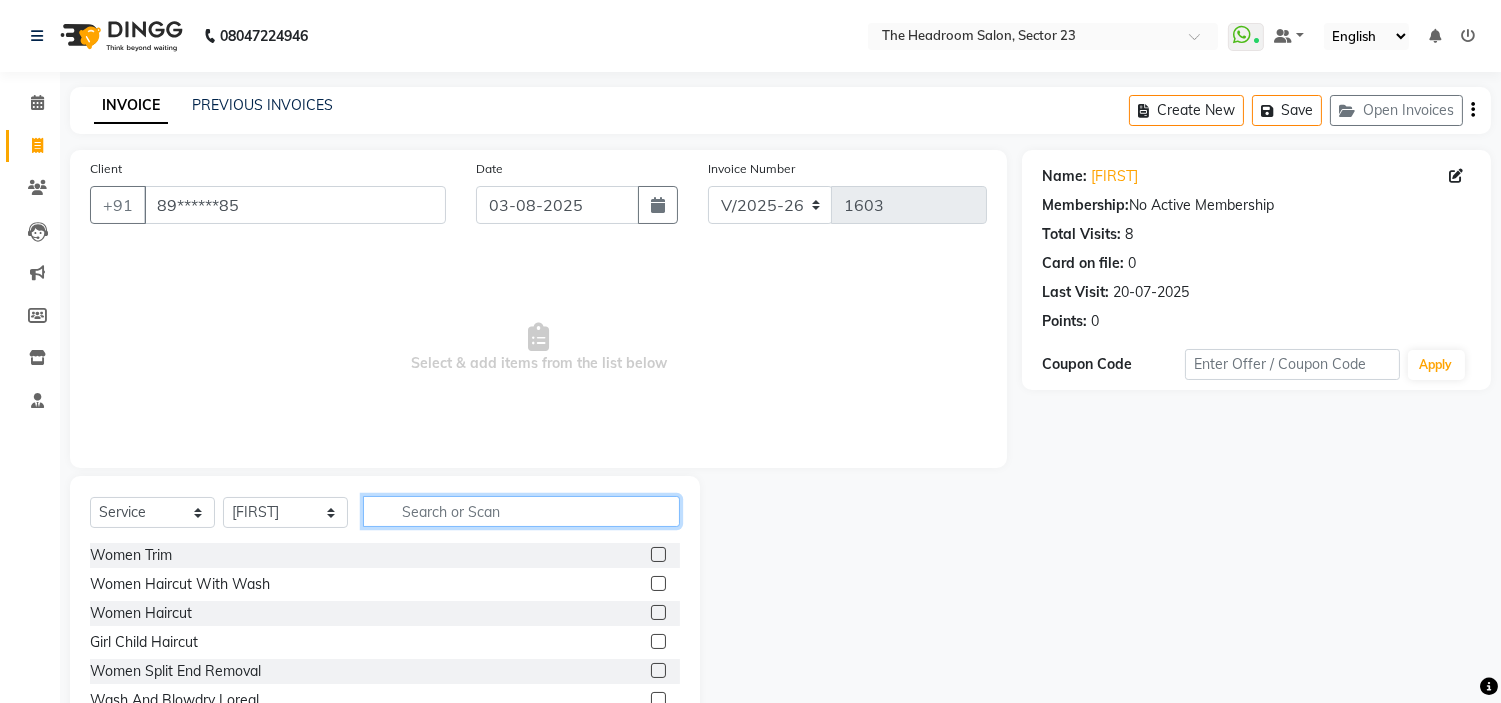 click 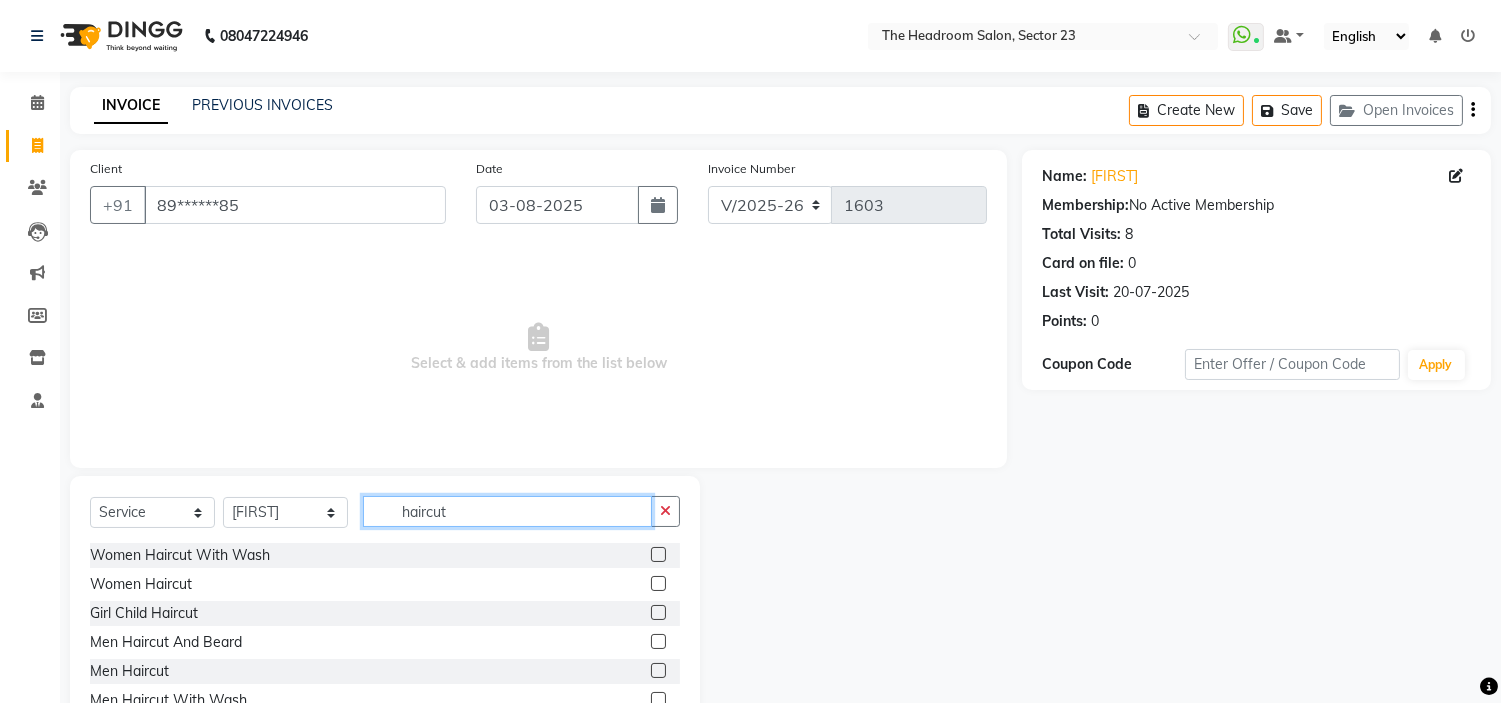 scroll, scrollTop: 97, scrollLeft: 0, axis: vertical 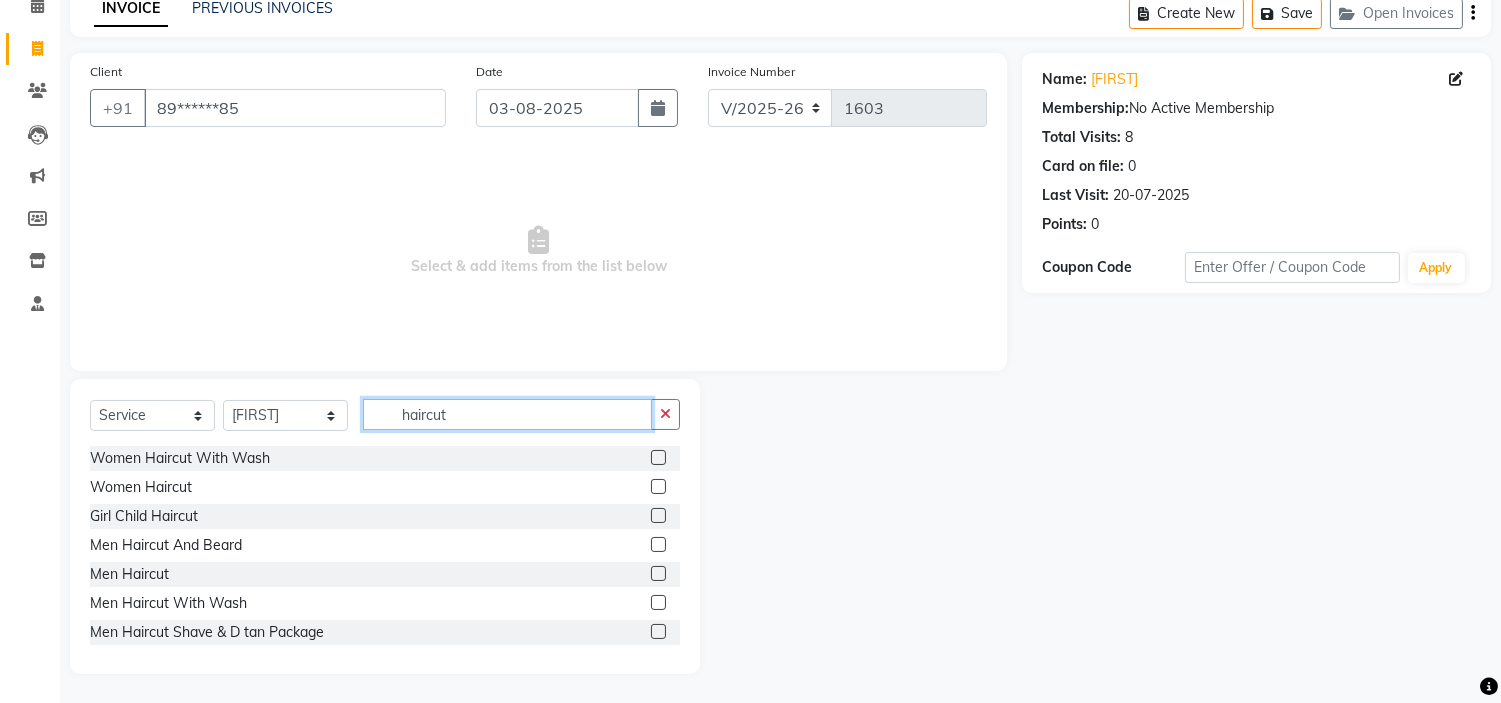 type on "haircut" 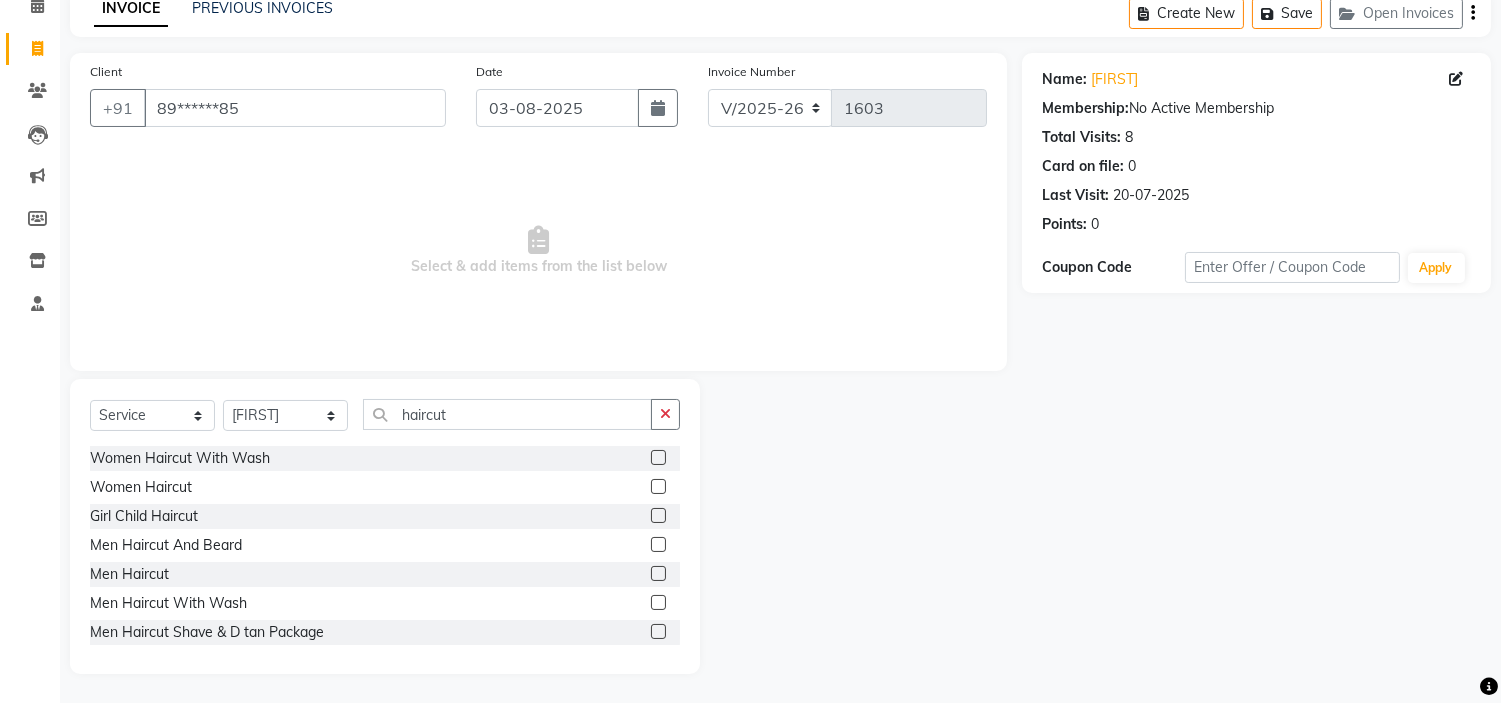click 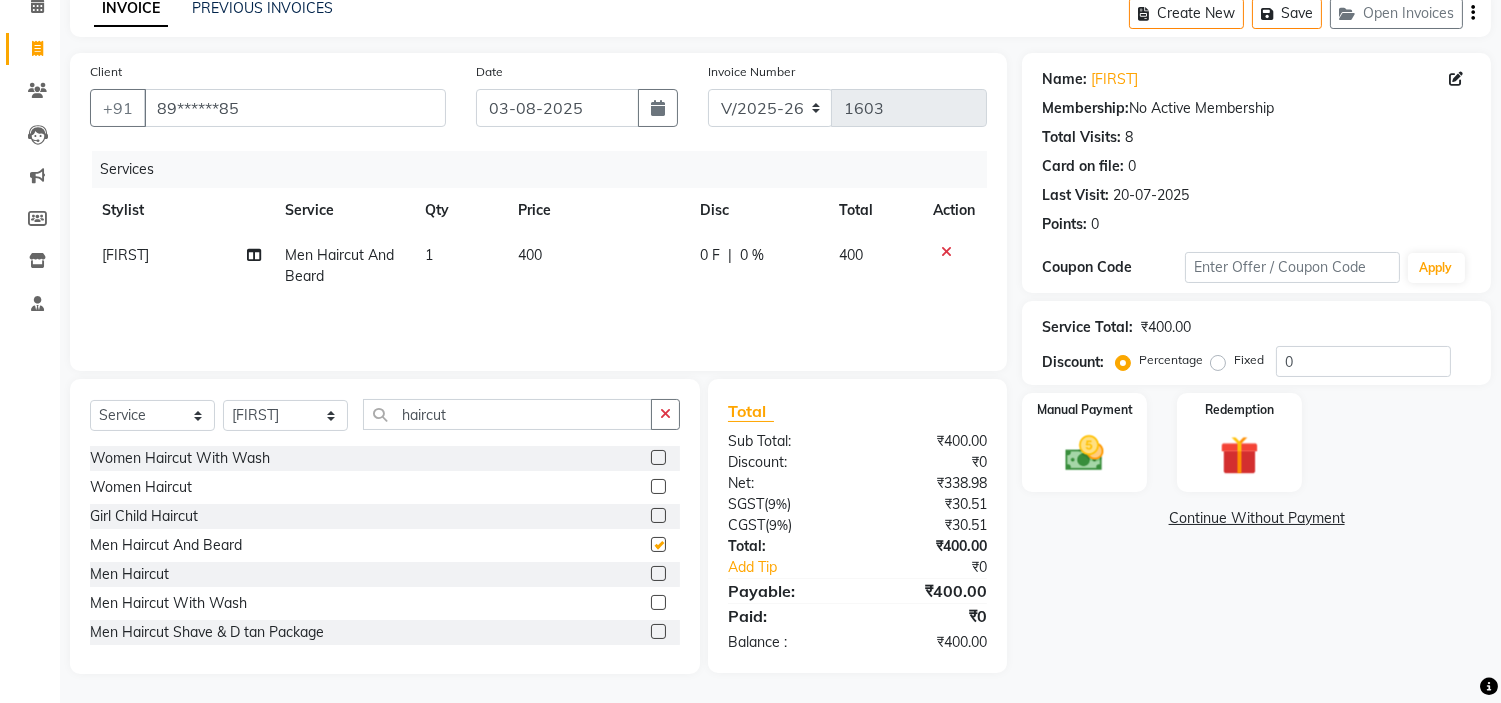 checkbox on "false" 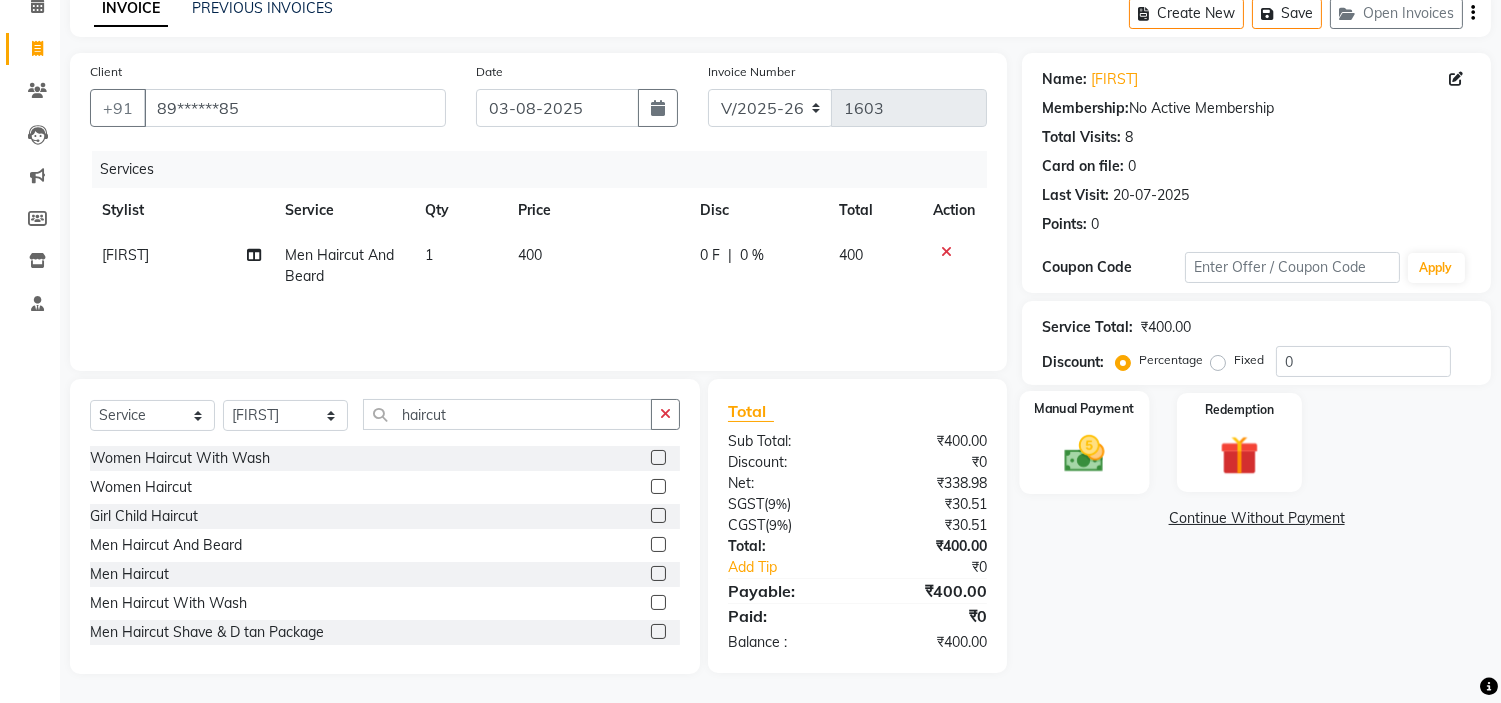click 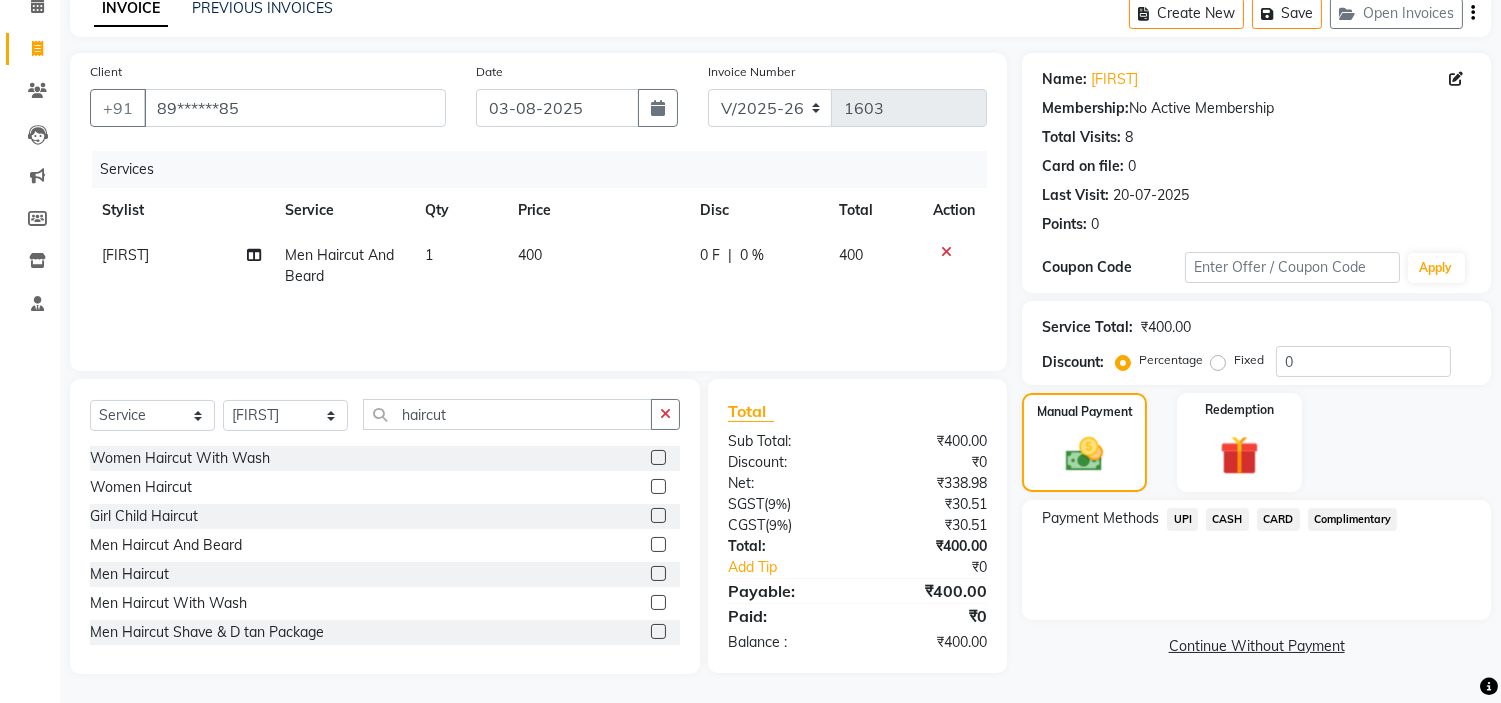 click on "UPI" 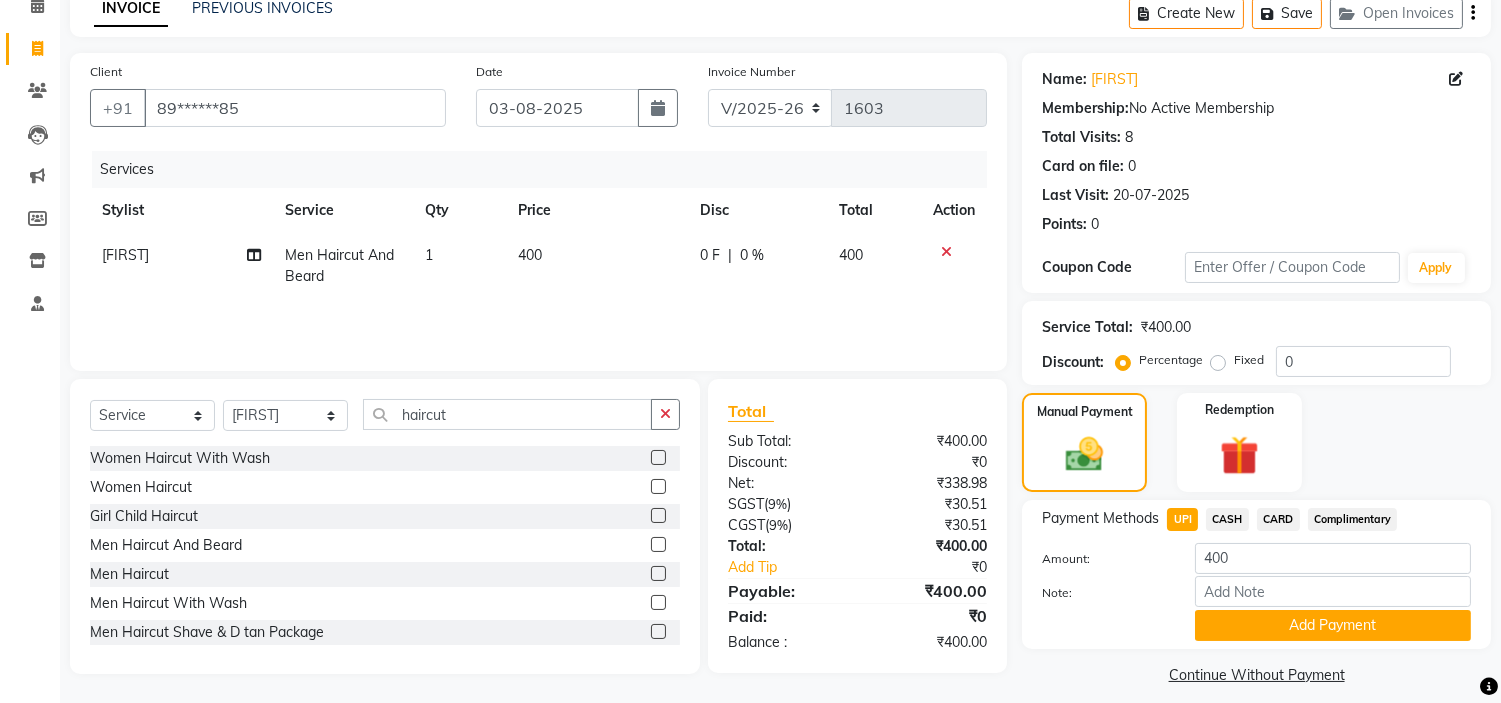 scroll, scrollTop: 113, scrollLeft: 0, axis: vertical 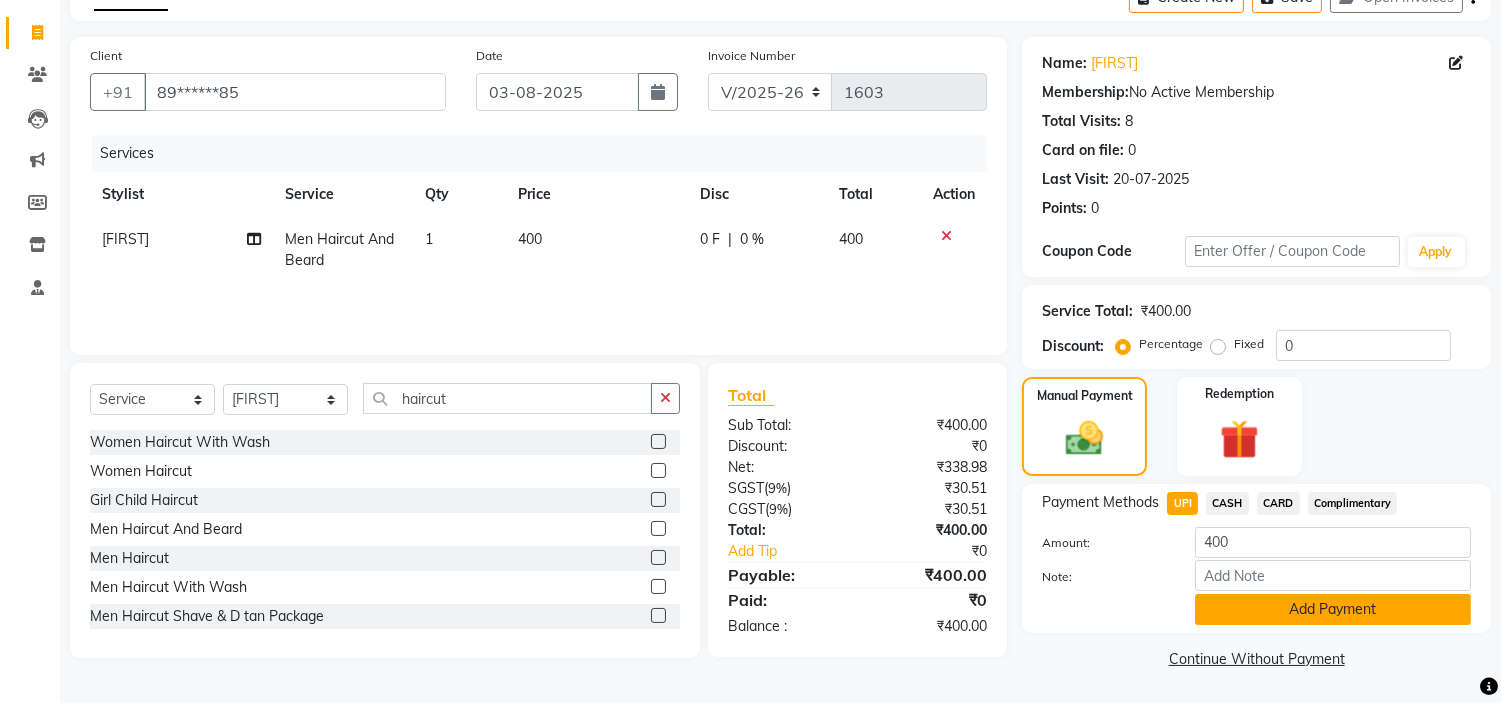 click on "Add Payment" 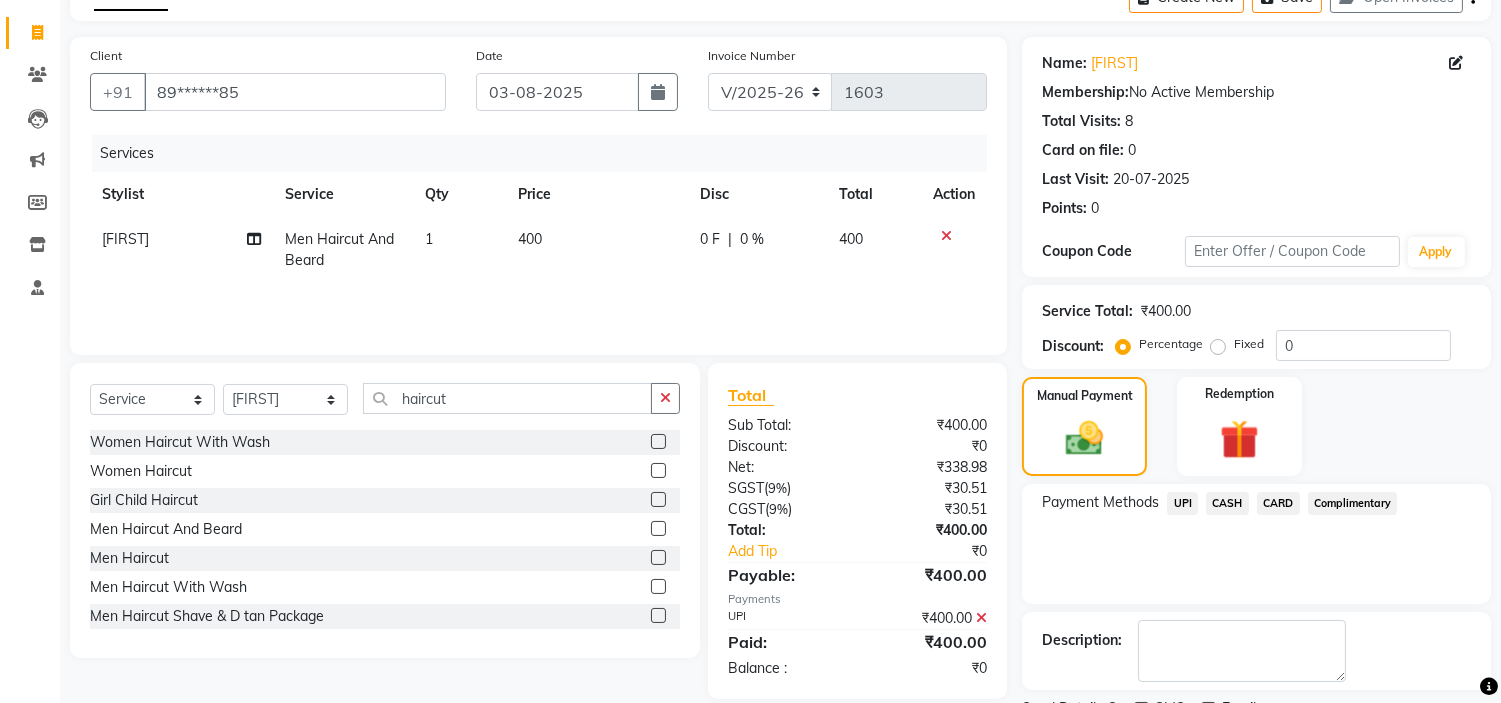 scroll, scrollTop: 196, scrollLeft: 0, axis: vertical 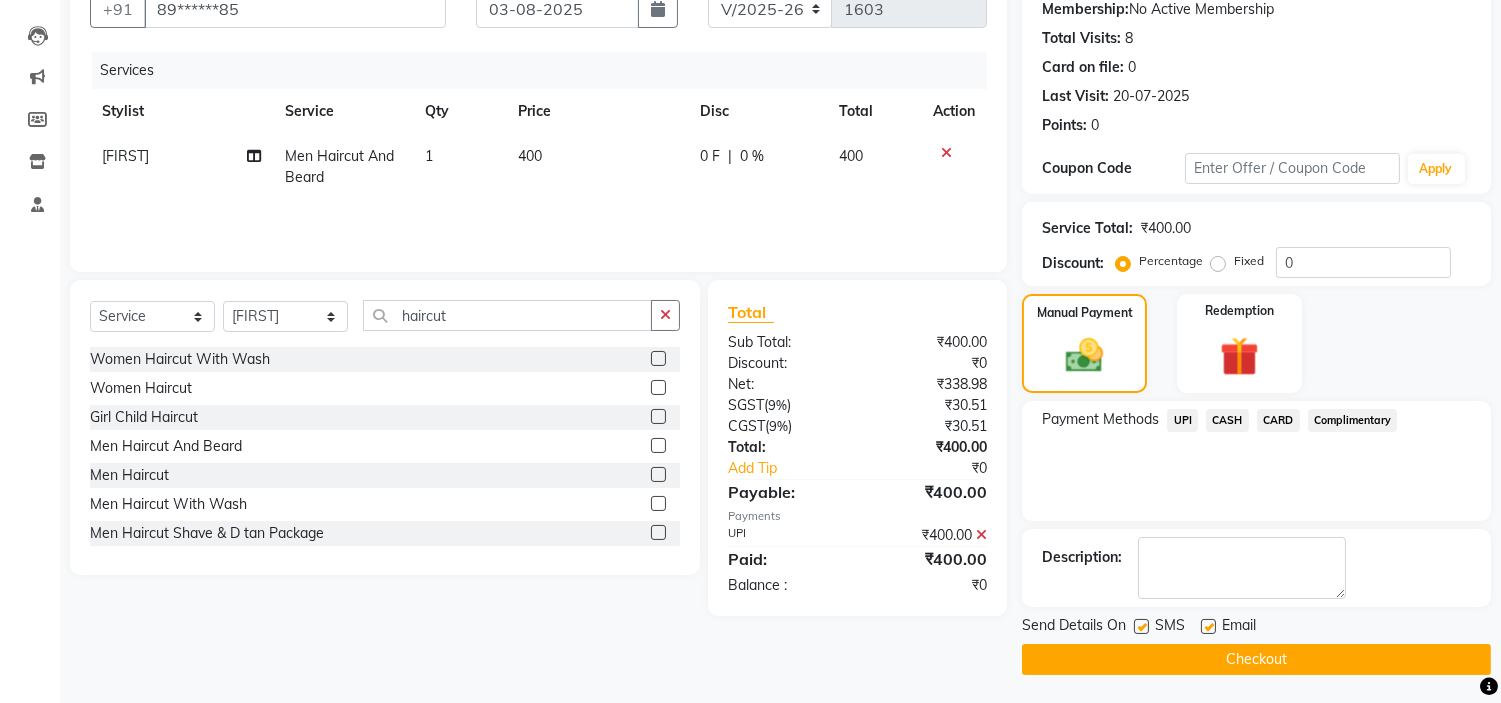 click on "Checkout" 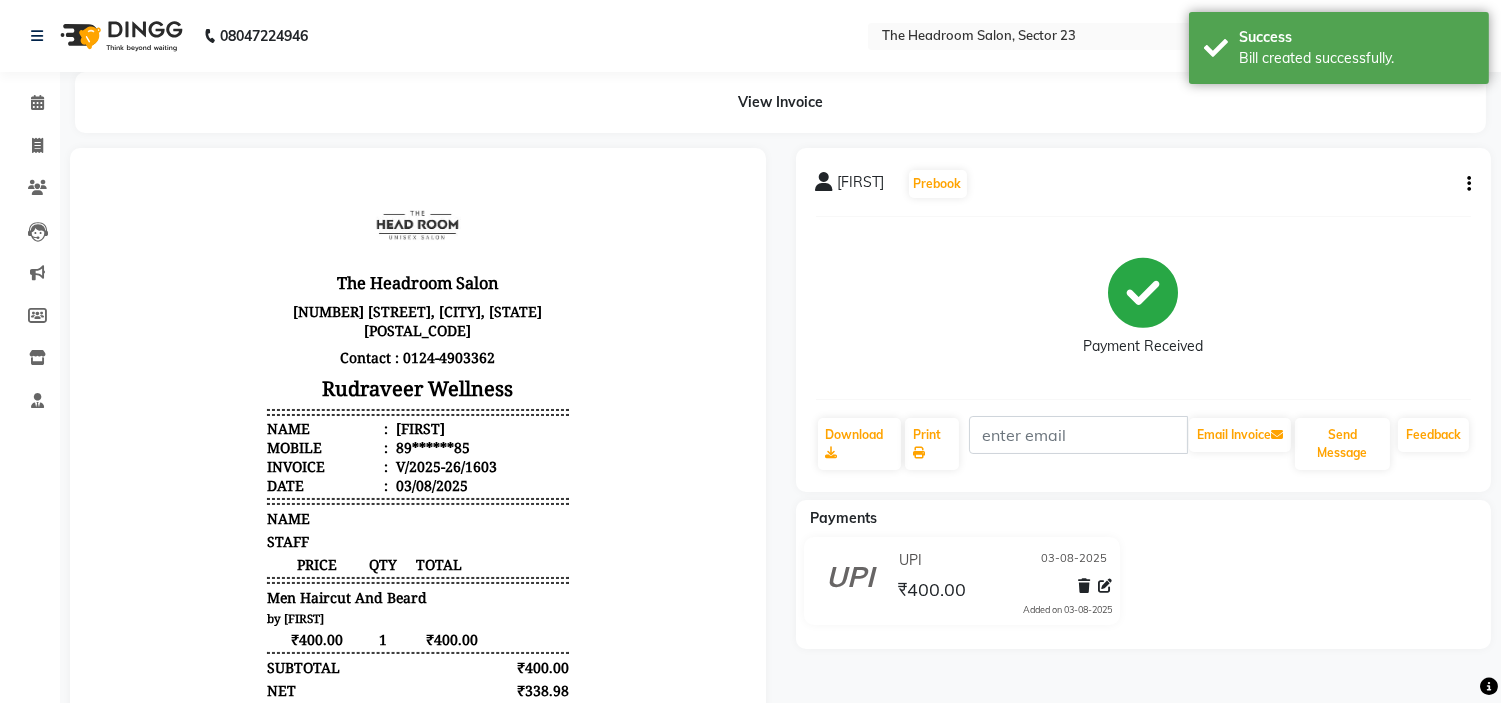 scroll, scrollTop: 0, scrollLeft: 0, axis: both 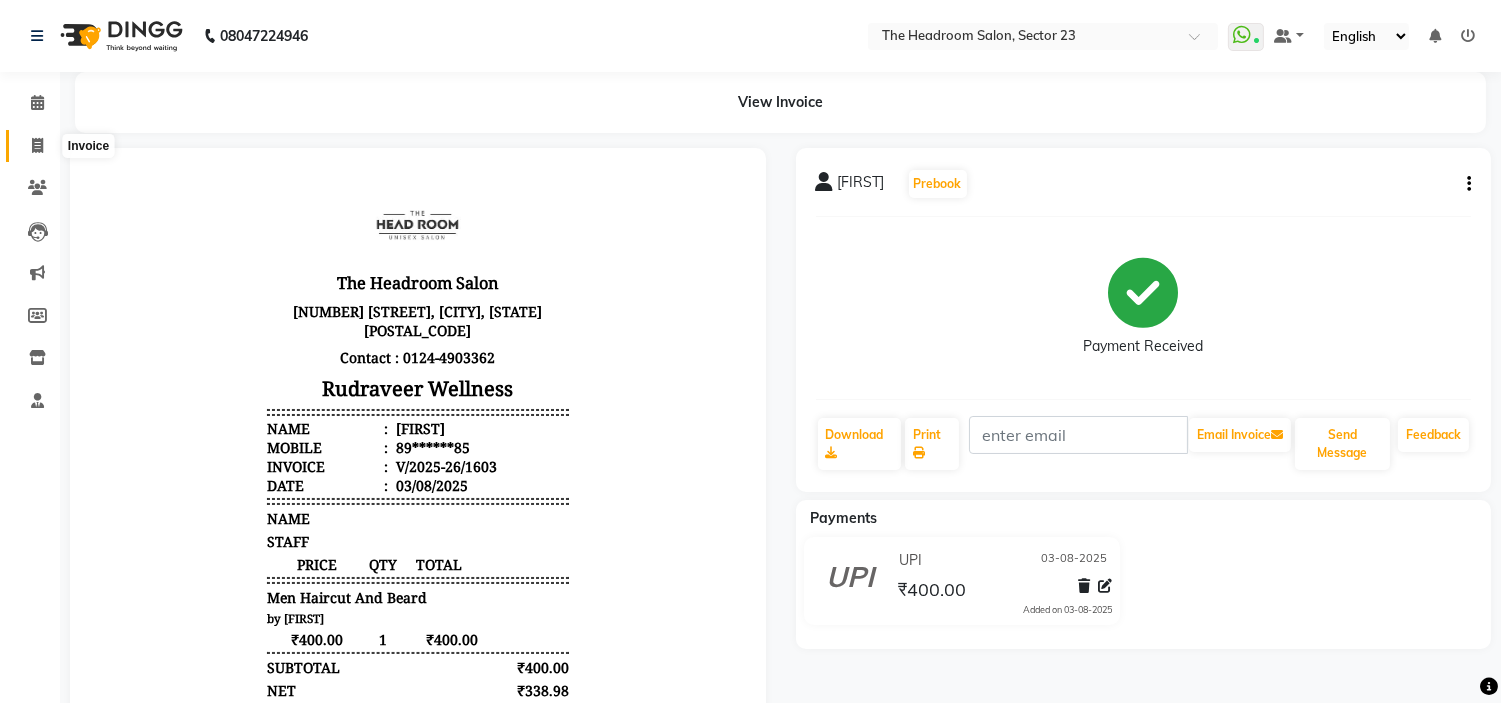 click 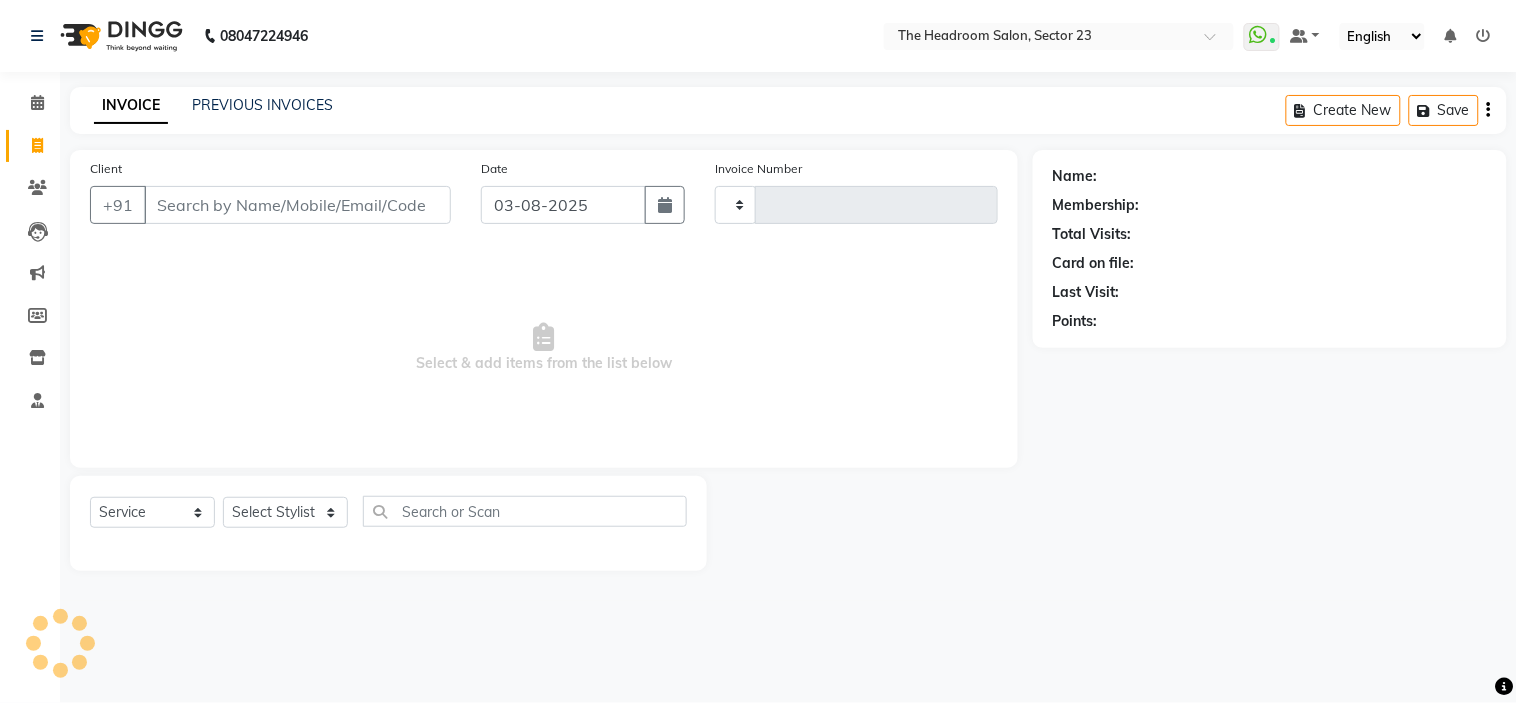 type on "1604" 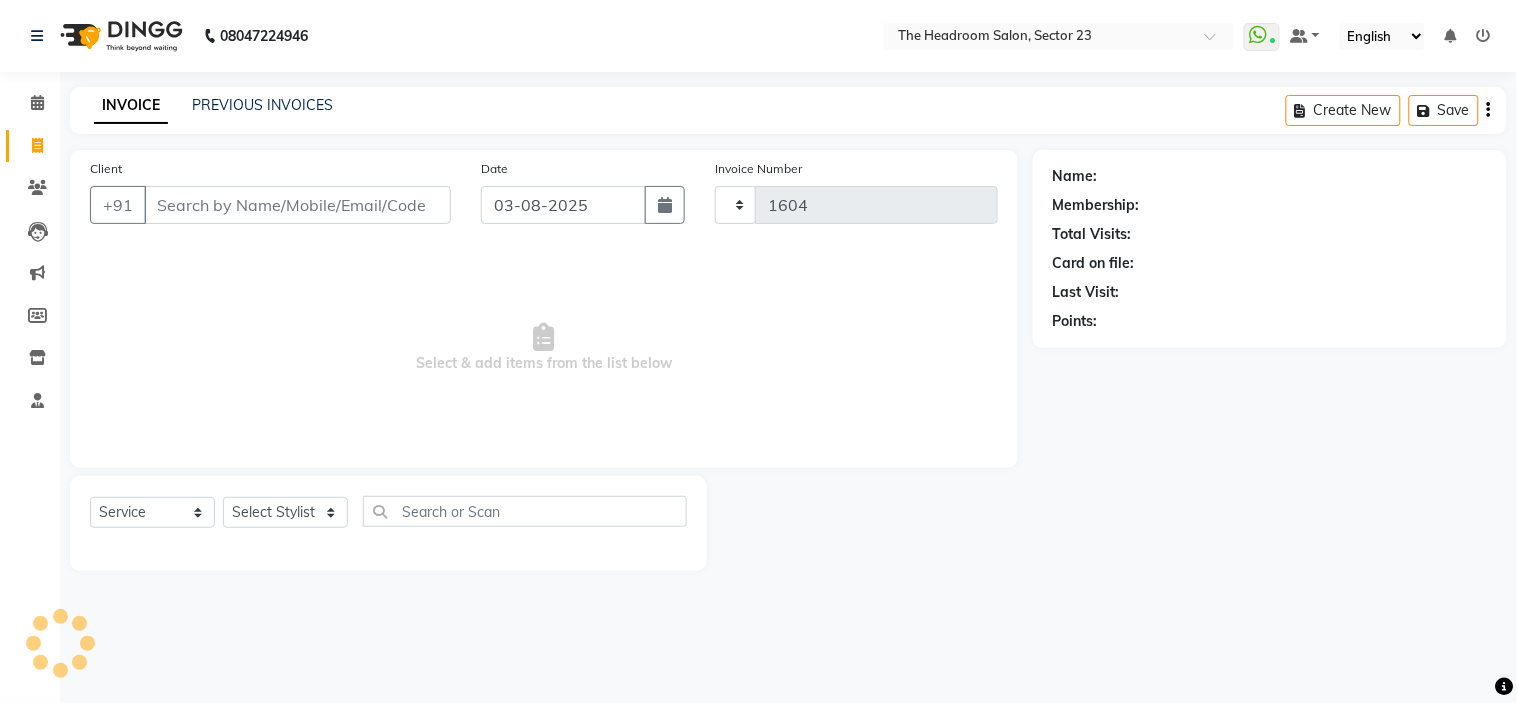select on "6796" 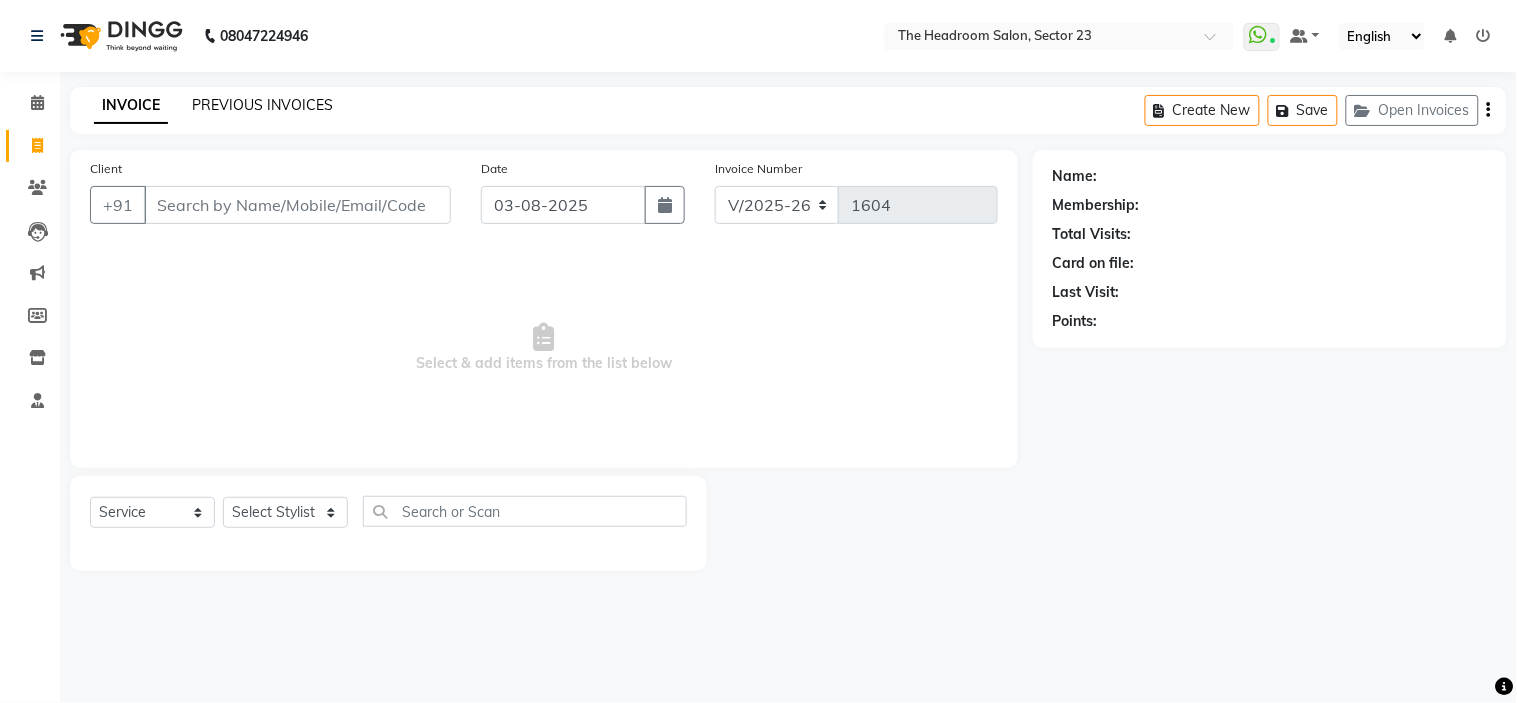 click on "PREVIOUS INVOICES" 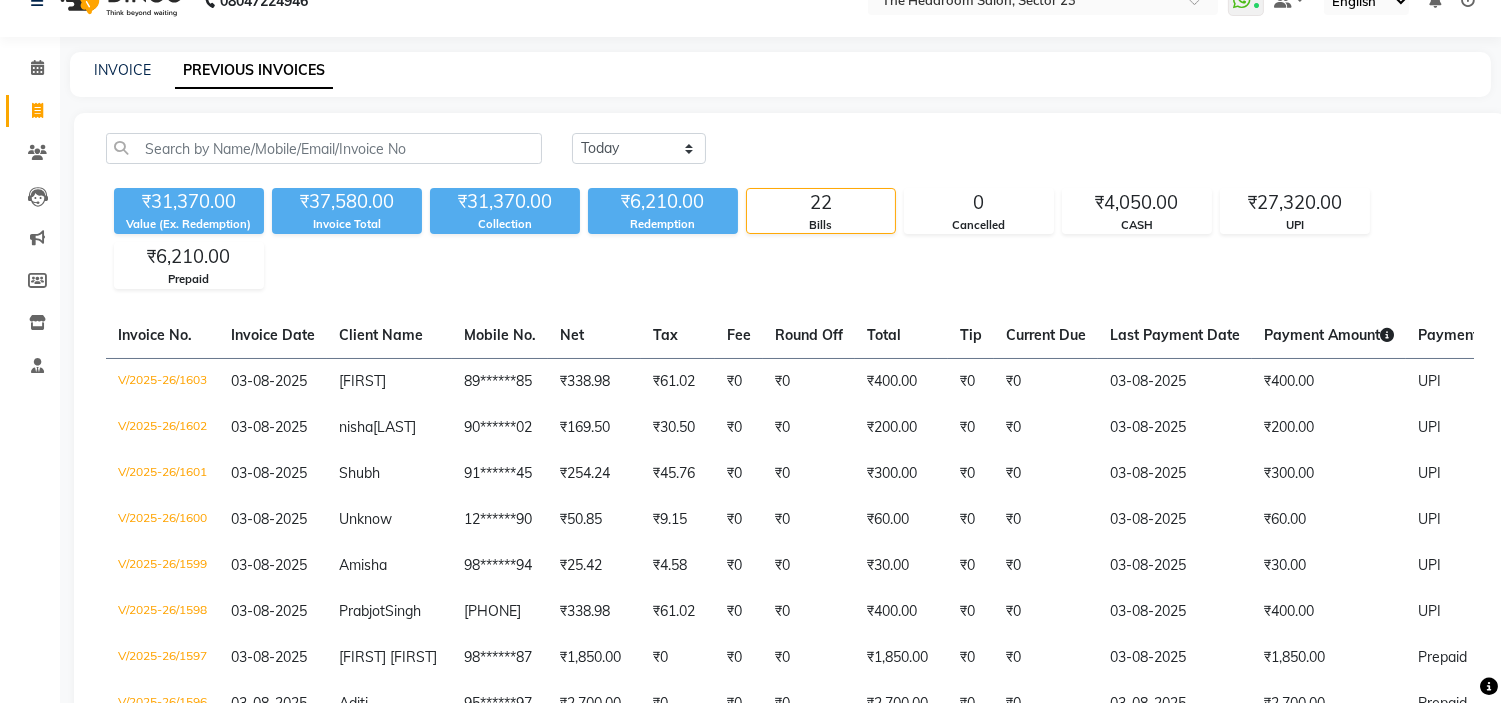 scroll, scrollTop: 0, scrollLeft: 0, axis: both 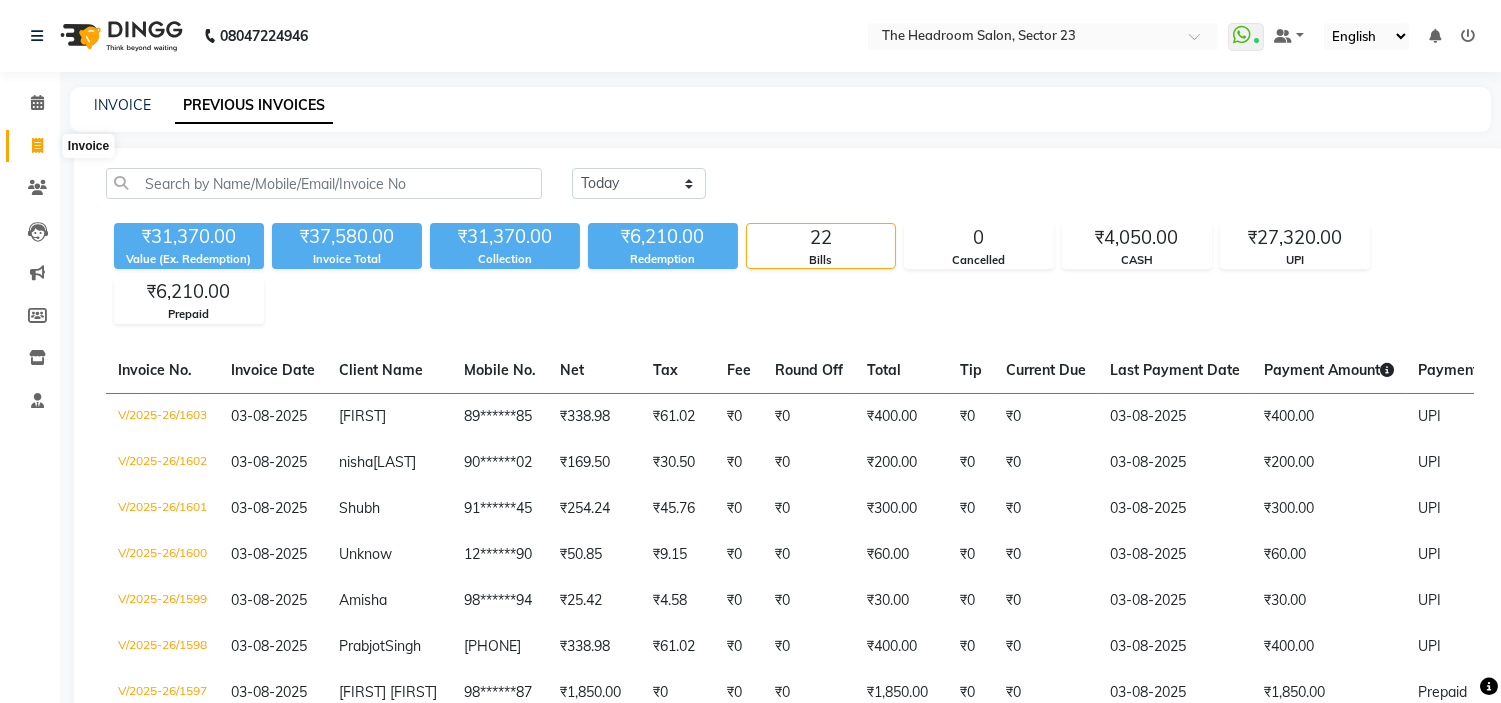 click 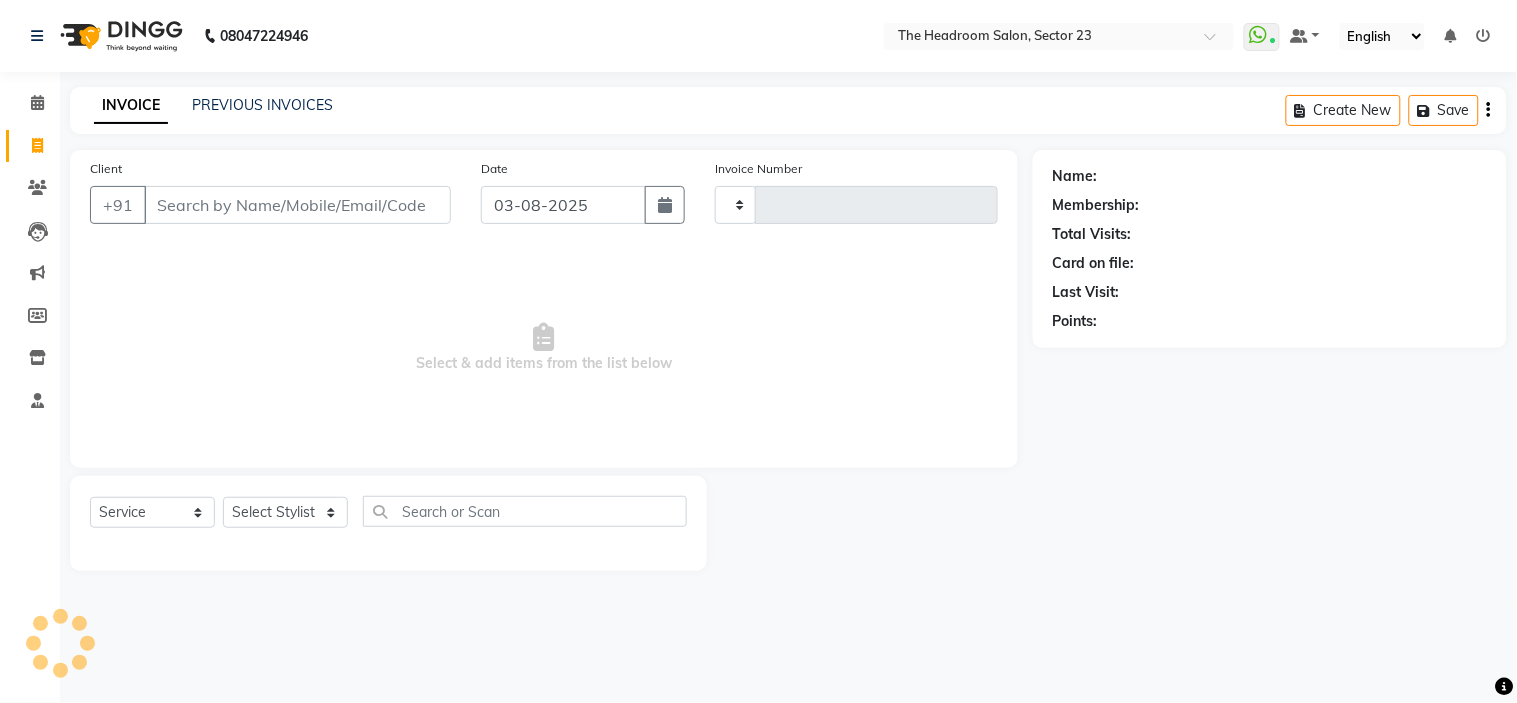 type on "1604" 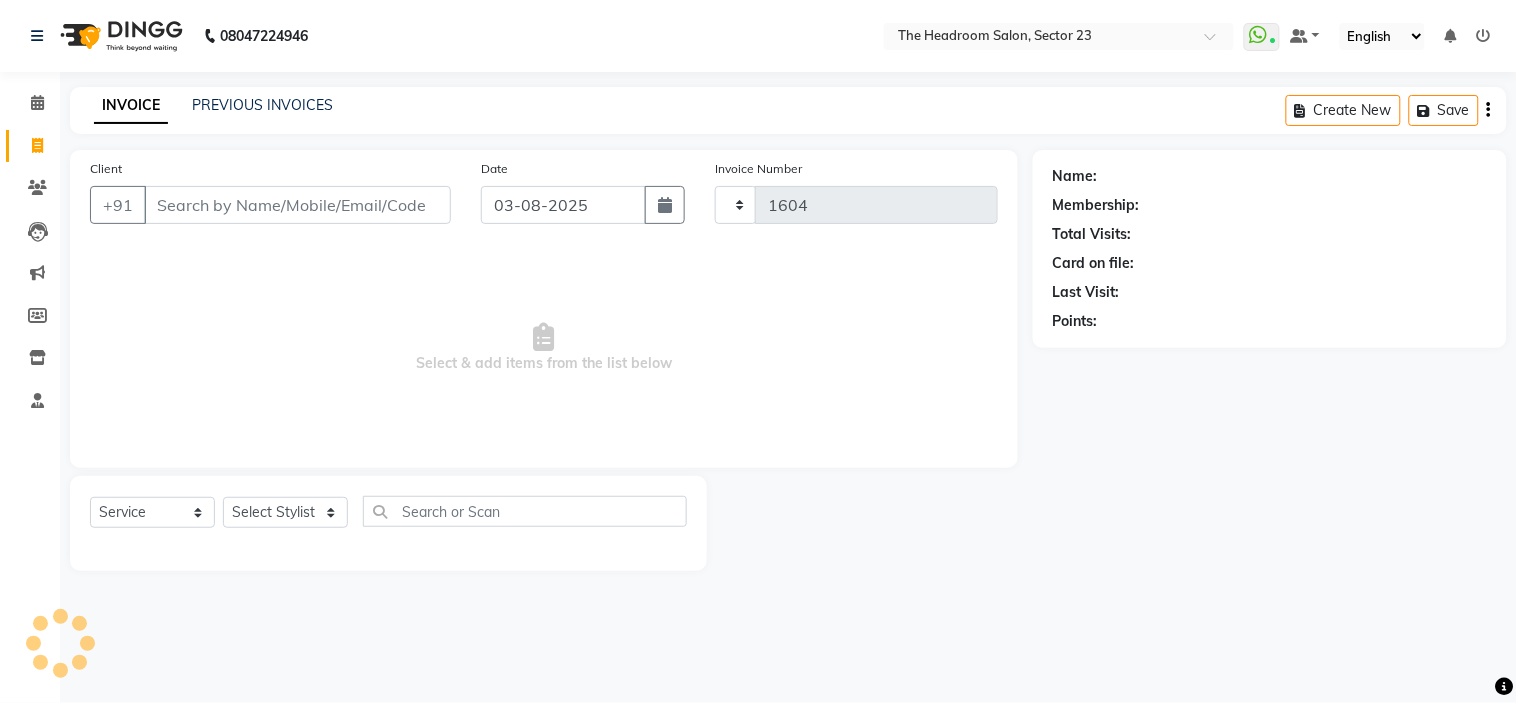select on "6796" 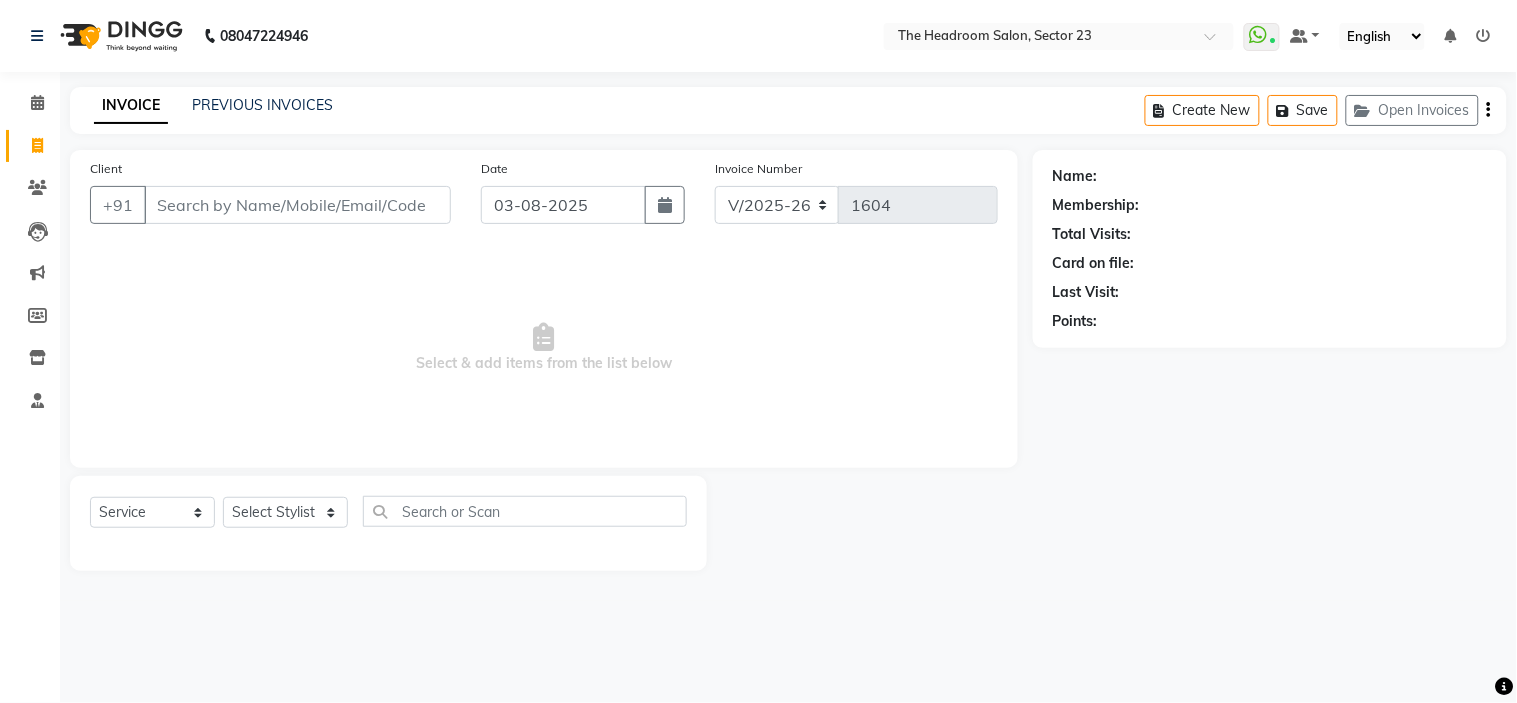 click on "08047224946 Select Location × The Headroom Salon, Sector 23  WhatsApp Status  ✕ Status:  Connected Most Recent Message: 03-08-2025     04:22 PM Recent Service Activity: 03-08-2025     04:21 PM Default Panel My Panel English ENGLISH Español العربية मराठी हिंदी ગુજરાતી தமிழ் 中文 Notifications nothing to show" 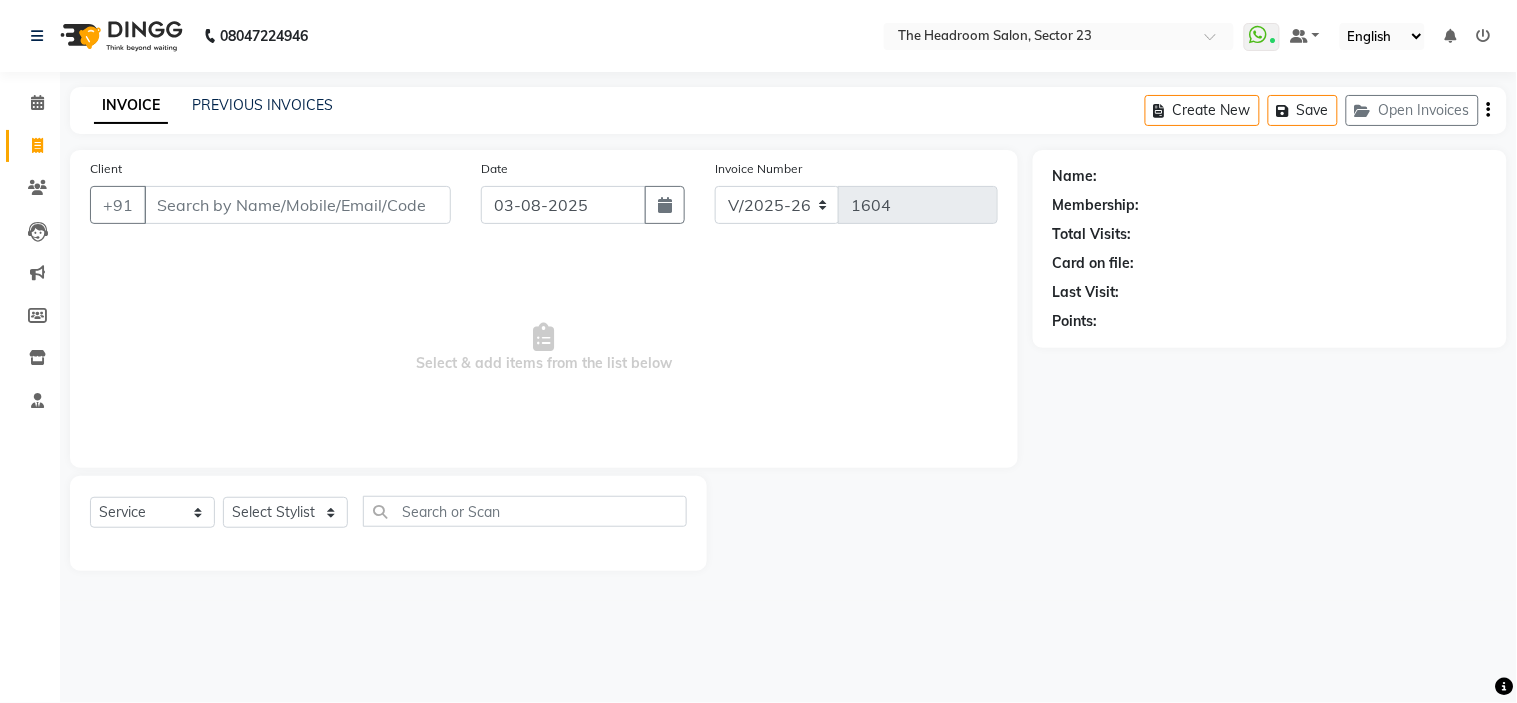 click on "08047224946 Select Location × The Headroom Salon, Sector 23  WhatsApp Status  ✕ Status:  Connected Most Recent Message: 03-08-2025     04:22 PM Recent Service Activity: 03-08-2025     04:21 PM Default Panel My Panel English ENGLISH Español العربية मराठी हिंदी ગુજરાતી தமிழ் 中文 Notifications nothing to show" 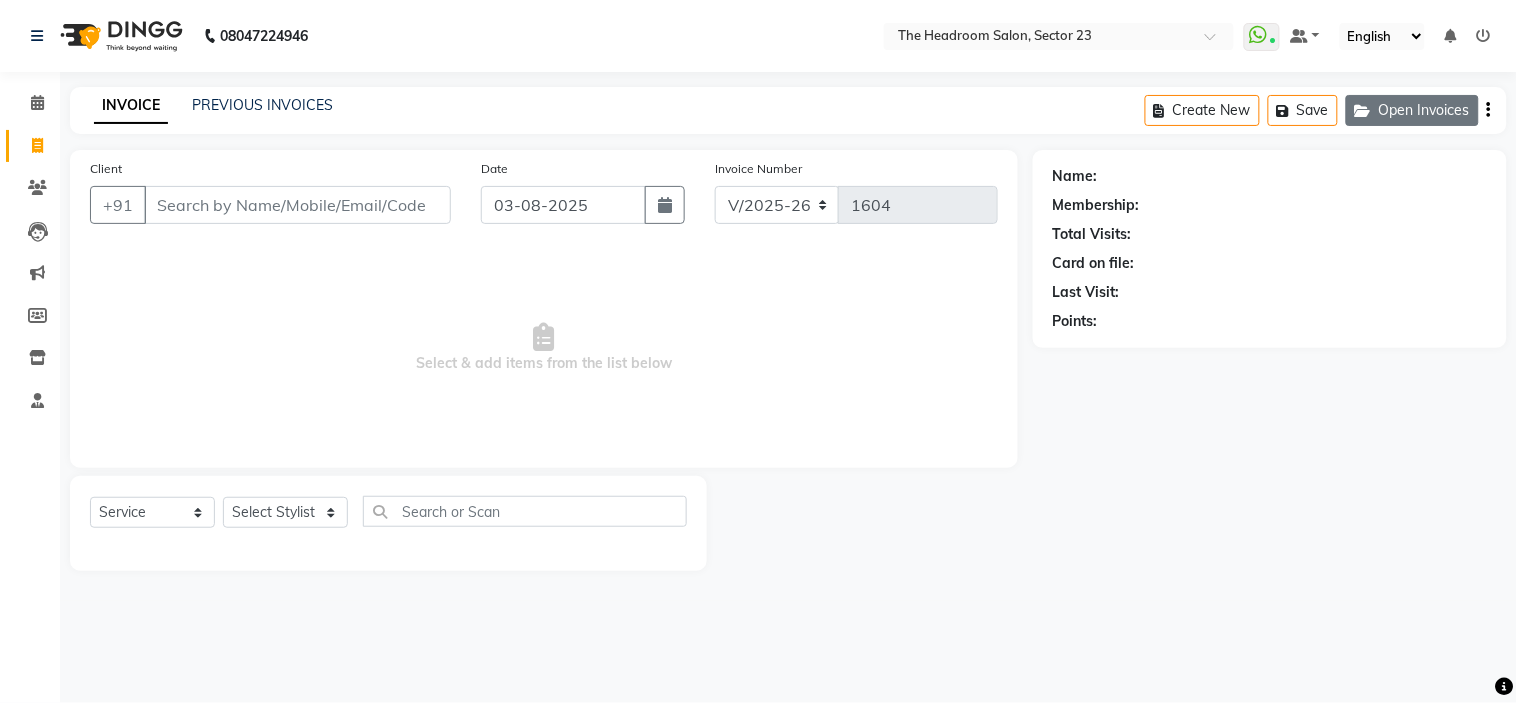 click on "Open Invoices" 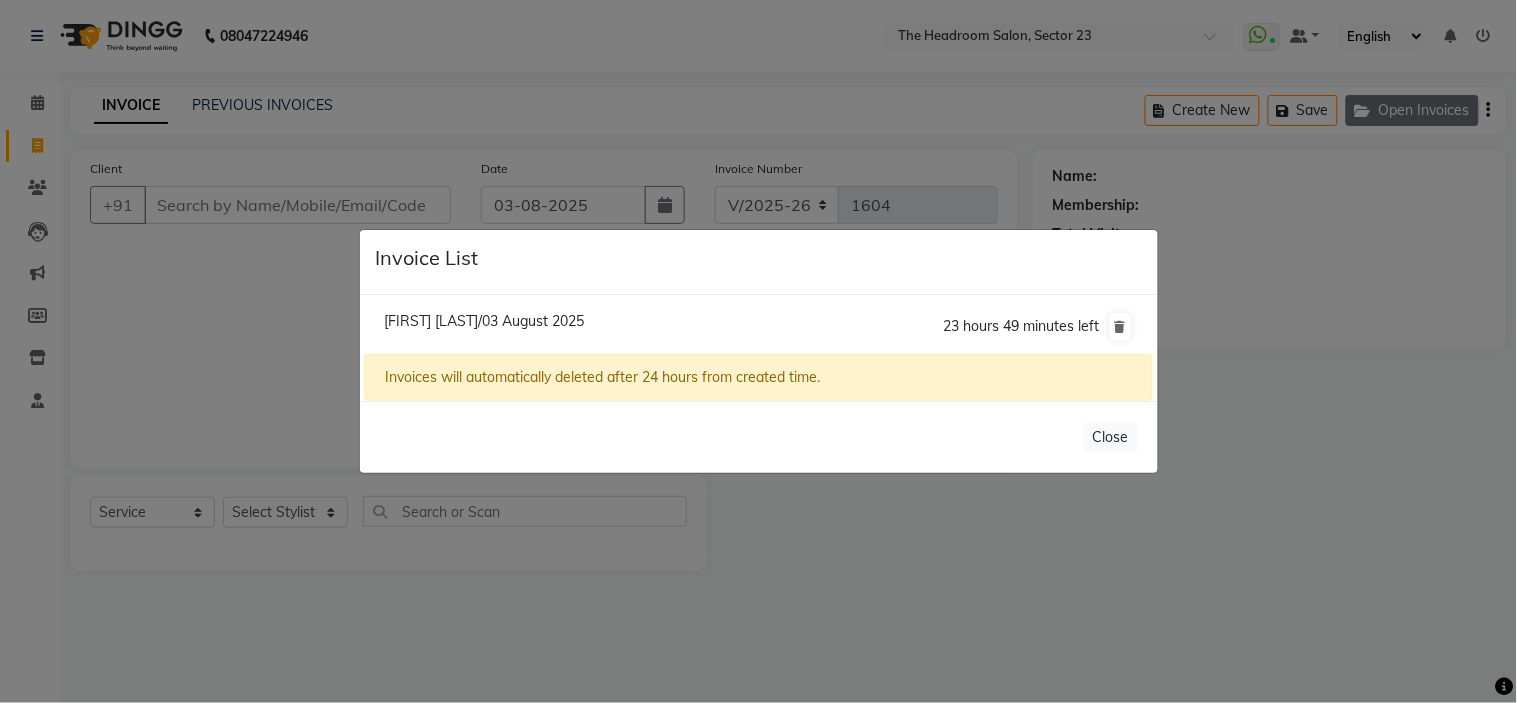 click on "Invoice List  [FIRST] [LAST]/03 August 2025  23 hours 49 minutes left  Invoices will automatically deleted after 24 hours from created time.   Close" 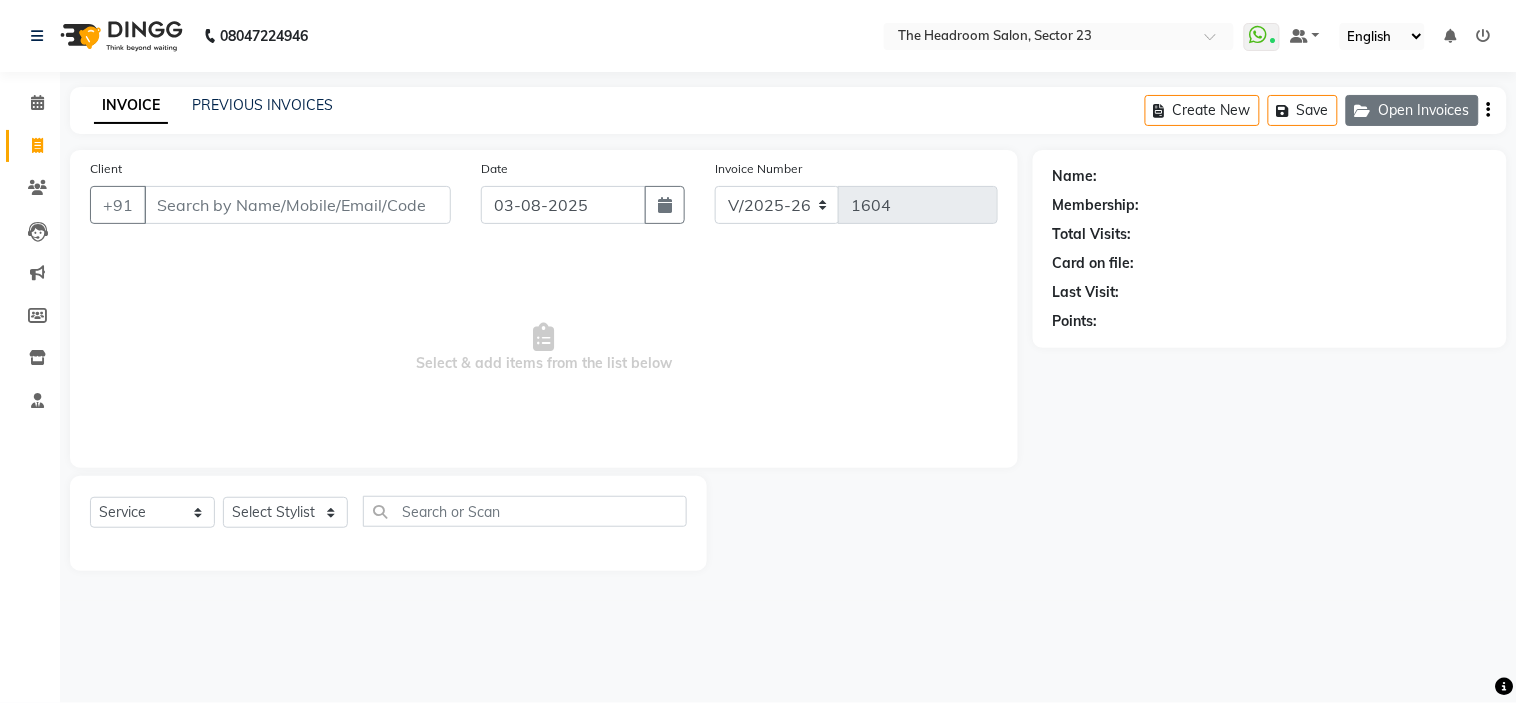 click on "Open Invoices" 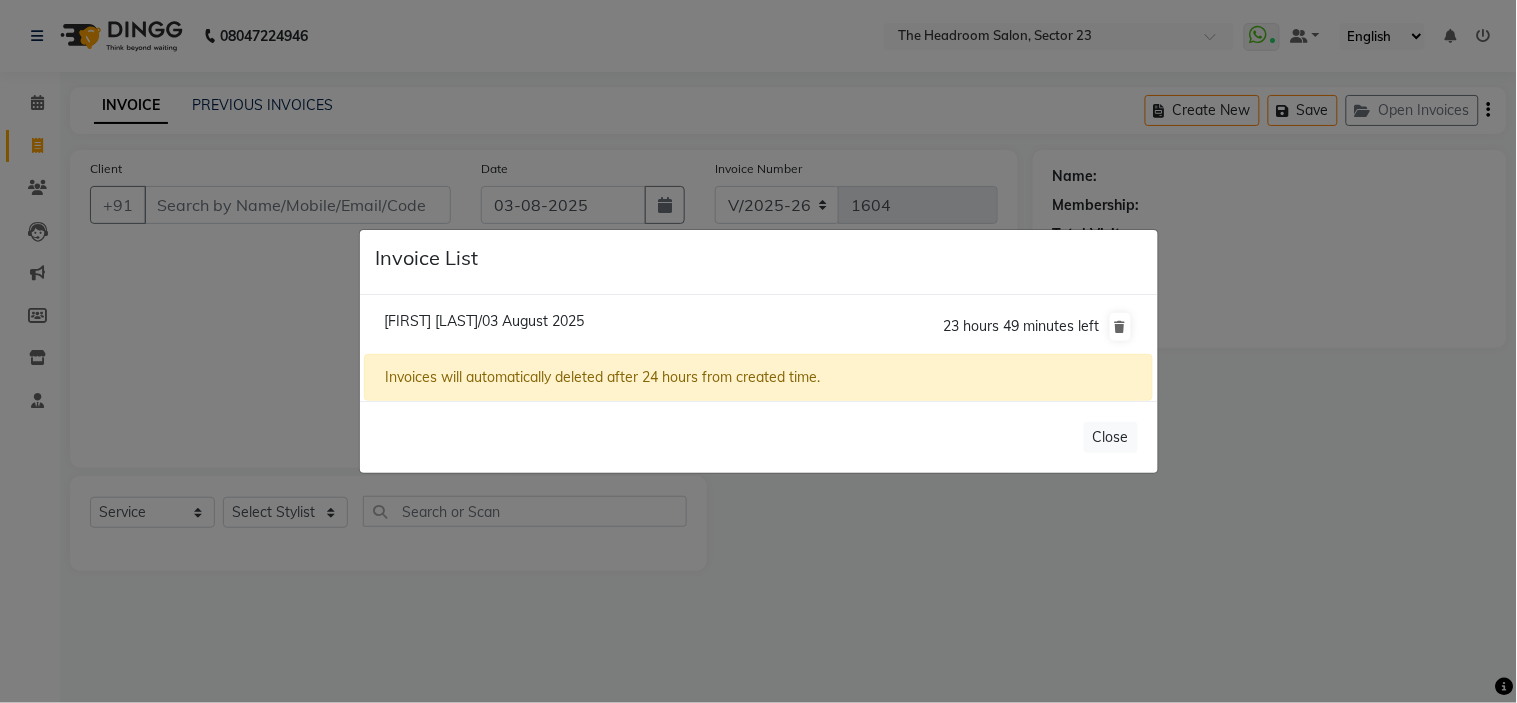 click on "[FIRST] [LAST]/03 August 2025" 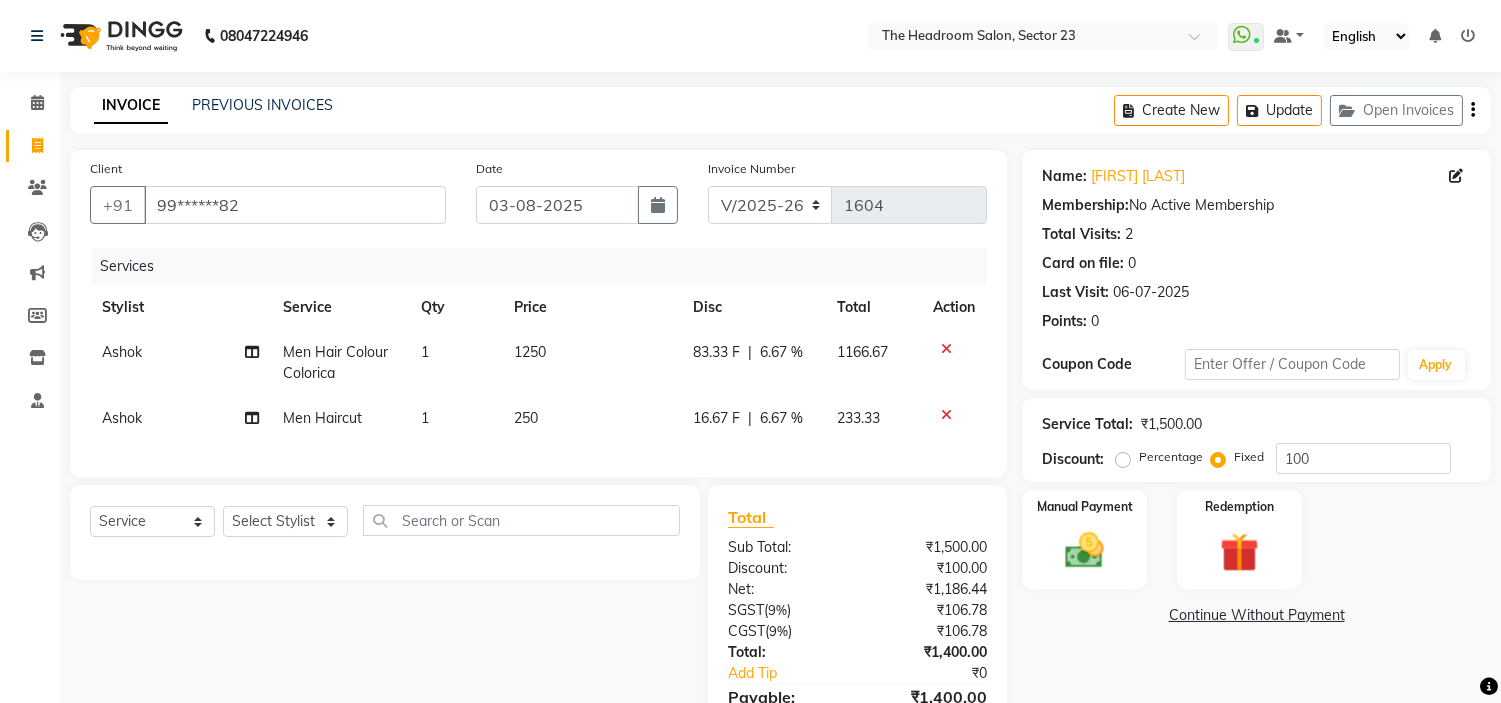 scroll, scrollTop: 122, scrollLeft: 0, axis: vertical 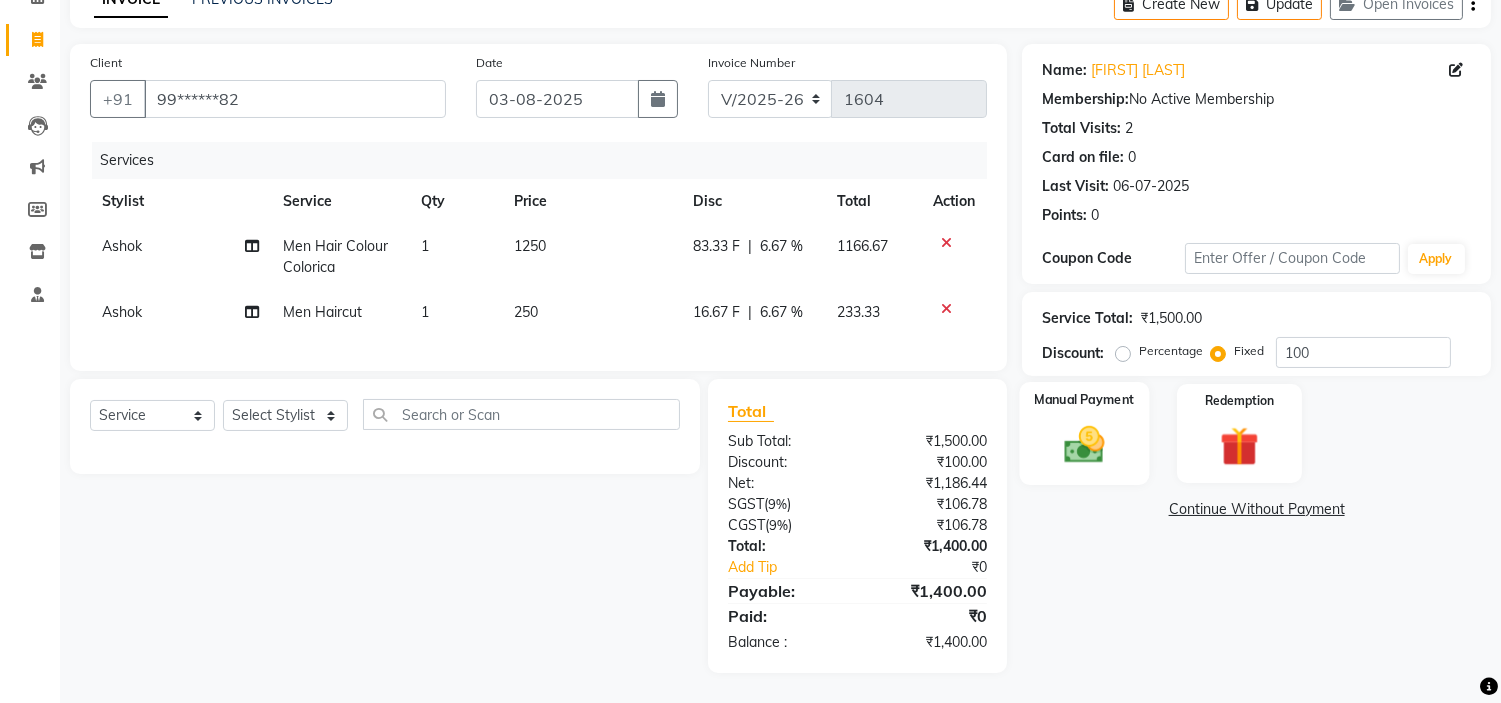 click 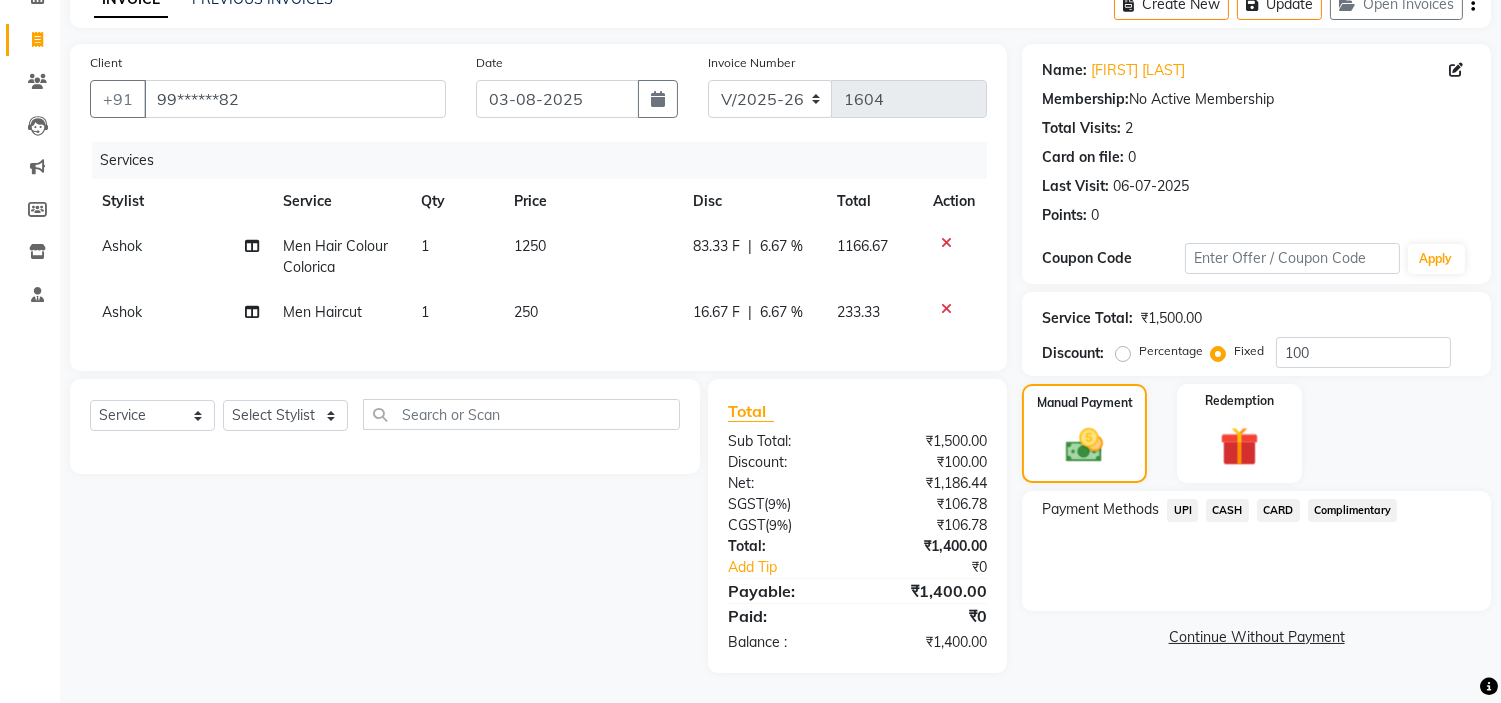 click on "CASH" 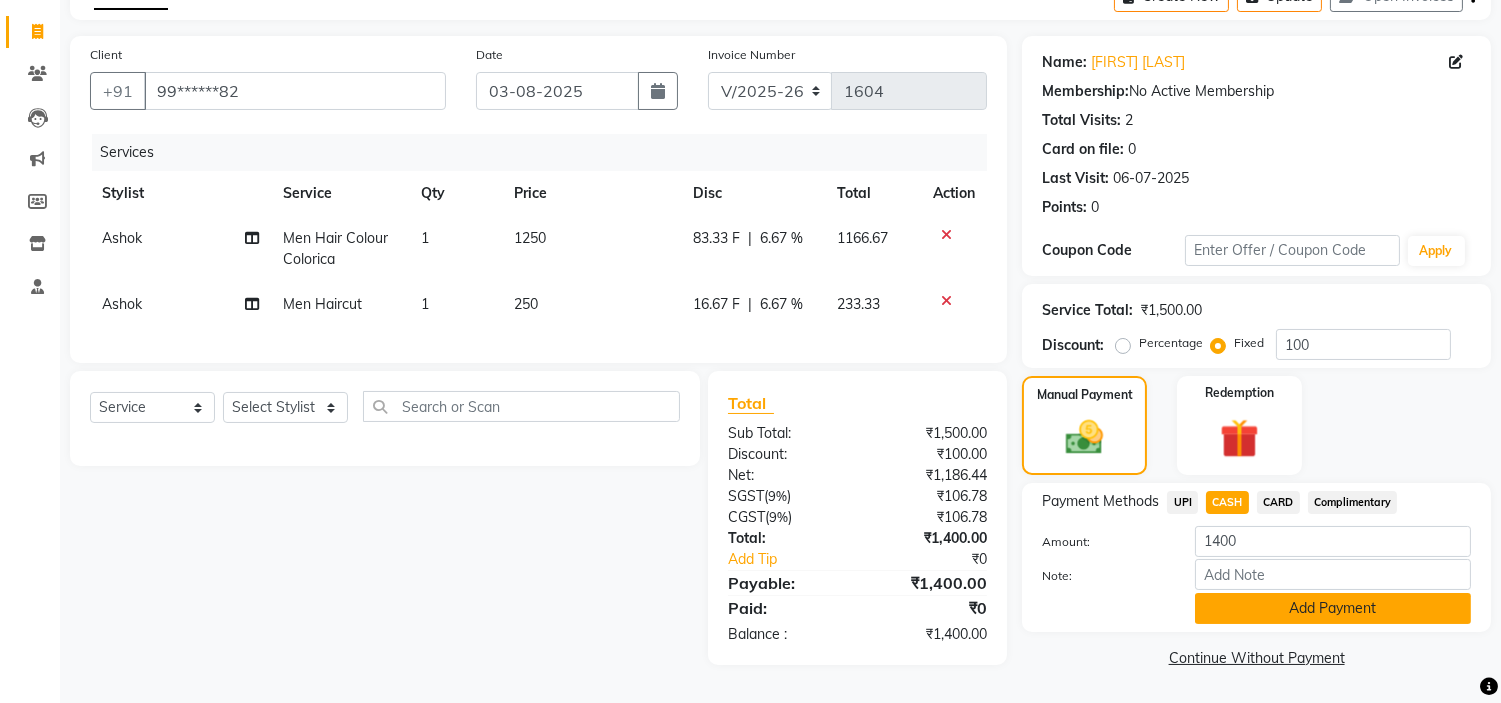 click on "Add Payment" 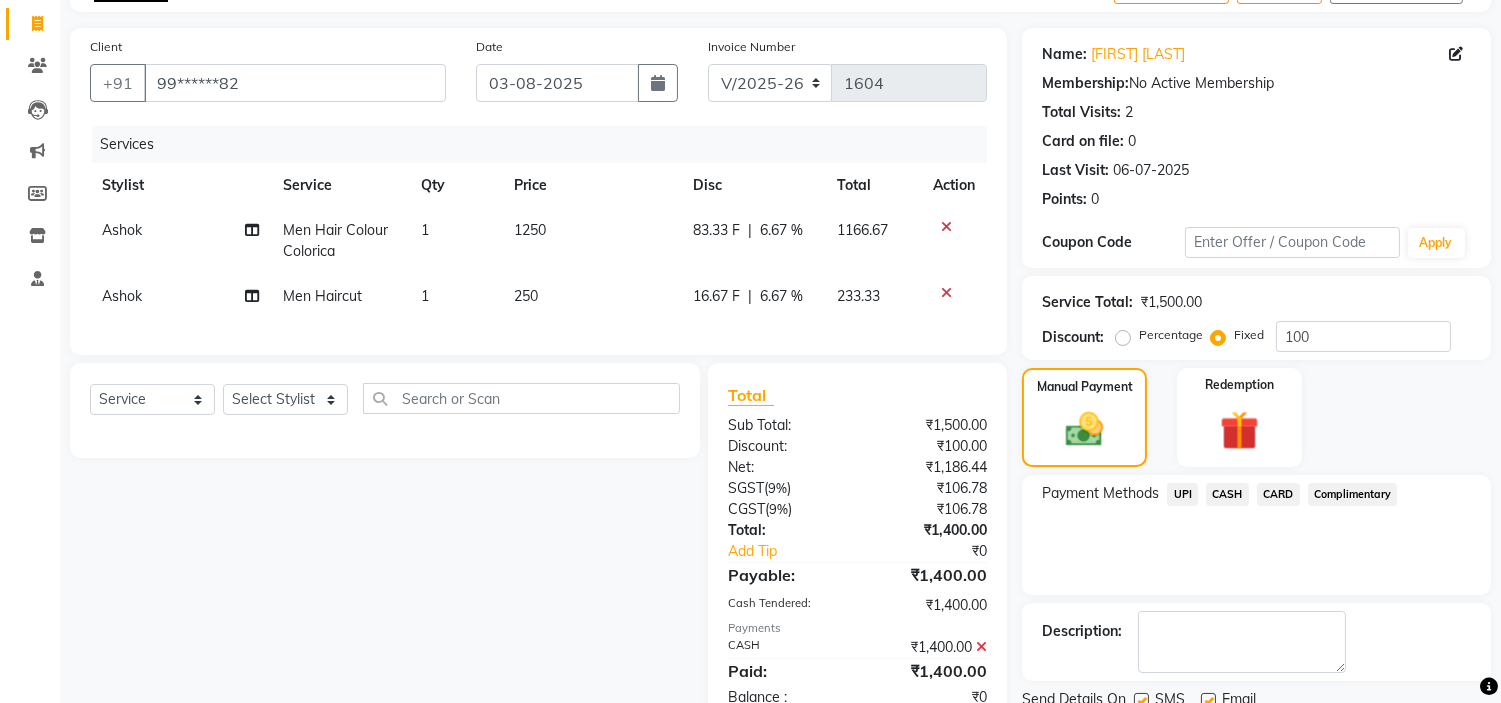 scroll, scrollTop: 196, scrollLeft: 0, axis: vertical 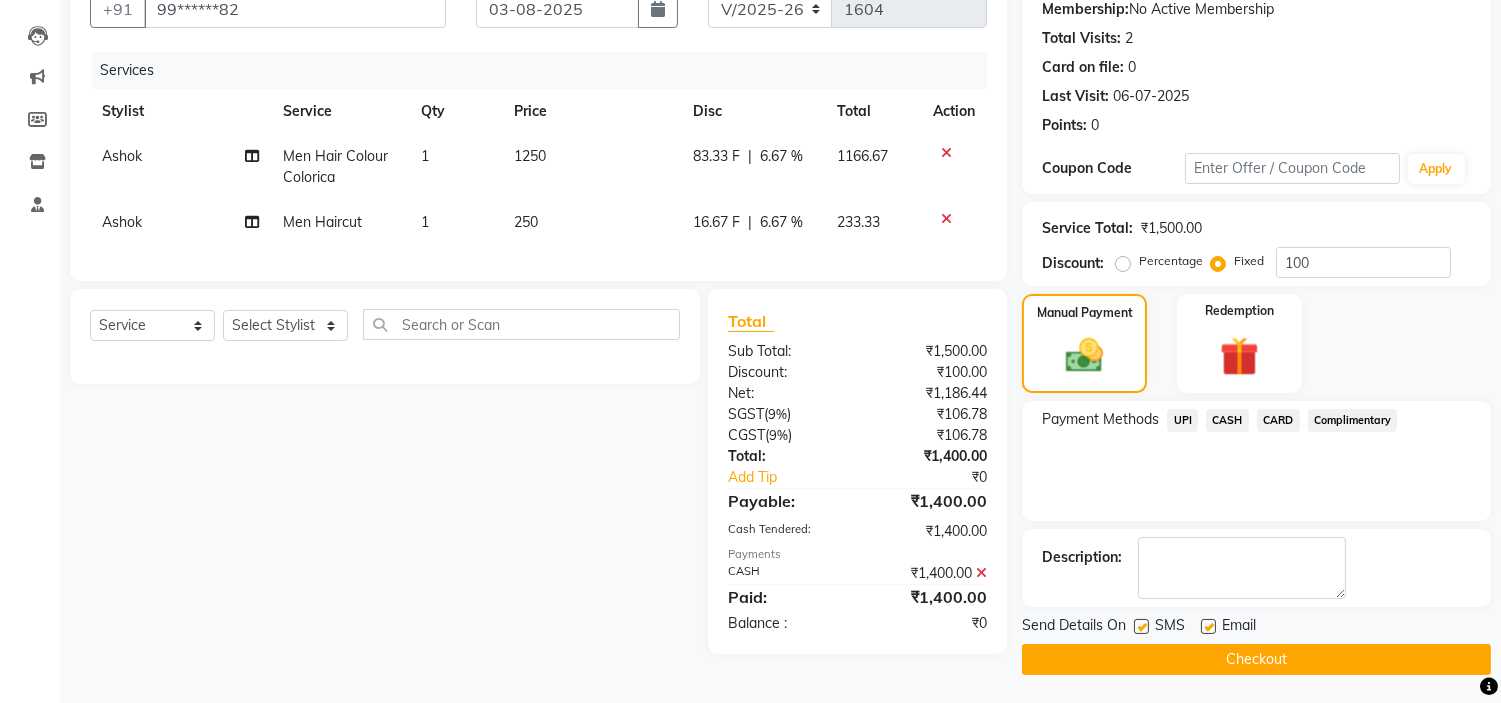 click on "Checkout" 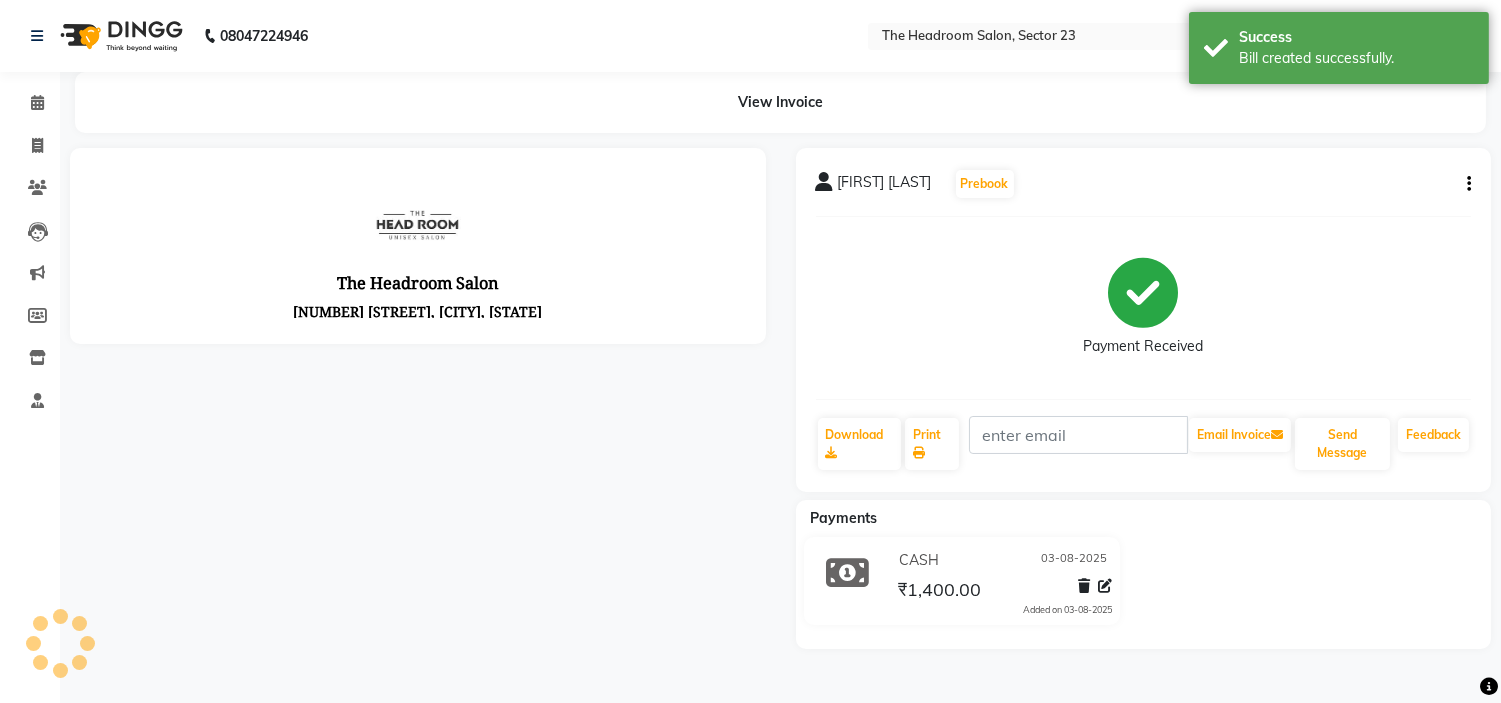 scroll, scrollTop: 0, scrollLeft: 0, axis: both 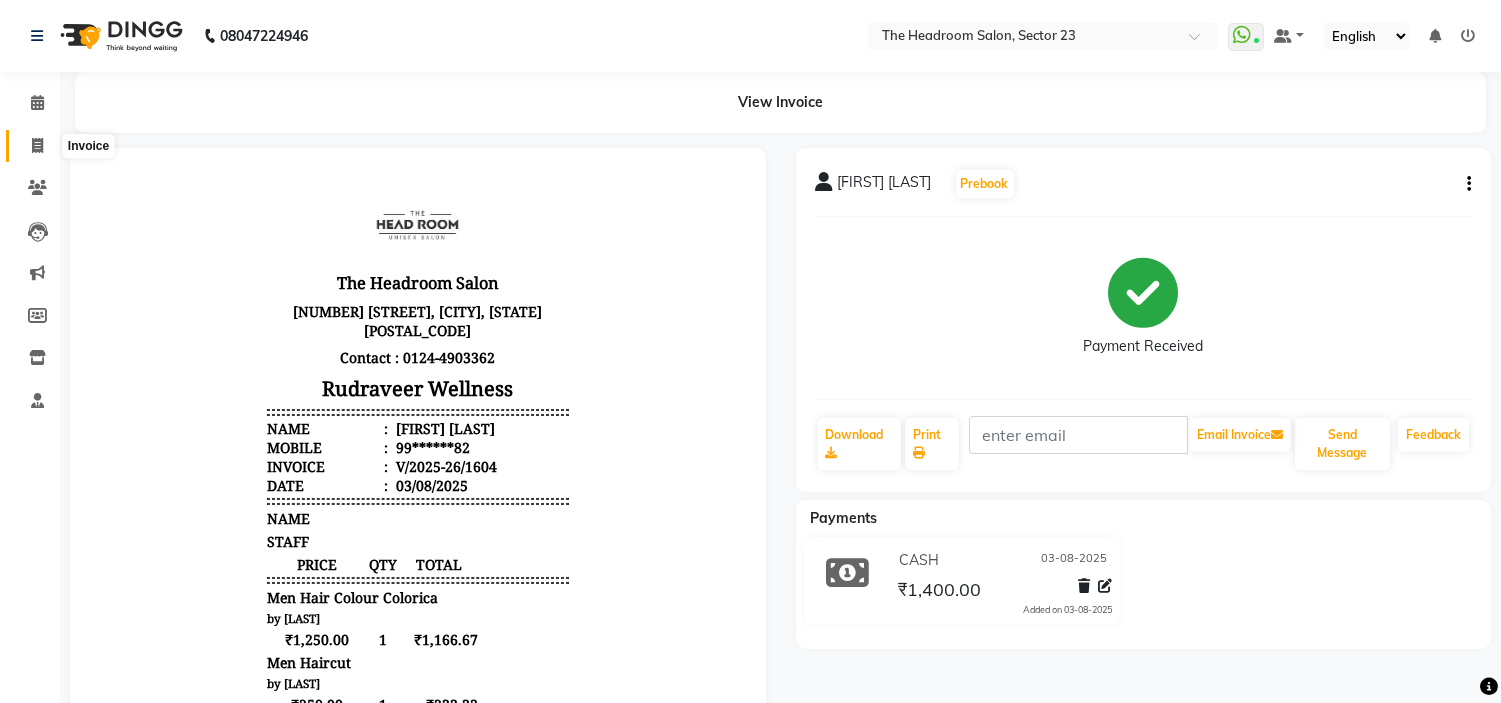 click 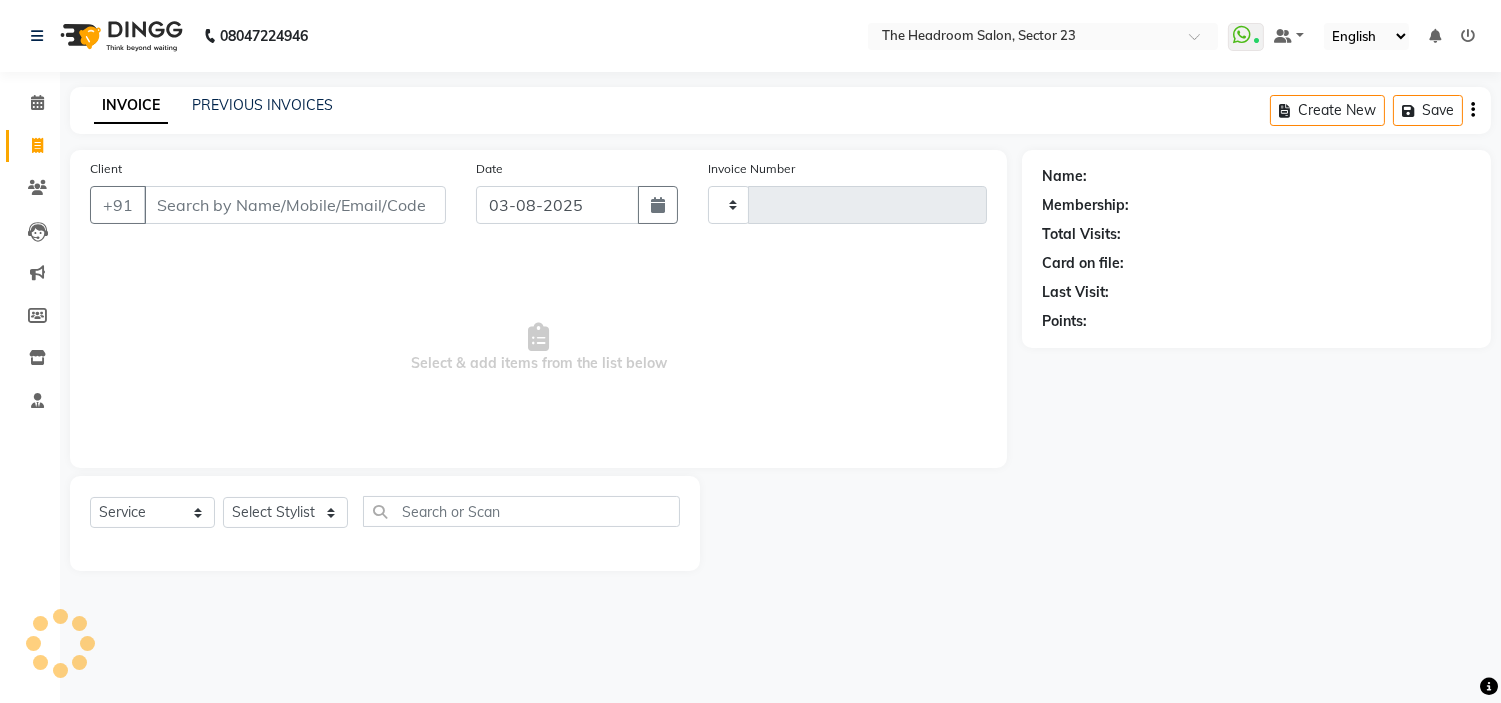 type on "1605" 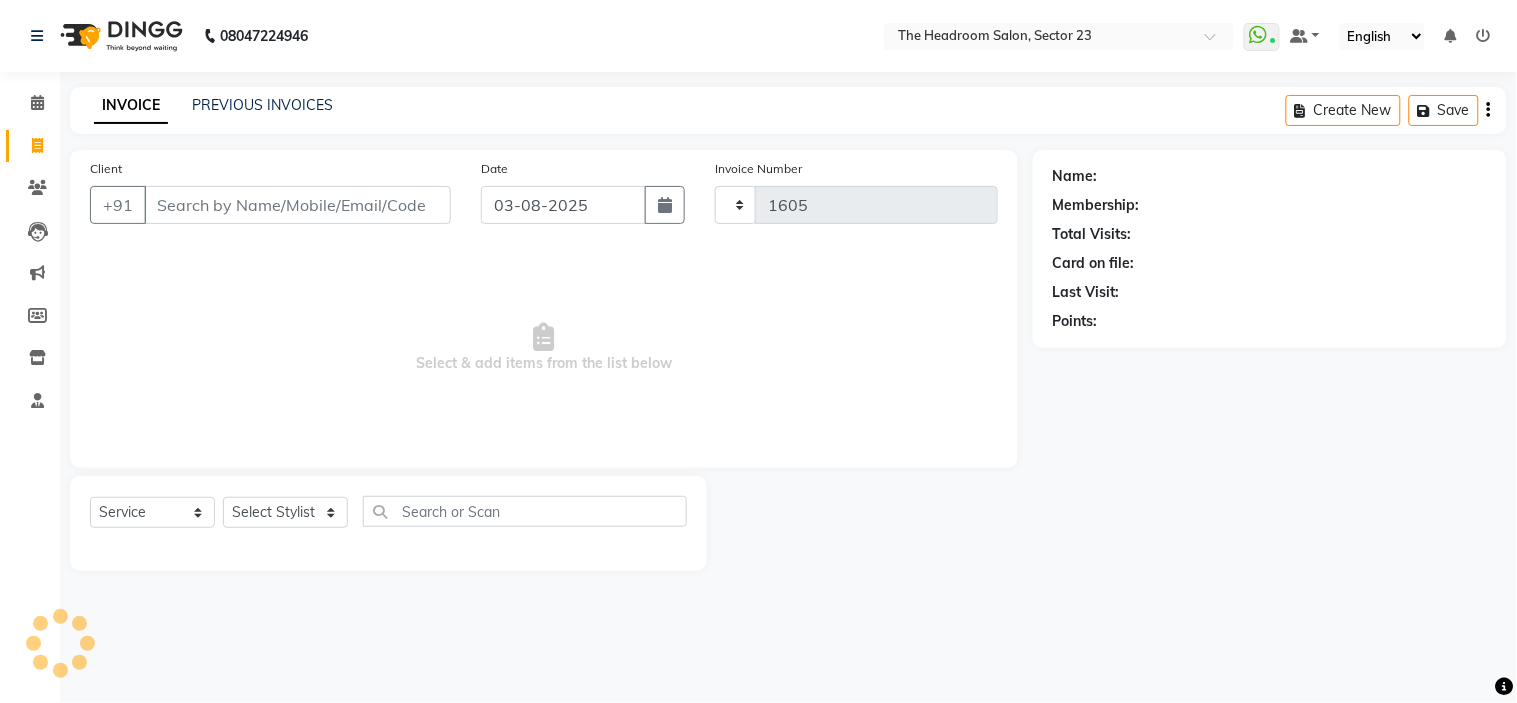 select on "6796" 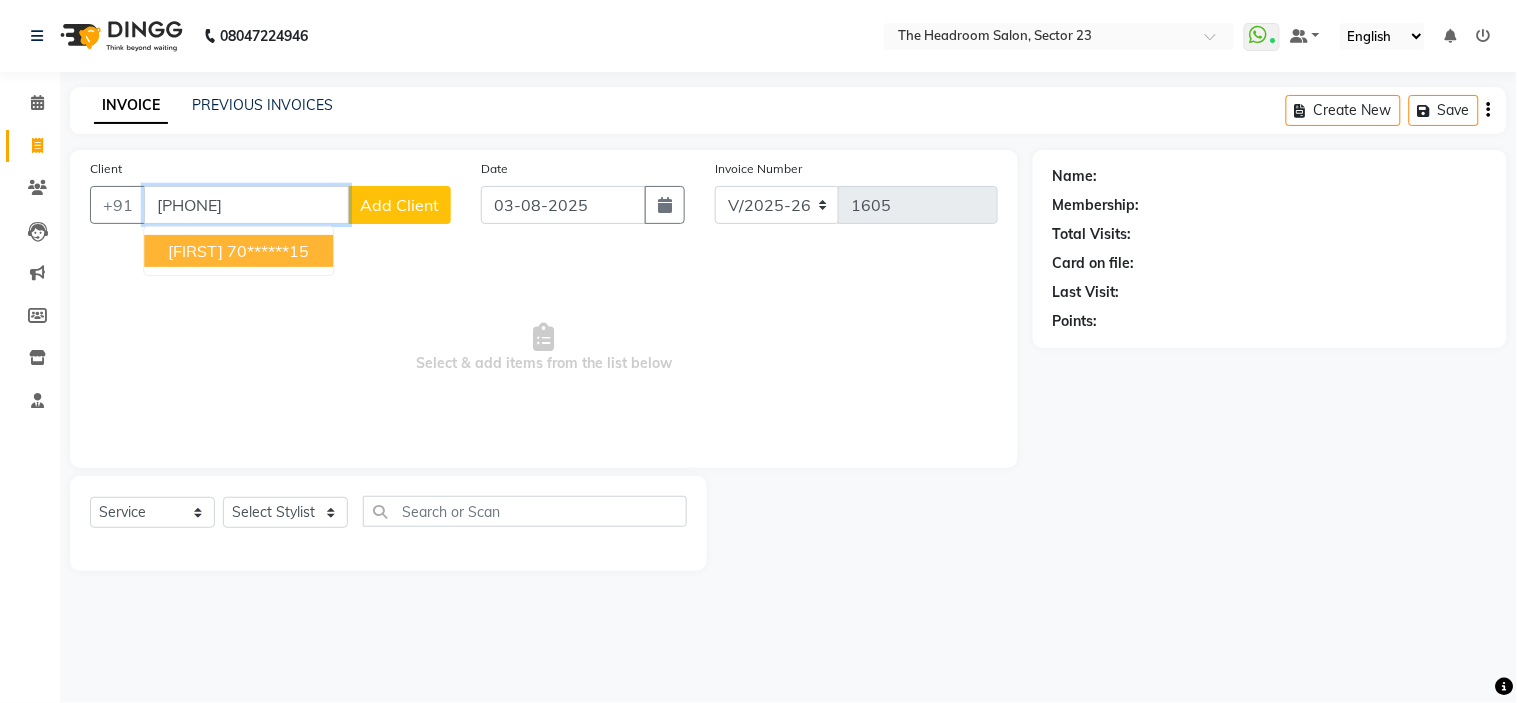 click on "70******15" at bounding box center (268, 251) 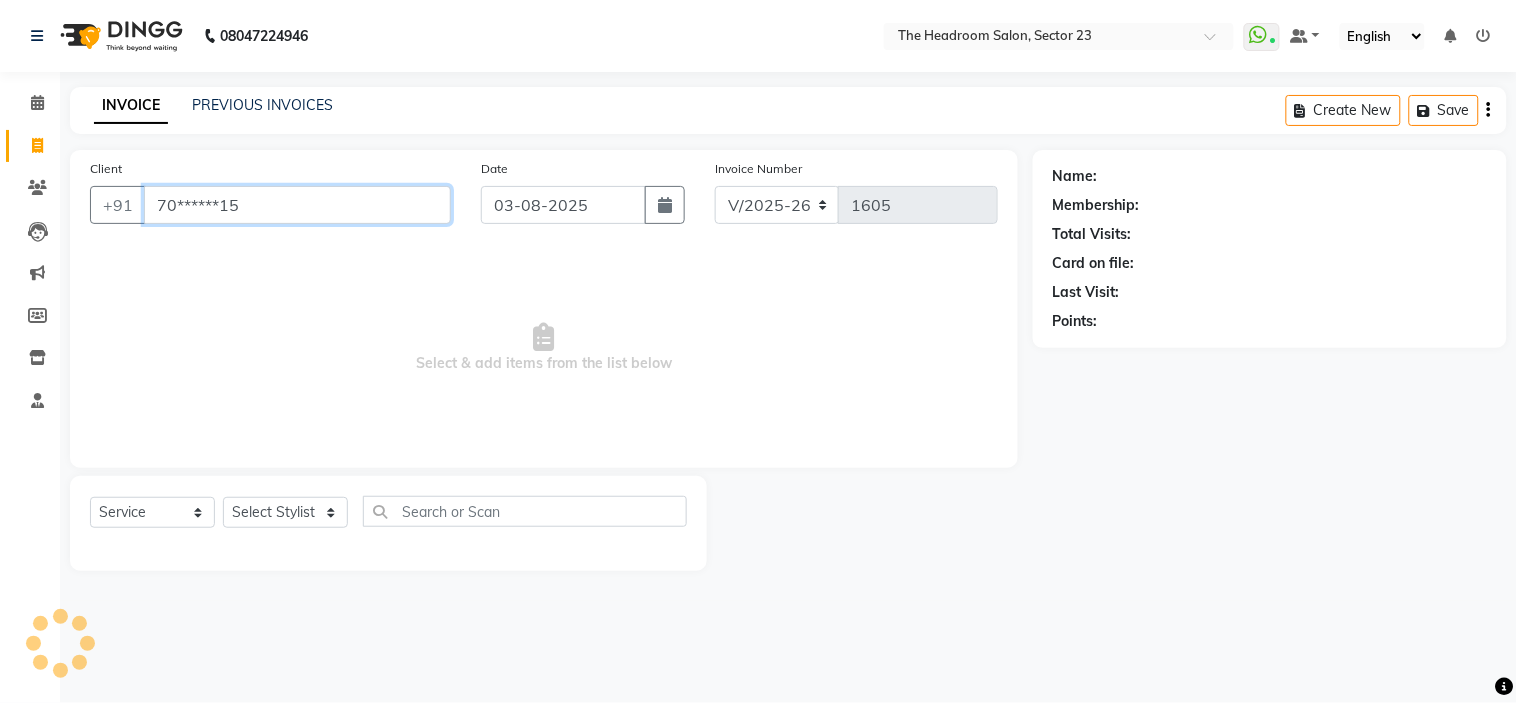 type on "70******15" 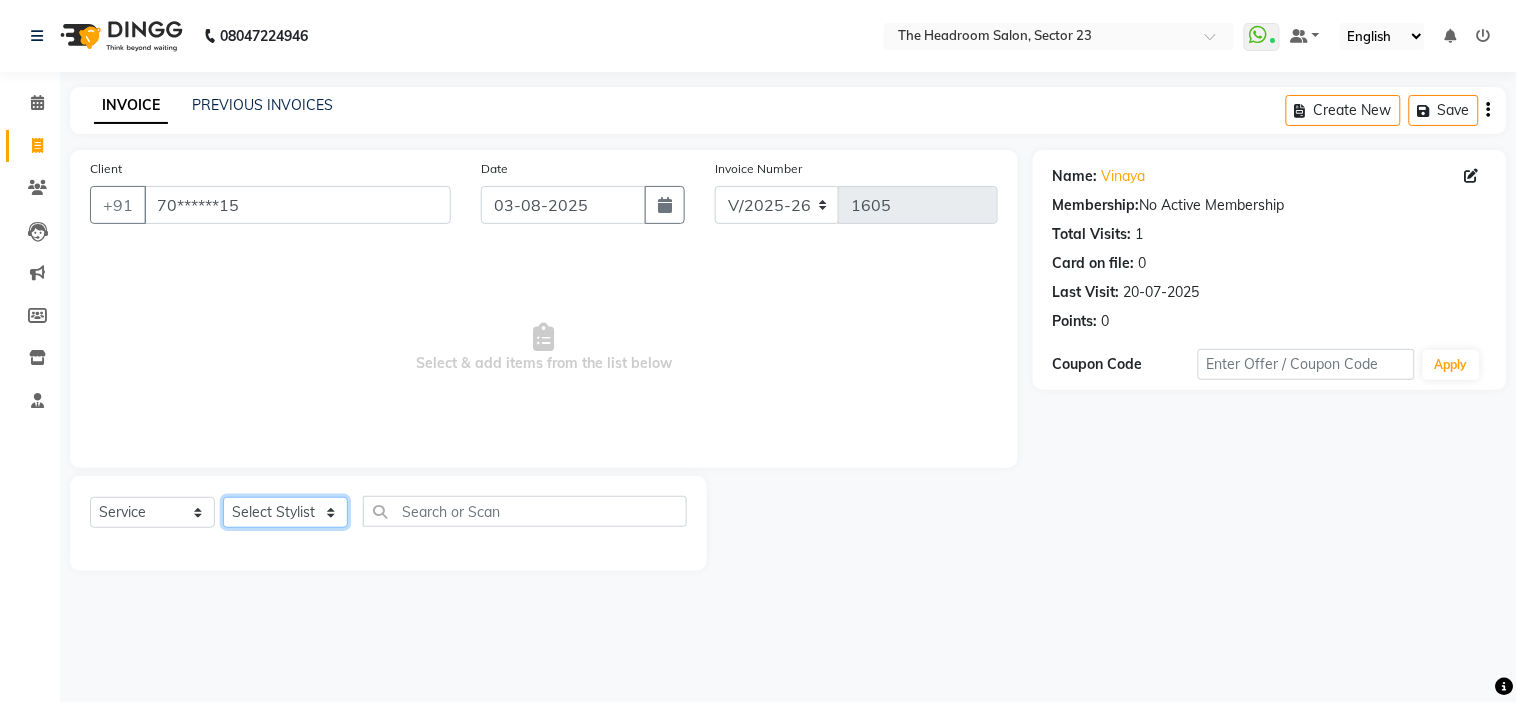 click on "Select Stylist Anjali Anubha Ashok Garima Manager Manju Raju Rohit Shahbaz" 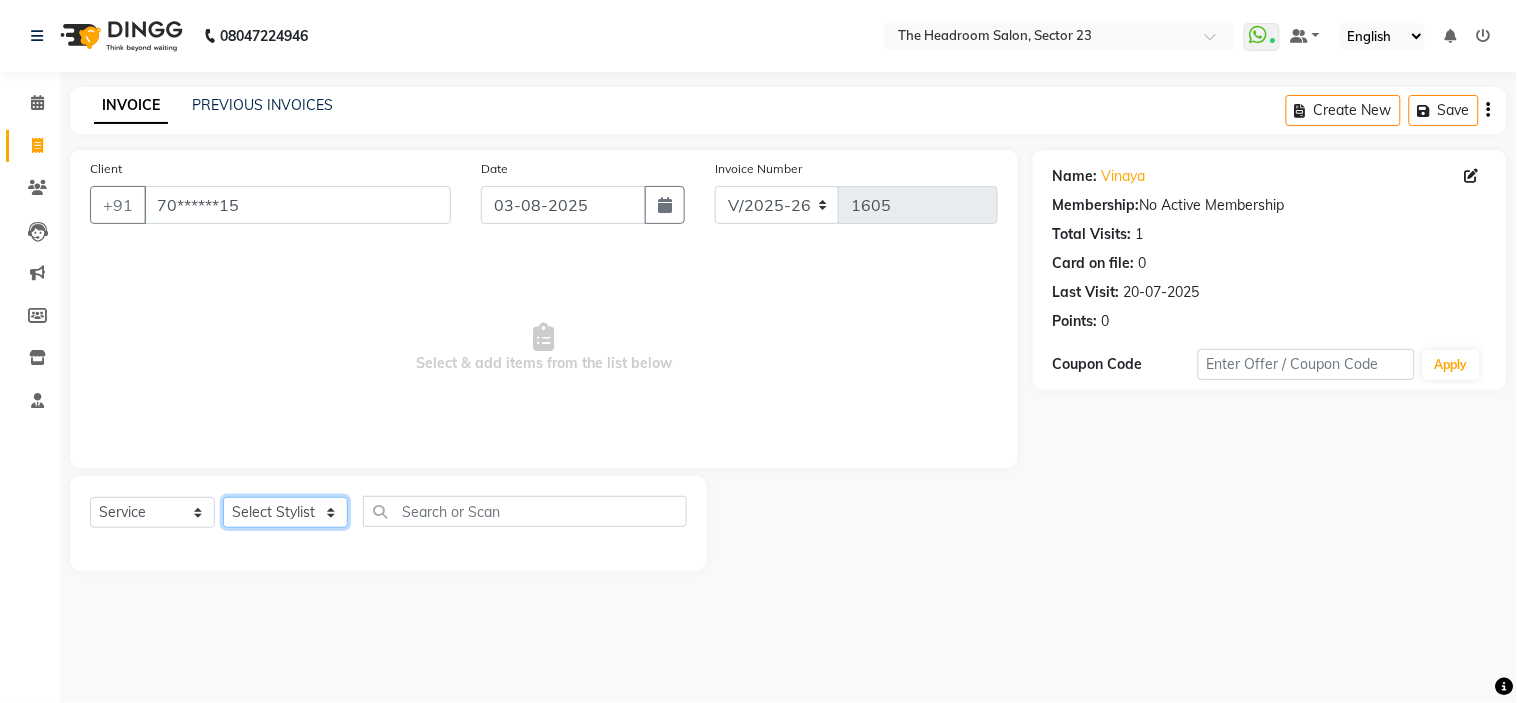 select on "81462" 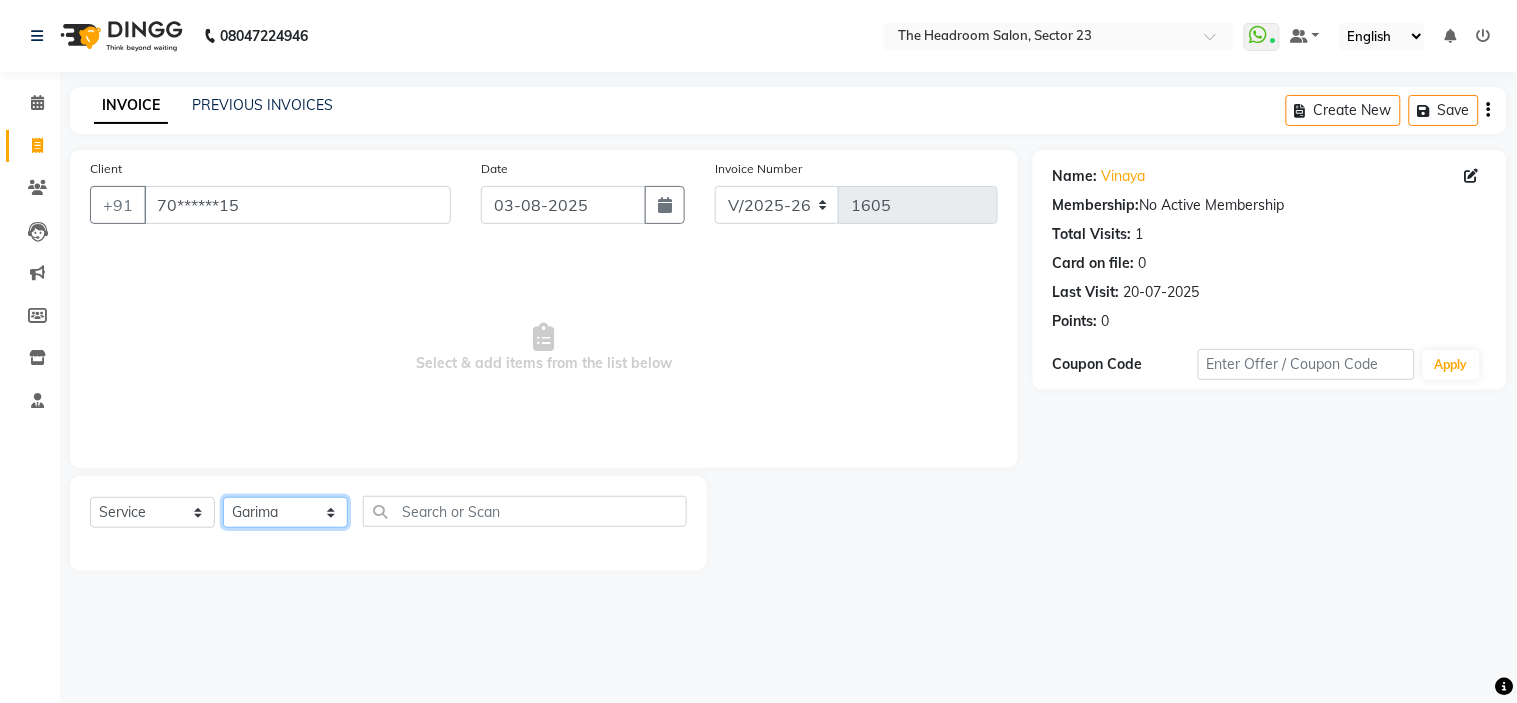 click on "Select Stylist Anjali Anubha Ashok Garima Manager Manju Raju Rohit Shahbaz" 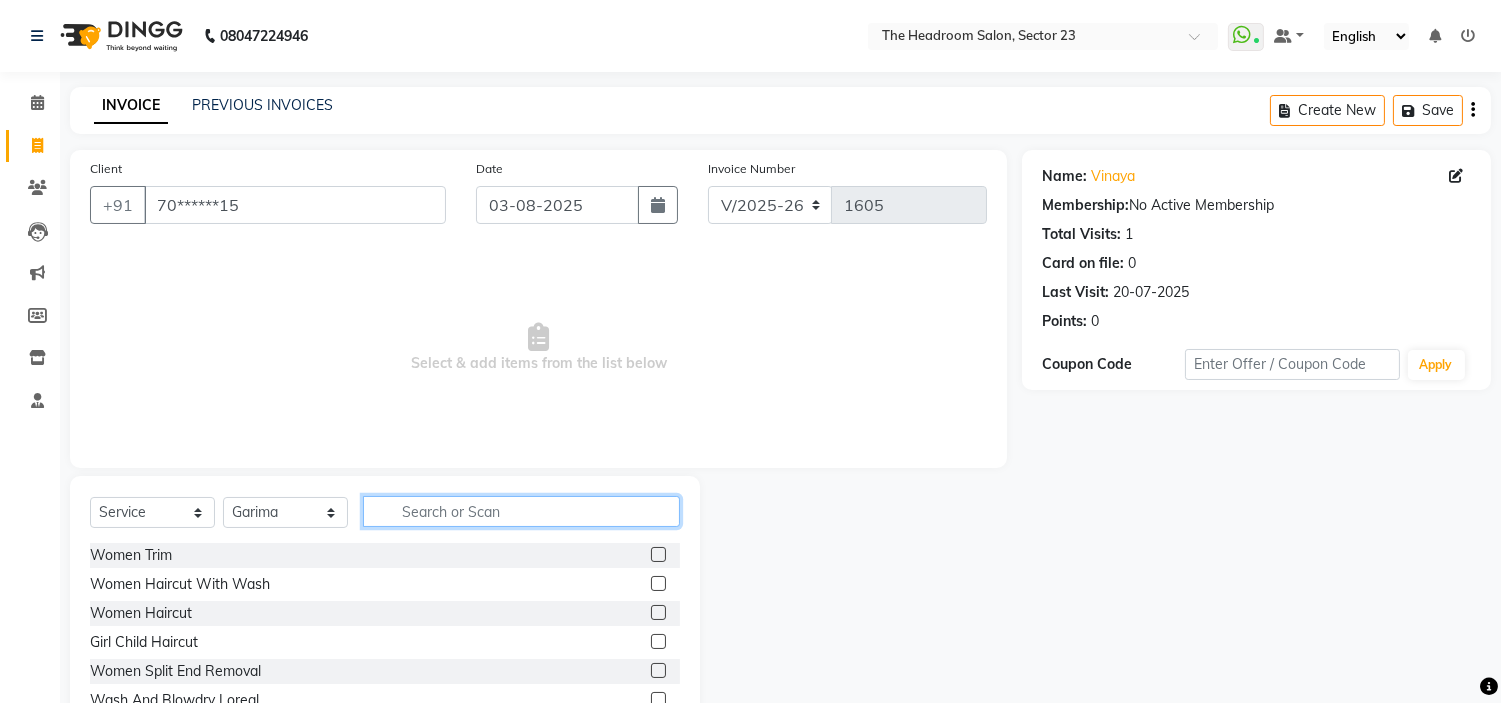 click 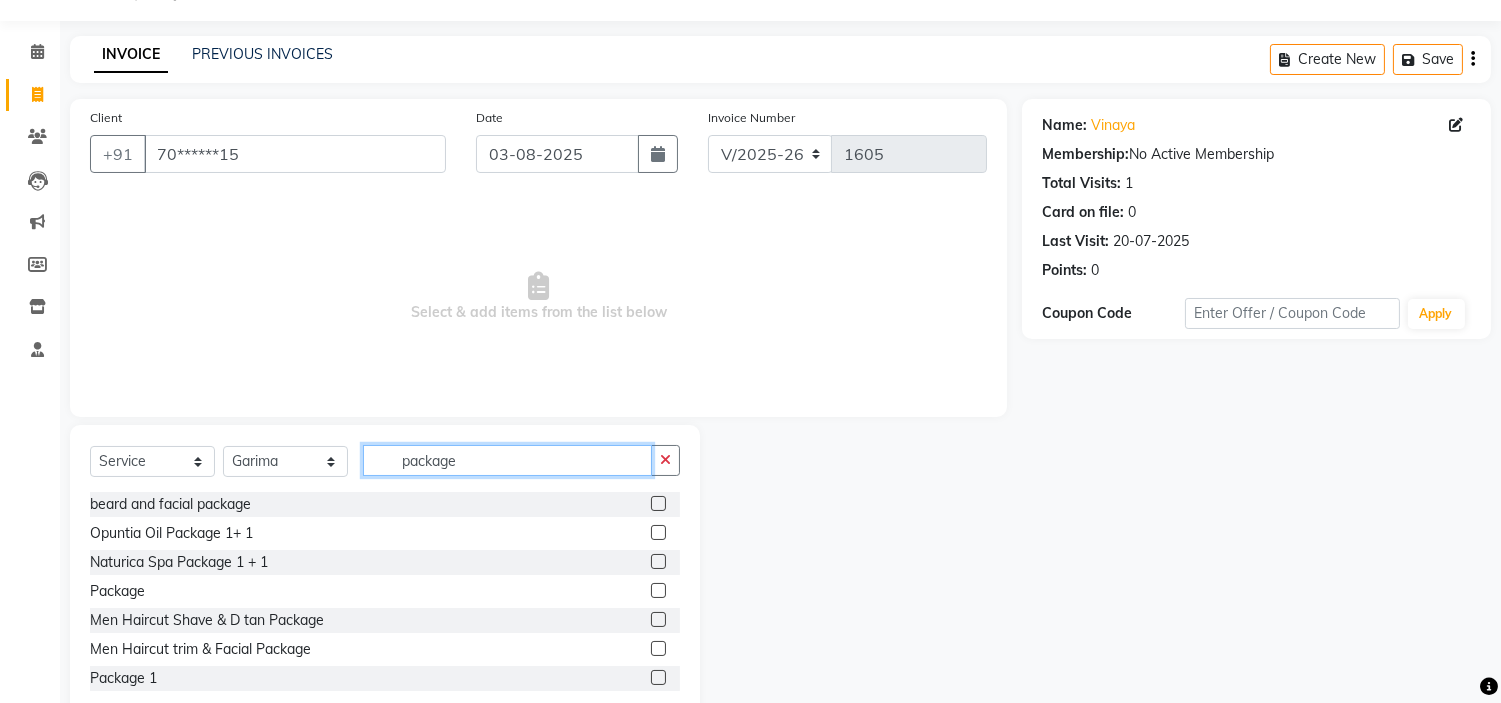 scroll, scrollTop: 52, scrollLeft: 0, axis: vertical 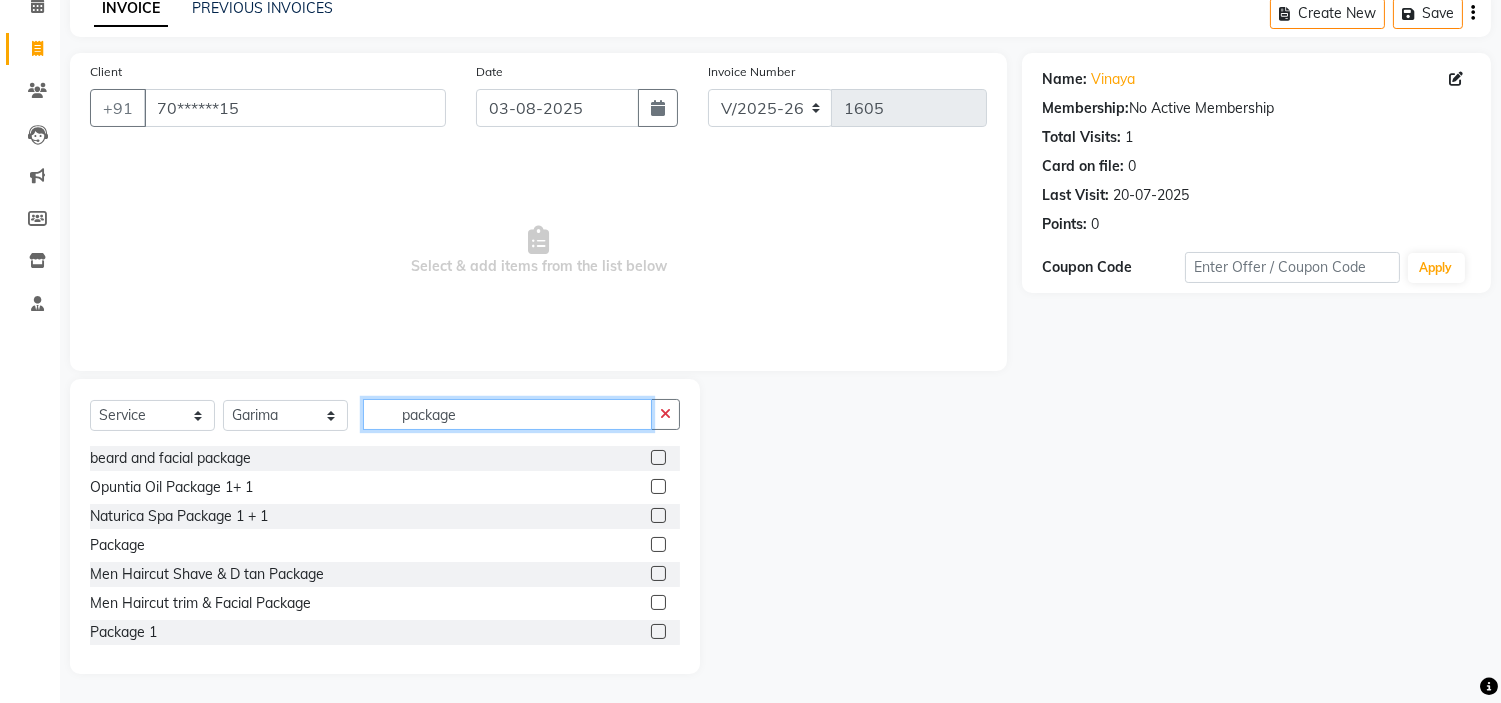 type on "package" 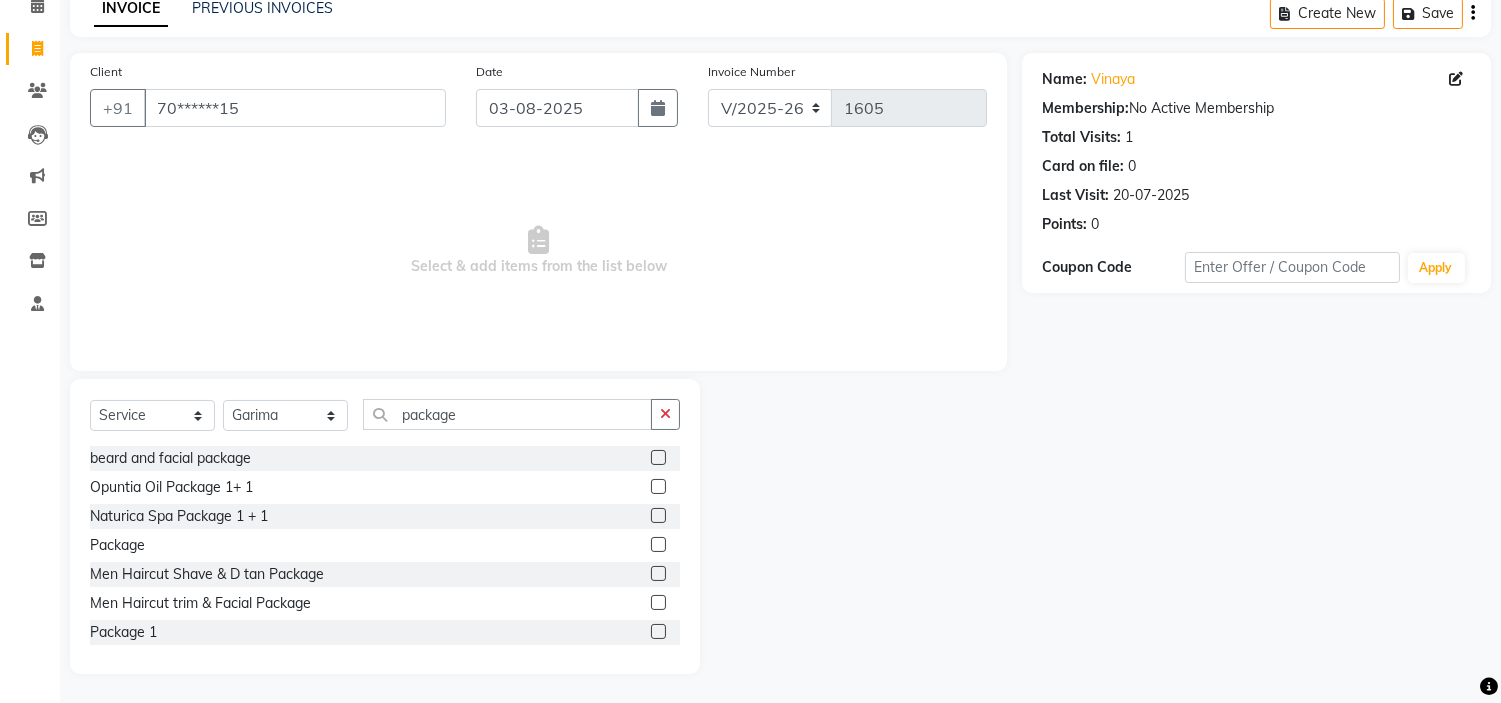 click 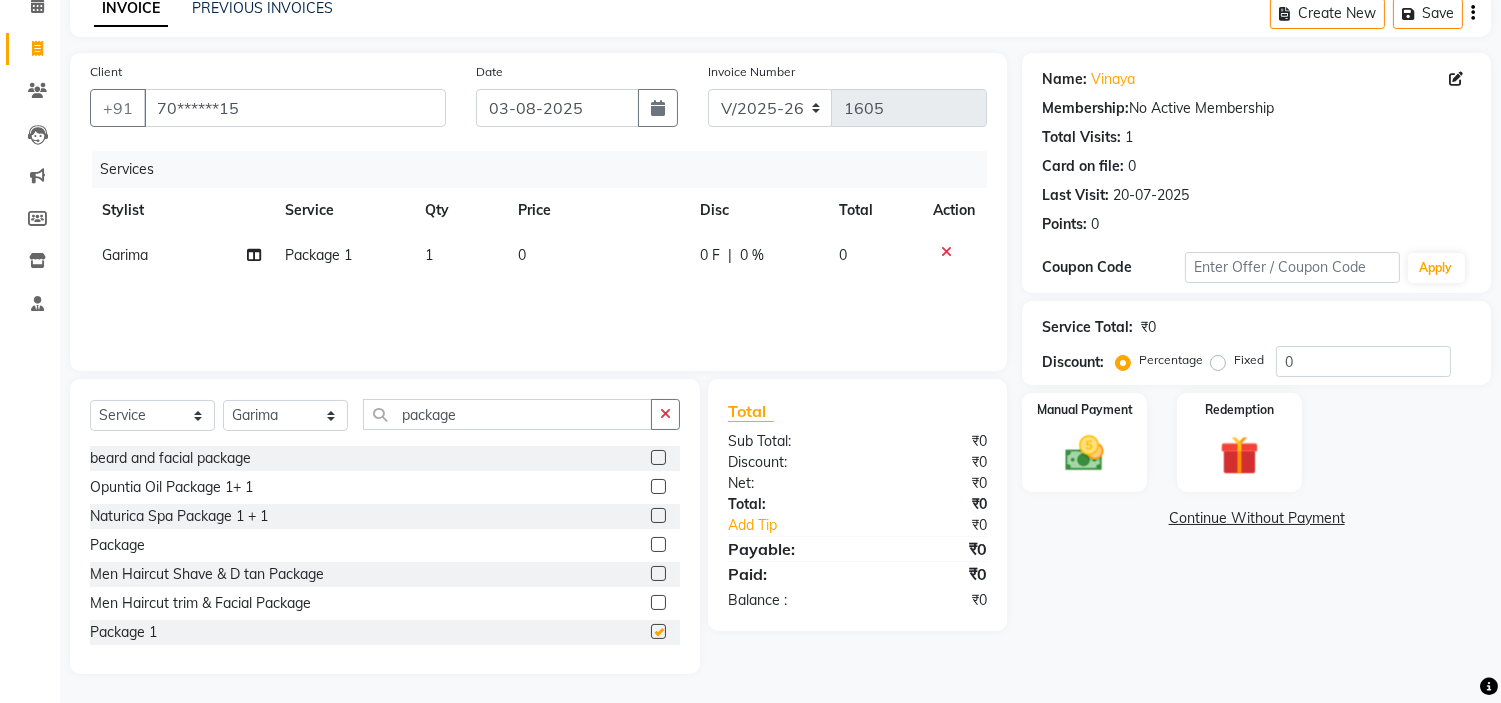 checkbox on "false" 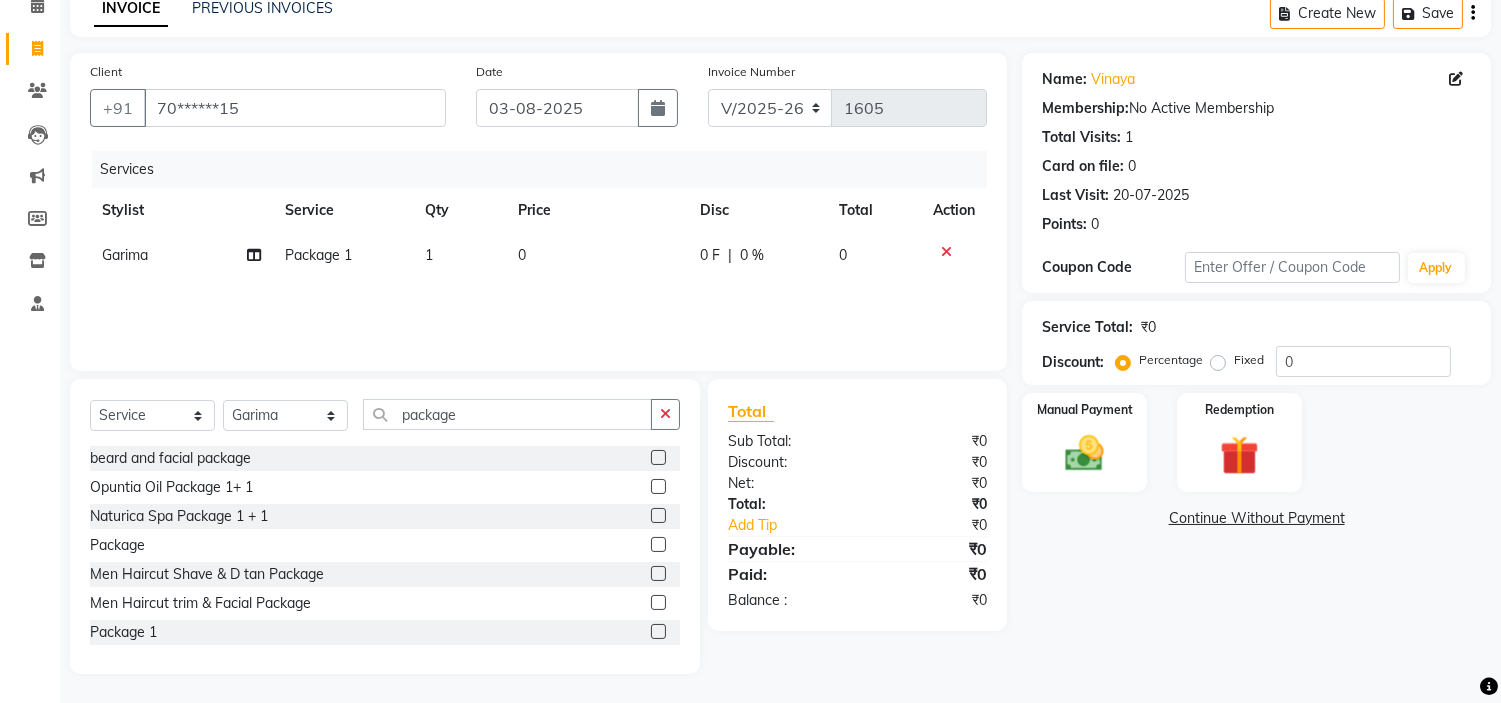 click on "0" 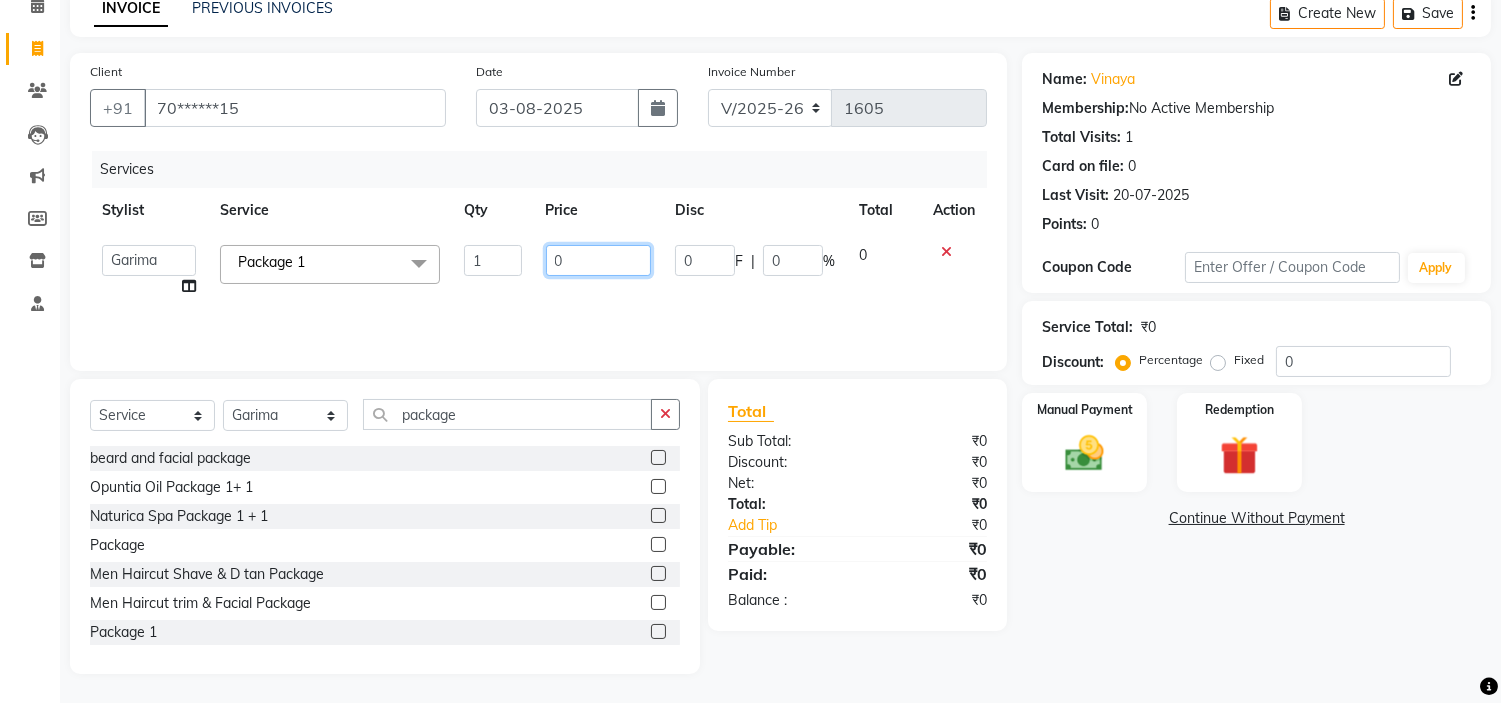 click on "0" 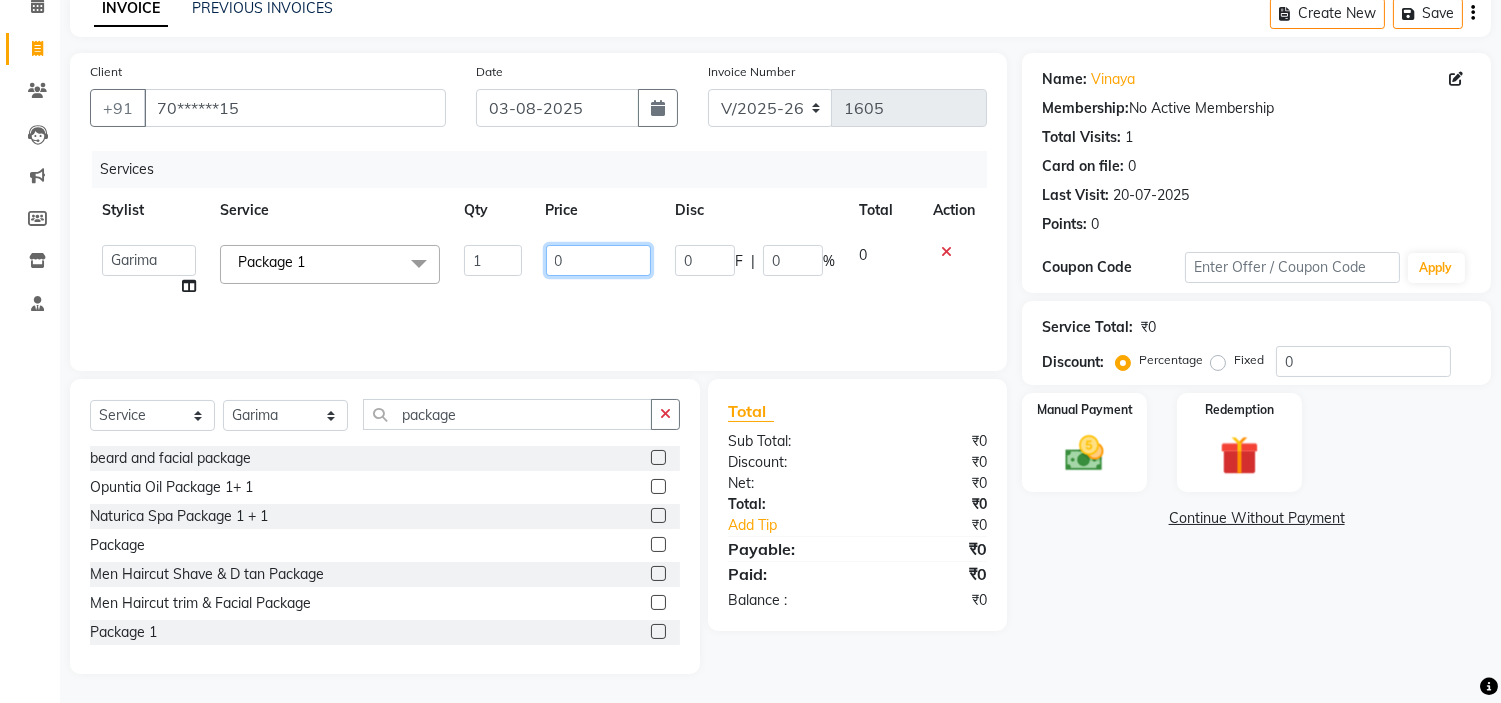 click on "0" 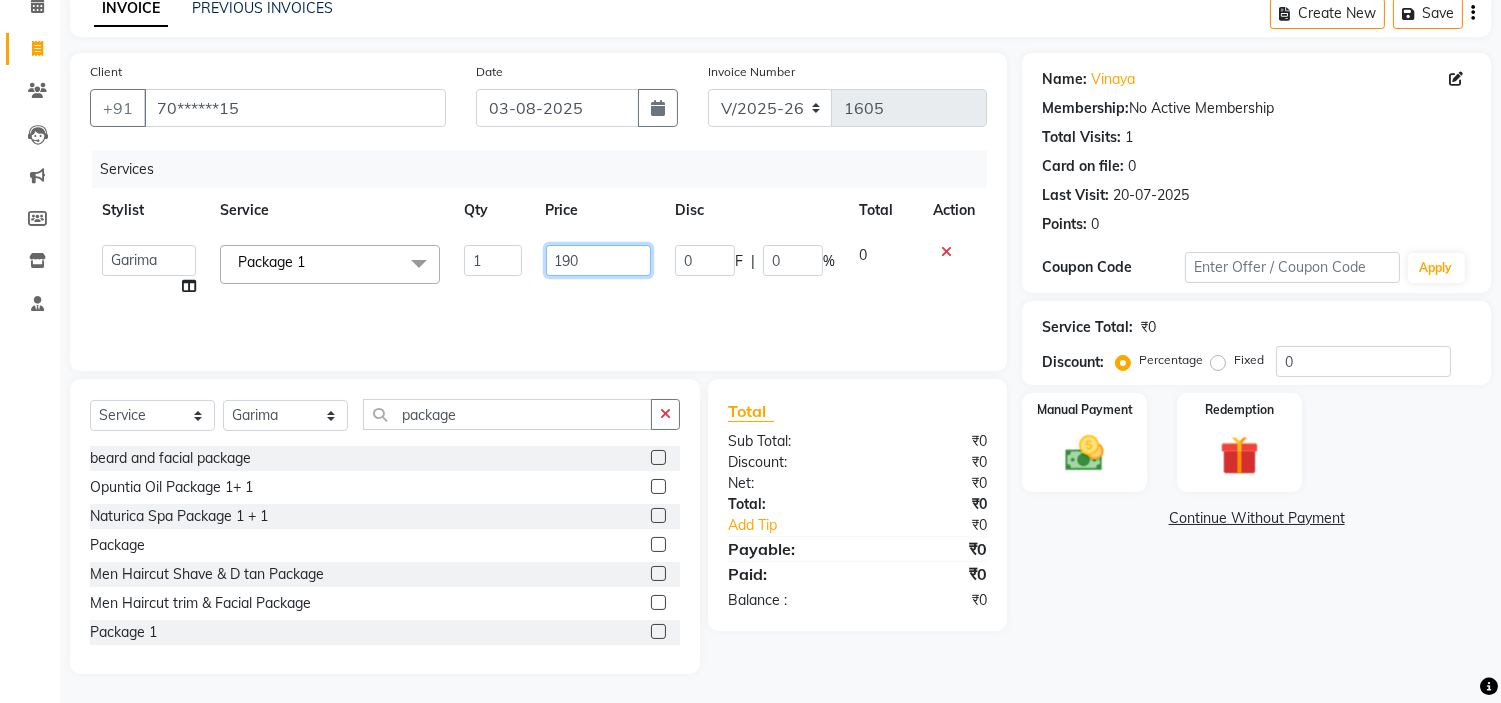 type on "1900" 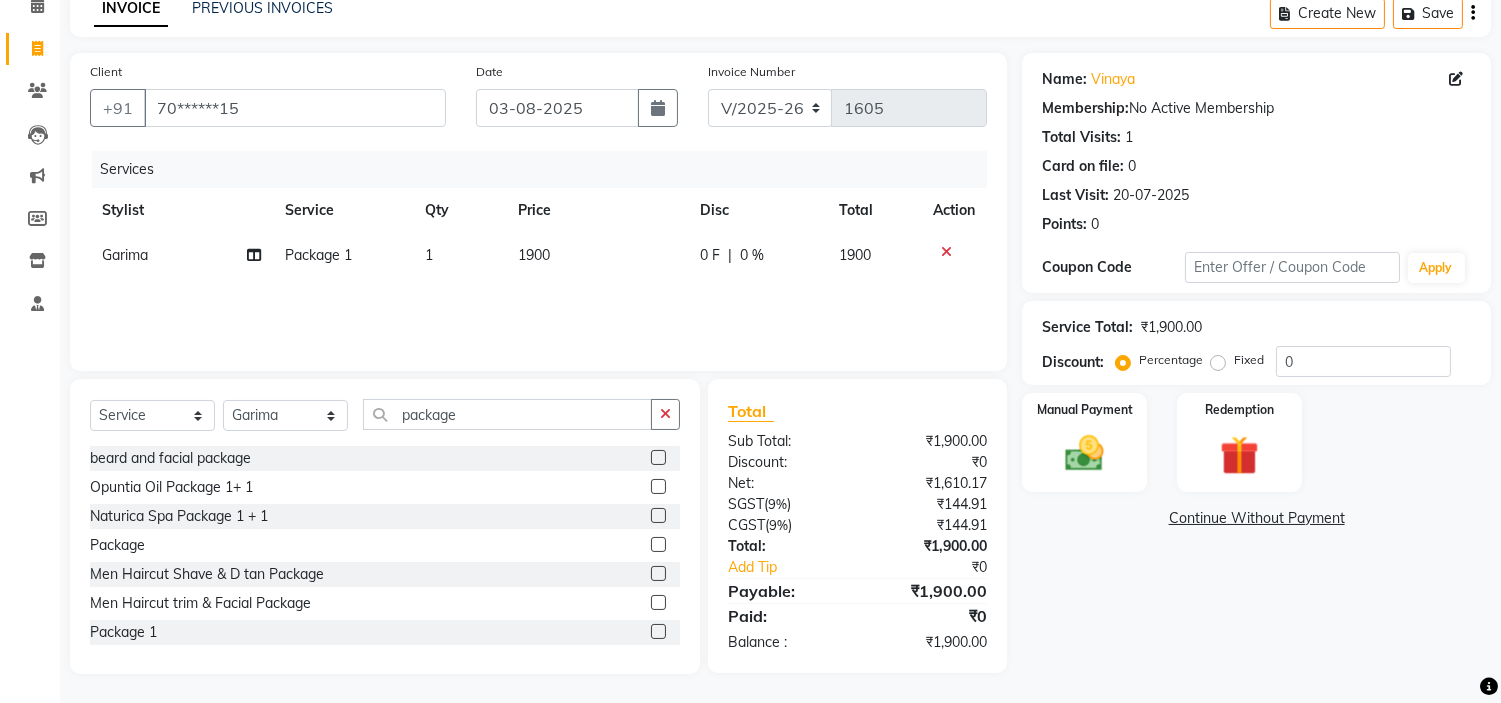 click on "Name: [LAST]  Membership:  No Active Membership  Total Visits:  1 Card on file:  0 Last Visit:   [DATE] Points:   0  Coupon Code Apply Service Total:  ₹1,900.00  Discount:  Percentage   Fixed  0 Manual Payment Redemption  Continue Without Payment" 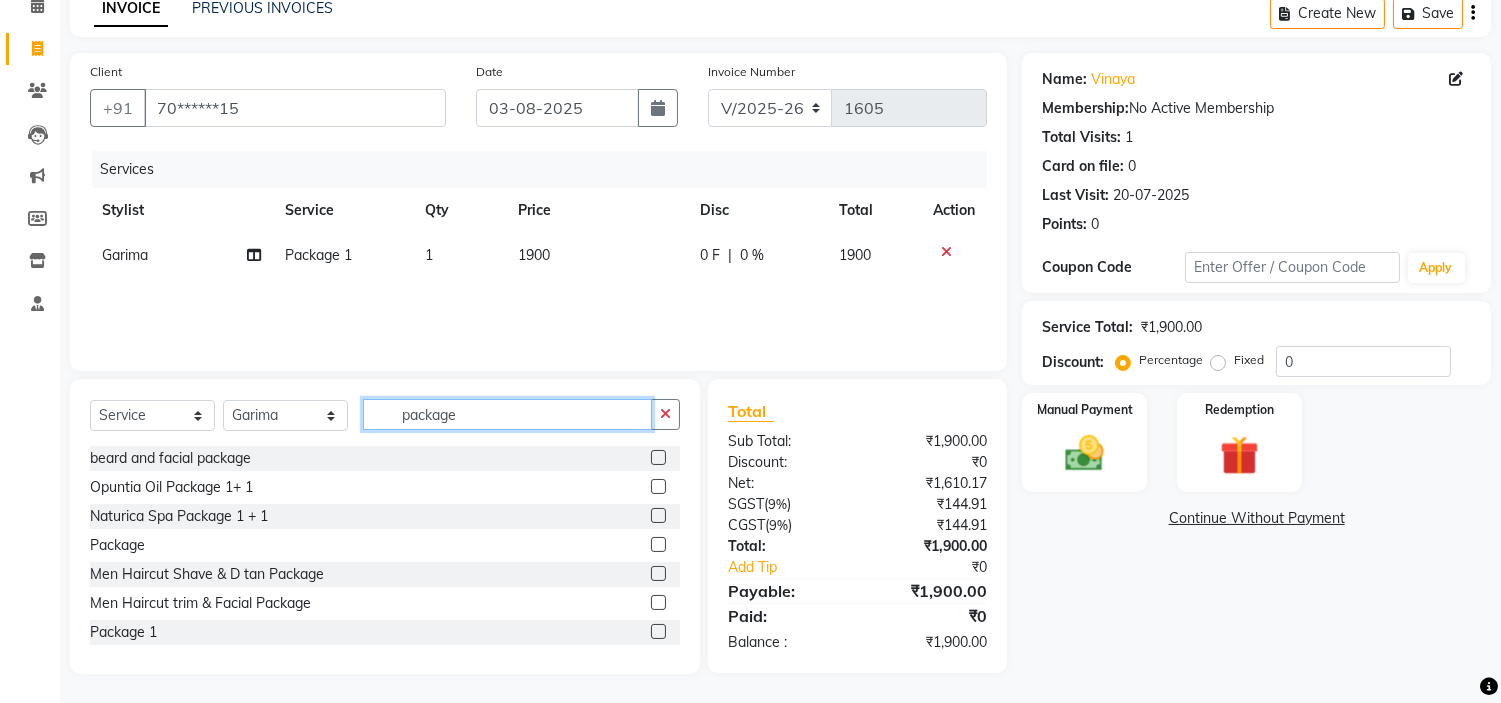 click on "package" 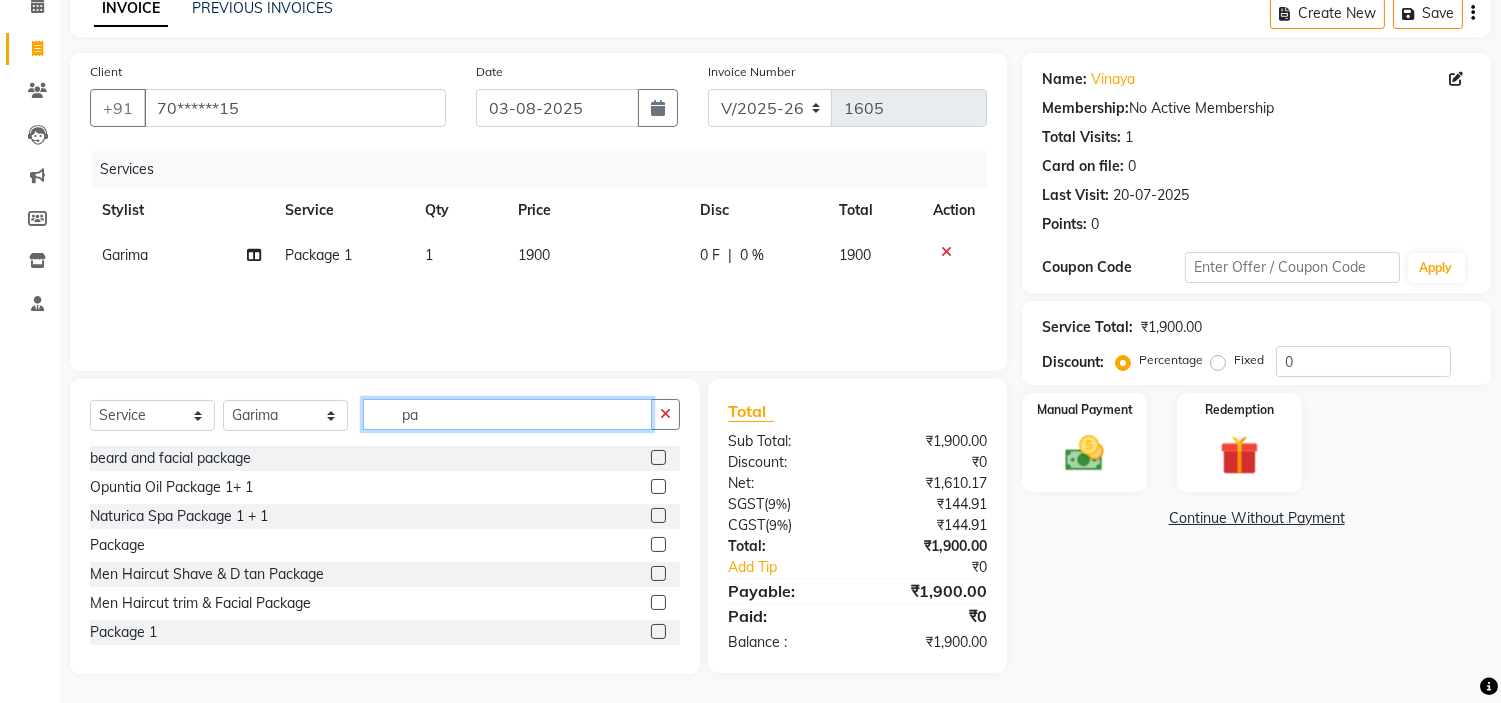 type on "p" 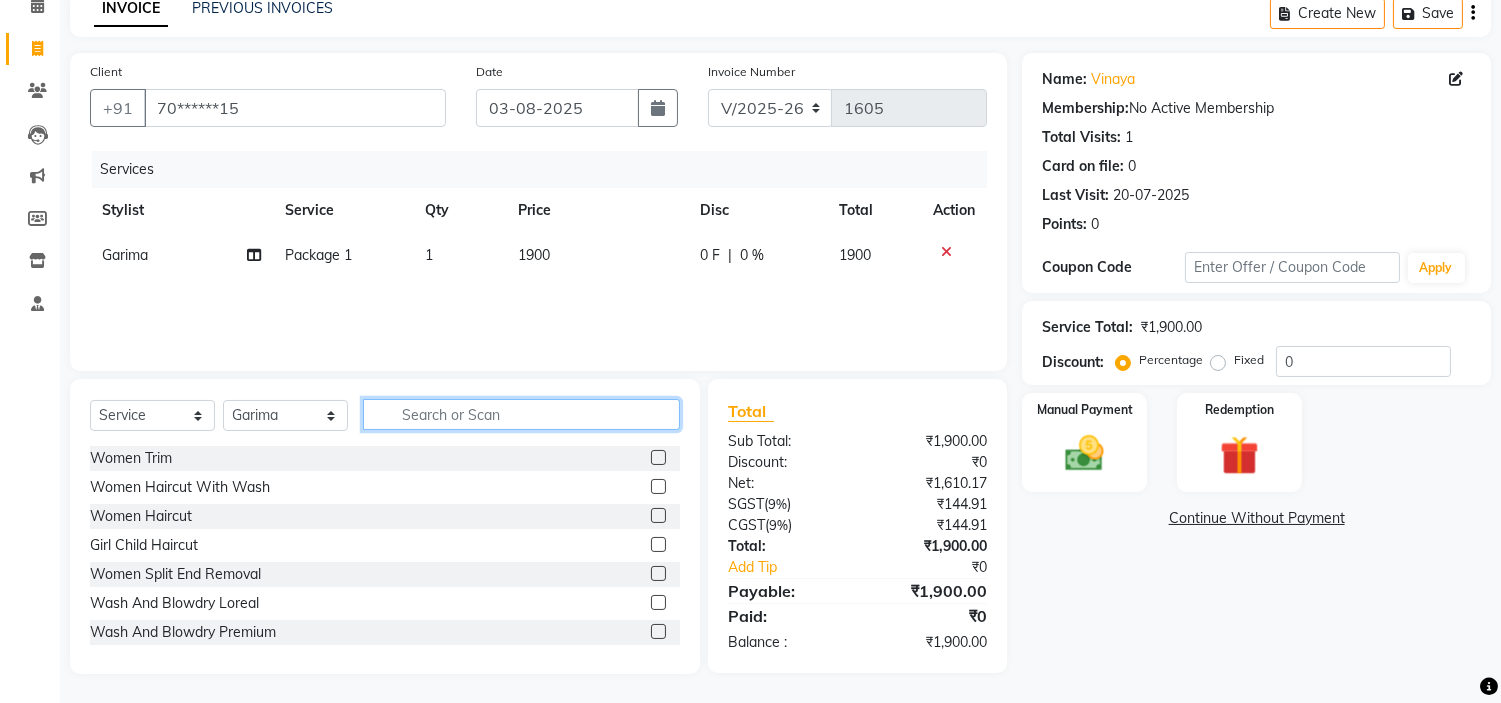 type 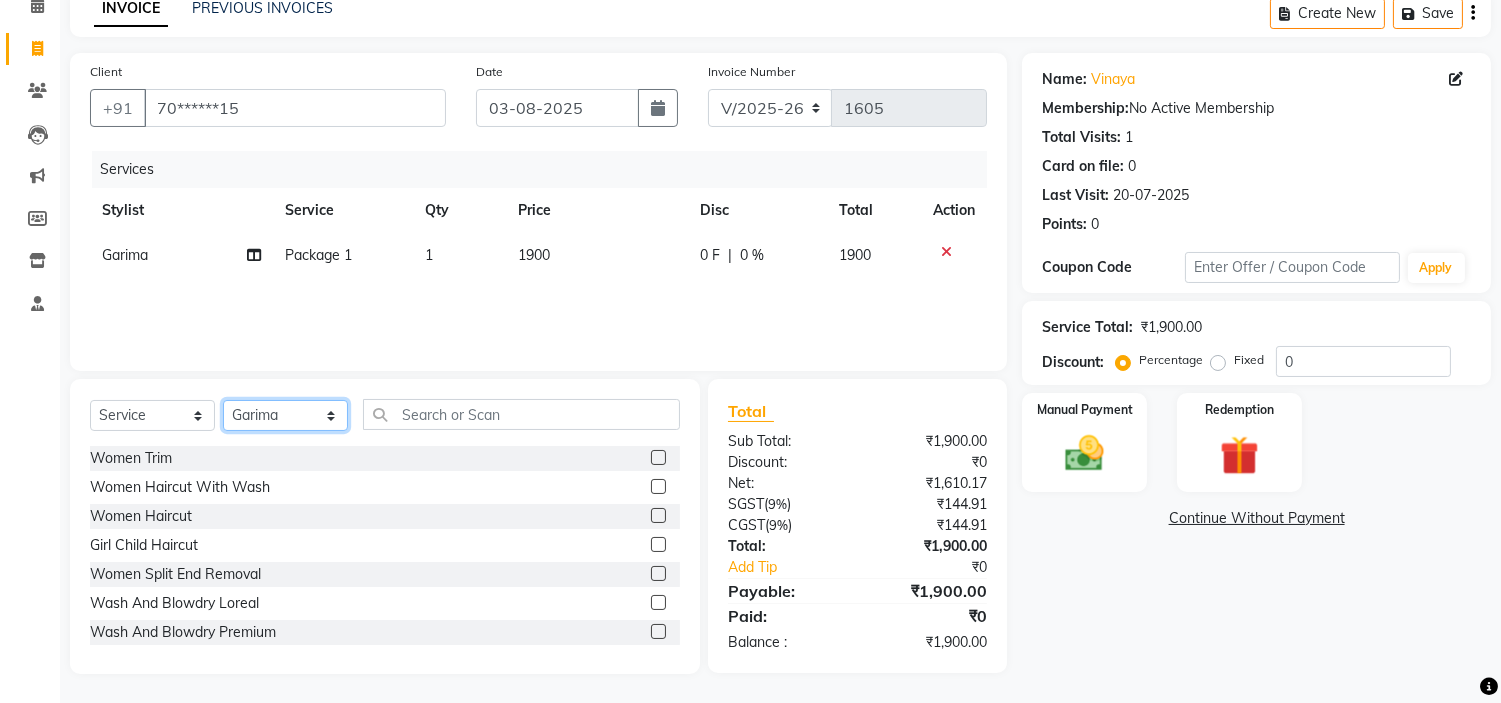 click on "Select Stylist Anjali Anubha Ashok Garima Manager Manju Raju Rohit Shahbaz" 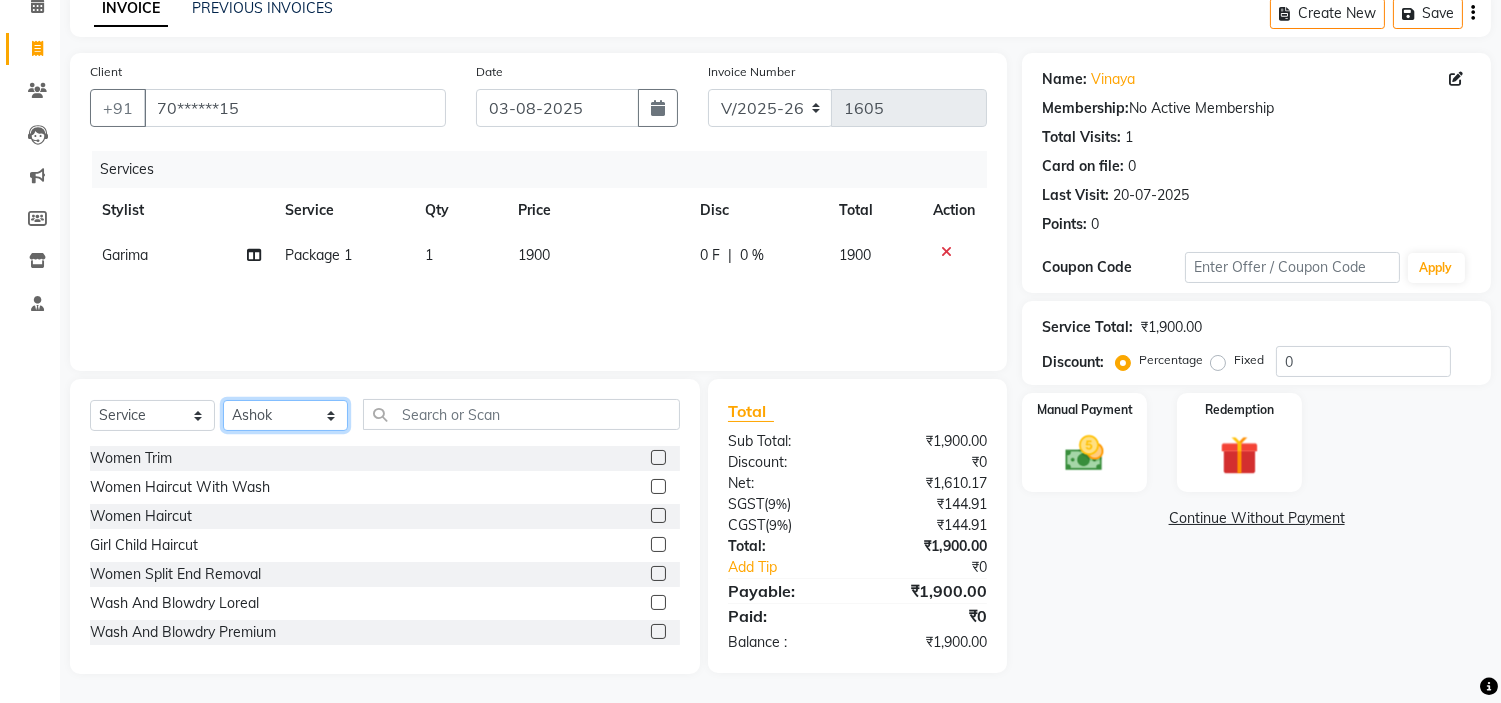 click on "Select Stylist Anjali Anubha Ashok Garima Manager Manju Raju Rohit Shahbaz" 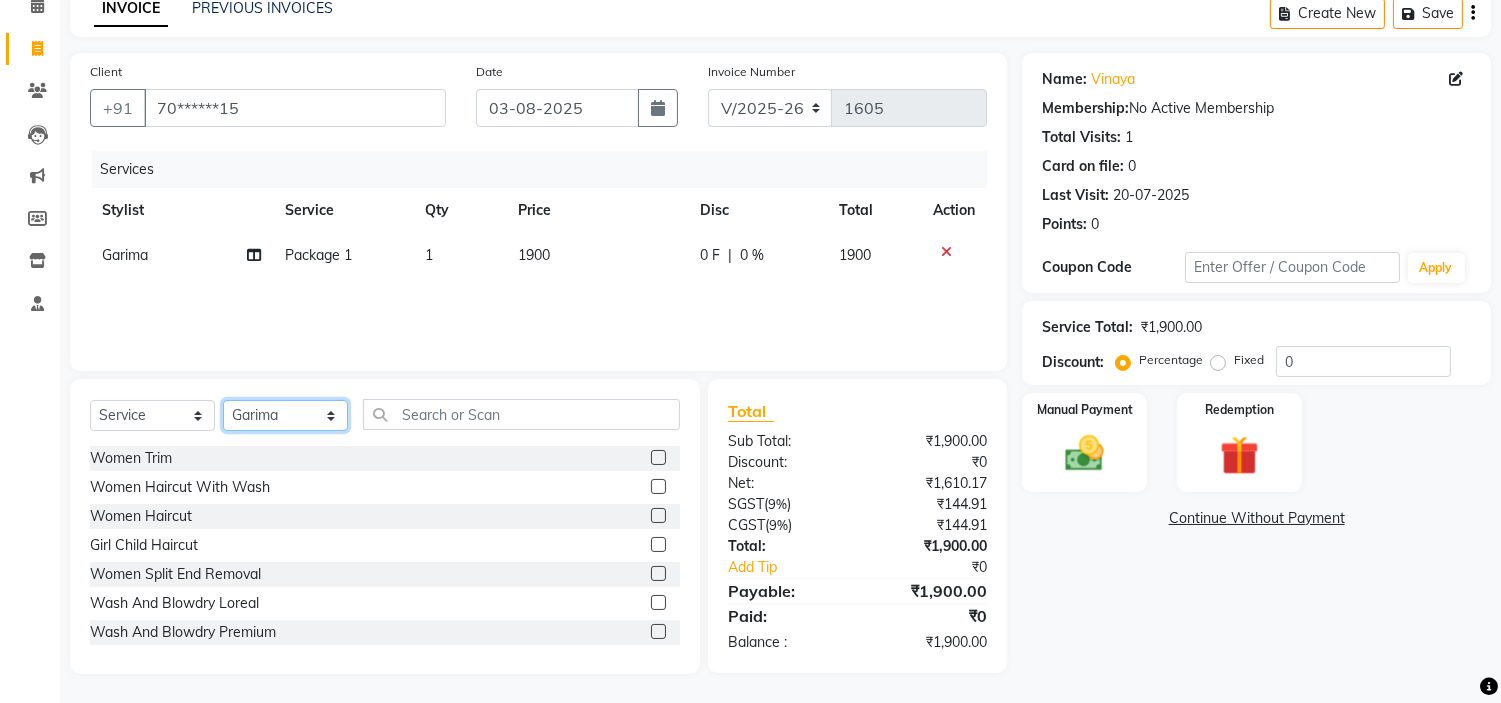 click on "Select Stylist Anjali Anubha Ashok Garima Manager Manju Raju Rohit Shahbaz" 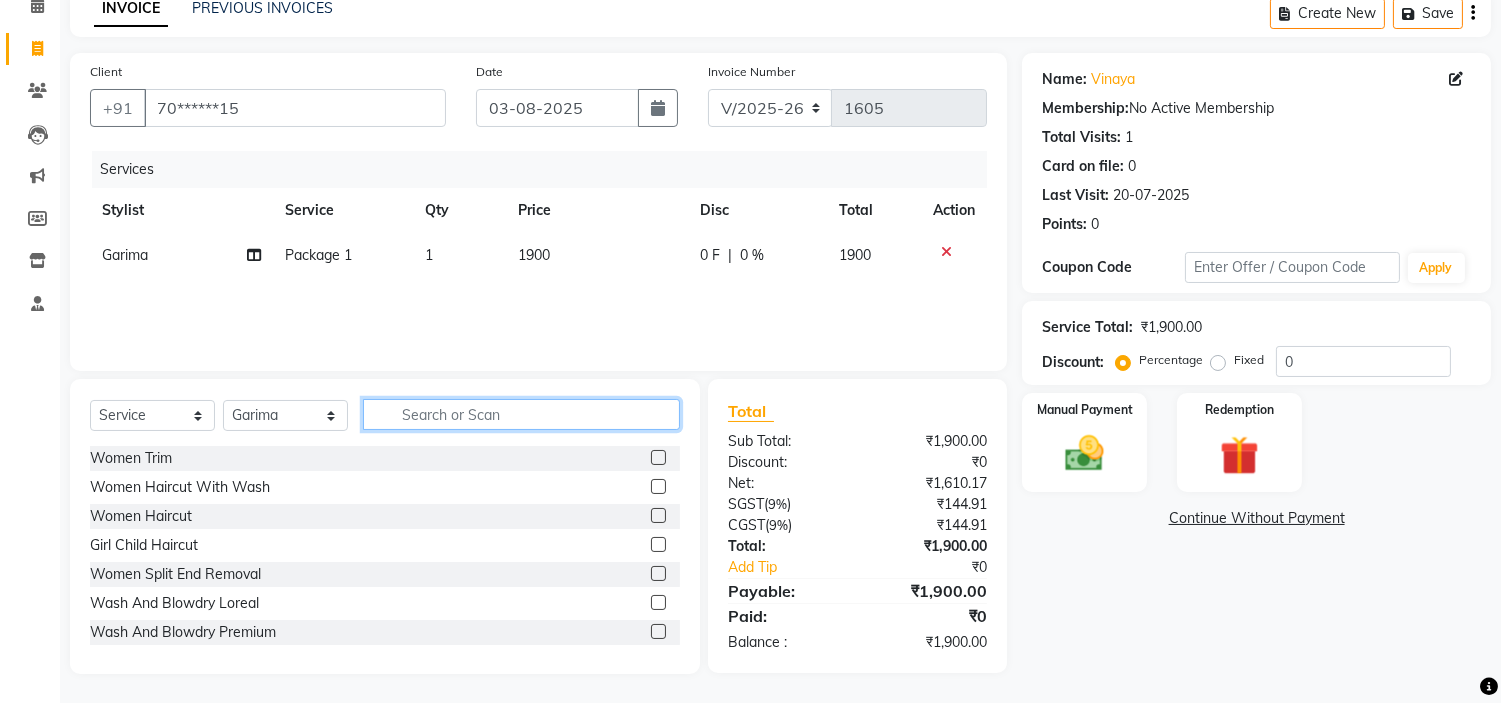 click 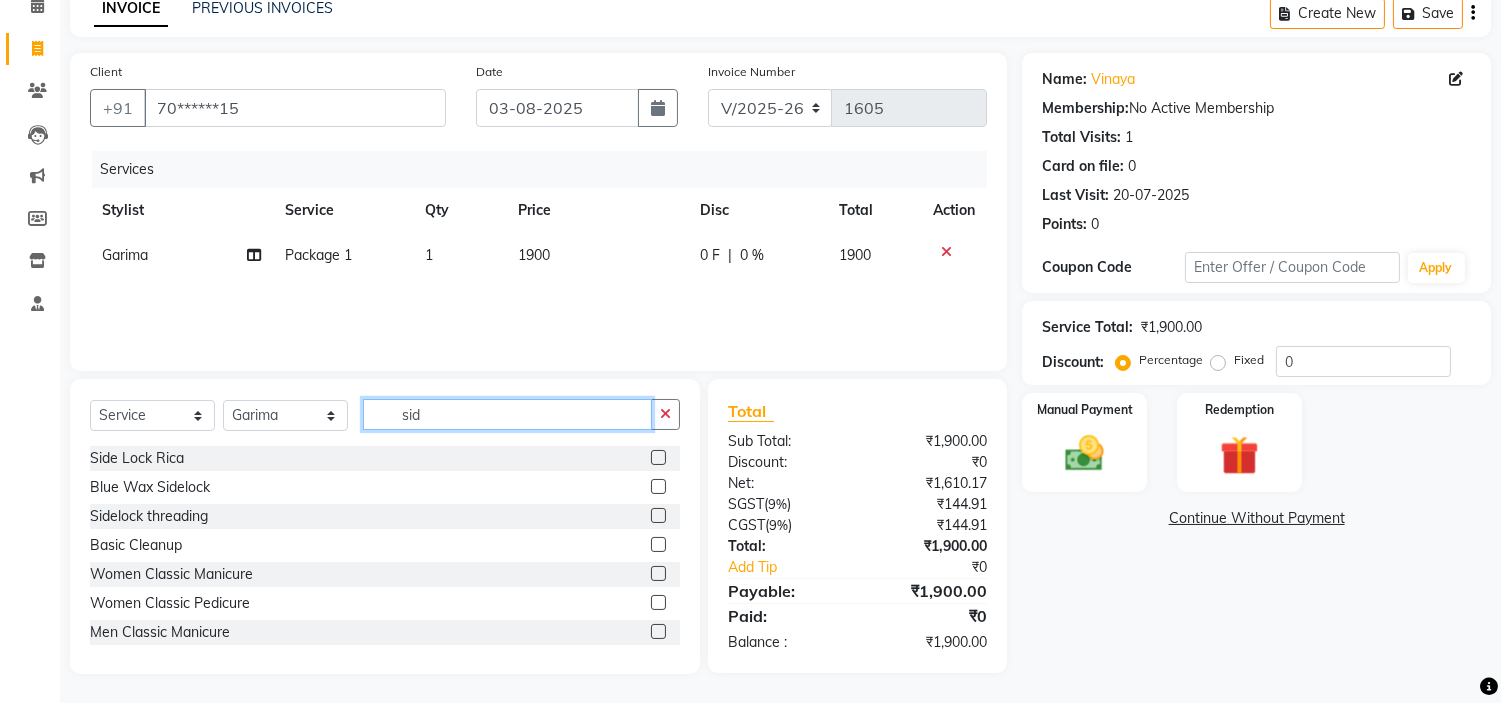 scroll, scrollTop: 96, scrollLeft: 0, axis: vertical 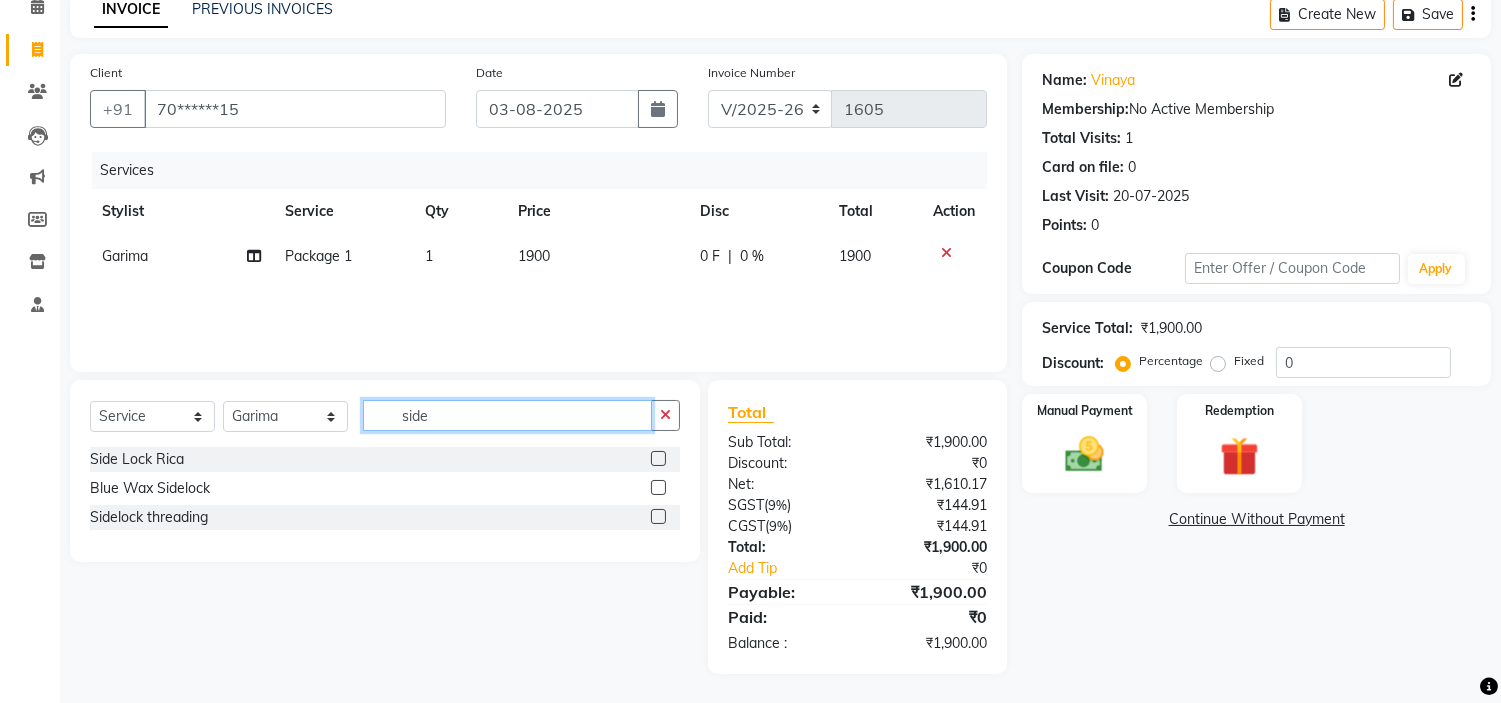 type on "side" 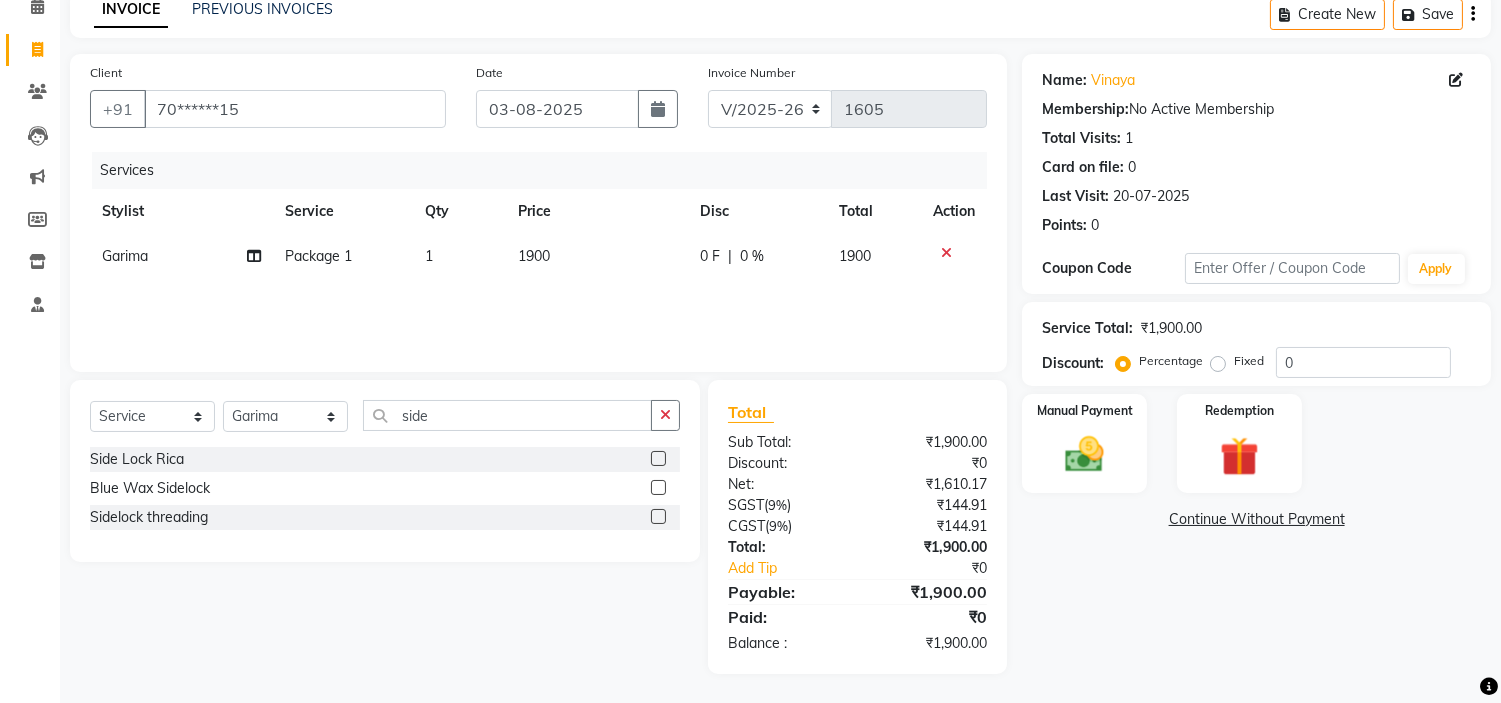 click 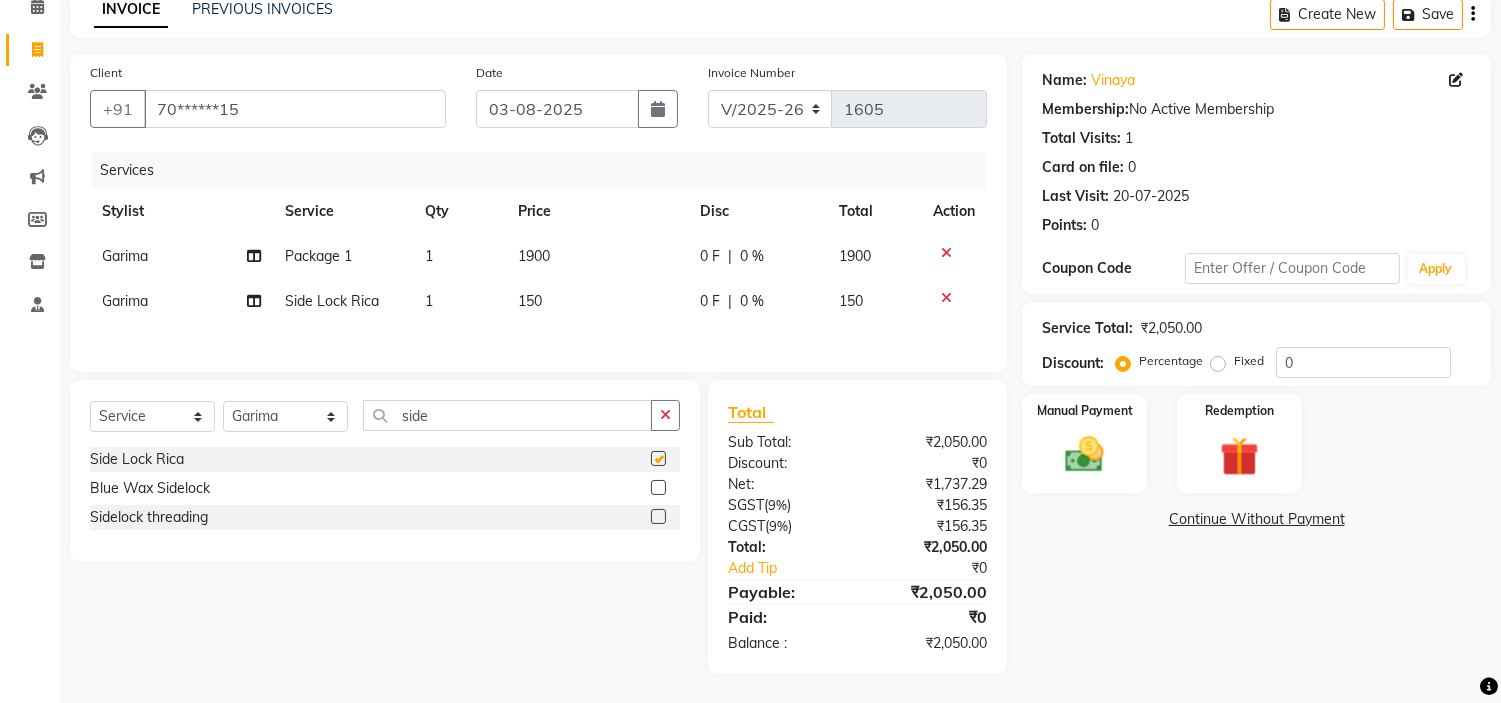 checkbox on "false" 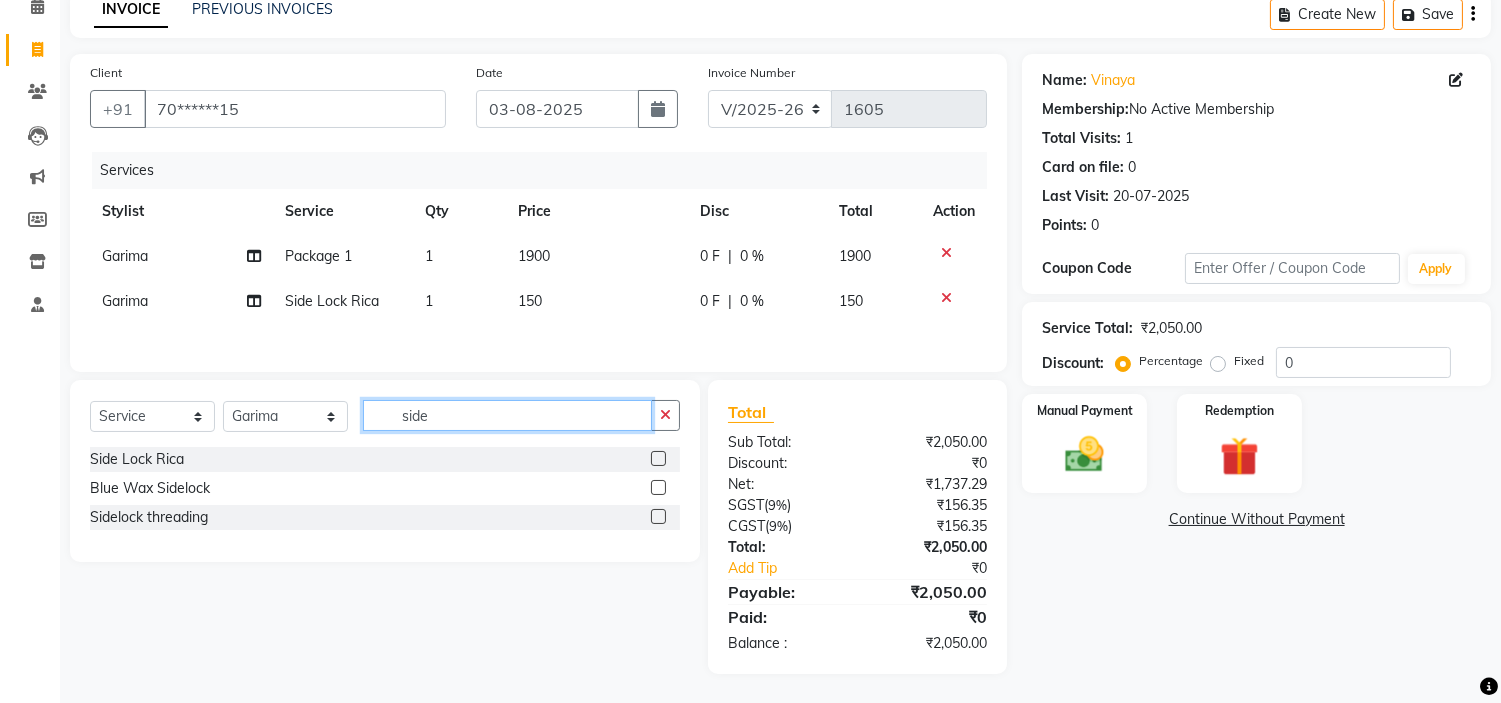 click on "side" 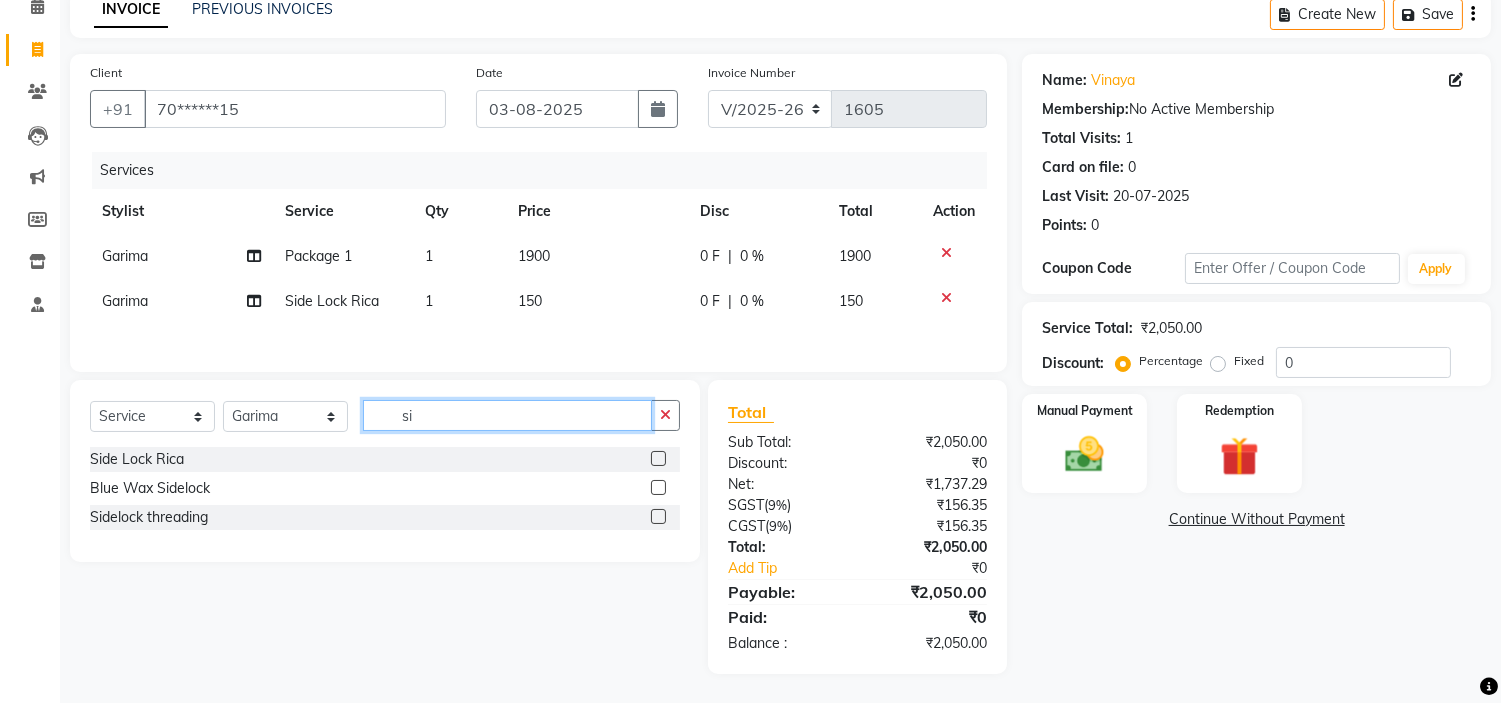 type on "s" 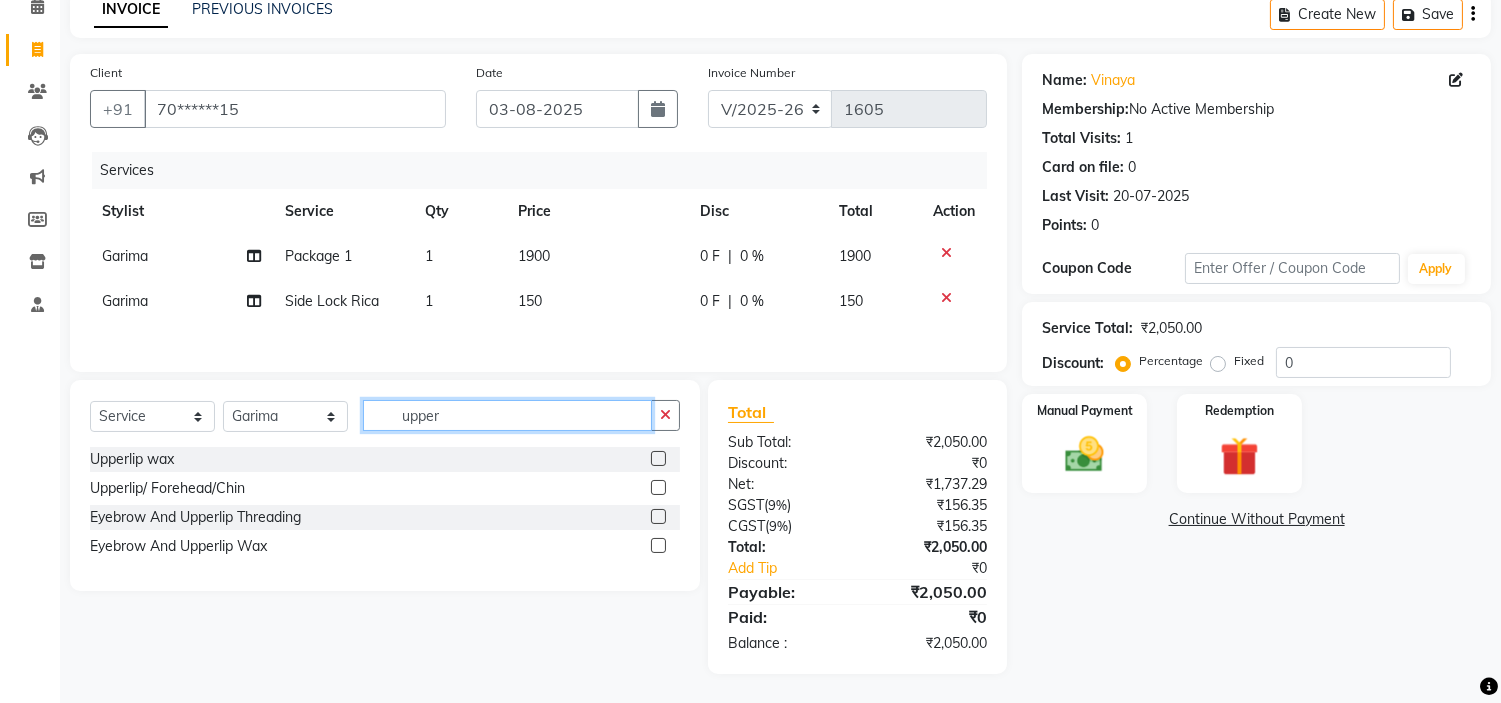 type on "upper" 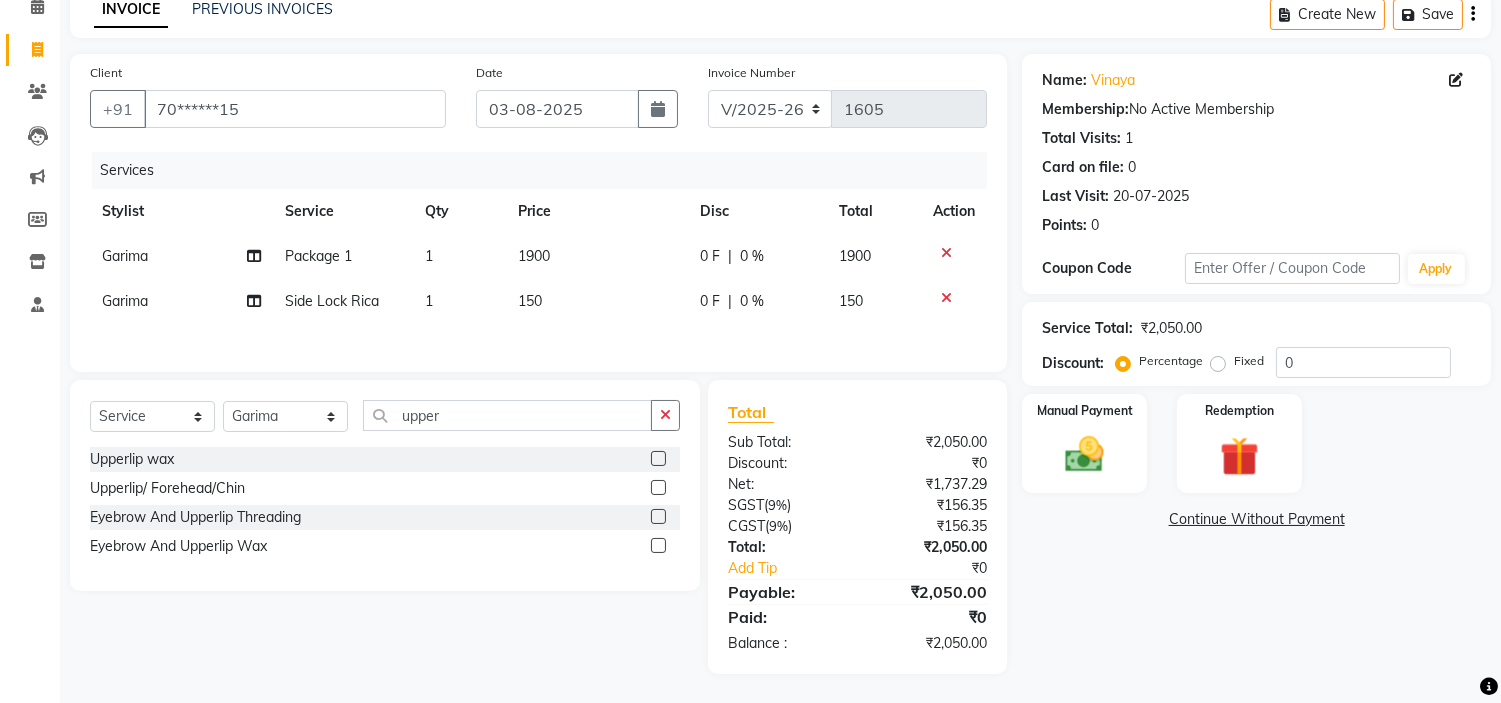 click 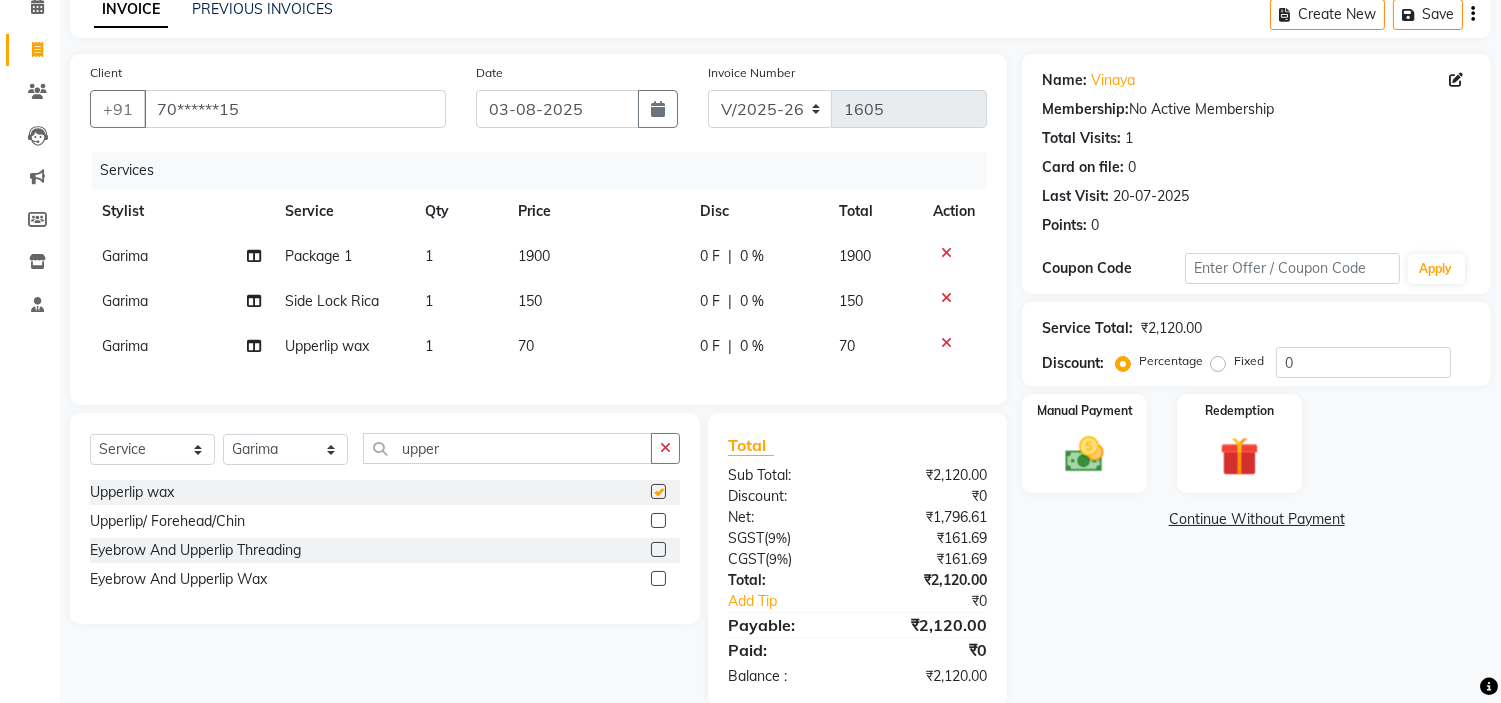 checkbox on "false" 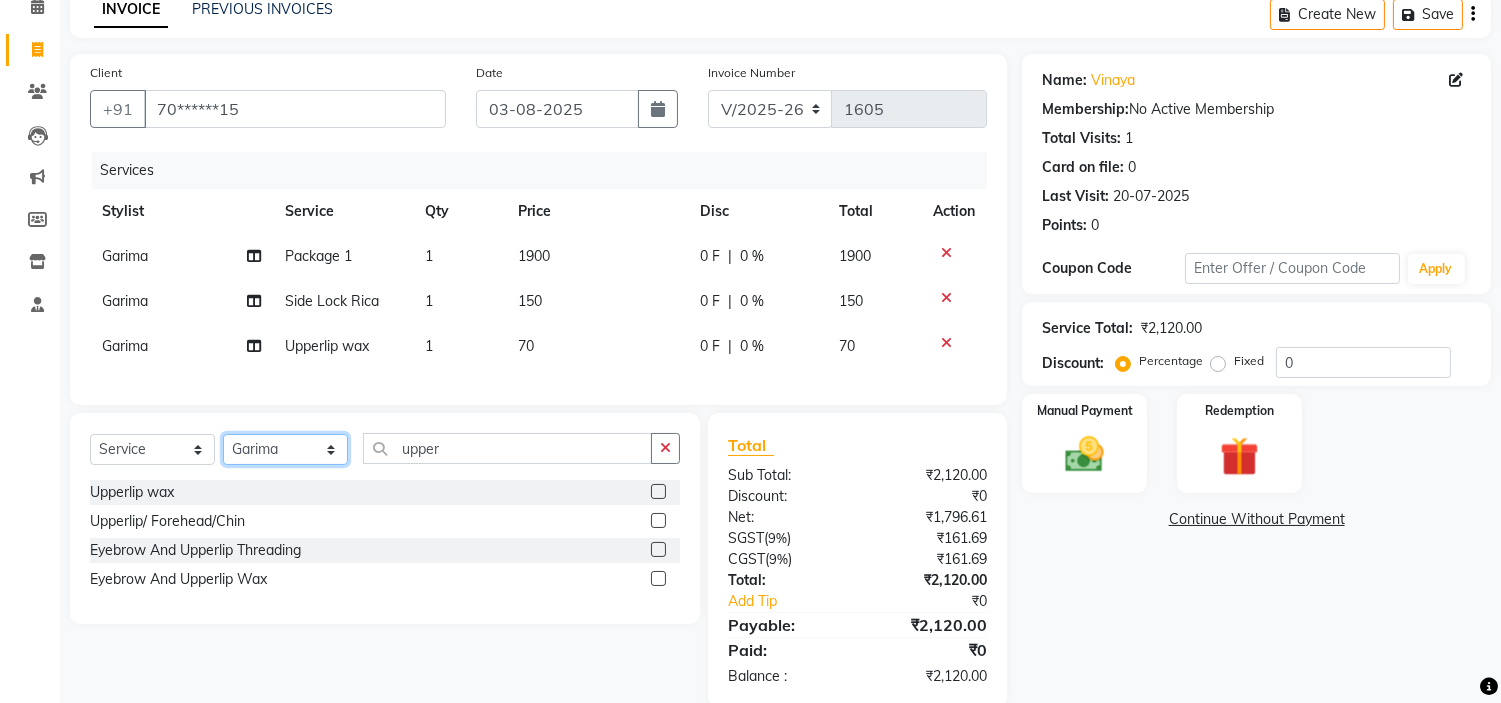 click on "Select Stylist Anjali Anubha Ashok Garima Manager Manju Raju Rohit Shahbaz" 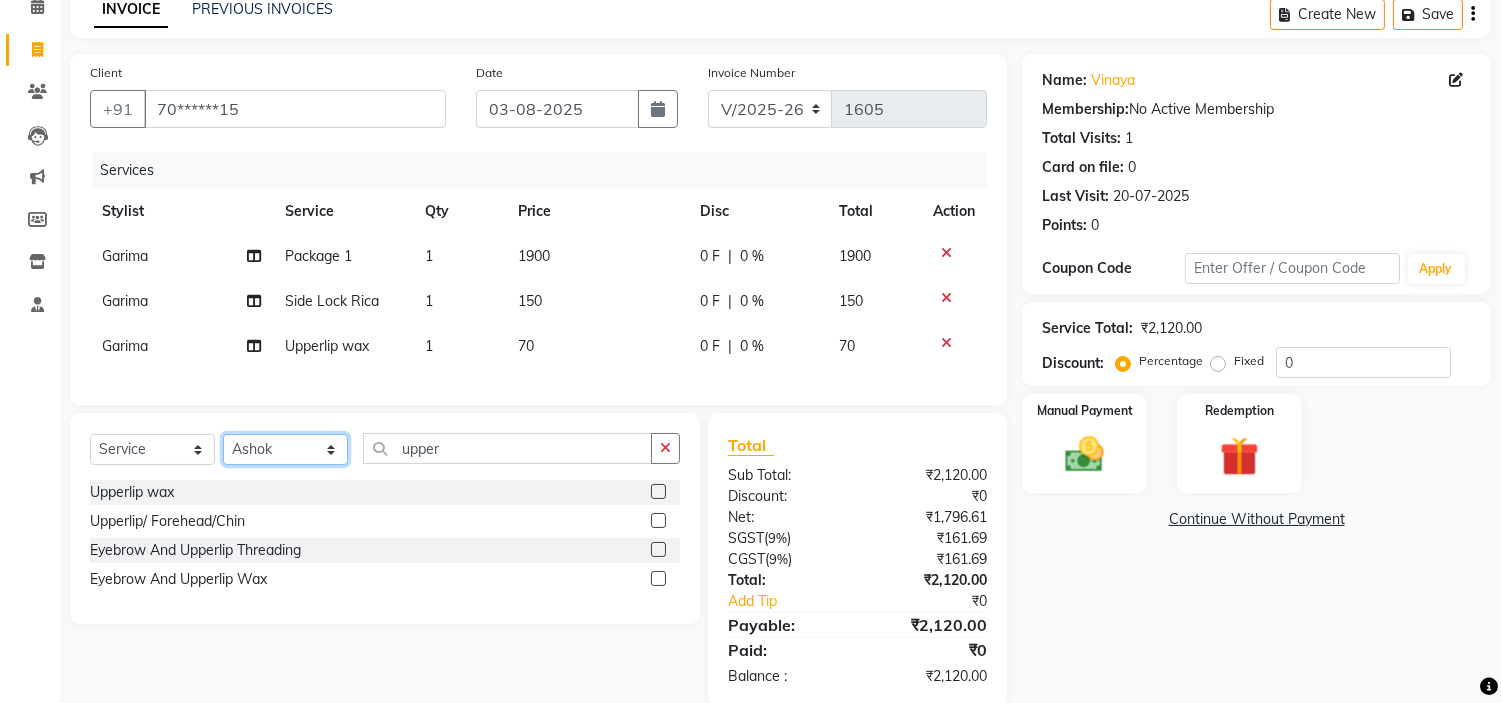 click on "Select Stylist Anjali Anubha Ashok Garima Manager Manju Raju Rohit Shahbaz" 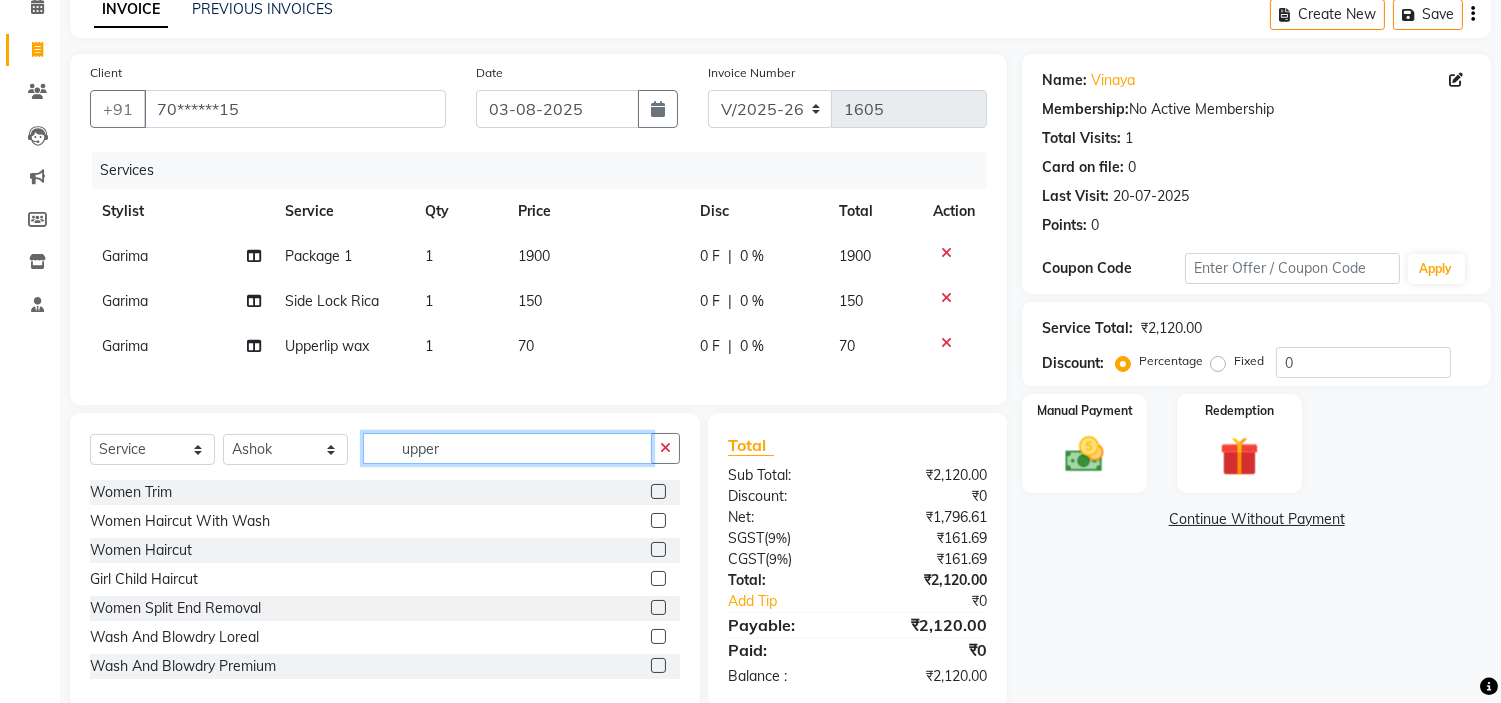 click on "upper" 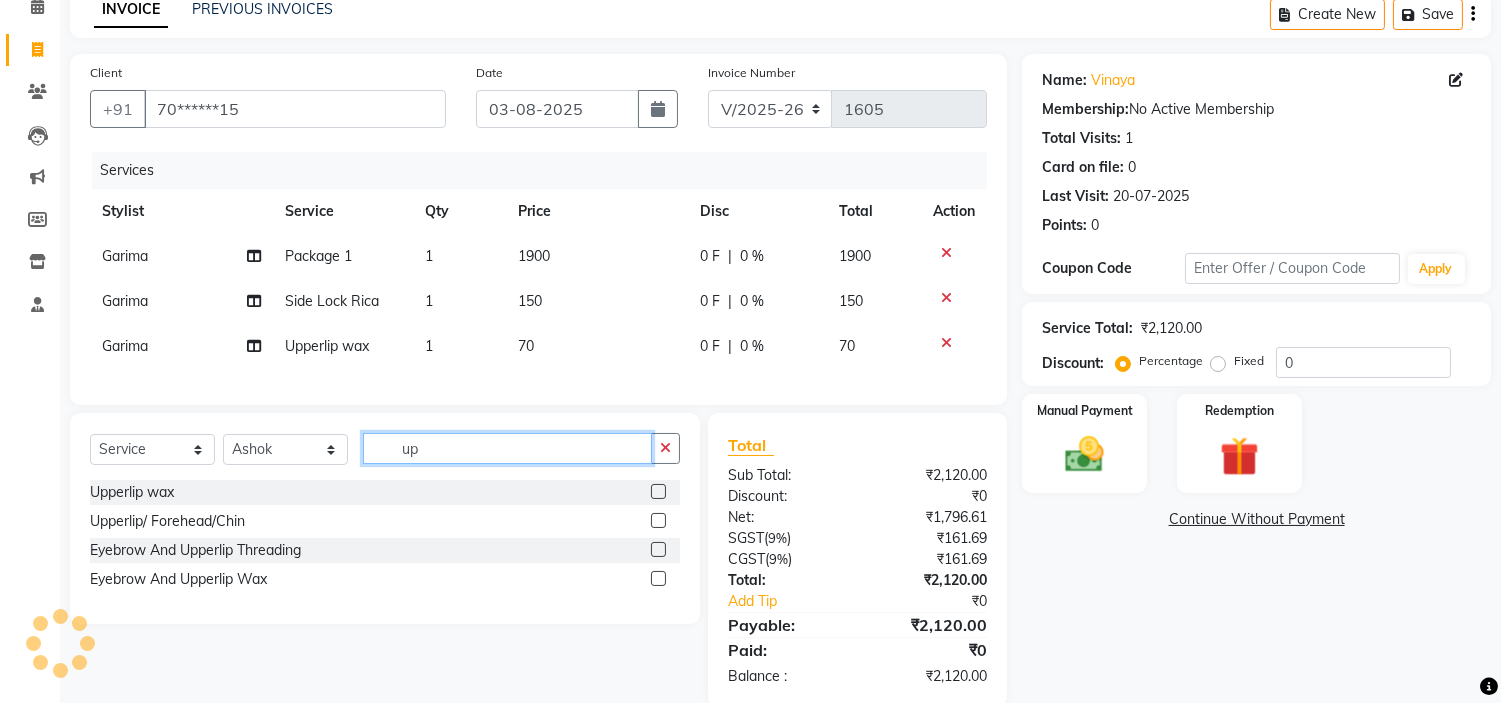 type on "u" 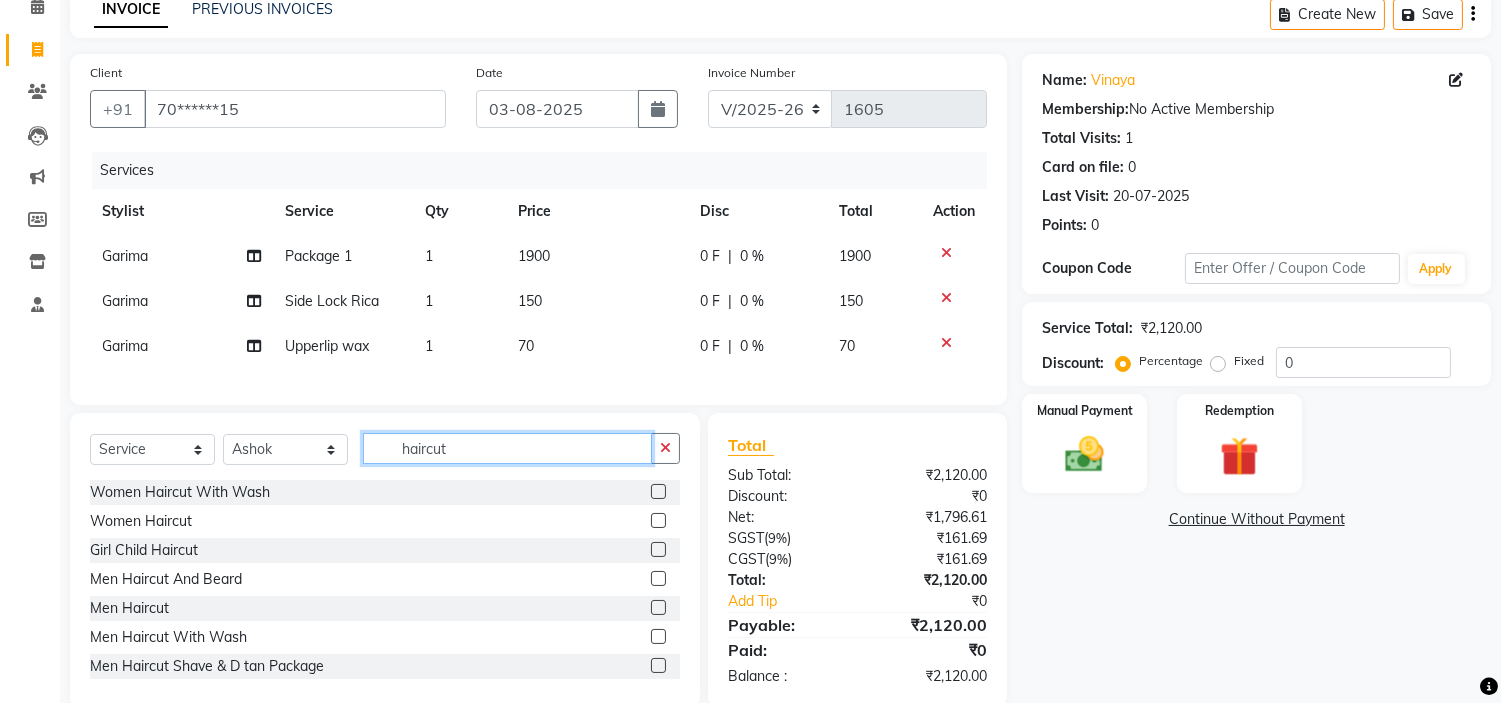 type on "haircut" 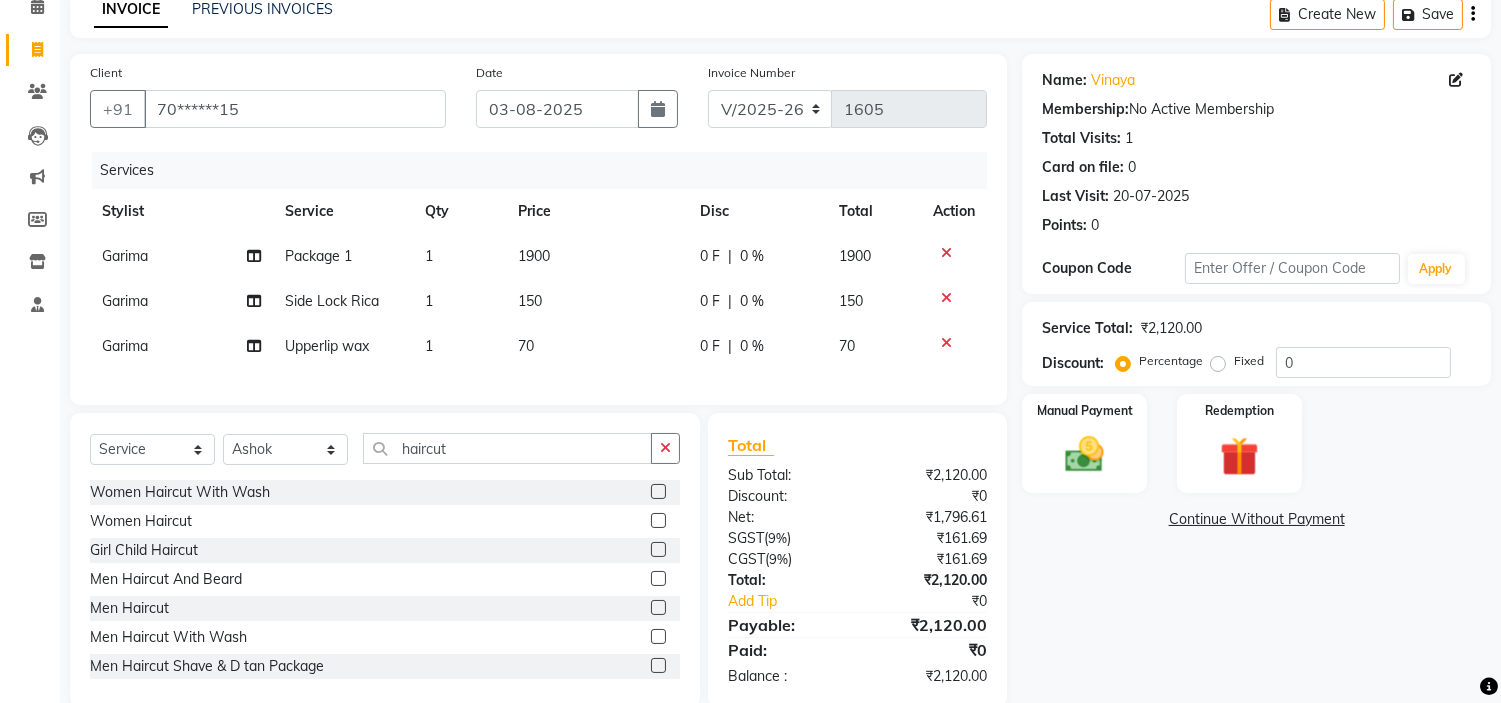 click 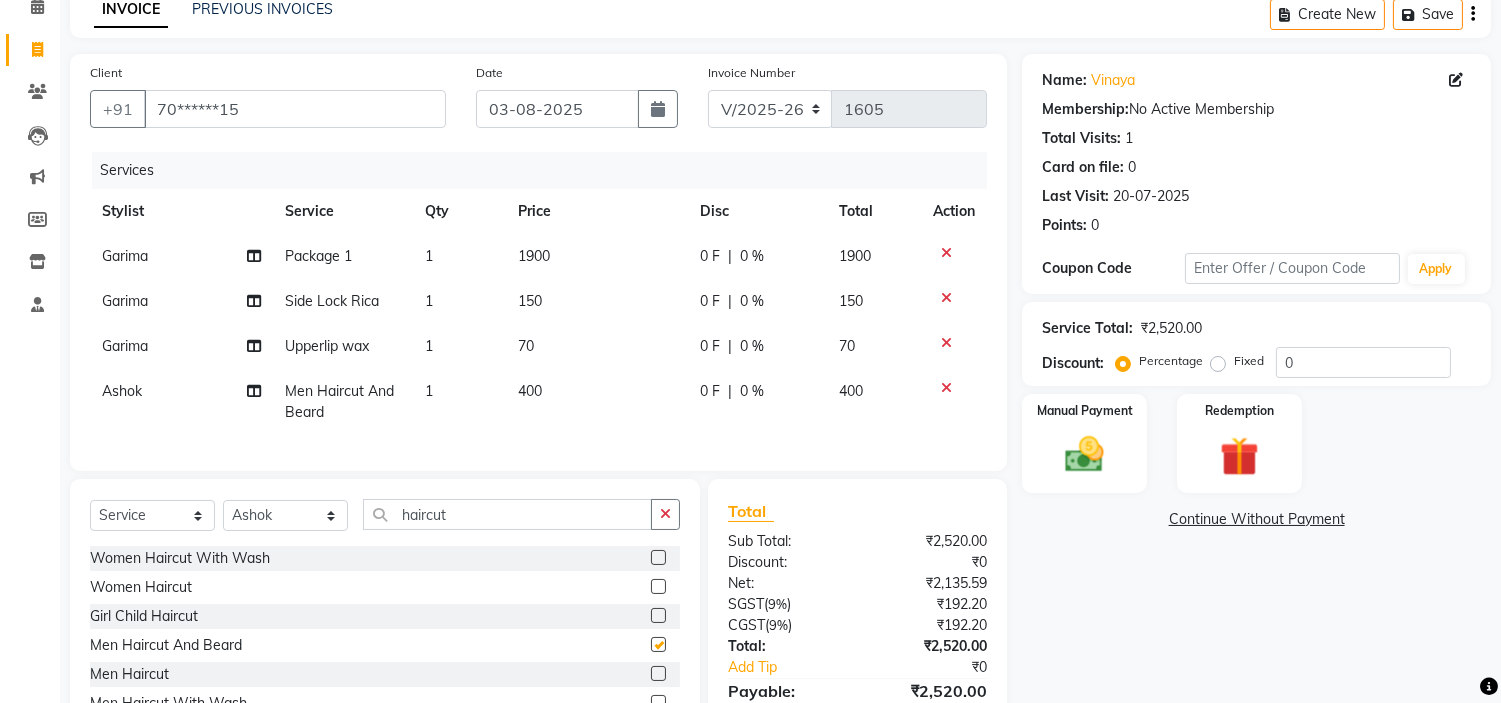 checkbox on "false" 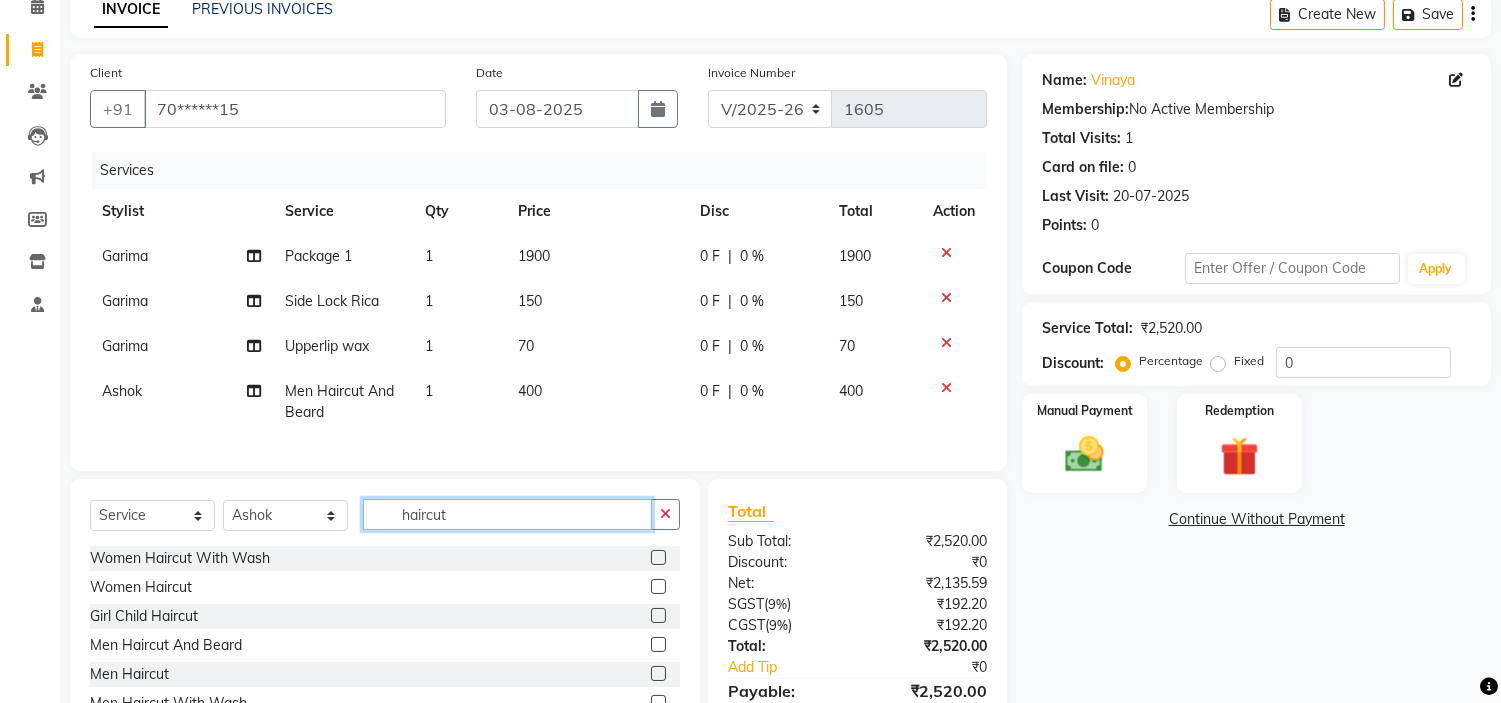 click on "haircut" 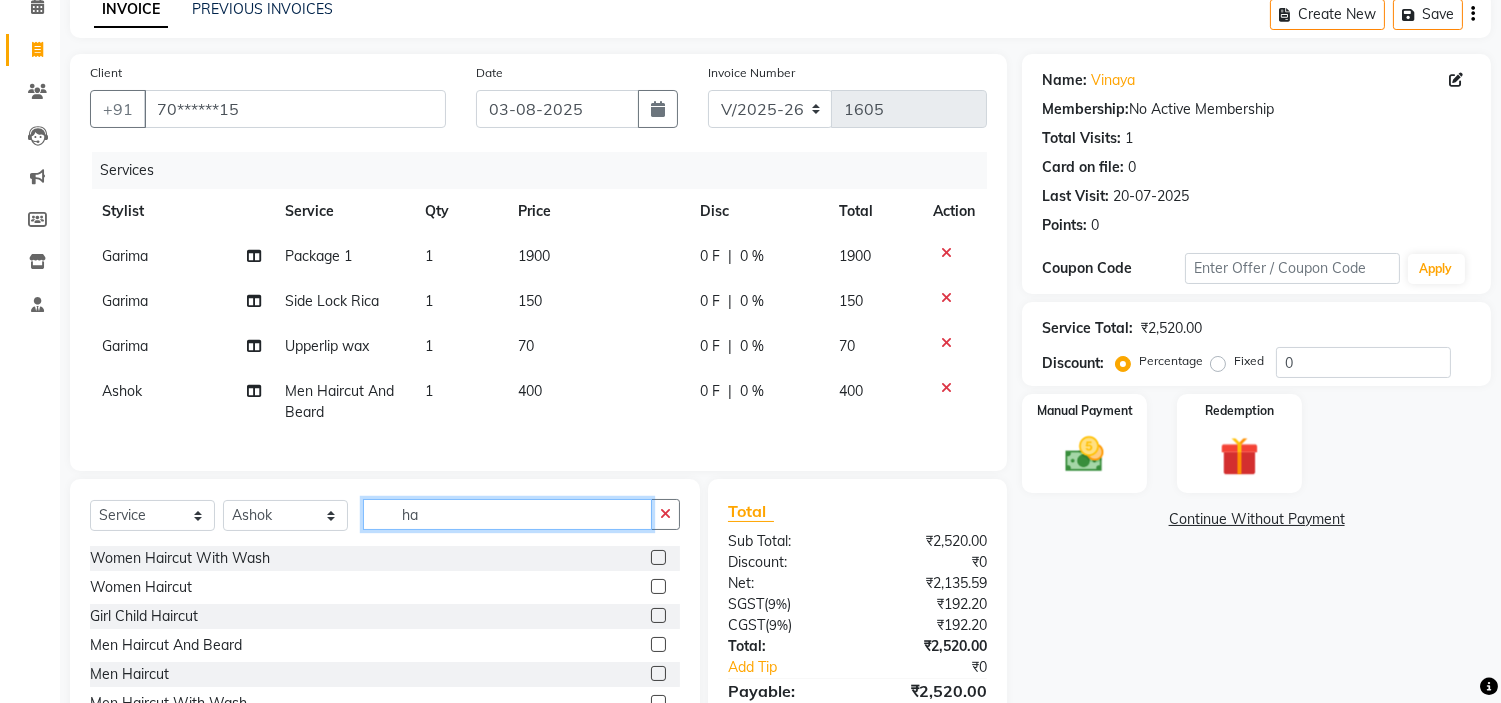 type on "h" 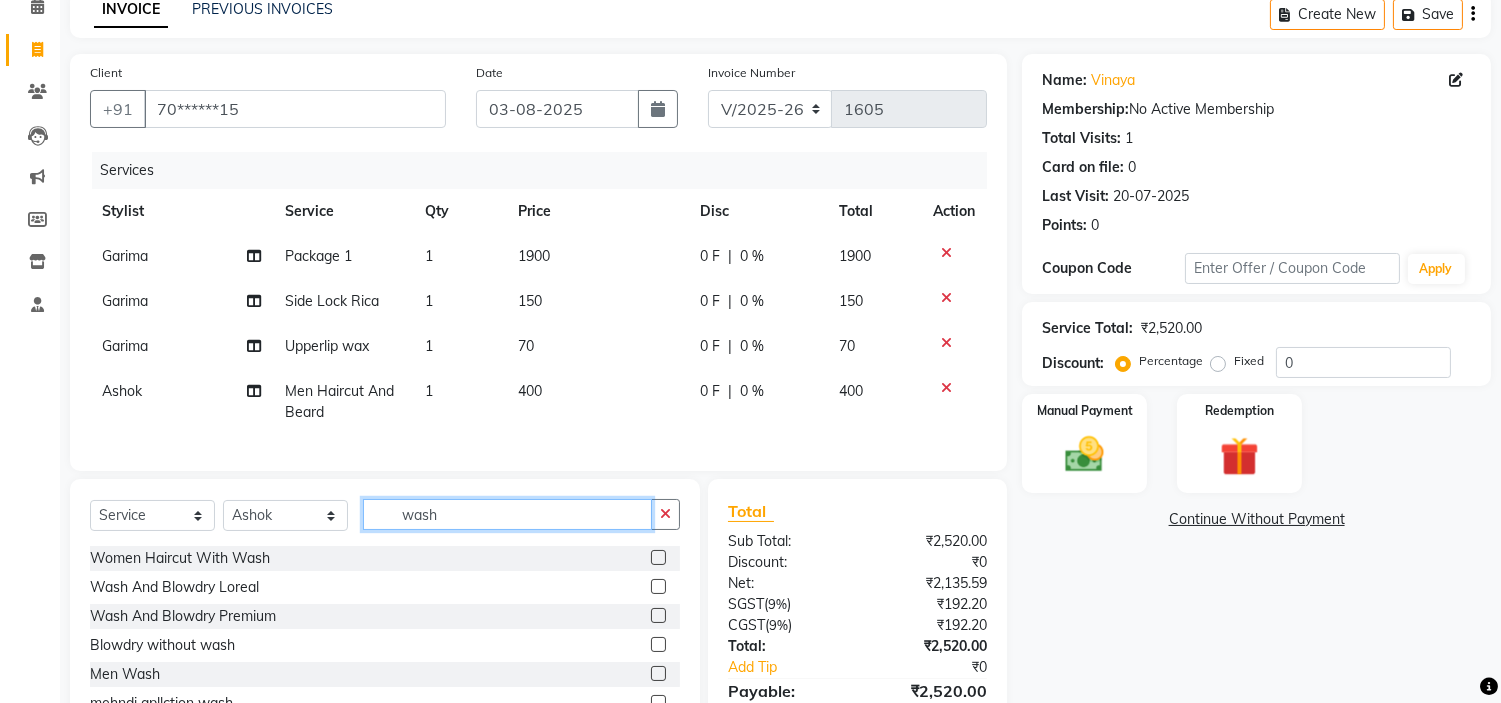 type on "wash" 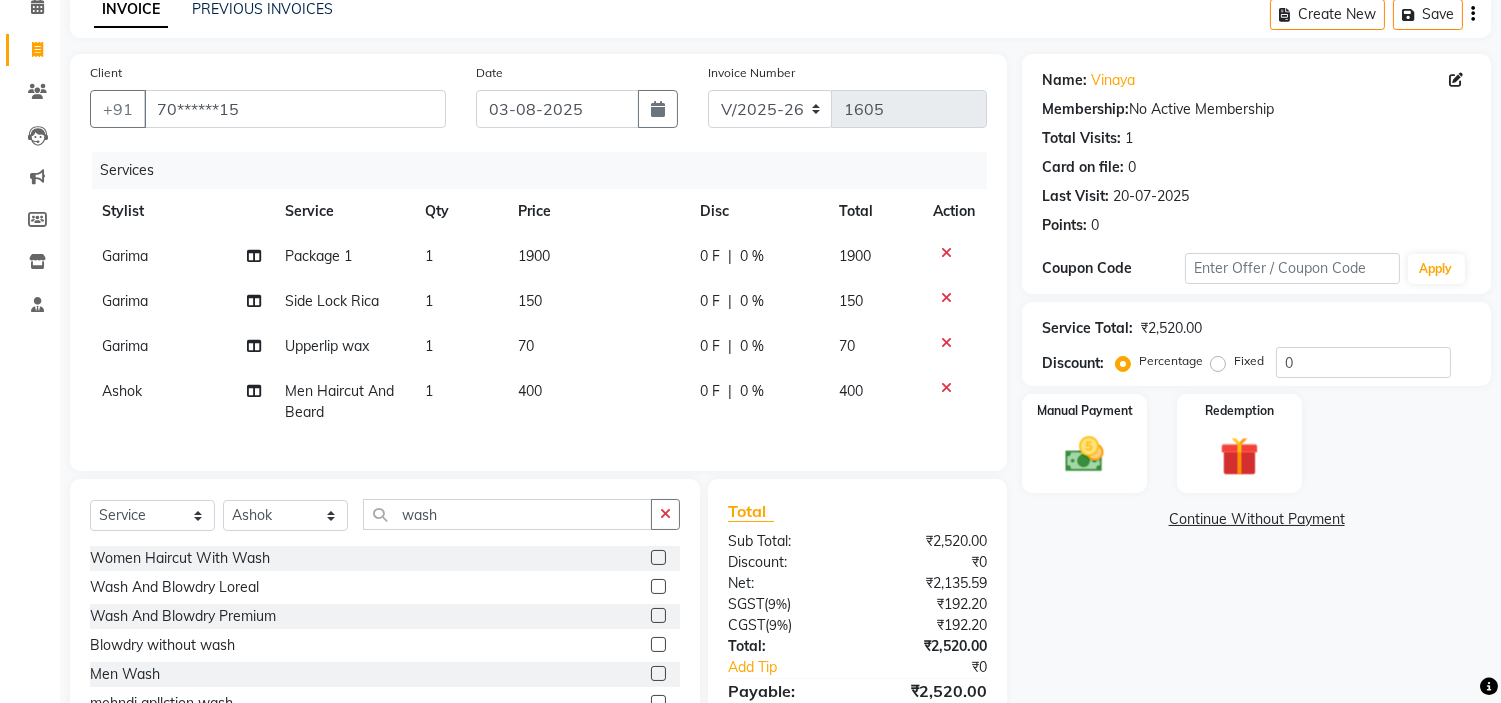 click 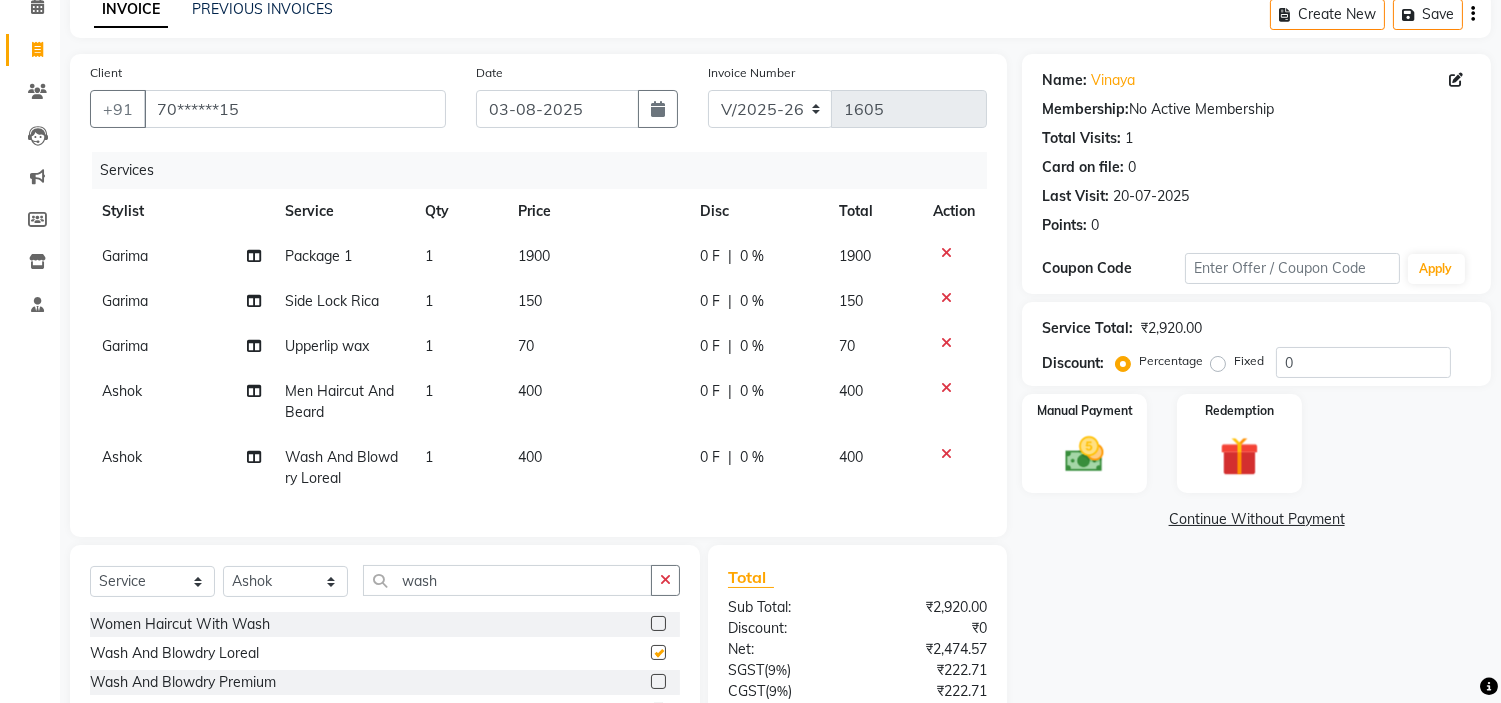 checkbox on "false" 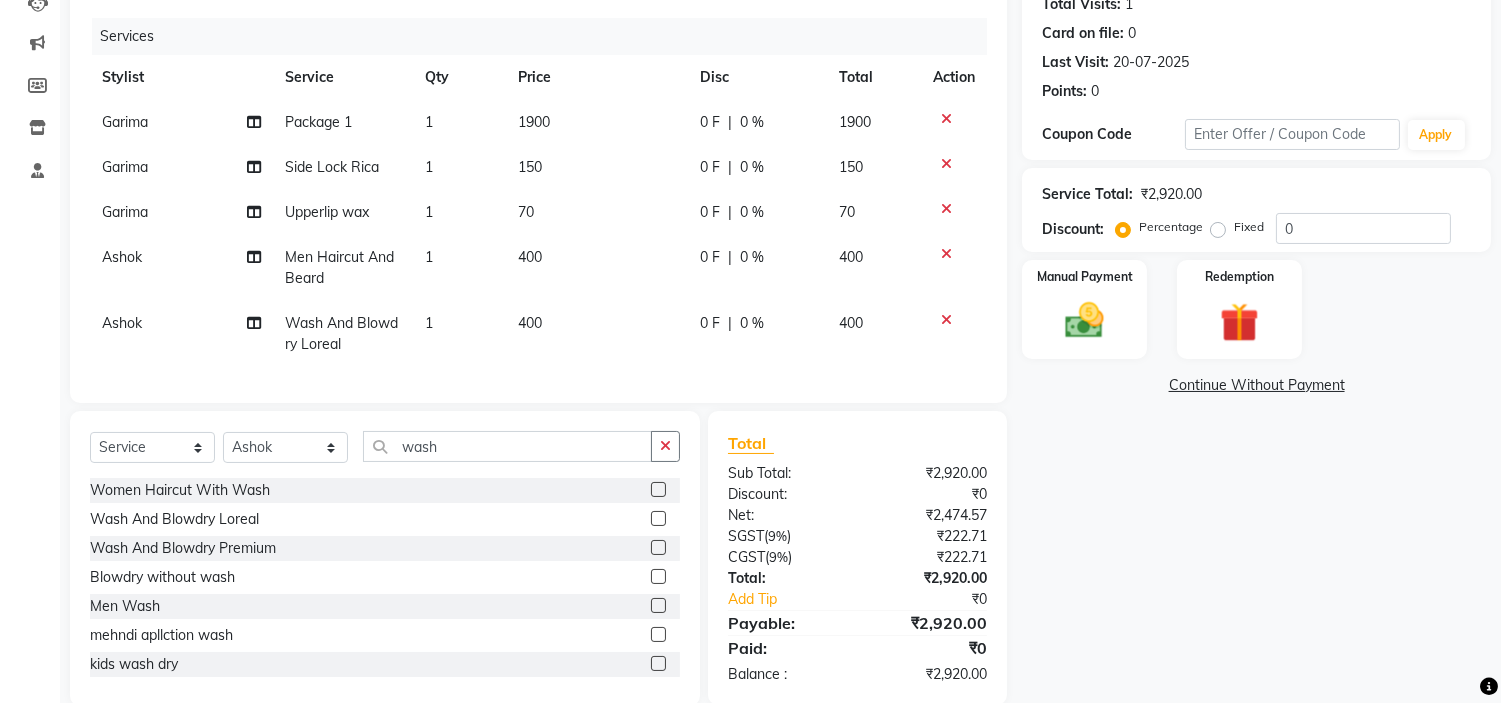 scroll, scrollTop: 233, scrollLeft: 0, axis: vertical 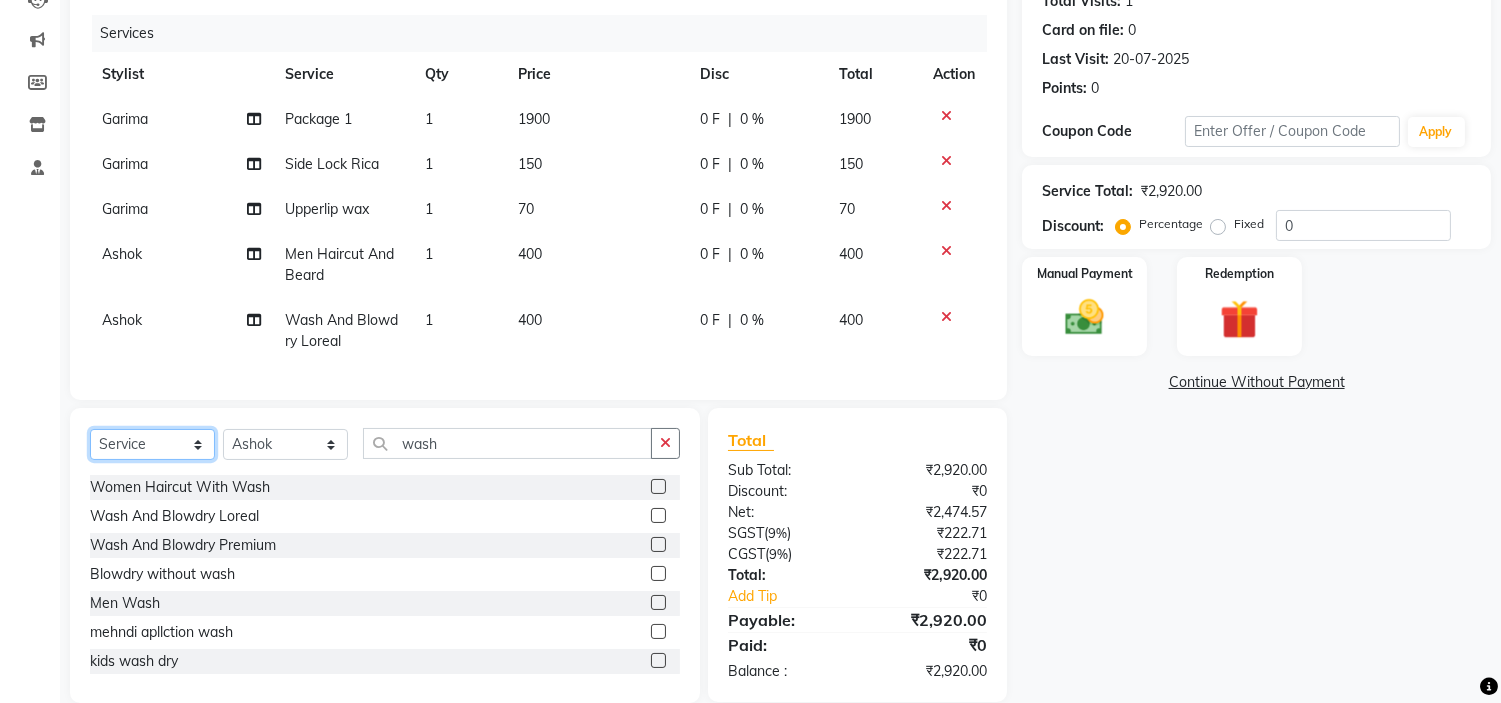 click on "Select  Service  Product  Membership  Package Voucher Prepaid Gift Card" 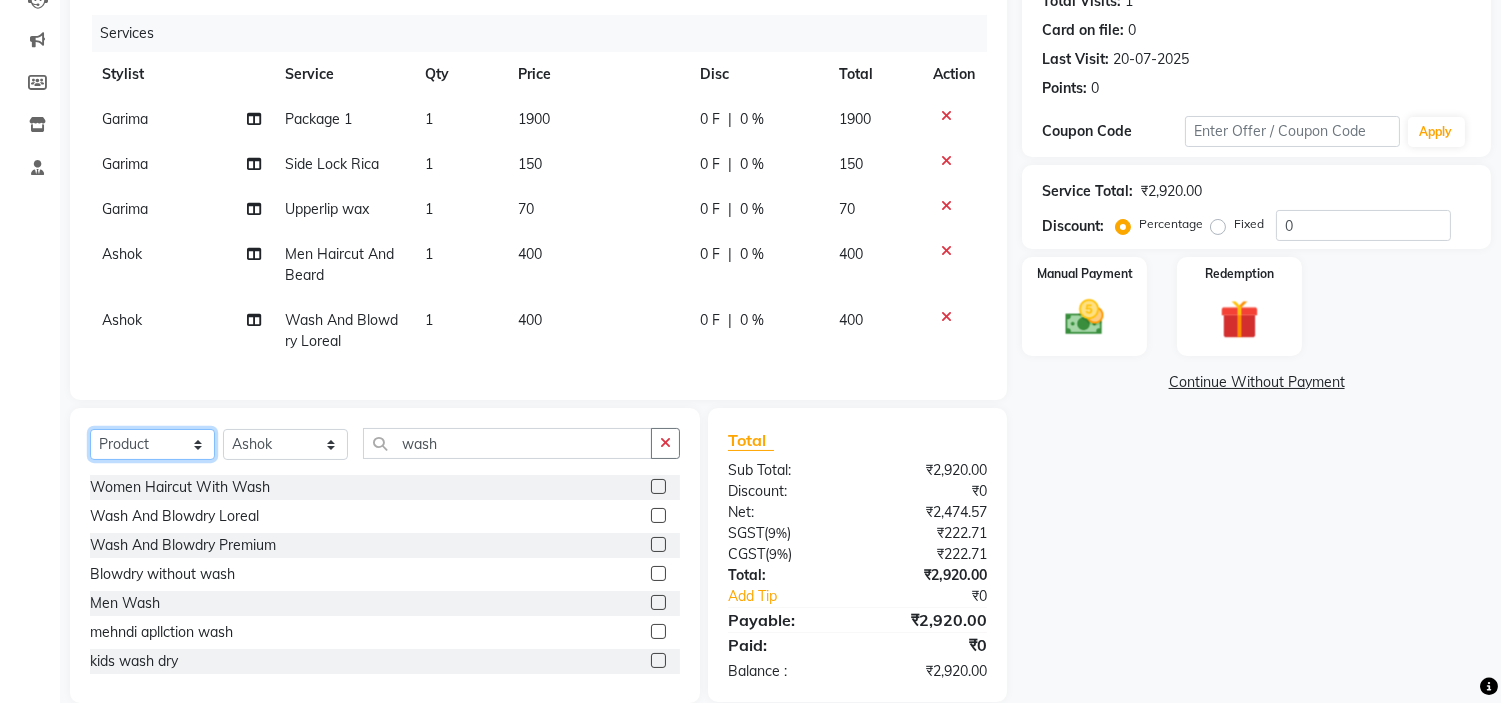 click on "Select  Service  Product  Membership  Package Voucher Prepaid Gift Card" 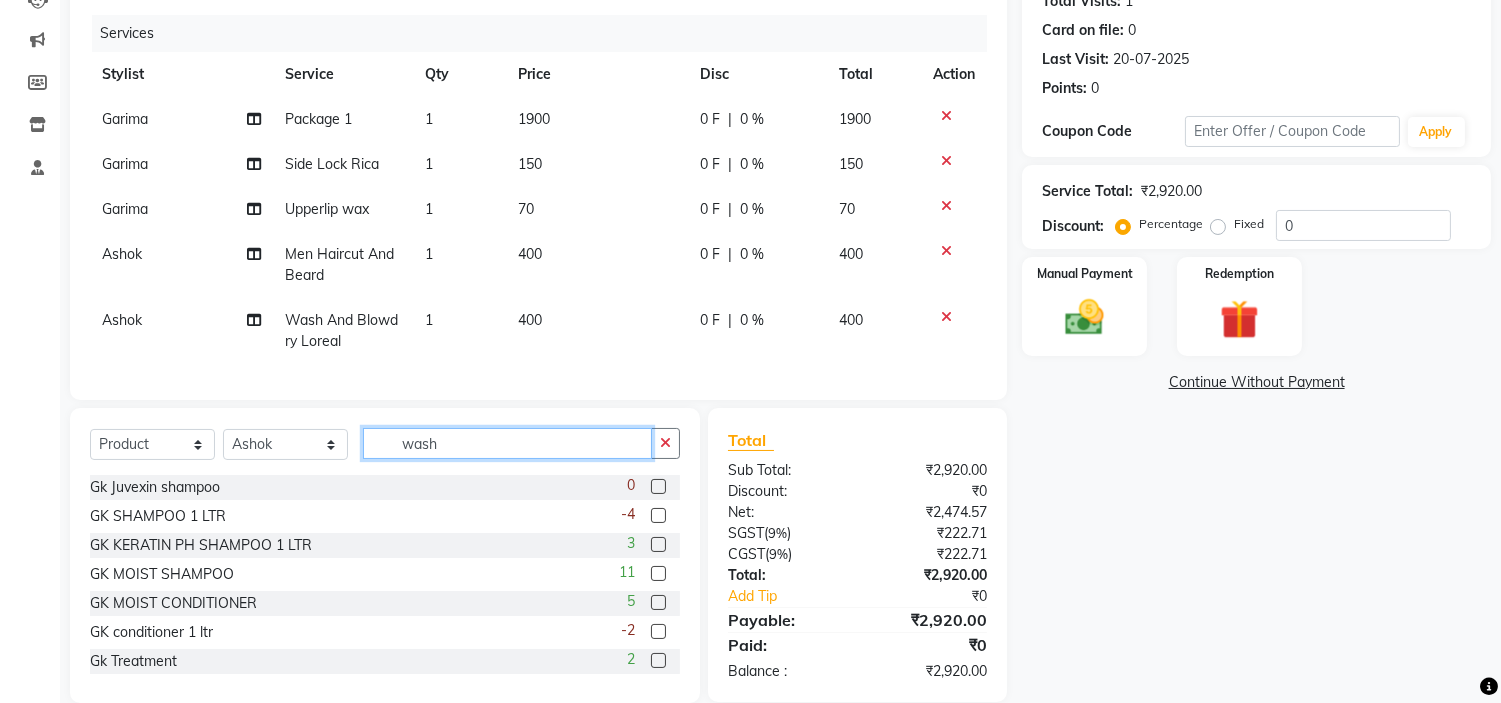 click on "wash" 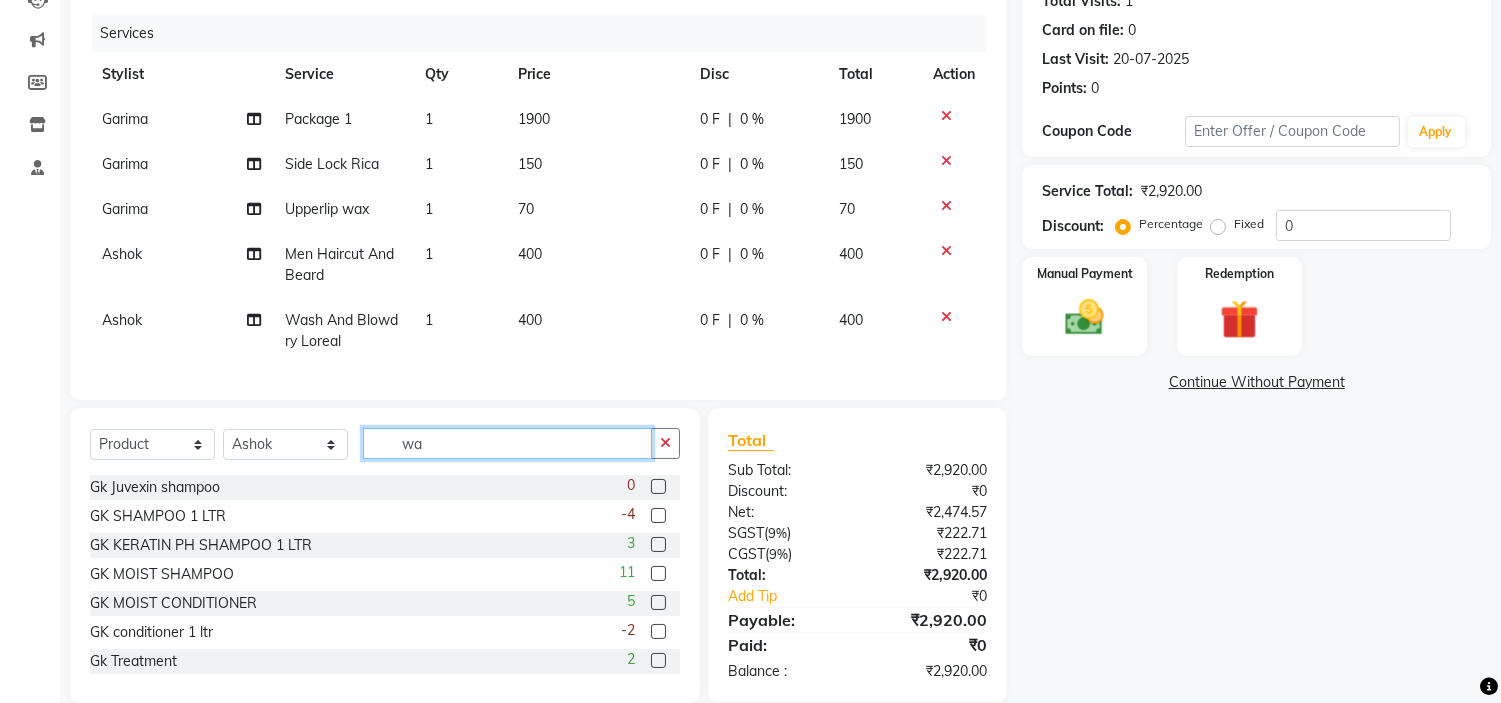 type on "w" 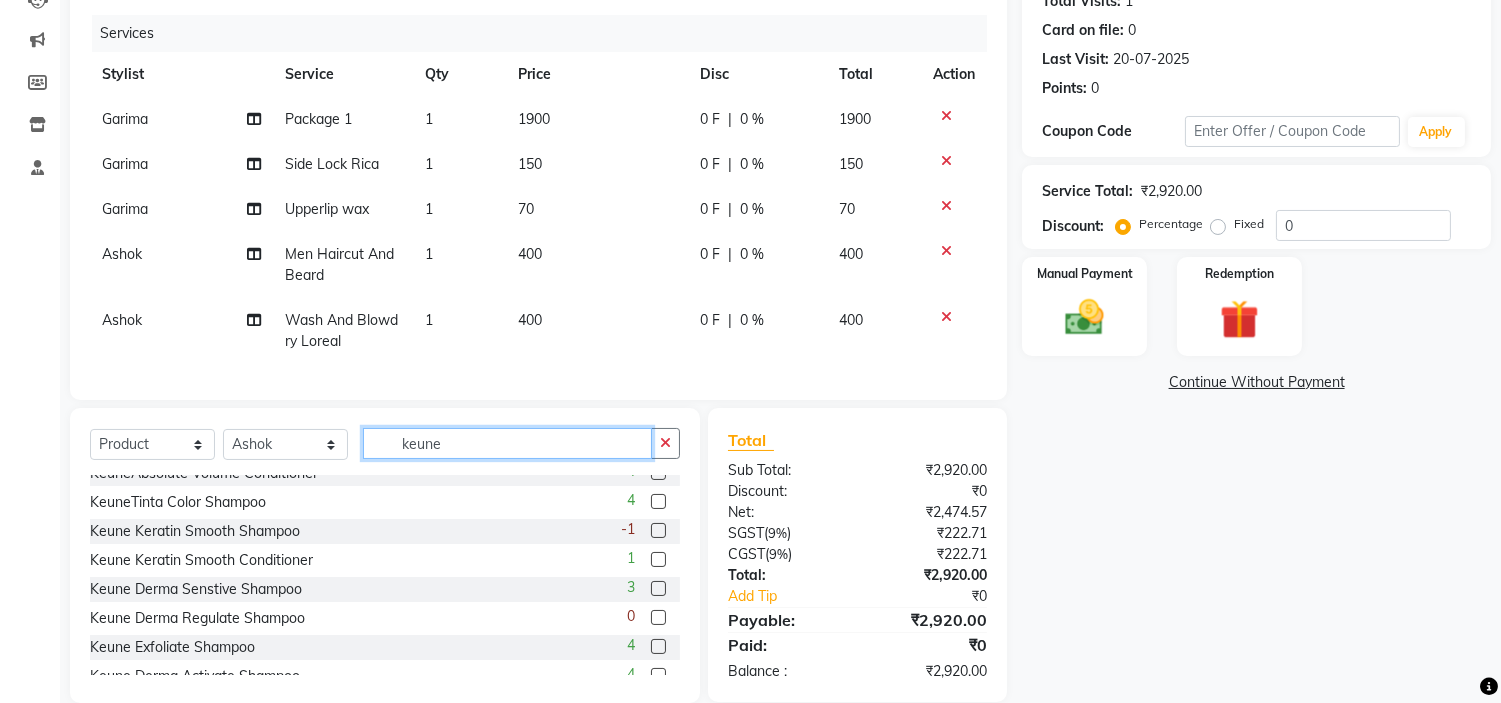 scroll, scrollTop: 137, scrollLeft: 0, axis: vertical 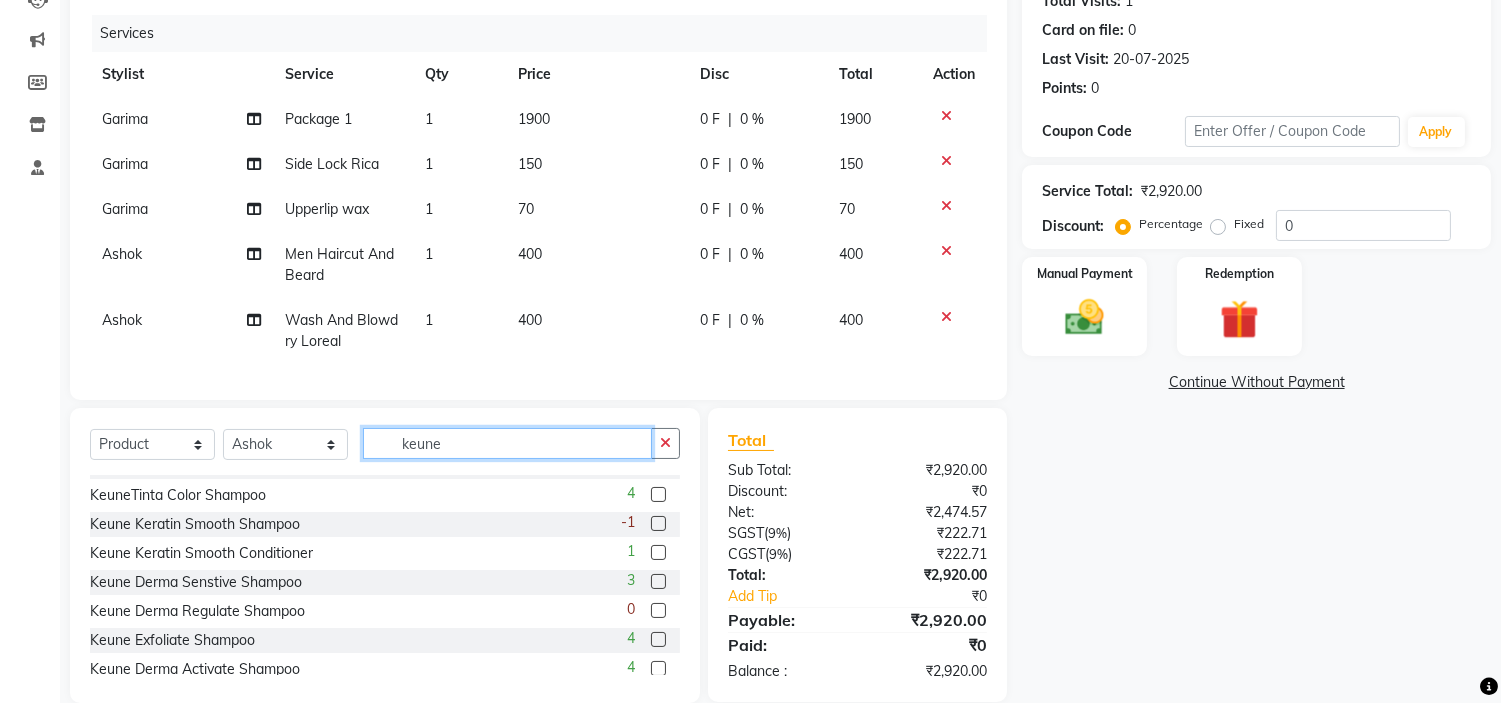 type on "keune" 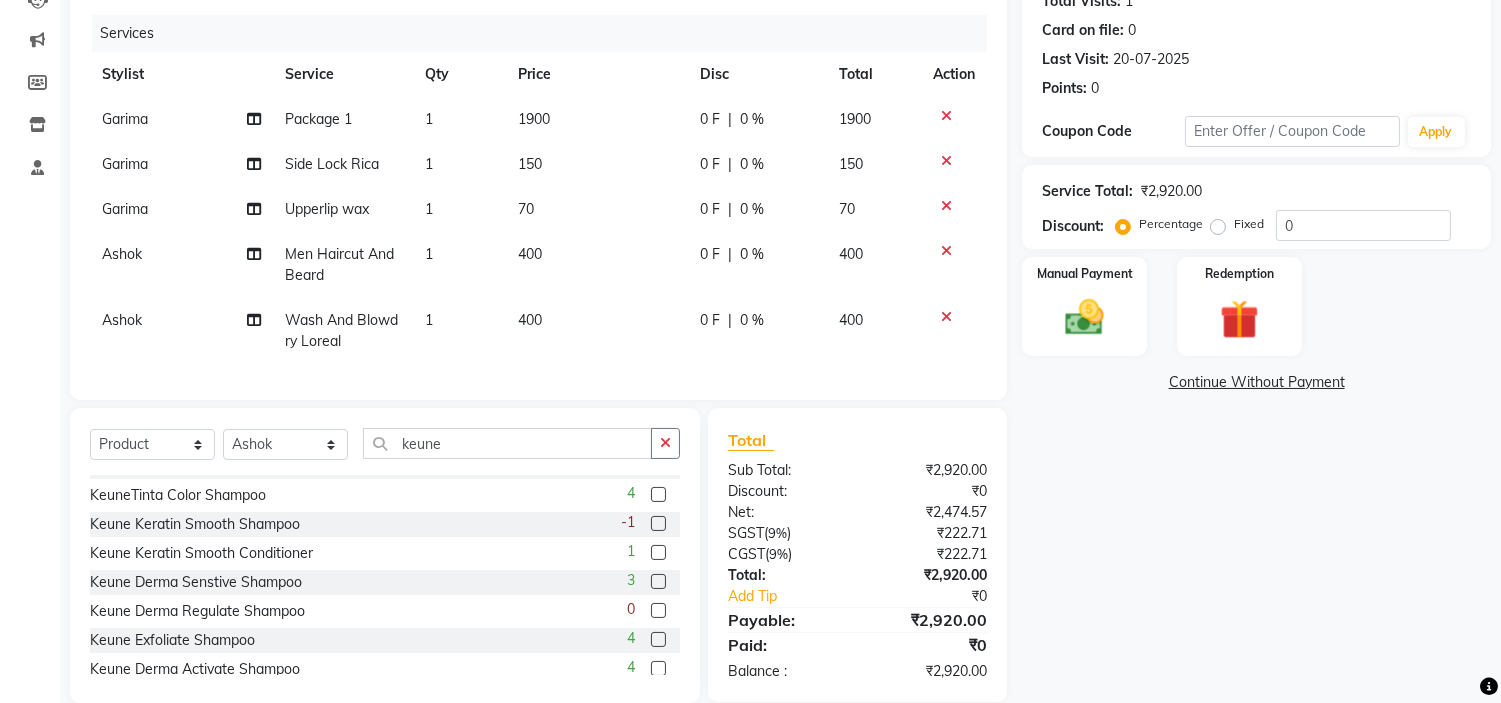 click 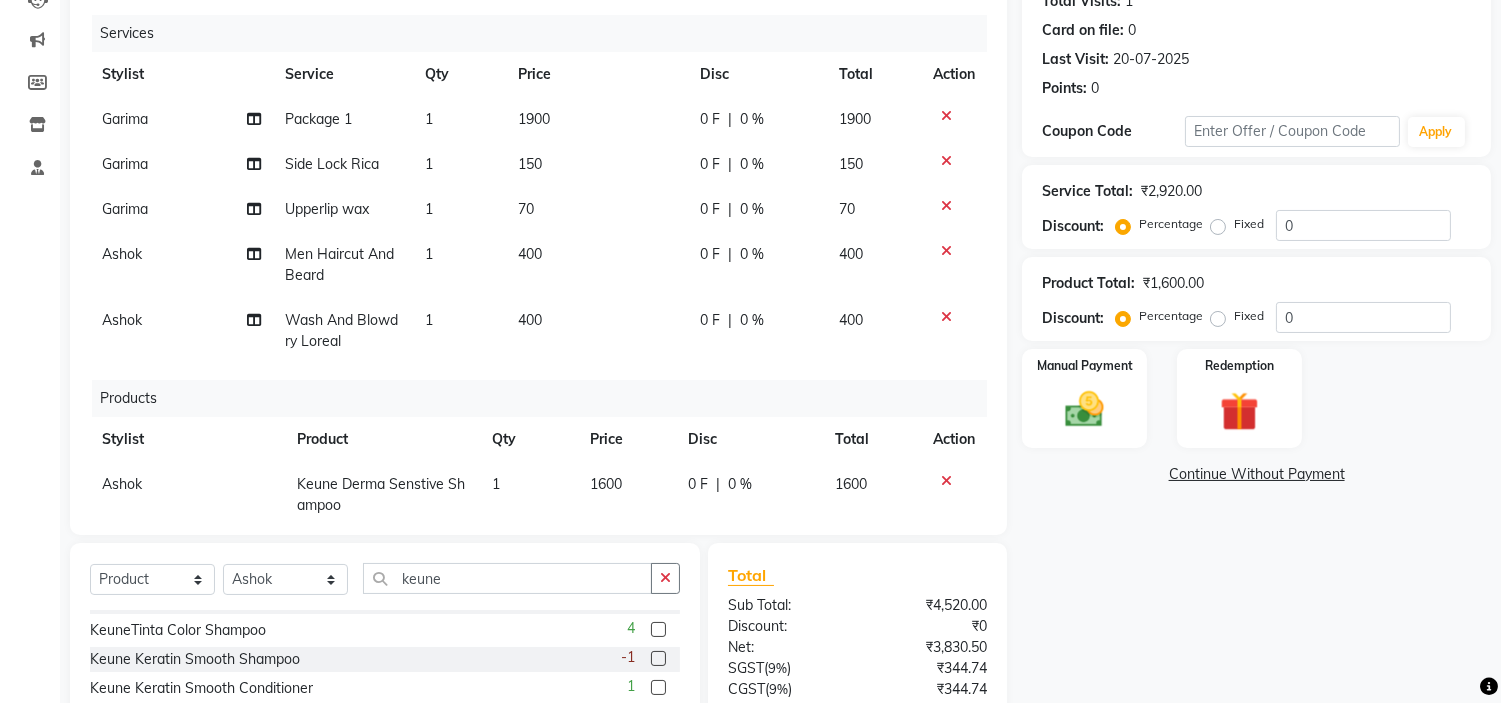 checkbox on "false" 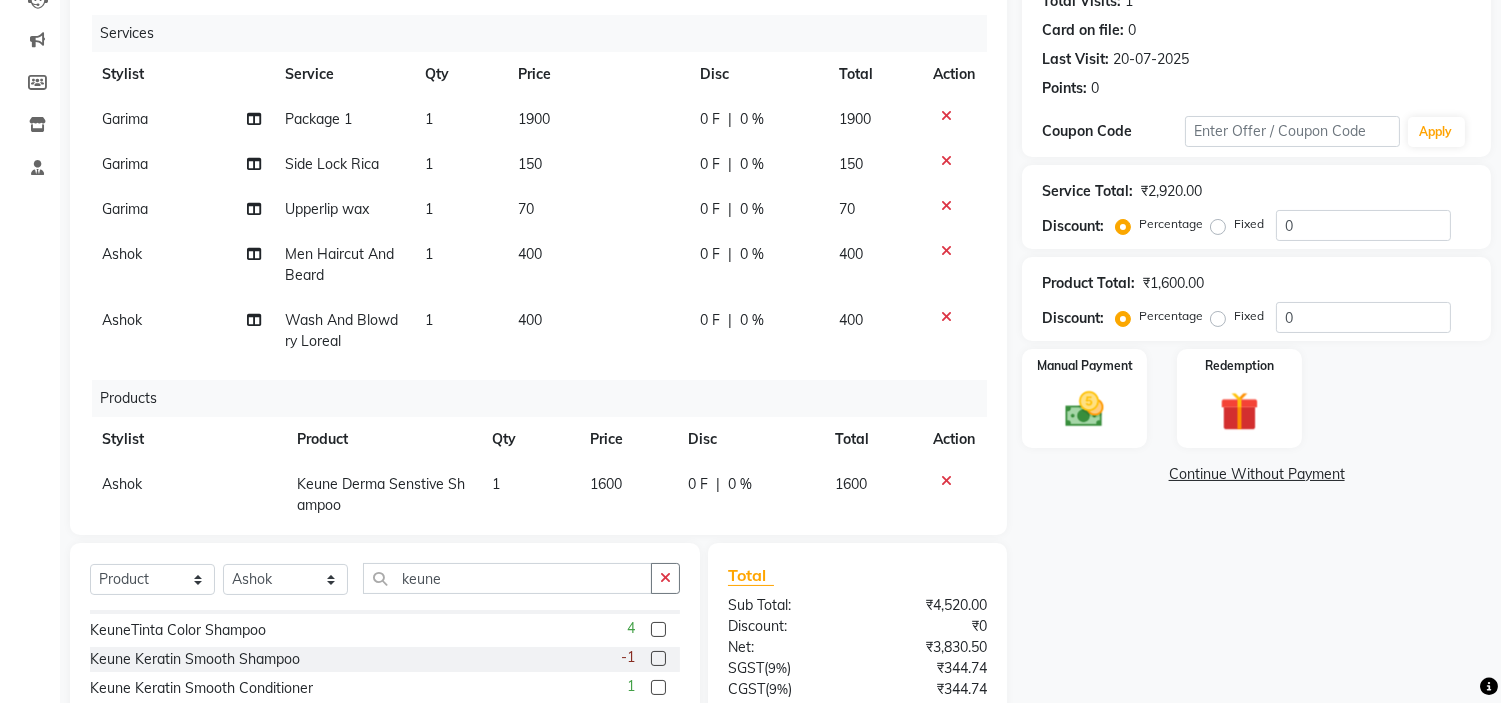 scroll, scrollTop: 397, scrollLeft: 0, axis: vertical 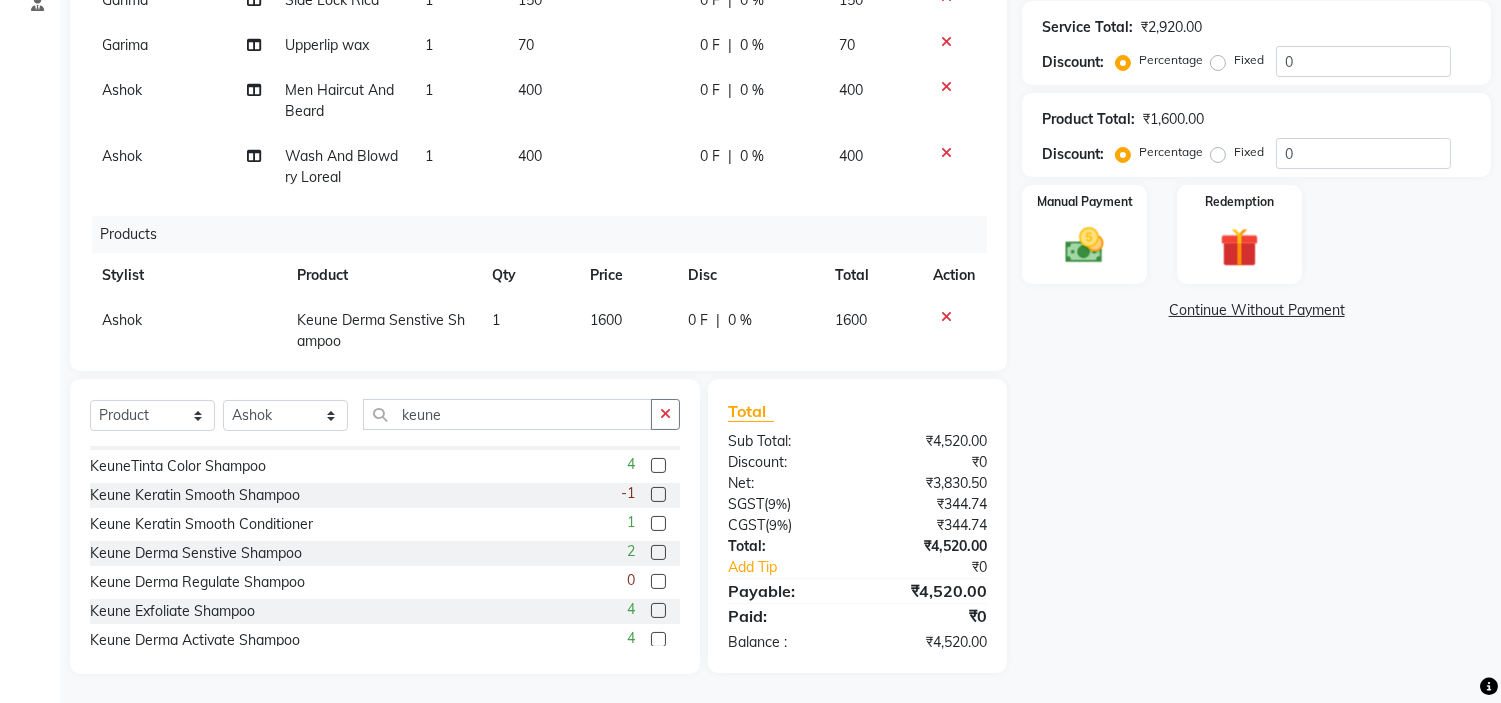 click on "0" 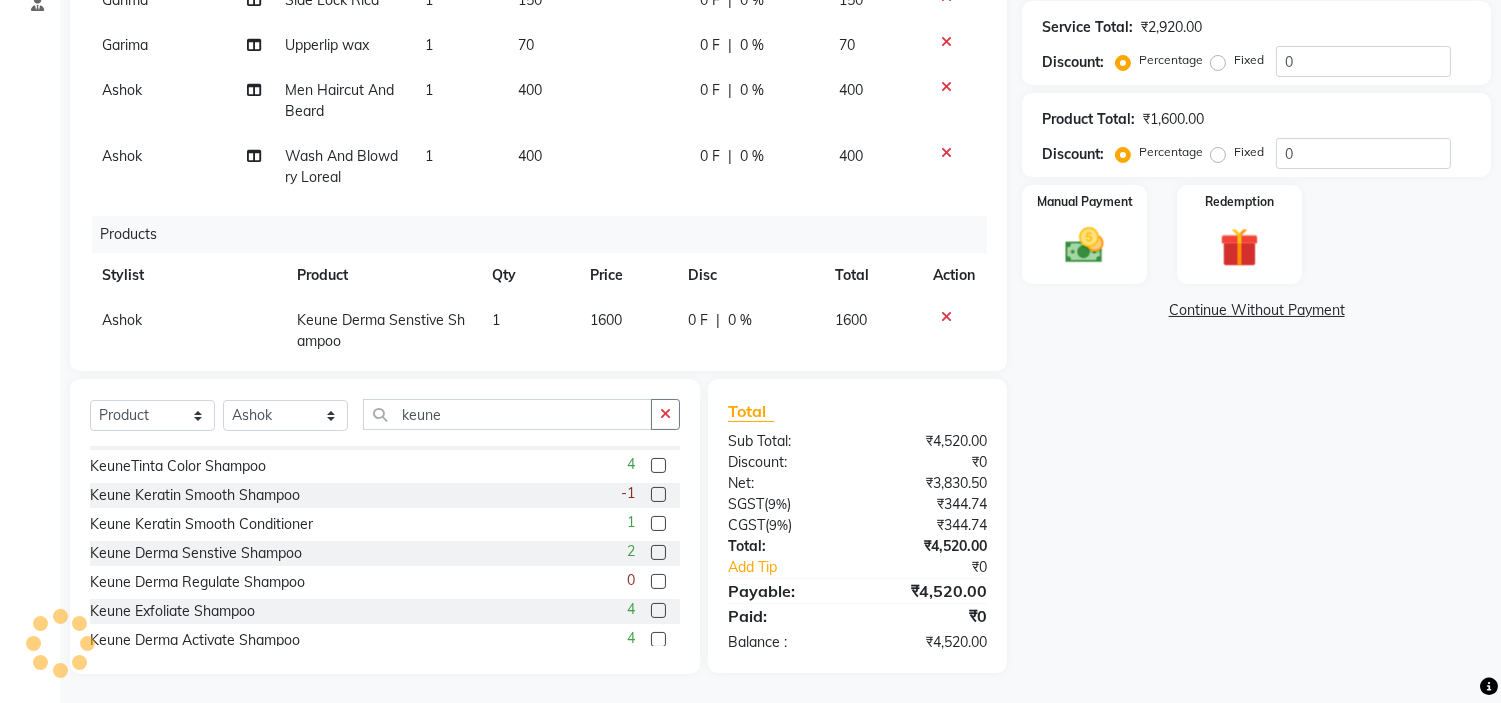 click 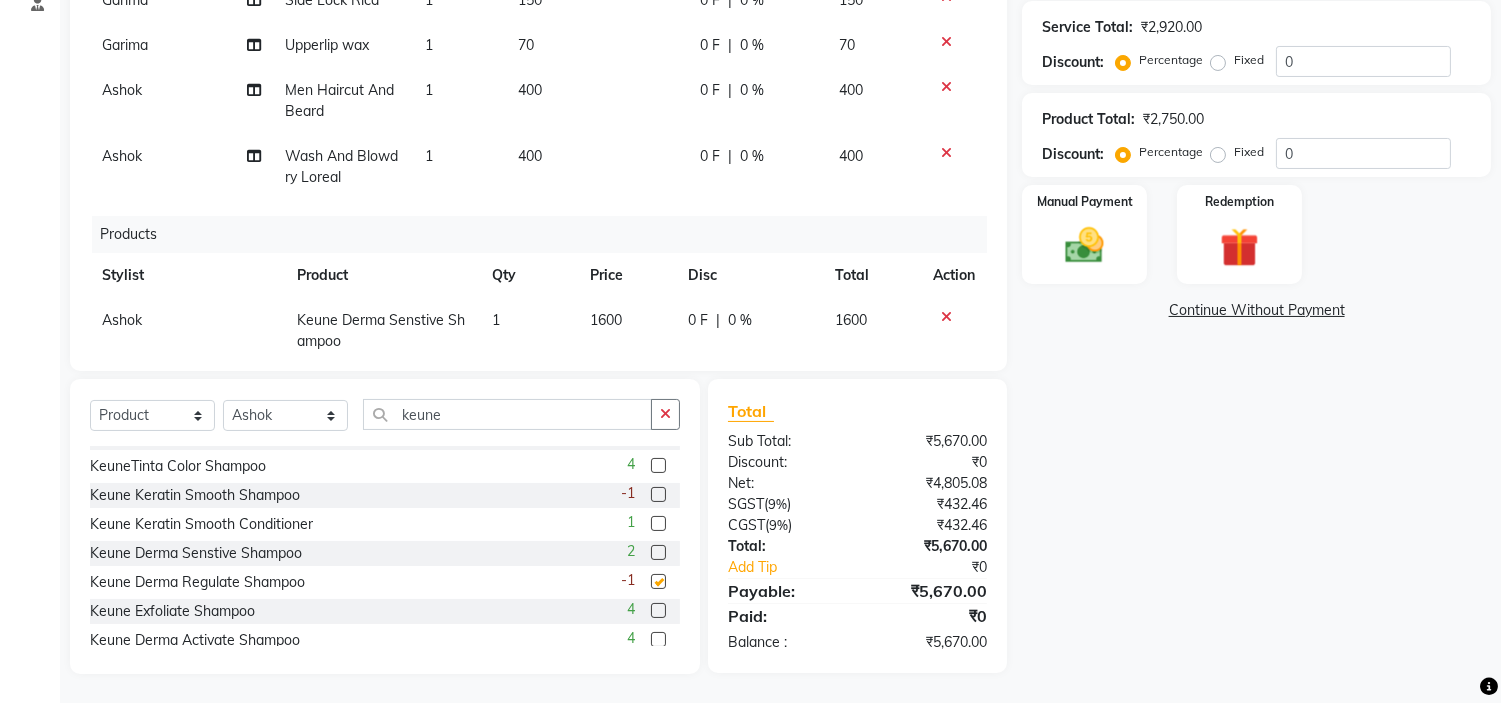 checkbox on "false" 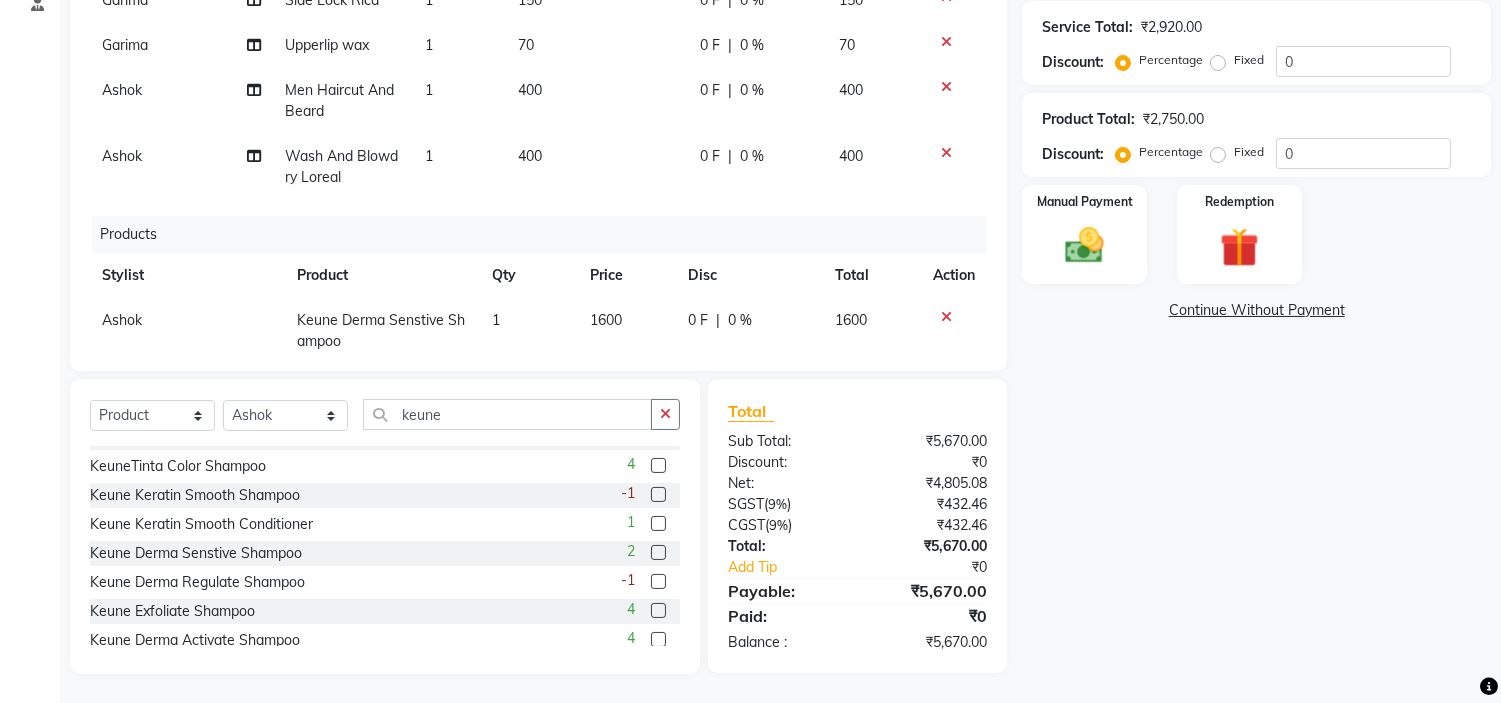scroll, scrollTop: 111, scrollLeft: 0, axis: vertical 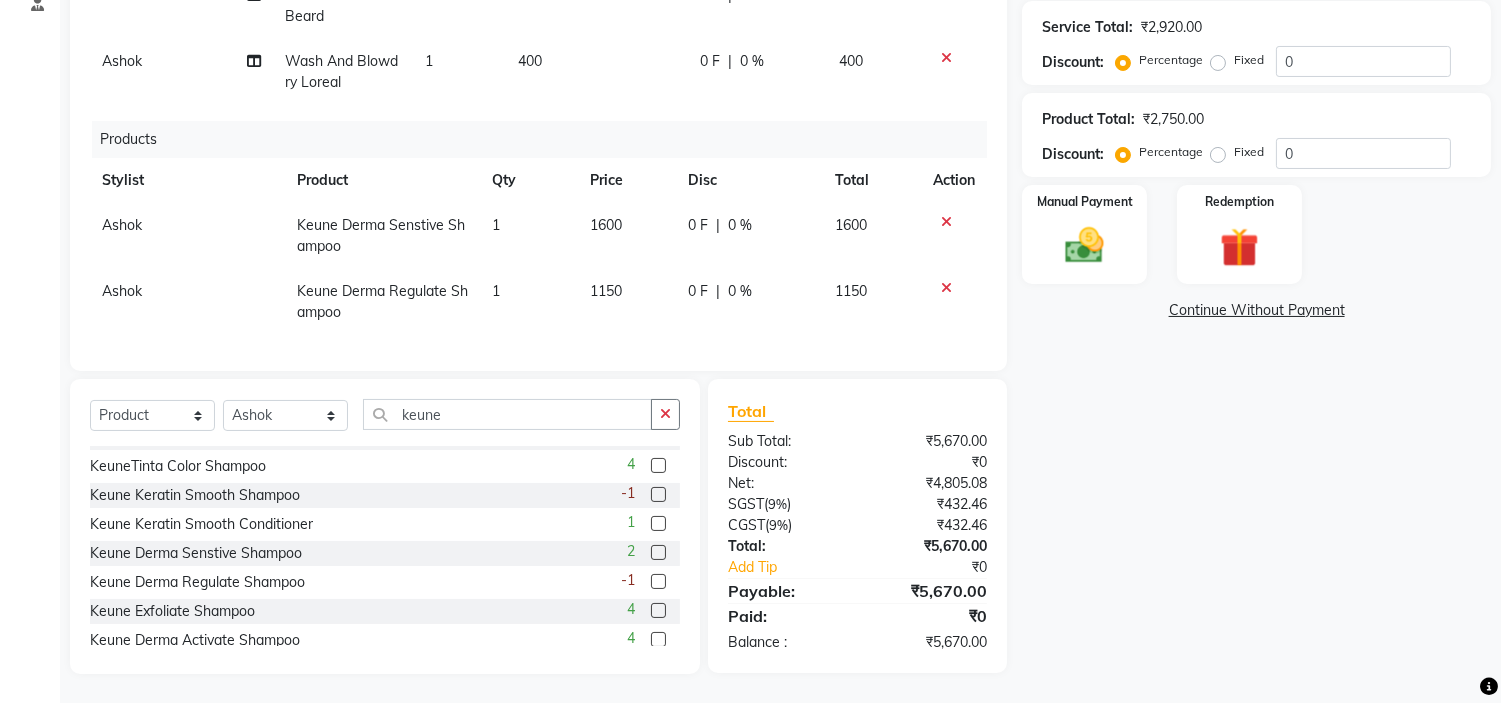 click 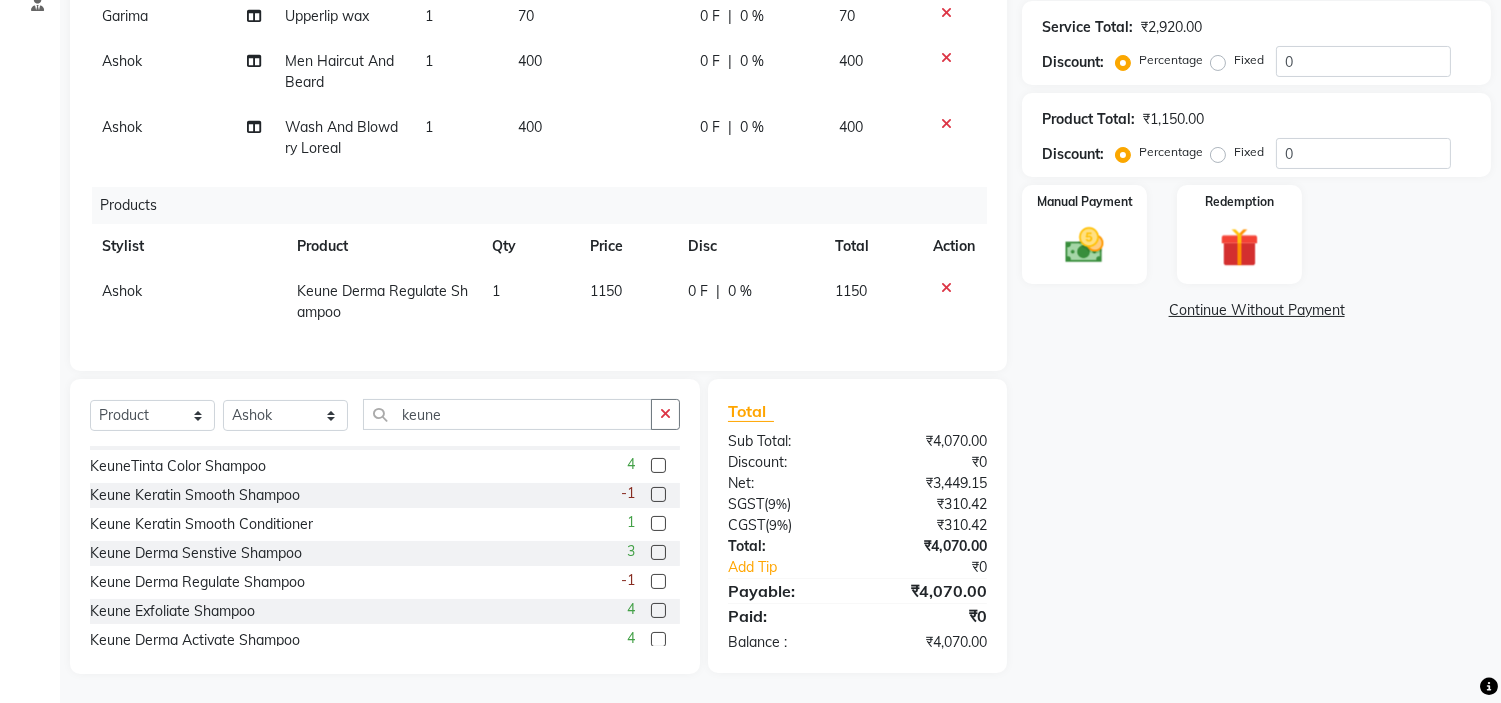 click on "1150" 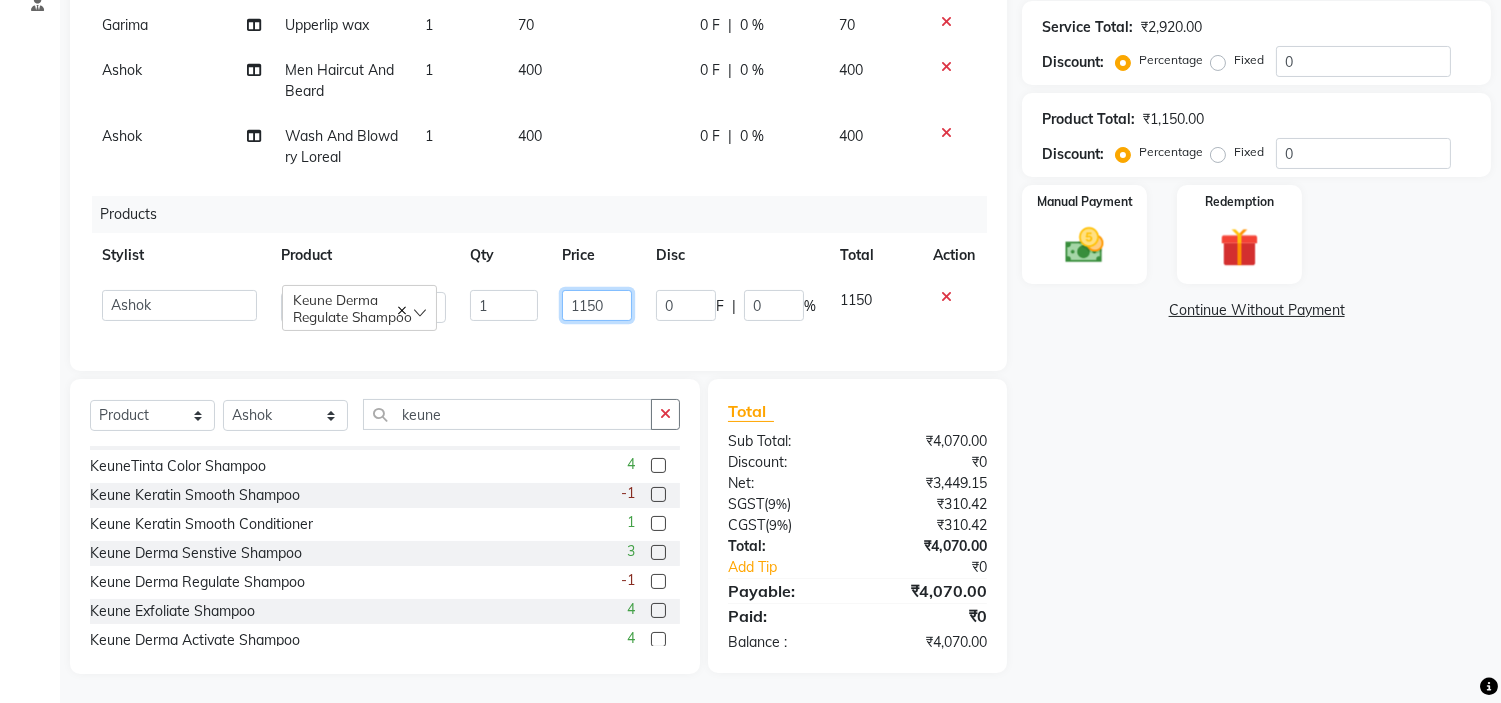 click on "1150" 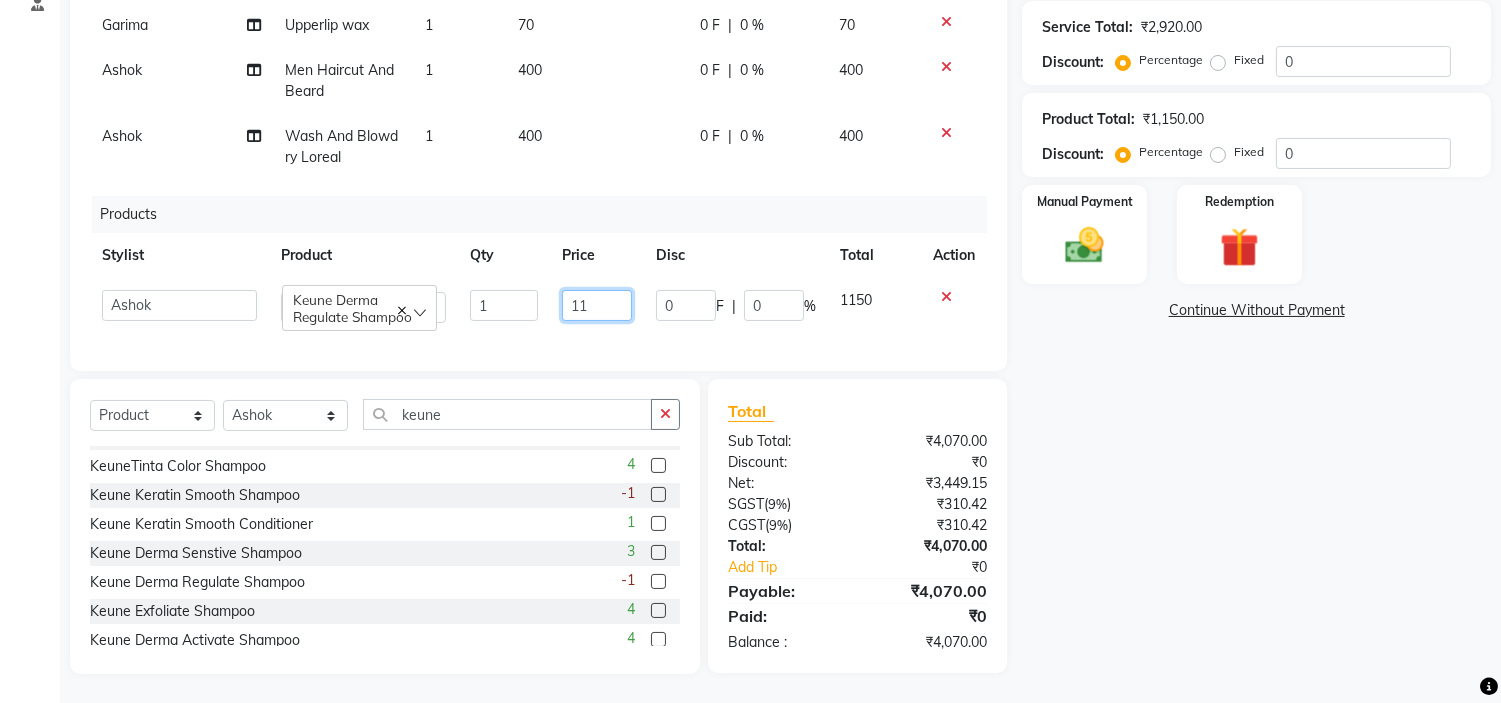 type 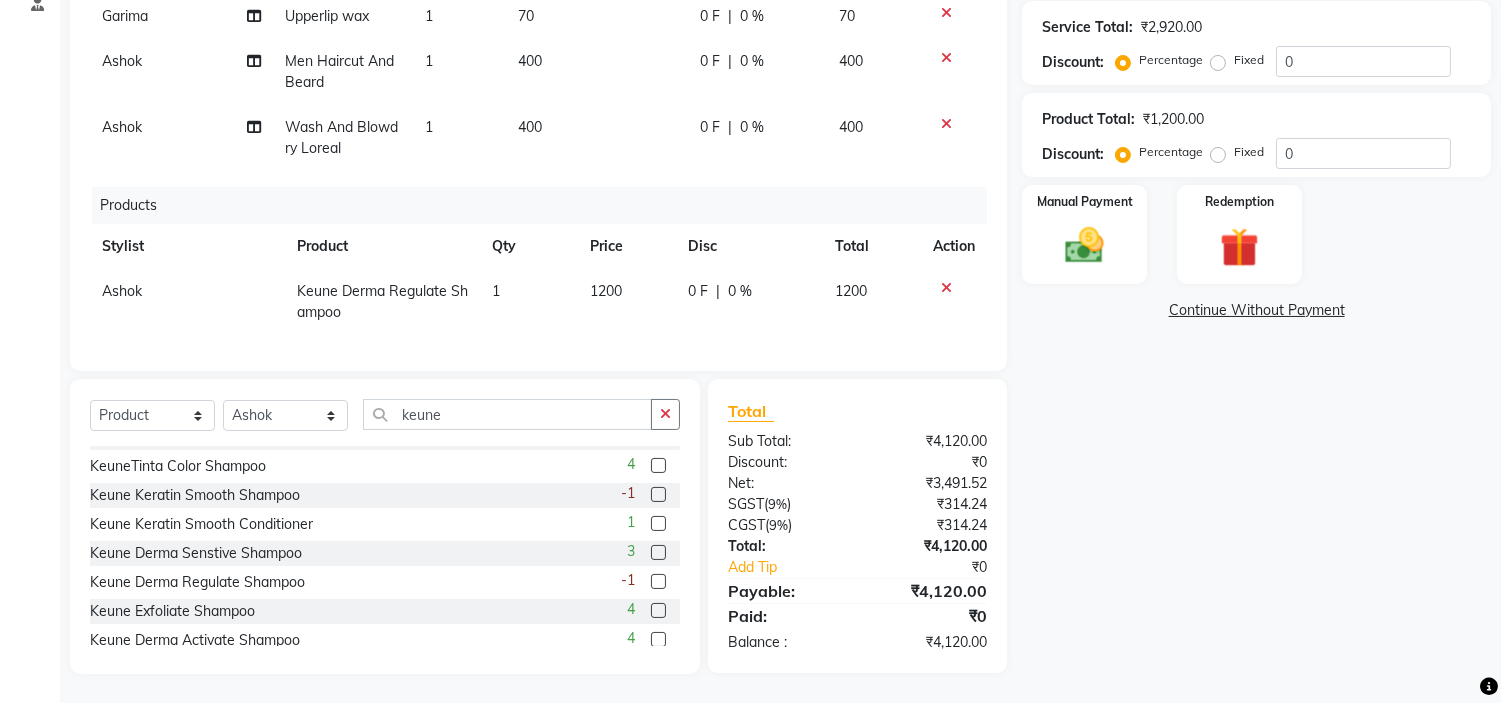 click on "0 %" 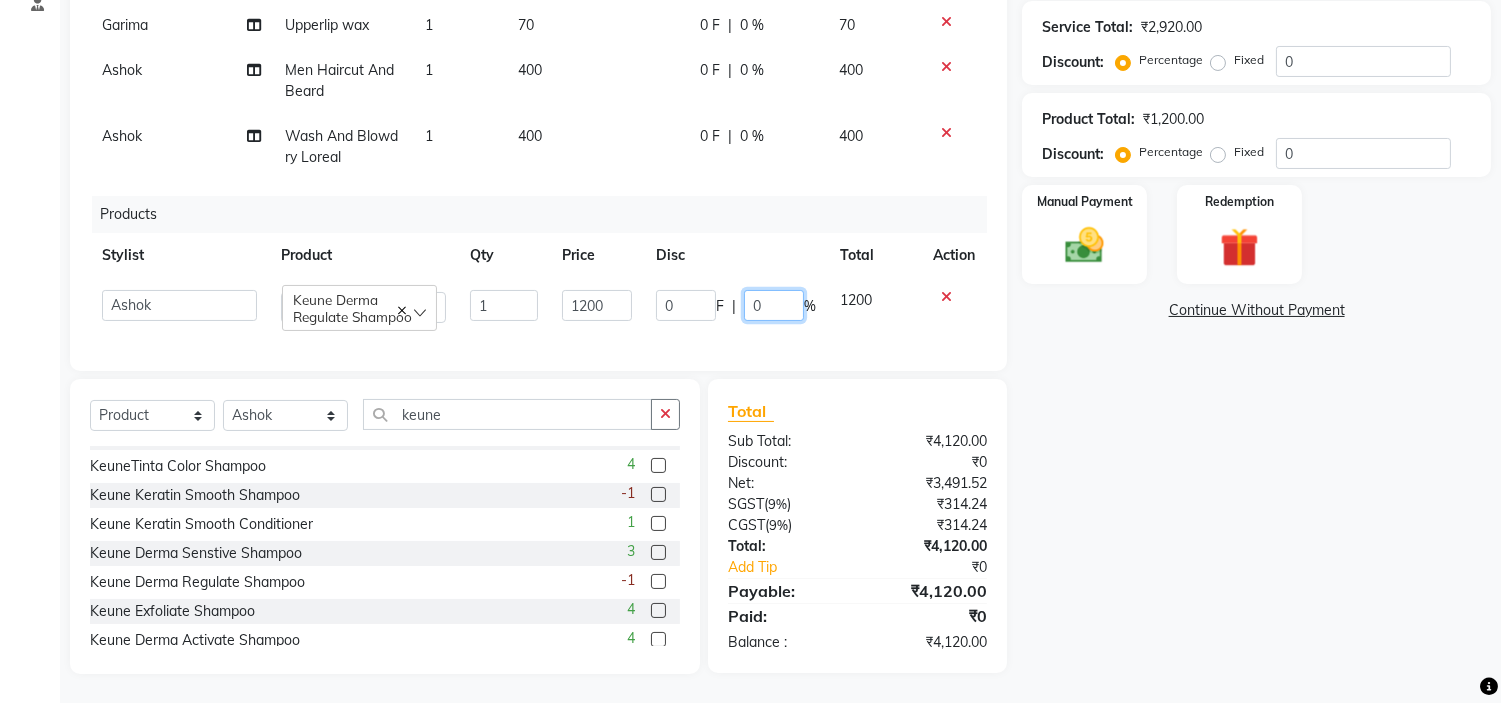 click on "0" 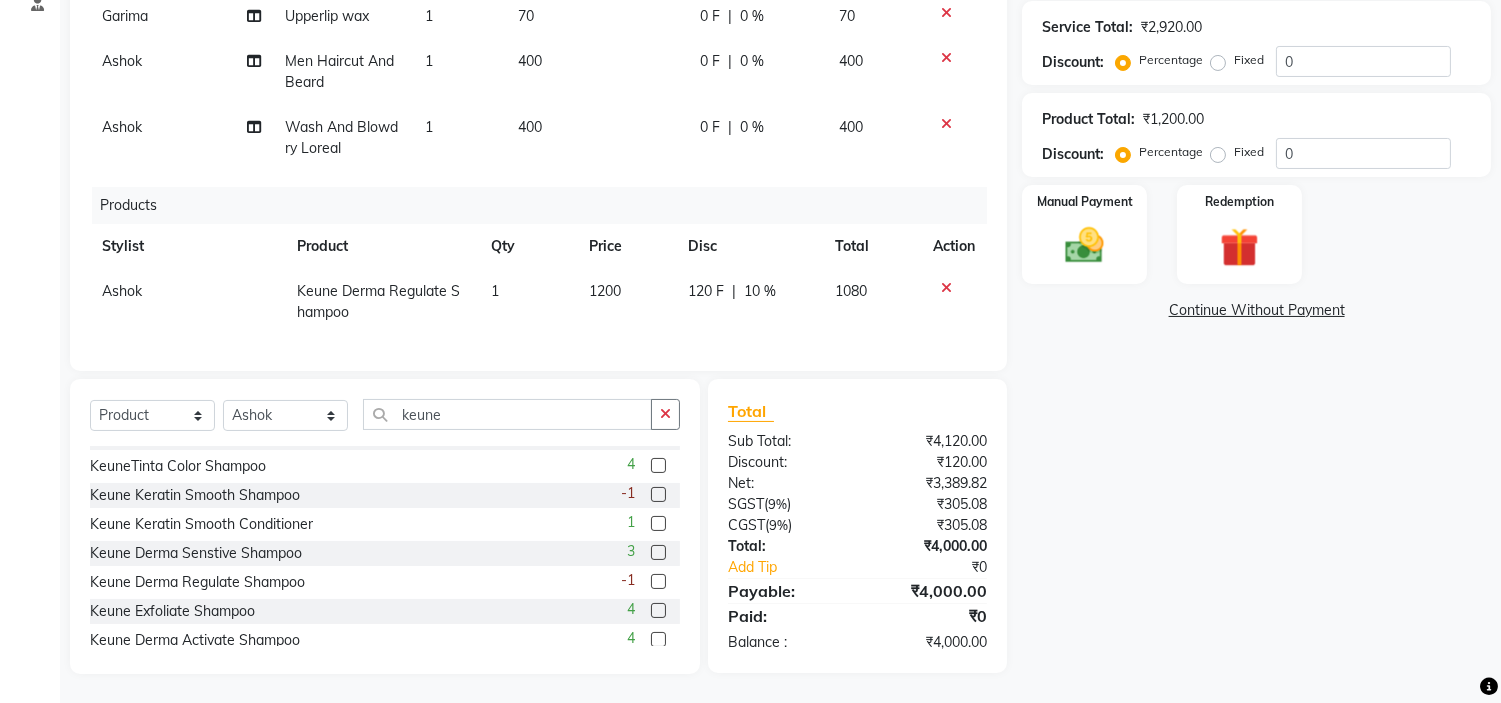 click on "Name: [FIRST]  Membership:  No Active Membership  Total Visits:  1 Card on file:  0 Last Visit:   20-07-2025 Points:   0  Coupon Code Apply Service Total:  ₹2,920.00  Discount:  Percentage   Fixed  0 Product Total:  ₹1,200.00  Discount:  Percentage   Fixed  0 Manual Payment Redemption  Continue Without Payment" 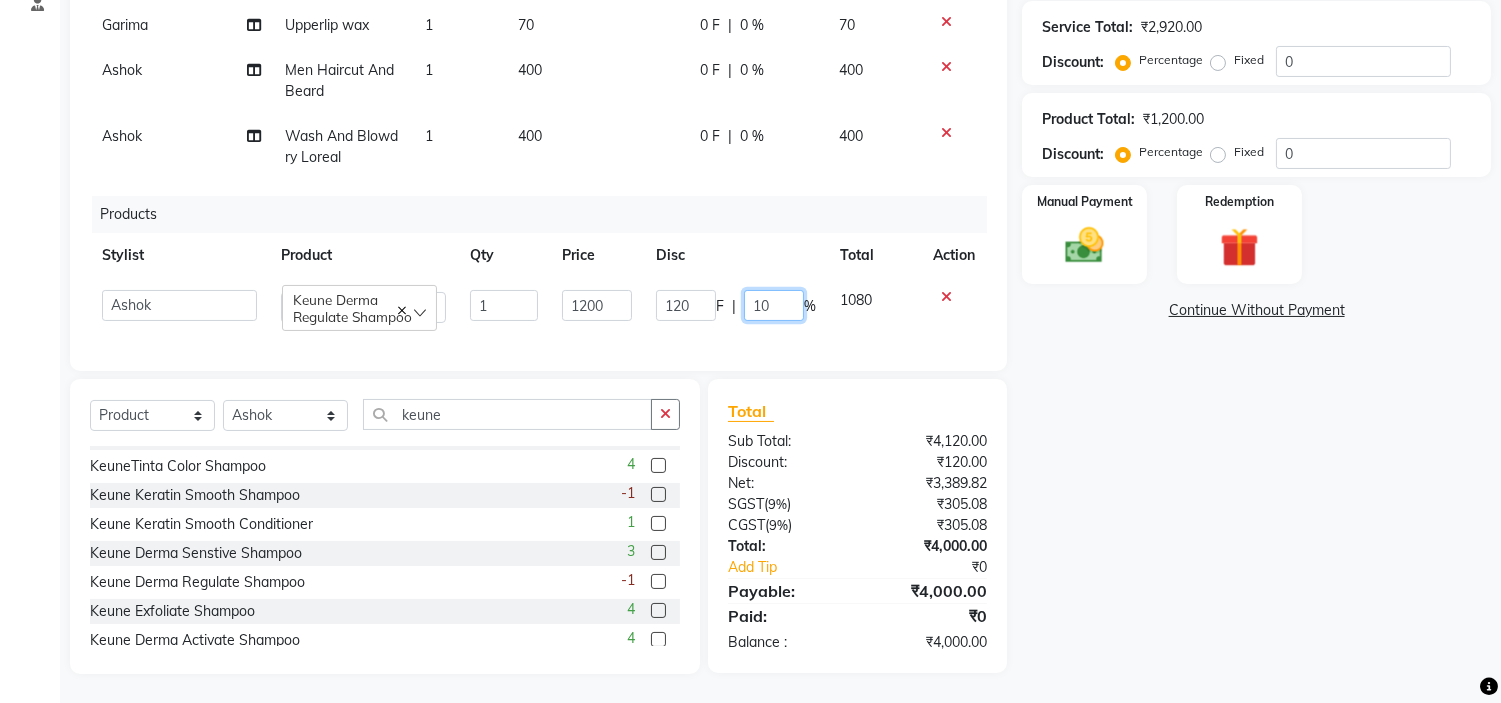 click on "10" 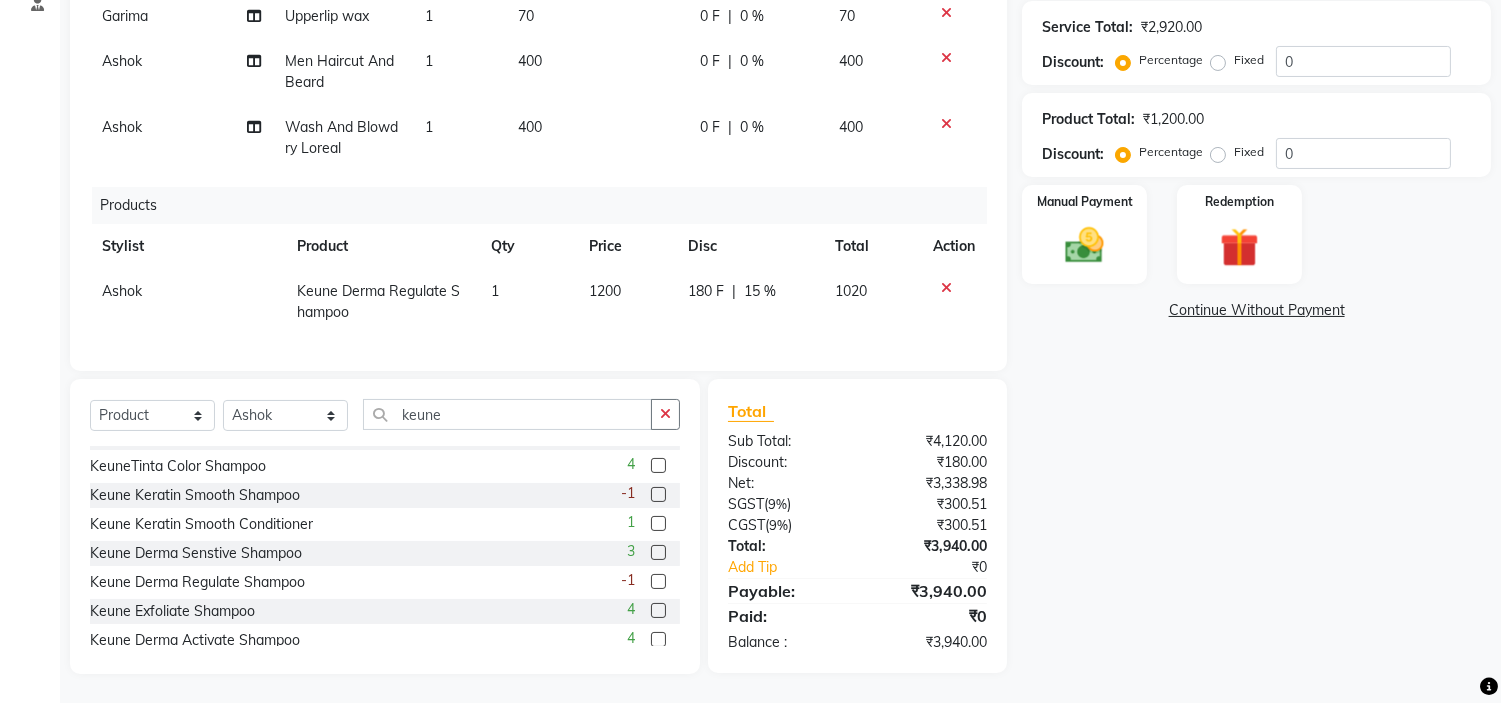 click on "Name: [FIRST]  Membership:  No Active Membership  Total Visits:  1 Card on file:  0 Last Visit:   20-07-2025 Points:   0  Coupon Code Apply Service Total:  ₹2,920.00  Discount:  Percentage   Fixed  0 Product Total:  ₹1,200.00  Discount:  Percentage   Fixed  0 Manual Payment Redemption  Continue Without Payment" 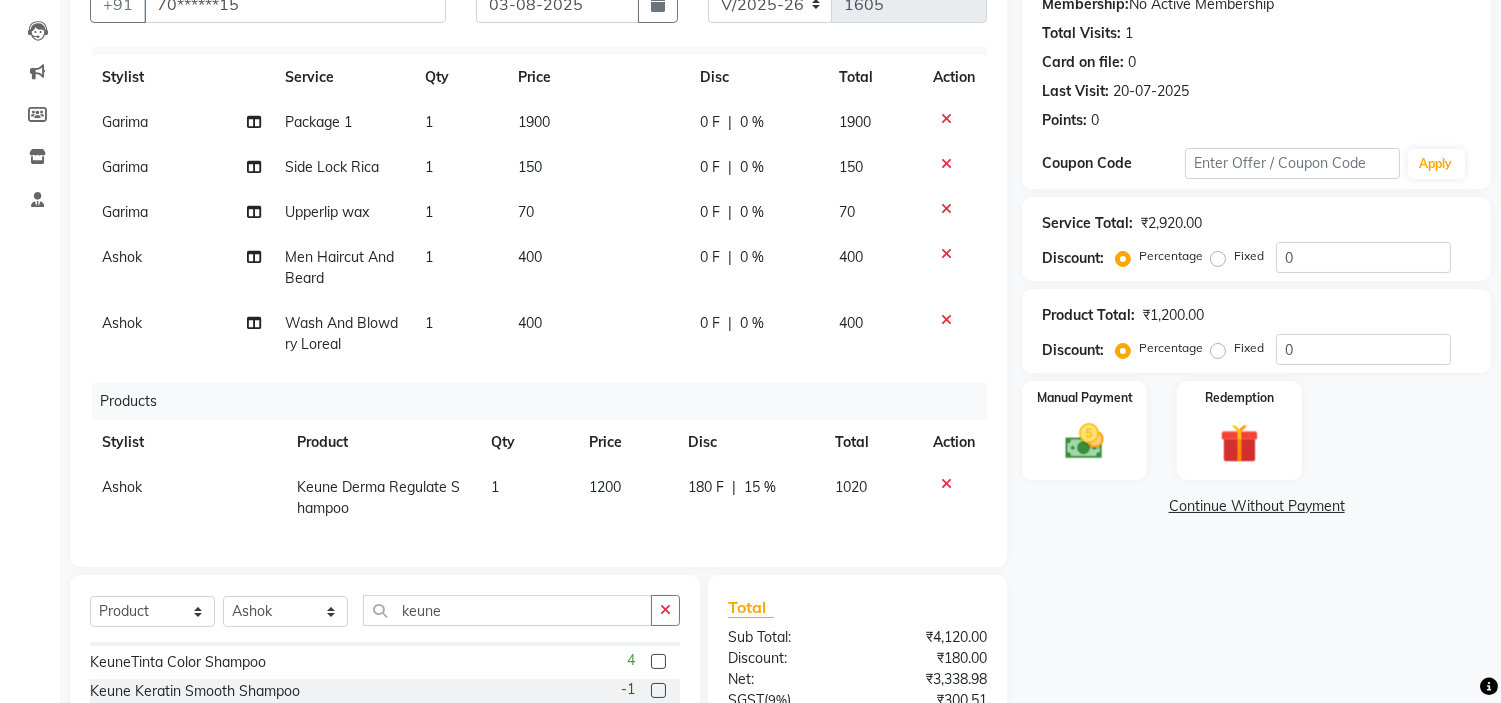 scroll, scrollTop: 397, scrollLeft: 0, axis: vertical 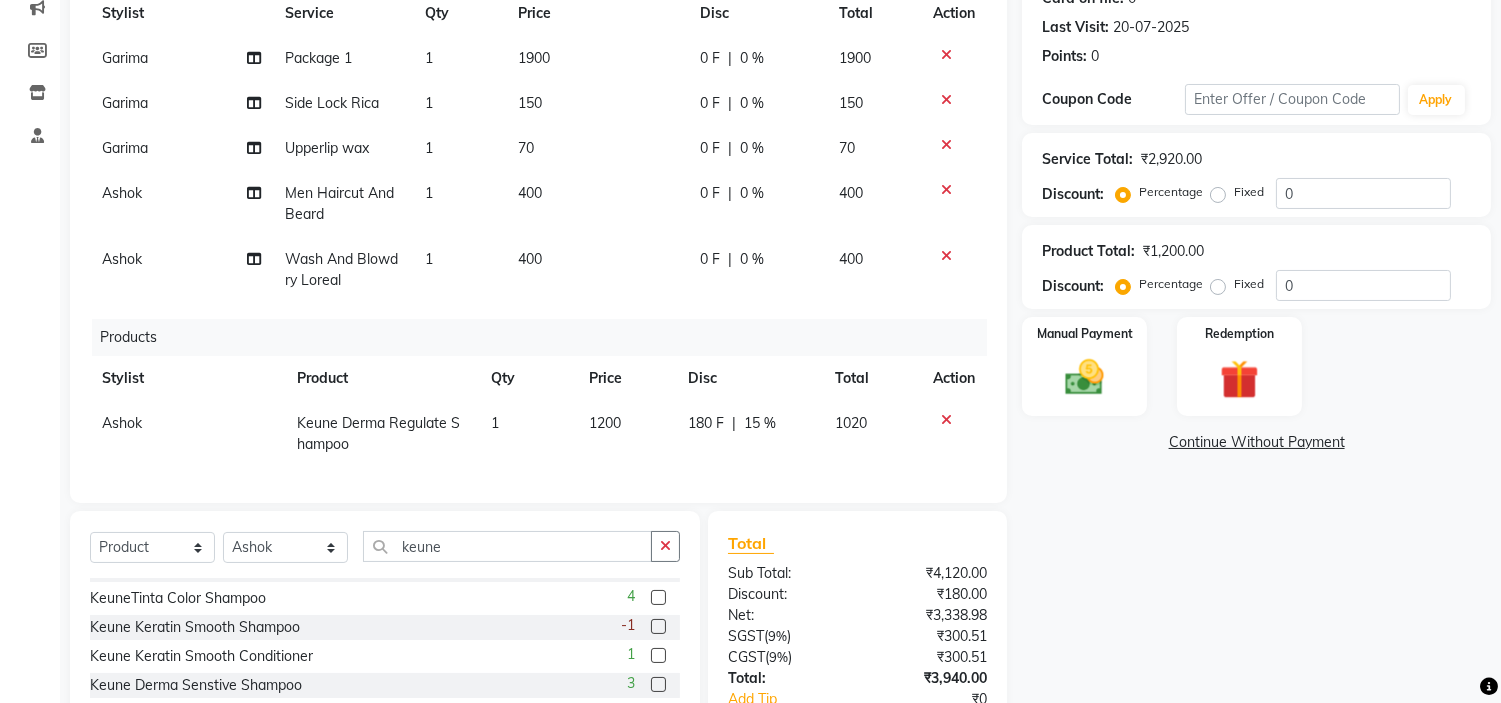 click on "0 %" 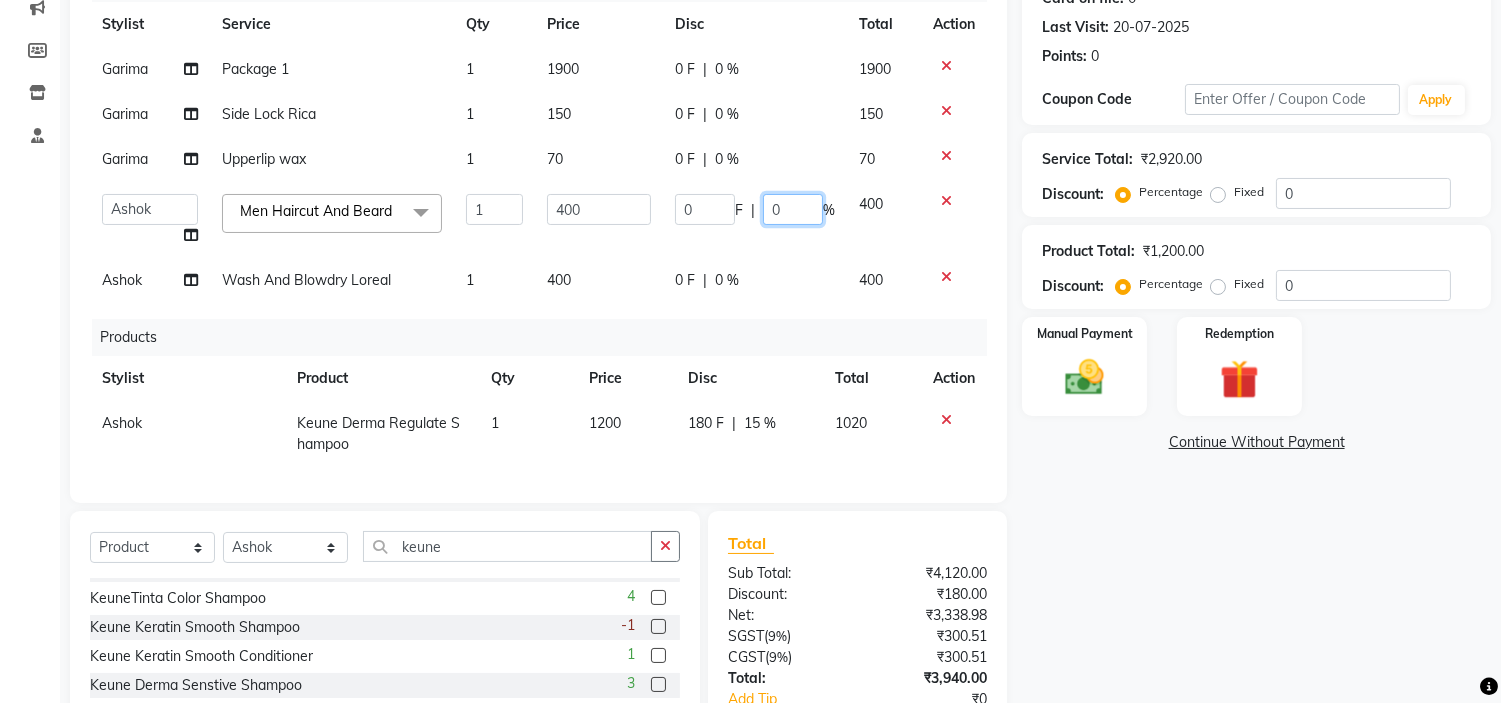 click on "0" 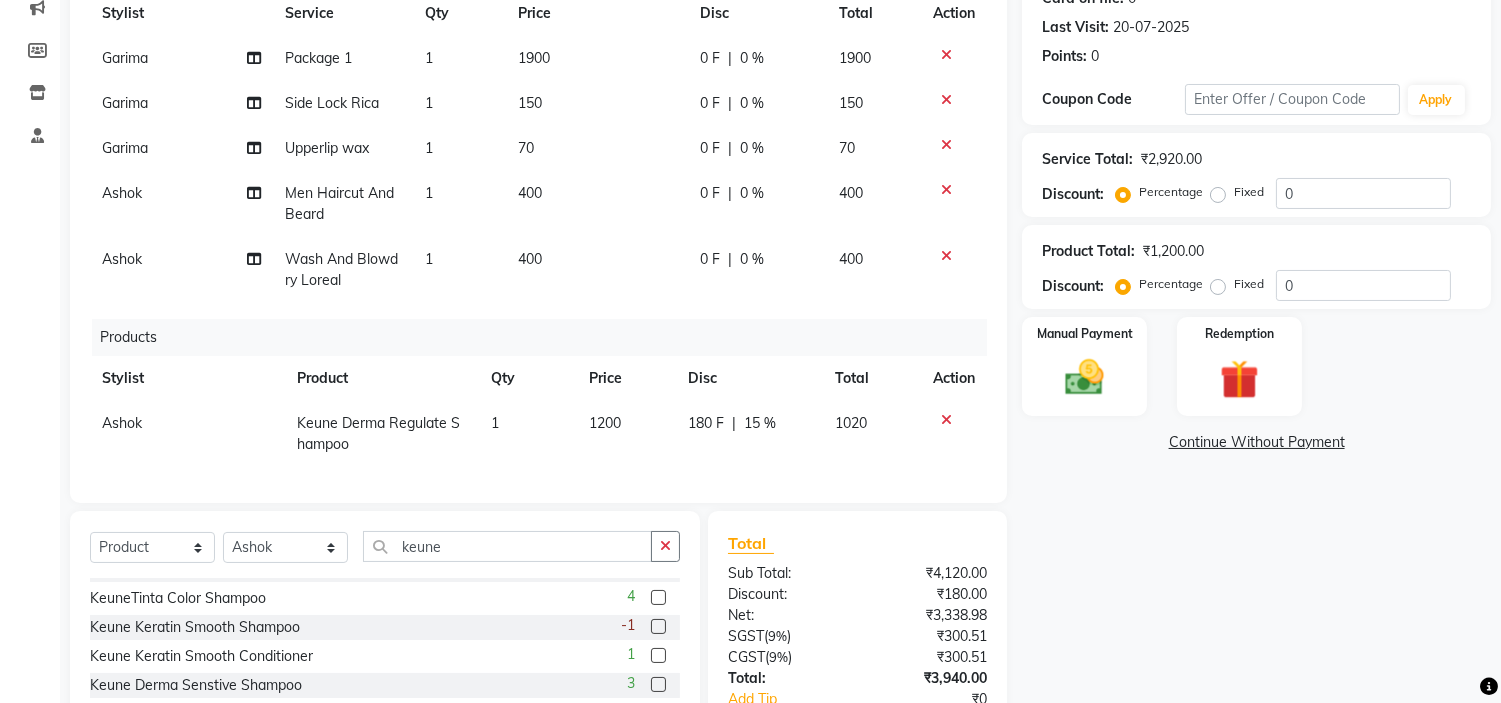 click on "0 F" 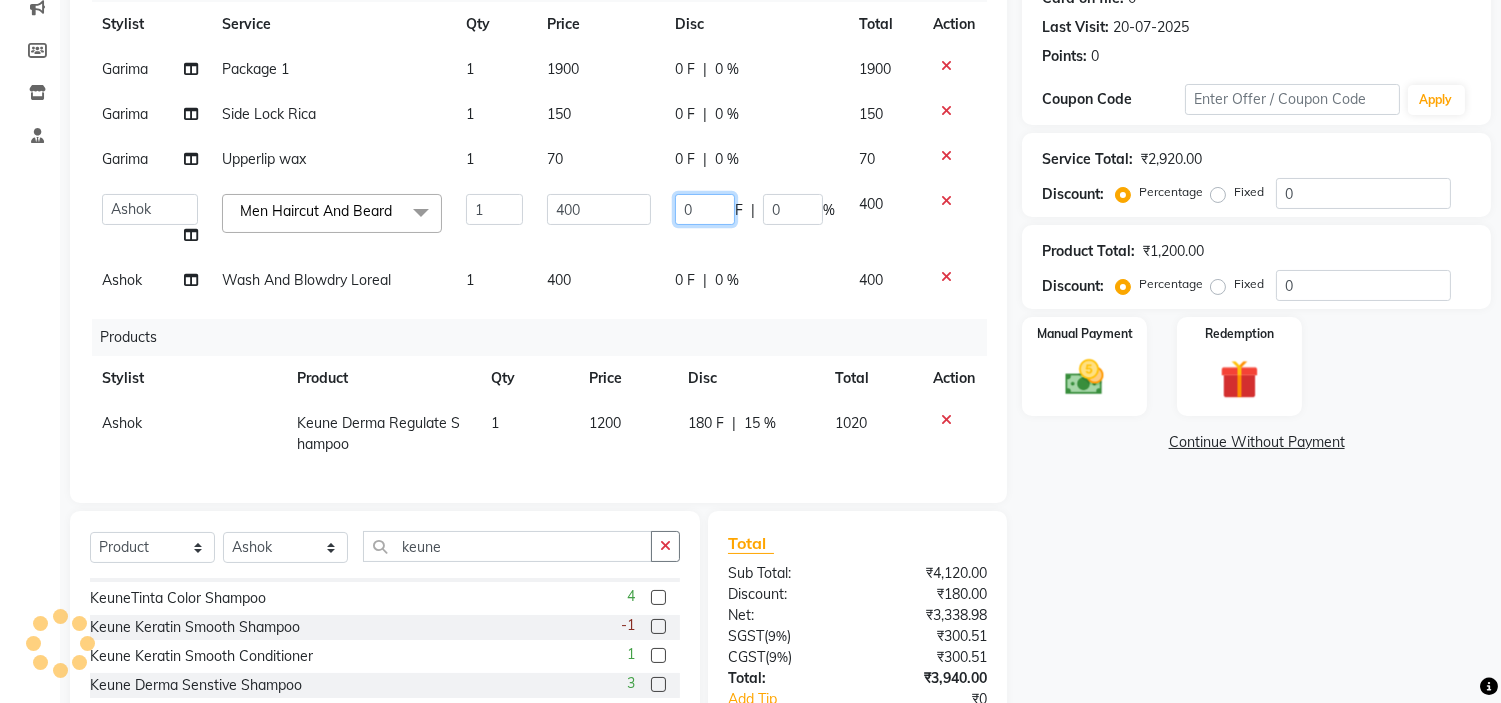 click on "0" 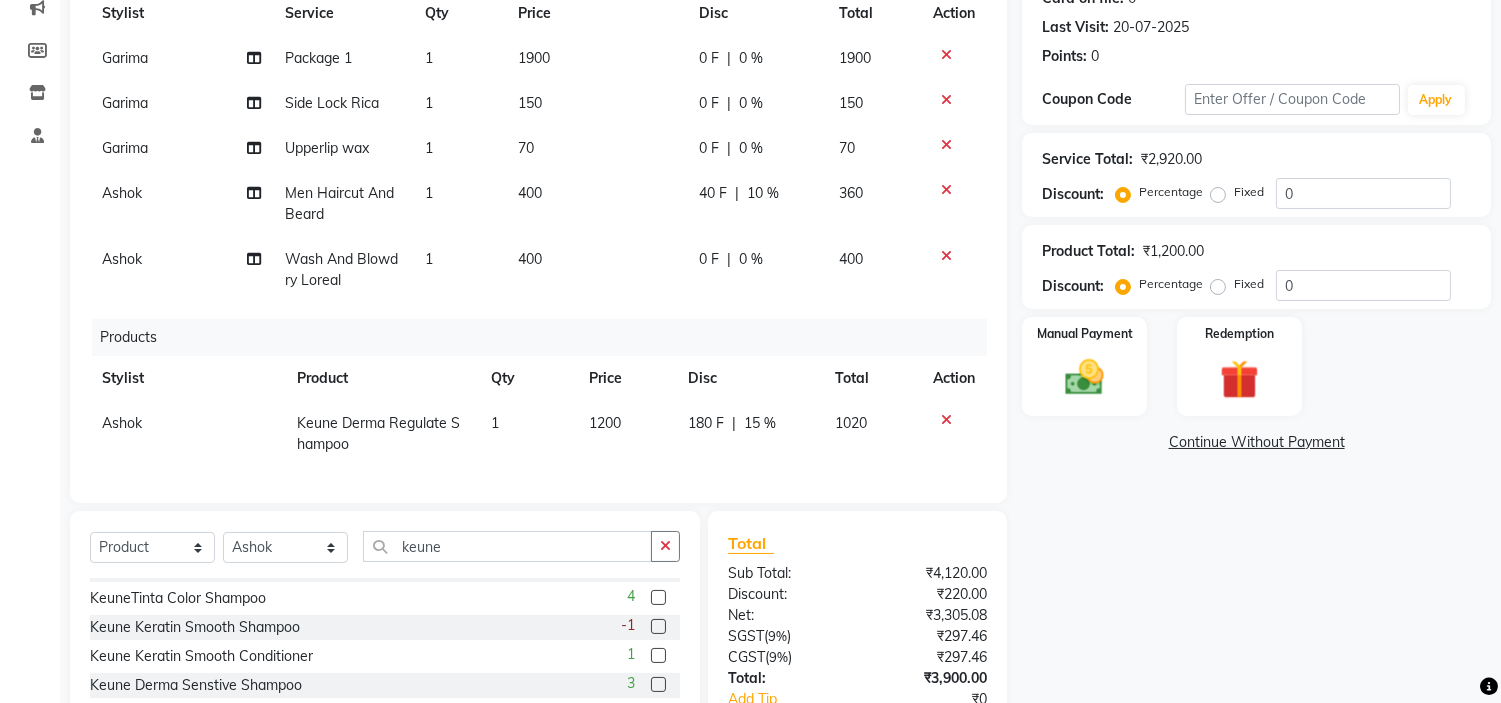 click on "Name: [FIRST]  Membership:  No Active Membership  Total Visits:  1 Card on file:  0 Last Visit:   20-07-2025 Points:   0  Coupon Code Apply Service Total:  ₹2,920.00  Discount:  Percentage   Fixed  0 Product Total:  ₹1,200.00  Discount:  Percentage   Fixed  0 Manual Payment Redemption  Continue Without Payment" 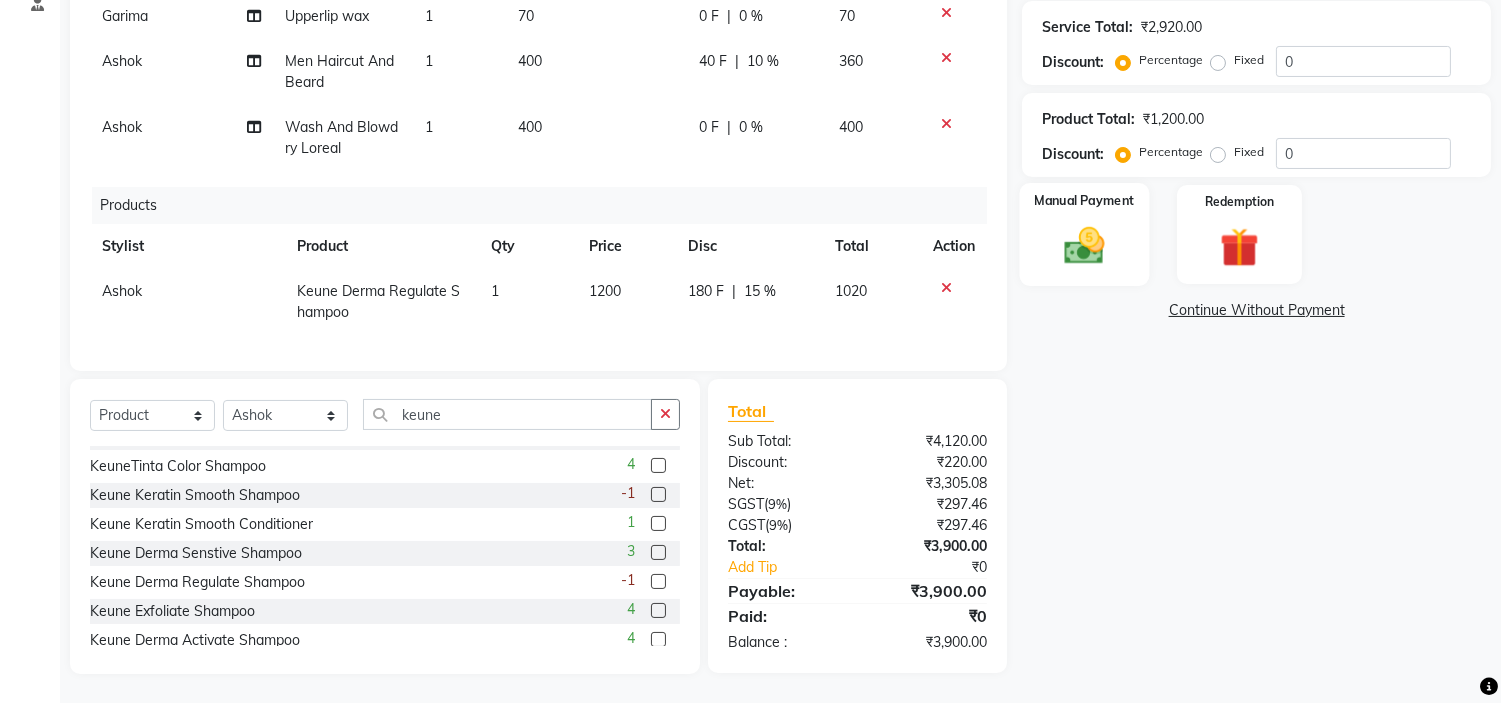 click 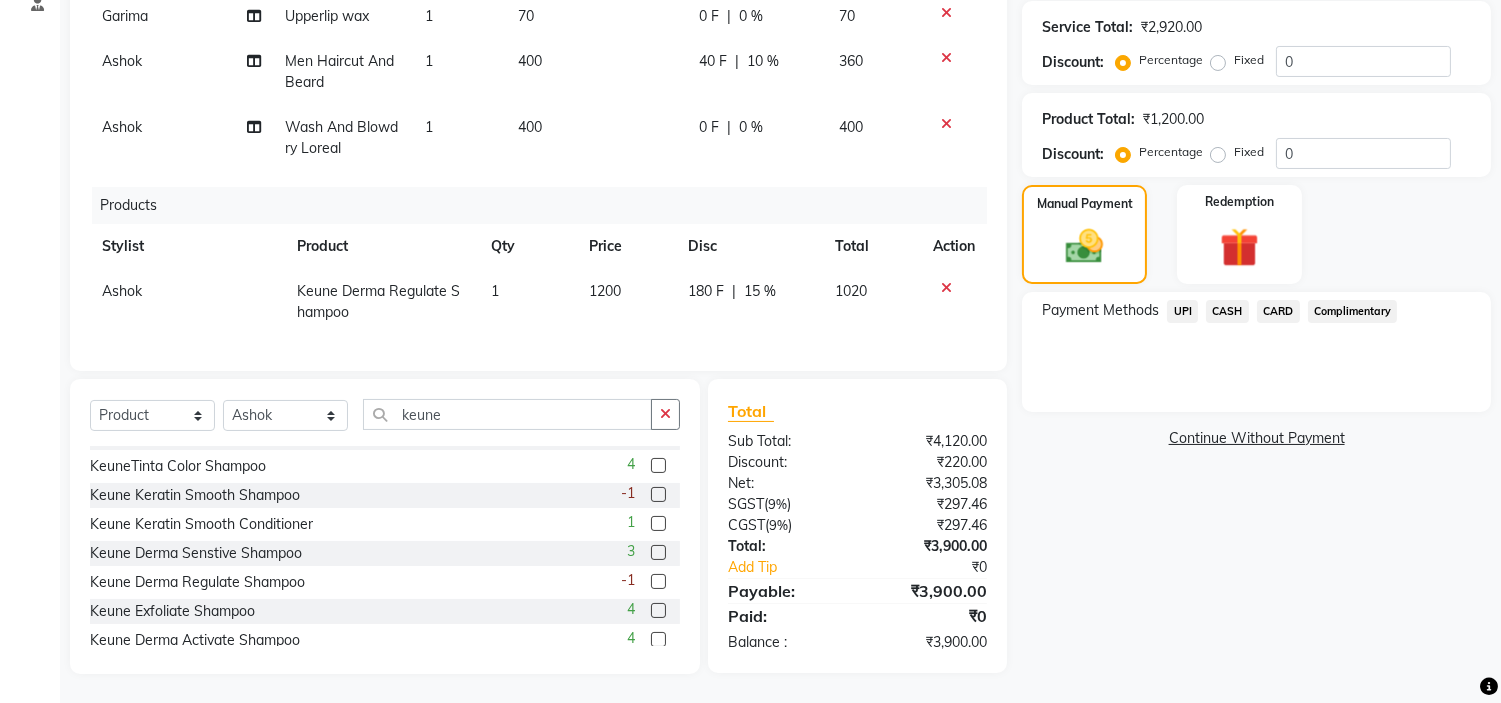 click on "UPI" 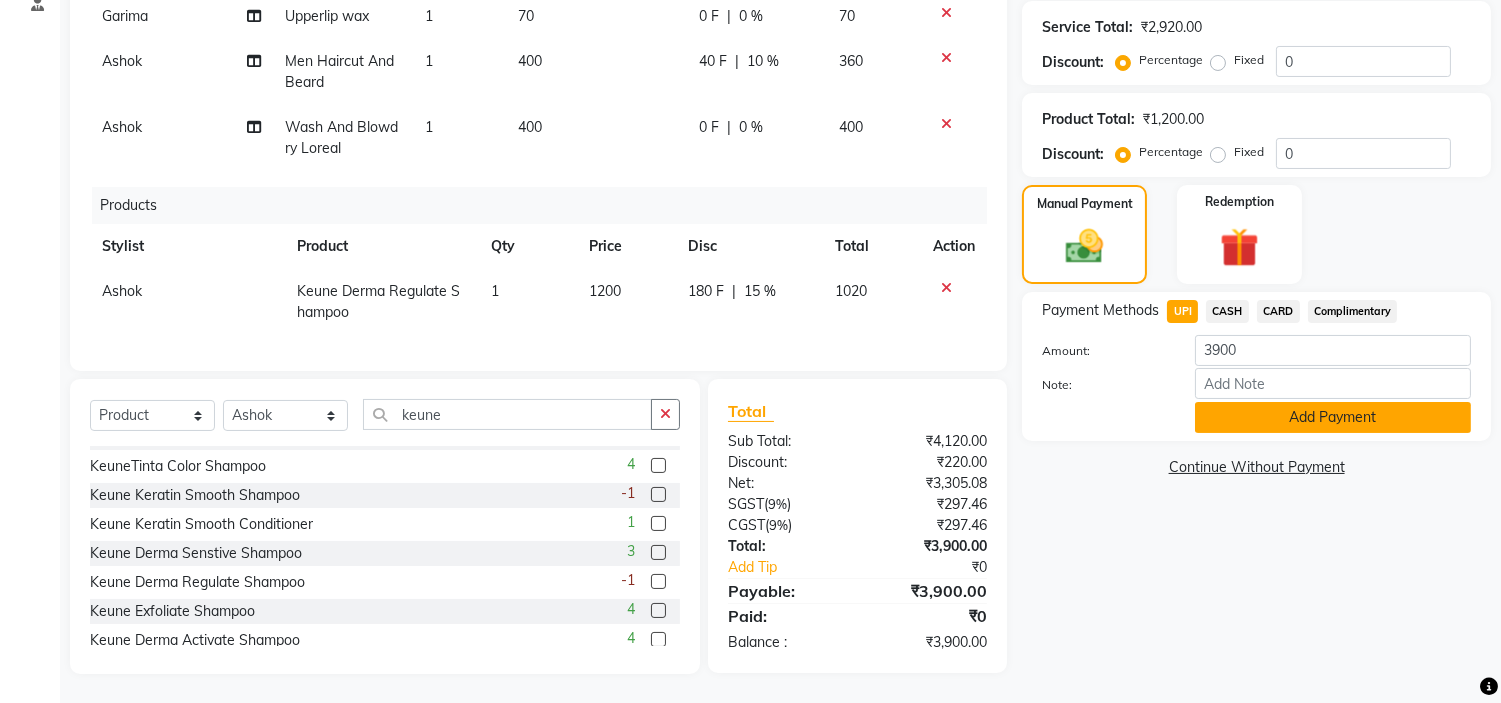 click on "Add Payment" 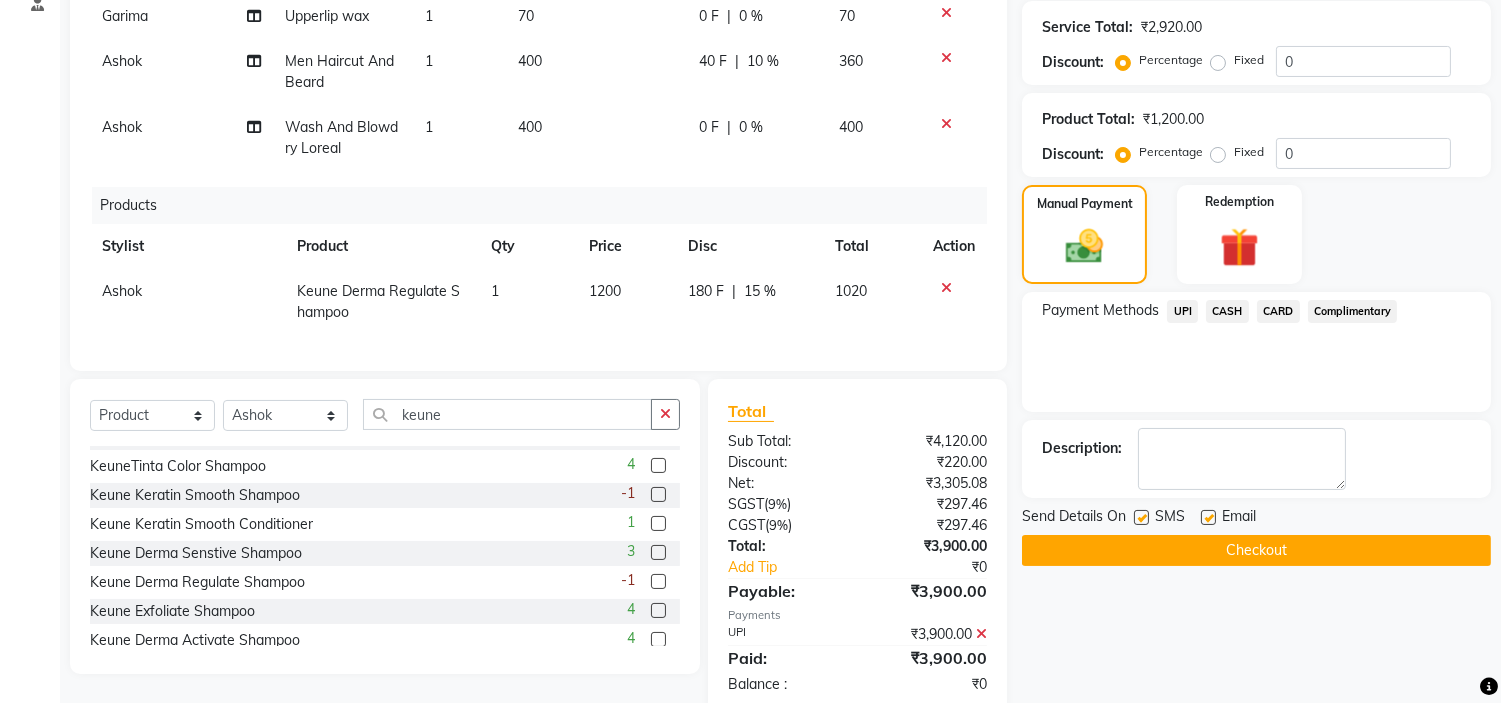 click on "Checkout" 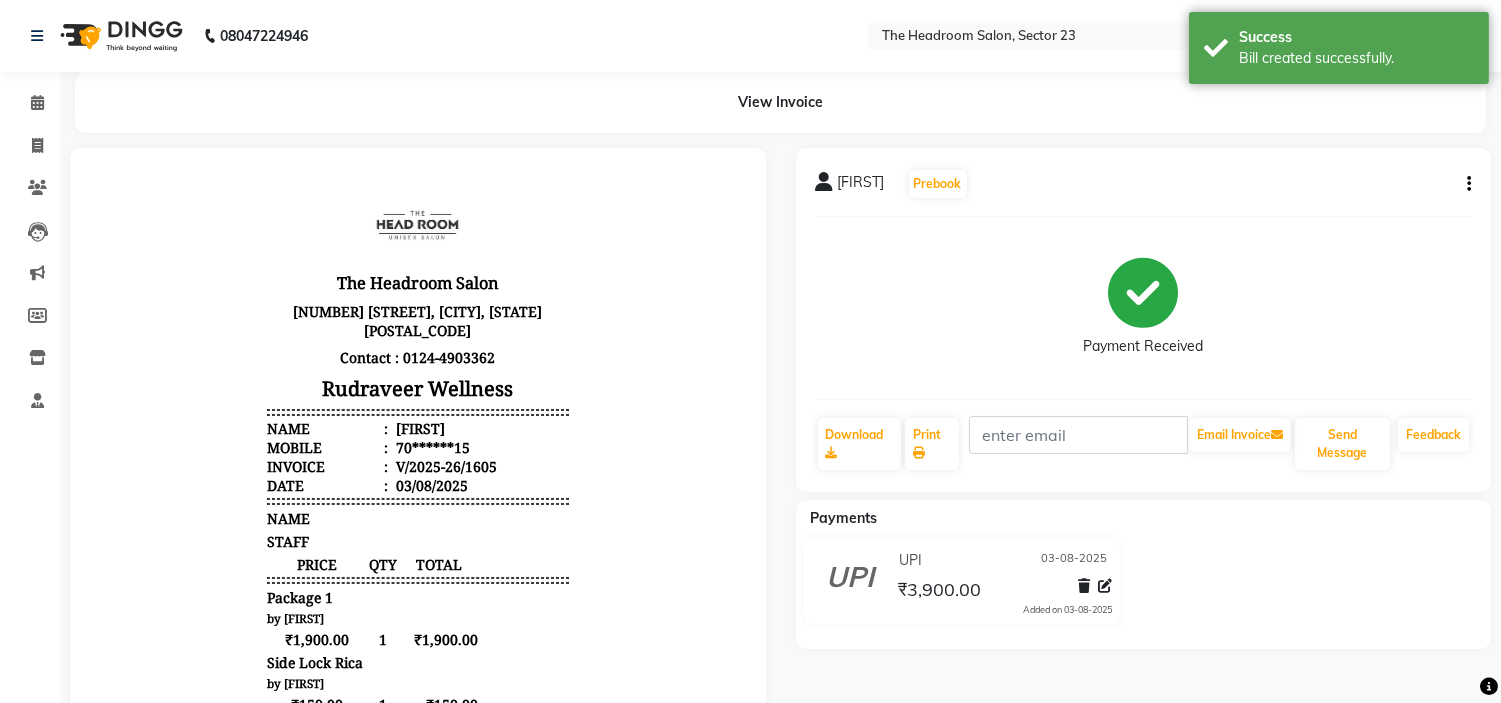 scroll, scrollTop: 0, scrollLeft: 0, axis: both 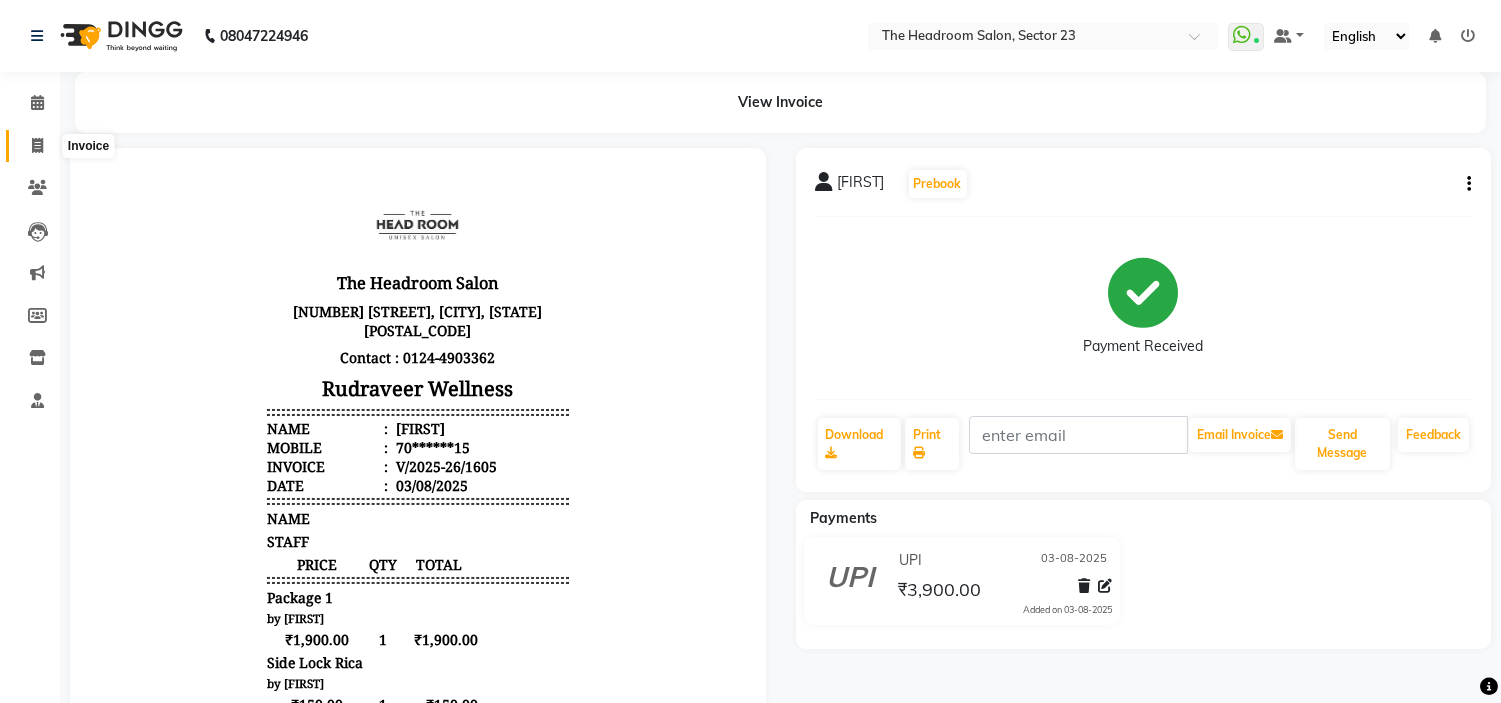 click 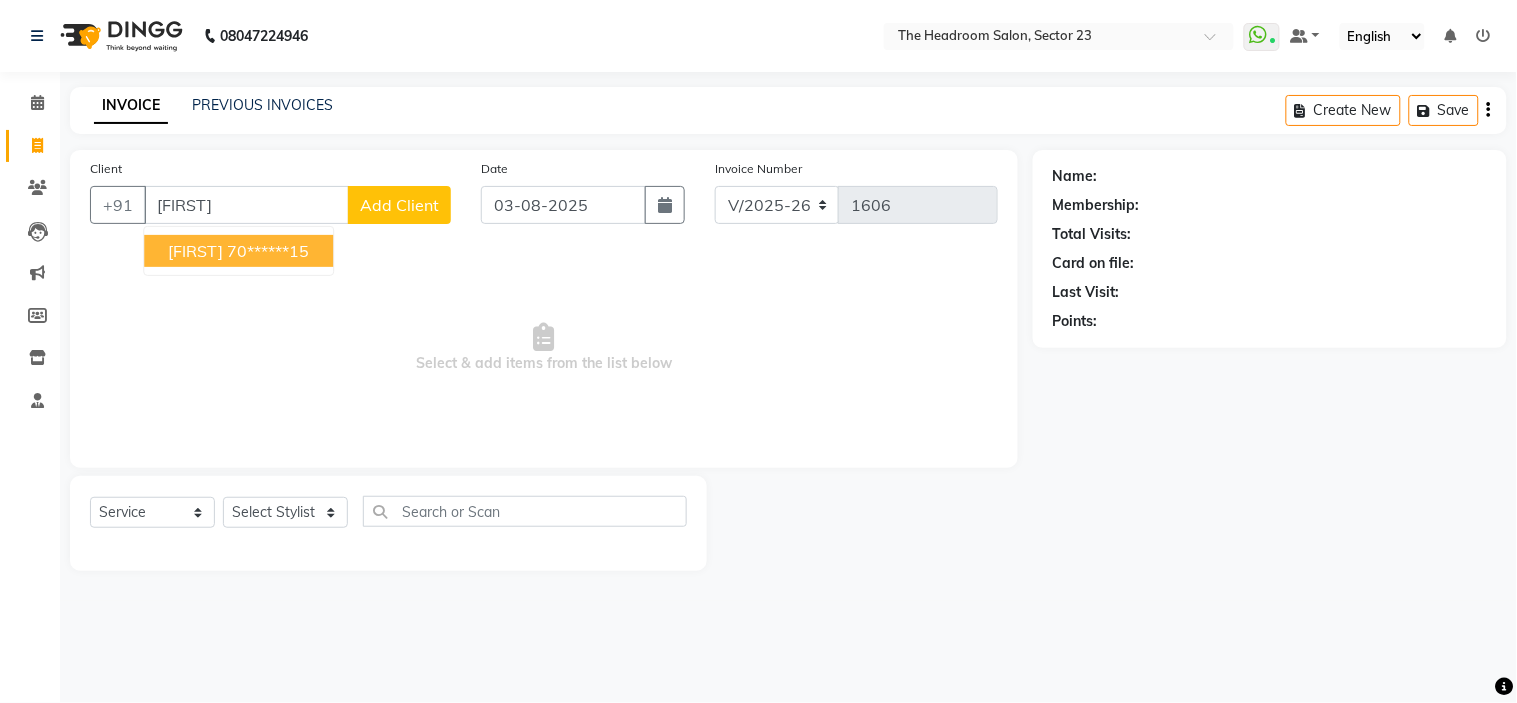 click on "70******15" at bounding box center (268, 251) 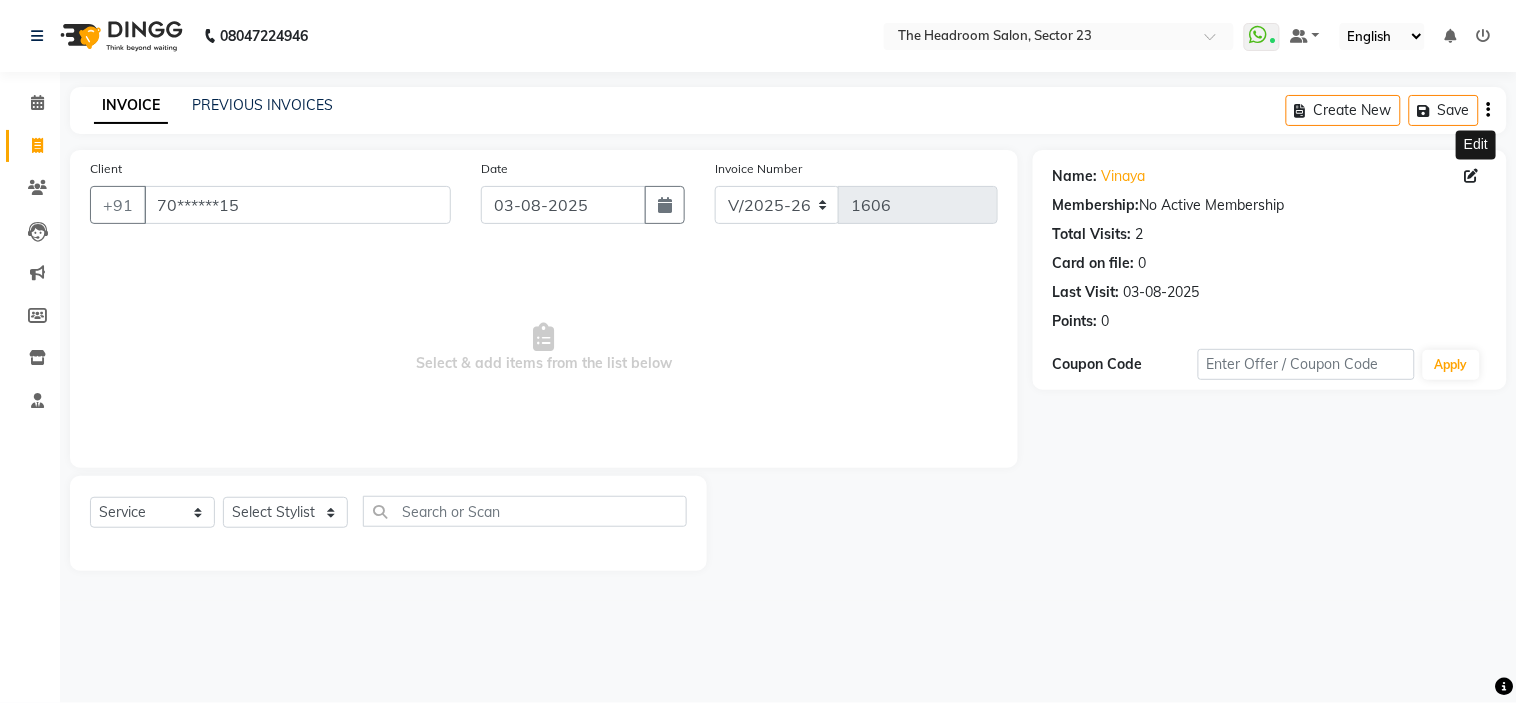 click 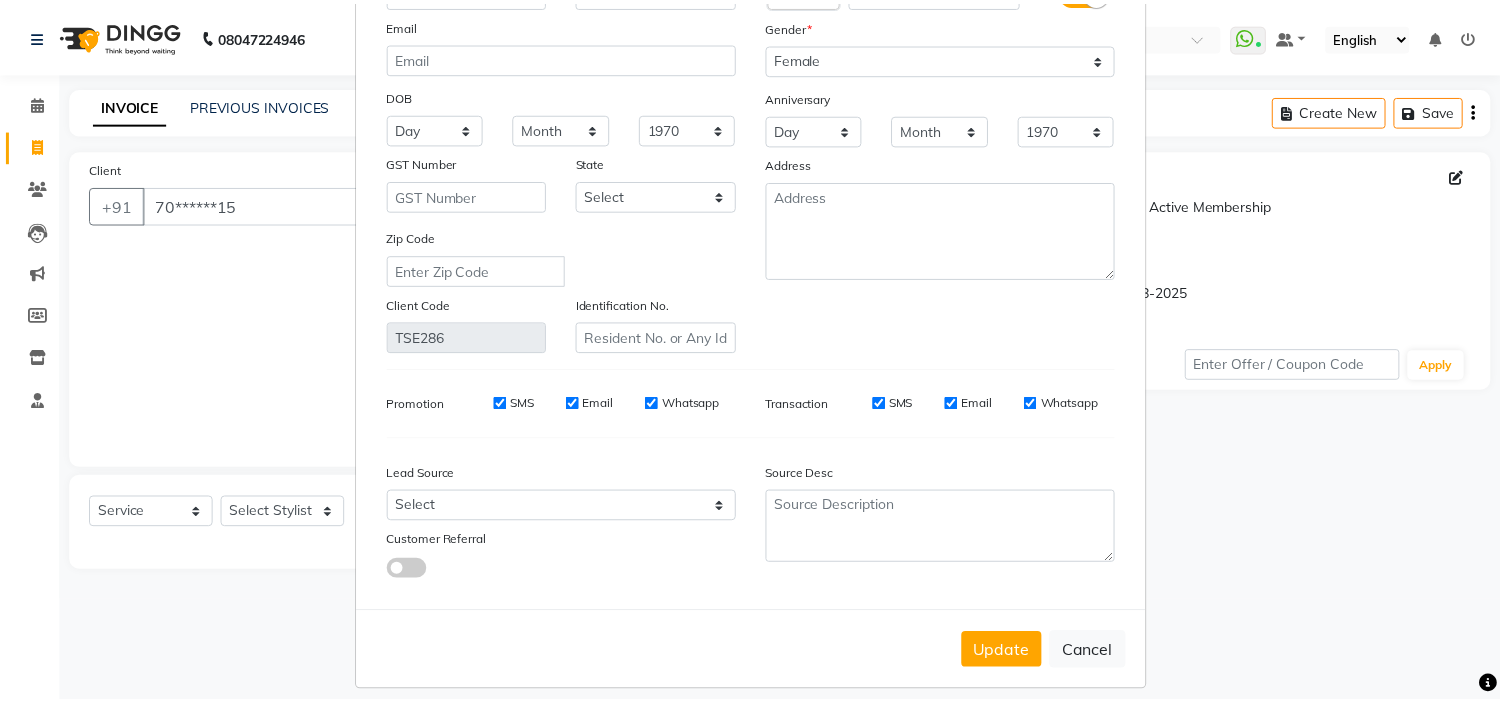 scroll, scrollTop: 186, scrollLeft: 0, axis: vertical 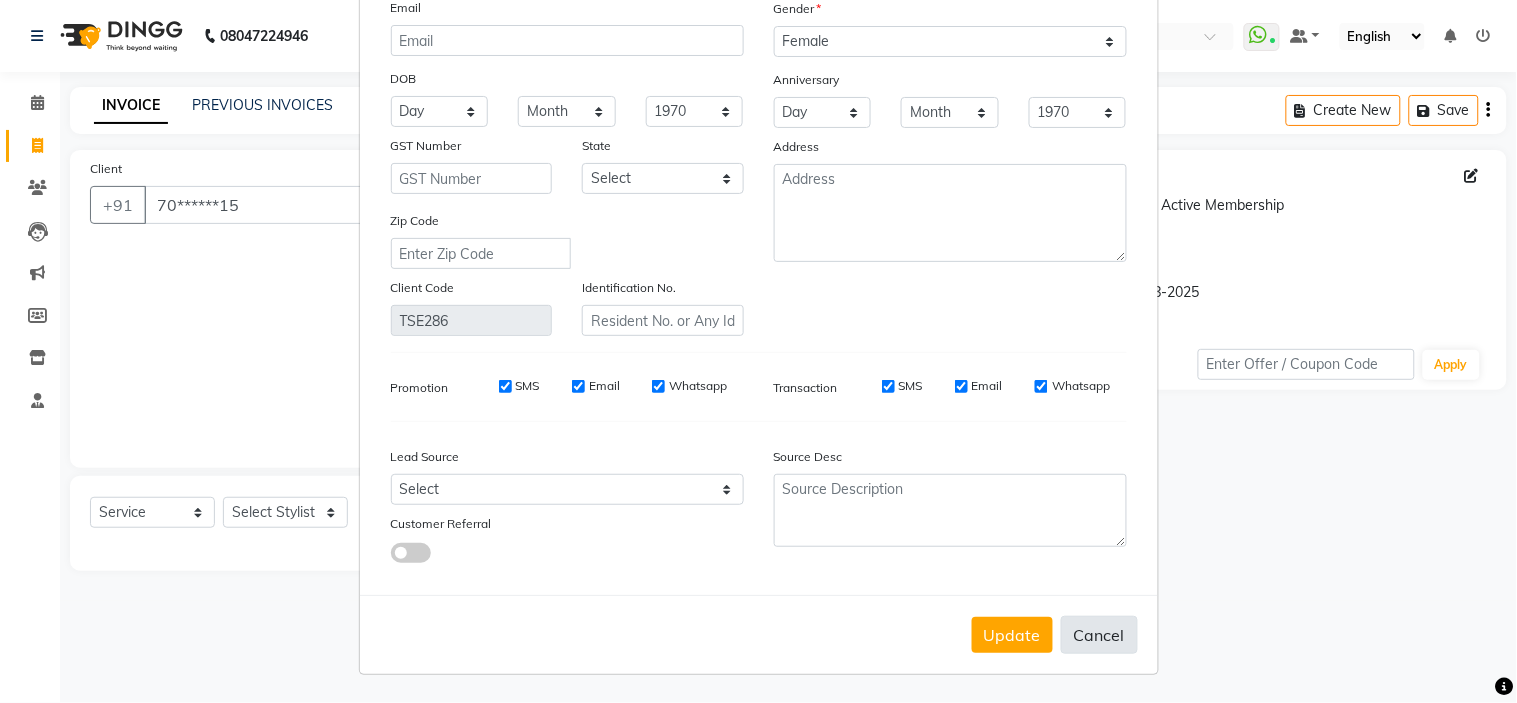 click on "Cancel" at bounding box center (1099, 635) 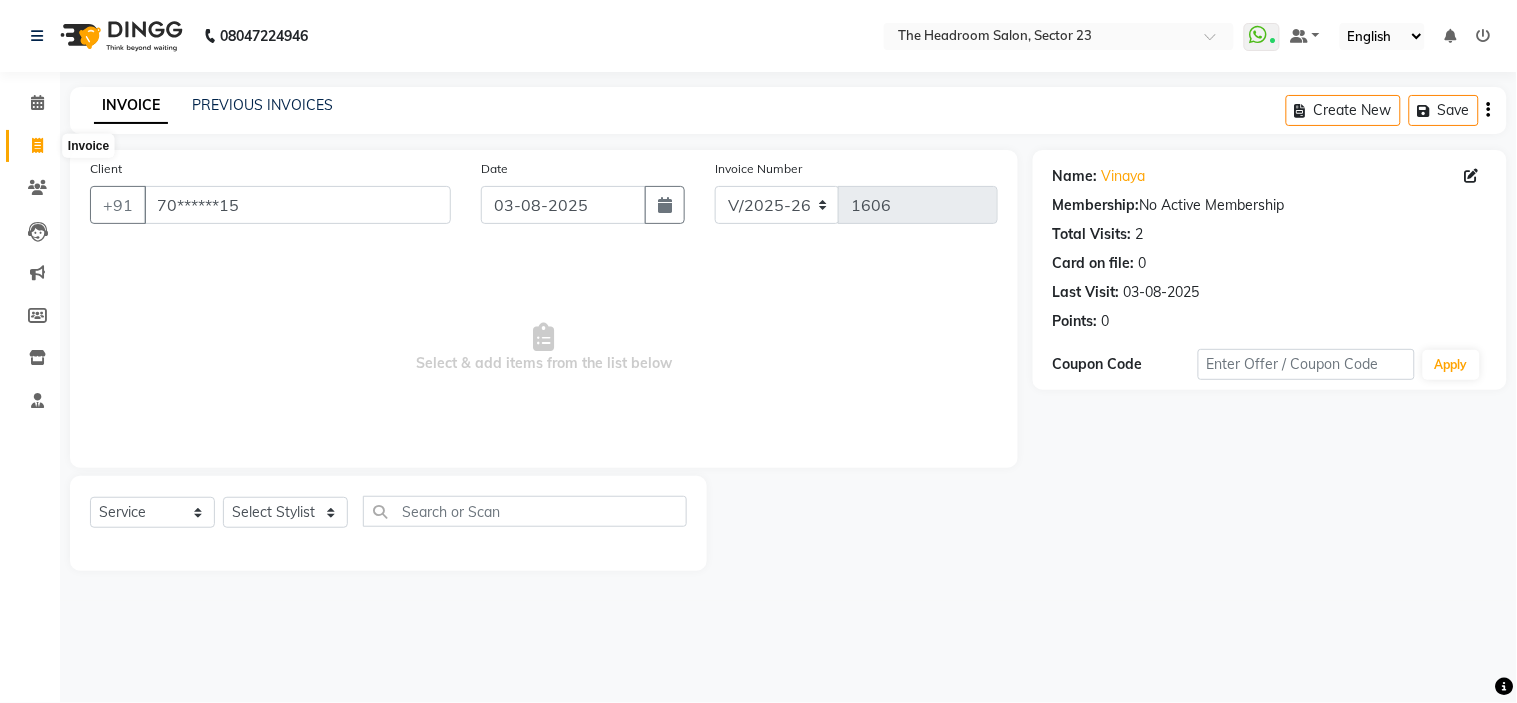 click 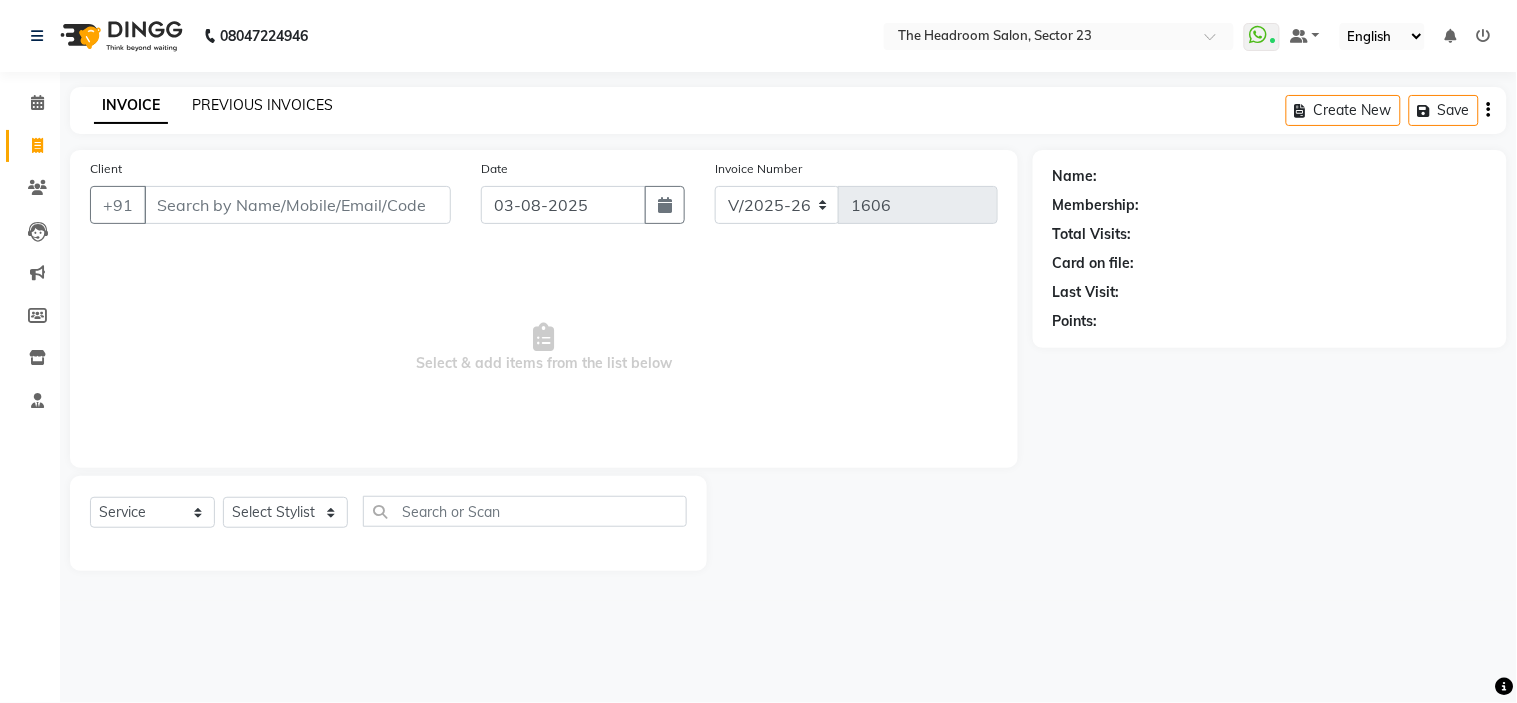 click on "PREVIOUS INVOICES" 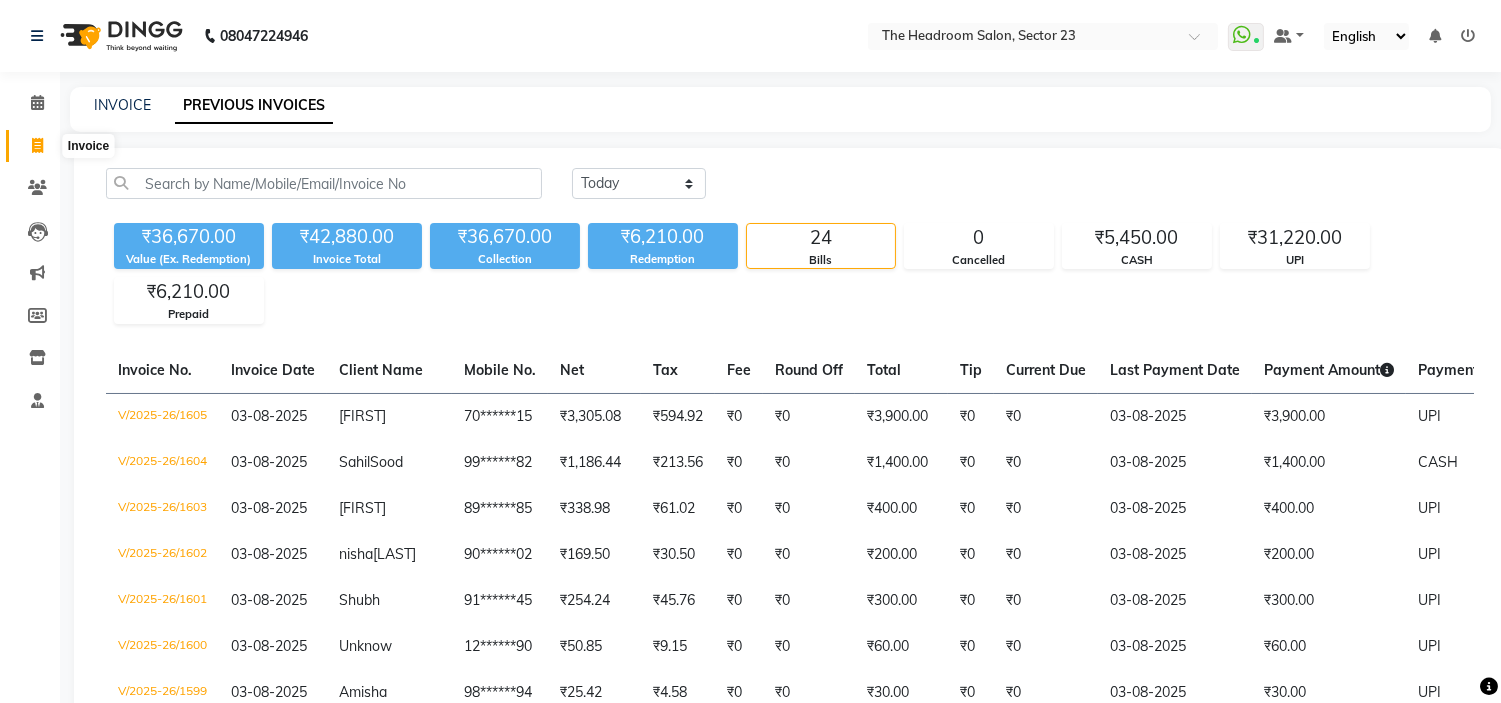 click 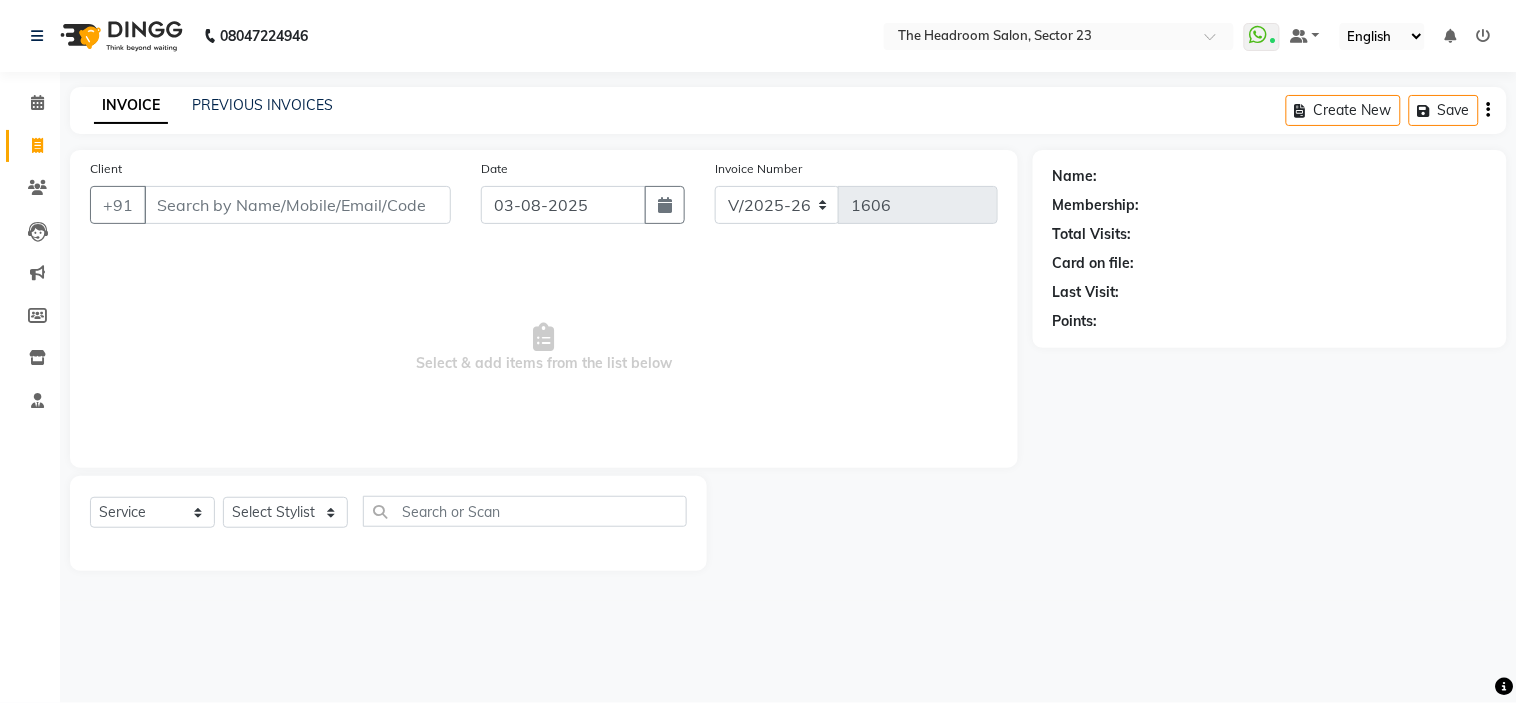 click on "08047224946 Select Location × The Headroom Salon, Sector 23  WhatsApp Status  ✕ Status:  Connected Most Recent Message: 03-08-2025     04:22 PM Recent Service Activity: 03-08-2025     04:21 PM Default Panel My Panel English ENGLISH Español العربية मराठी हिंदी ગુજરાતી தமிழ் 中文 Notifications nothing to show" 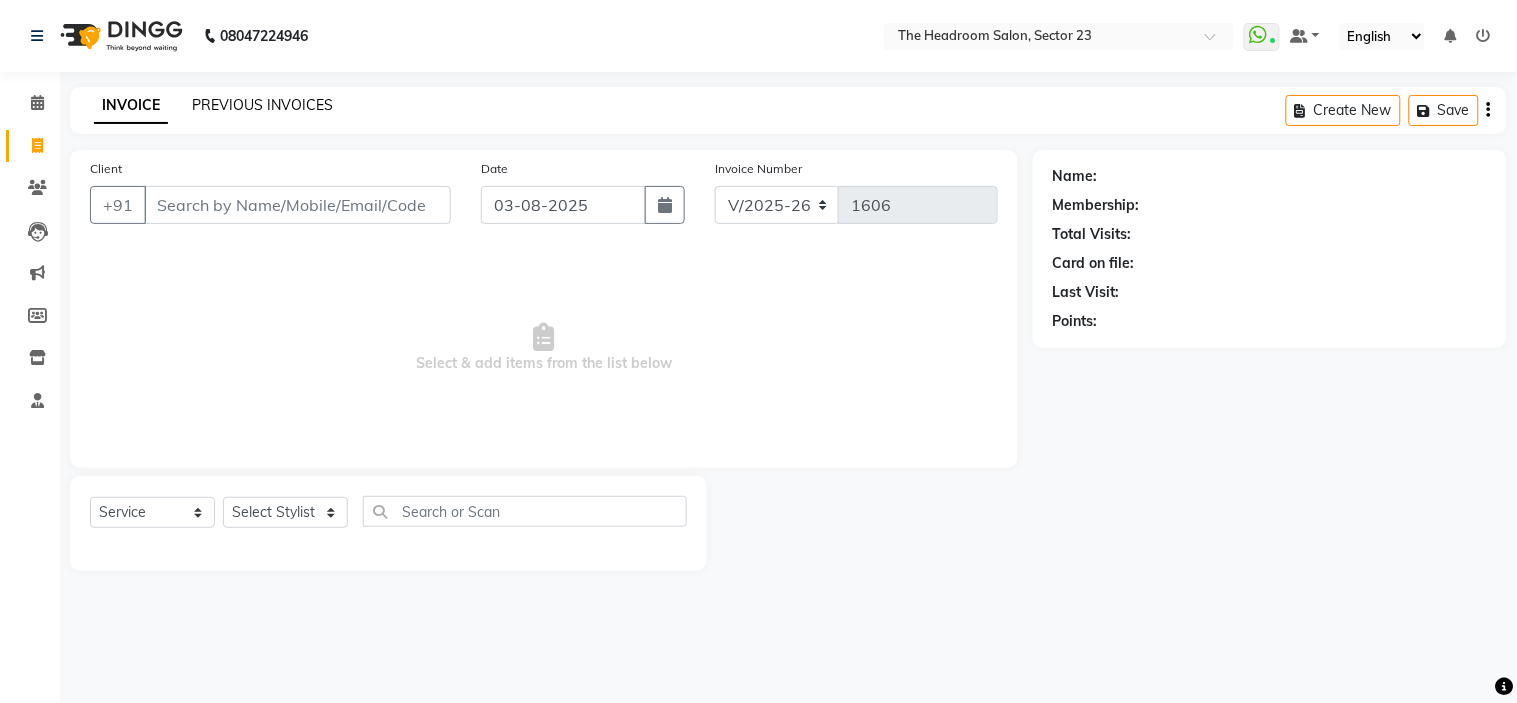 click on "PREVIOUS INVOICES" 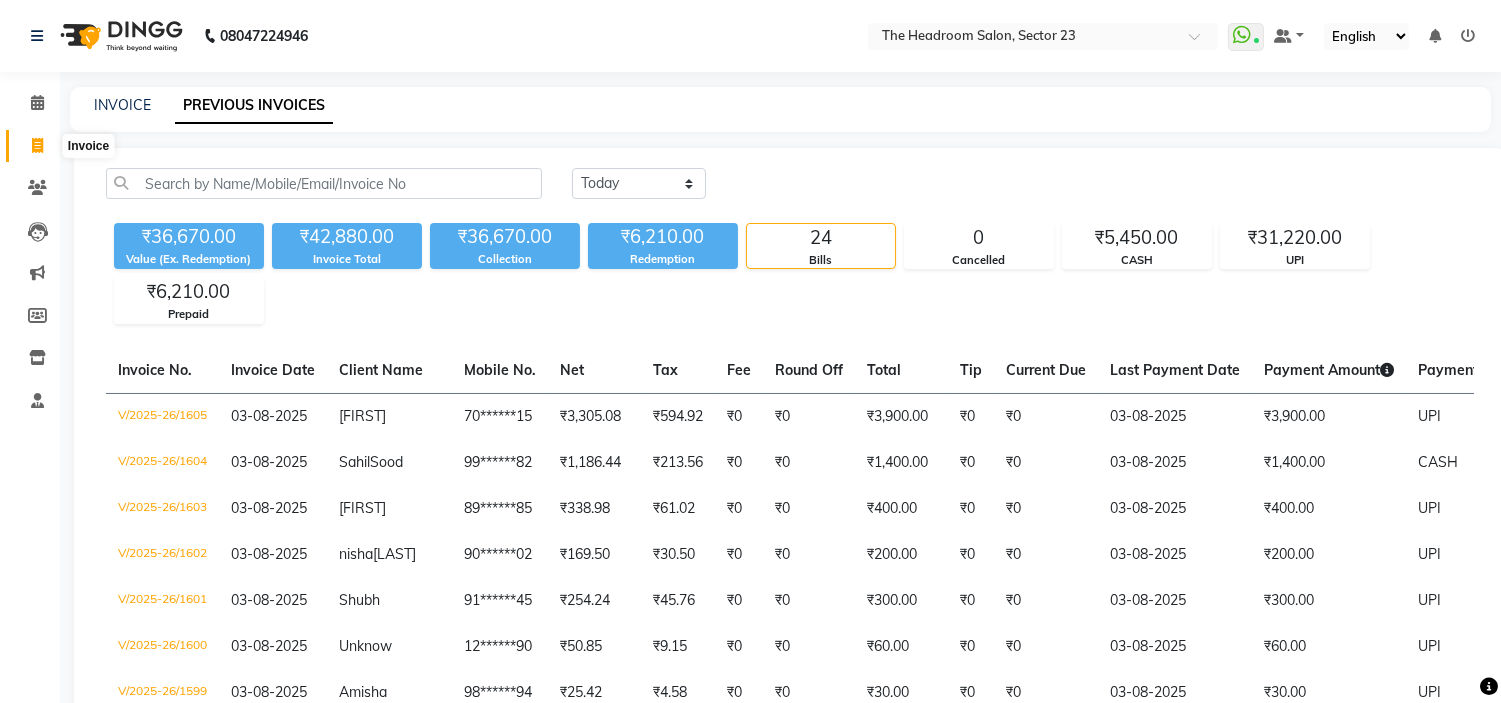 click 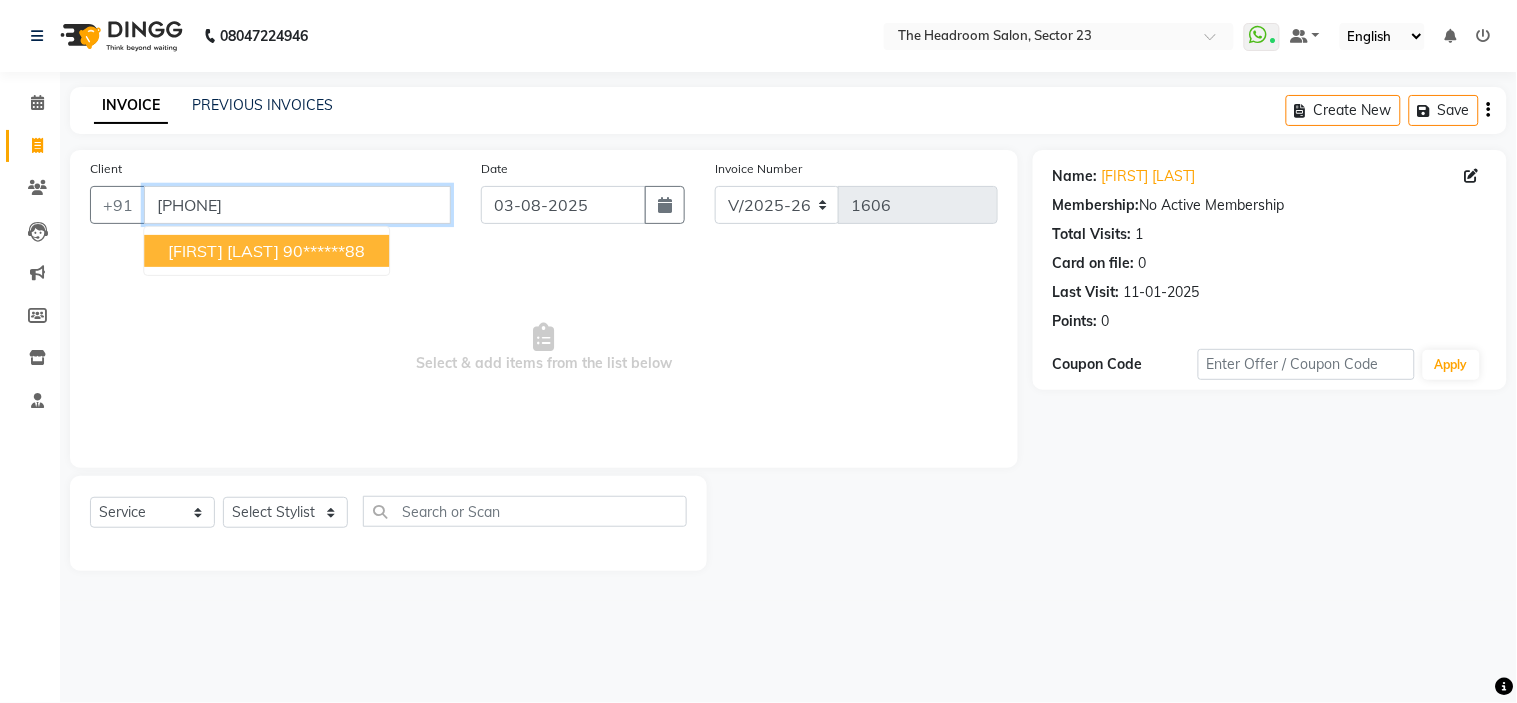 click on "[PHONE]" at bounding box center (297, 205) 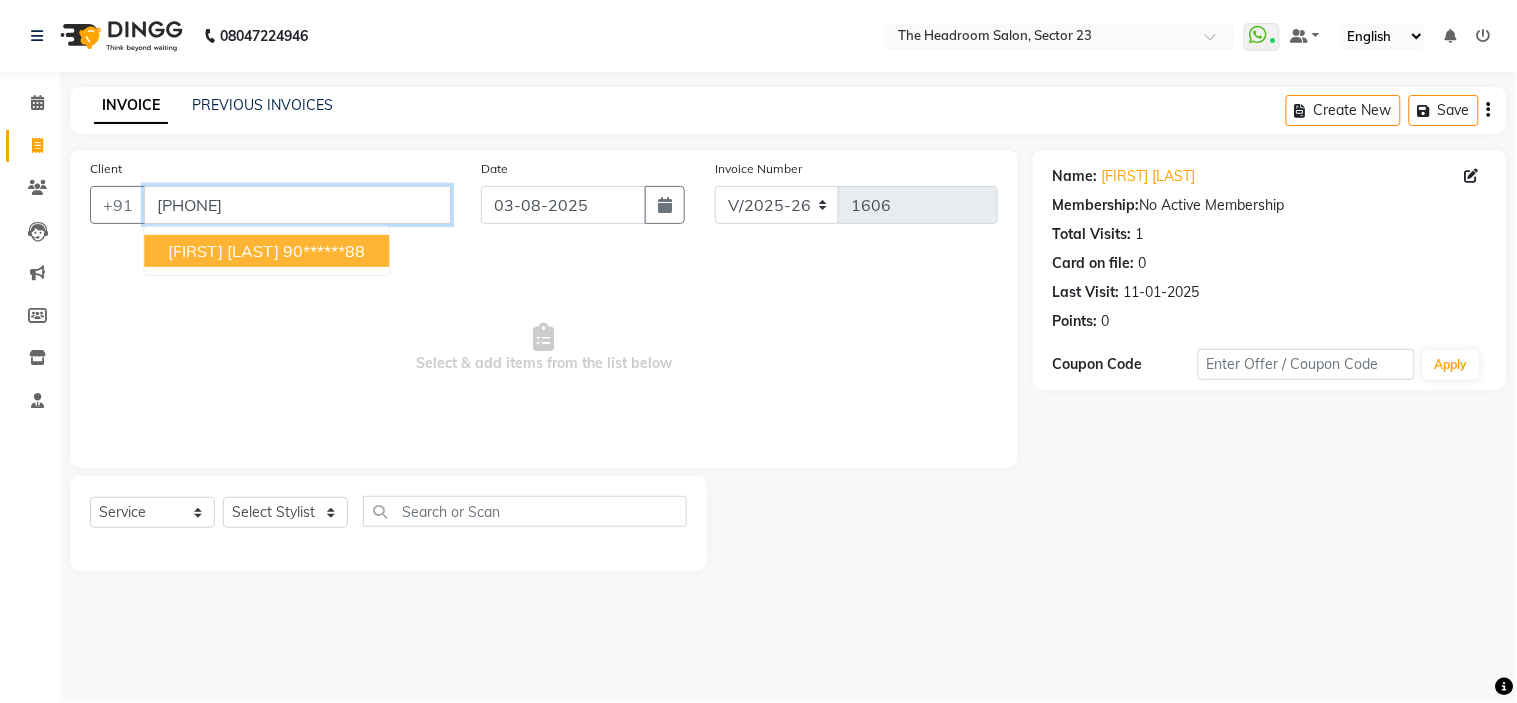click on "[PHONE]" at bounding box center [297, 205] 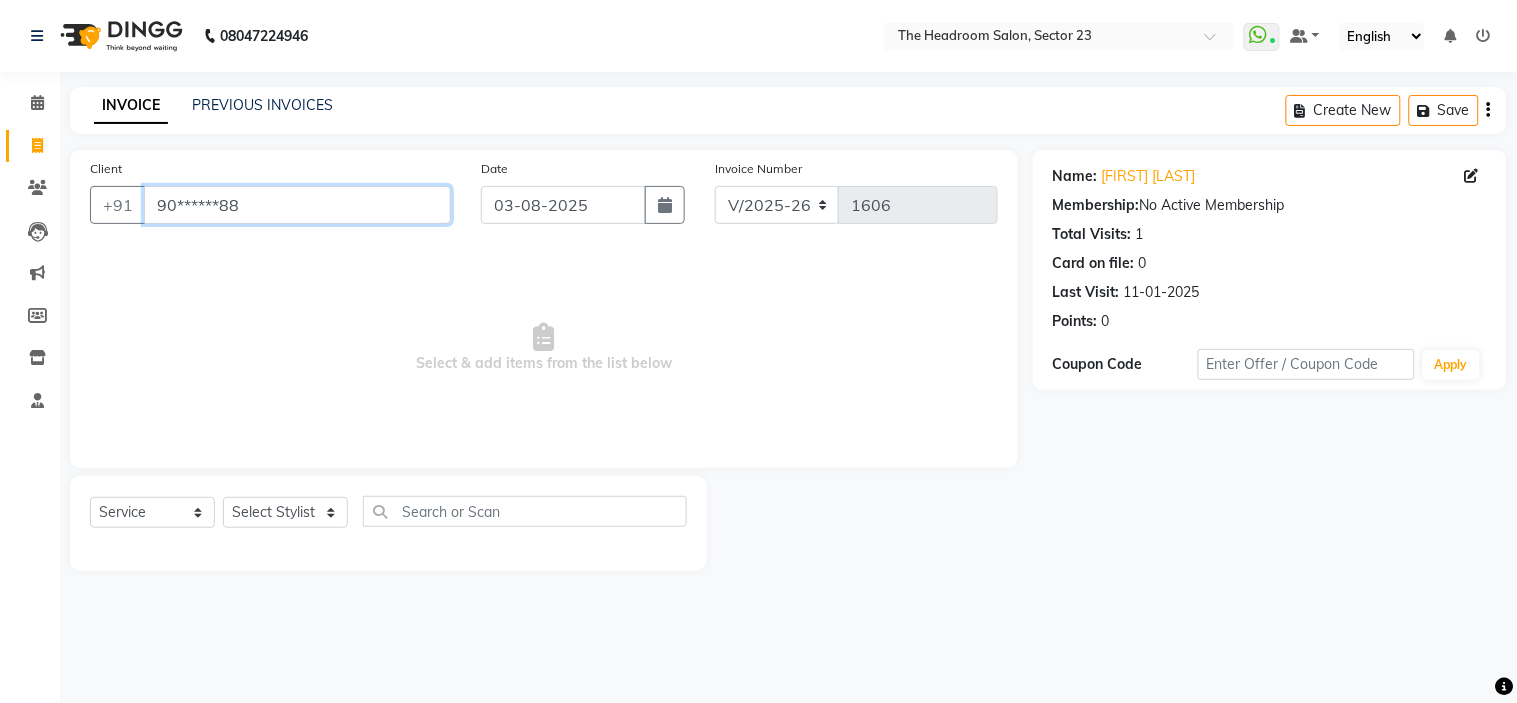 click on "90******88" at bounding box center (297, 205) 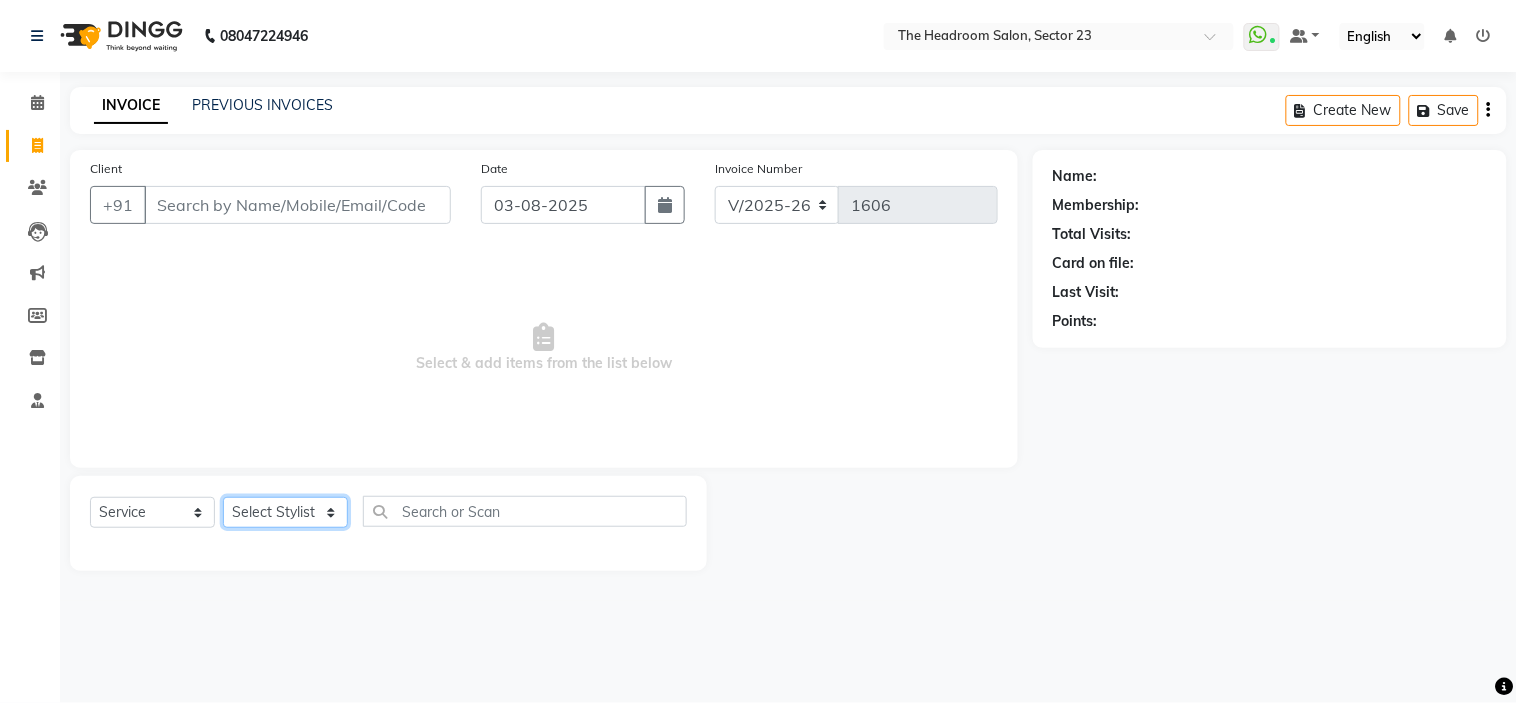 click on "Select Stylist Anjali Anubha Ashok Garima Manager Manju Raju Rohit Shahbaz" 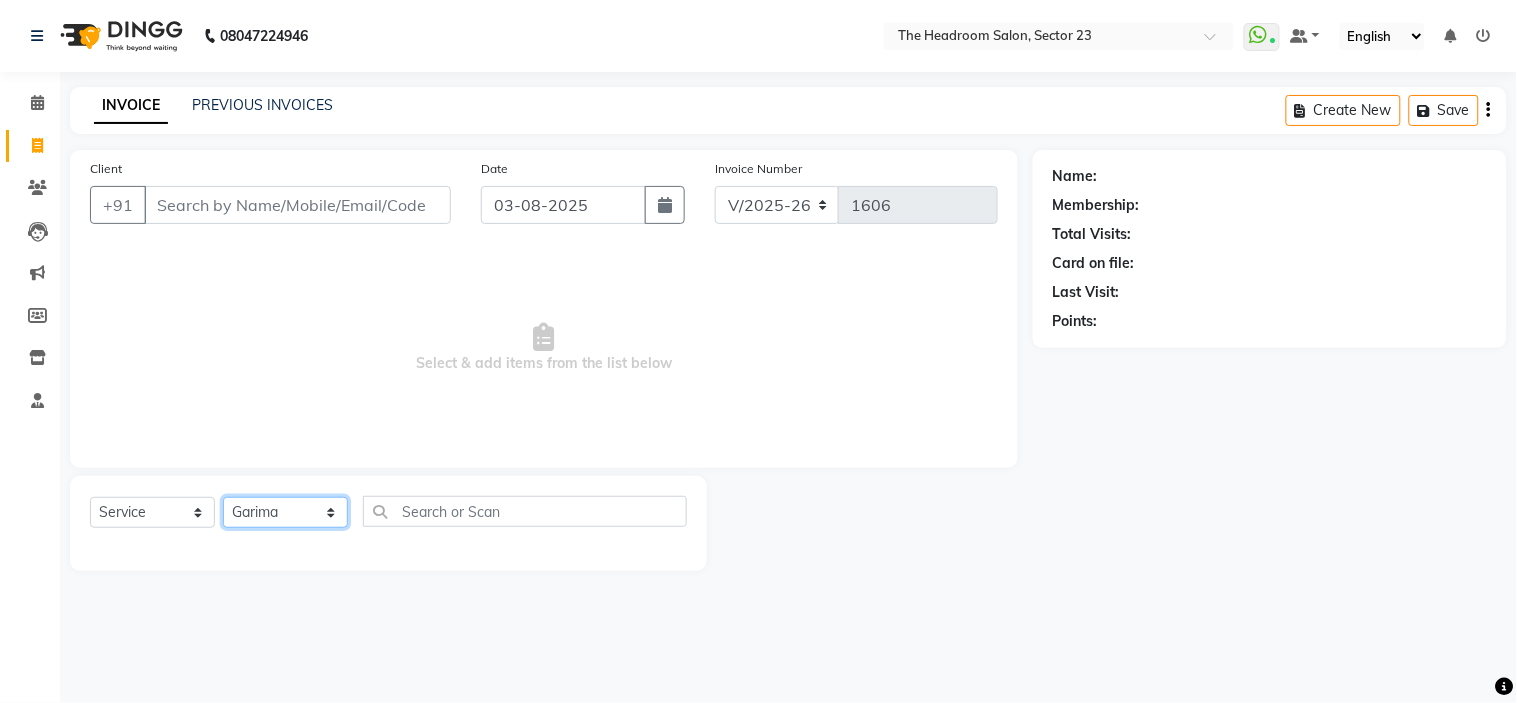 click on "Select Stylist Anjali Anubha Ashok Garima Manager Manju Raju Rohit Shahbaz" 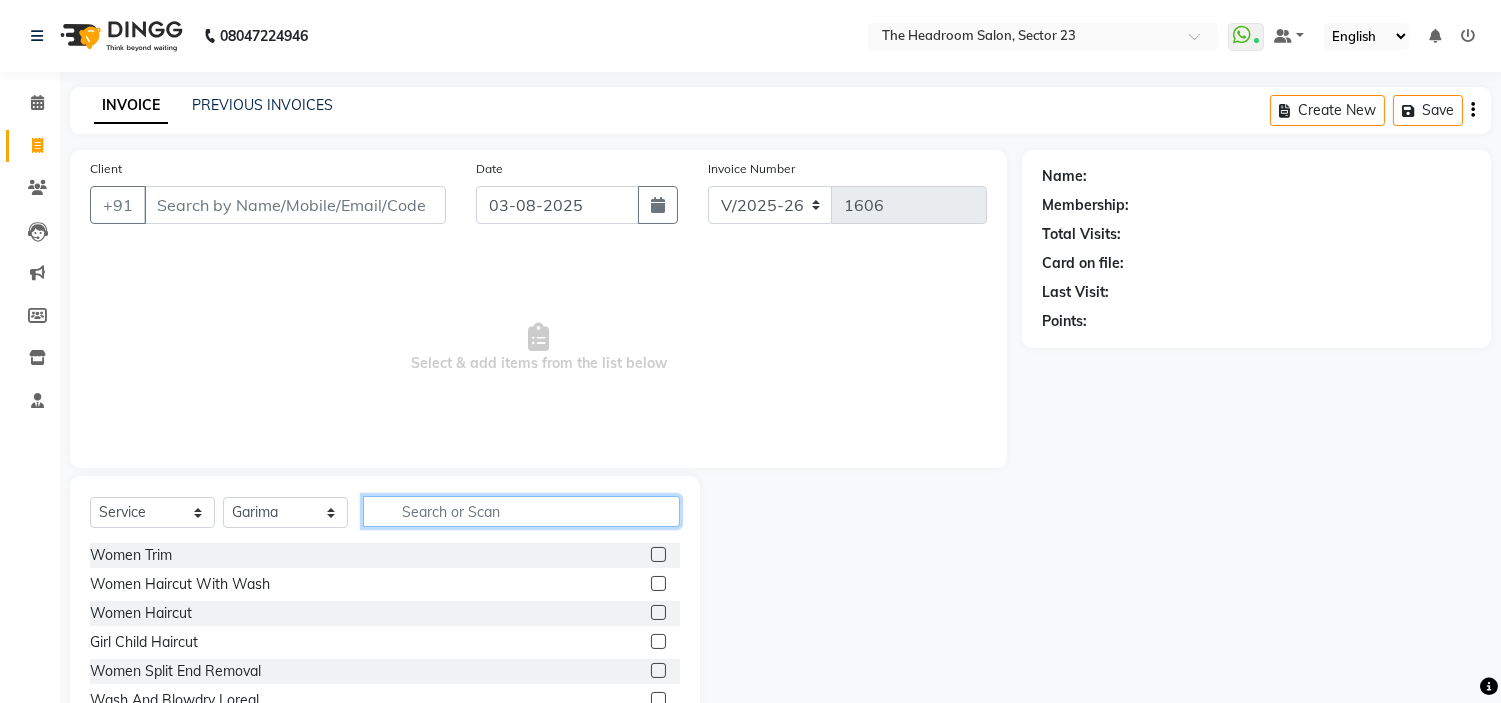 click 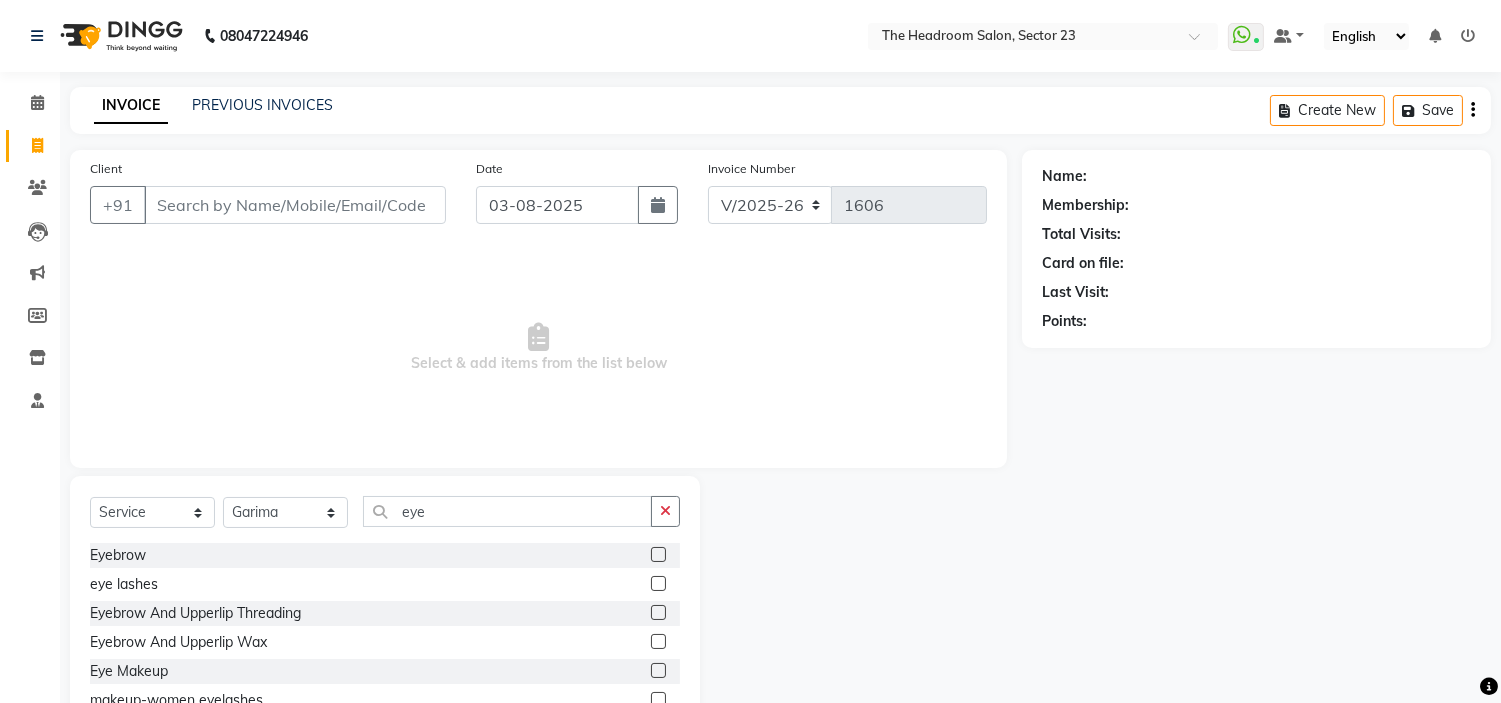 click 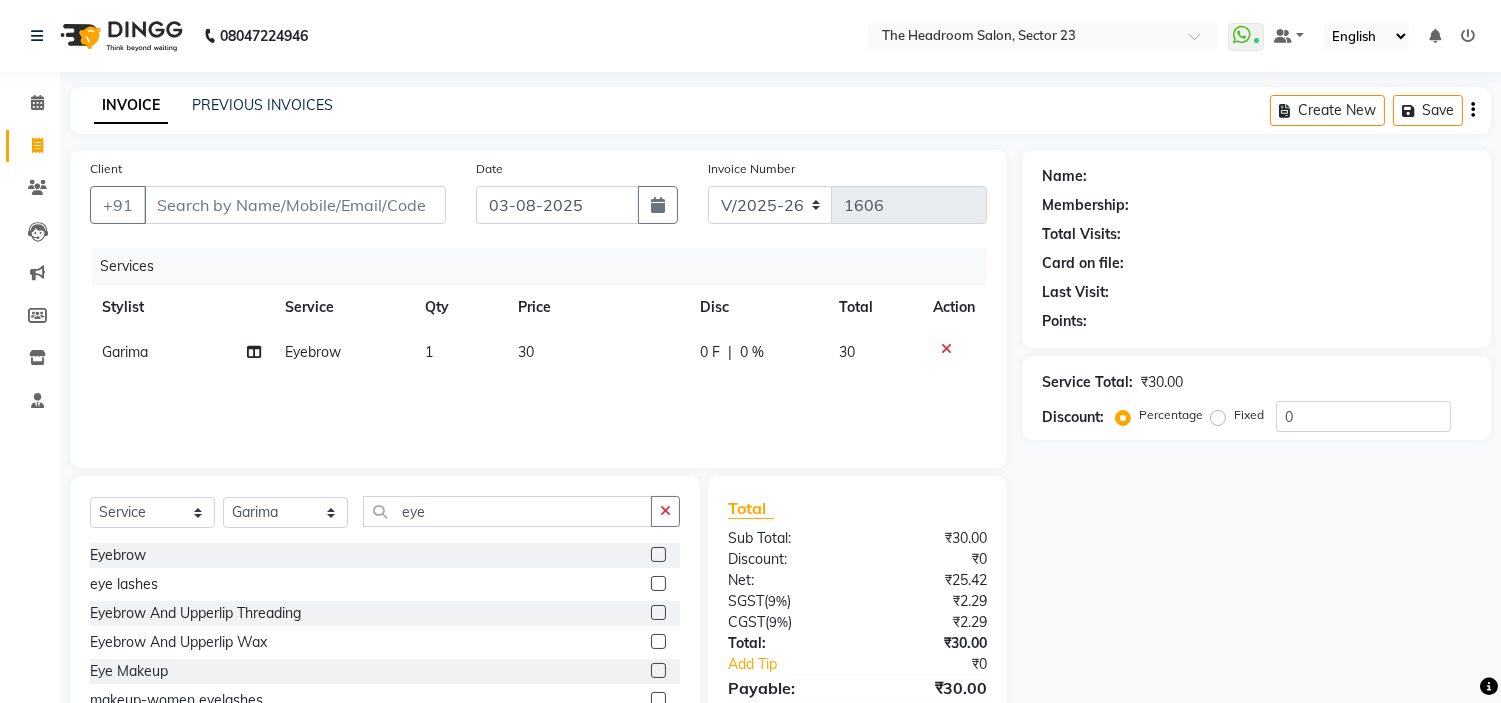 click on "Name: Membership: Total Visits: Card on file: Last Visit:  Points:  Service Total:  ₹30.00  Discount:  Percentage   Fixed  0" 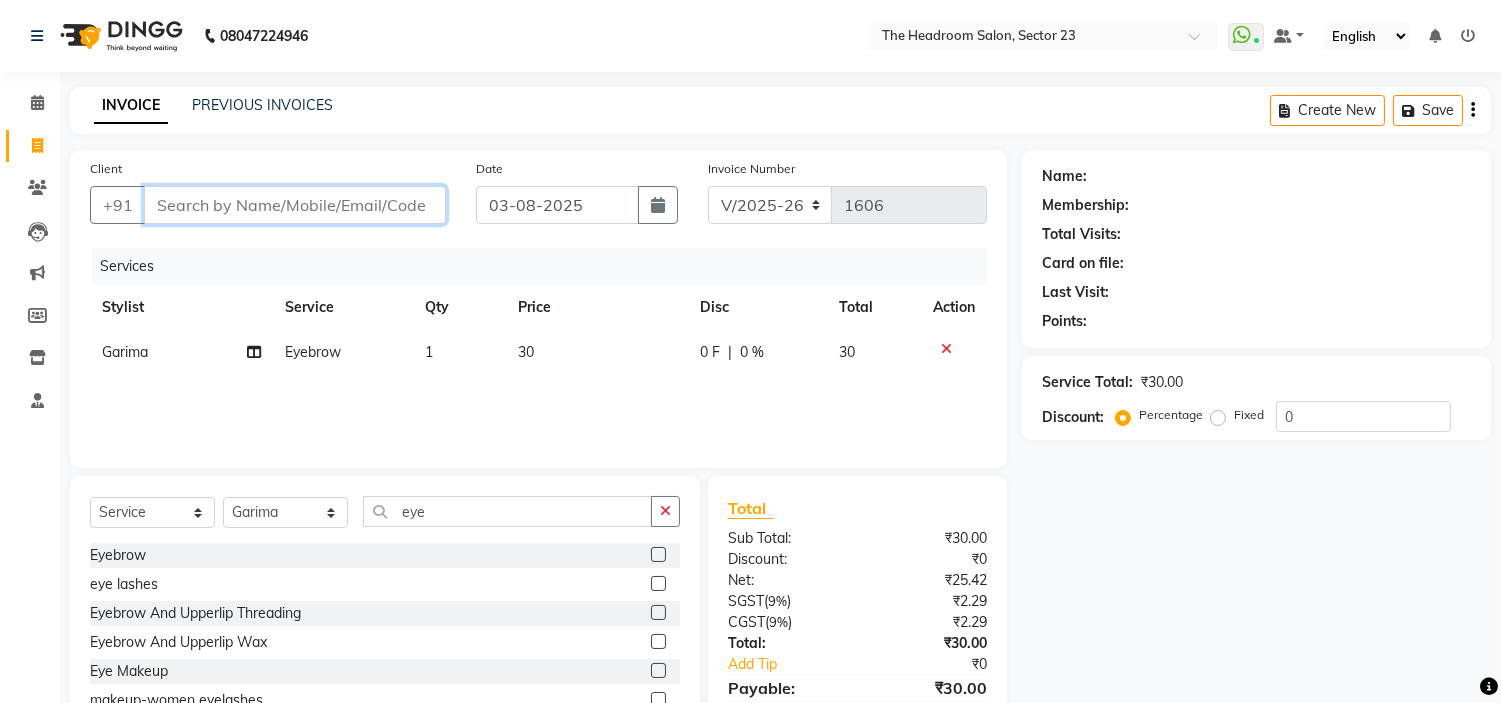 click on "Client" at bounding box center [295, 205] 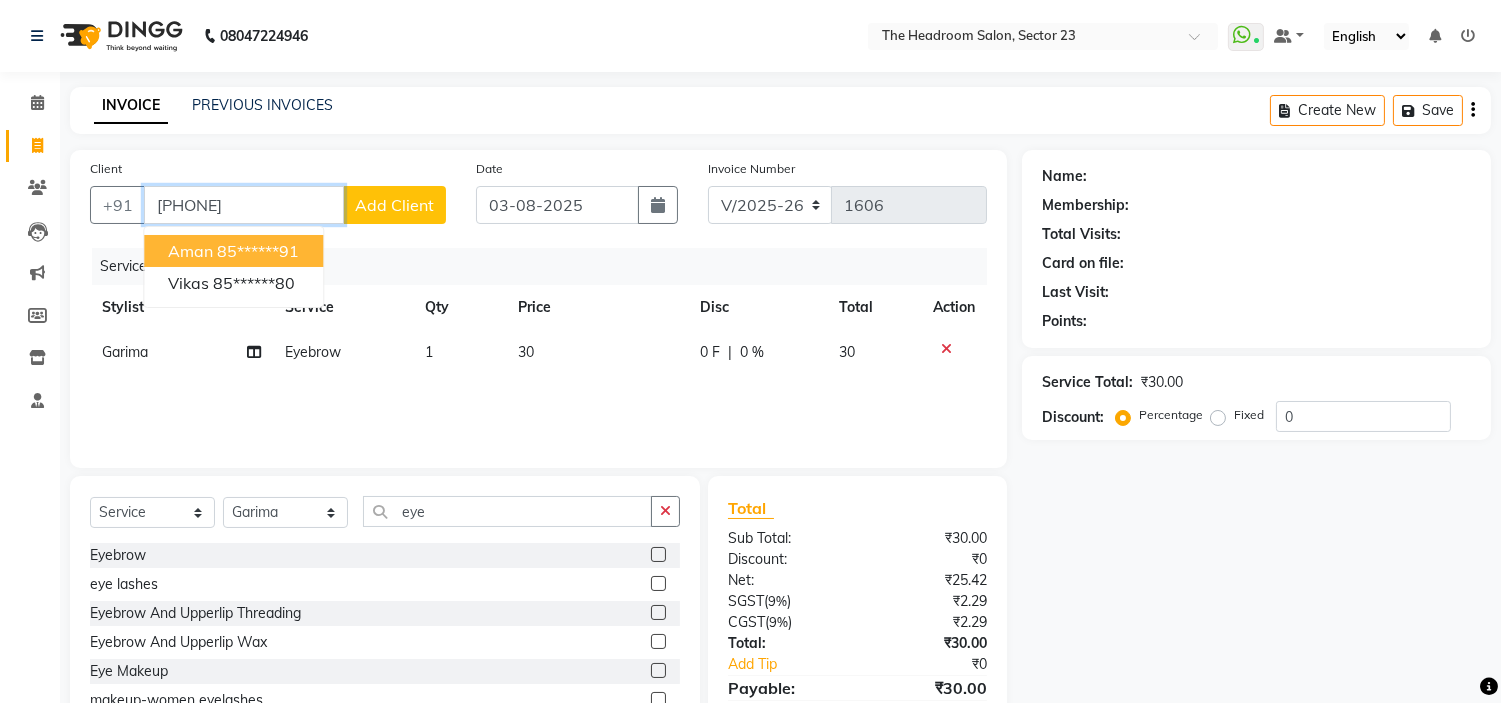 click on "85******91" at bounding box center (258, 251) 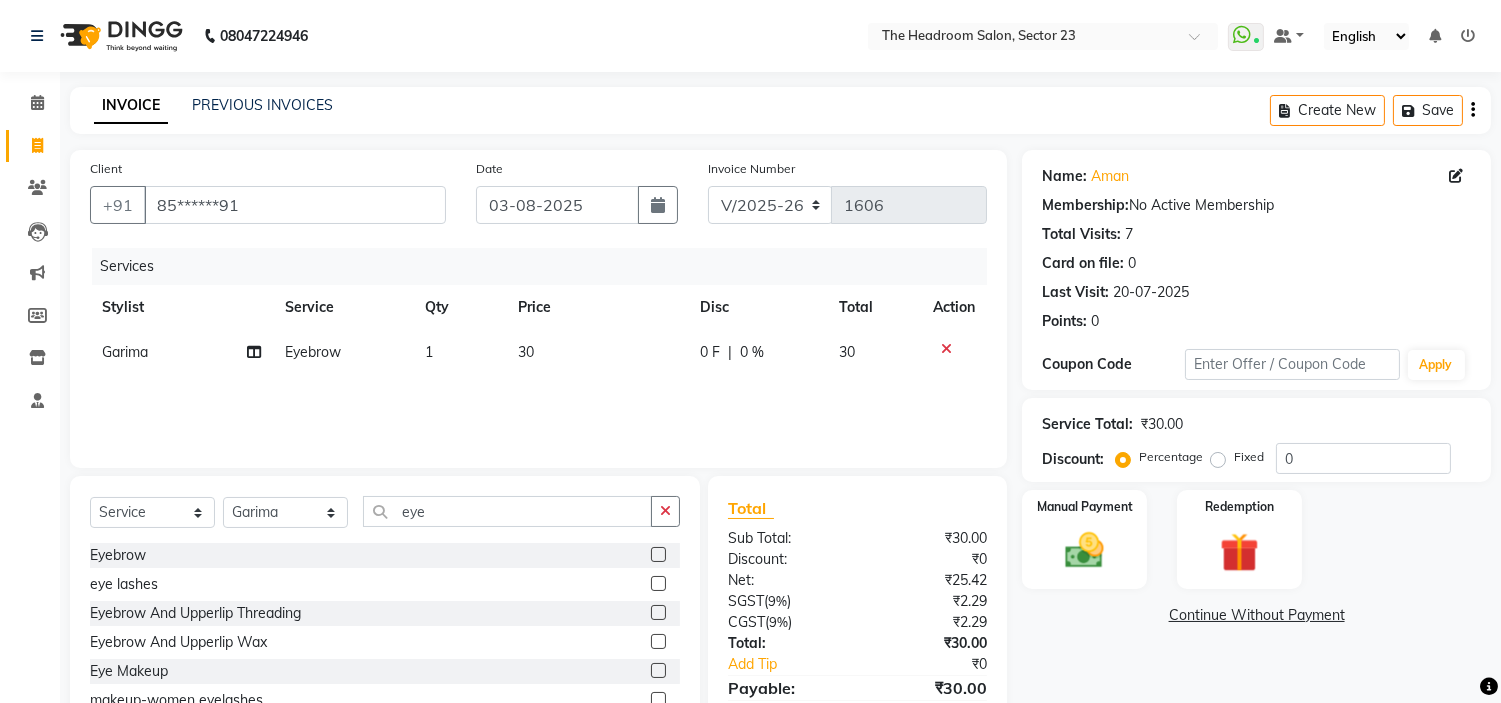 click 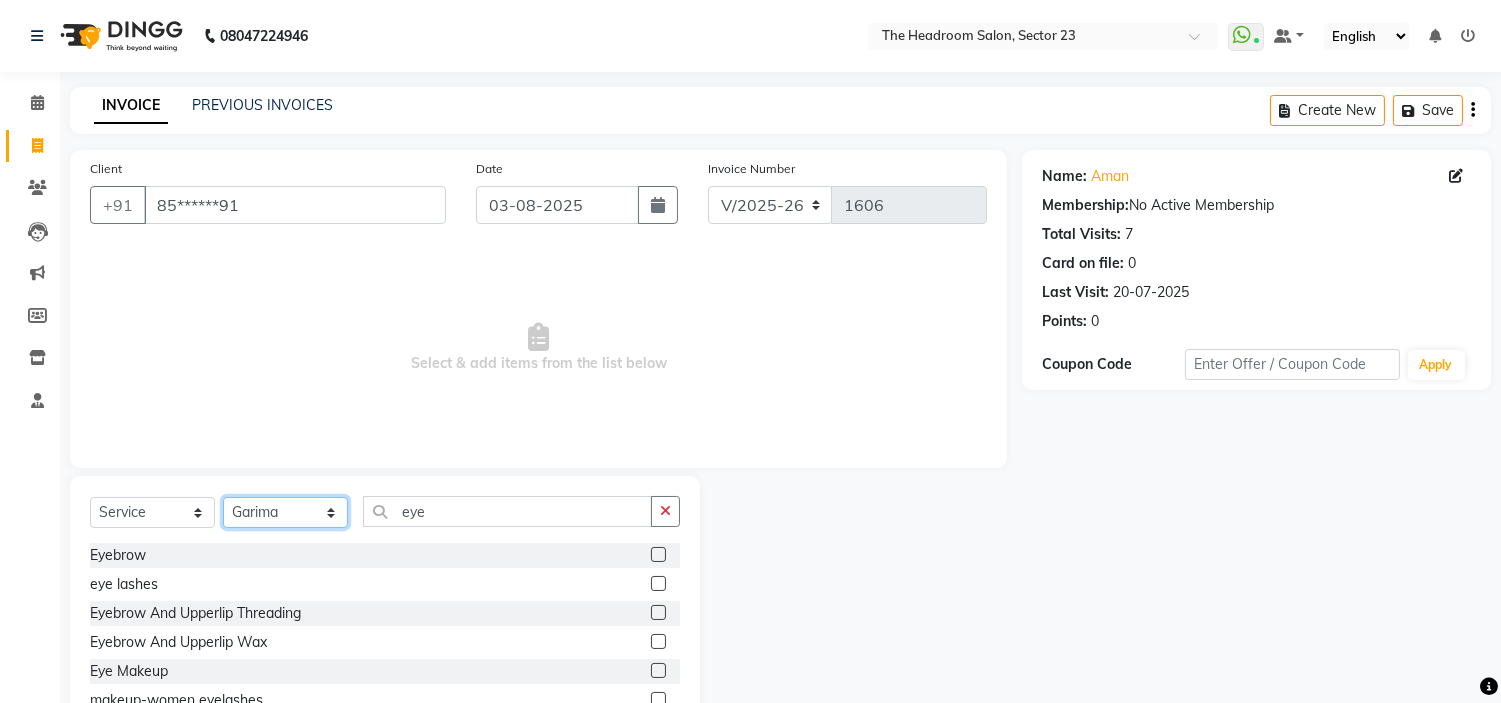 click on "Select Stylist Anjali Anubha Ashok Garima Manager Manju Raju Rohit Shahbaz" 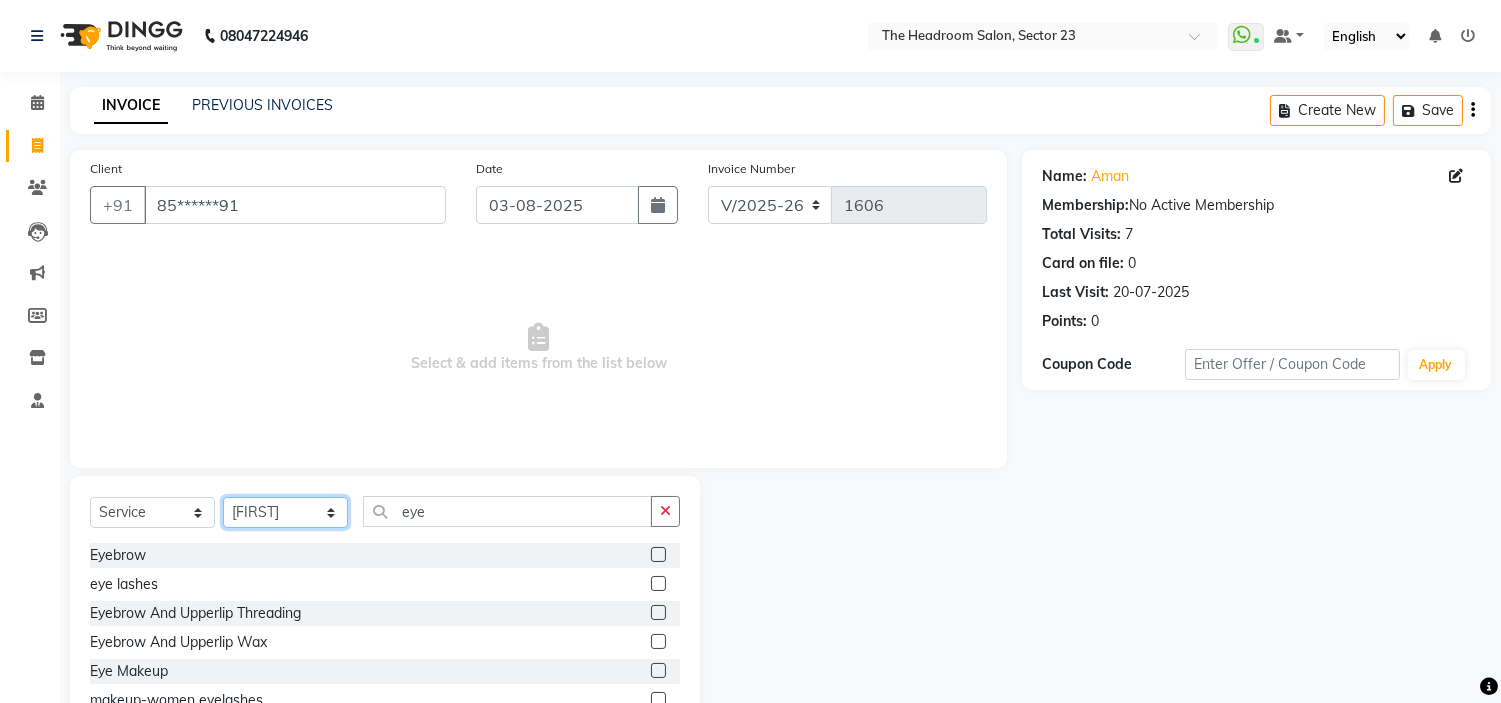 click on "Select Stylist Anjali Anubha Ashok Garima Manager Manju Raju Rohit Shahbaz" 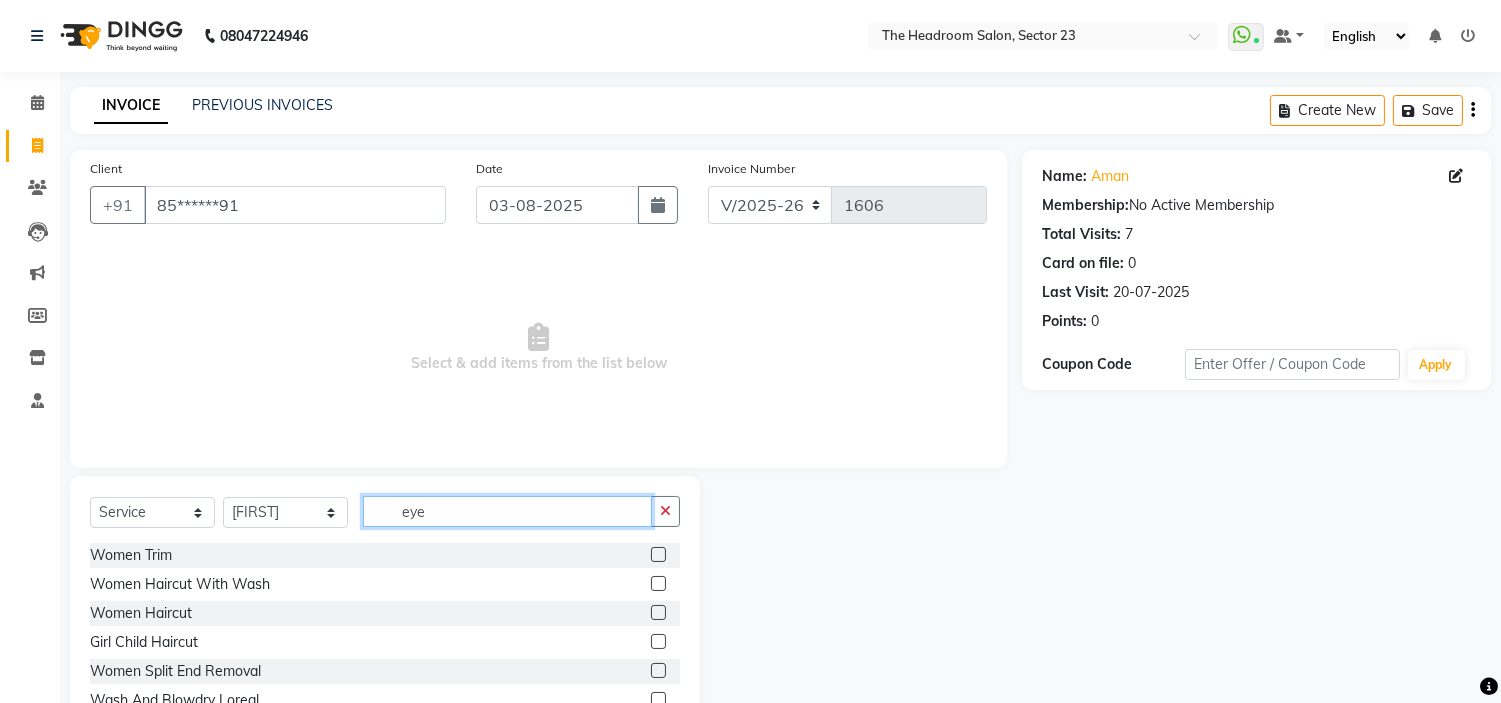 click on "eye" 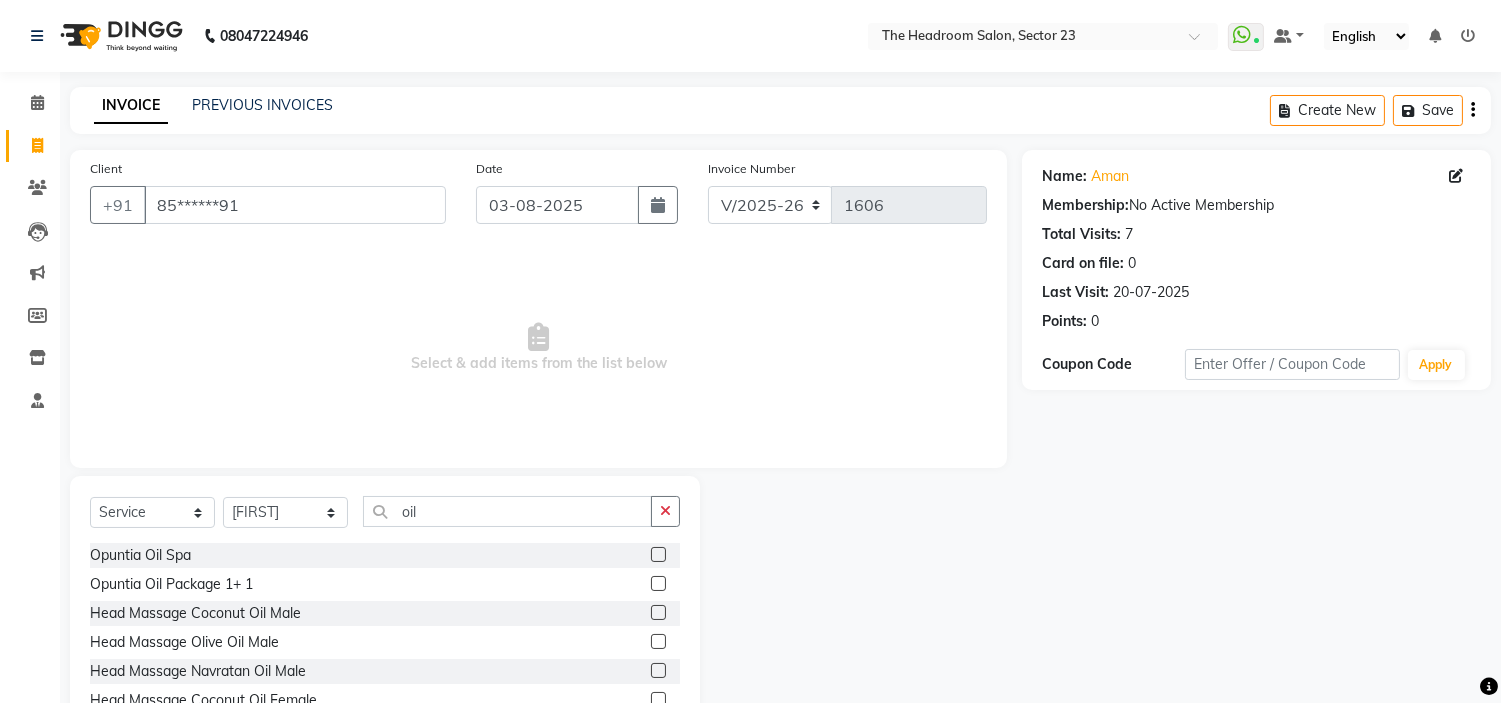 click 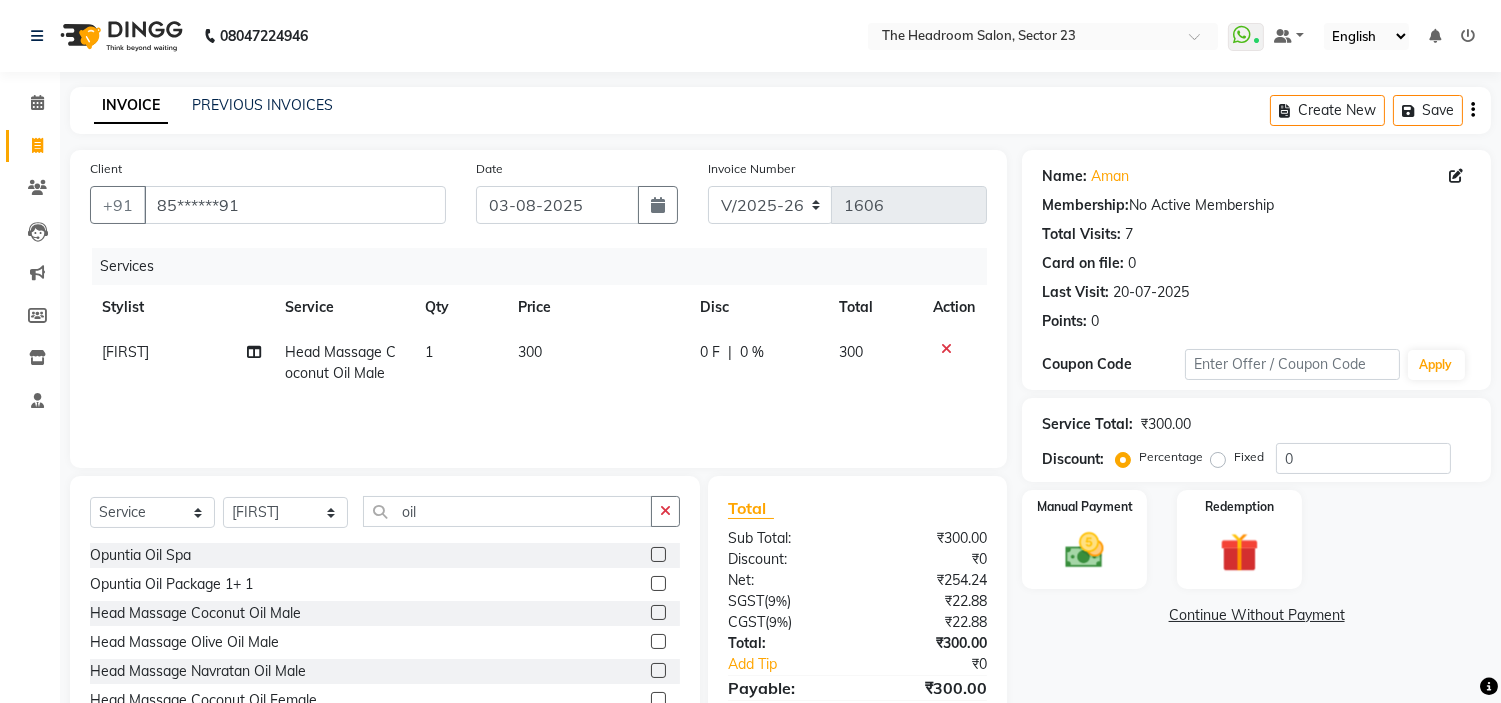 click 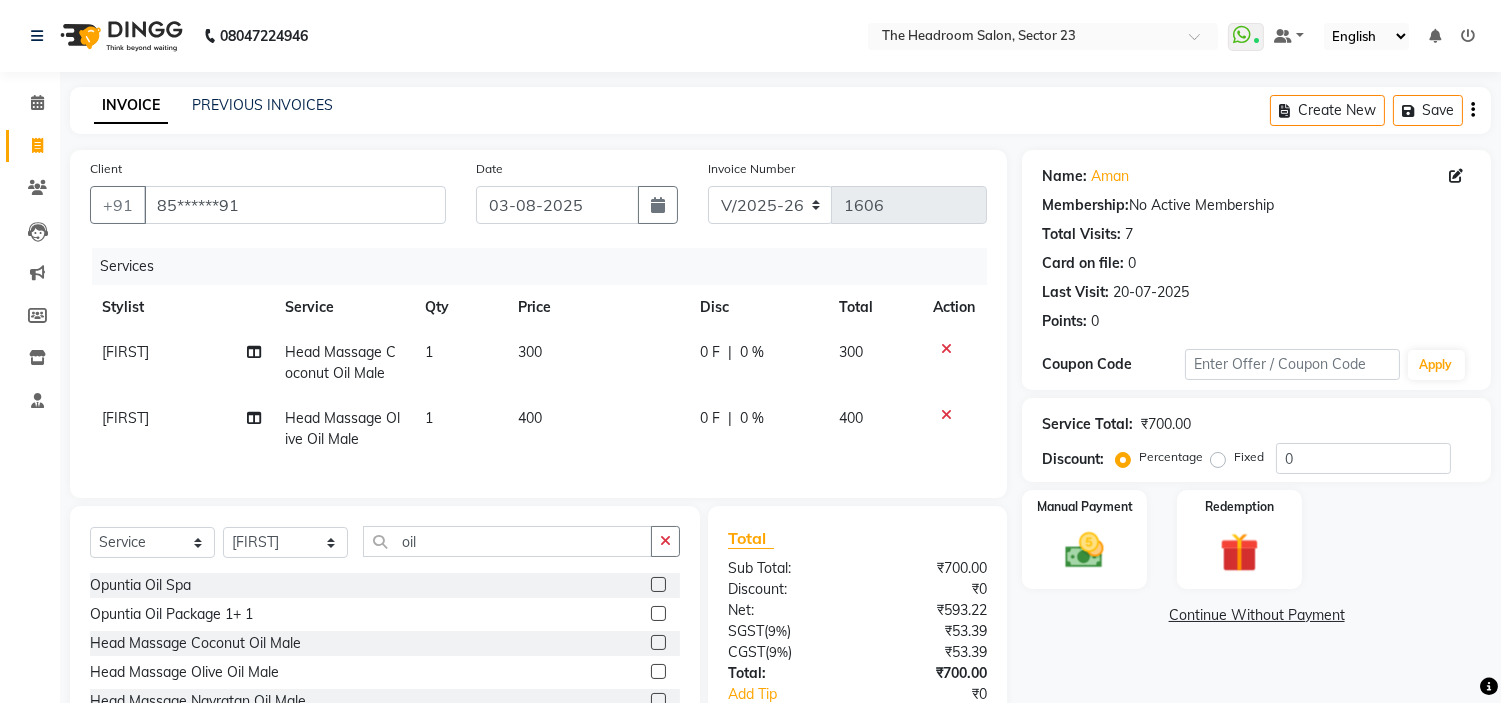 click 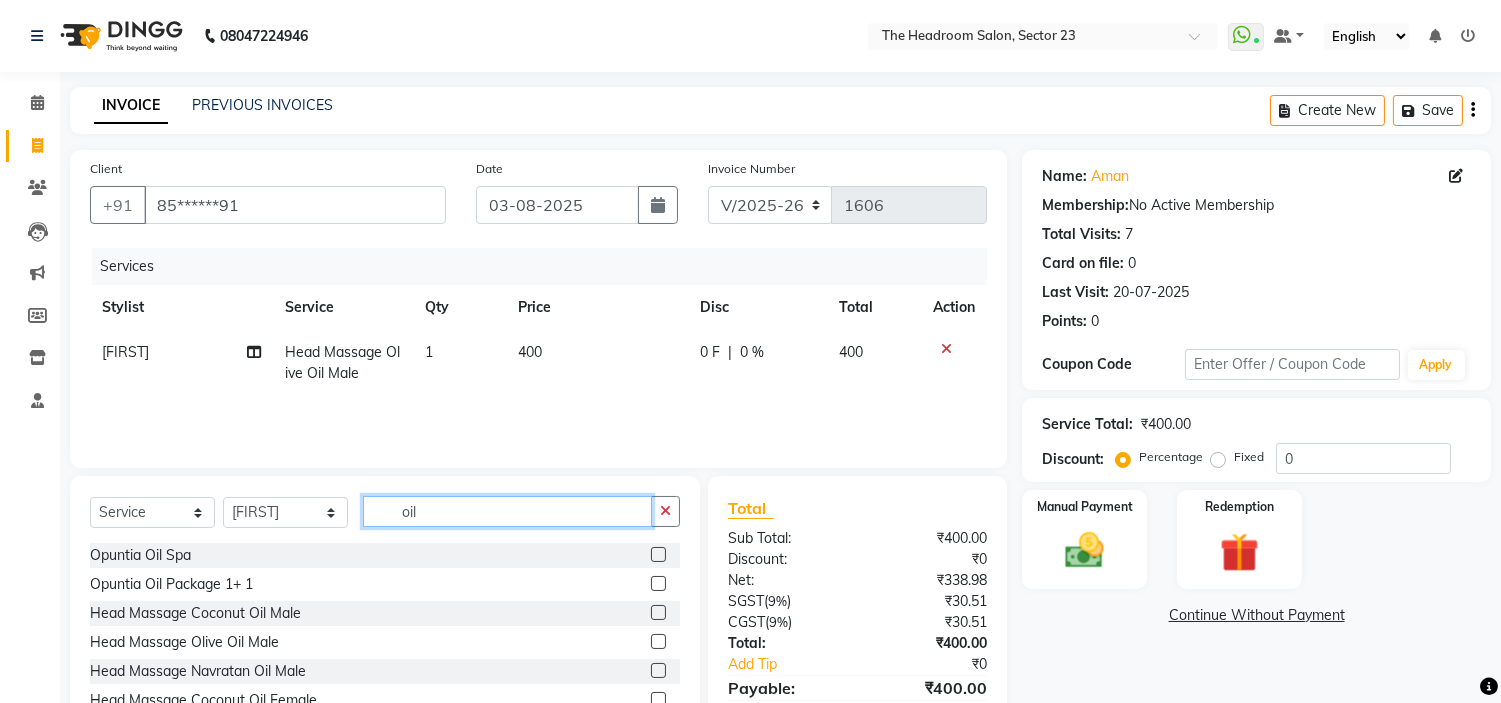 click on "oil" 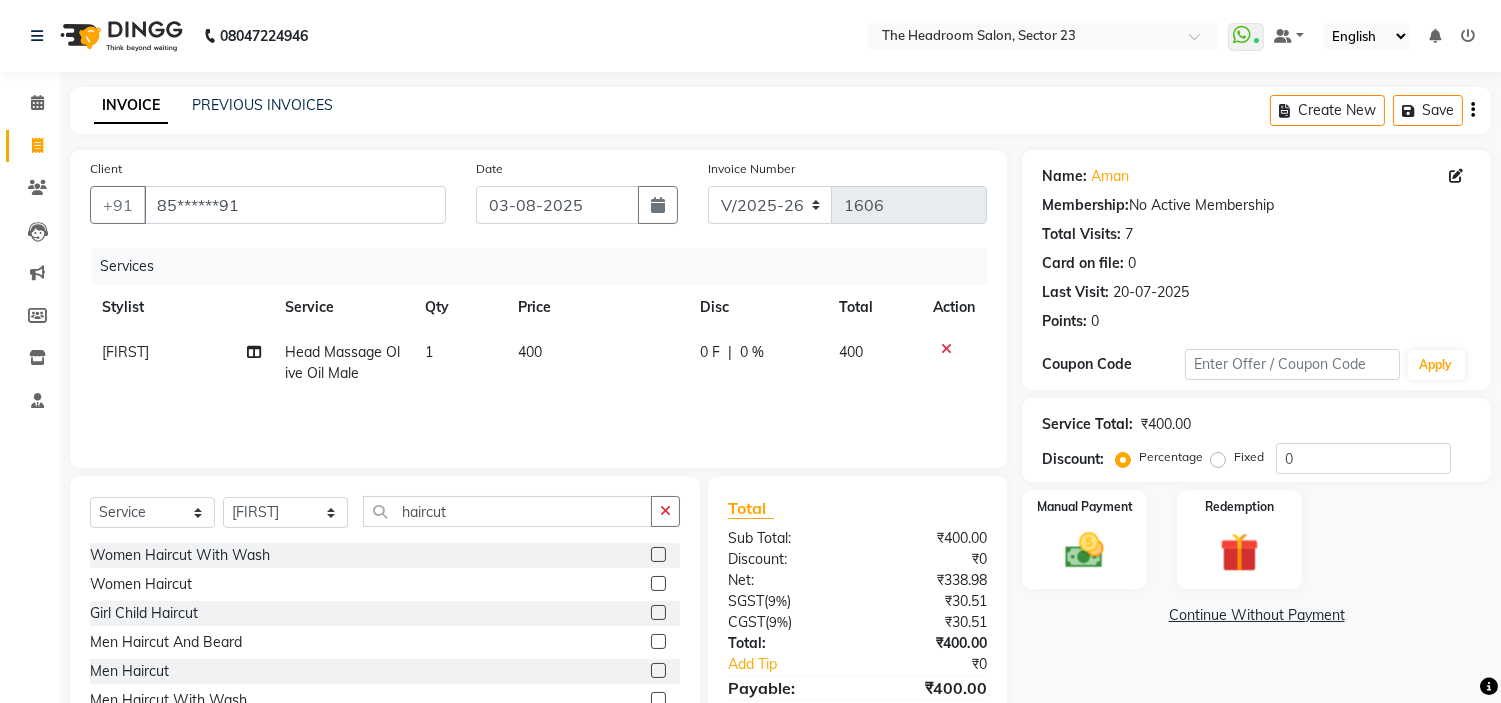 click 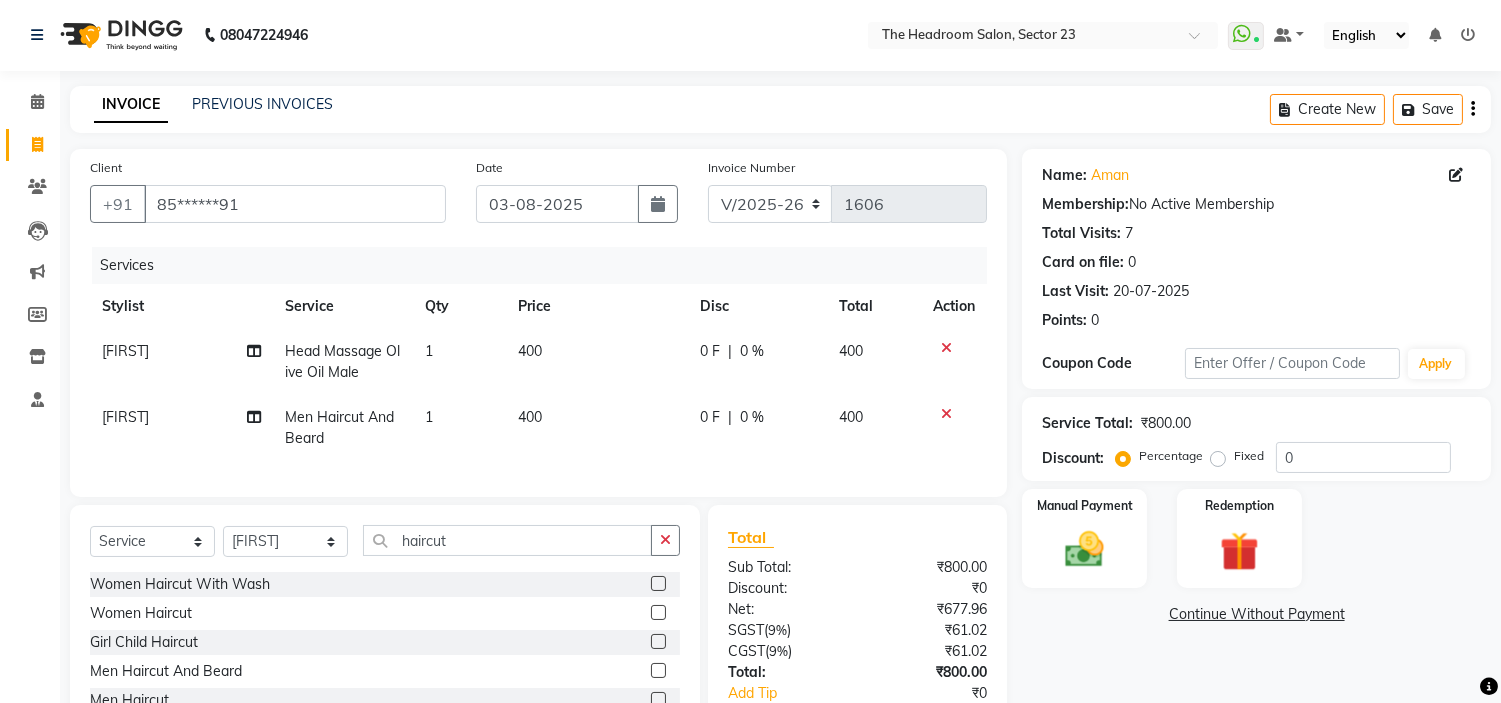 scroll, scrollTop: 144, scrollLeft: 0, axis: vertical 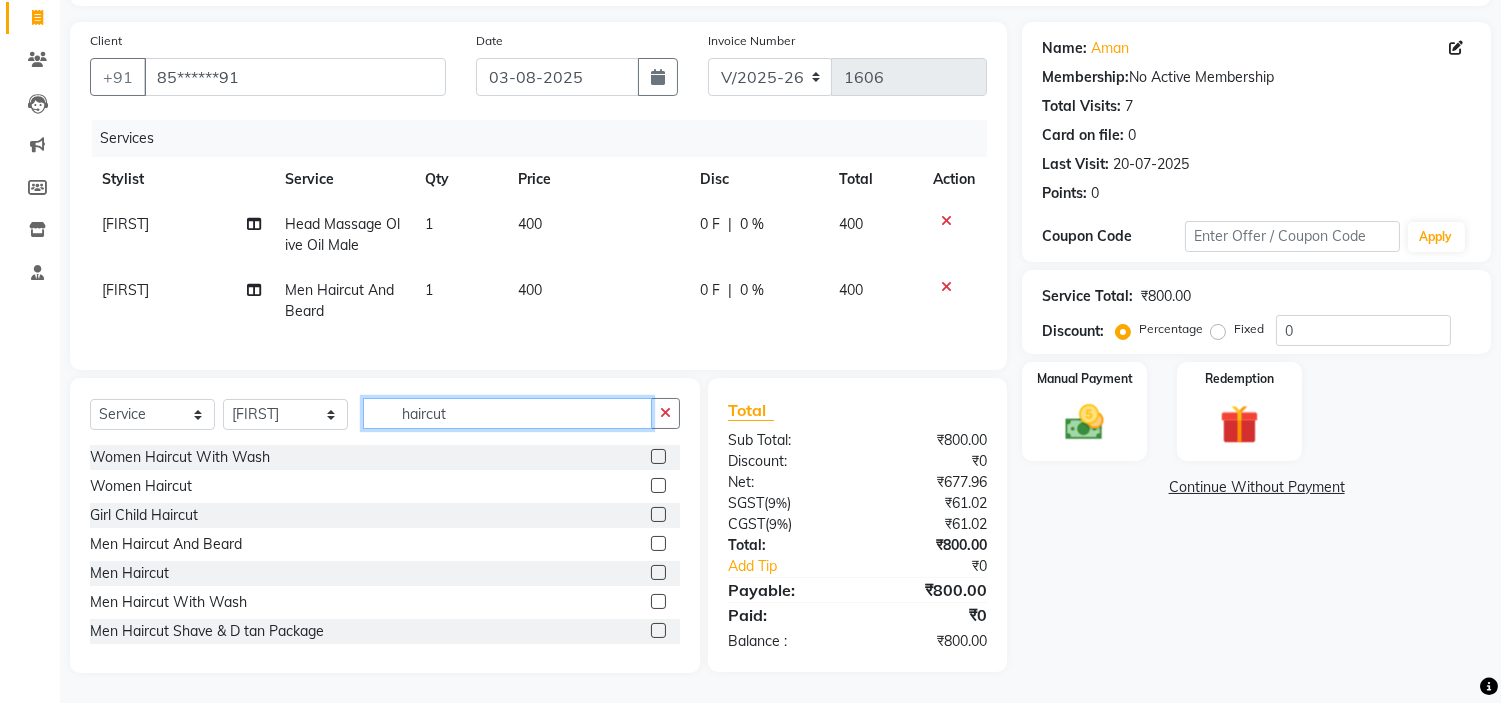 click on "haircut" 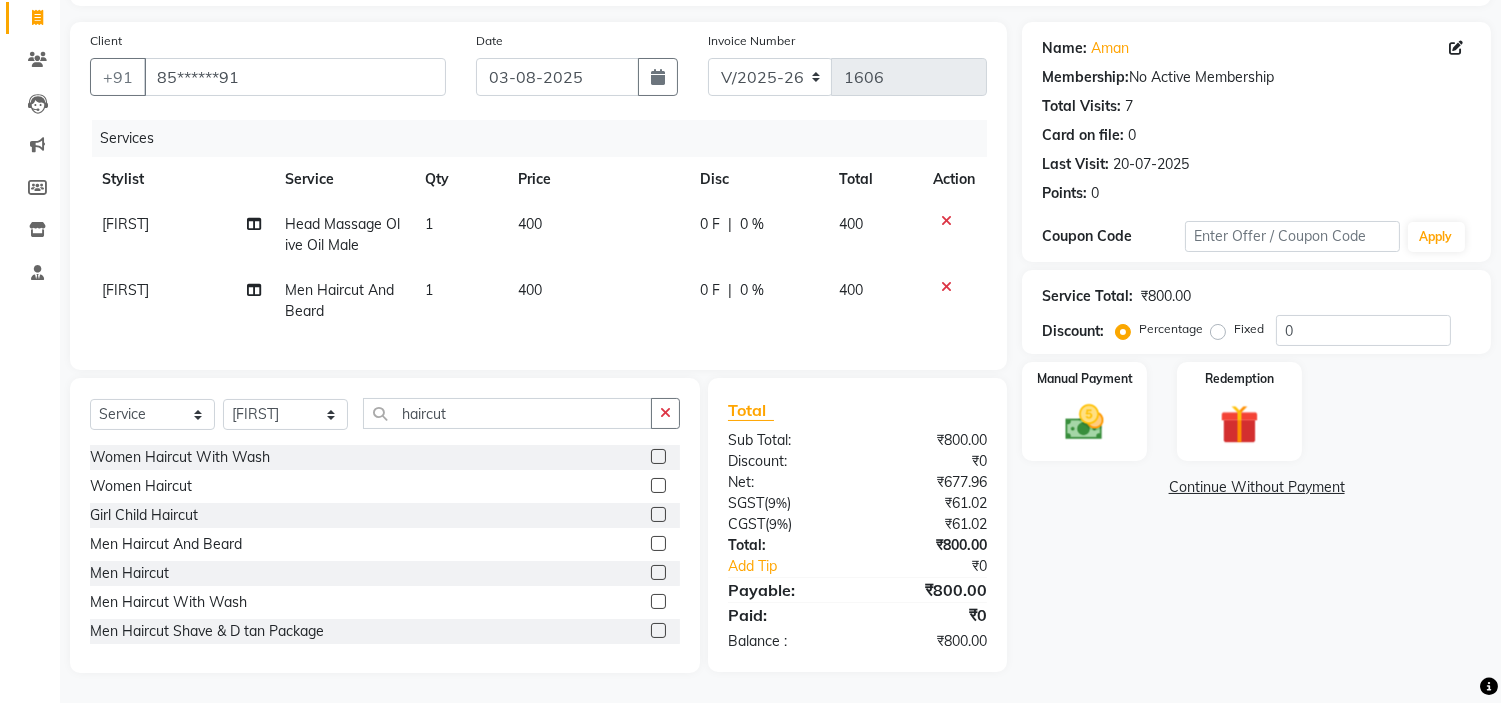click on "400" 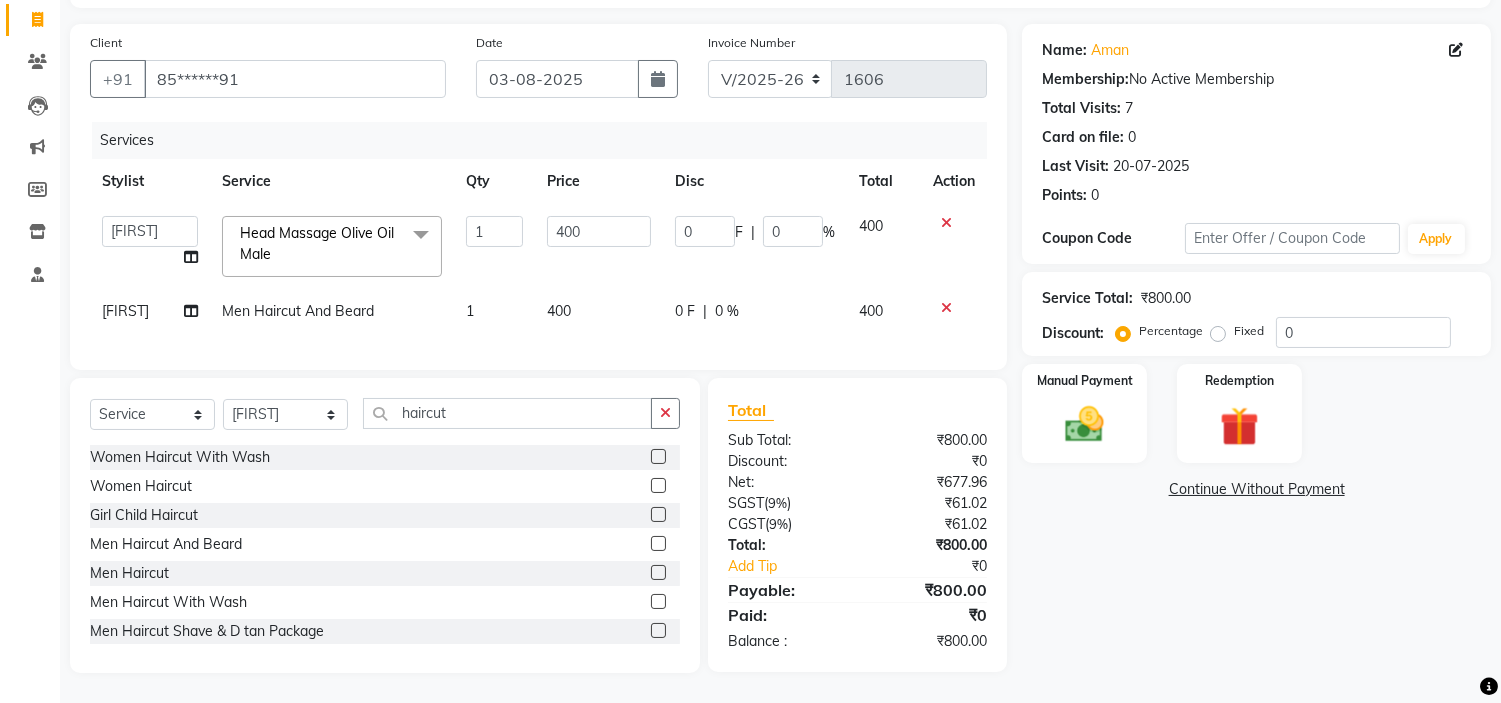 scroll, scrollTop: 142, scrollLeft: 0, axis: vertical 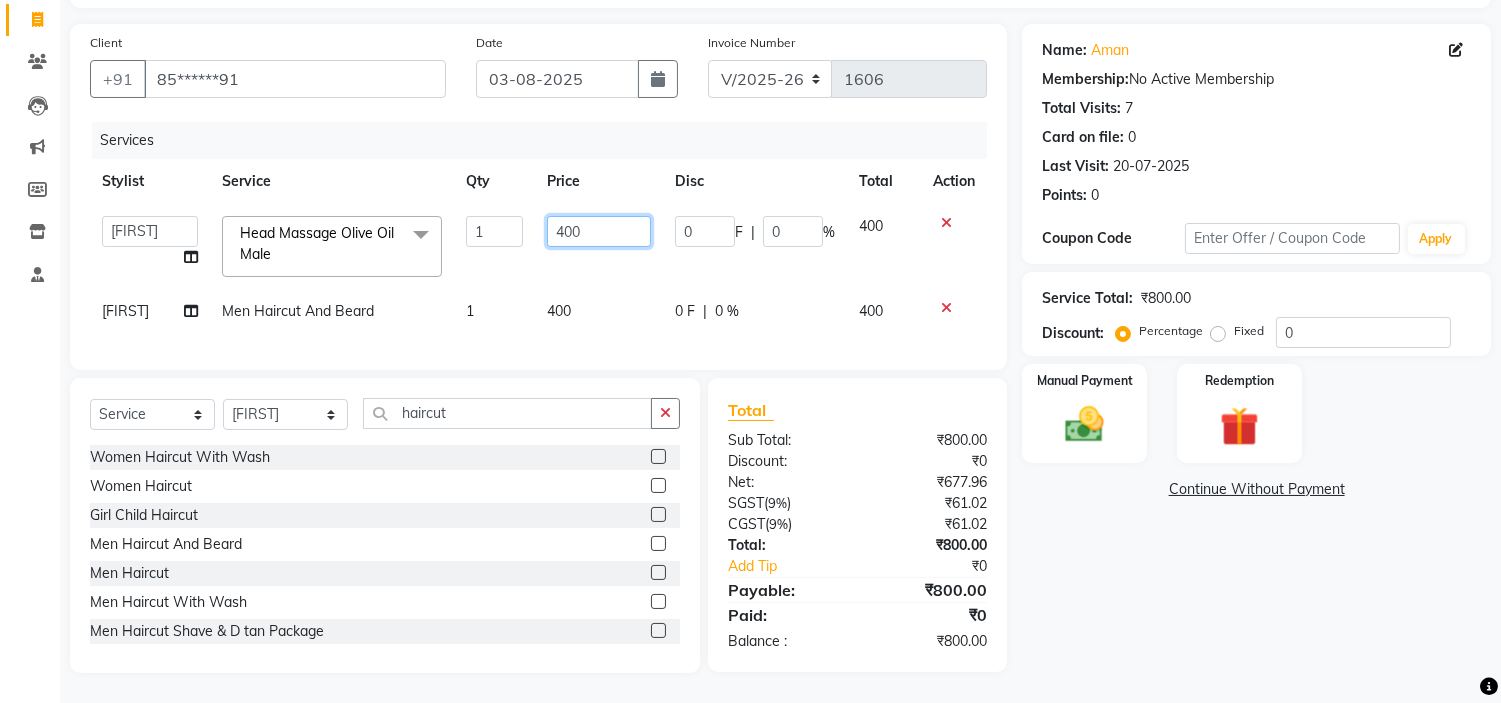 click on "400" 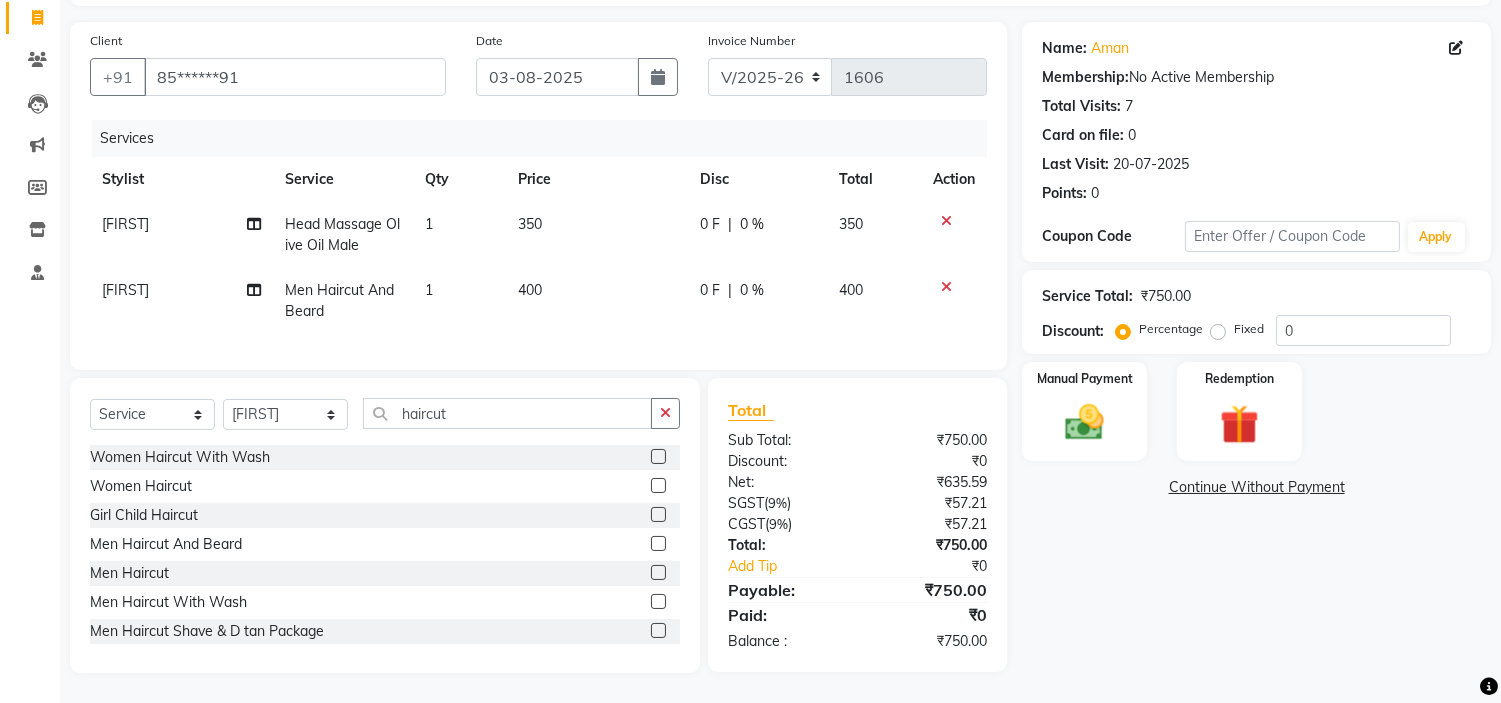 click on "Name: [FIRST]  Membership:  No Active Membership  Total Visits:  7 Card on file:  0 Last Visit:   20-07-2025 Points:   0  Coupon Code Apply Service Total:  ₹750.00  Discount:  Percentage   Fixed  0 Manual Payment Redemption  Continue Without Payment" 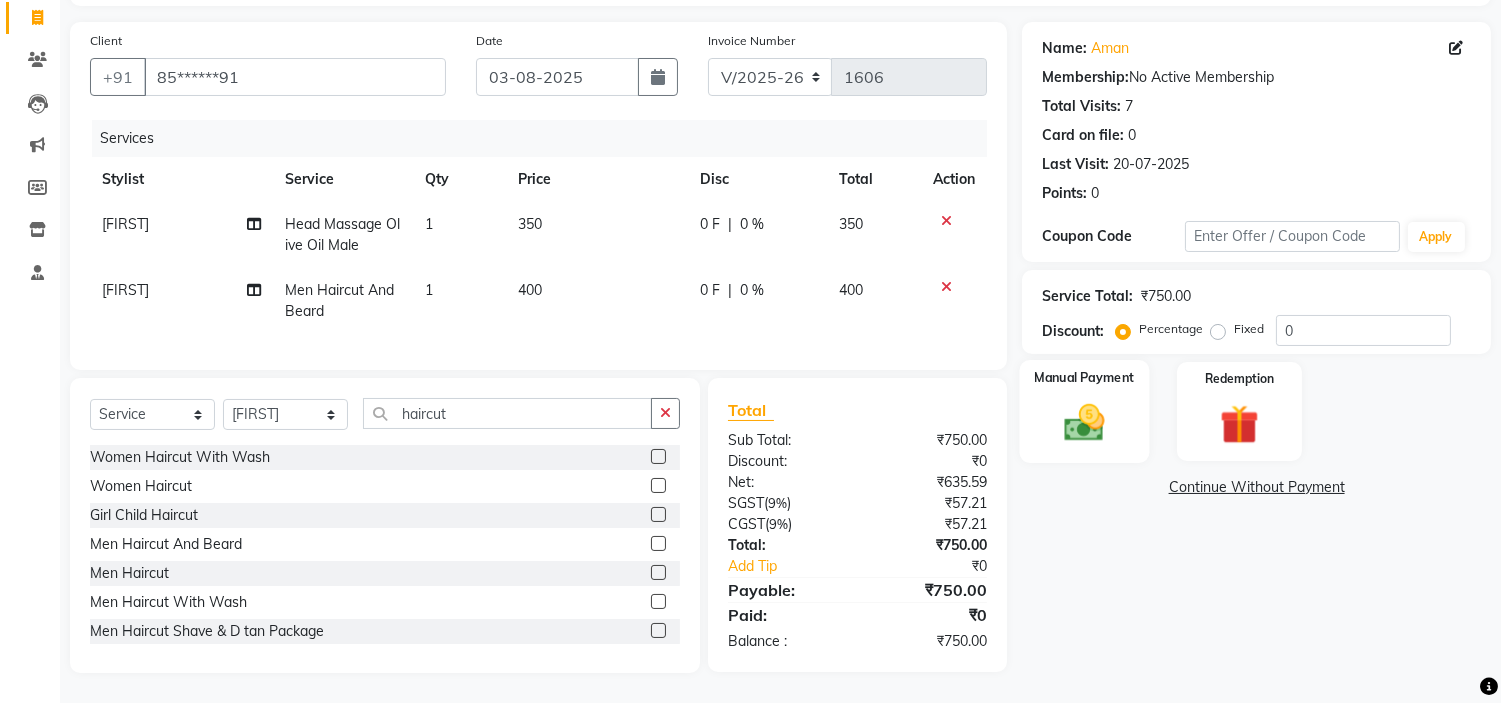 click 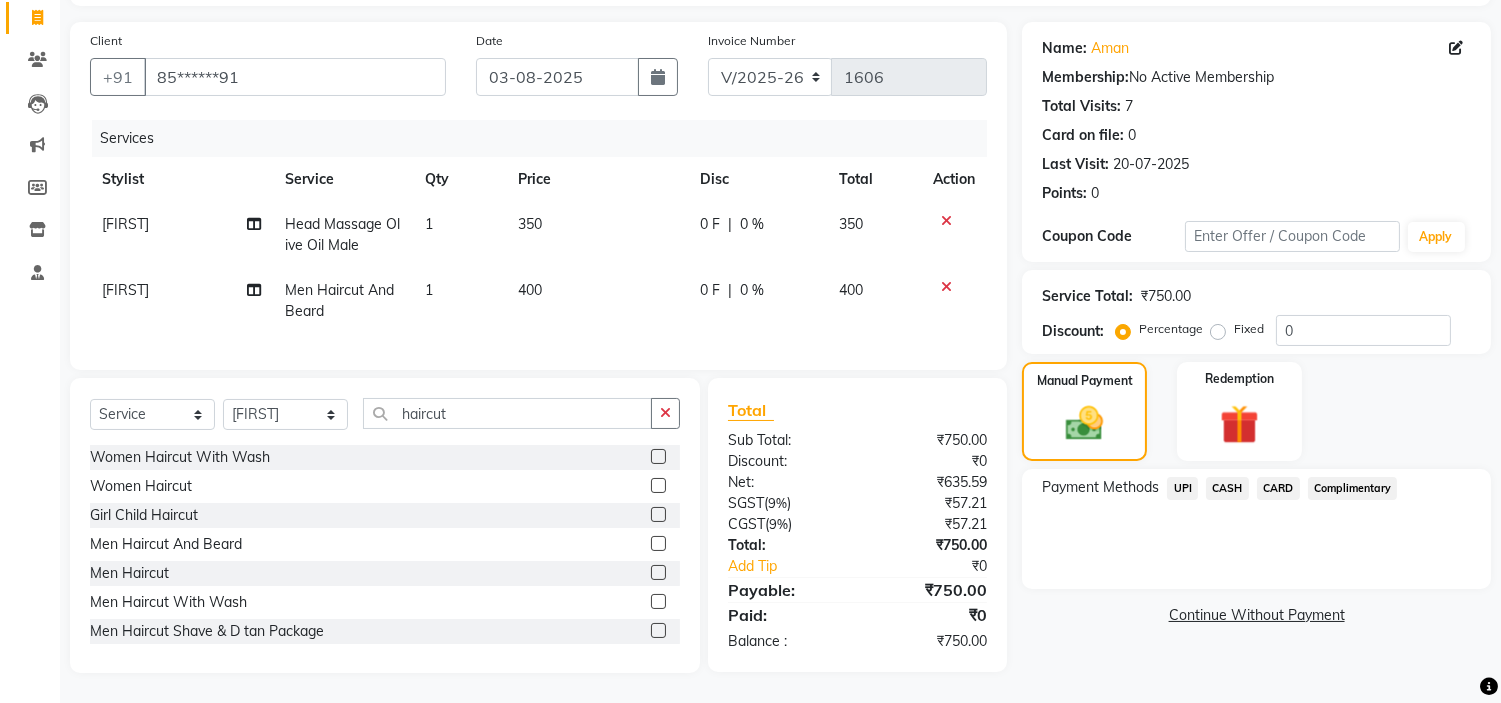 click on "UPI" 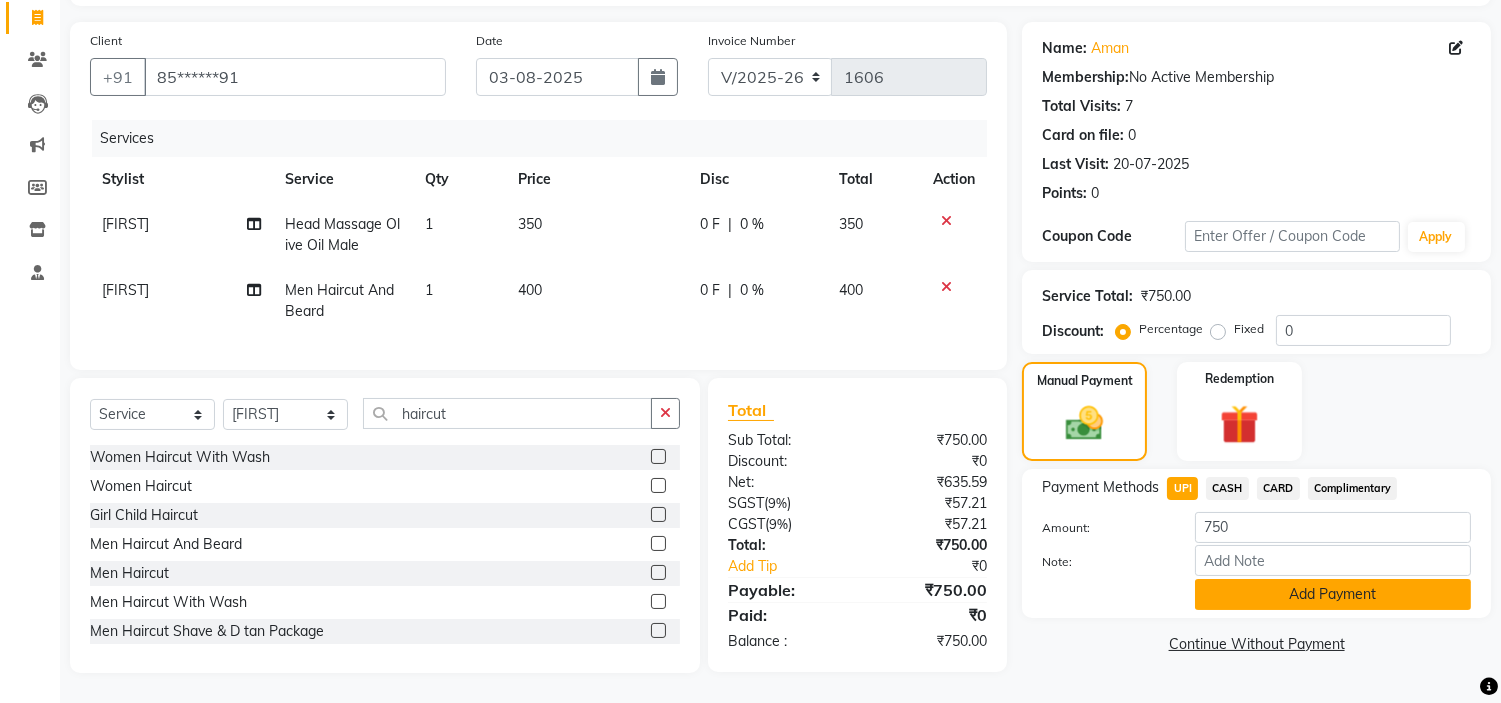 click on "Add Payment" 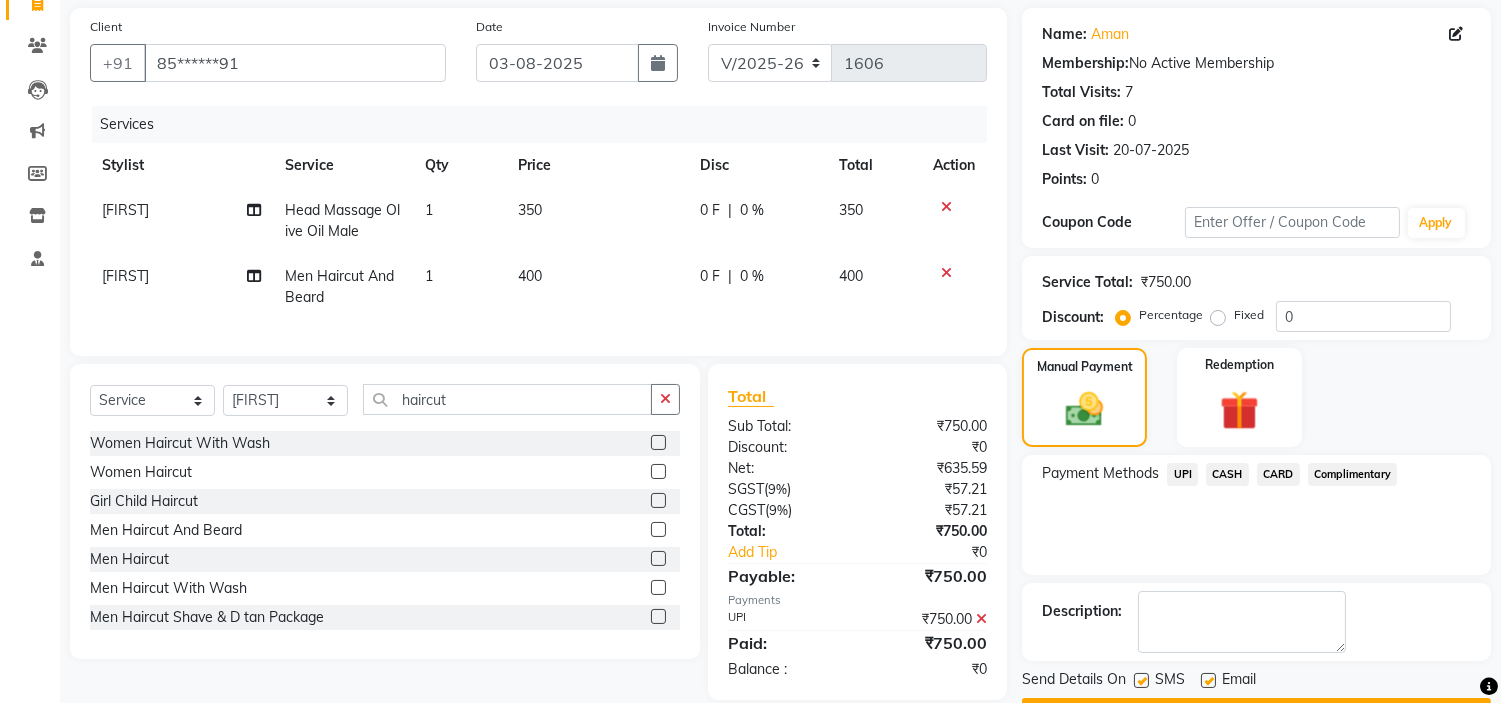 scroll, scrollTop: 196, scrollLeft: 0, axis: vertical 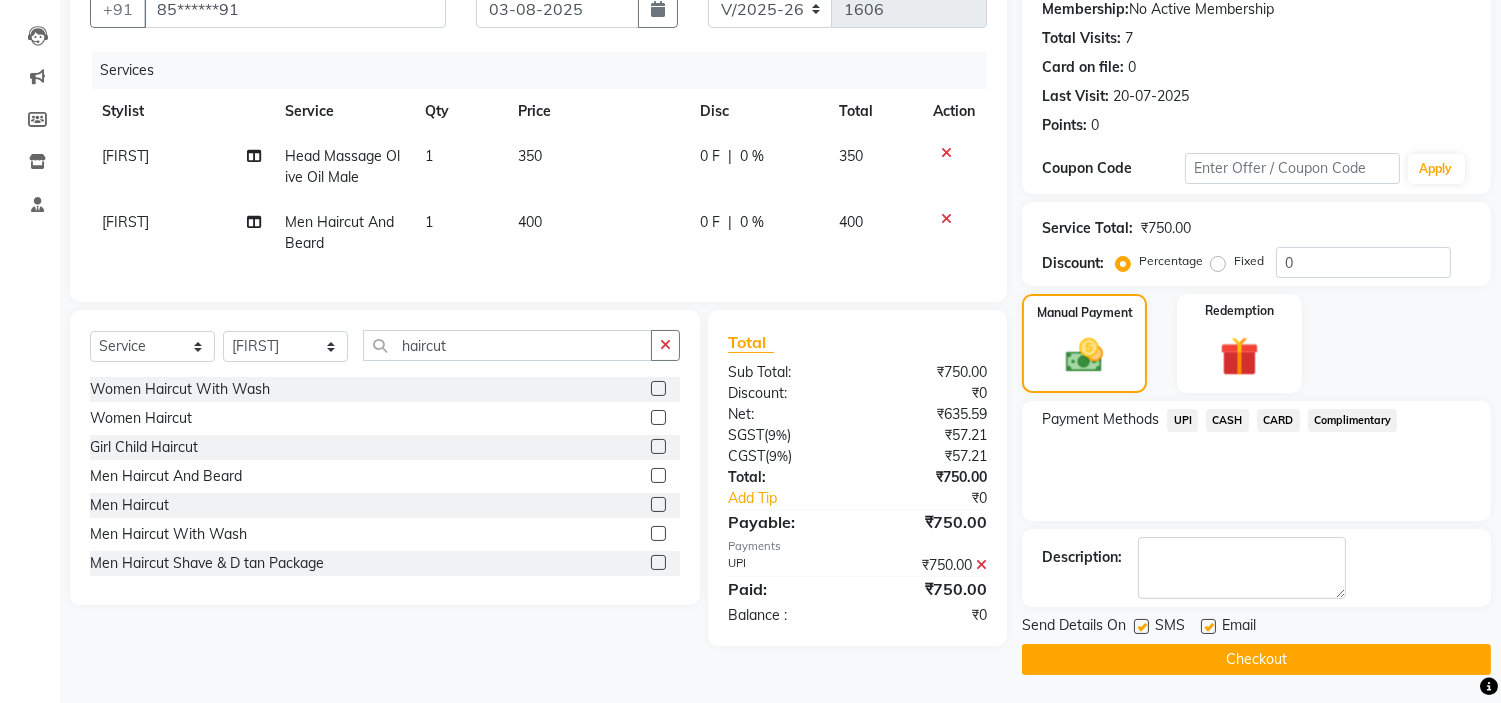 click on "Checkout" 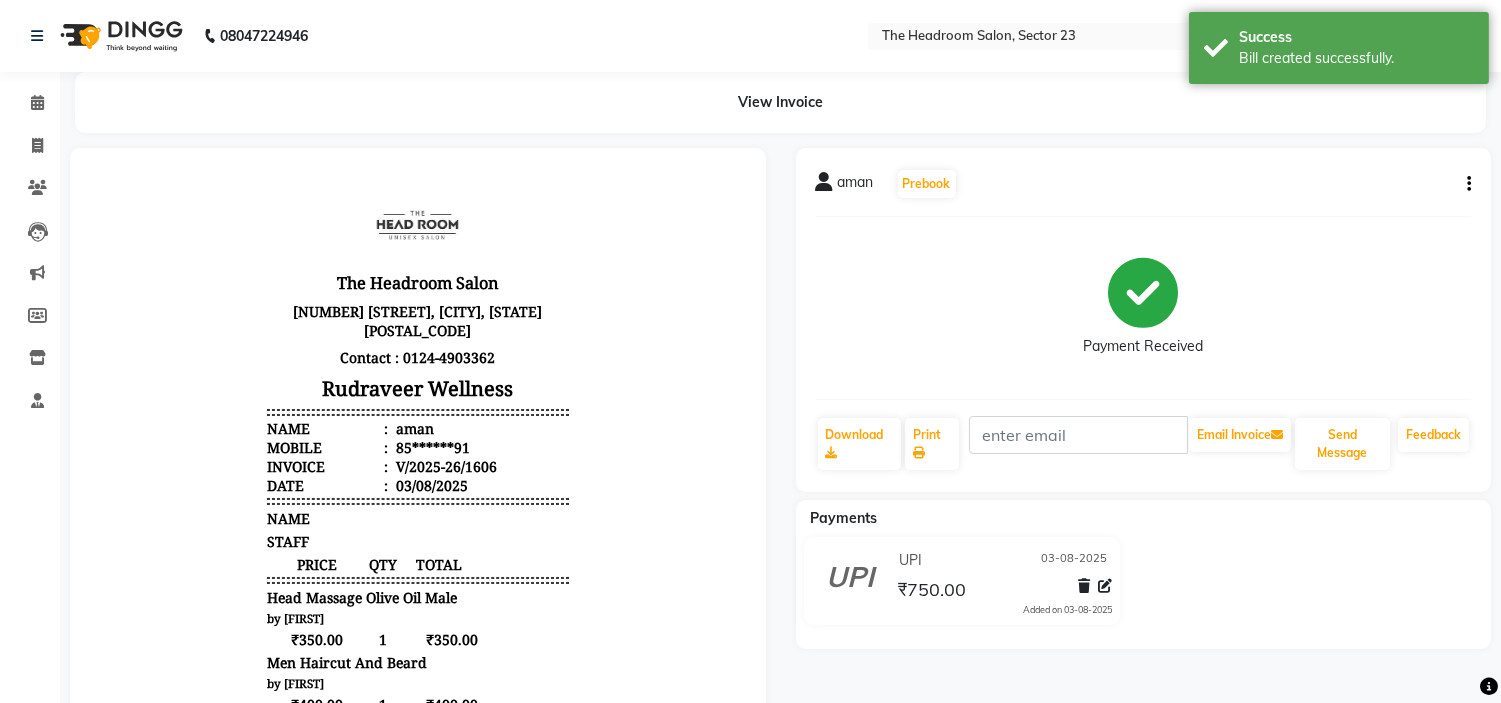 scroll, scrollTop: 0, scrollLeft: 0, axis: both 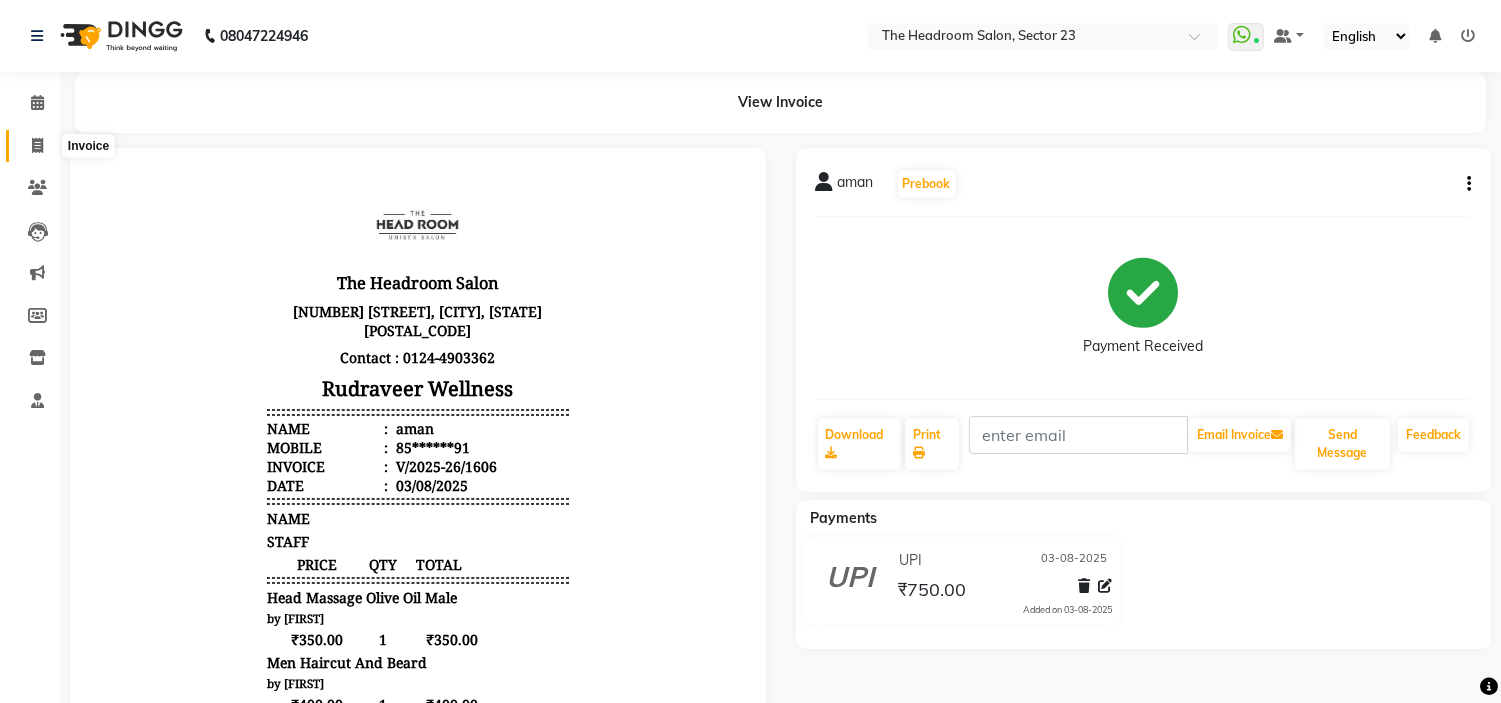 click 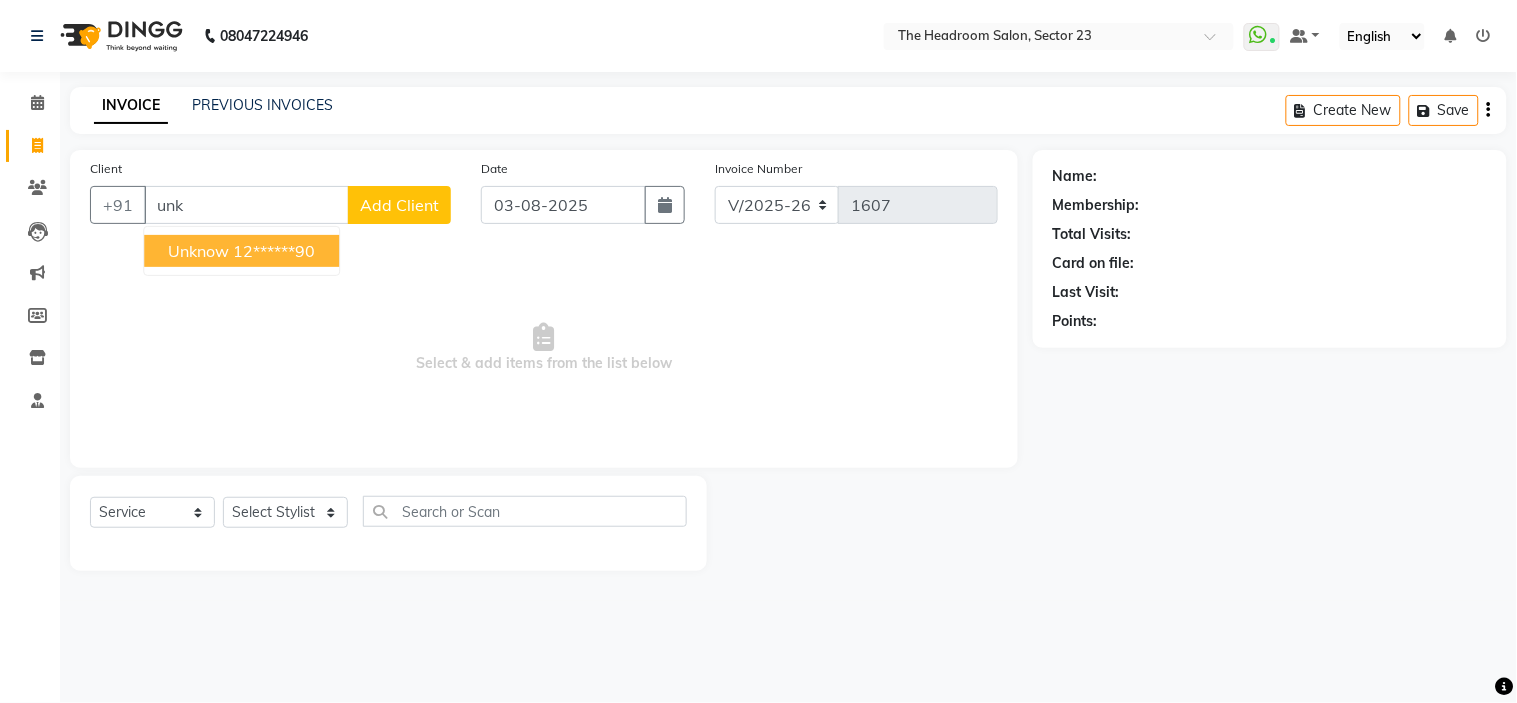 click on "12******90" at bounding box center (274, 251) 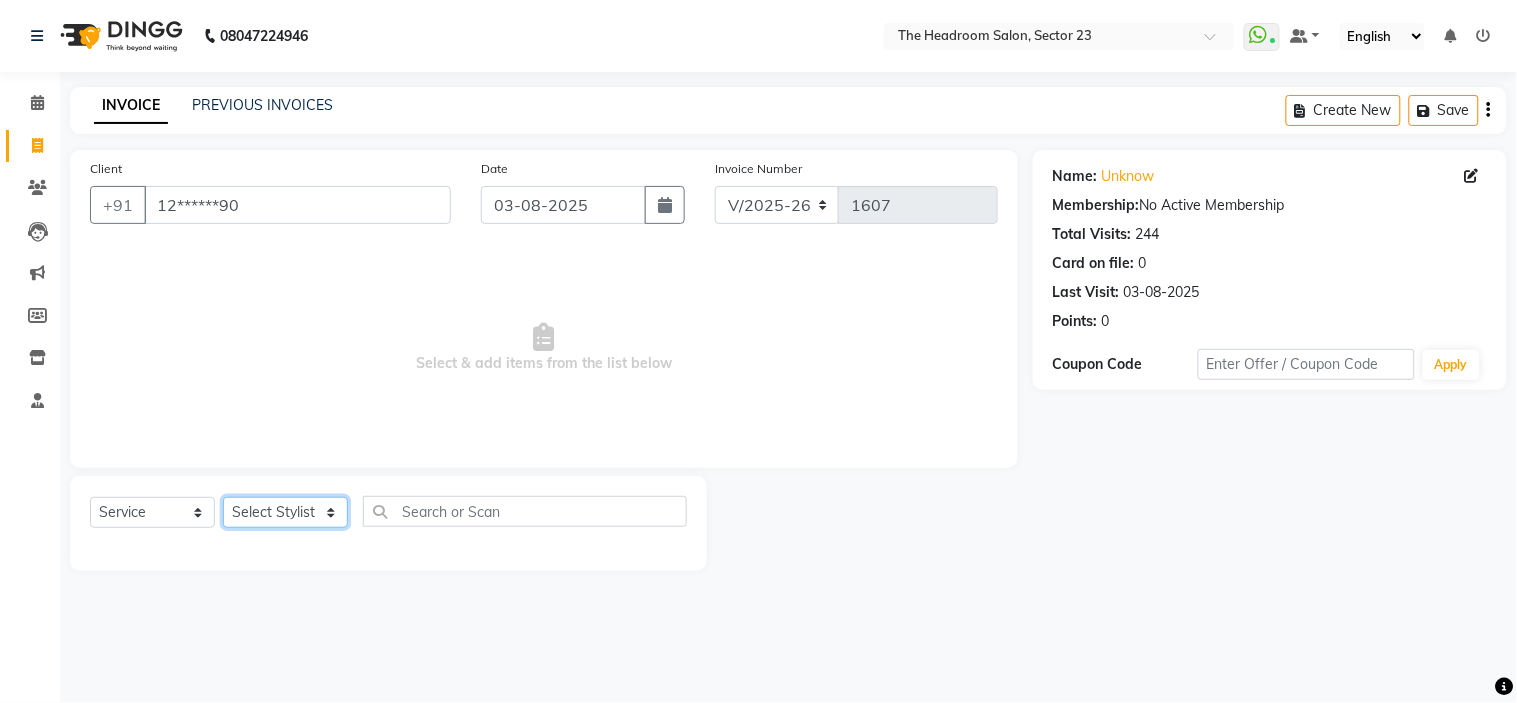 click on "Select Stylist Anjali Anubha Ashok Garima Manager Manju Raju Rohit Shahbaz" 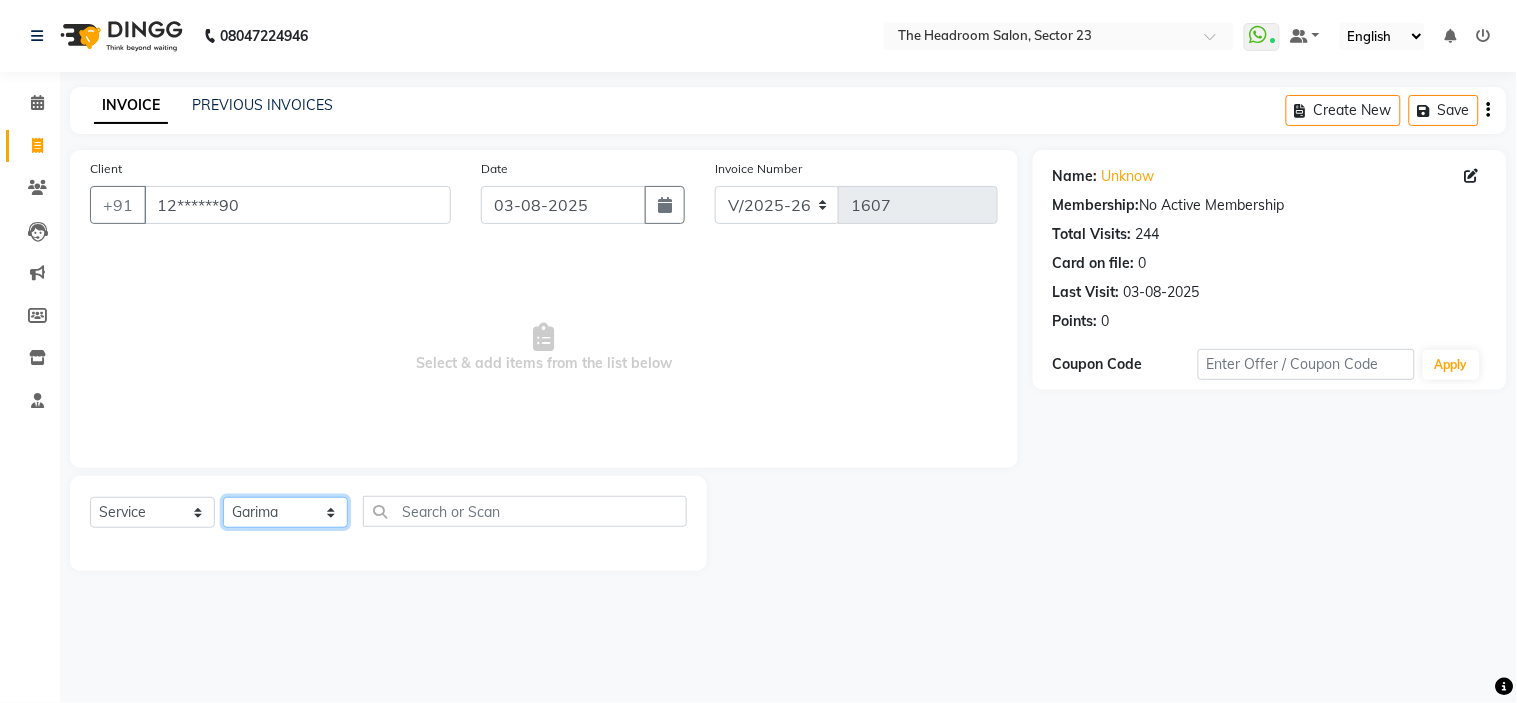 click on "Select Stylist Anjali Anubha Ashok Garima Manager Manju Raju Rohit Shahbaz" 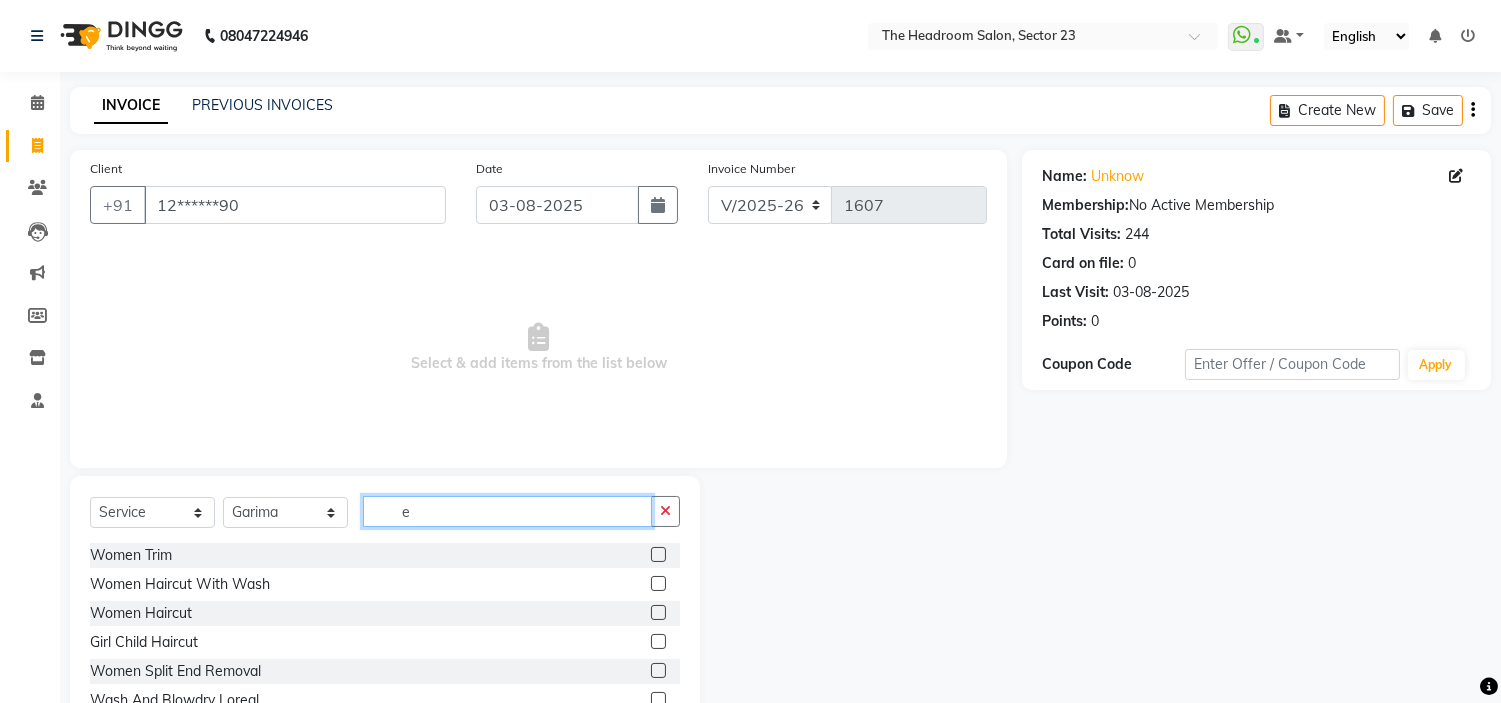 click on "e" 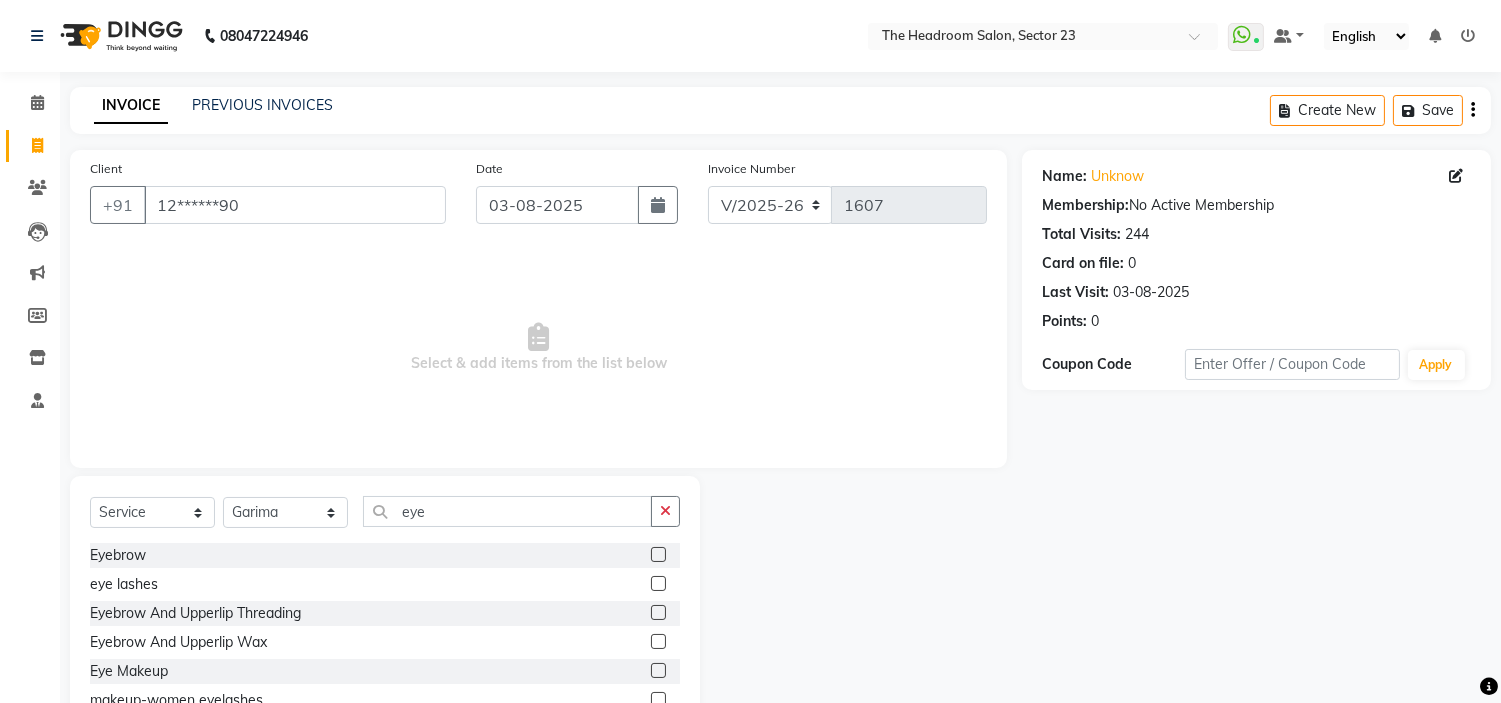 click 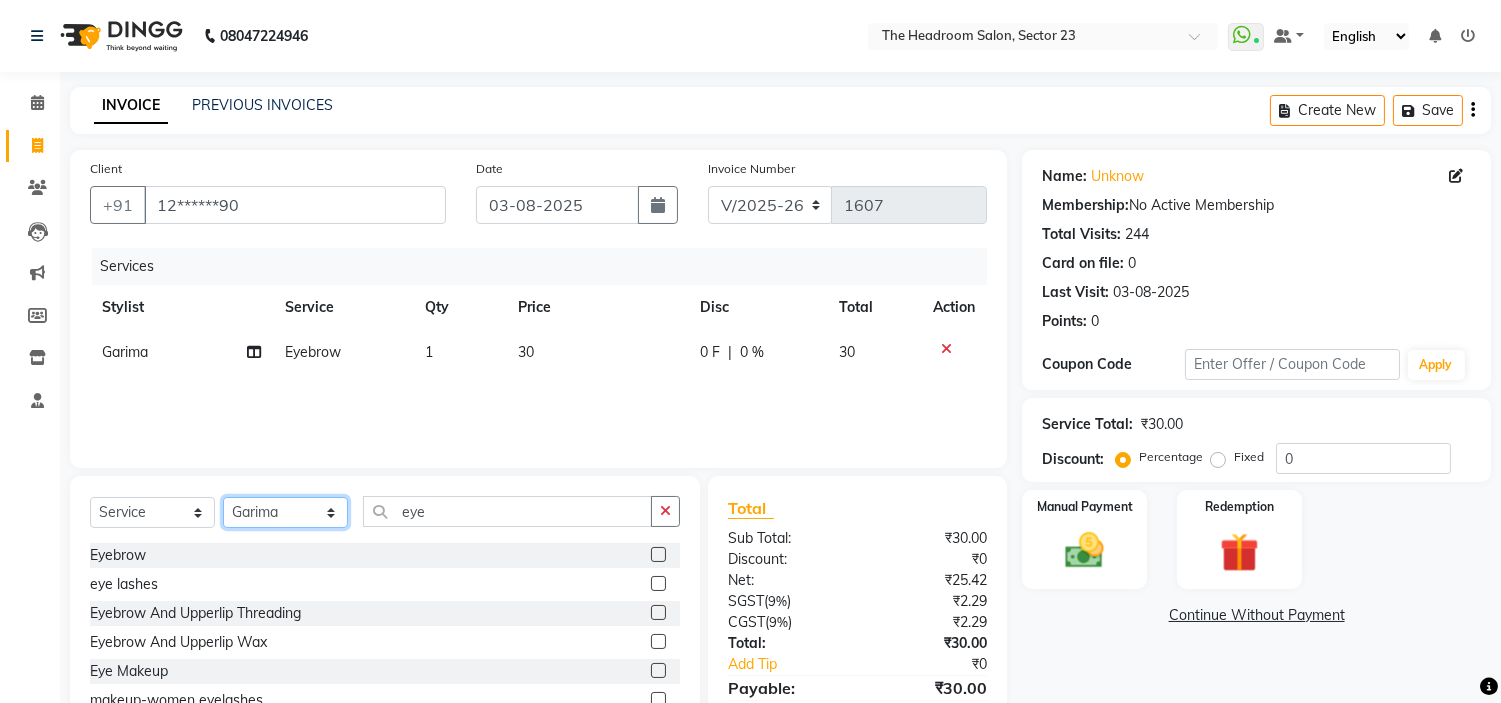 click on "Select Stylist Anjali Anubha Ashok Garima Manager Manju Raju Rohit Shahbaz" 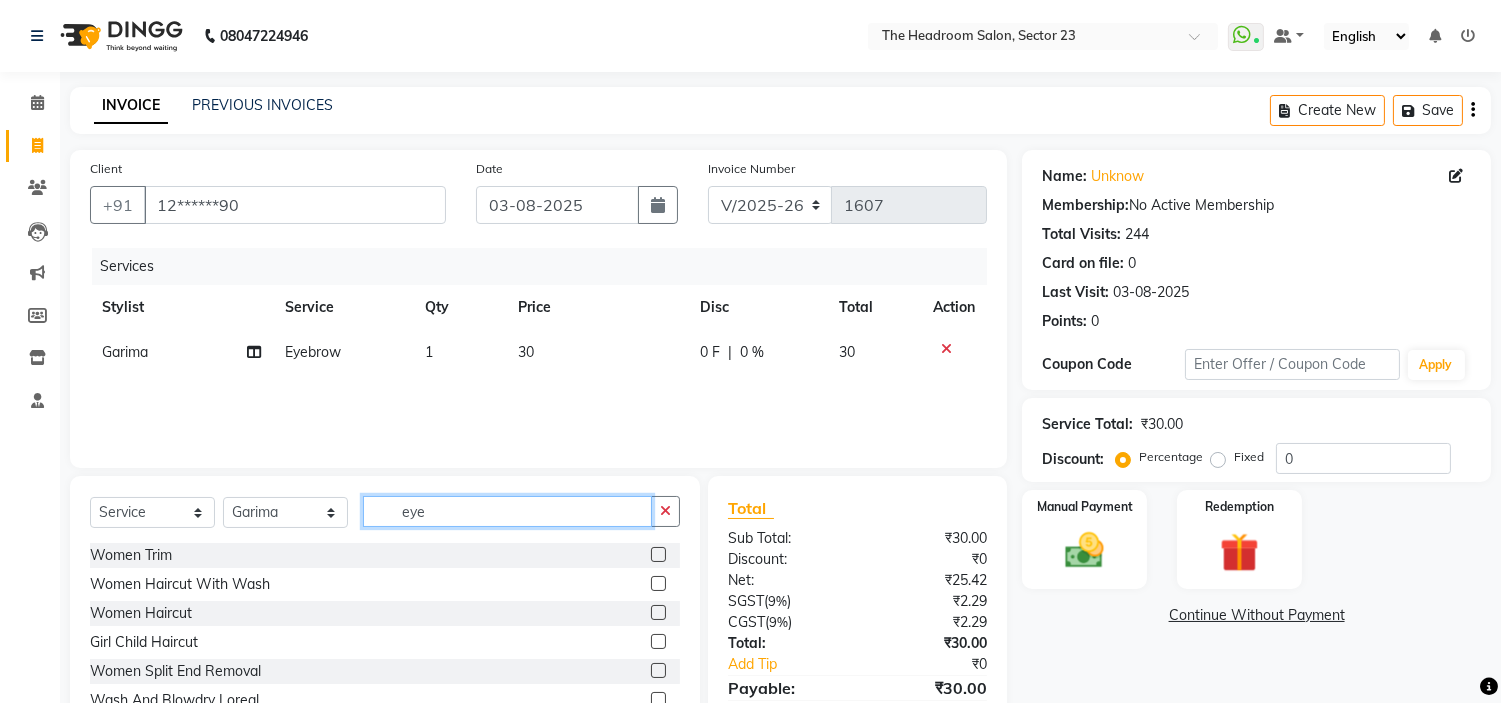 click on "eye" 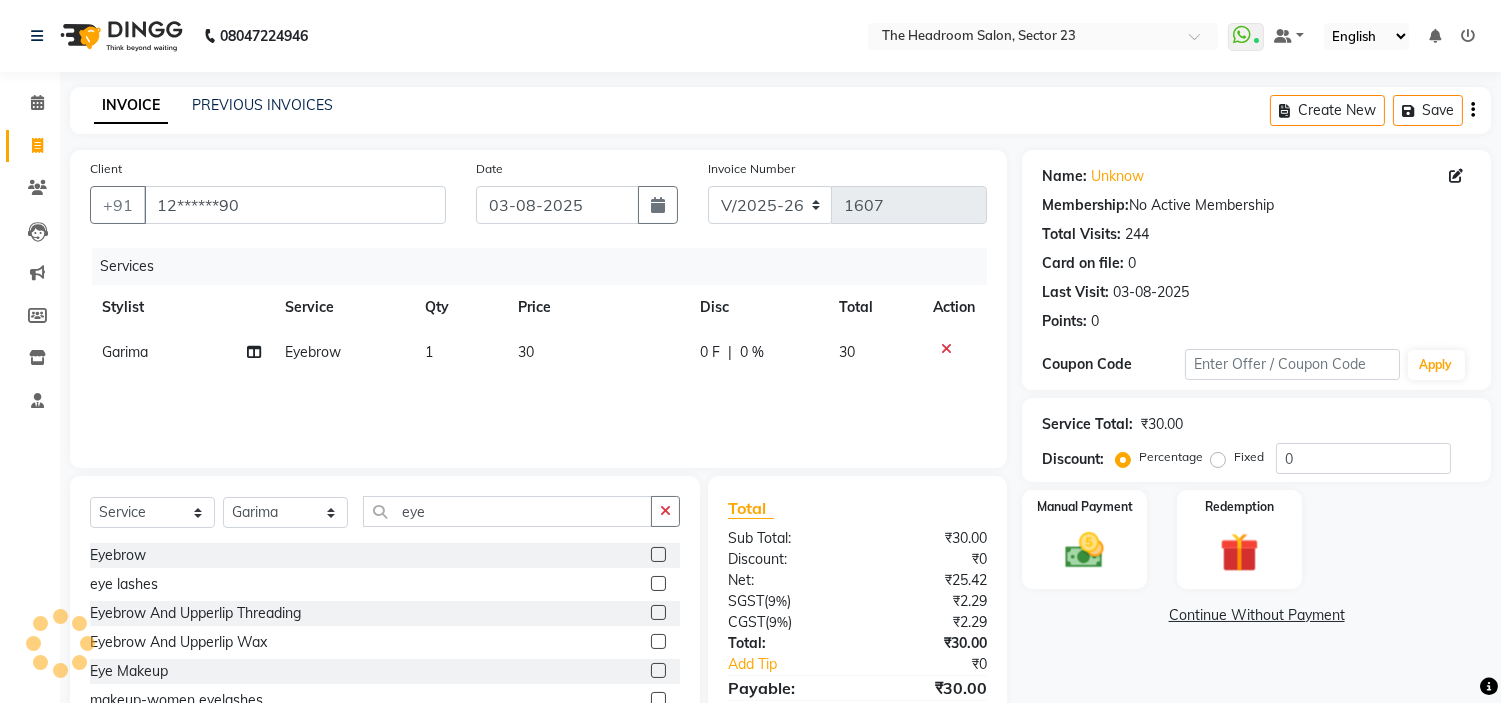 click 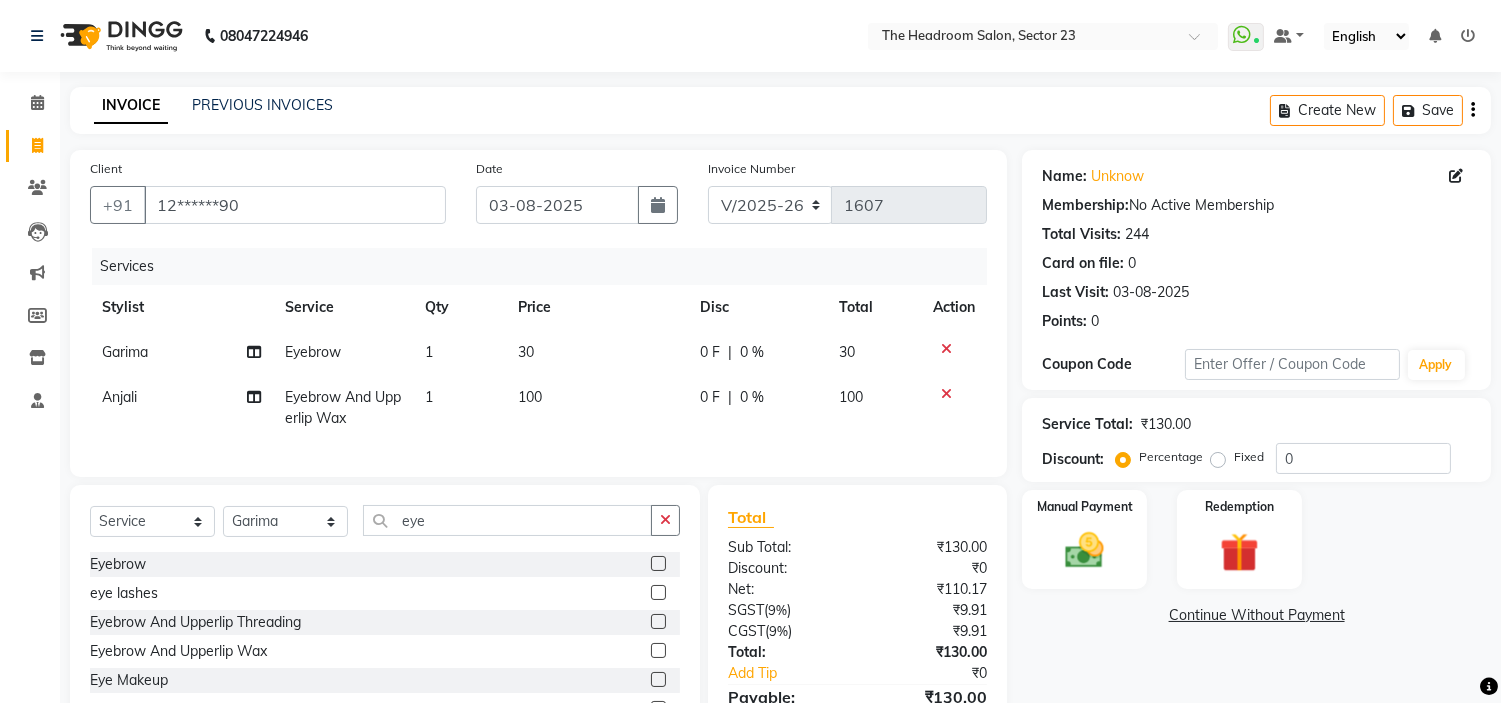 click on "100" 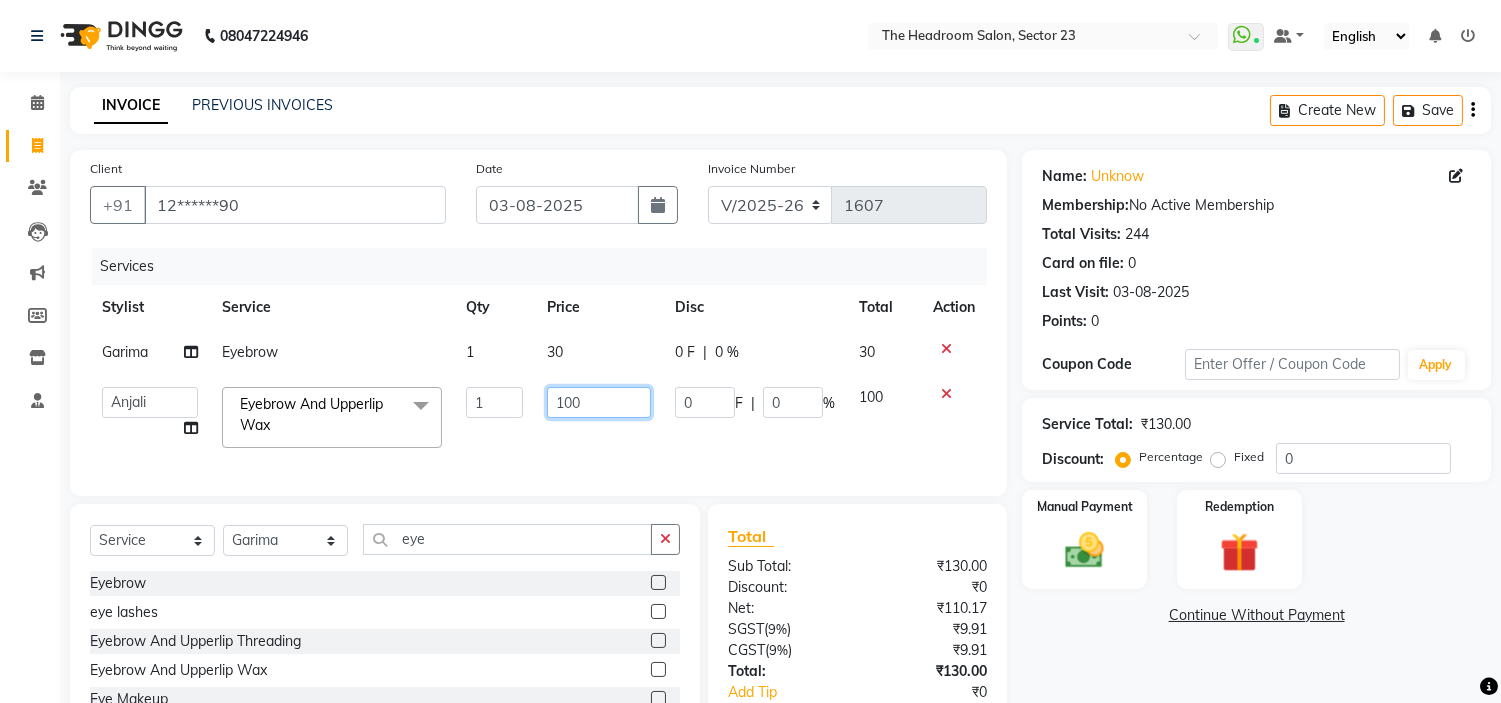 click on "100" 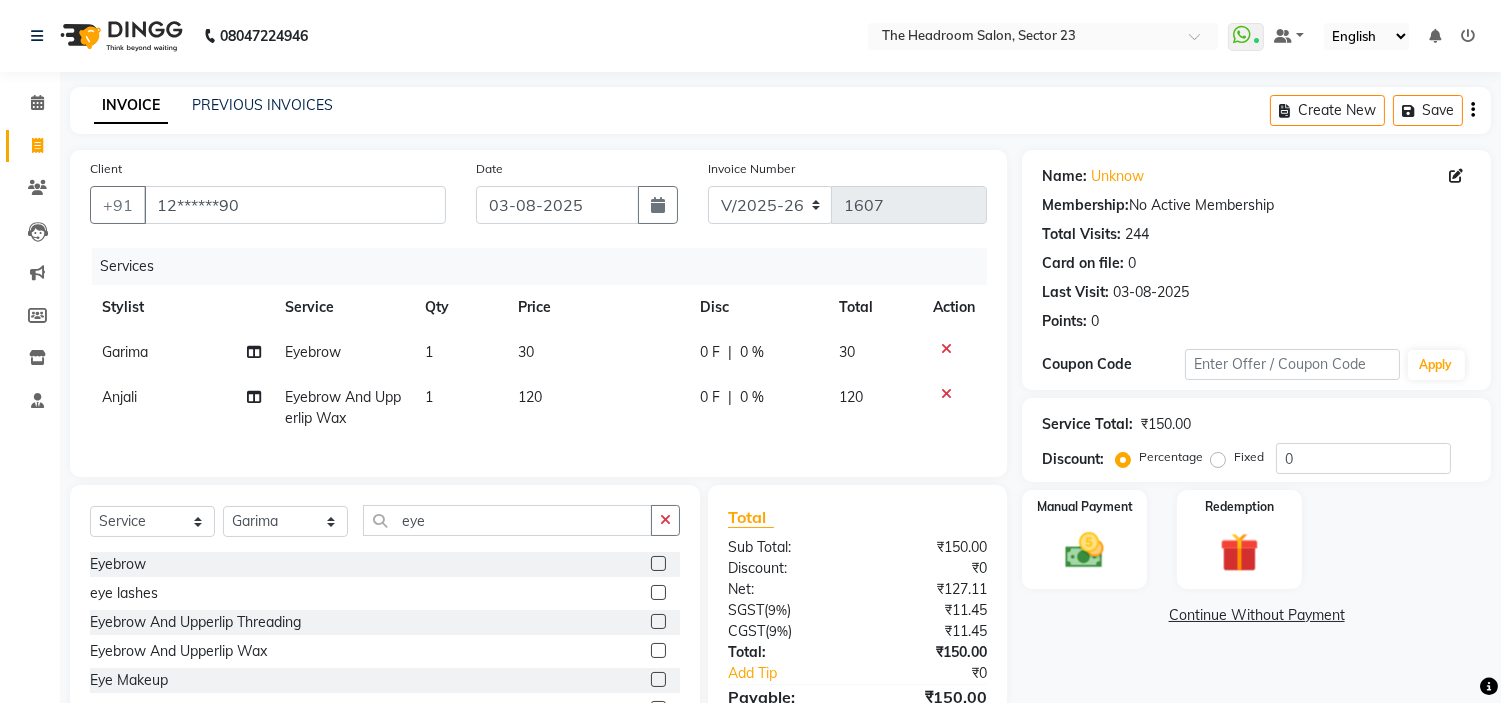 click on "Manual Payment Redemption" 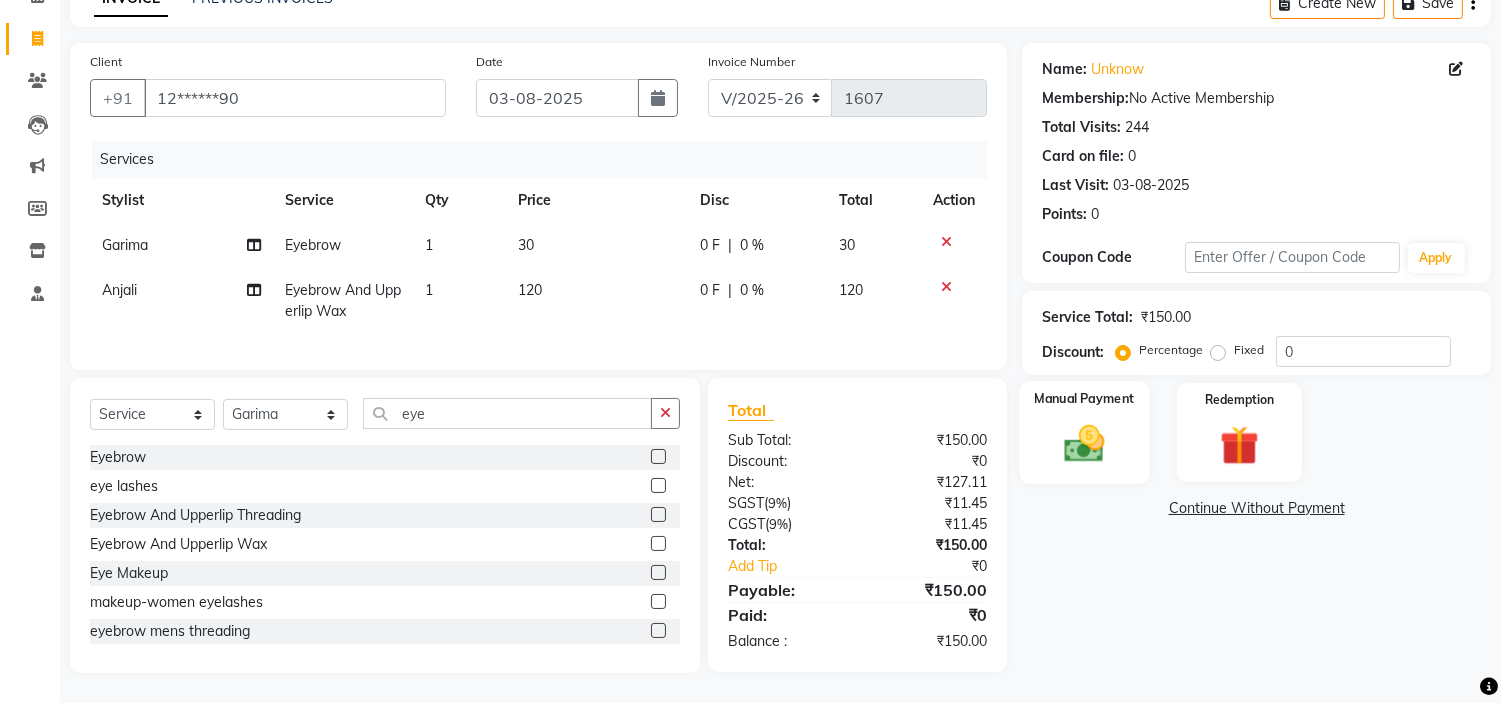 click 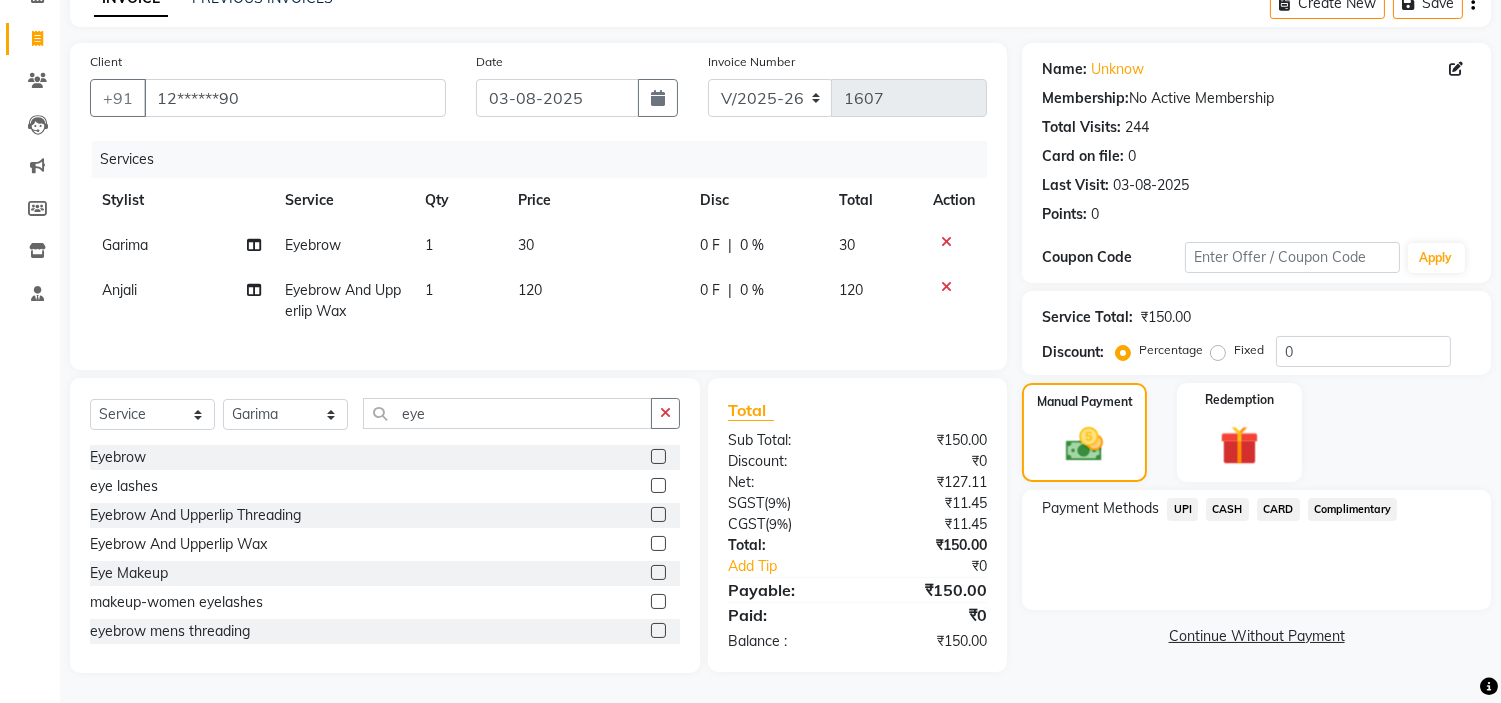 click on "UPI" 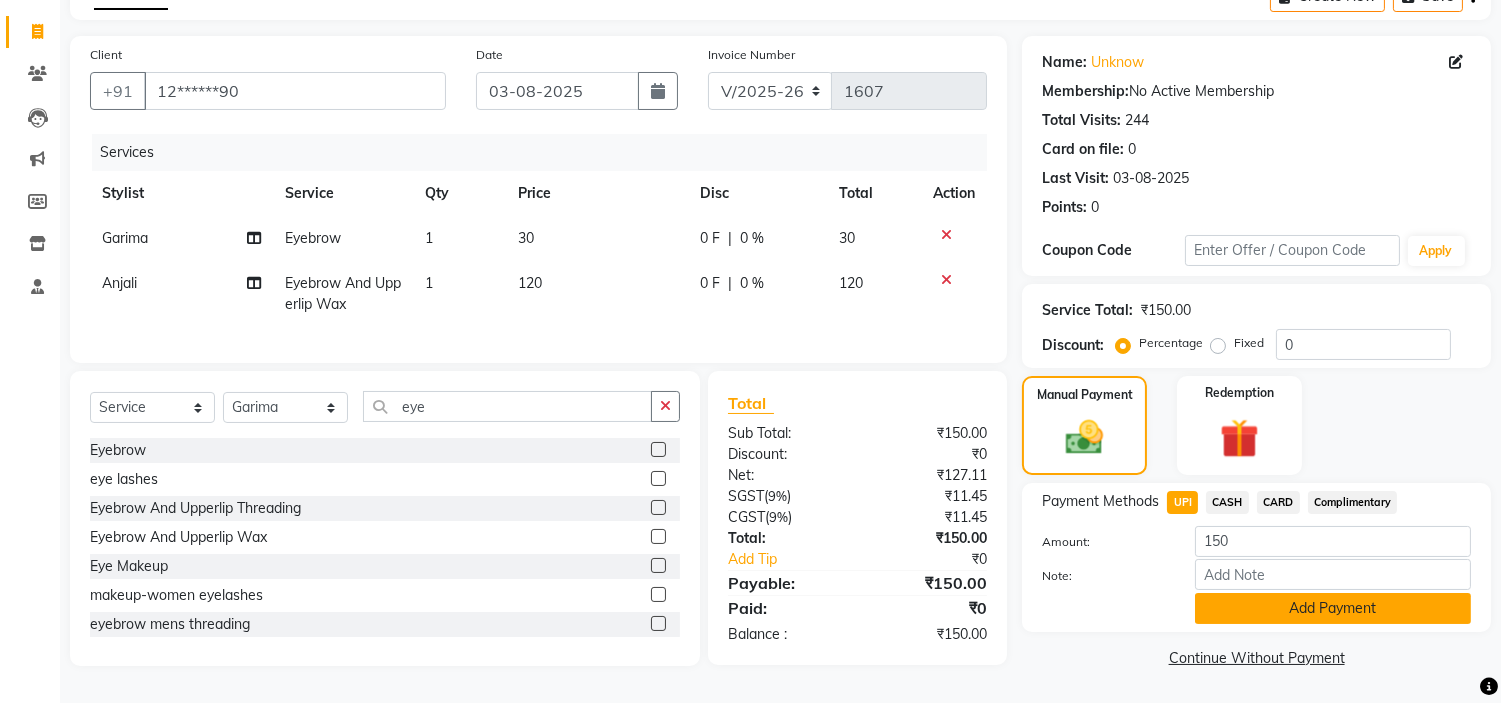 click on "Add Payment" 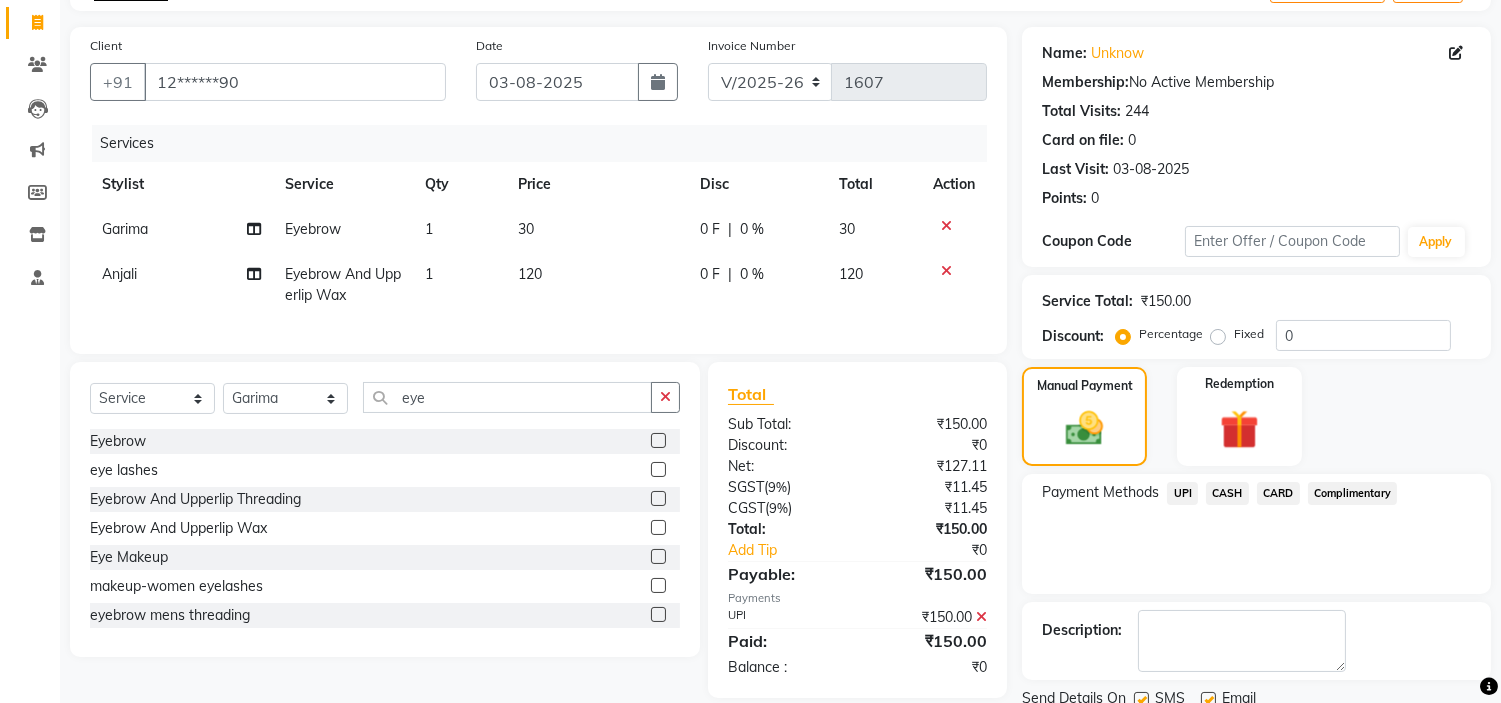 scroll, scrollTop: 196, scrollLeft: 0, axis: vertical 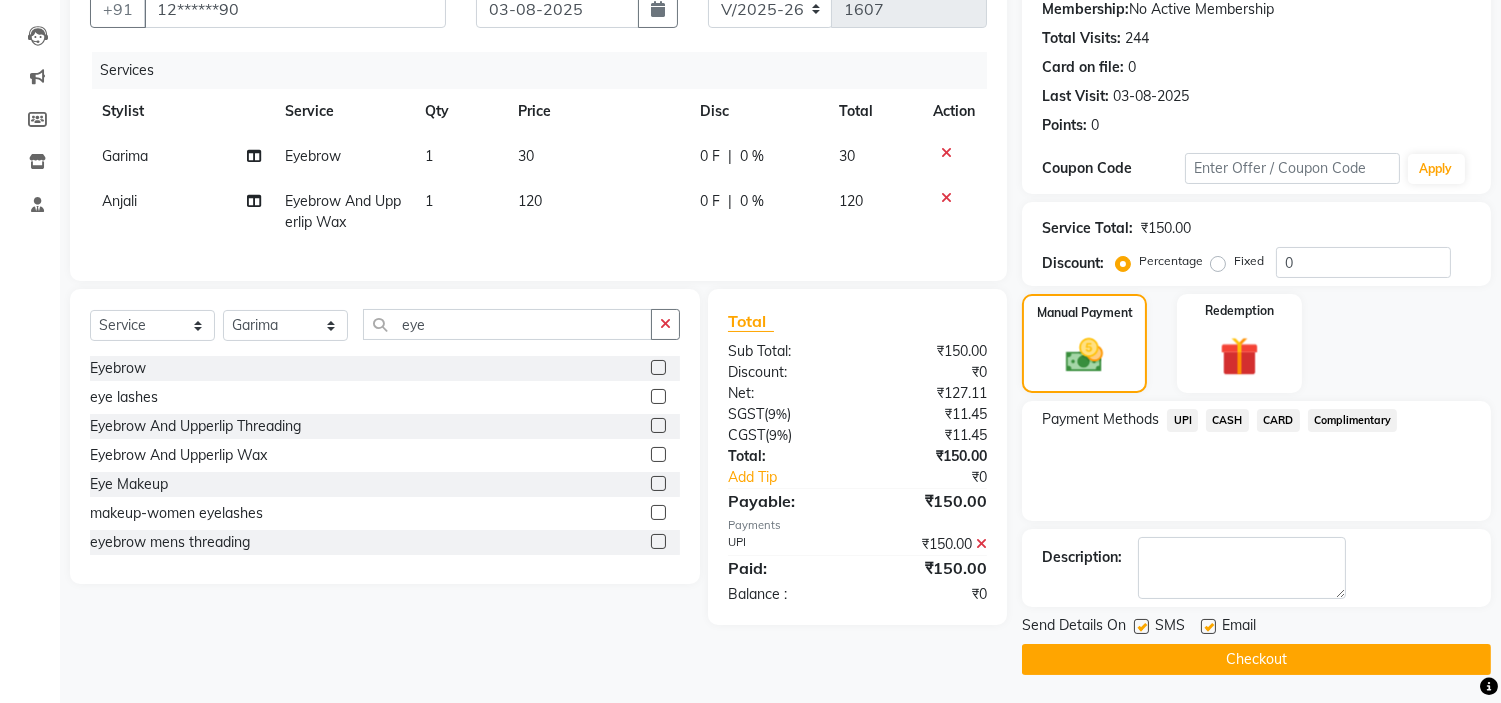 click on "Checkout" 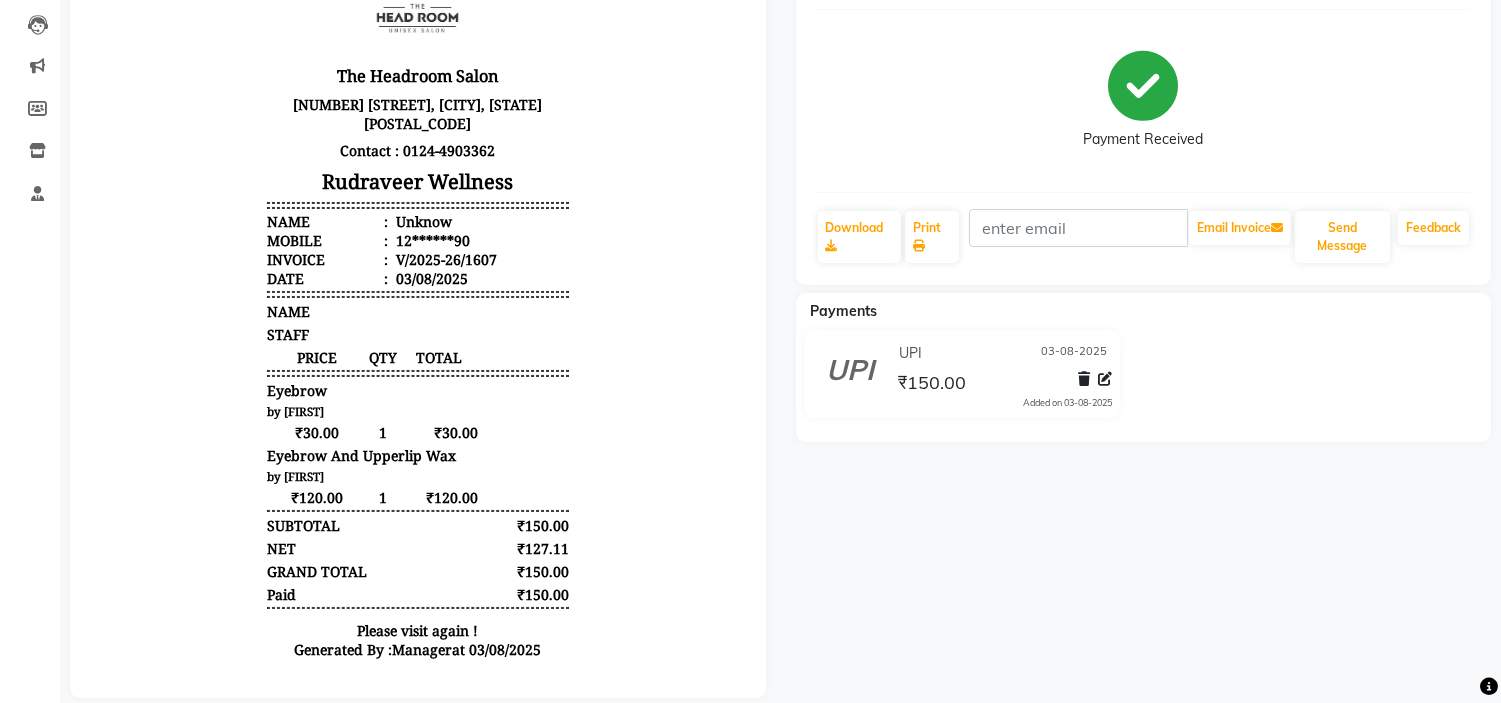 scroll, scrollTop: 220, scrollLeft: 0, axis: vertical 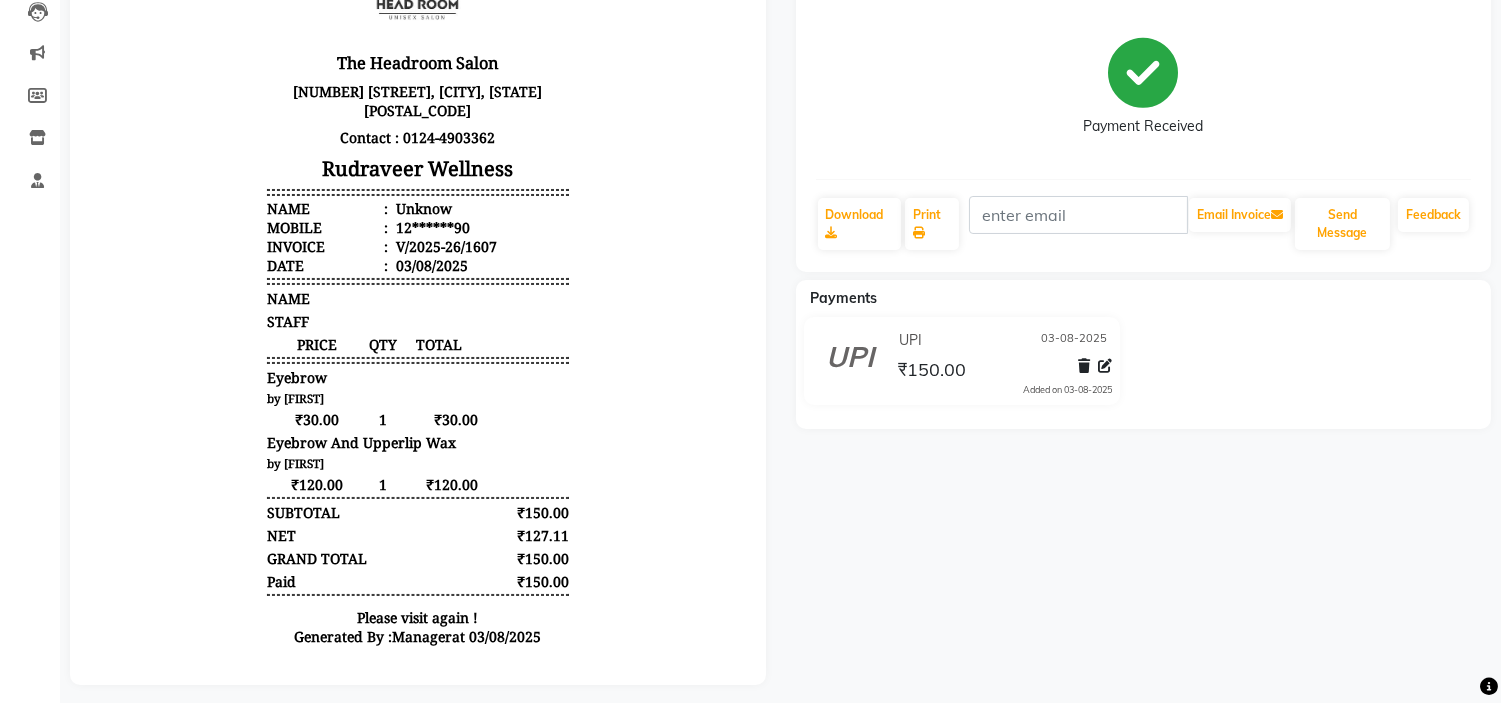 click on "Unknow   Prebook   Payment Received  Download  Print   Email Invoice   Send Message Feedback  Payments UPI [DATE] ₹150.00  Added on [DATE]" 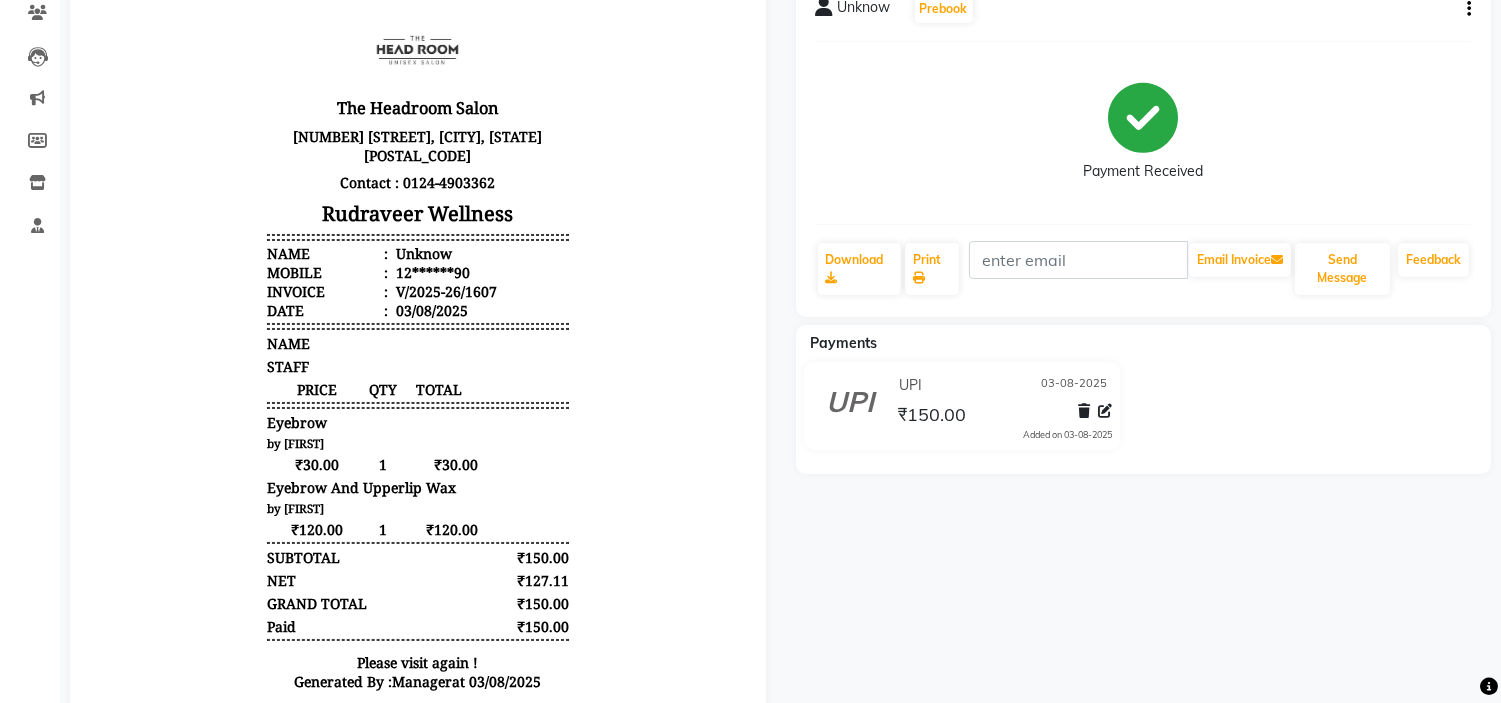 scroll, scrollTop: 0, scrollLeft: 0, axis: both 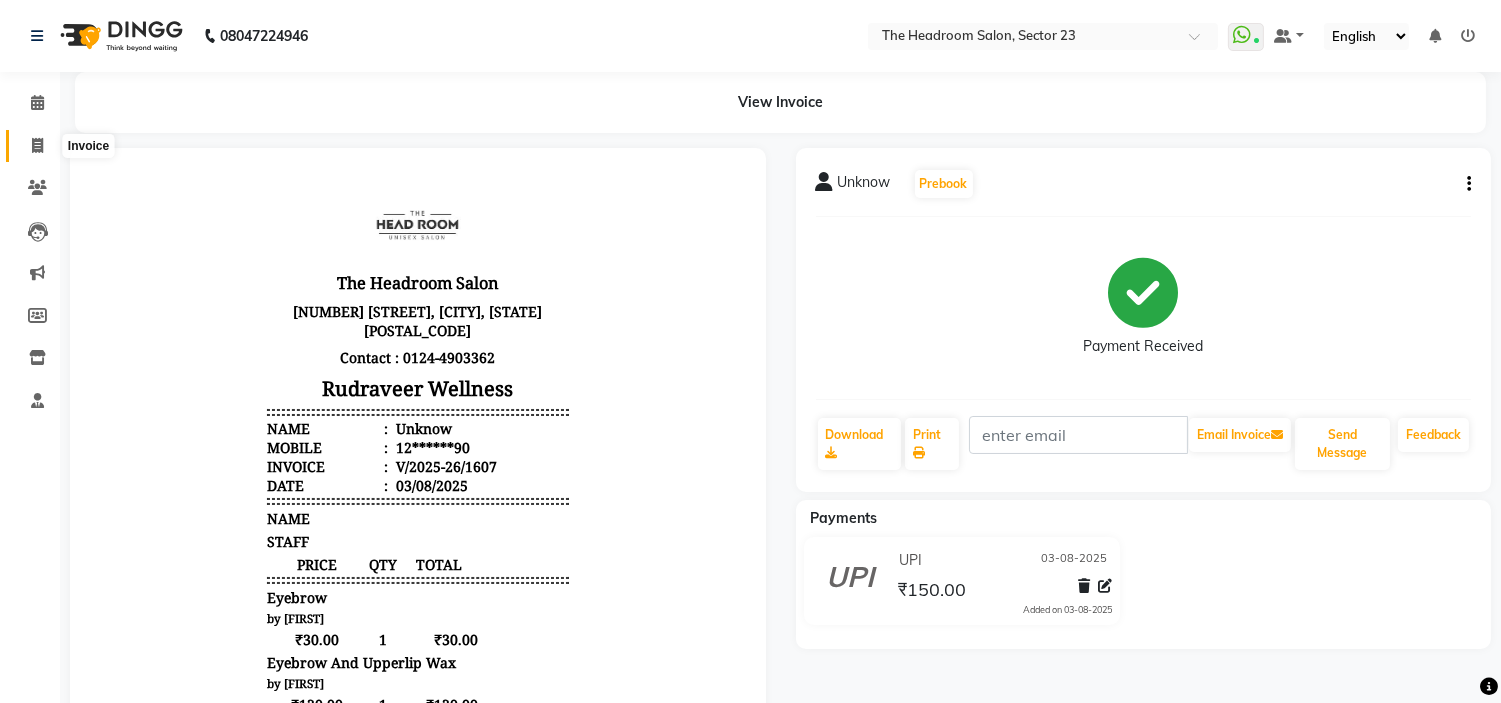 click 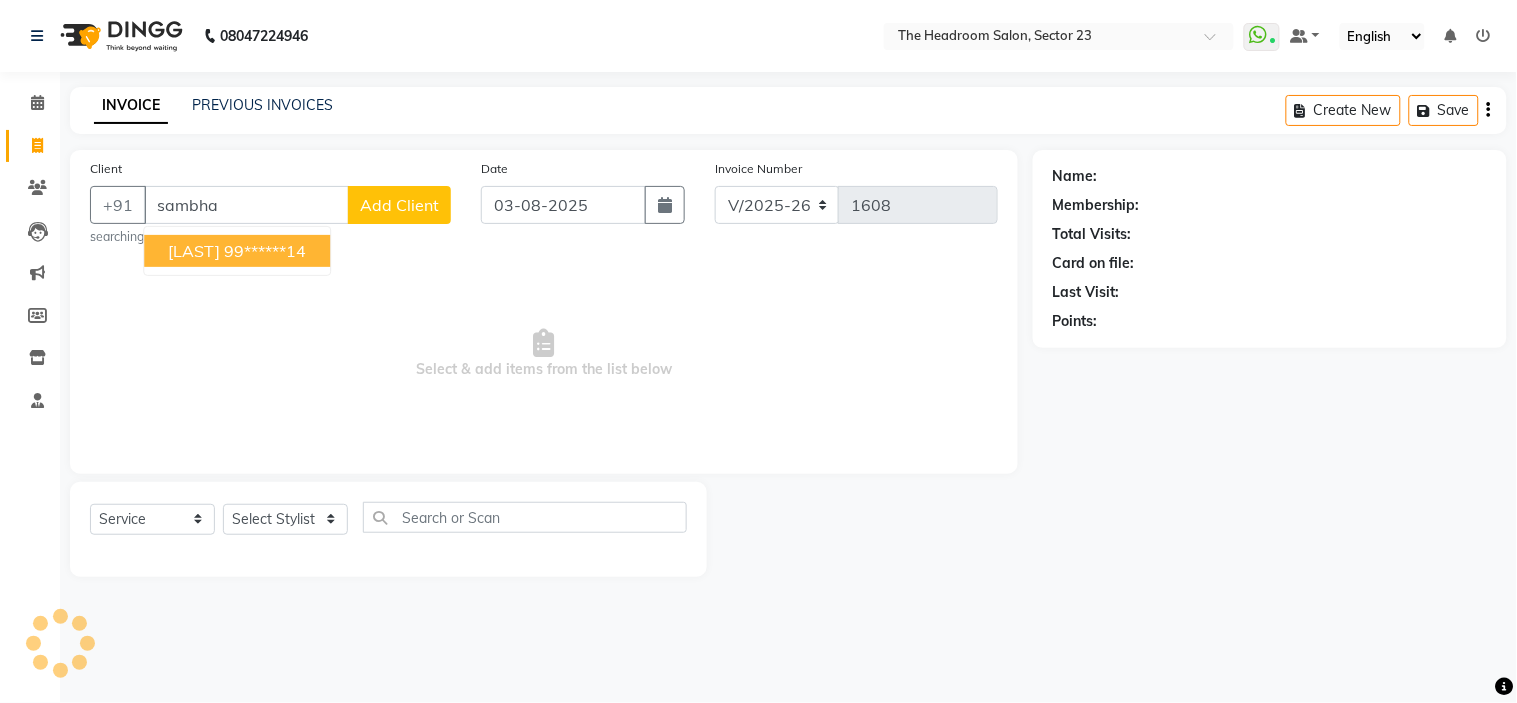 click on "[LAST]" at bounding box center [194, 251] 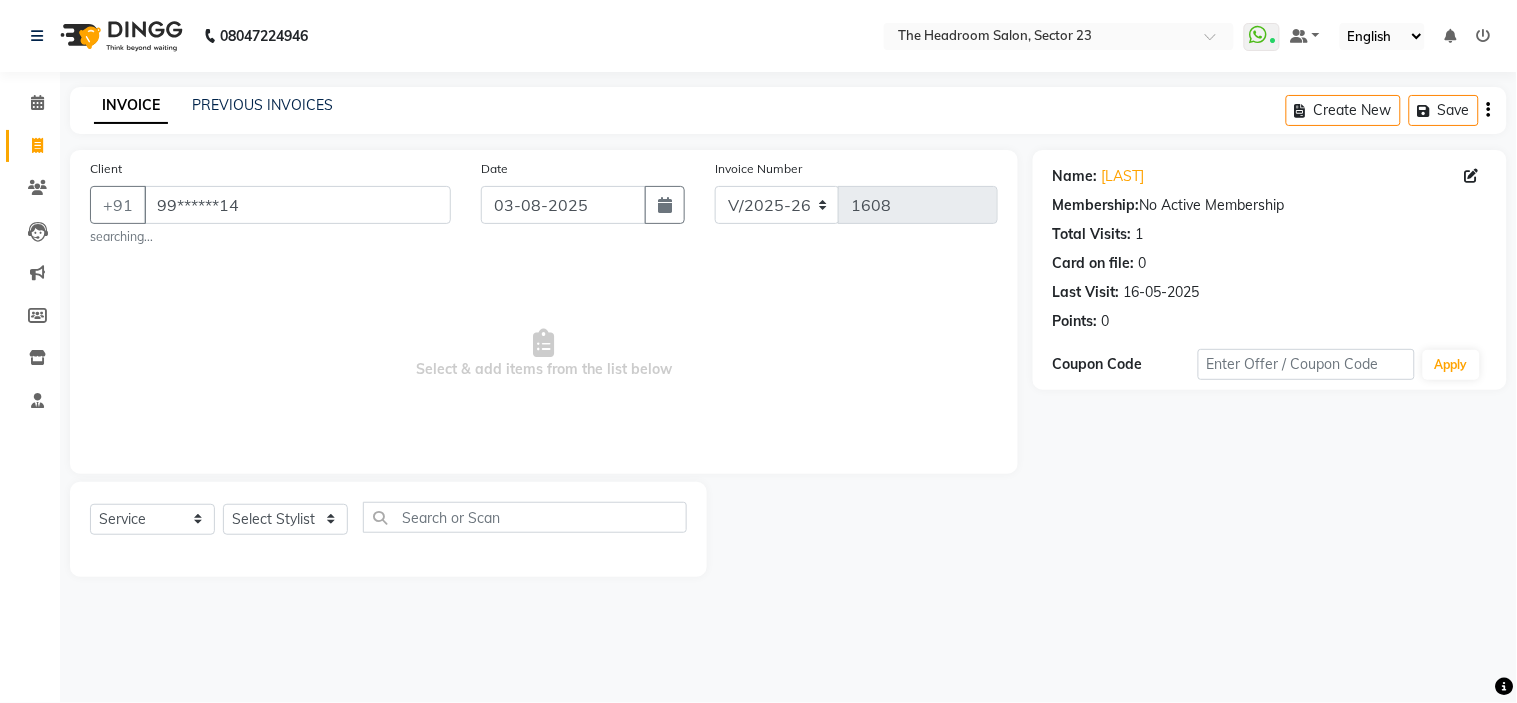 click on "08047224946 Select Location × The Headroom Salon, Sector 23  WhatsApp Status  ✕ Status:  Connected Most Recent Message: 03-08-2025     04:22 PM Recent Service Activity: 03-08-2025     04:21 PM Default Panel My Panel English ENGLISH Español العربية मराठी हिंदी ગુજરાતી தமிழ் 中文 Notifications nothing to show" 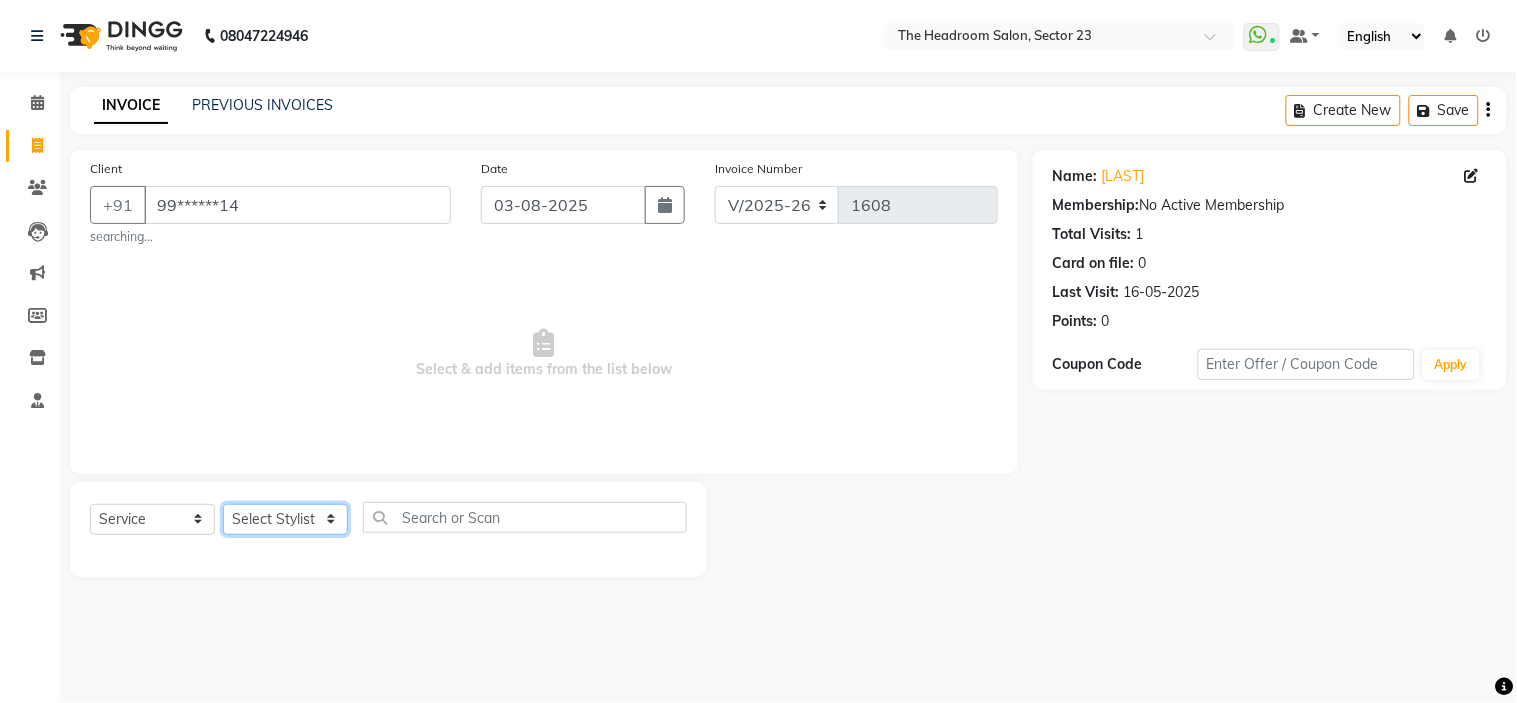 click on "Select Stylist Anjali Anubha Ashok Garima Manager Manju Raju Rohit Shahbaz" 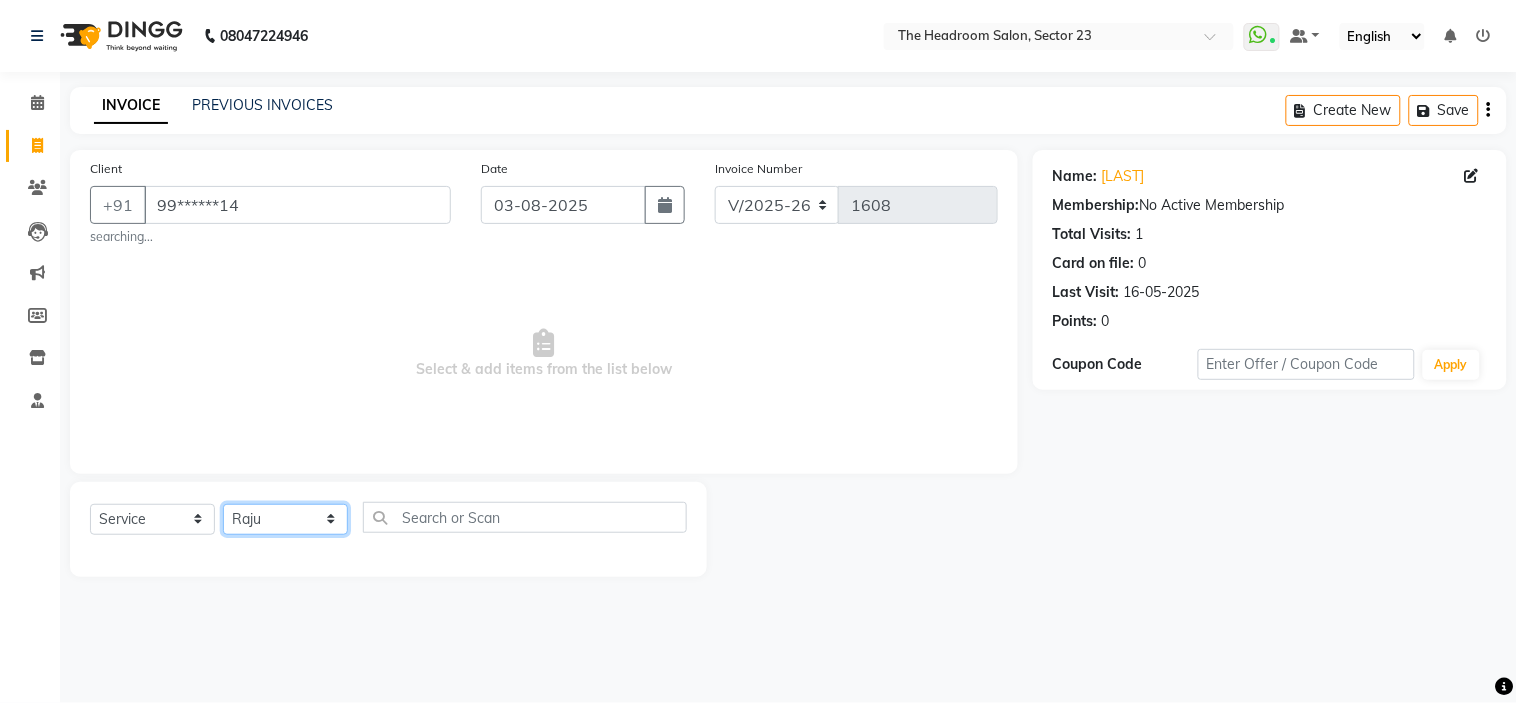 click on "Select Stylist Anjali Anubha Ashok Garima Manager Manju Raju Rohit Shahbaz" 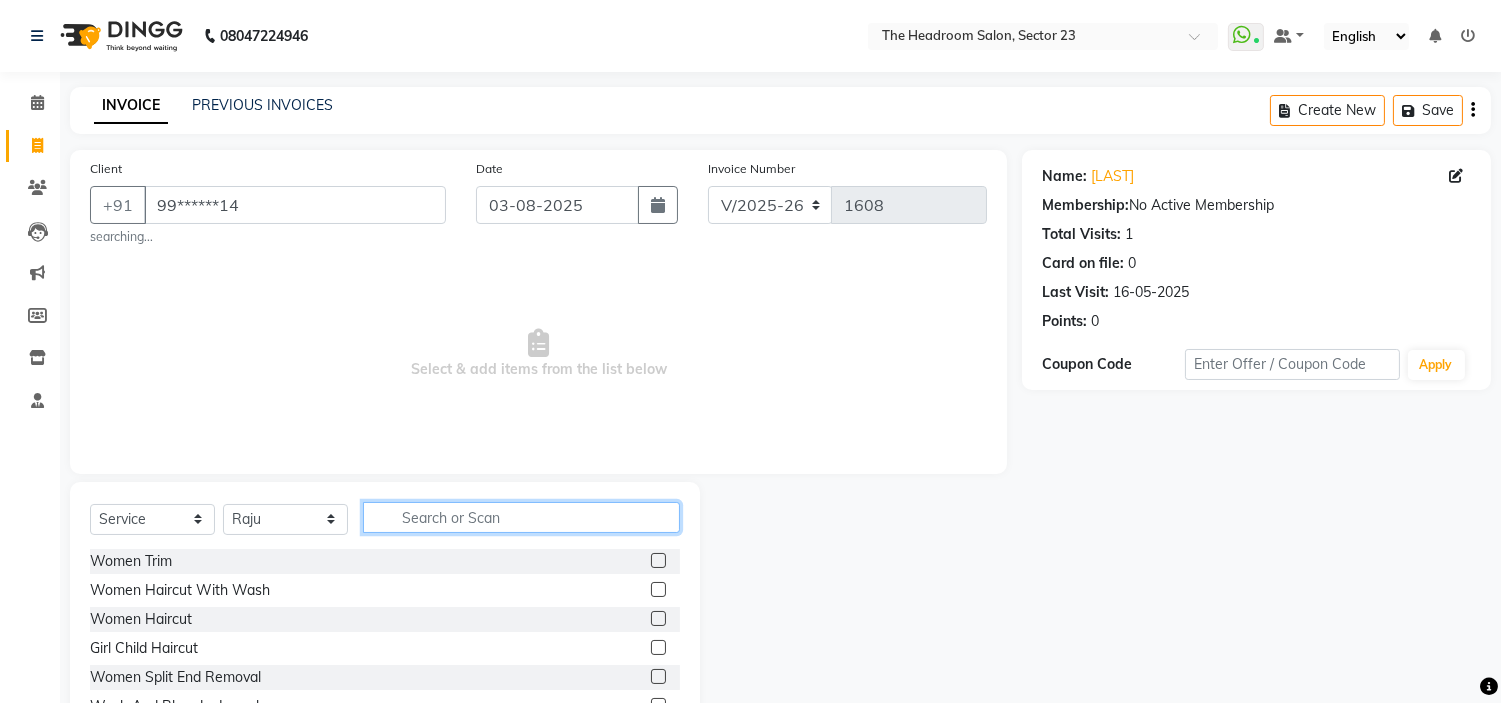 click 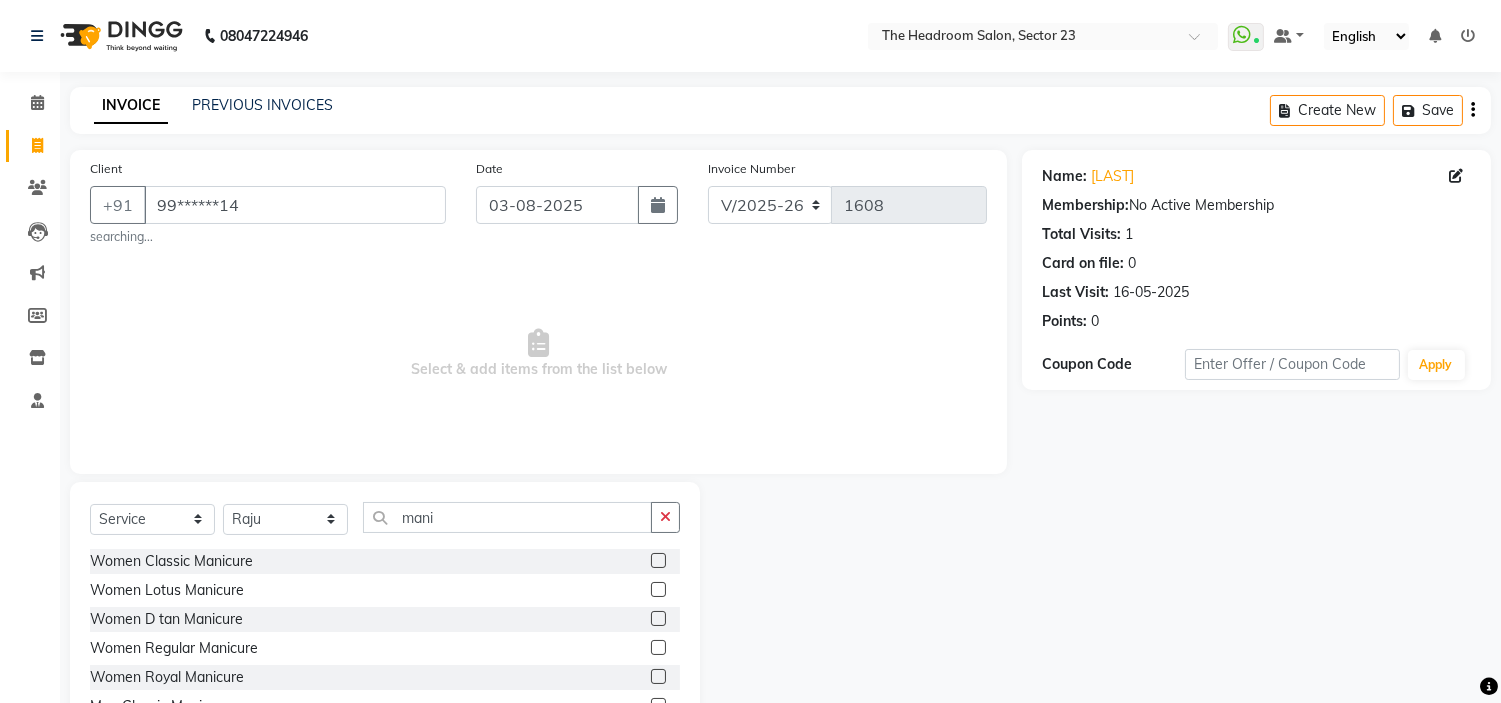 click 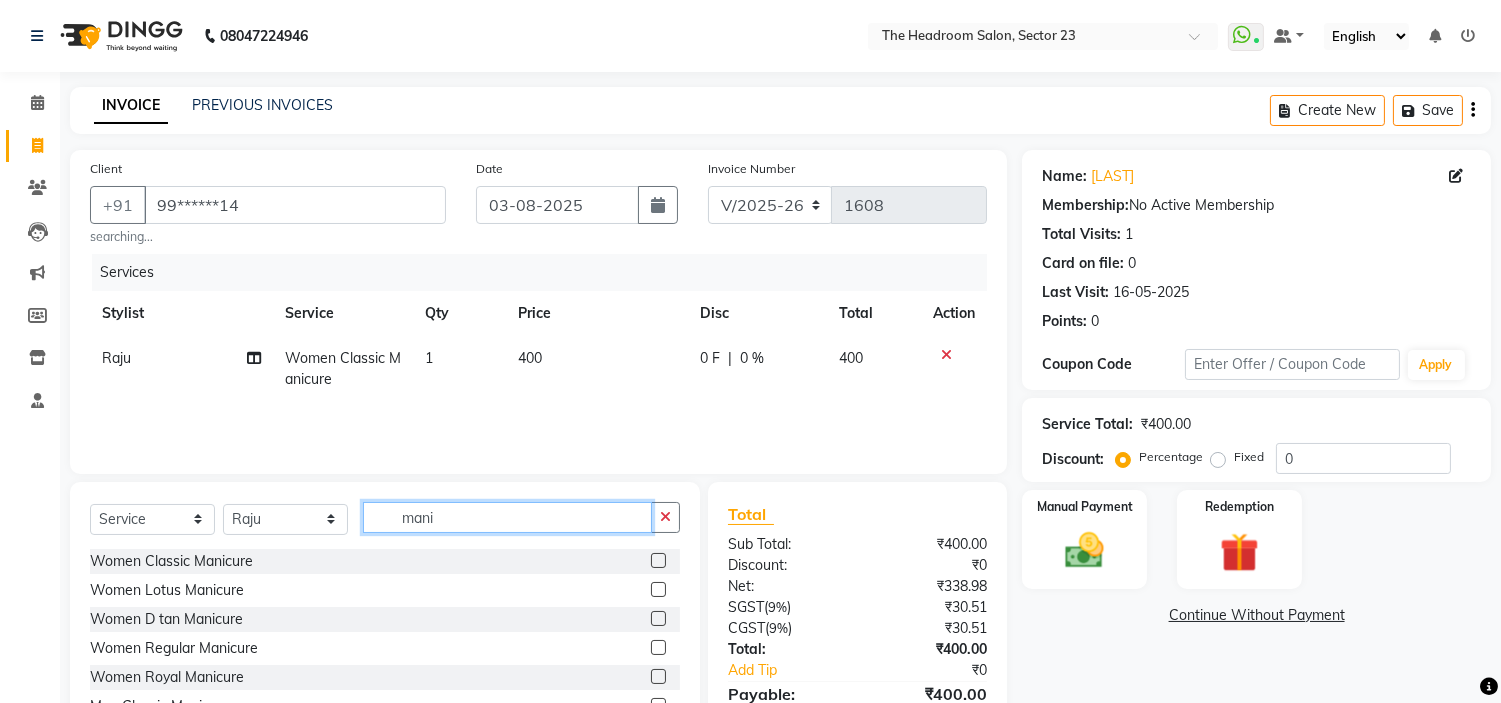 click on "mani" 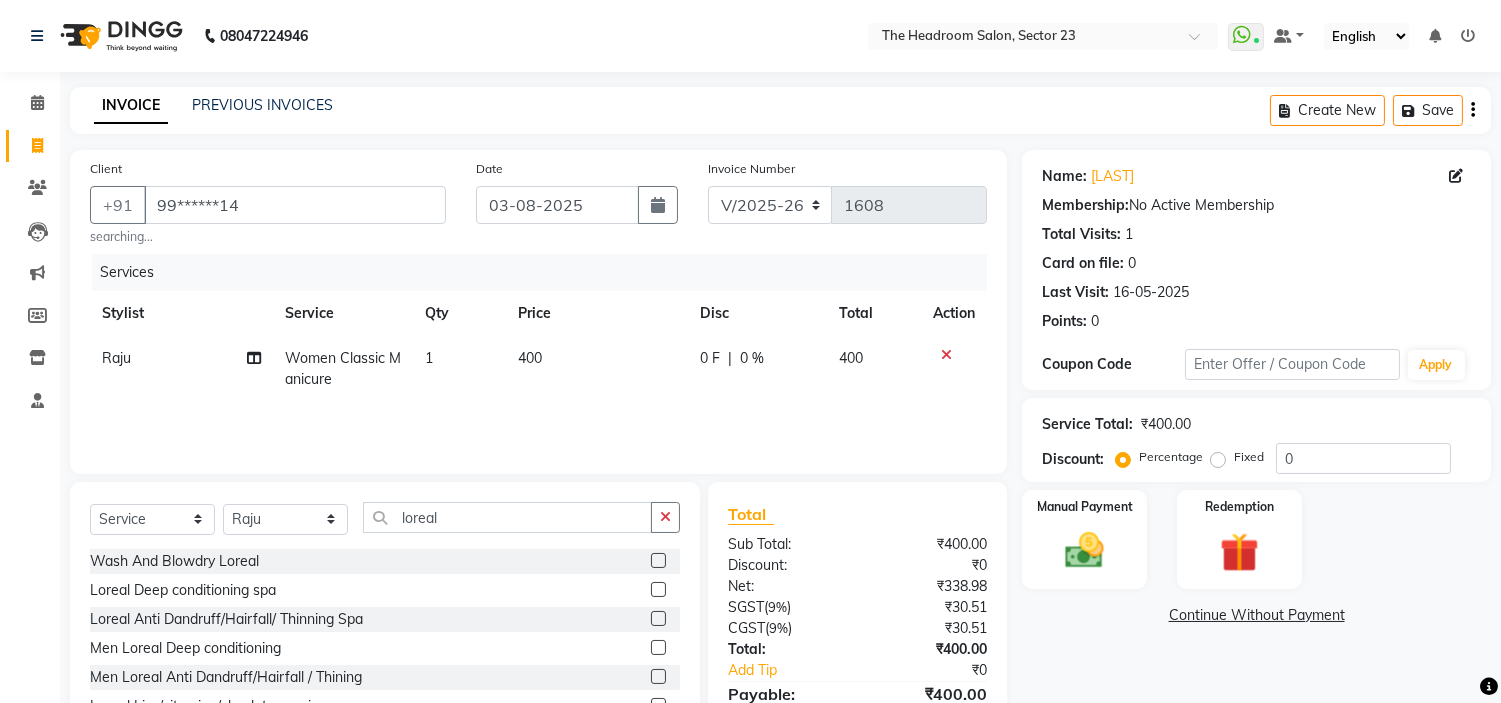 click 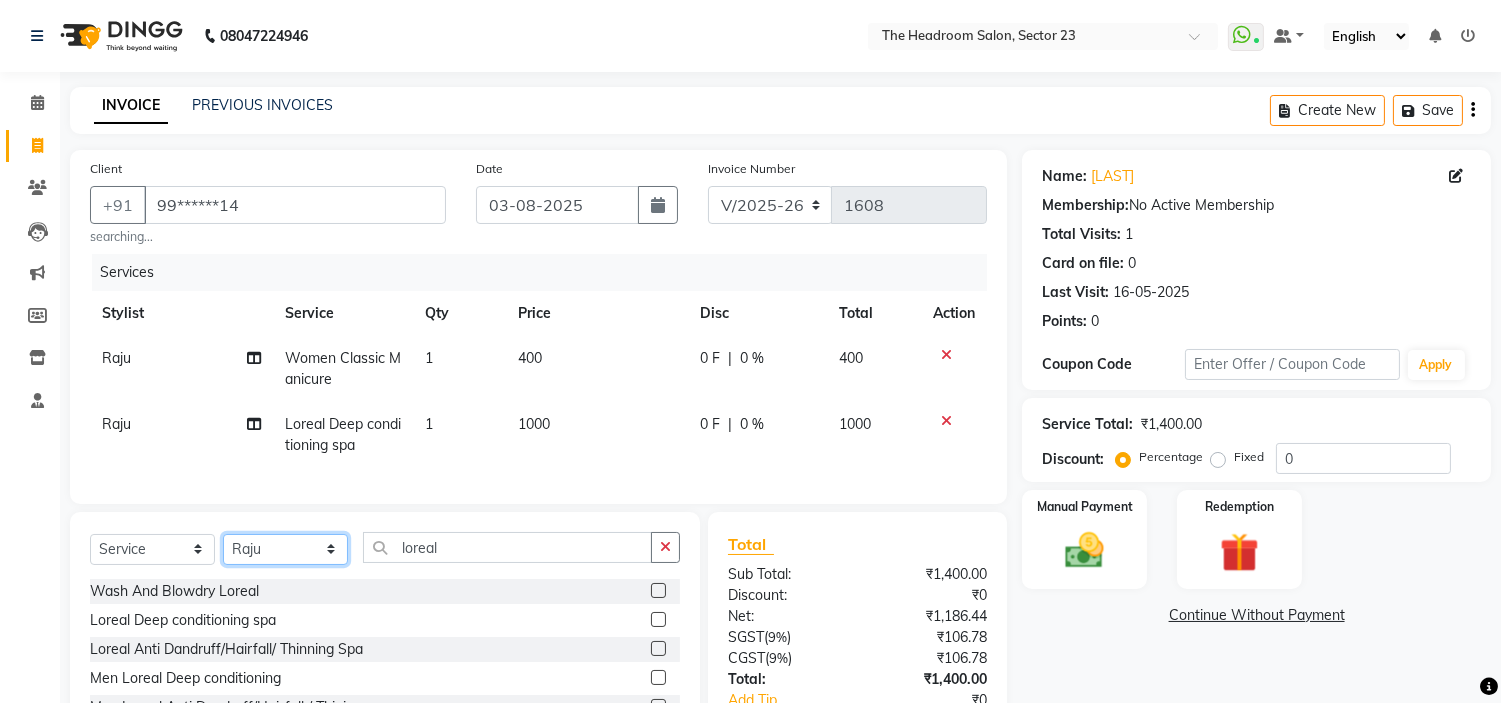 click on "Select Stylist Anjali Anubha Ashok Garima Manager Manju Raju Rohit Shahbaz" 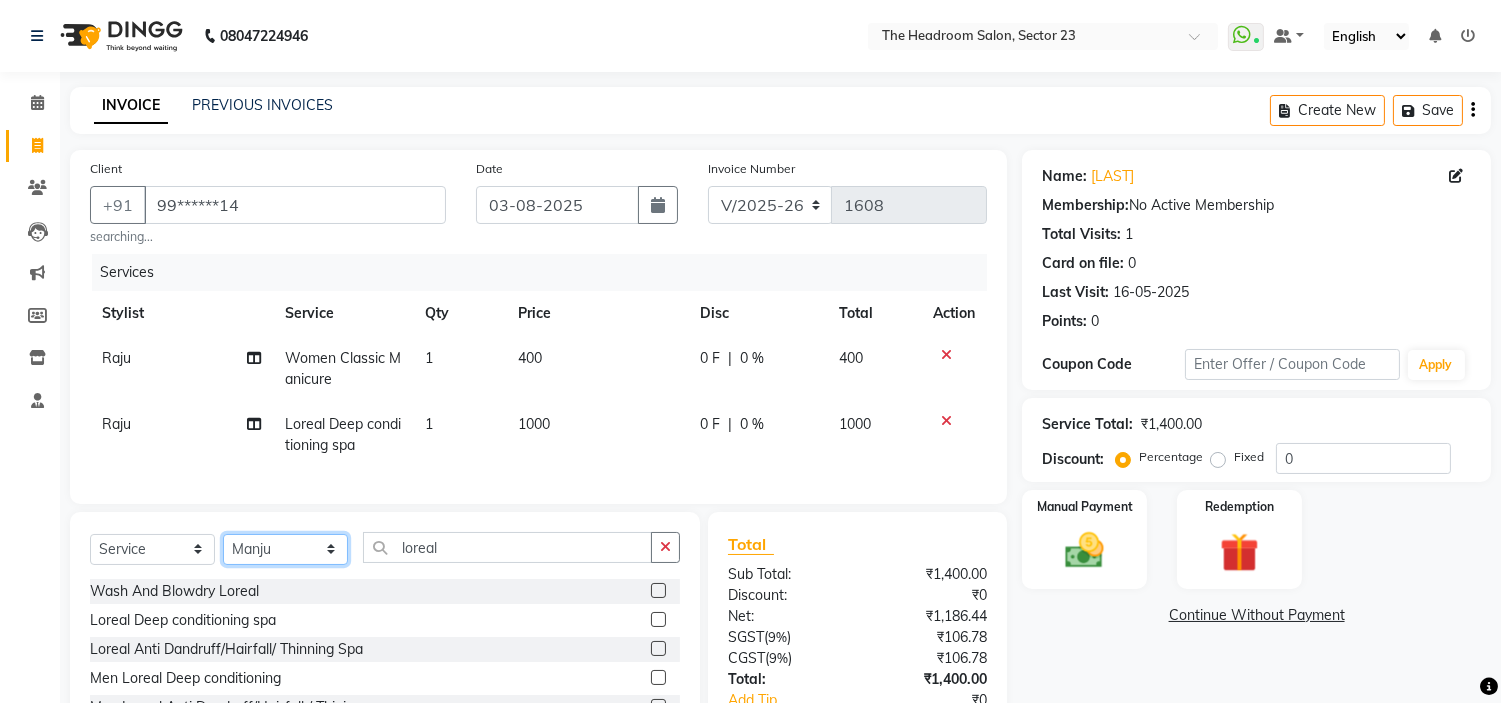 click on "Select Stylist Anjali Anubha Ashok Garima Manager Manju Raju Rohit Shahbaz" 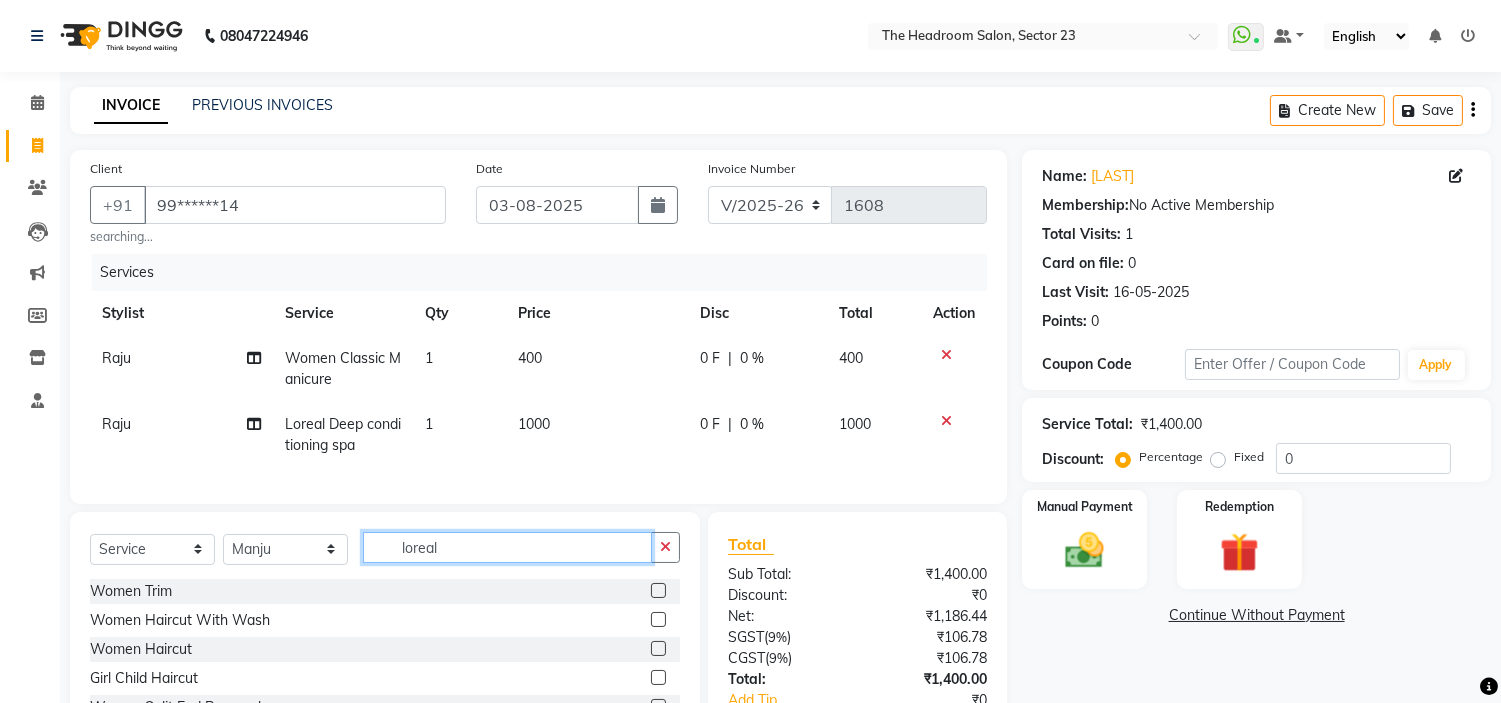 click on "loreal" 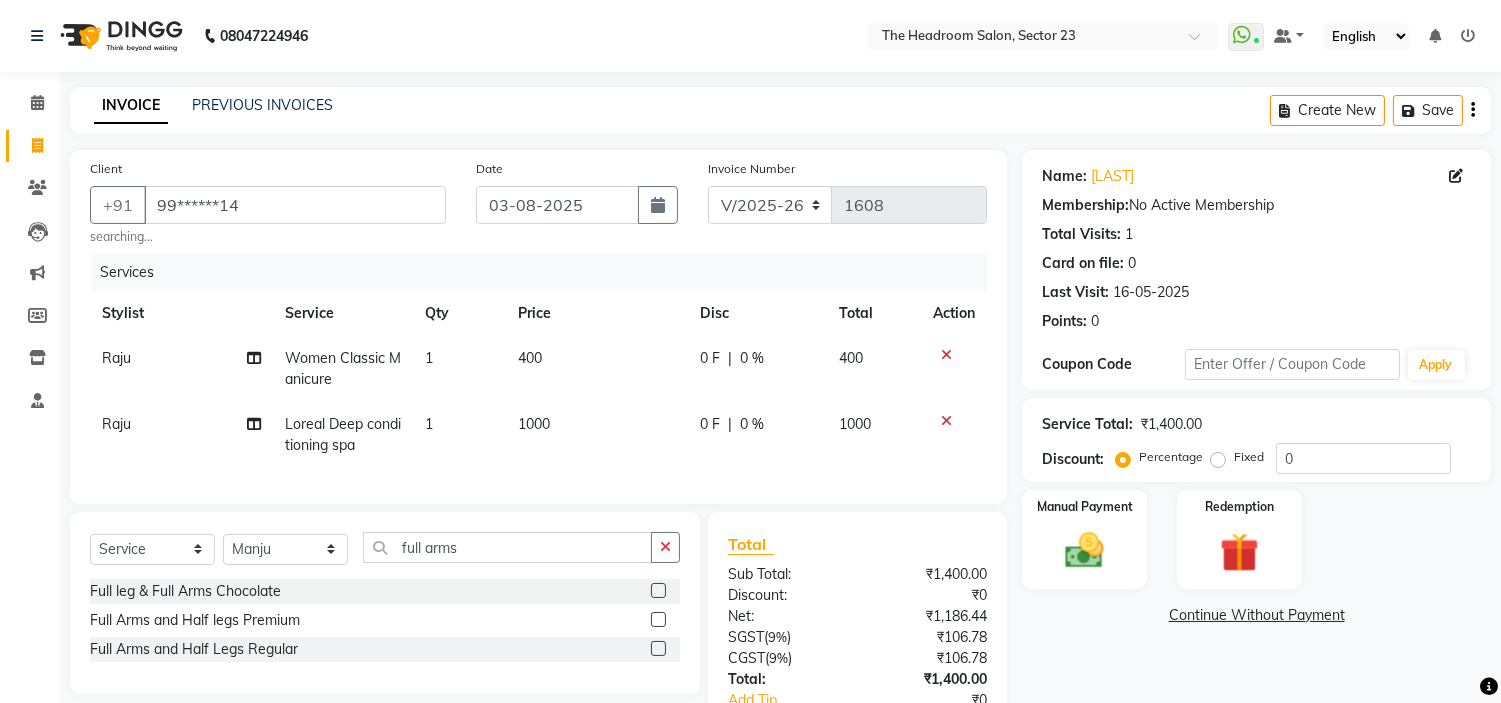 click 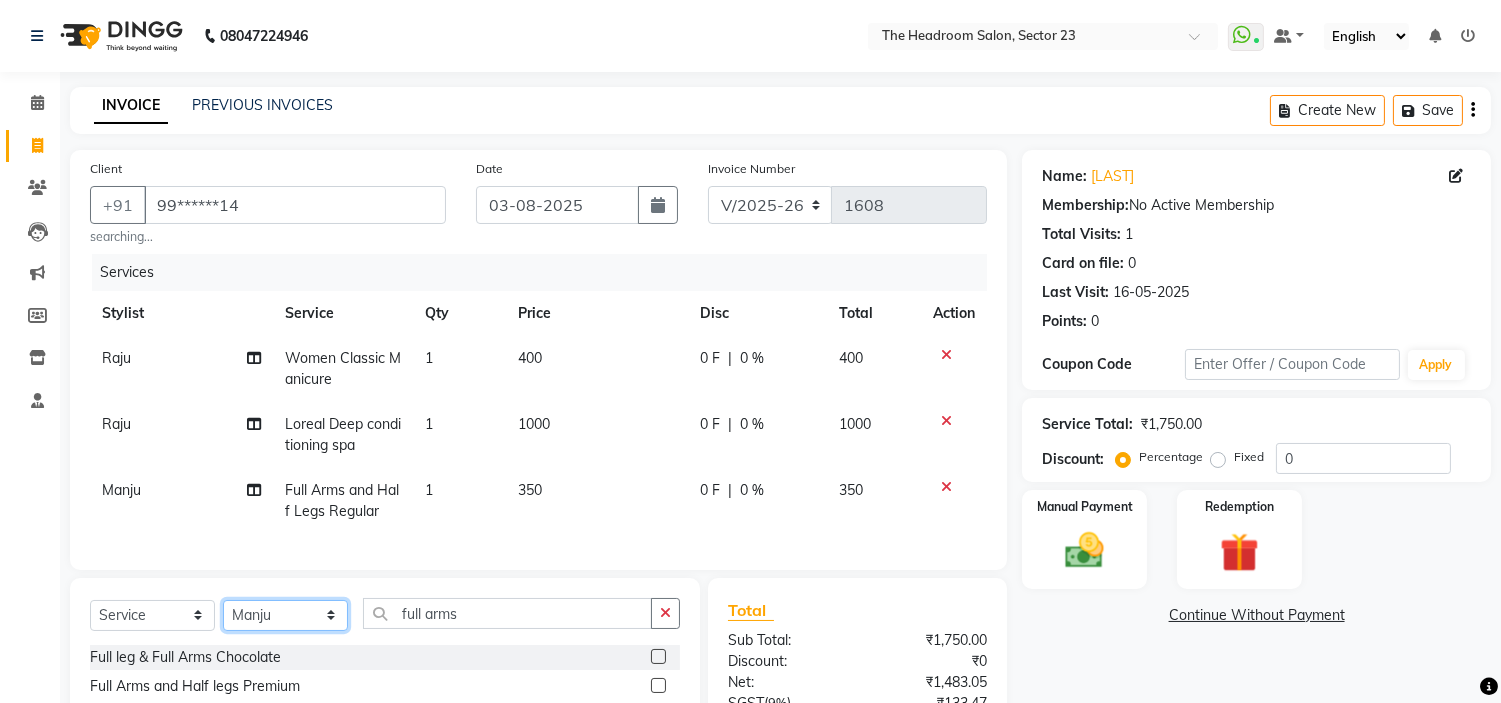 click on "Select Stylist Anjali Anubha Ashok Garima Manager Manju Raju Rohit Shahbaz" 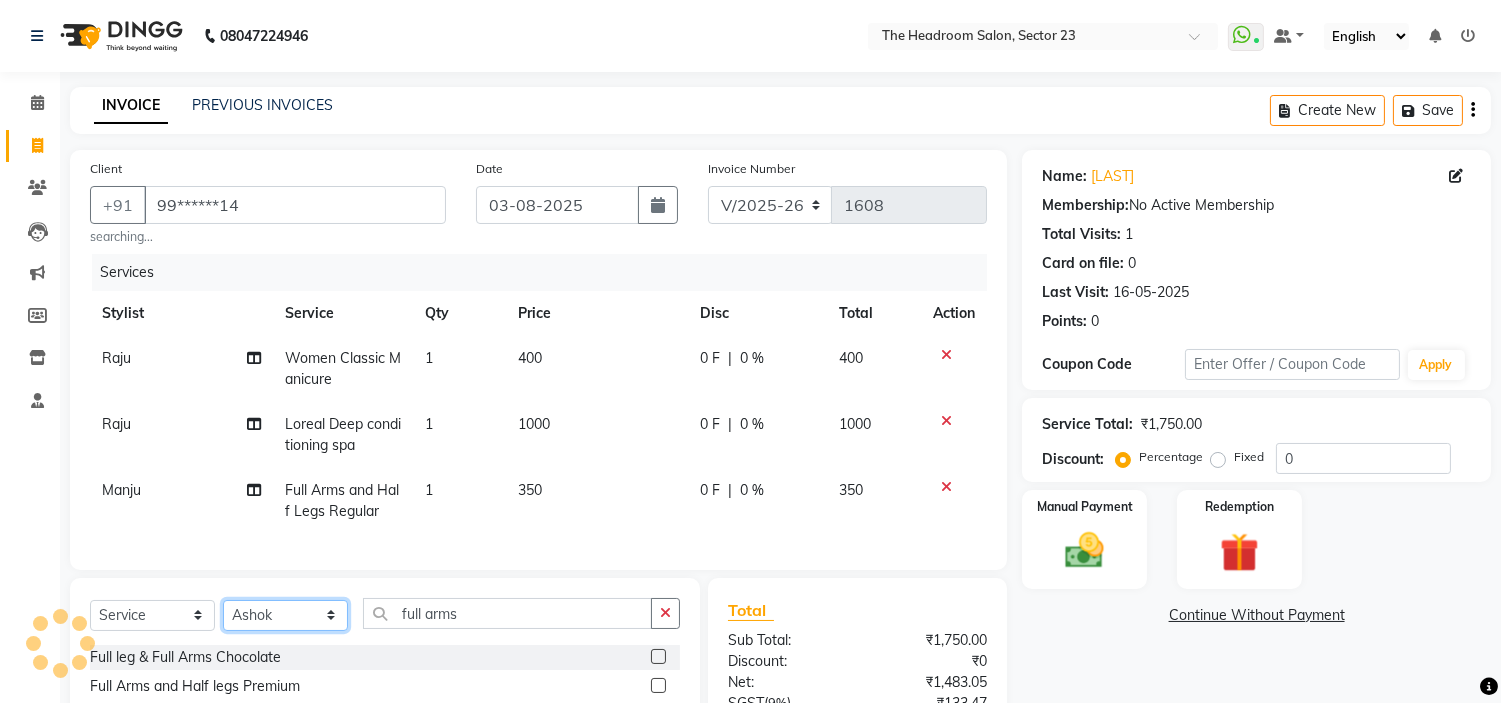 click on "Select Stylist Anjali Anubha Ashok Garima Manager Manju Raju Rohit Shahbaz" 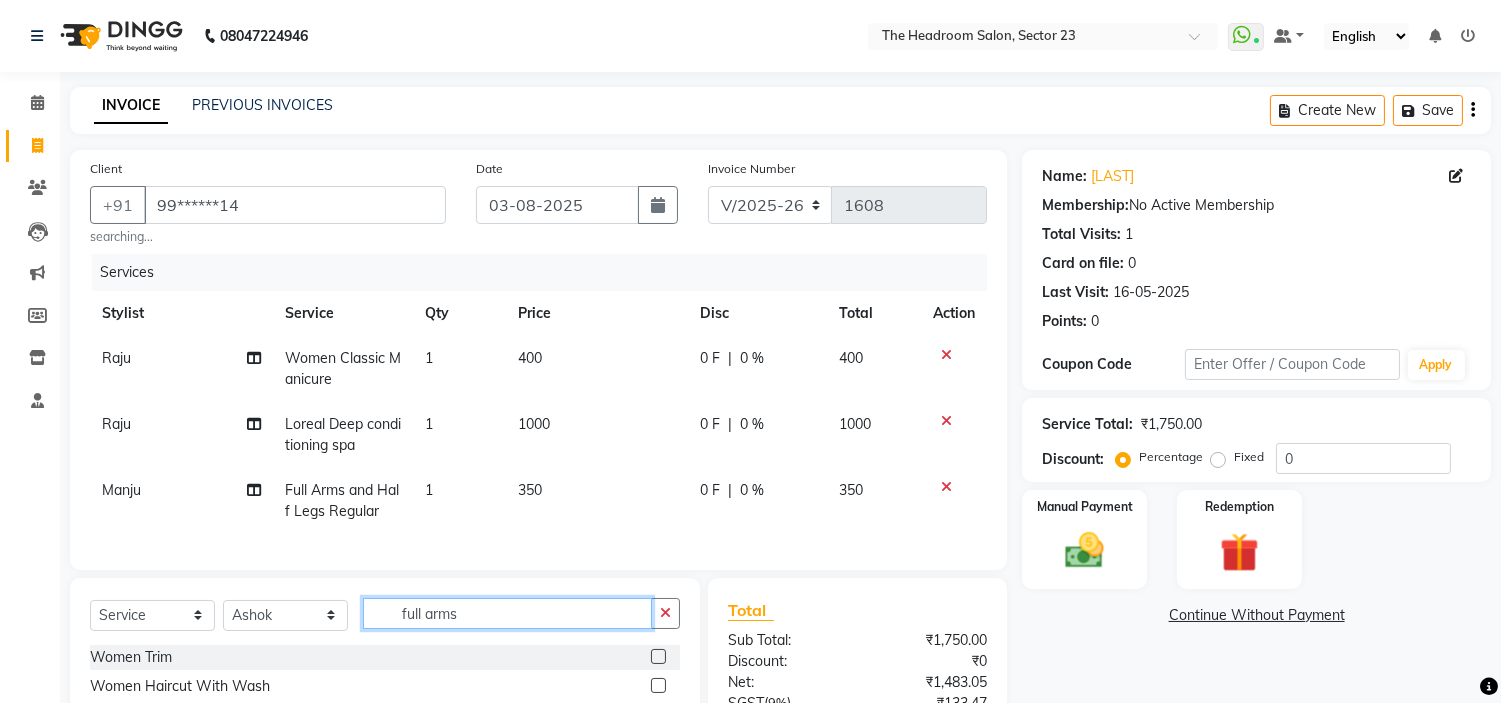 click on "full arms" 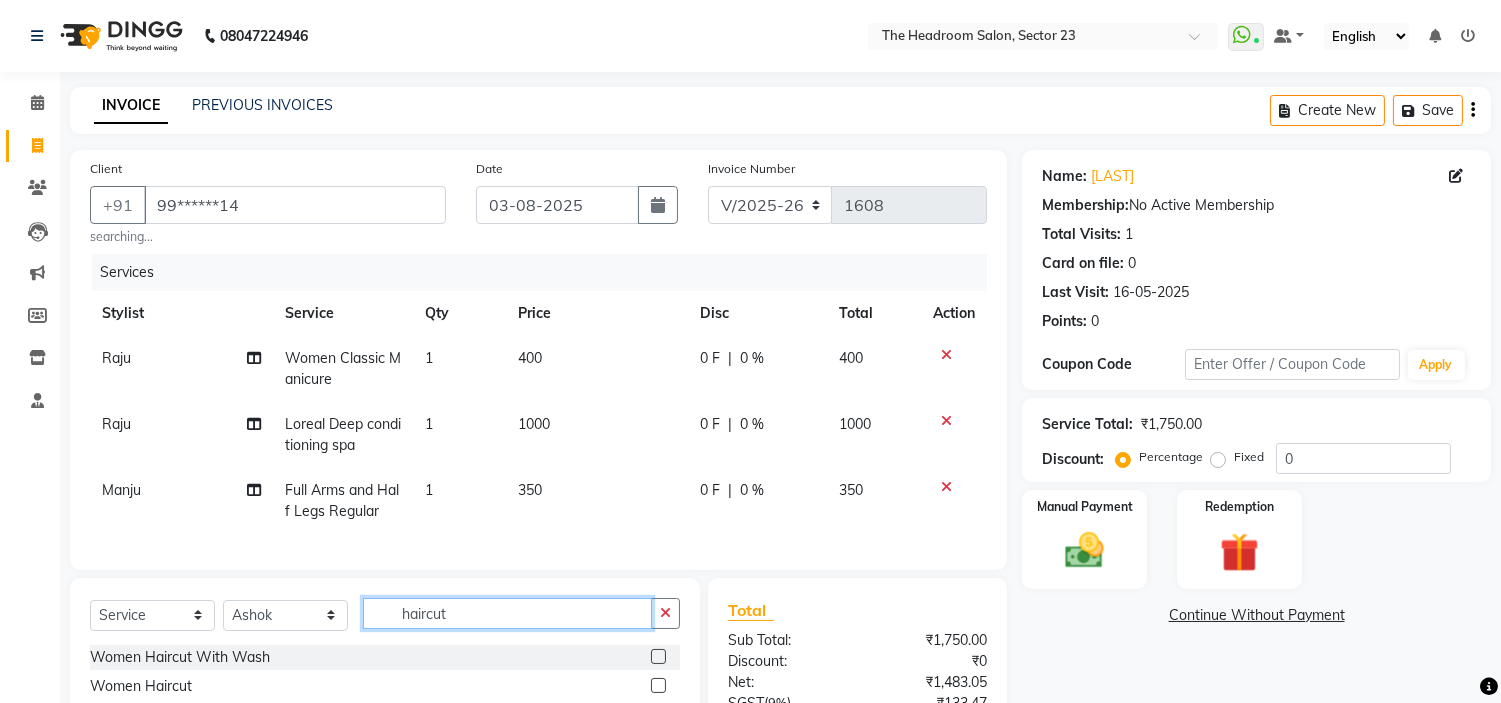 scroll, scrollTop: 217, scrollLeft: 0, axis: vertical 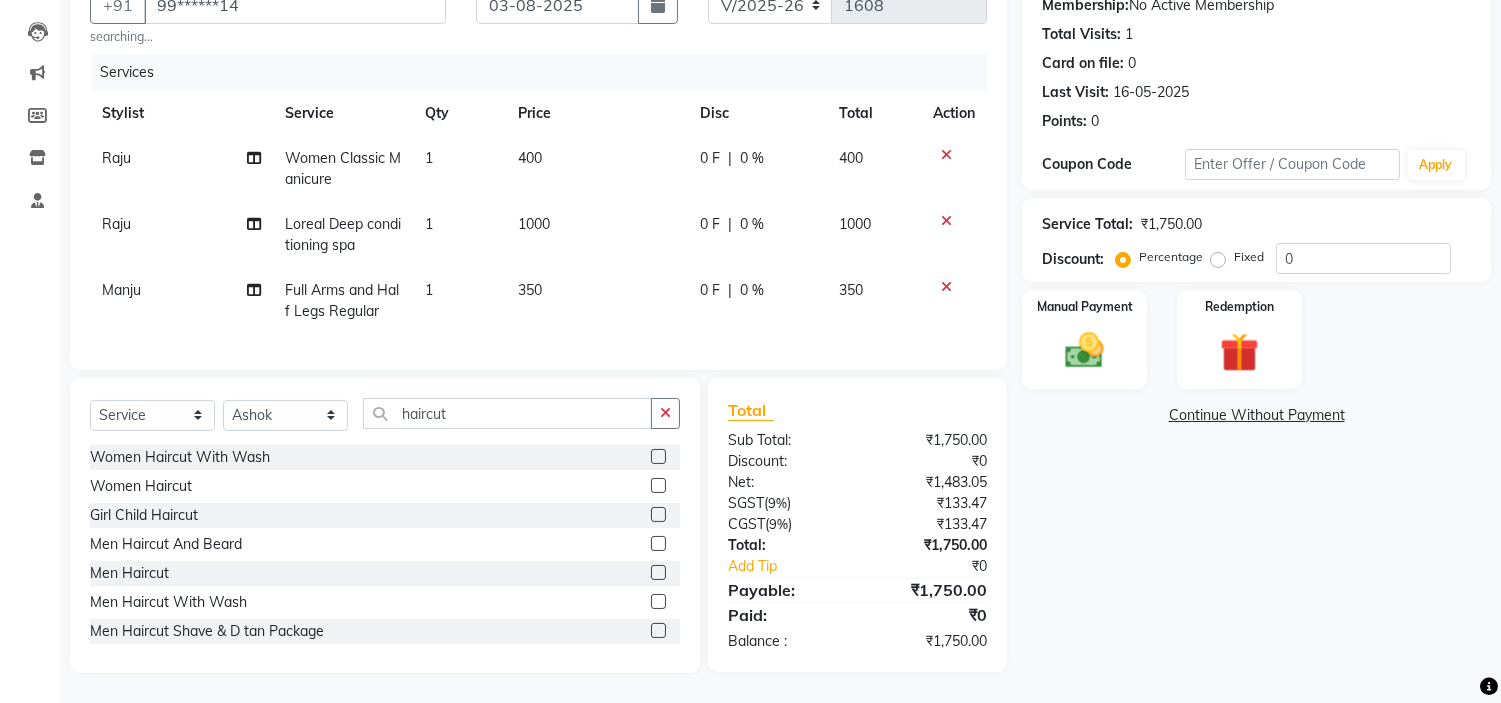 click 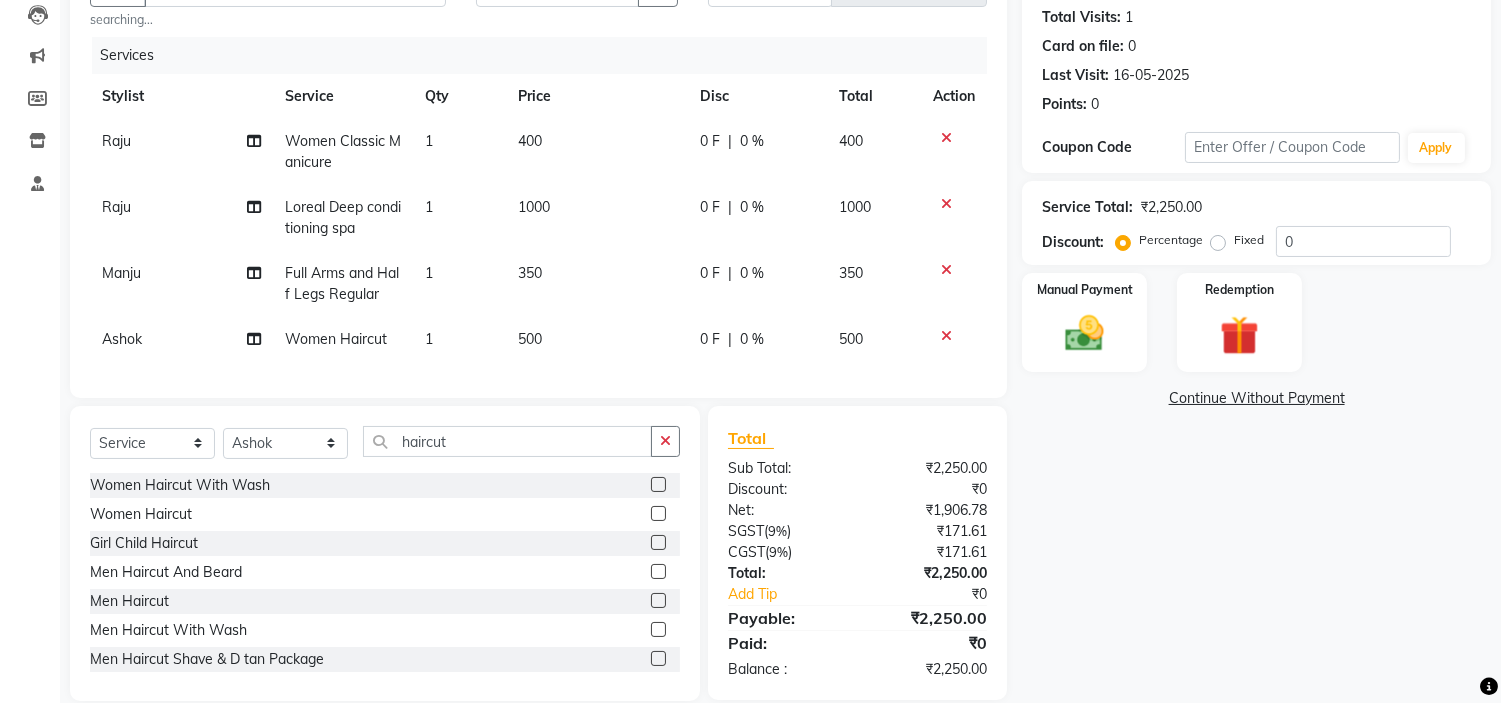 click on "Name: [FIRST]  Membership:  No Active Membership  Total Visits:  1 Card on file:  0 Last Visit:   16-05-2025 Points:   0  Coupon Code Apply Service Total:  ₹2,250.00  Discount:  Percentage   Fixed  0 Manual Payment Redemption  Continue Without Payment" 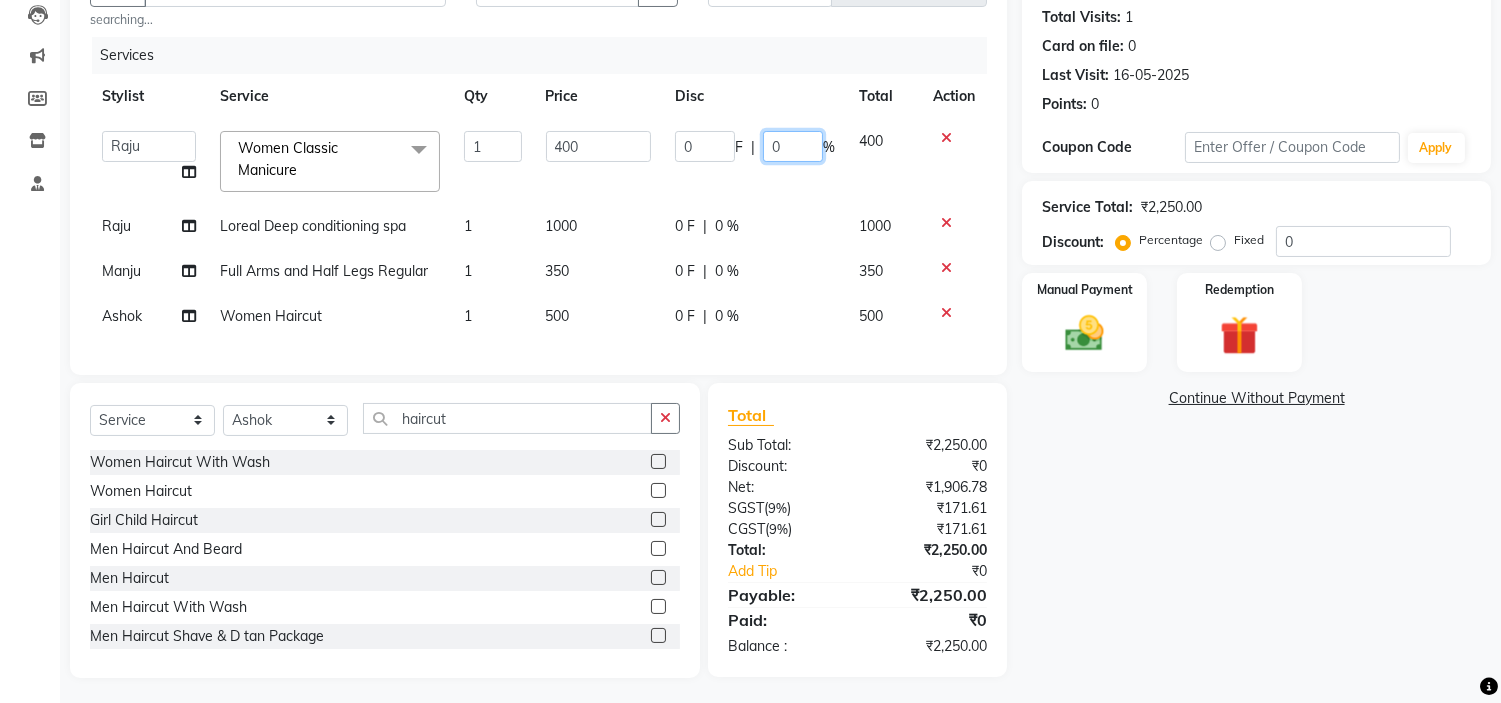 click on "0" 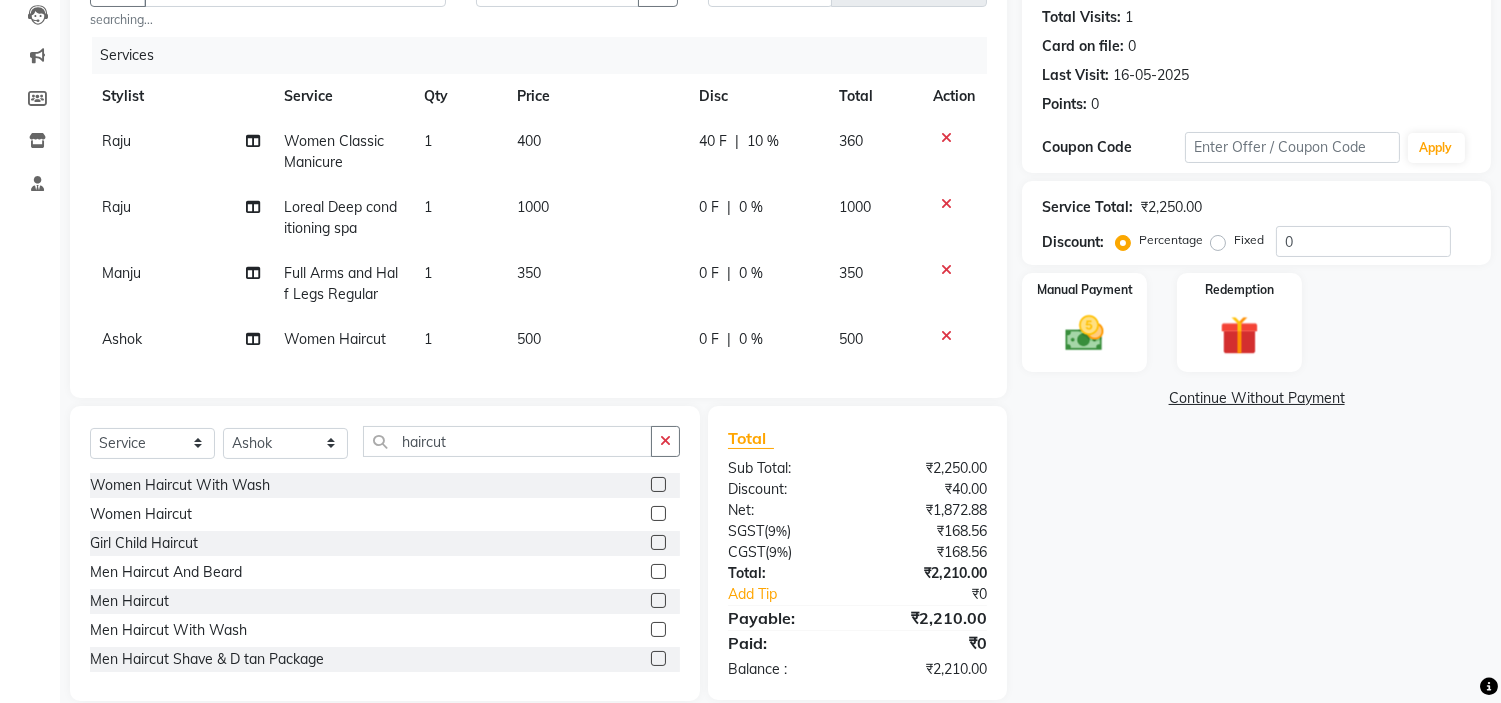 click on "Name: [FIRST]  Membership:  No Active Membership  Total Visits:  1 Card on file:  0 Last Visit:   16-05-2025 Points:   0  Coupon Code Apply Service Total:  ₹2,250.00  Discount:  Percentage   Fixed  0 Manual Payment Redemption  Continue Without Payment" 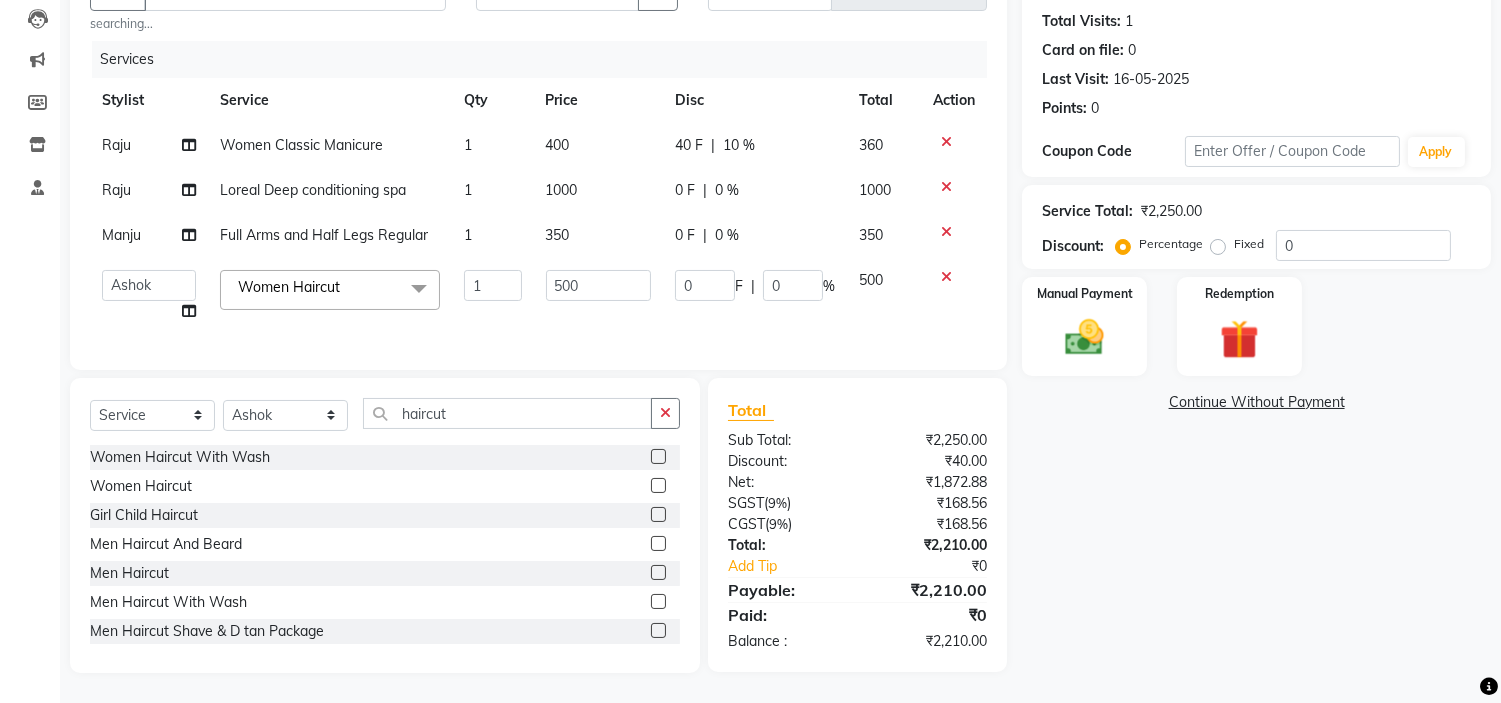click 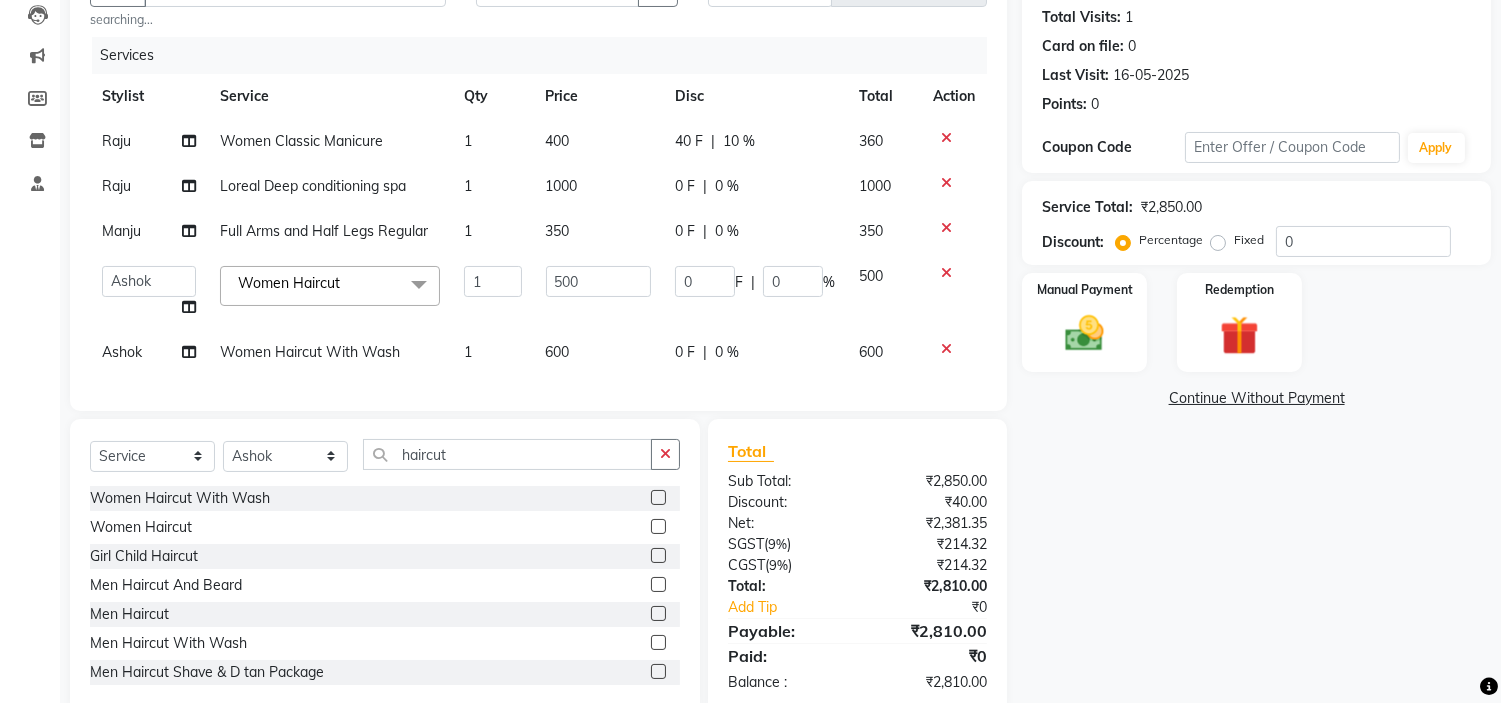 click 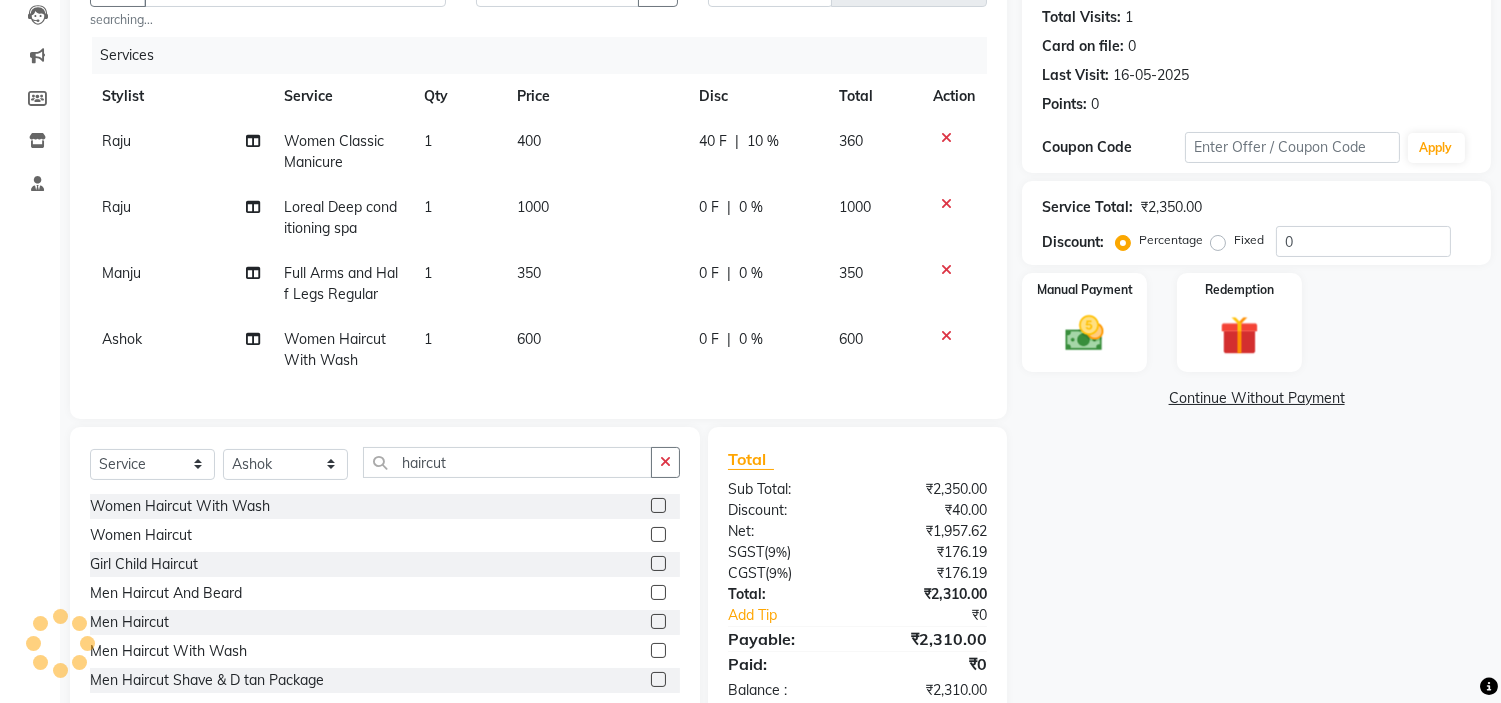 click on "0 %" 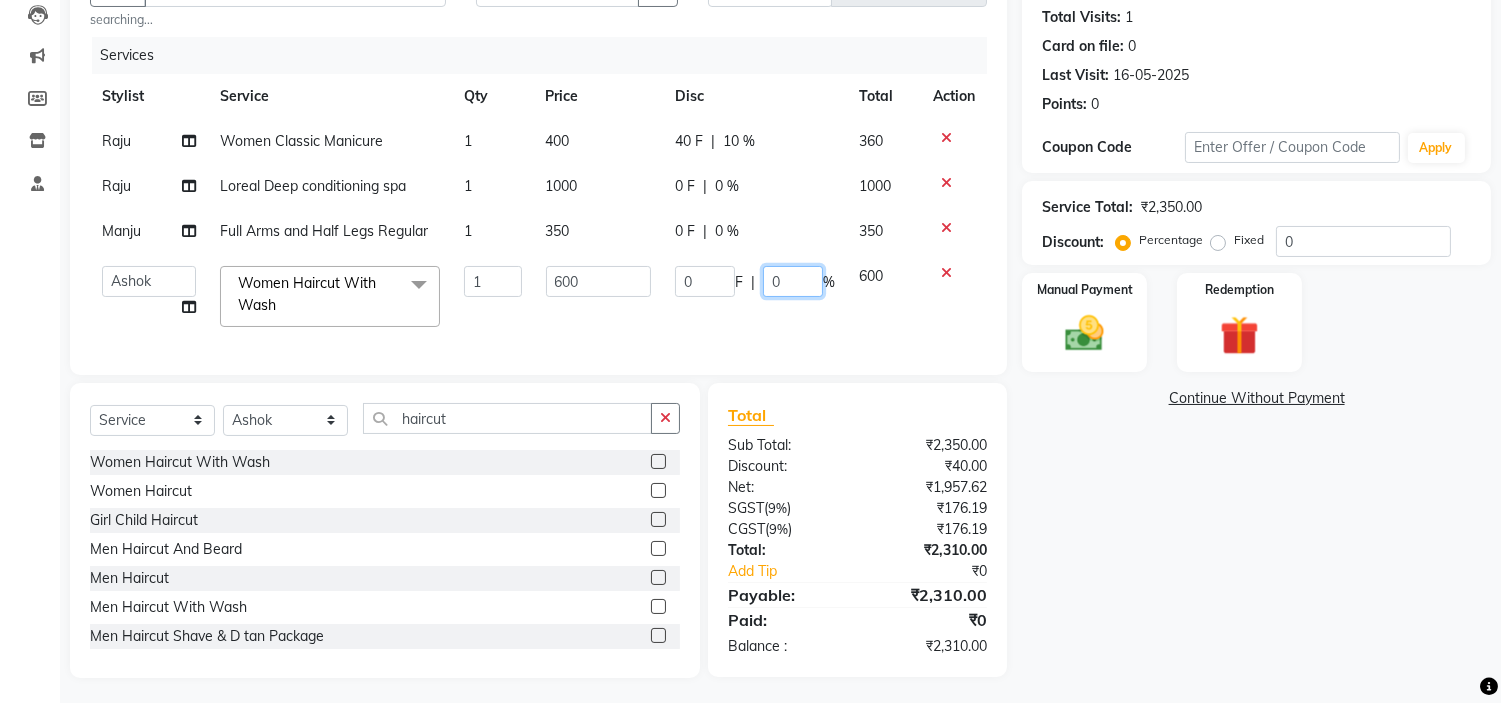 click on "0" 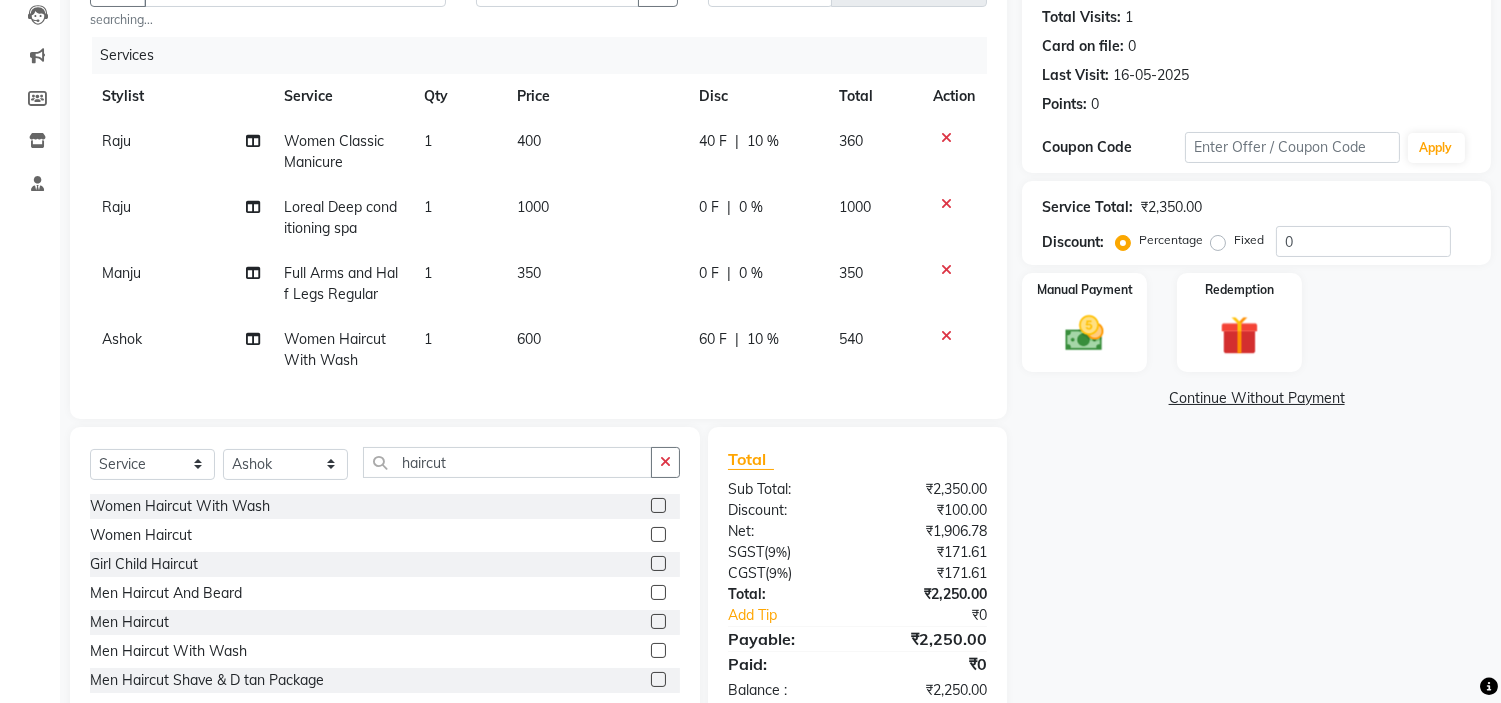 click on "Name: [LAST]  Membership:  No Active Membership  Total Visits:  1 Card on file:  0 Last Visit:   [DATE] Points:   0  Coupon Code Apply Service Total:  ₹2,350.00  Discount:  Percentage   Fixed  0 Manual Payment Redemption  Continue Without Payment" 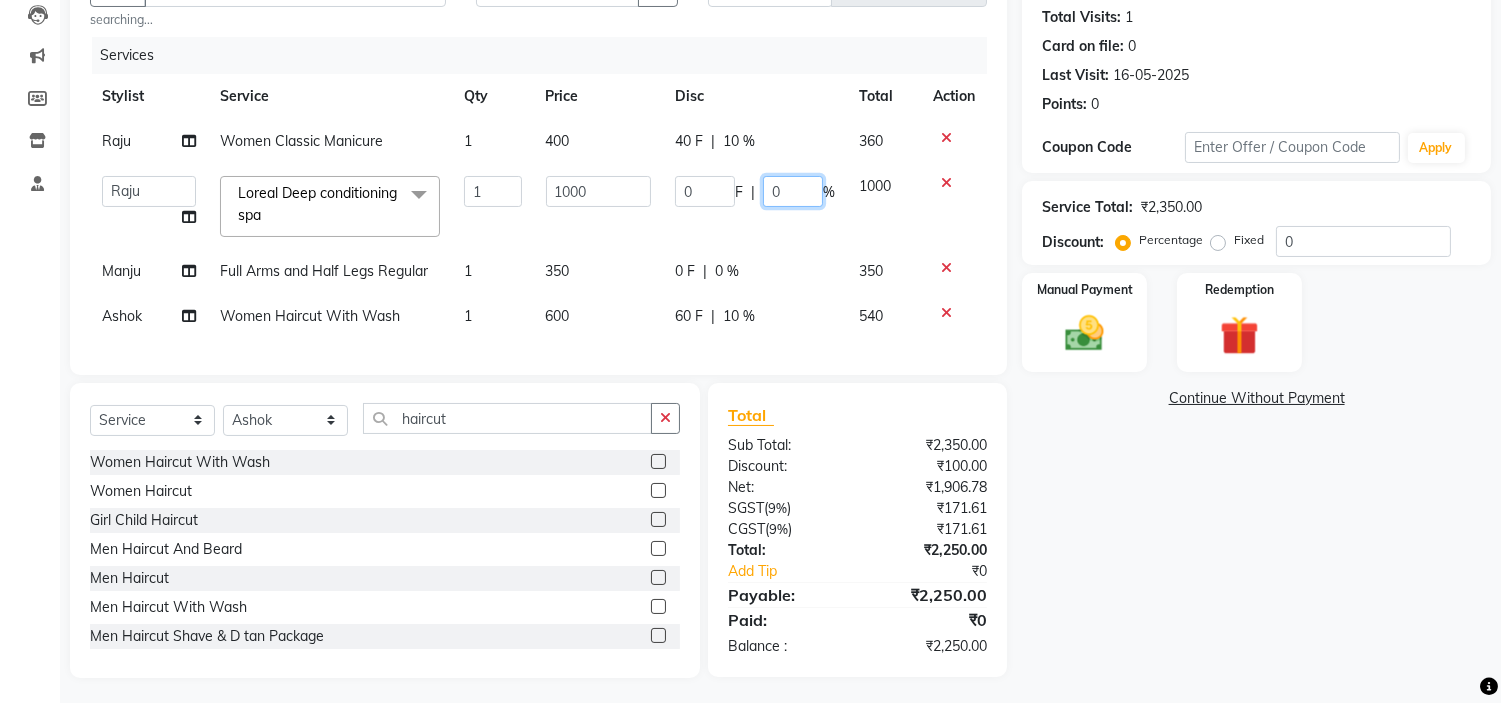 click on "0" 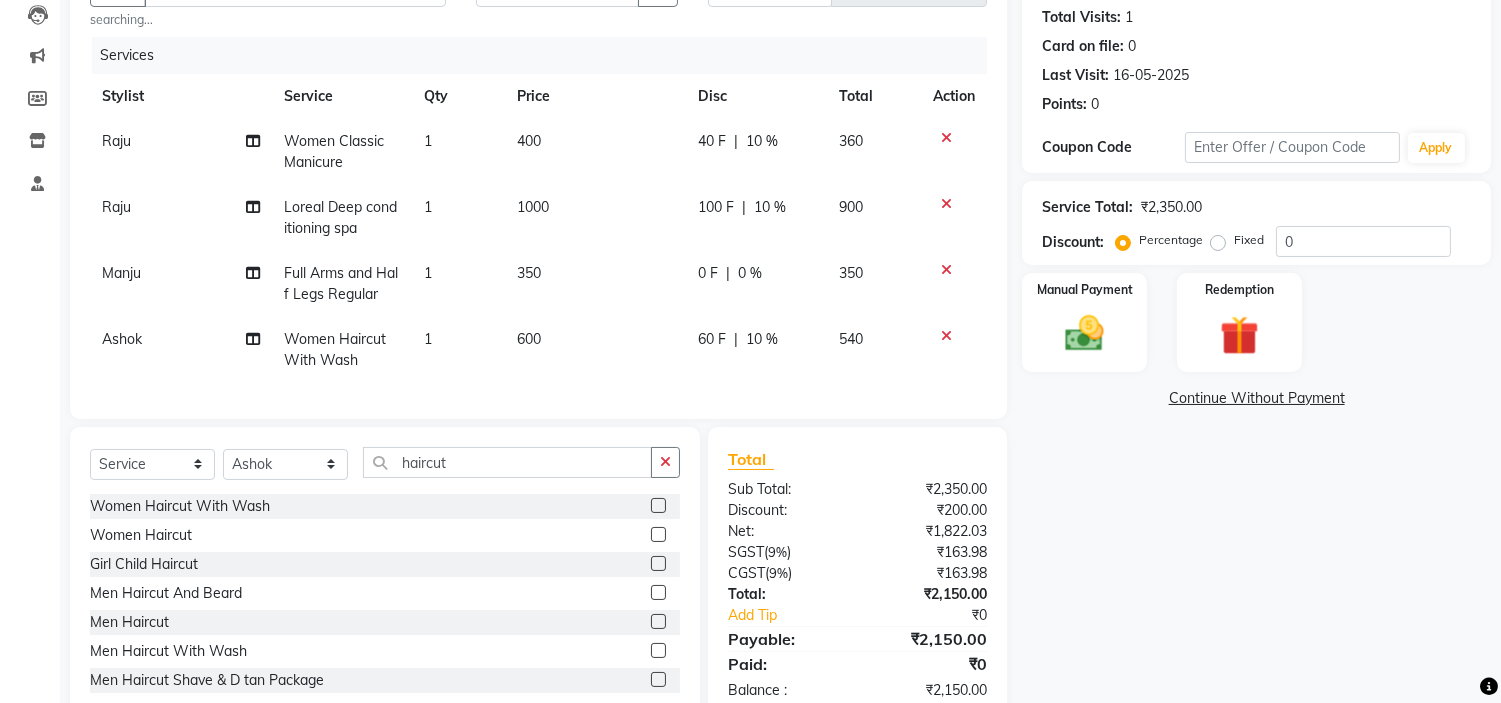 click on "Name: [LAST]  Membership:  No Active Membership  Total Visits:  1 Card on file:  0 Last Visit:   [DATE] Points:   0  Coupon Code Apply Service Total:  ₹2,350.00  Discount:  Percentage   Fixed  0 Manual Payment Redemption  Continue Without Payment" 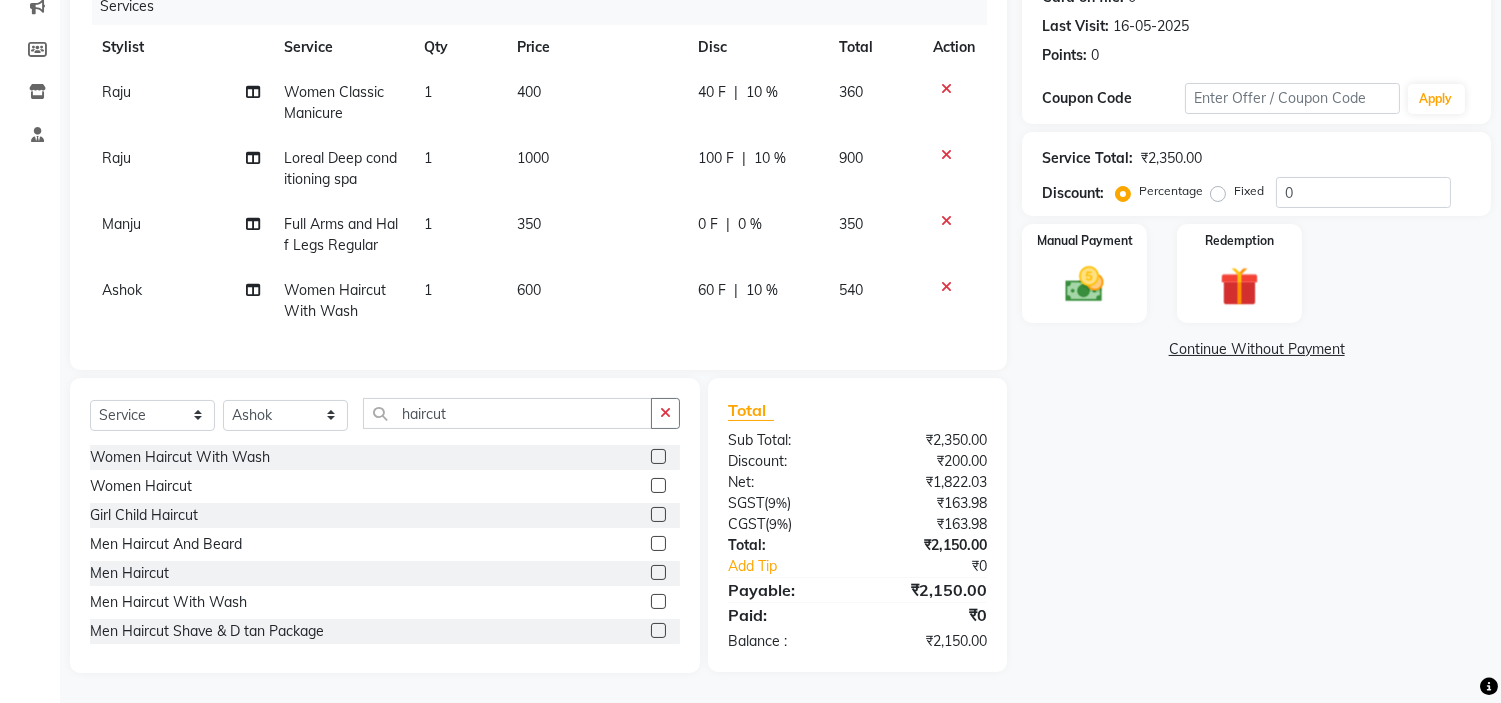 click on "Name: [LAST]  Membership:  No Active Membership  Total Visits:  1 Card on file:  0 Last Visit:   [DATE] Points:   0  Coupon Code Apply Service Total:  ₹2,350.00  Discount:  Percentage   Fixed  0 Manual Payment Redemption  Continue Without Payment" 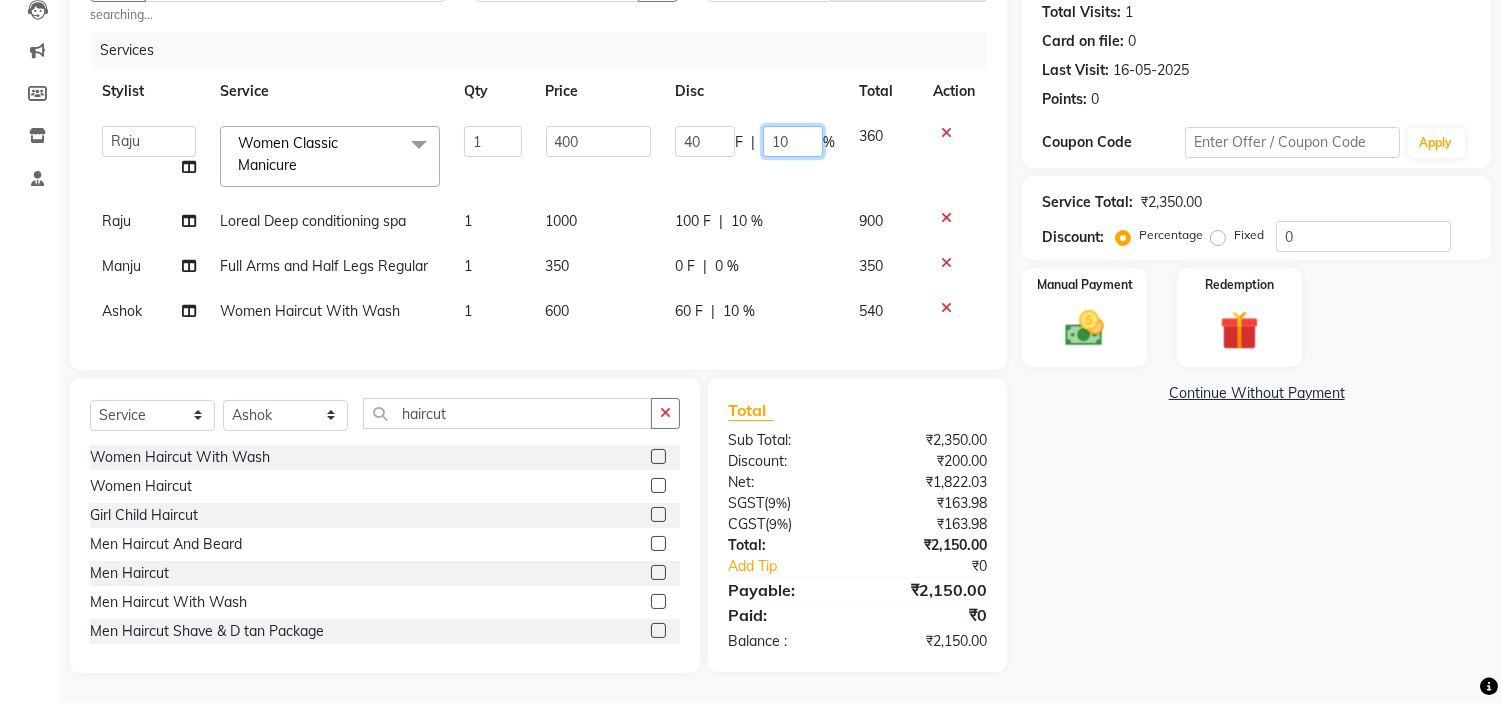click on "10" 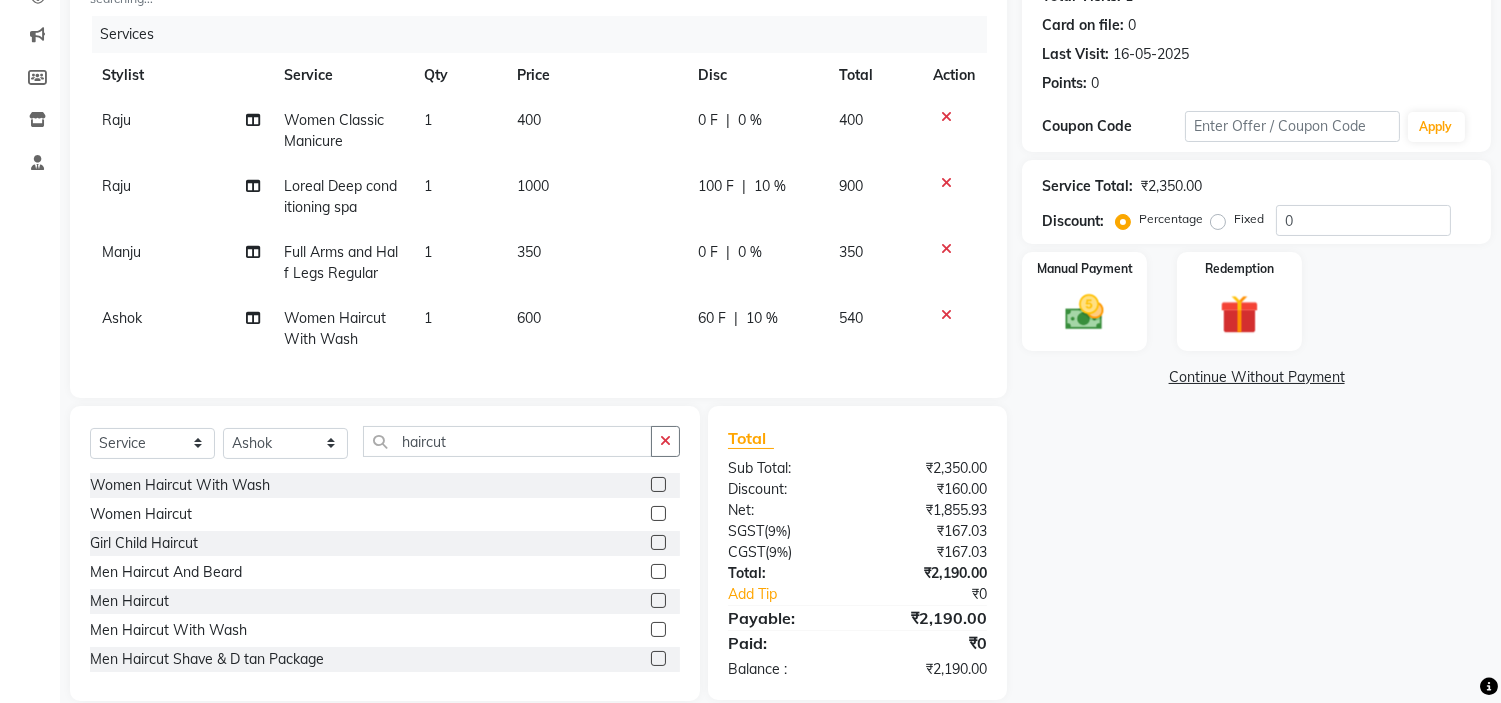 click on "0 F" 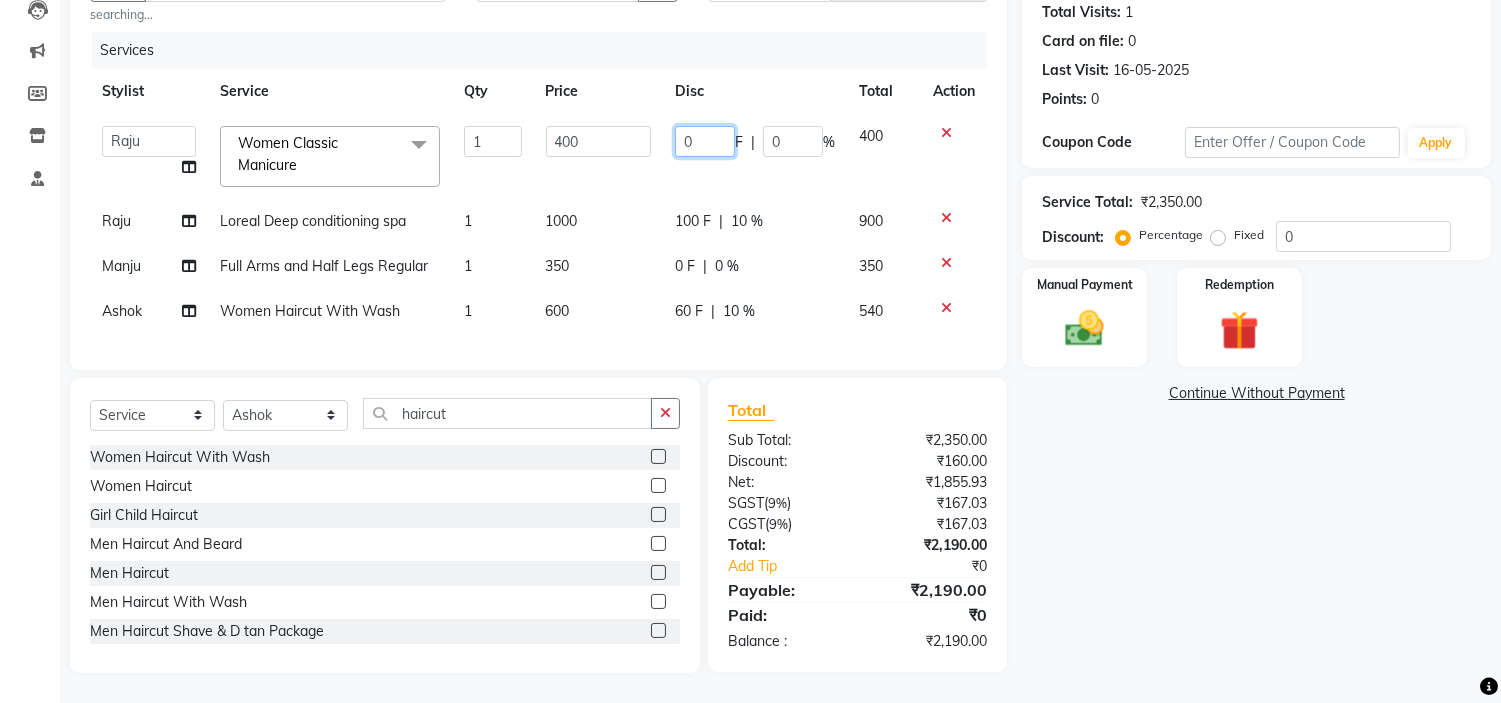 click on "0" 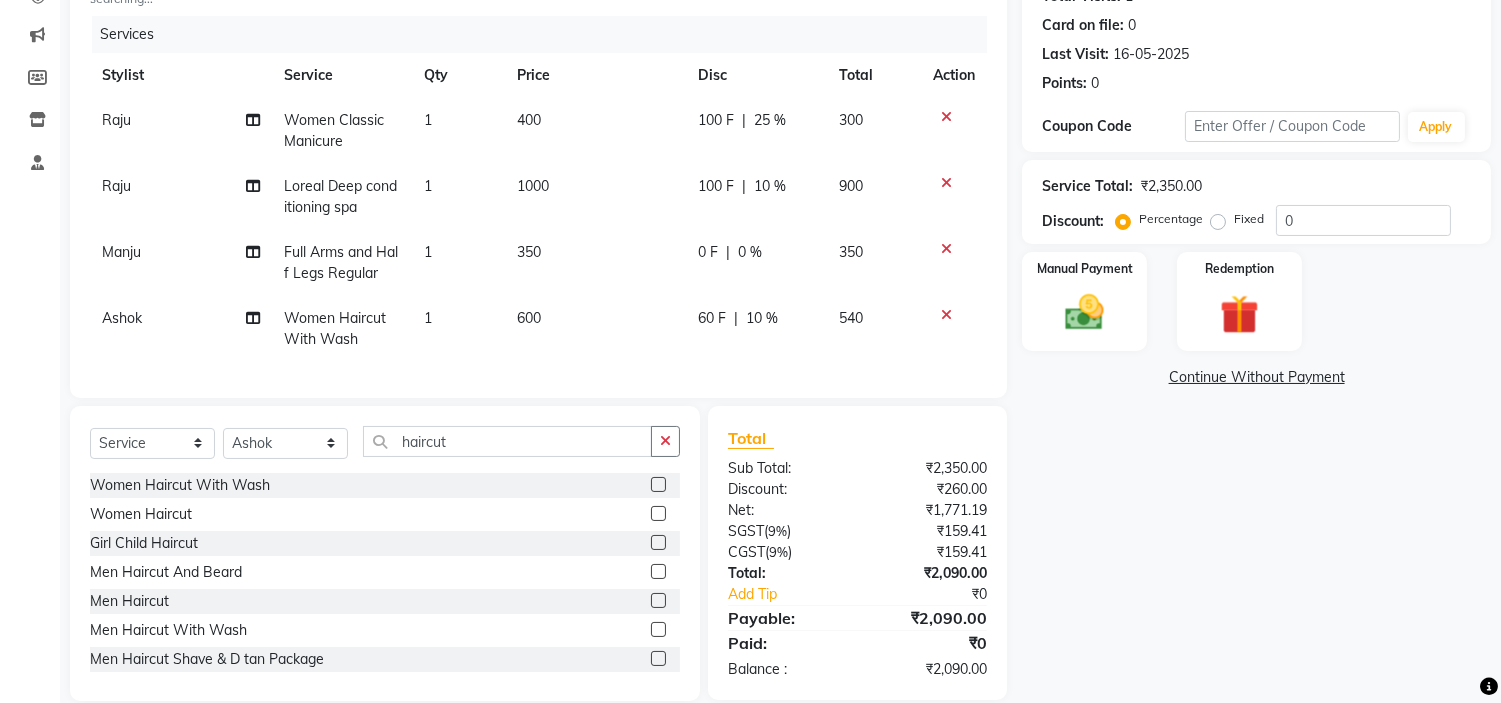 click on "Name: [LAST]  Membership:  No Active Membership  Total Visits:  1 Card on file:  0 Last Visit:   [DATE] Points:   0  Coupon Code Apply Service Total:  ₹2,350.00  Discount:  Percentage   Fixed  0 Manual Payment Redemption  Continue Without Payment" 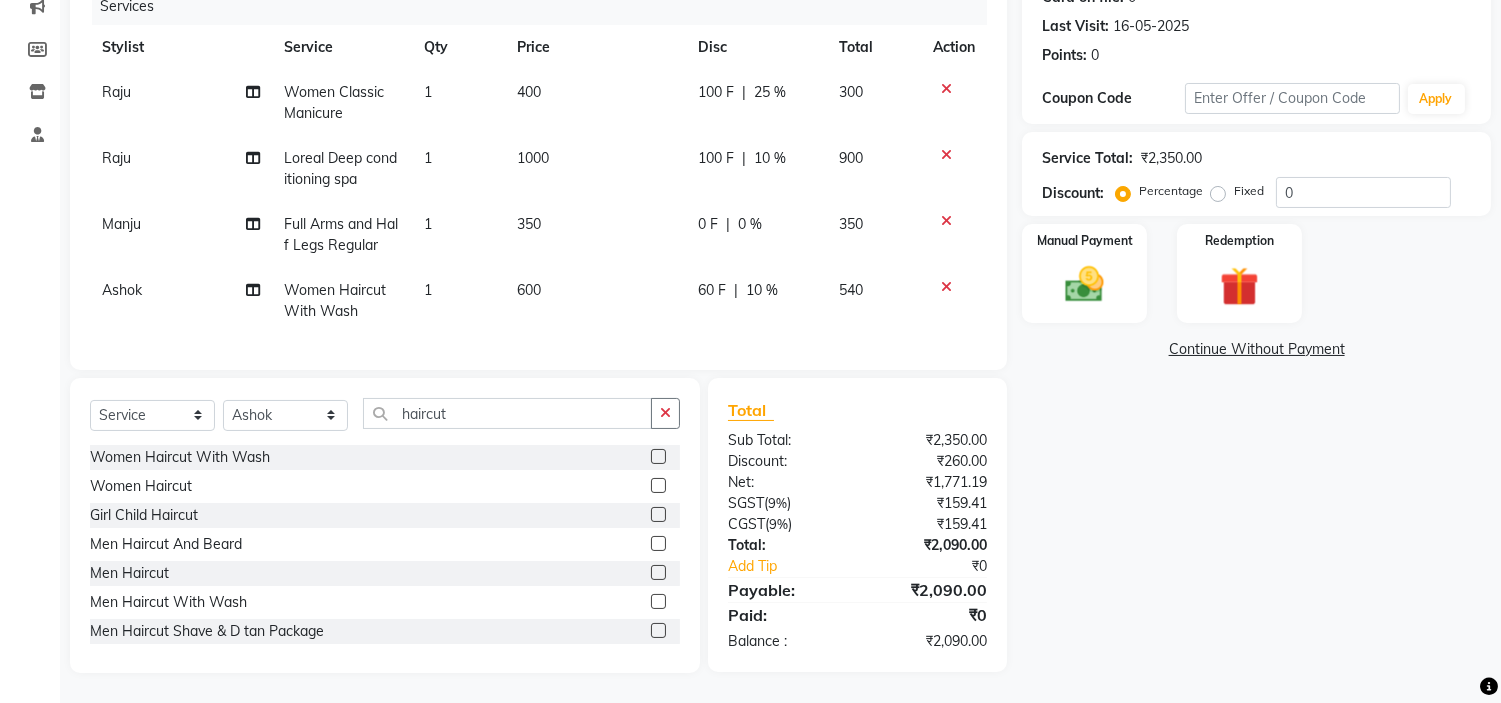 click on "100 F" 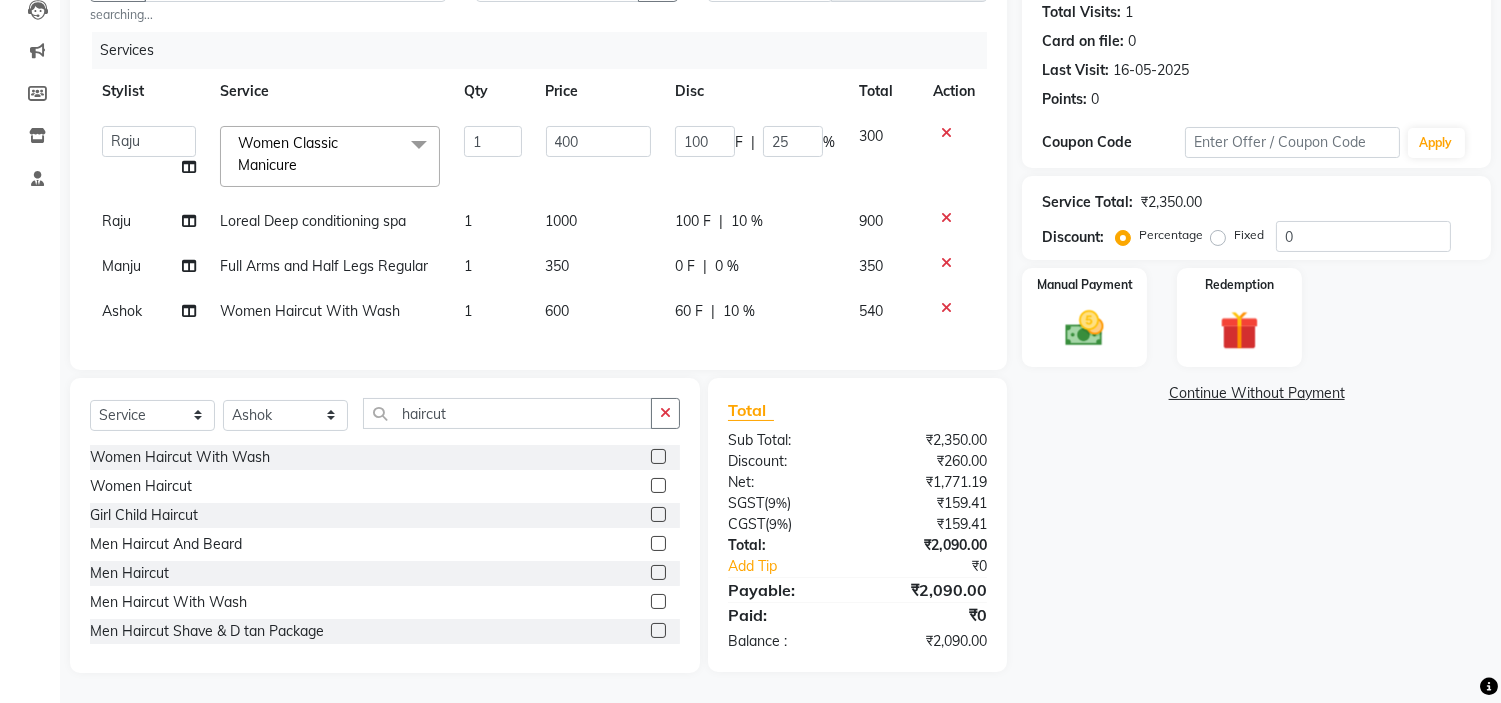 scroll, scrollTop: 238, scrollLeft: 0, axis: vertical 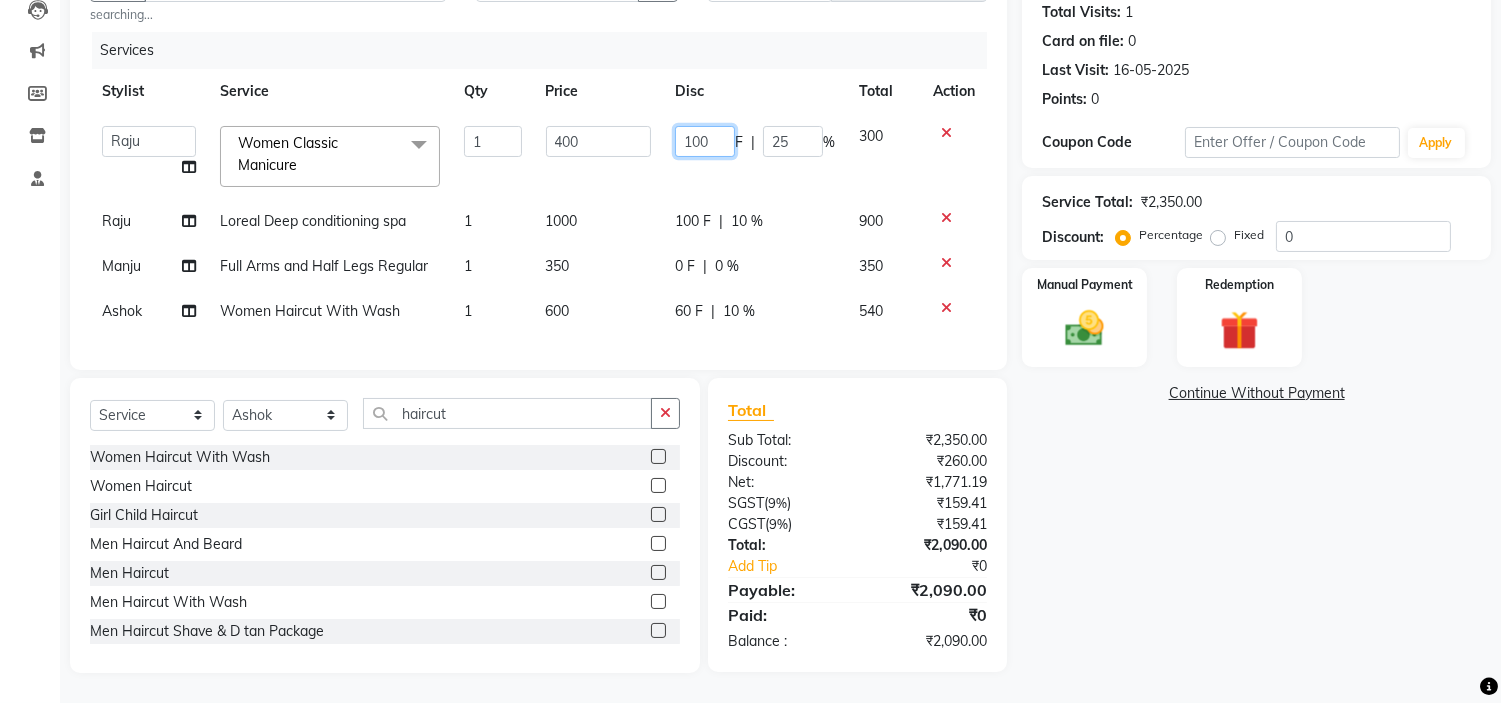 click on "100" 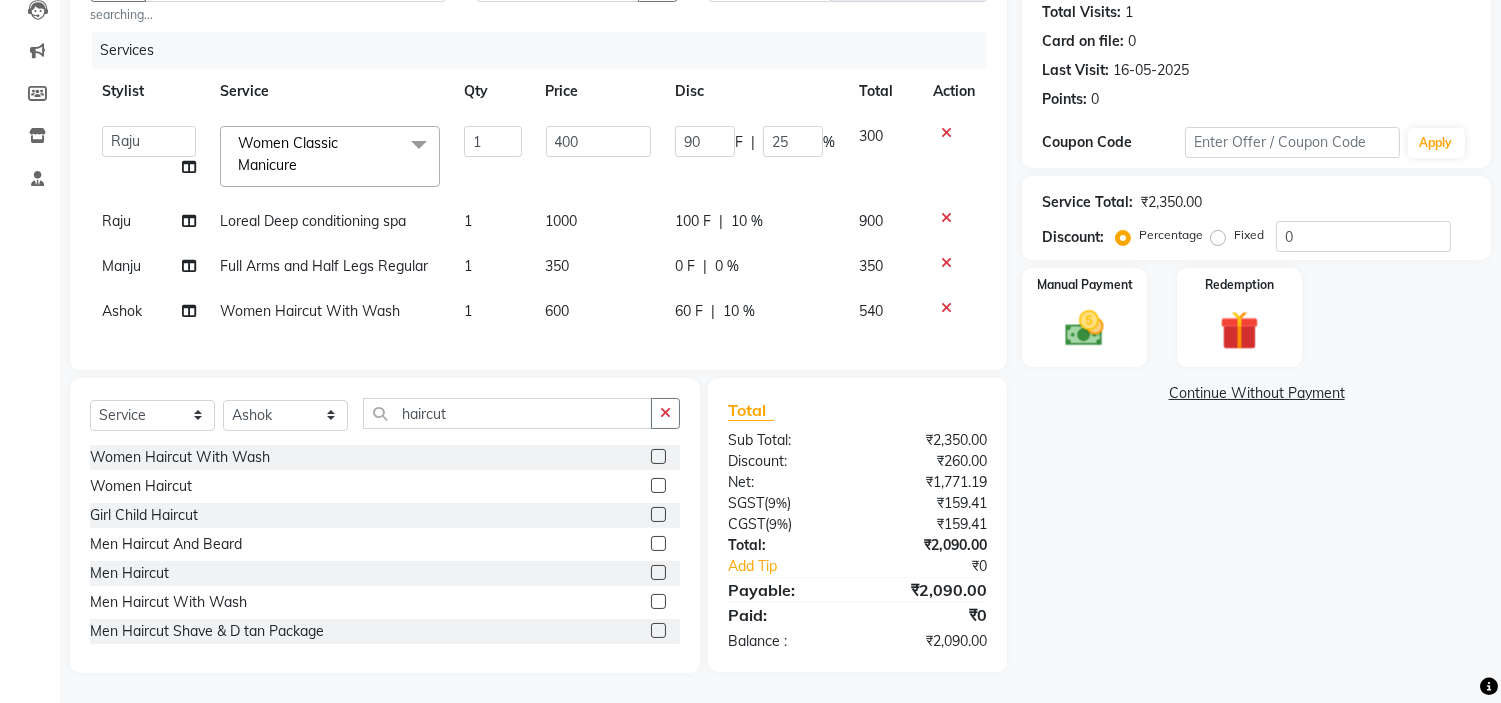 click on "Name: [LAST]  Membership:  No Active Membership  Total Visits:  1 Card on file:  0 Last Visit:   [DATE] Points:   0  Coupon Code Apply Service Total:  ₹2,350.00  Discount:  Percentage   Fixed  0 Manual Payment Redemption  Continue Without Payment" 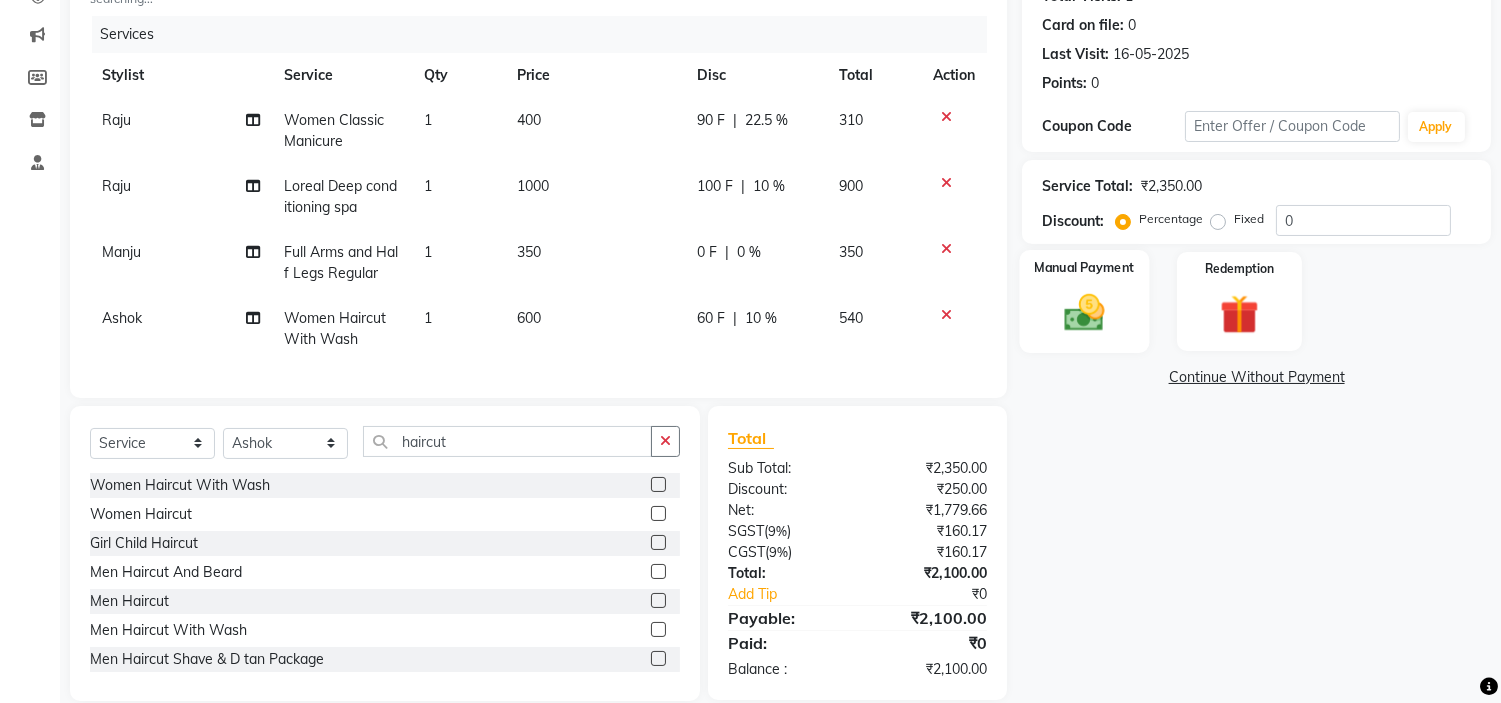 click on "Manual Payment" 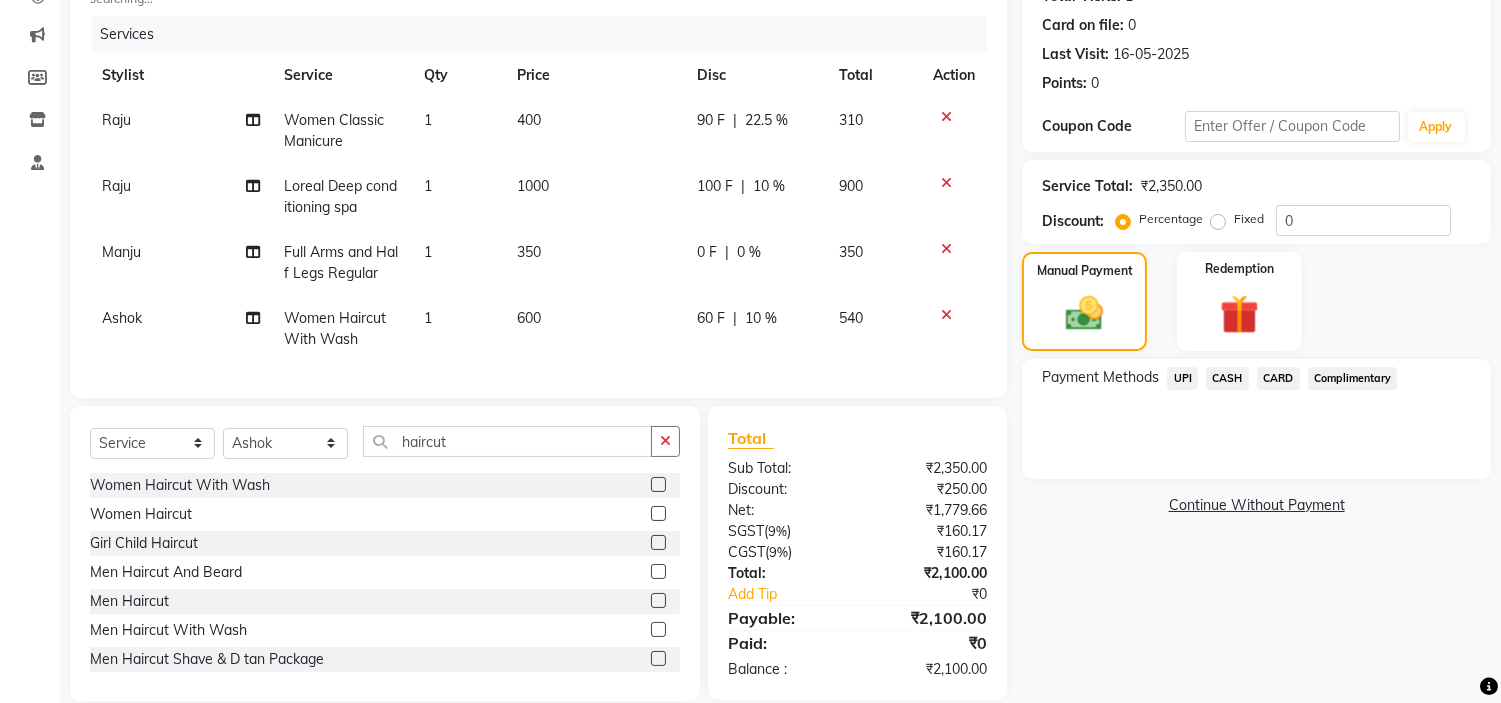 click on "UPI" 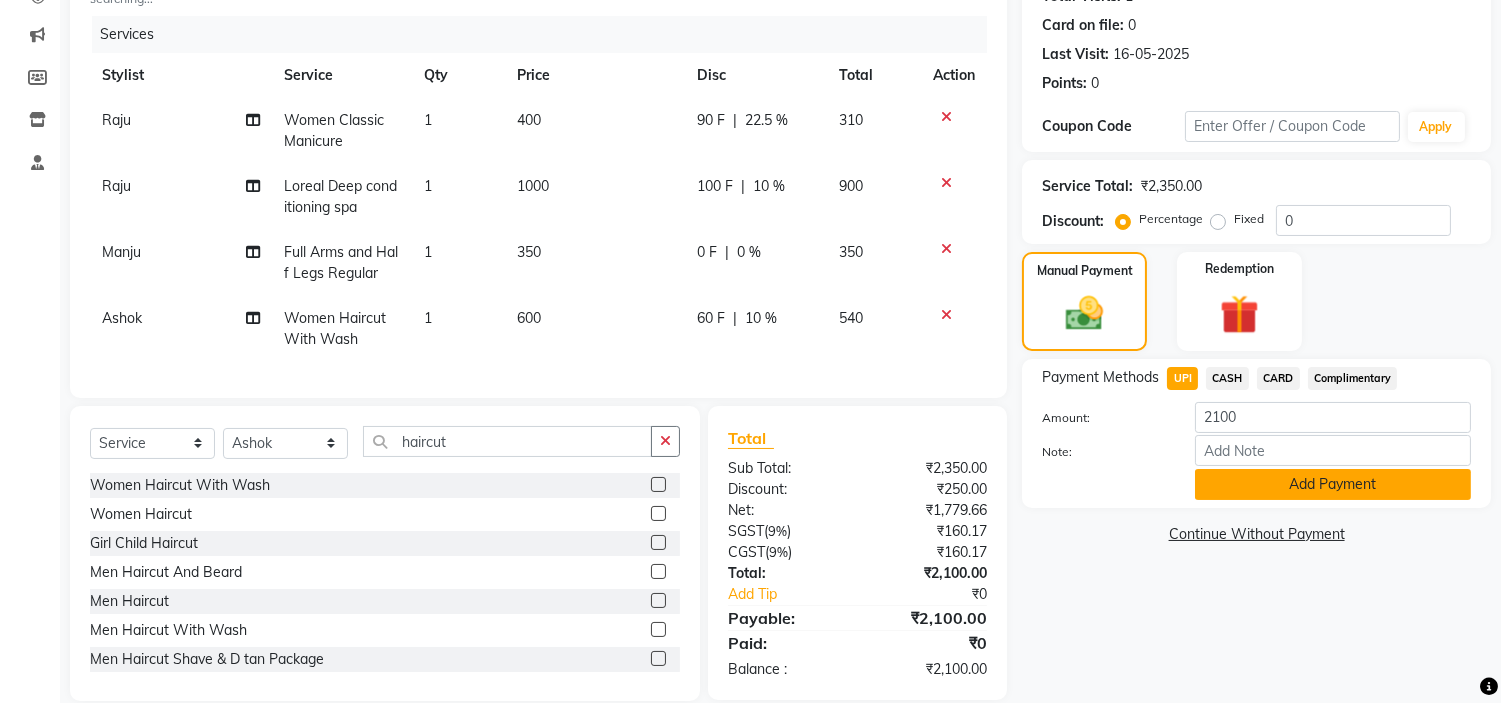 click on "Add Payment" 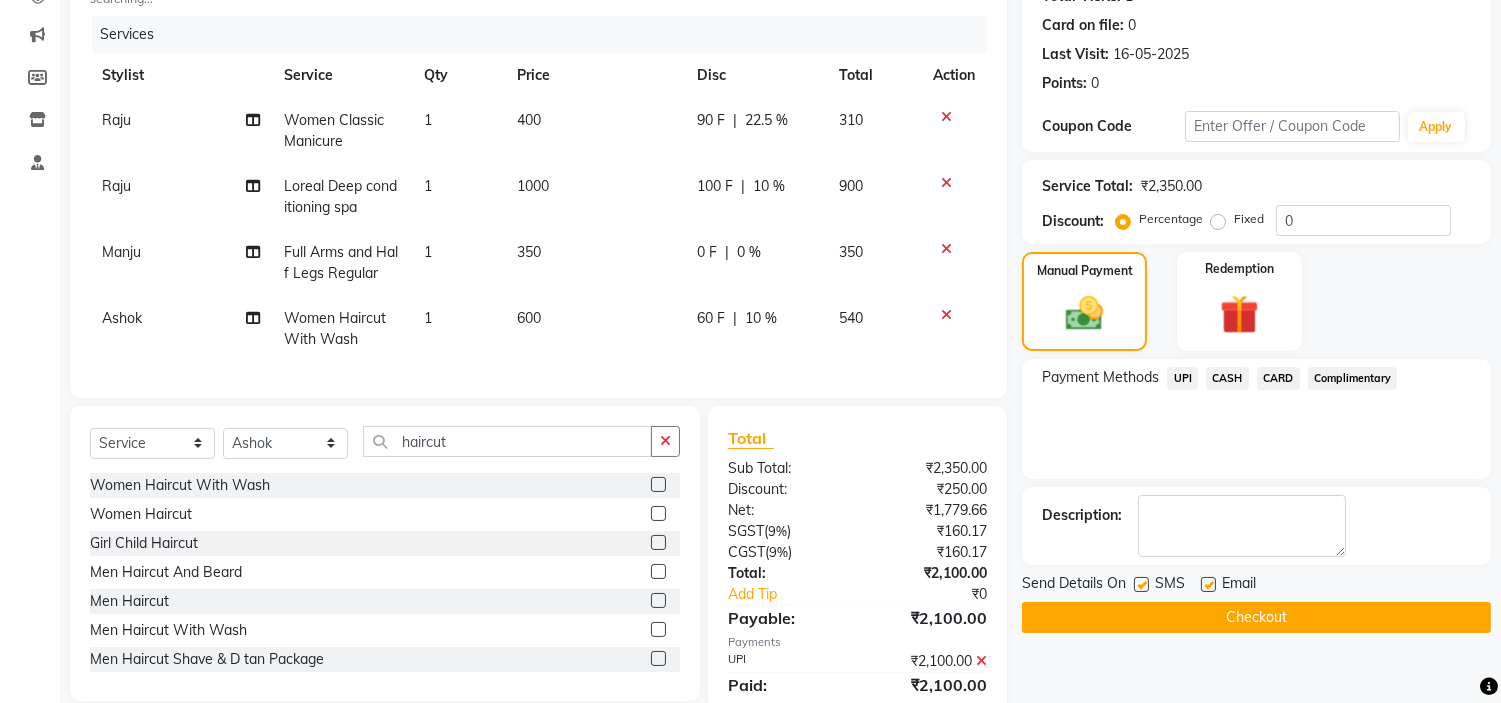 click on "Checkout" 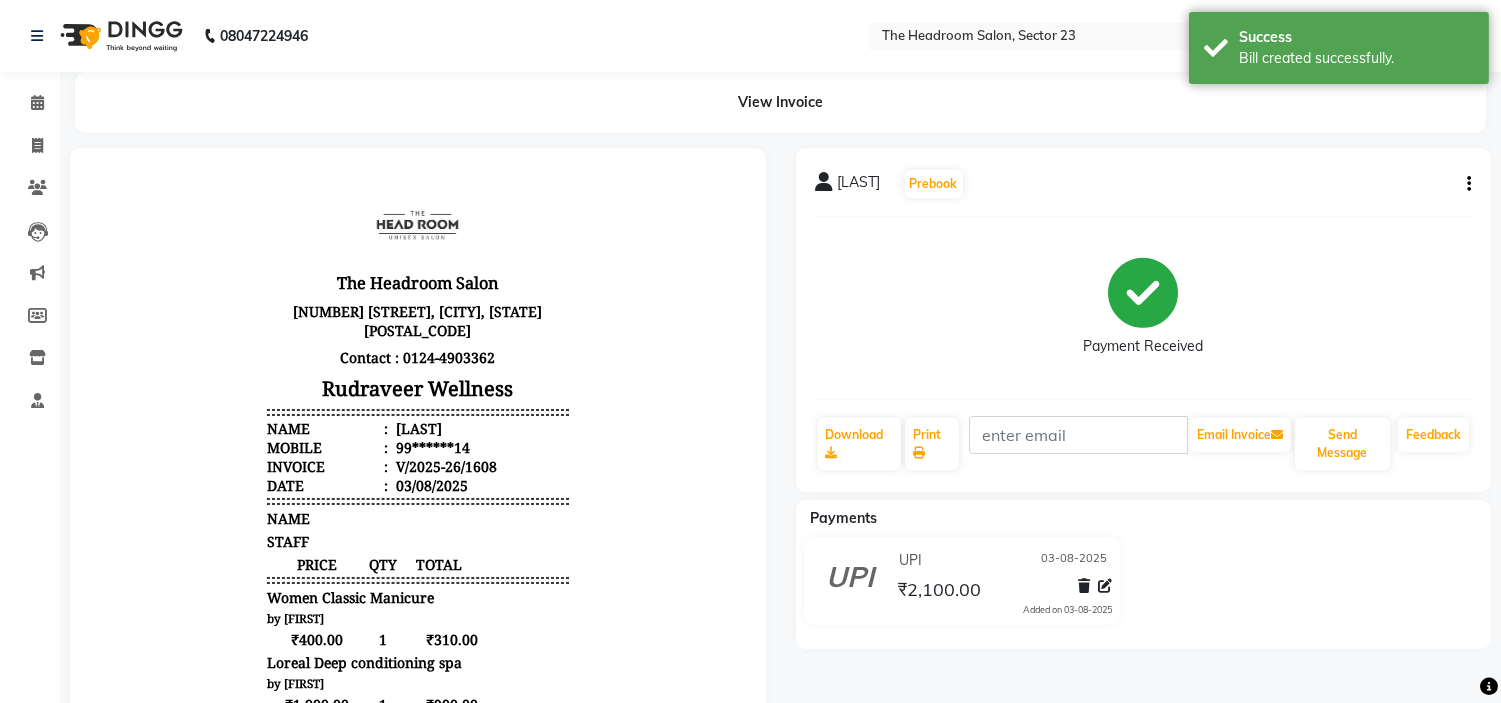 scroll, scrollTop: 0, scrollLeft: 0, axis: both 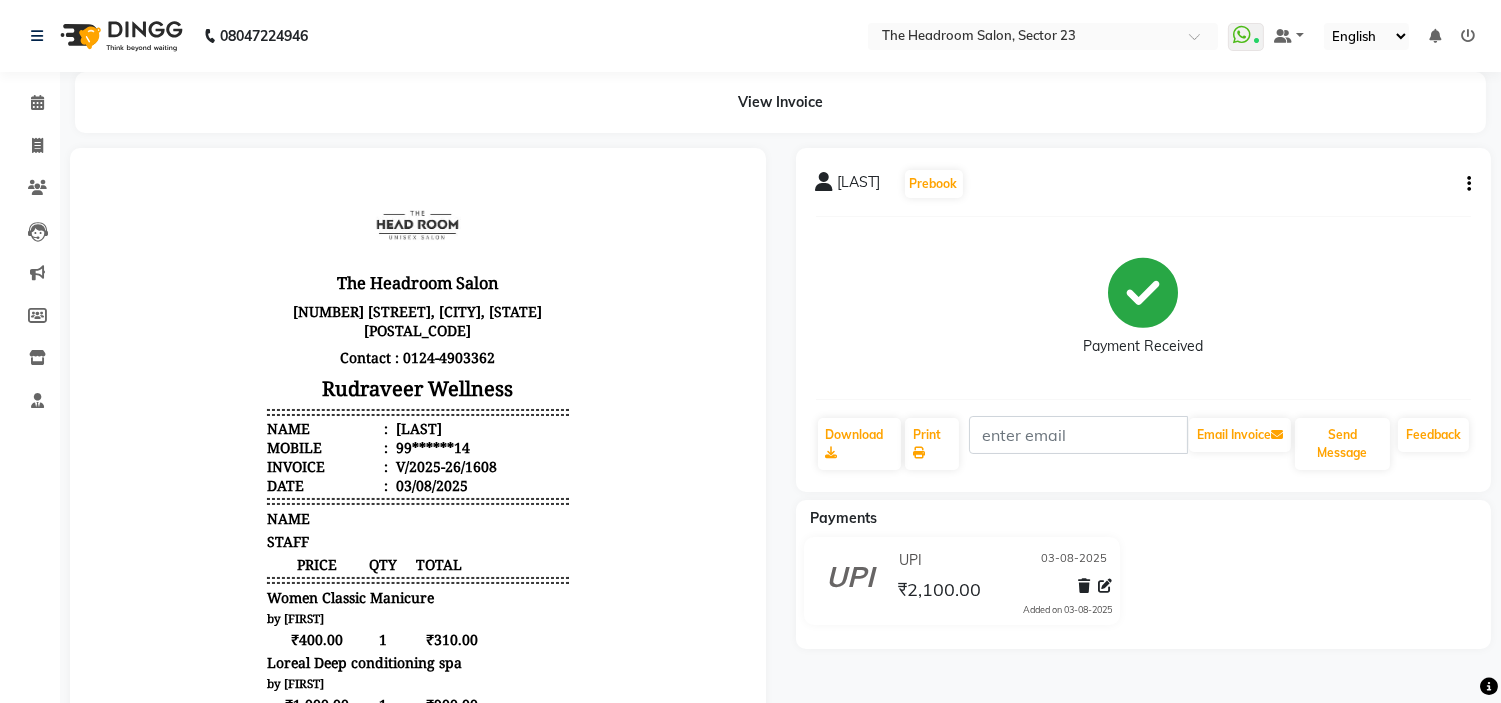 click on "08047224946 Select Location × The Headroom Salon, Sector 23  WhatsApp Status  ✕ Status:  Connected Most Recent Message: 03-08-2025     04:22 PM Recent Service Activity: 03-08-2025     04:21 PM Default Panel My Panel English ENGLISH Español العربية मराठी हिंदी ગુજરાતી தமிழ் 中文 Notifications nothing to show" 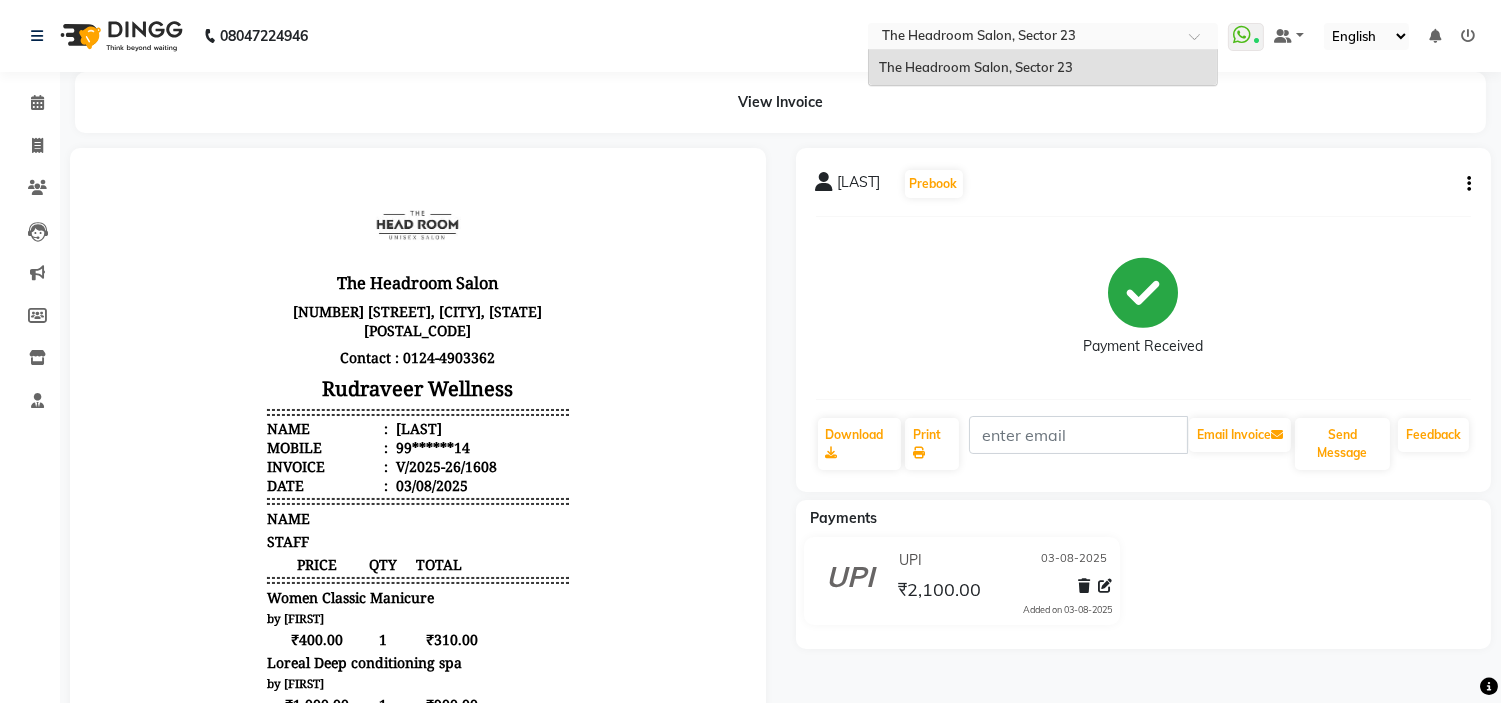 click at bounding box center [1201, 42] 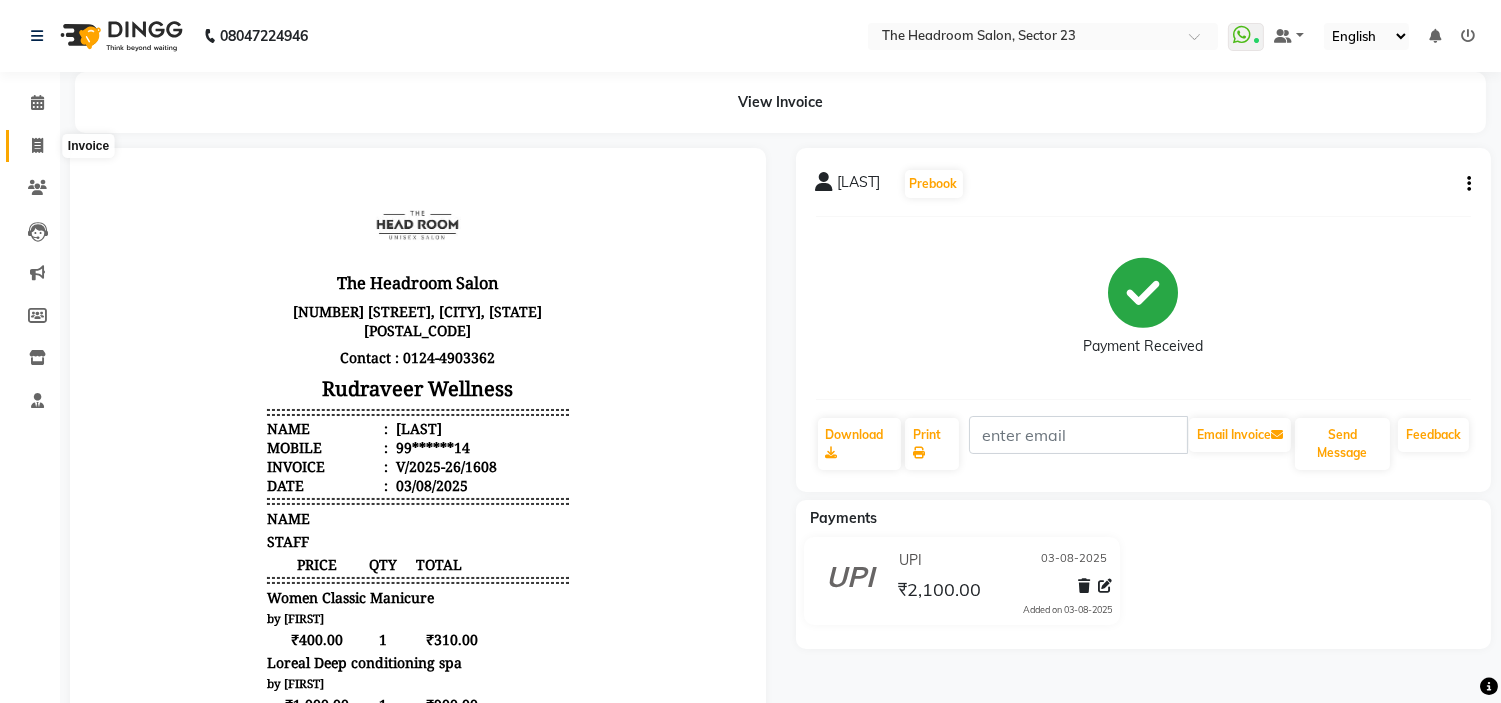click 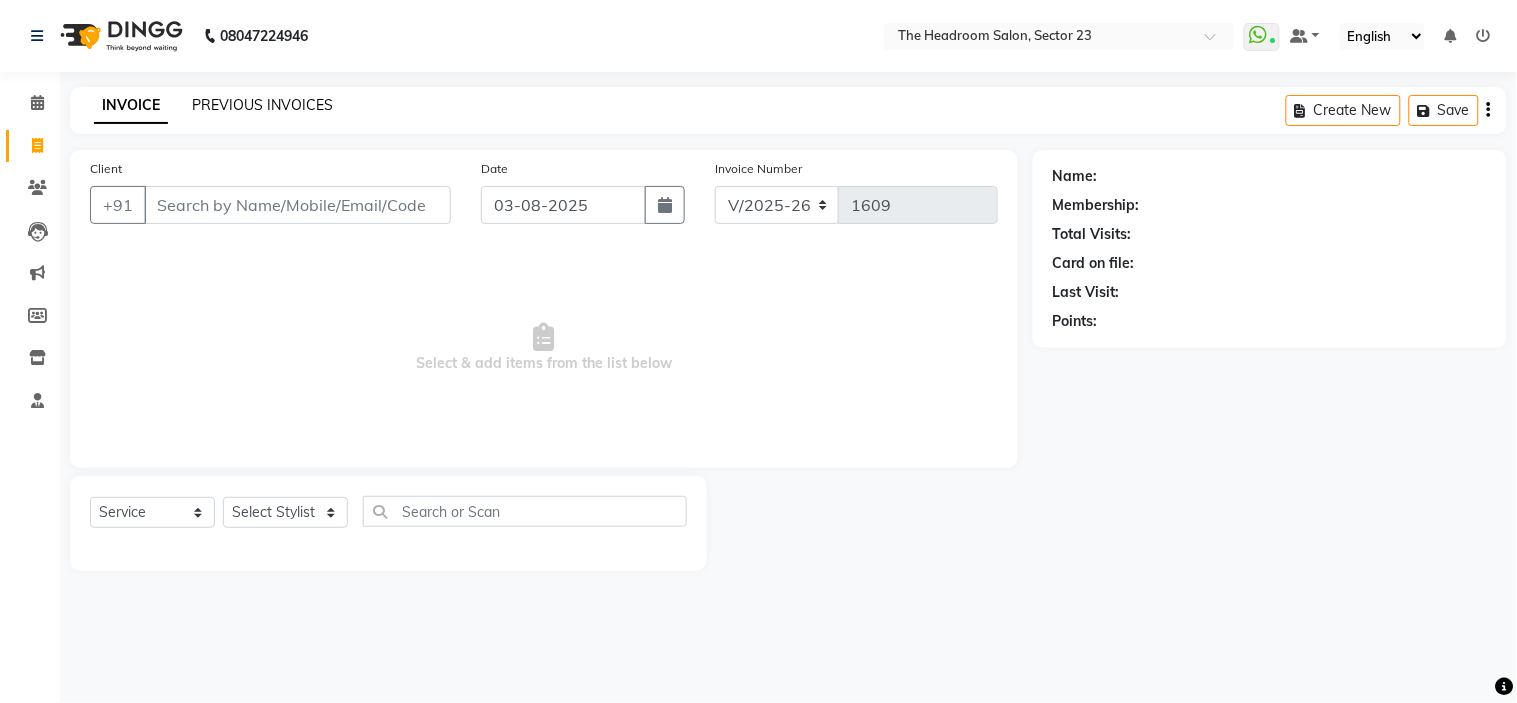 click on "PREVIOUS INVOICES" 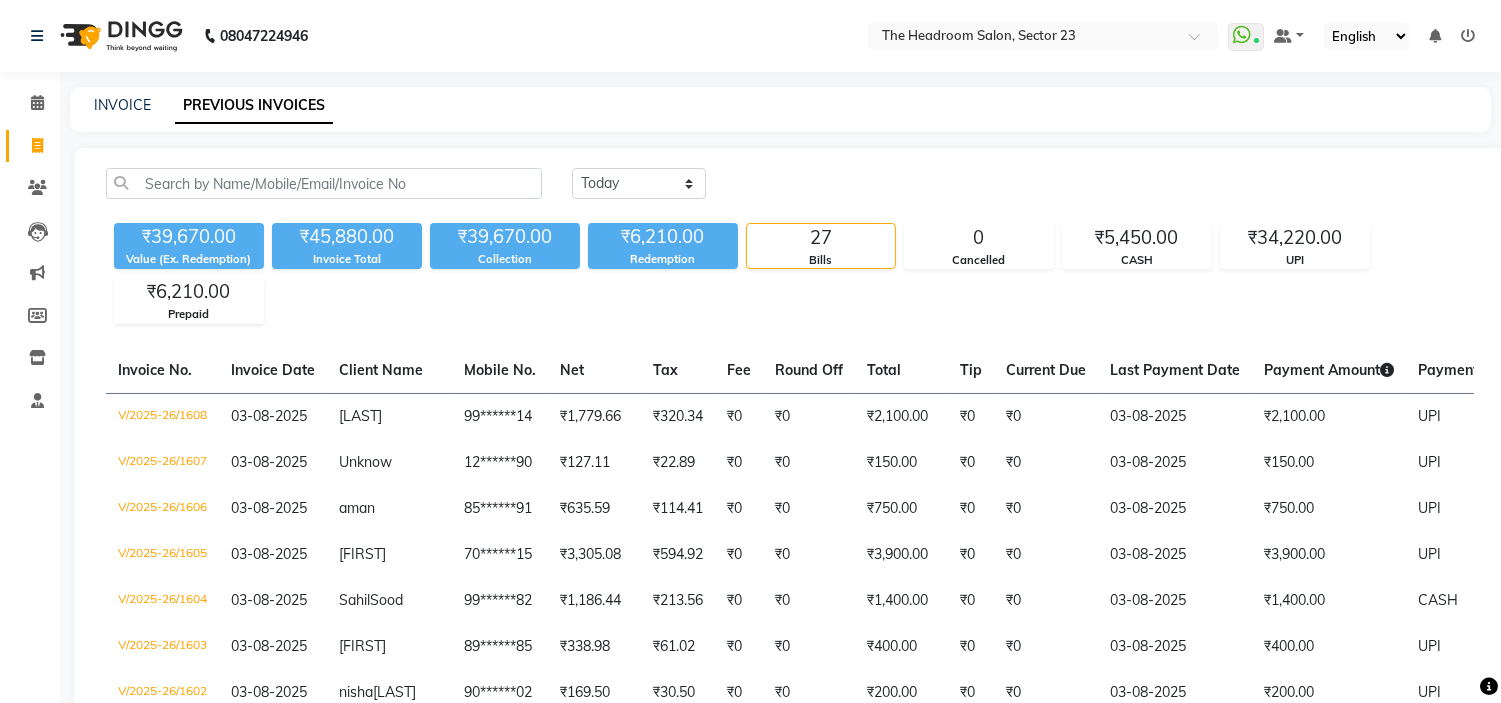 click on "08047224946 Select Location × The Headroom Salon, Sector 23  WhatsApp Status  ✕ Status:  Connected Most Recent Message: 03-08-2025     04:22 PM Recent Service Activity: 03-08-2025     04:21 PM Default Panel My Panel English ENGLISH Español العربية मराठी हिंदी ગુજરાતી தமிழ் 中文 Notifications nothing to show ☀ The Headroom Salon, Sector 23  Calendar  Invoice  Clients  Leads   Marketing  Members  Inventory  Staff Completed InProgress Upcoming Dropped Tentative Check-In Confirm Bookings Segments Page Builder INVOICE PREVIOUS INVOICES Today Yesterday Custom Range ₹39,670.00 Value (Ex. Redemption) ₹45,880.00 Invoice Total  ₹39,670.00 Collection ₹6,210.00 Redemption 27 Bills 0 Cancelled ₹5,450.00 CASH ₹34,220.00 UPI ₹6,210.00 Prepaid  Invoice No.   Invoice Date   Client Name   Mobile No.   Net   Tax   Fee   Round Off   Total   Tip   Current Due   Last Payment Date   Payment Amount   Payment Methods   Cancel Reason   Status  03-08-2025" at bounding box center (750, 872) 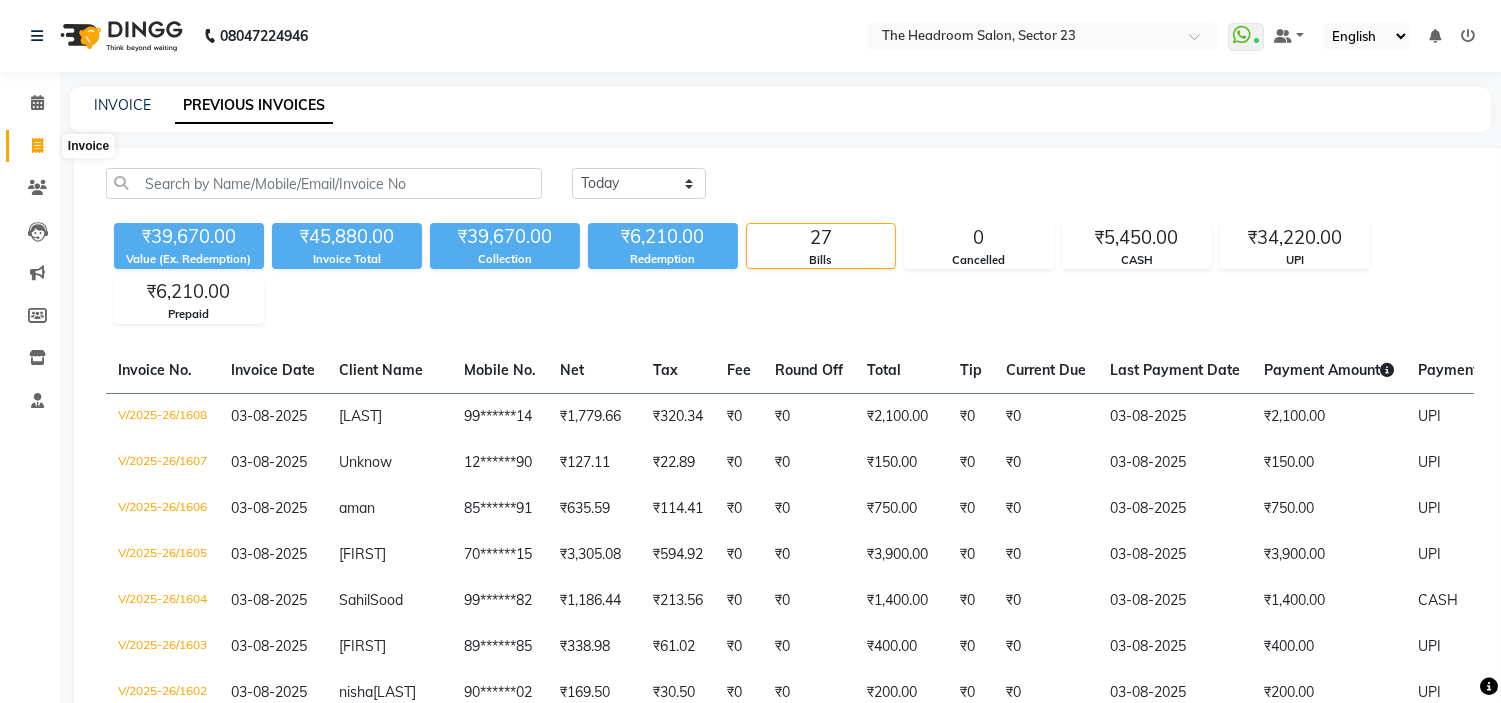 click 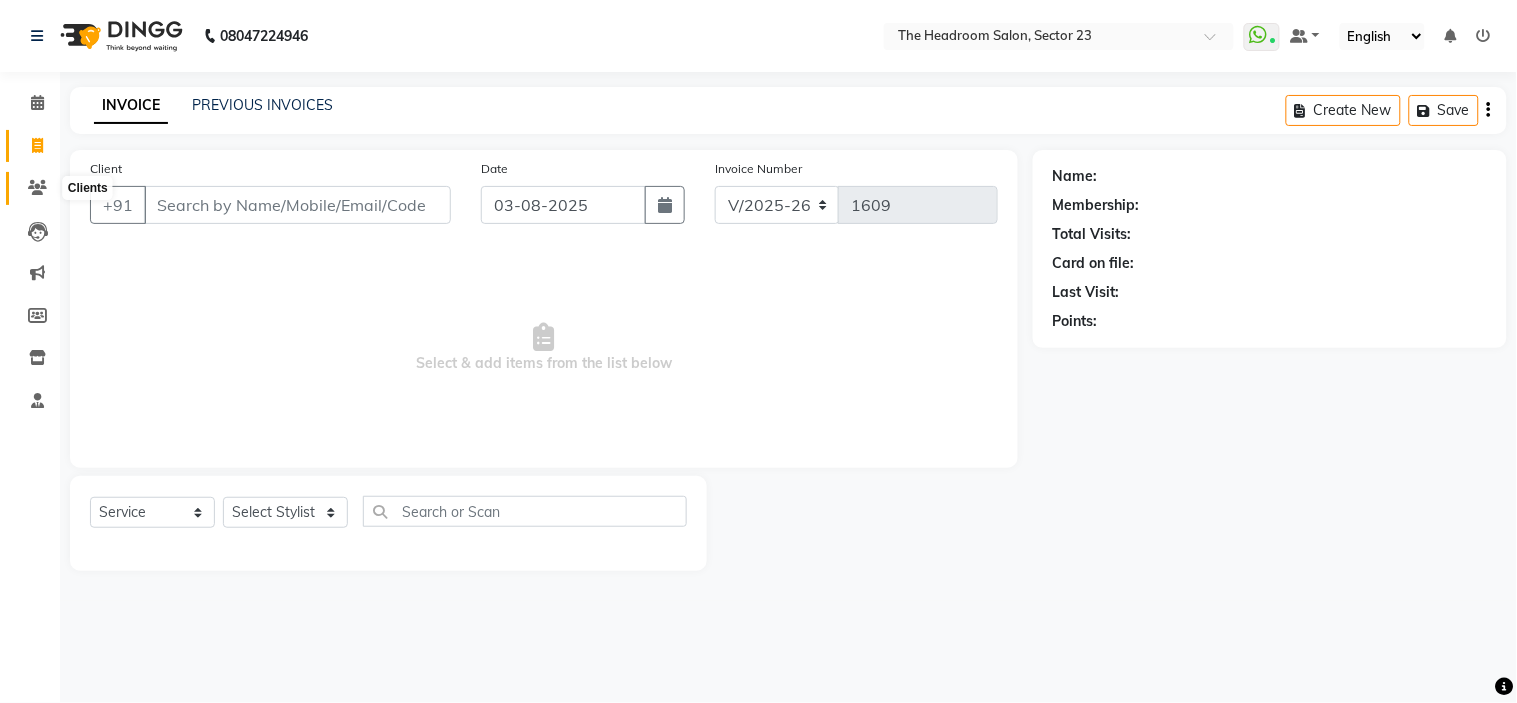 click 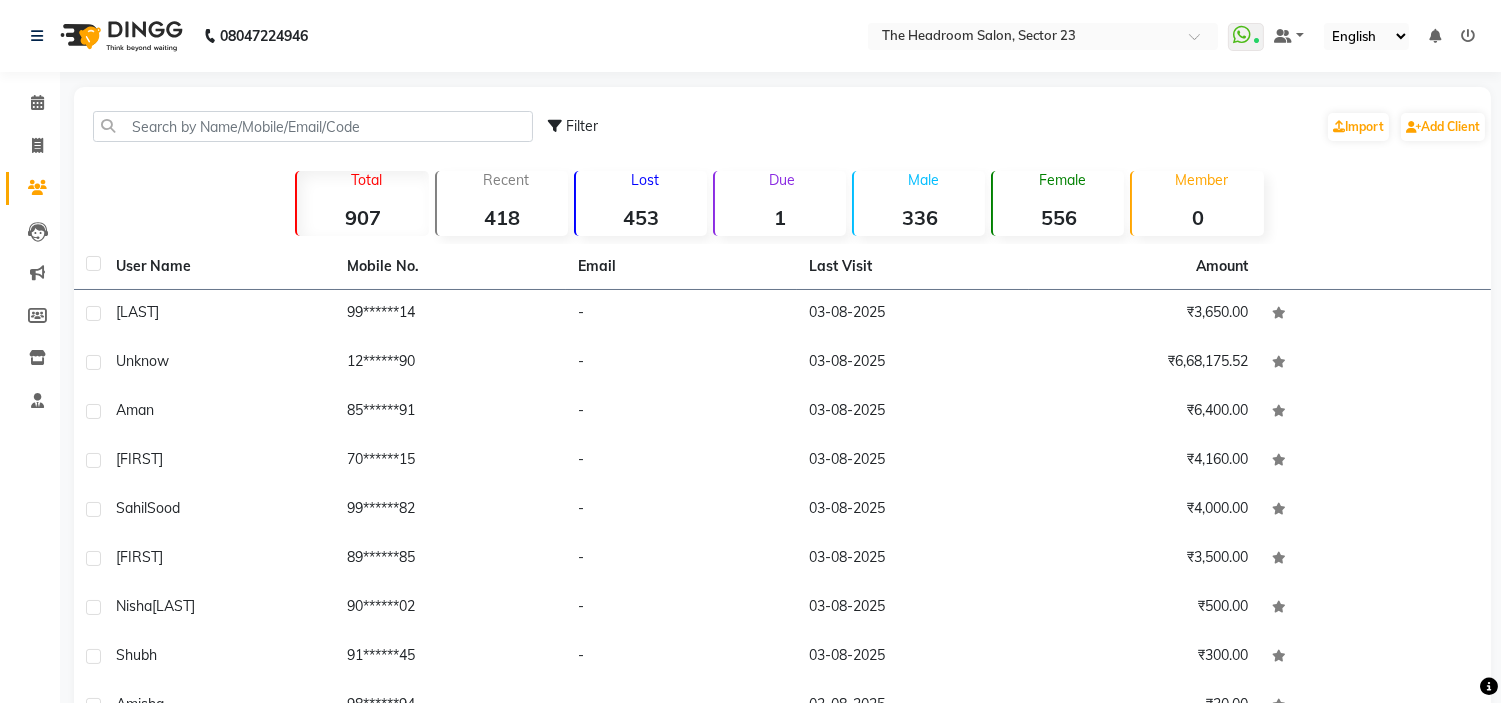 click on "453" 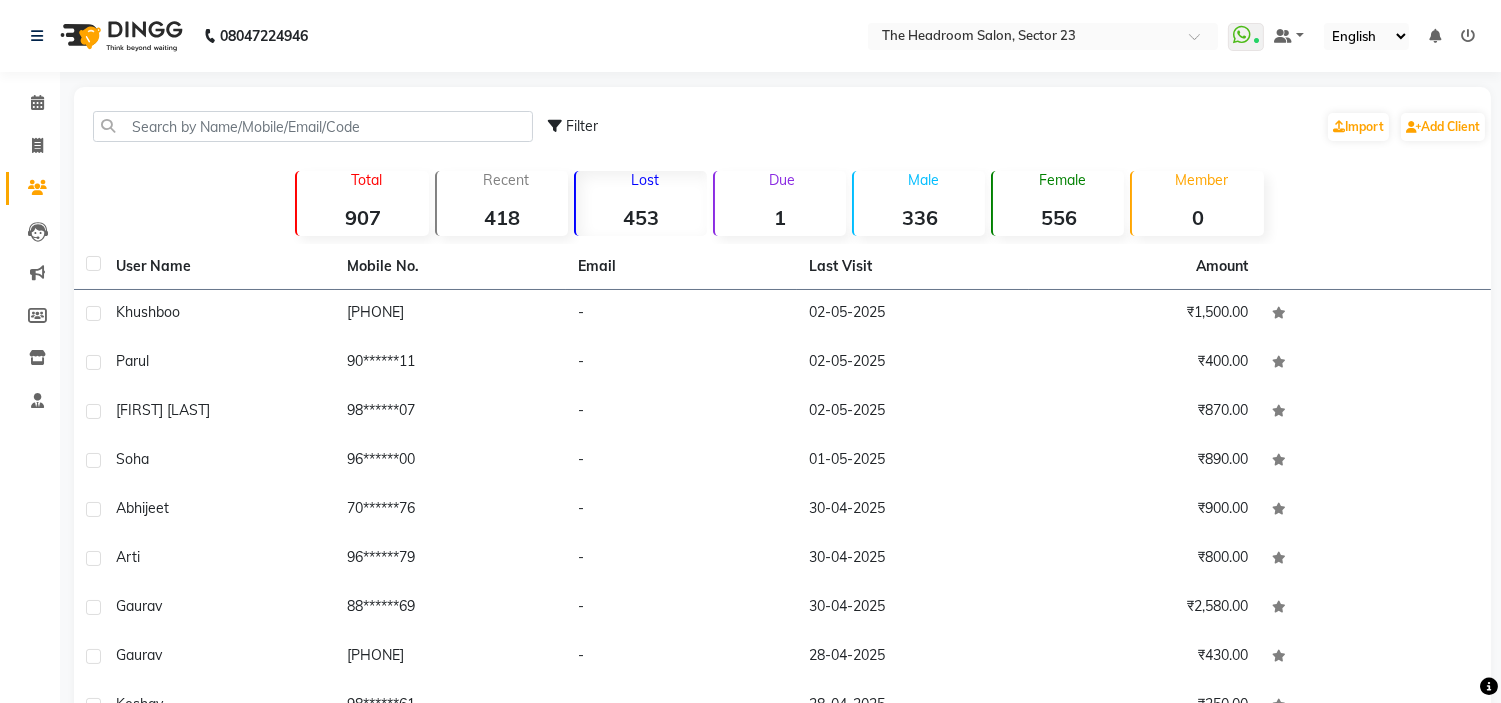 click on "Filter  Import   Add Client" 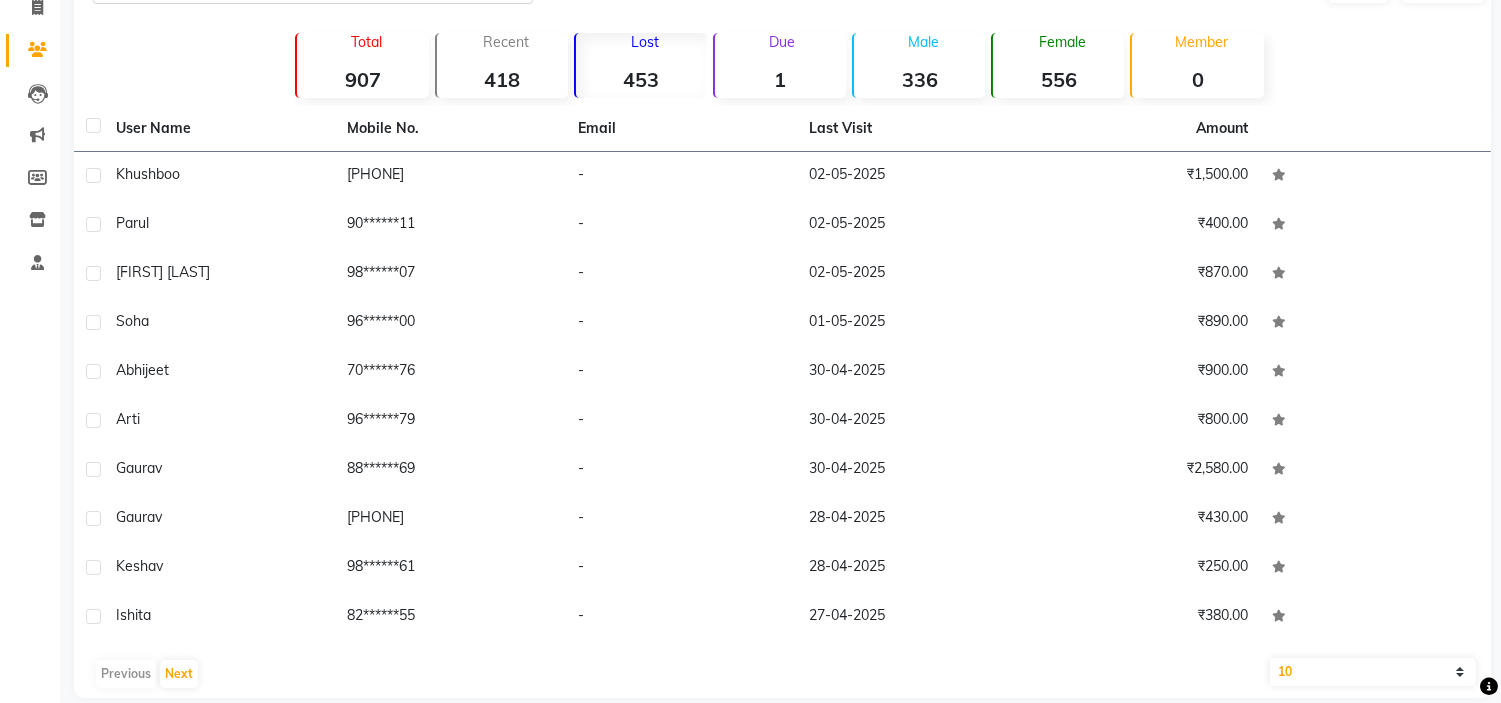 scroll, scrollTop: 162, scrollLeft: 0, axis: vertical 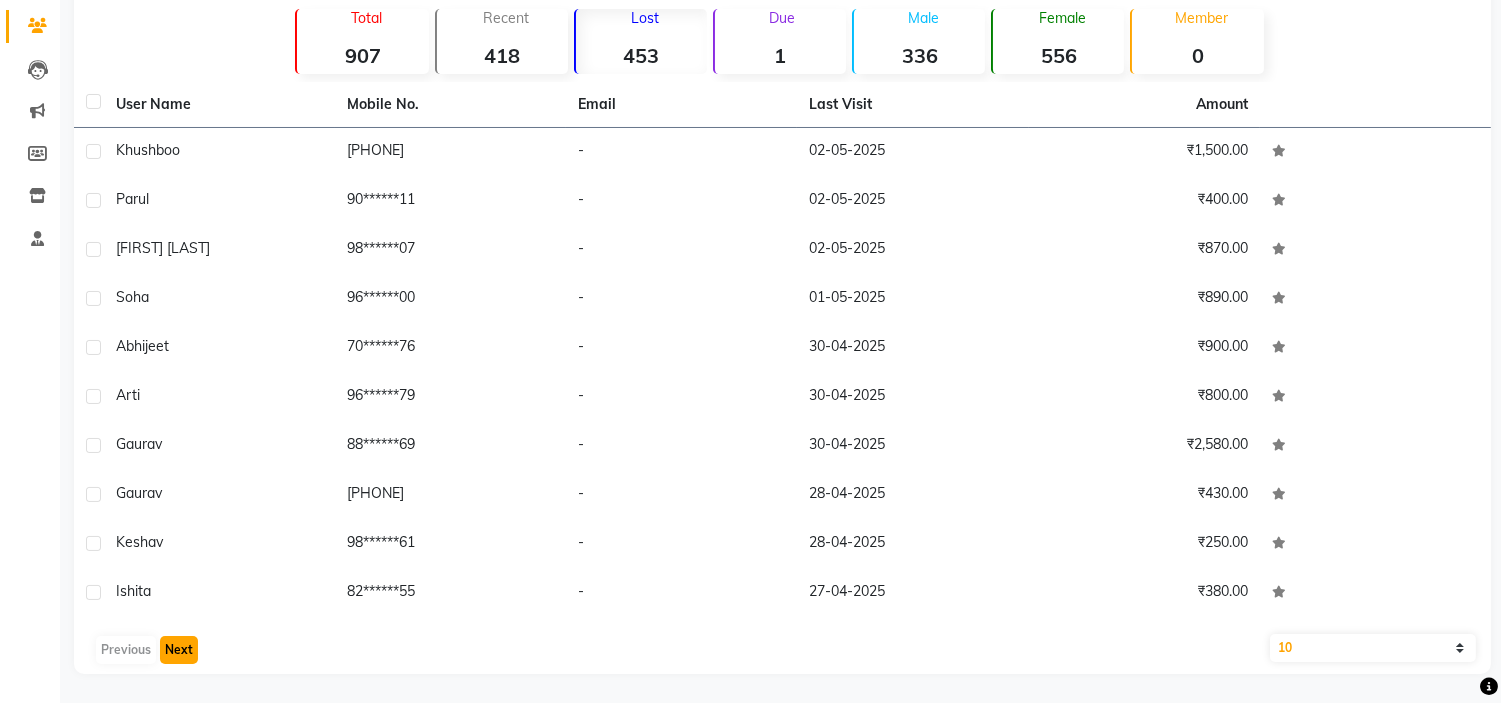 click on "Next" 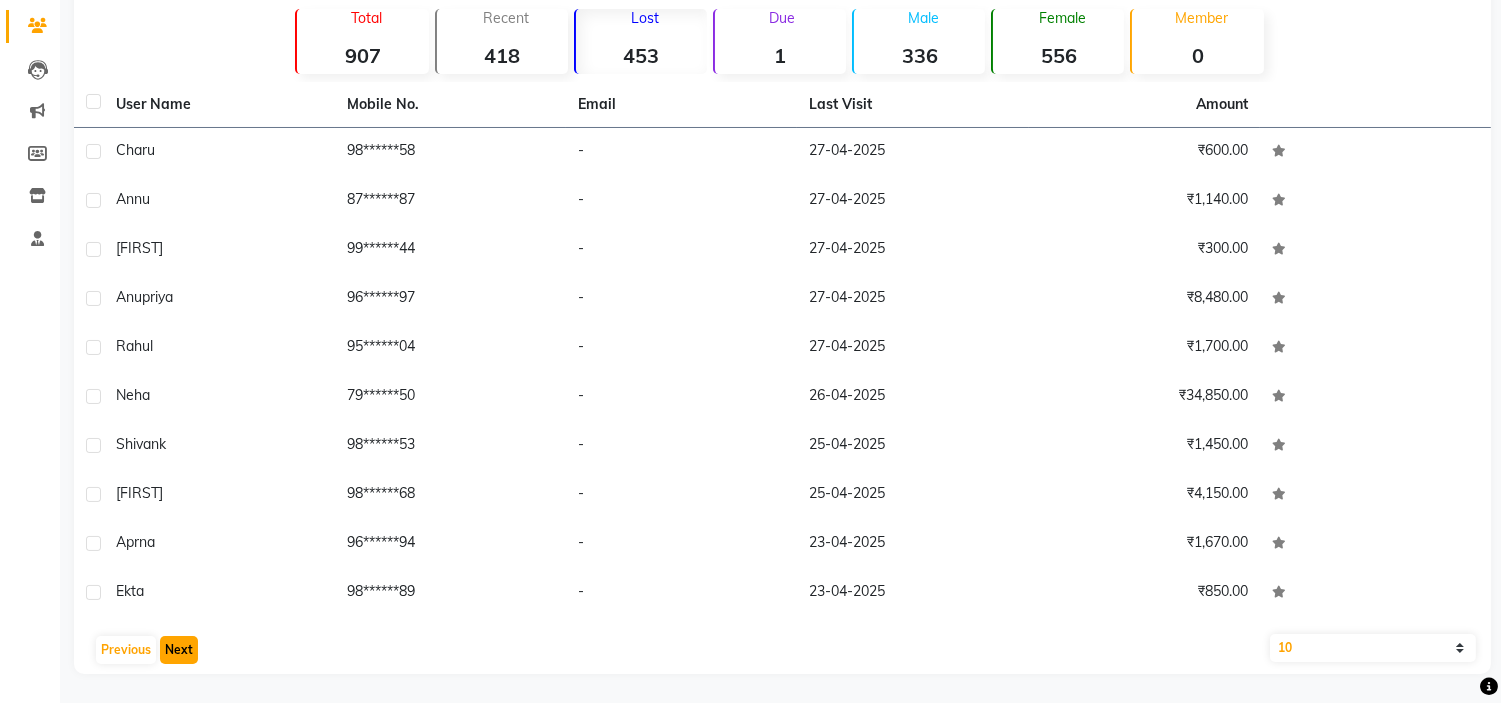 click on "Next" 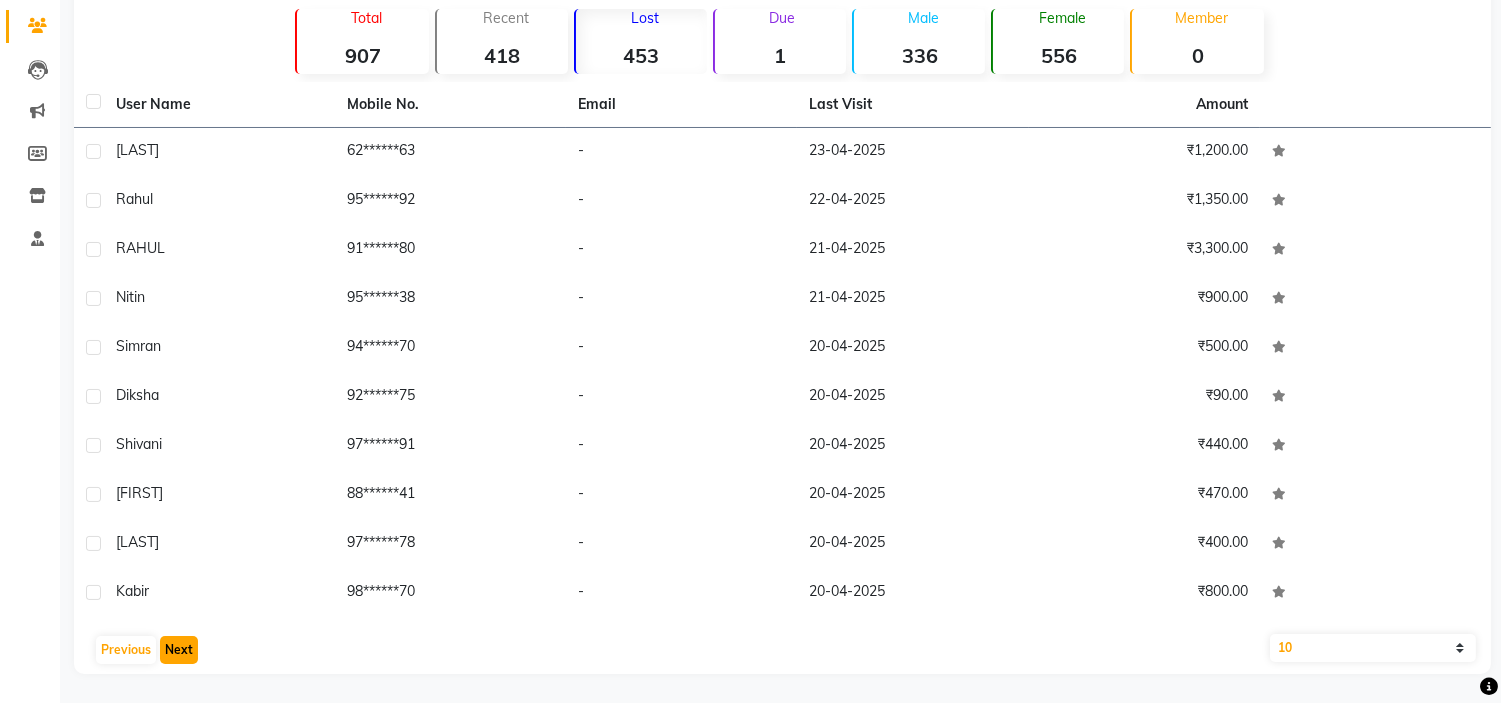 click on "Next" 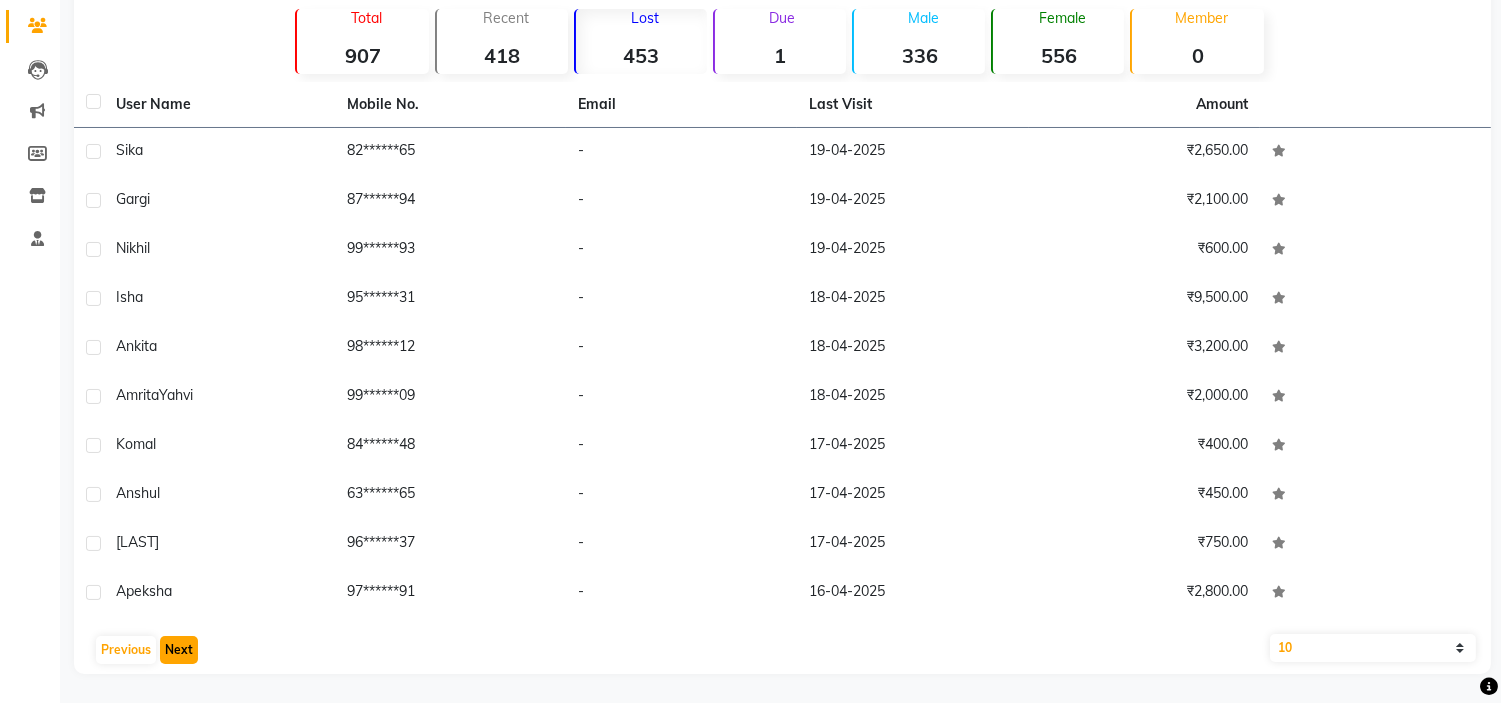 click on "Next" 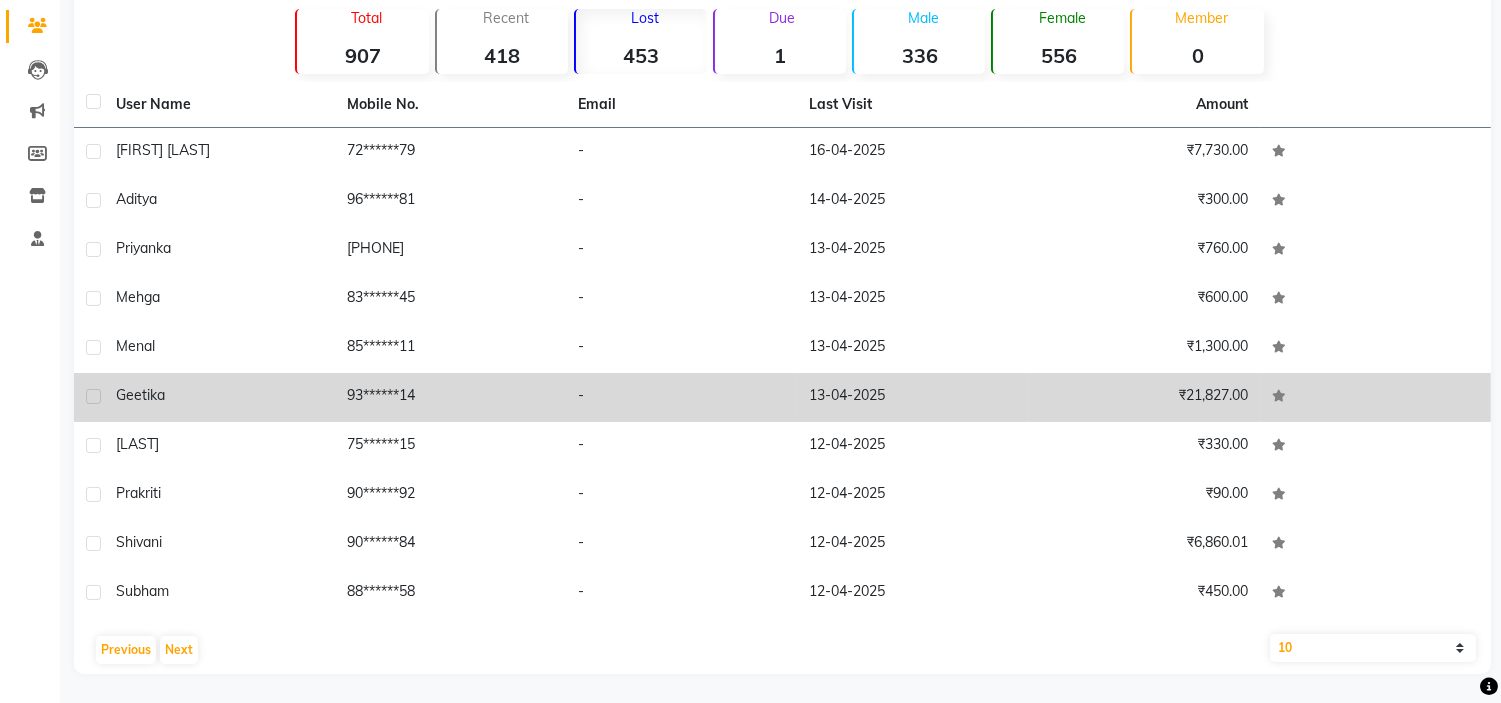 click on "-" 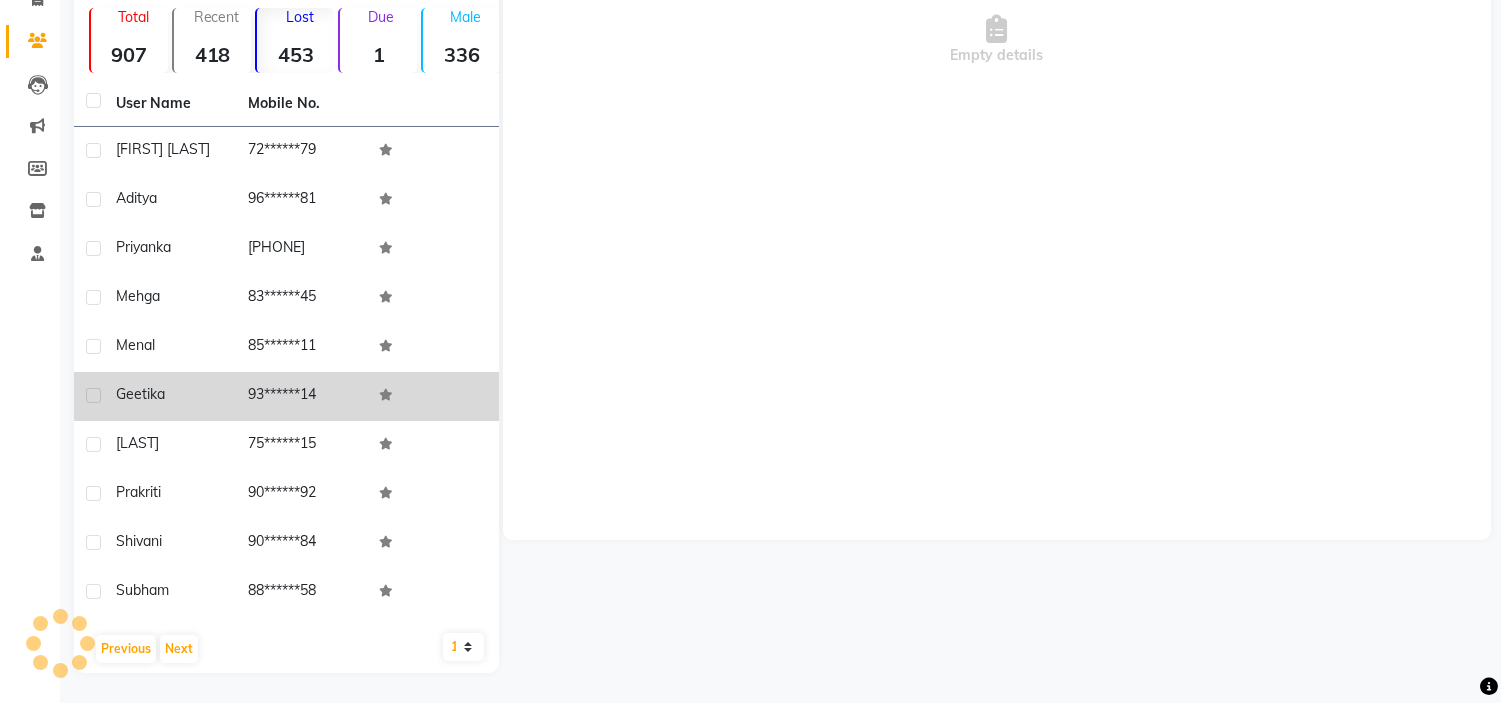 scroll, scrollTop: 146, scrollLeft: 0, axis: vertical 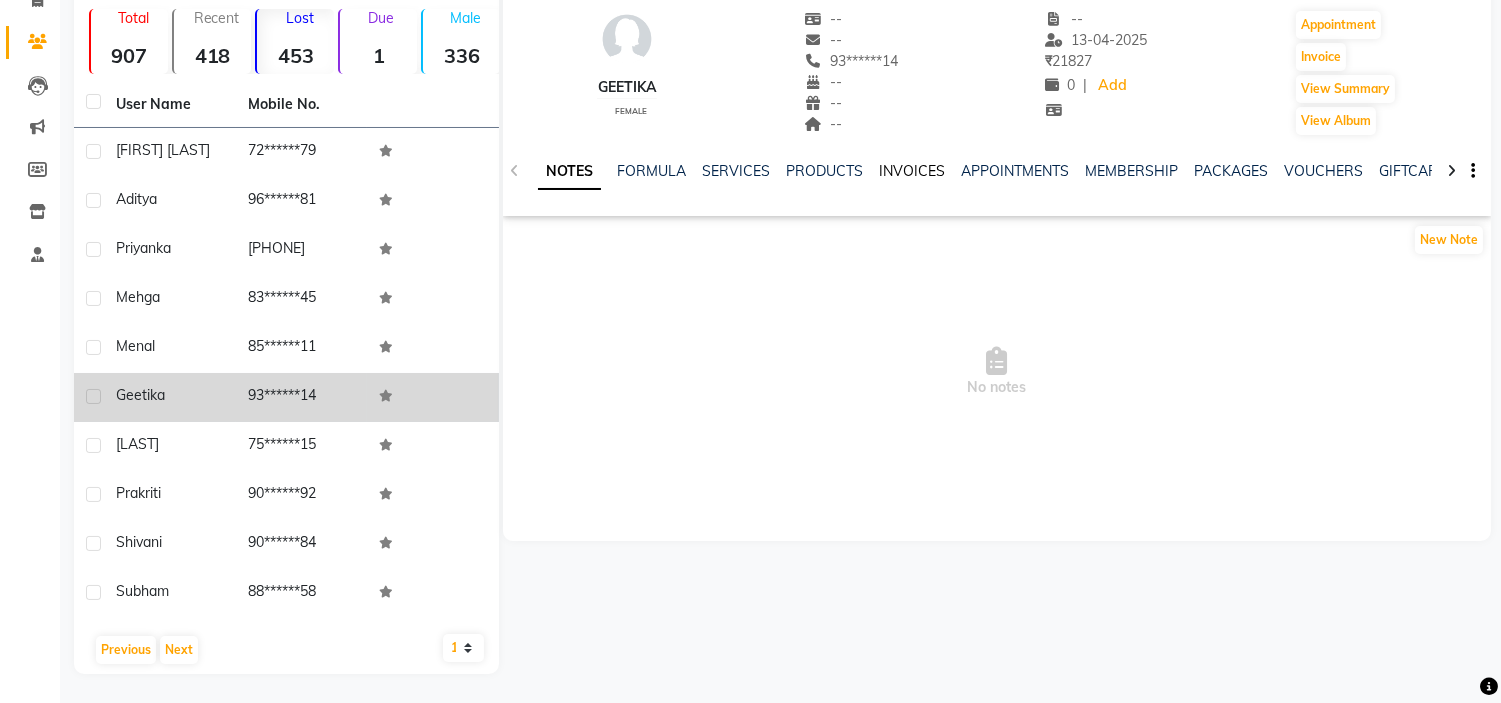 click on "INVOICES" 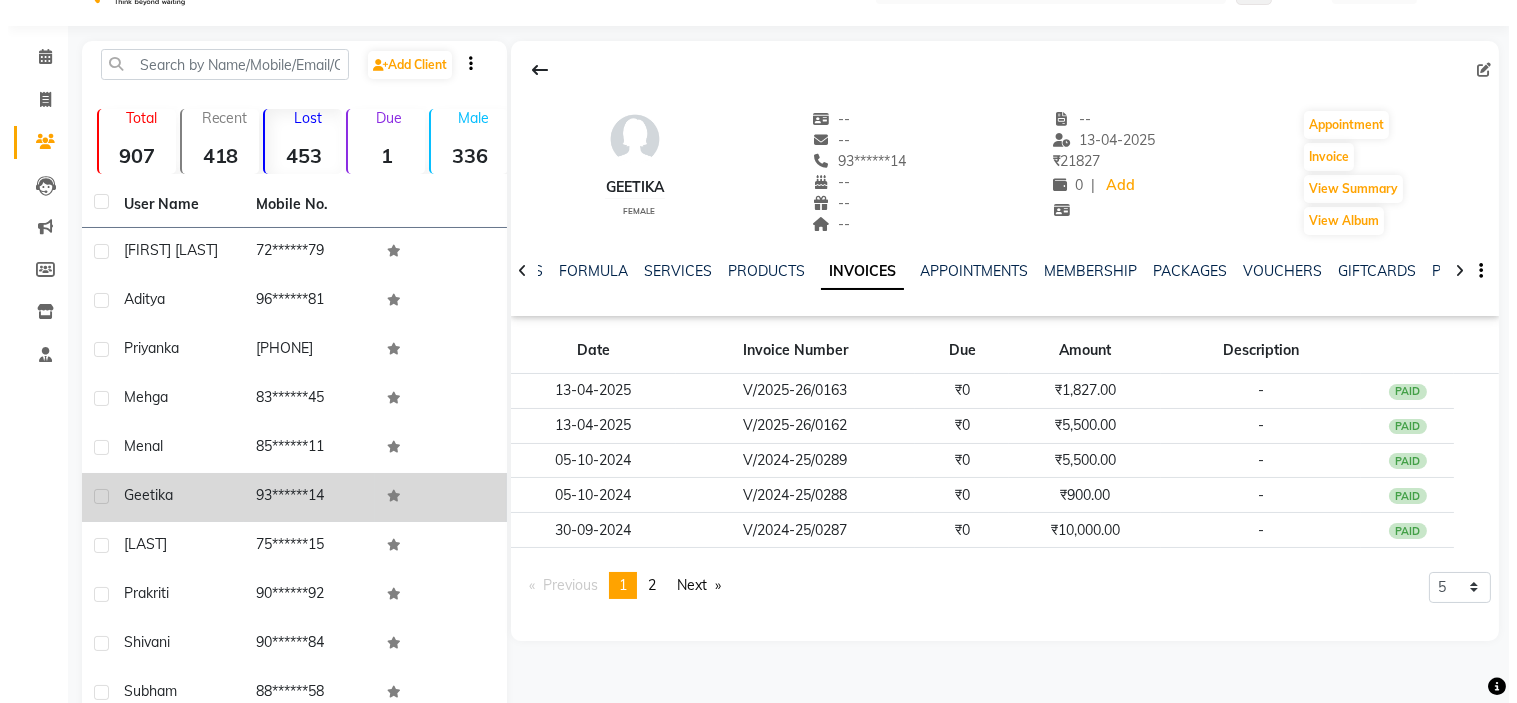 scroll, scrollTop: 0, scrollLeft: 0, axis: both 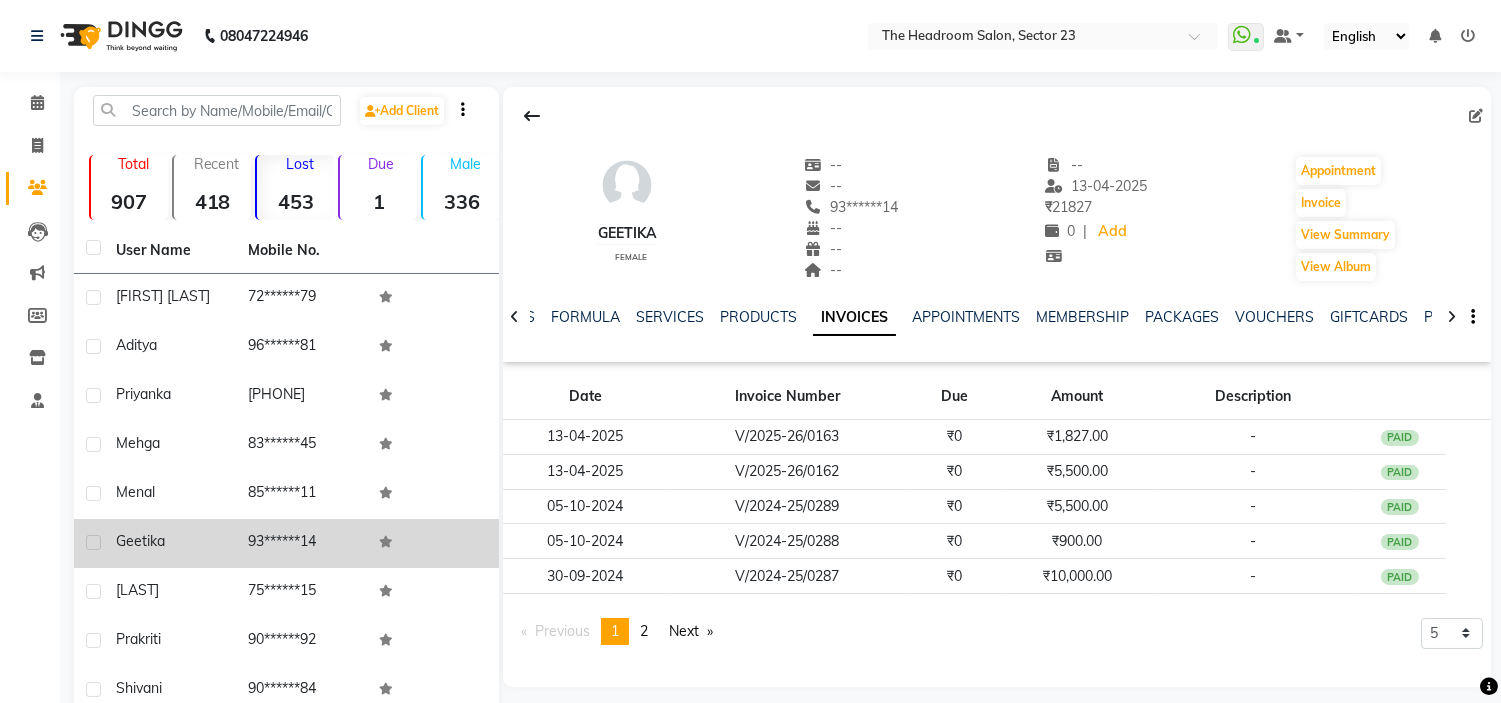 click on "08047224946 Select Location × The Headroom Salon, Sector 23  WhatsApp Status  ✕ Status:  Connected Most Recent Message: 03-08-2025     04:22 PM Recent Service Activity: 03-08-2025     04:21 PM Default Panel My Panel English ENGLISH Español العربية मराठी हिंदी ગુજરાતી தமிழ் 中文 Notifications nothing to show" 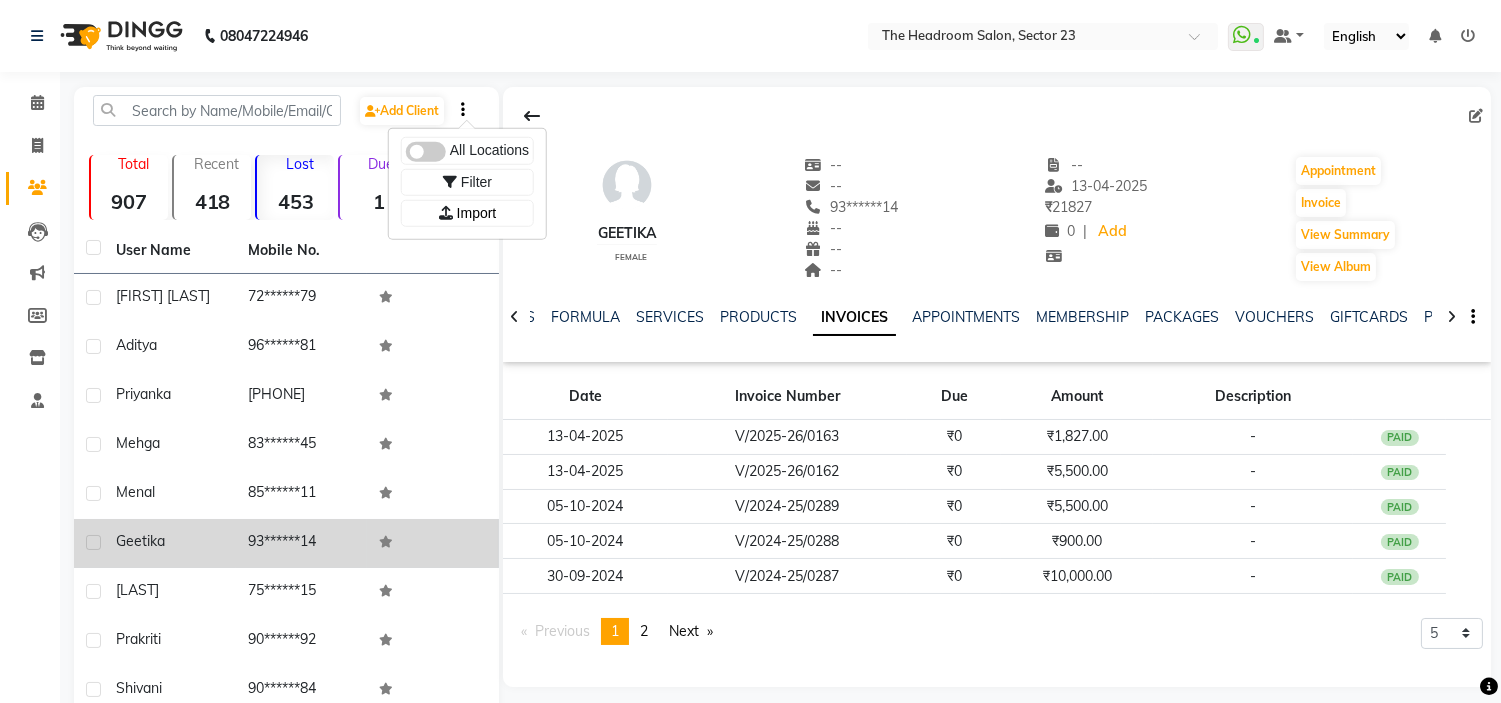 click on "08047224946 Select Location × The Headroom Salon, Sector 23  WhatsApp Status  ✕ Status:  Connected Most Recent Message: 03-08-2025     04:22 PM Recent Service Activity: 03-08-2025     04:21 PM Default Panel My Panel English ENGLISH Español العربية मराठी हिंदी ગુજરાતી தமிழ் 中文 Notifications nothing to show" 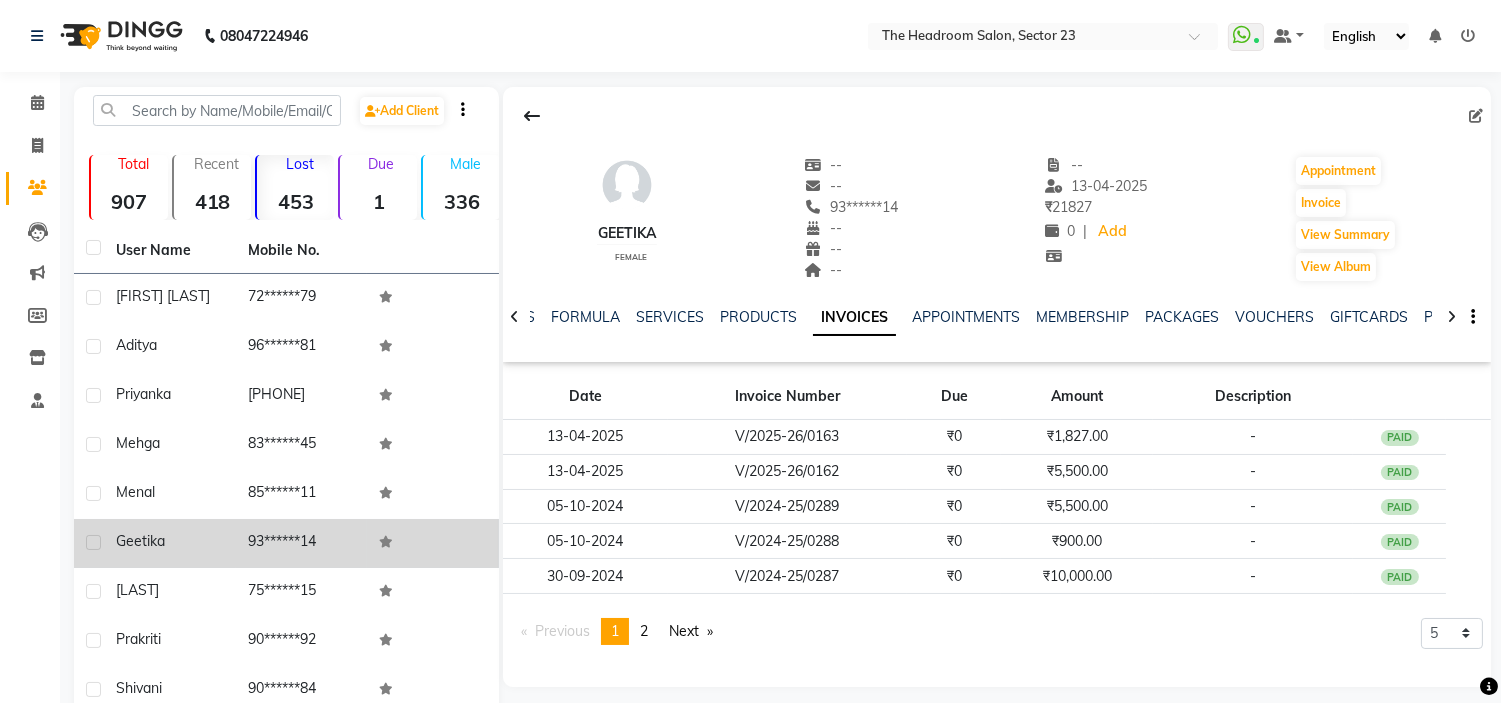 click on "Calendar  Invoice  Clients  Leads   Marketing  Members  Inventory  Staff Completed InProgress Upcoming Dropped Tentative Check-In Confirm Bookings Segments Page Builder" 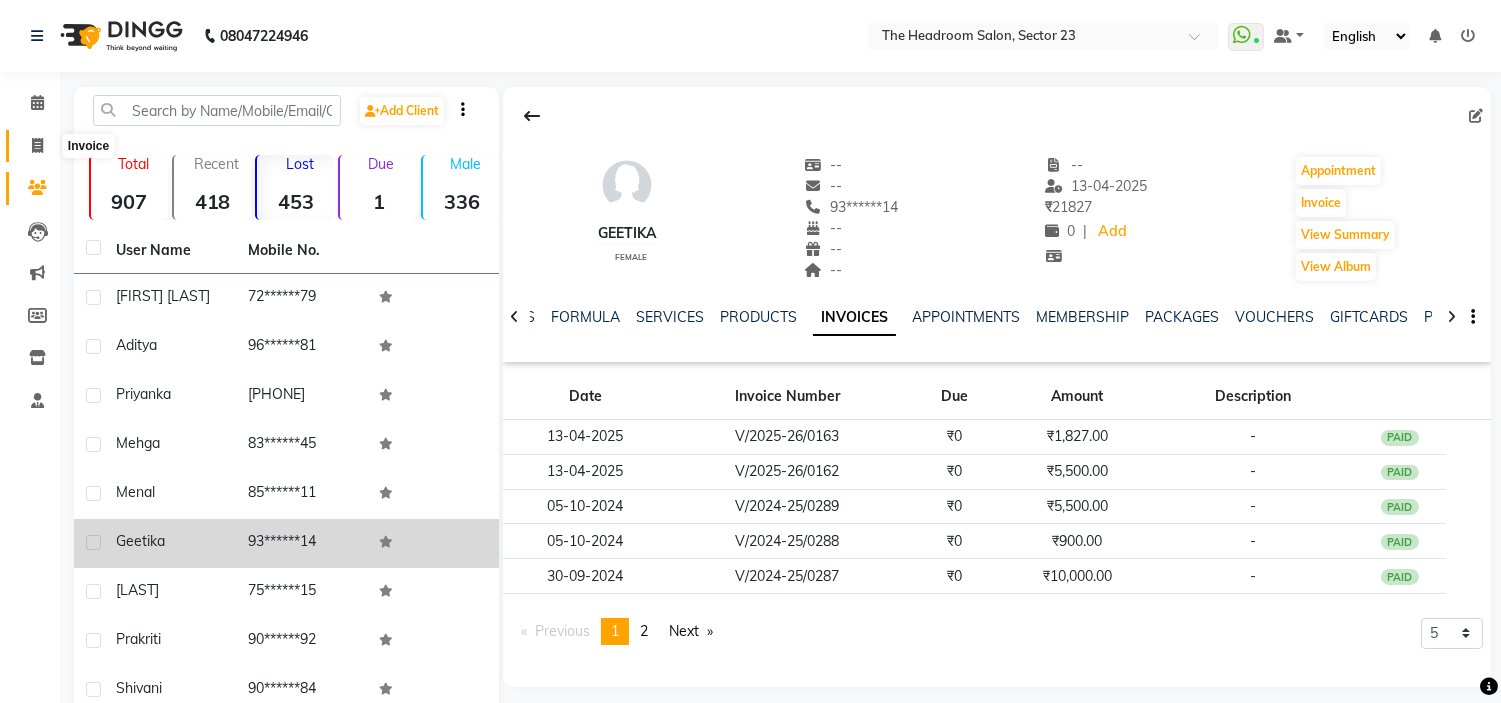 click 